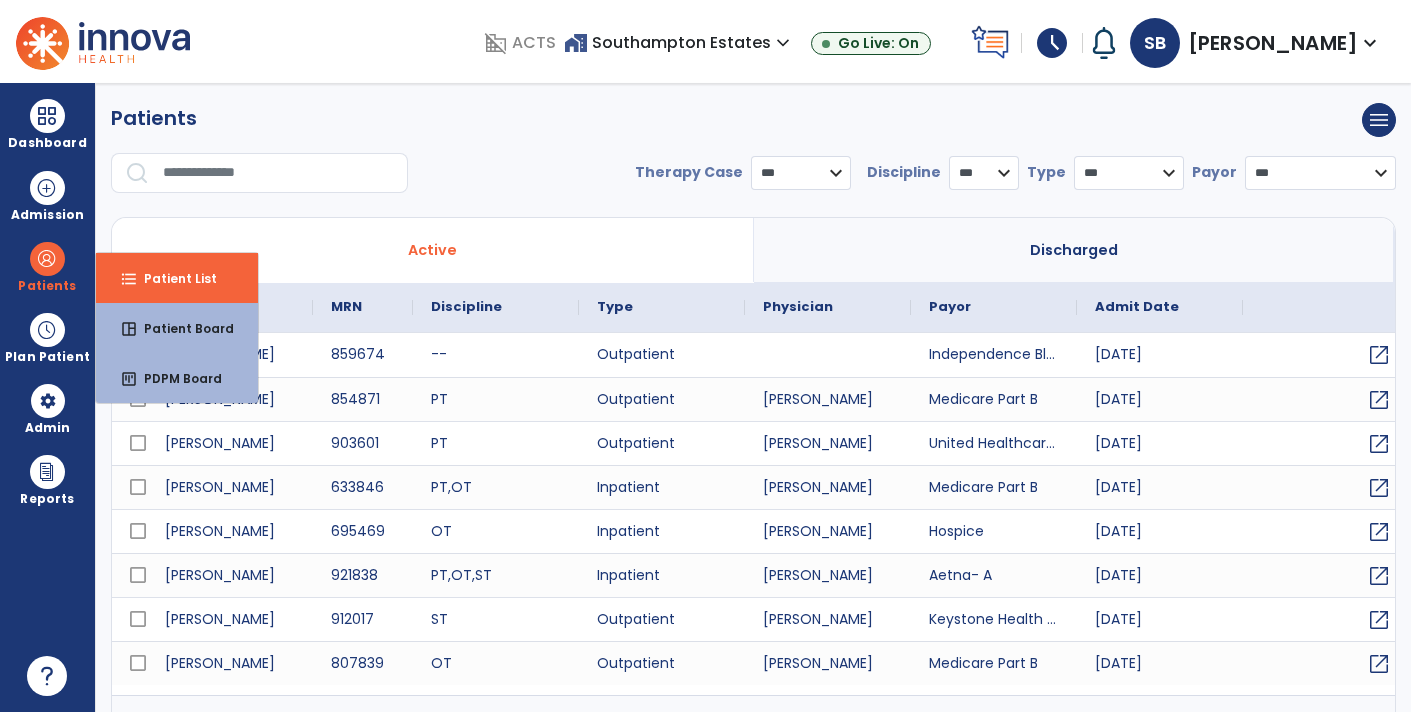scroll, scrollTop: 0, scrollLeft: 0, axis: both 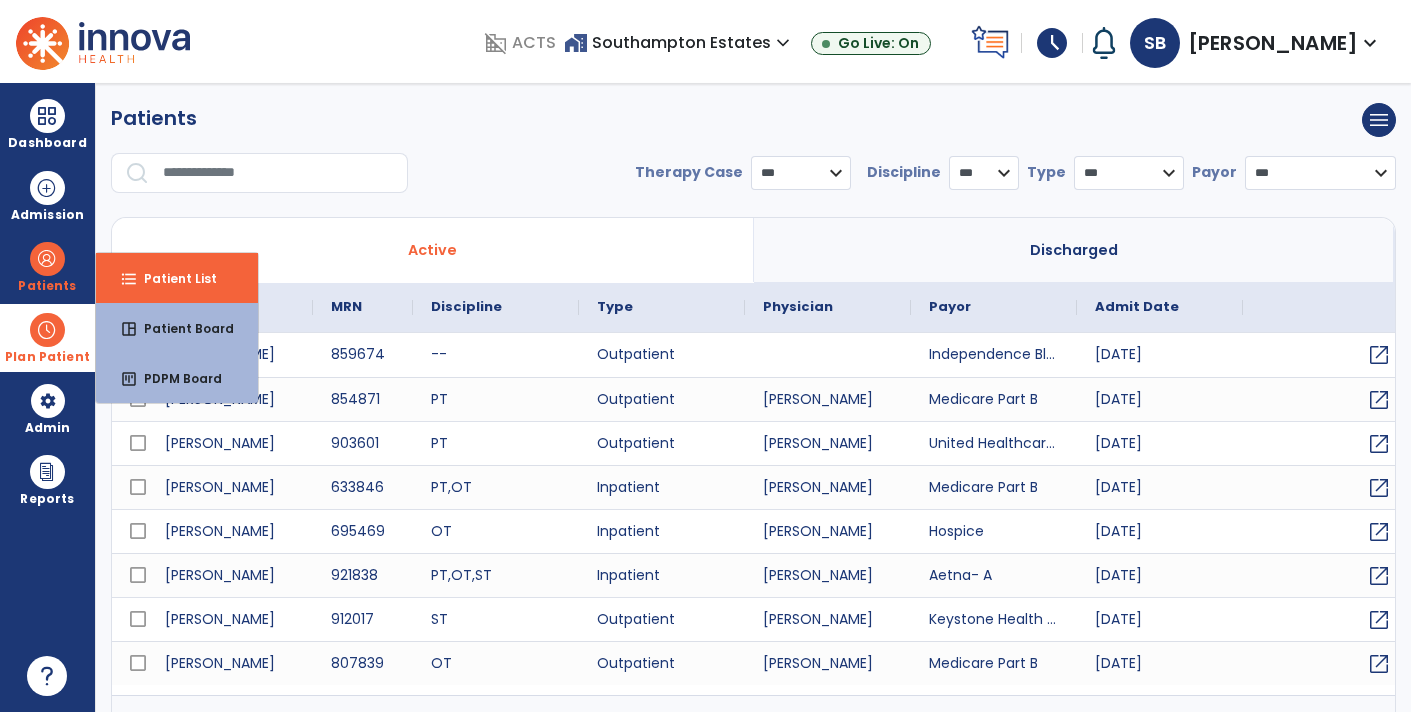click on "Plan Patient" at bounding box center (47, 266) 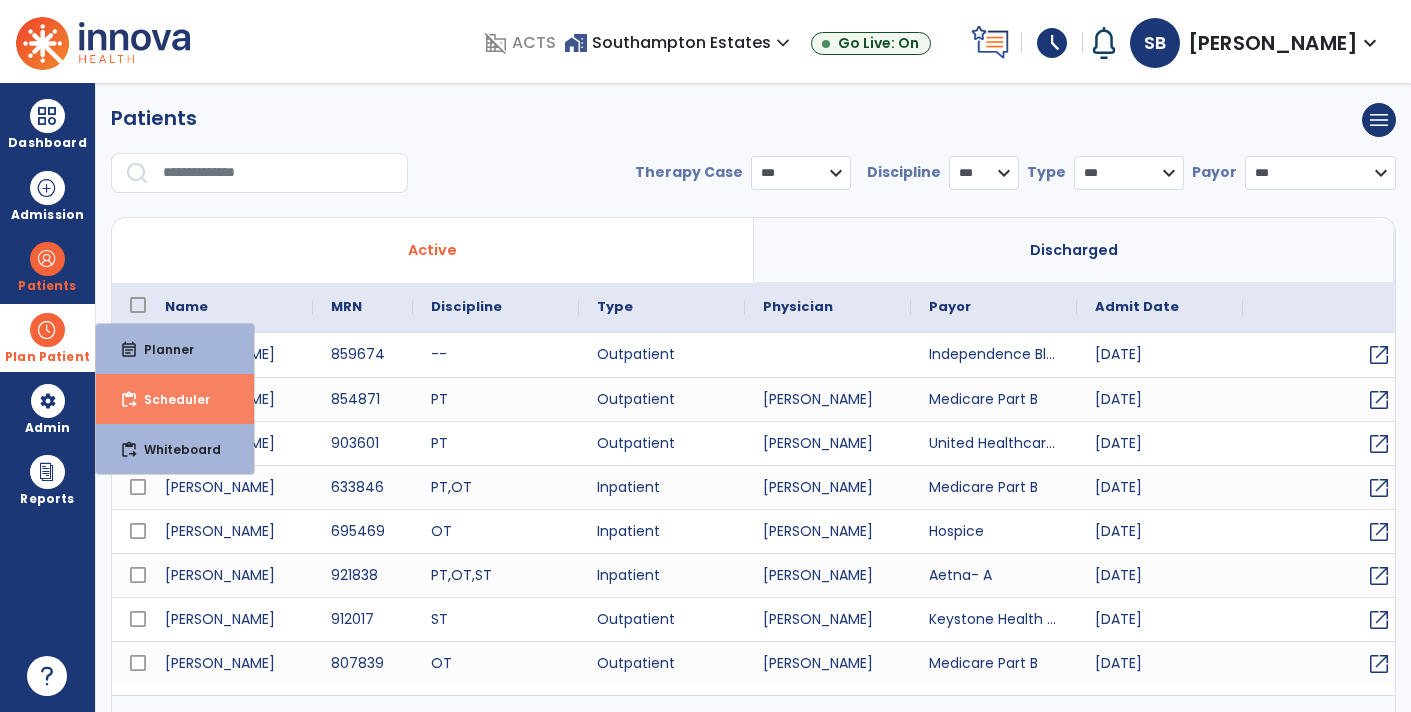 click on "Scheduler" at bounding box center [169, 399] 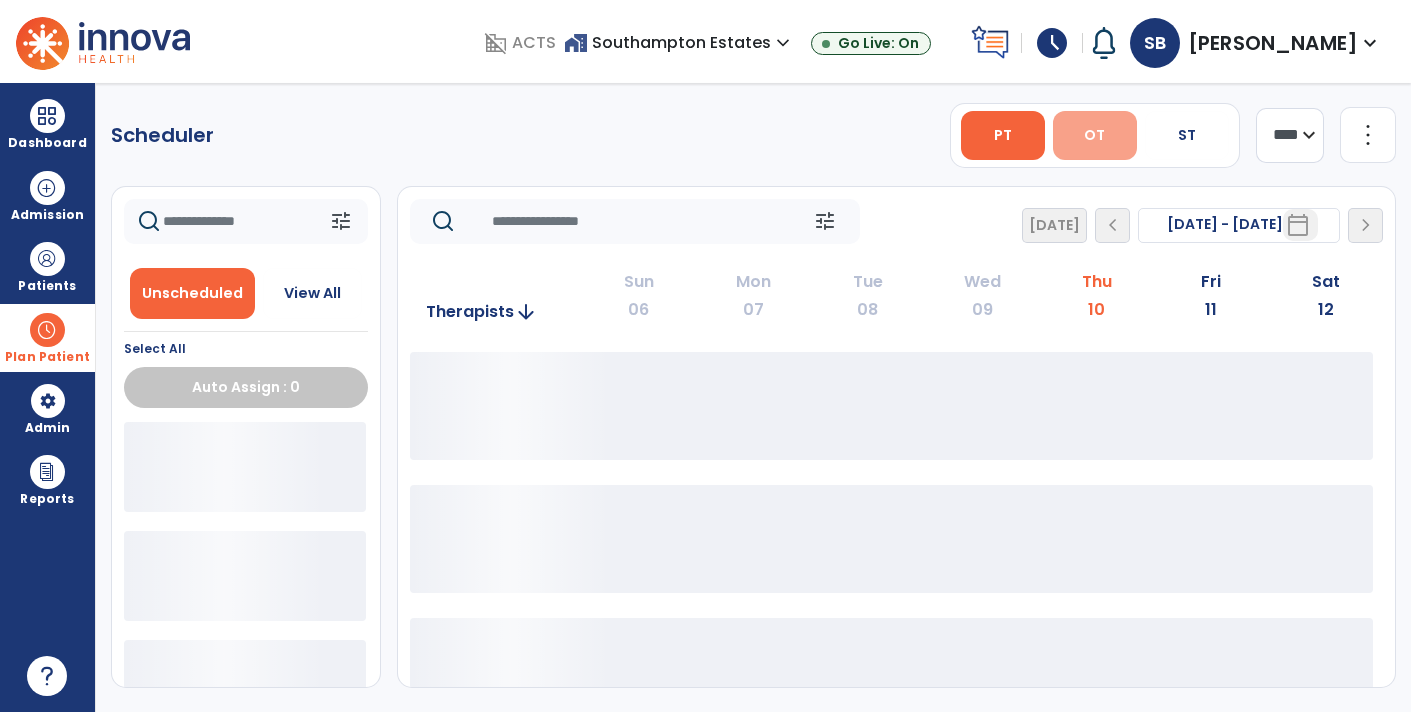 click on "OT" at bounding box center (1095, 135) 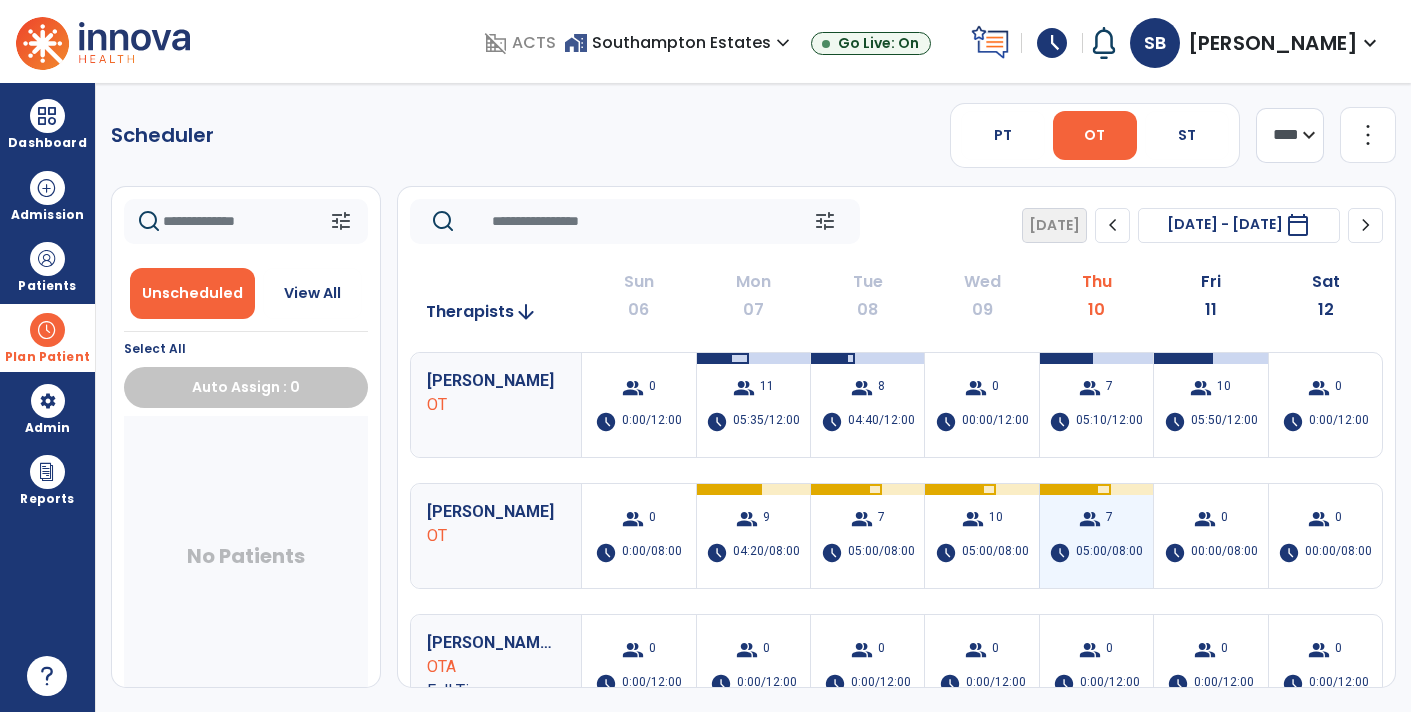 click on "group  7  schedule  05:00/08:00" at bounding box center (1096, 536) 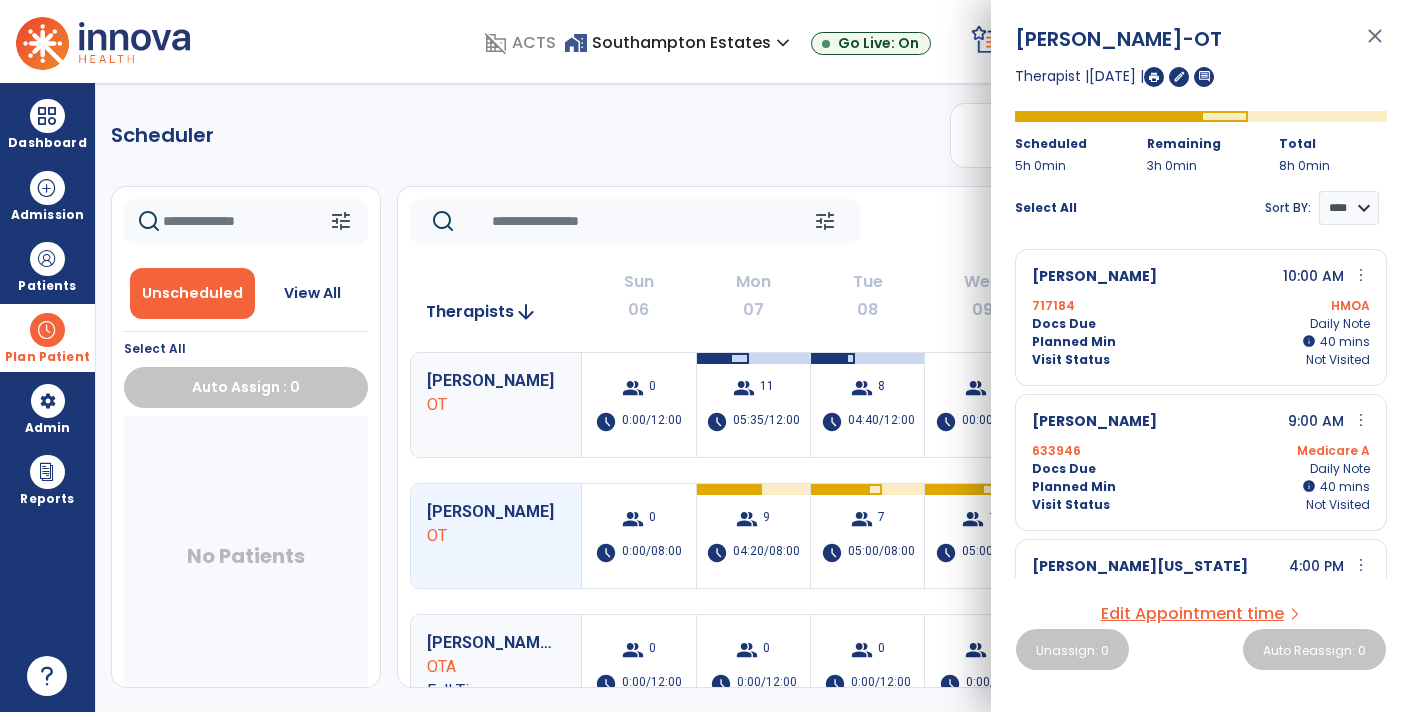 click on "close" at bounding box center [1375, 45] 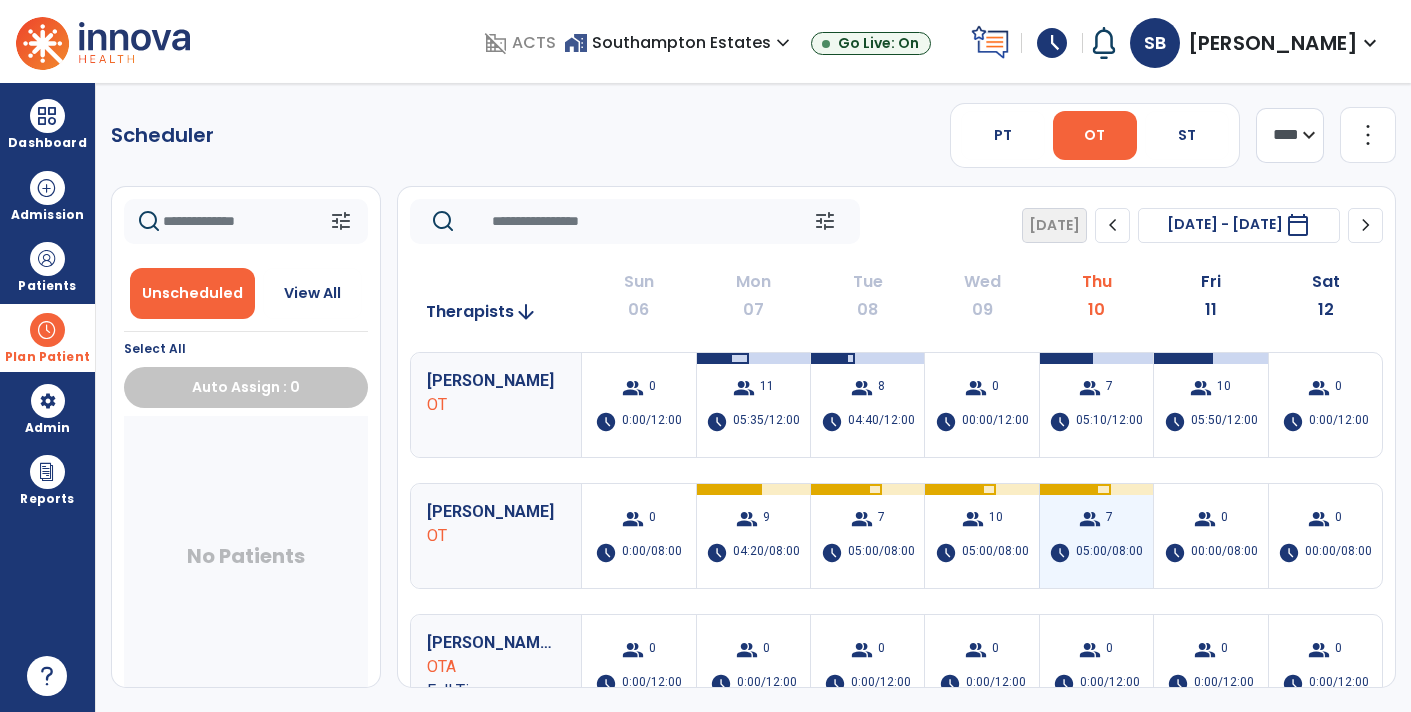click on "group  7  schedule  05:00/08:00" at bounding box center [1096, 536] 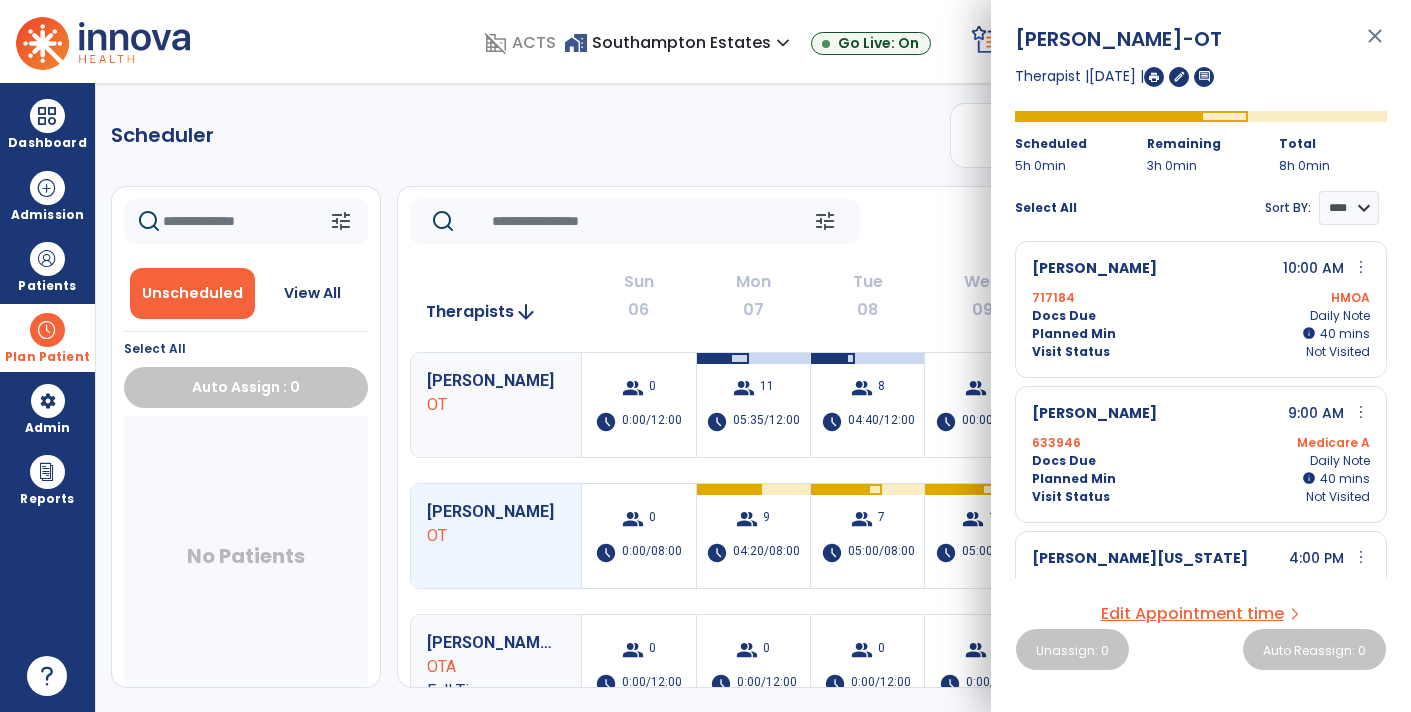 scroll, scrollTop: 0, scrollLeft: 0, axis: both 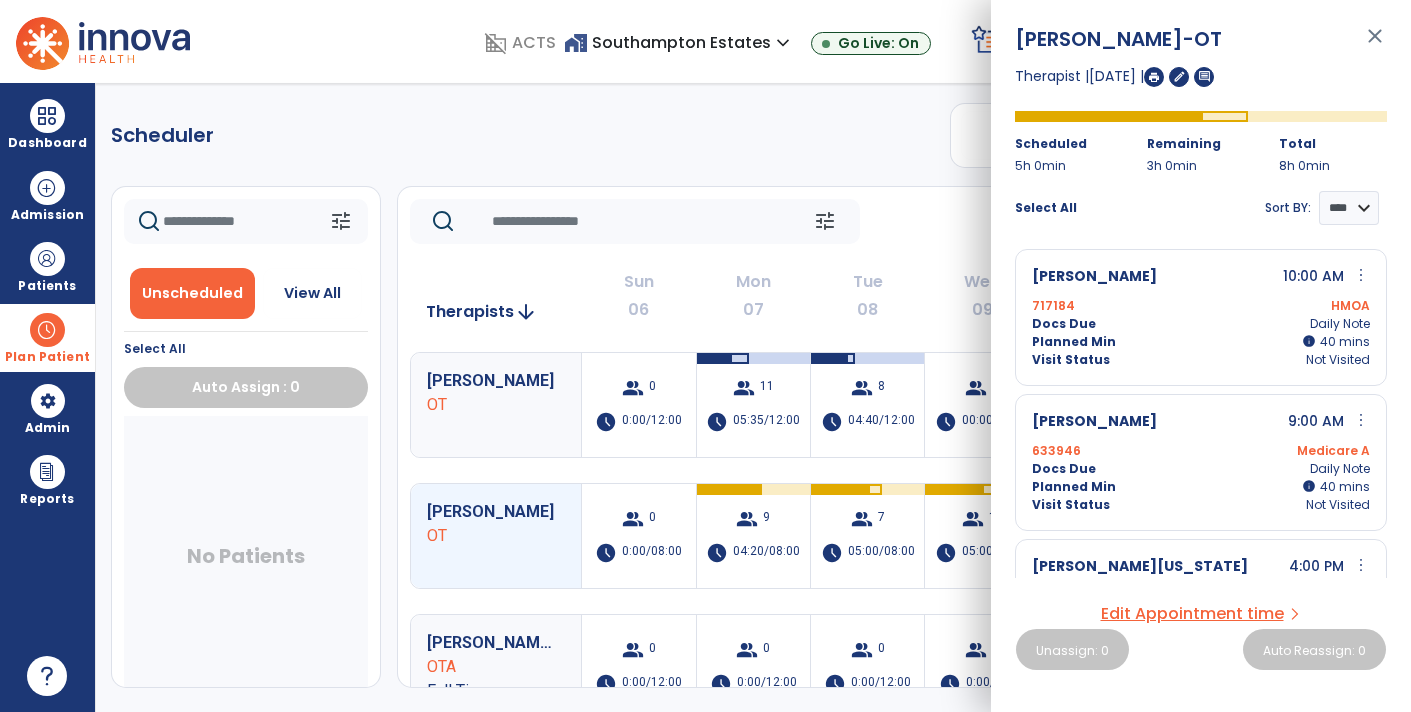 click on "close" at bounding box center (1375, 45) 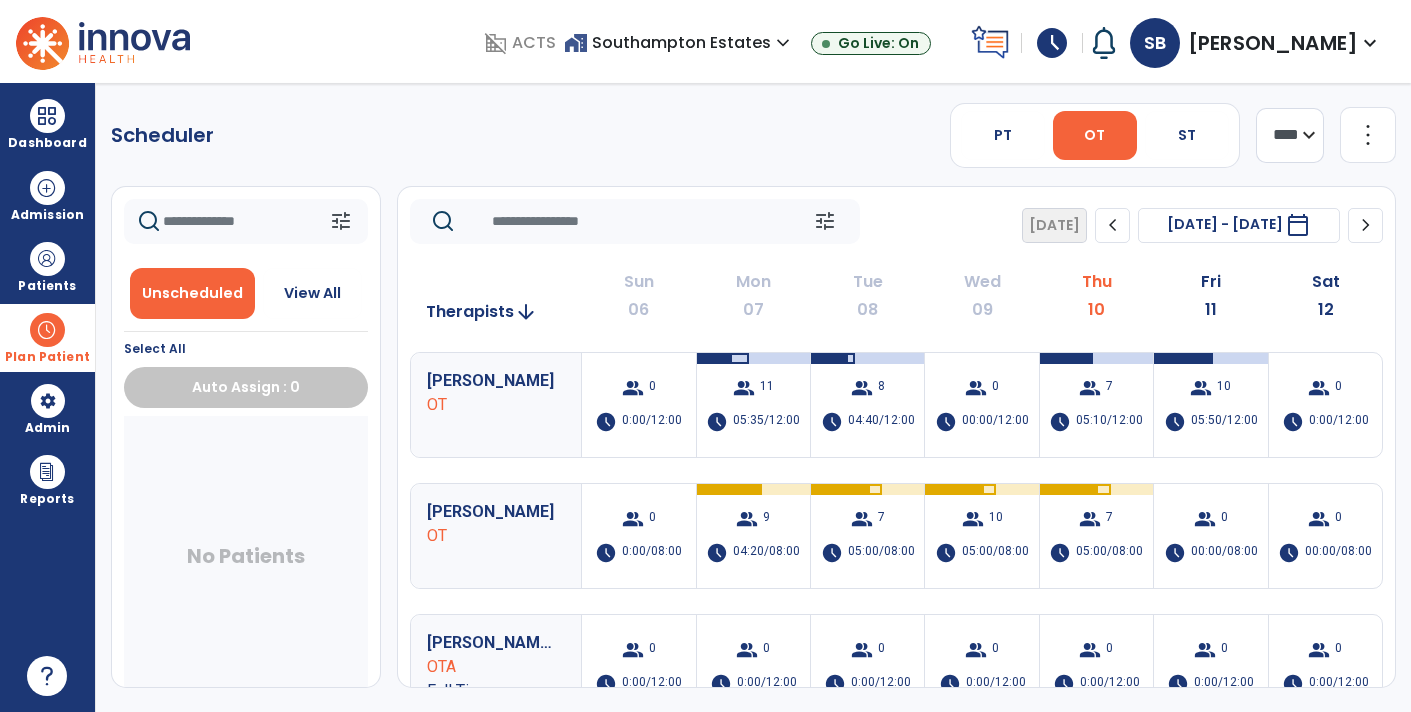 click at bounding box center (47, 330) 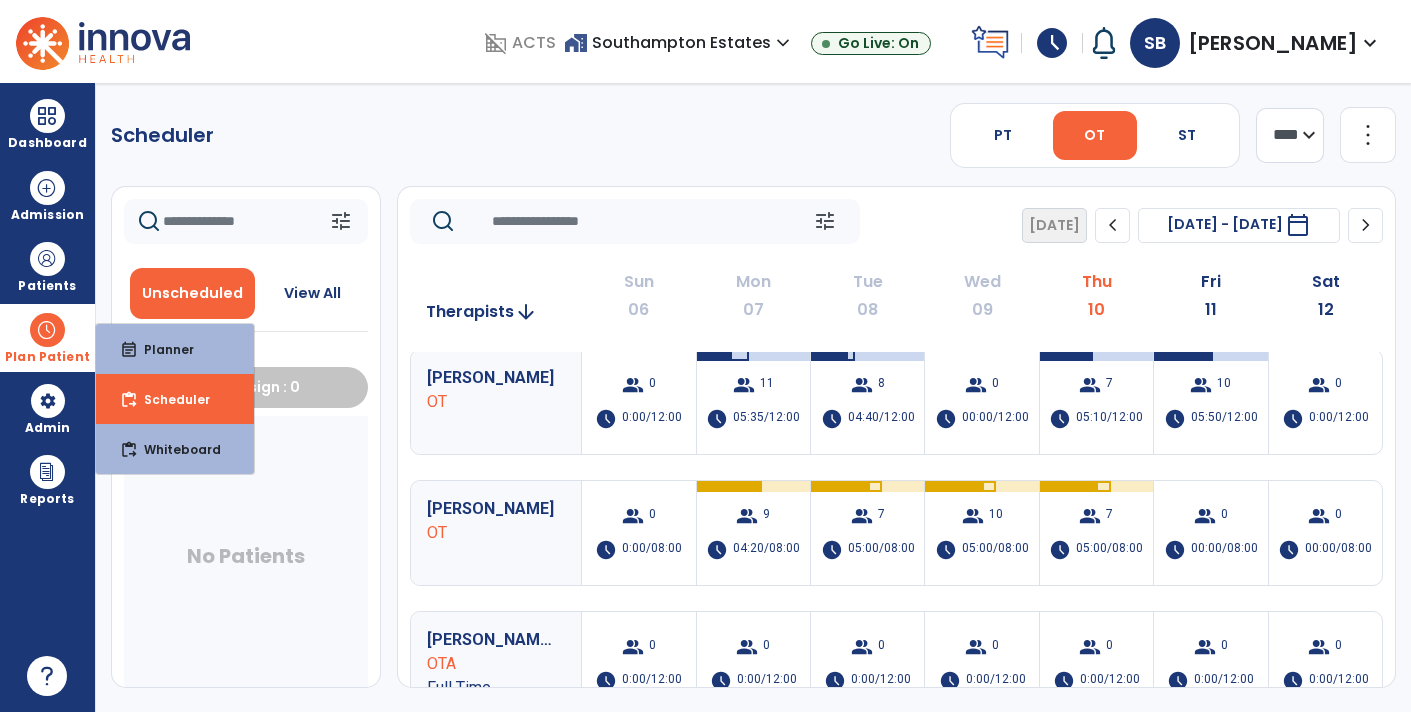 scroll, scrollTop: 5, scrollLeft: 0, axis: vertical 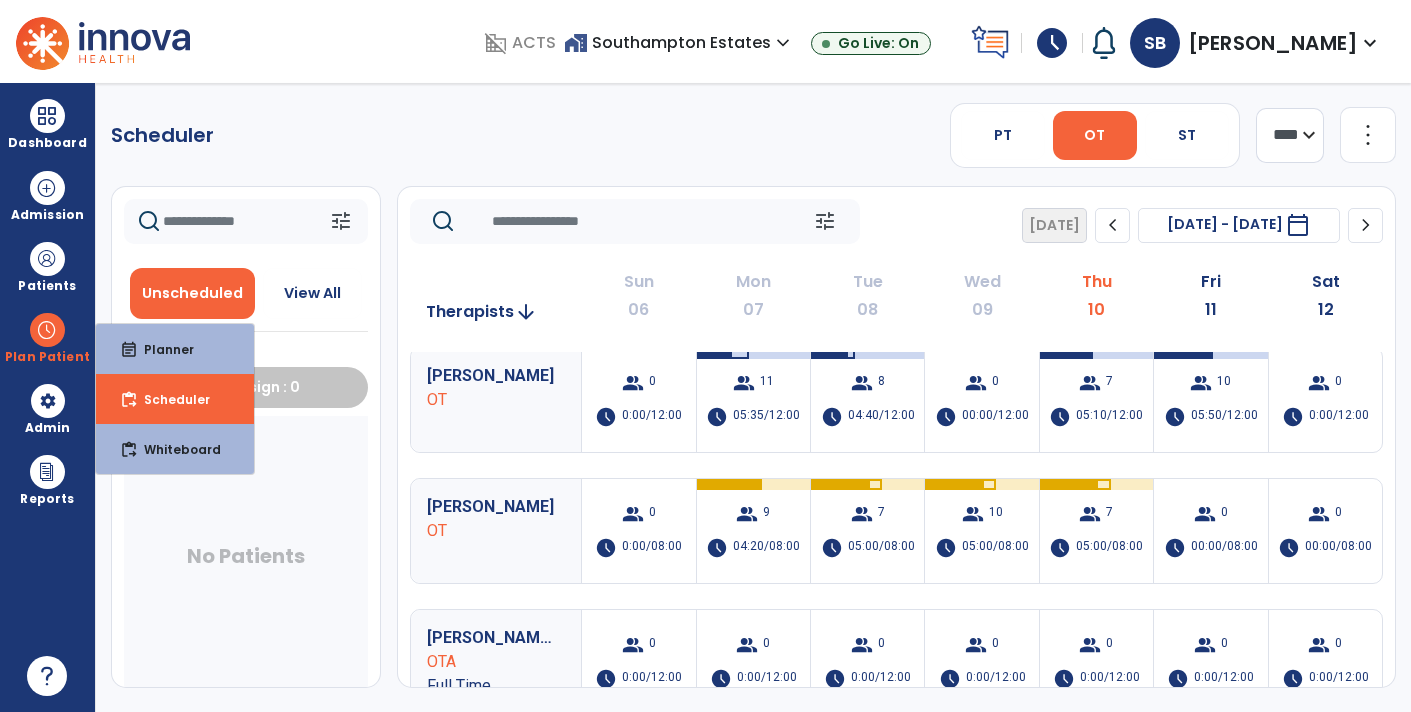 click on "No Patients" at bounding box center [246, 560] 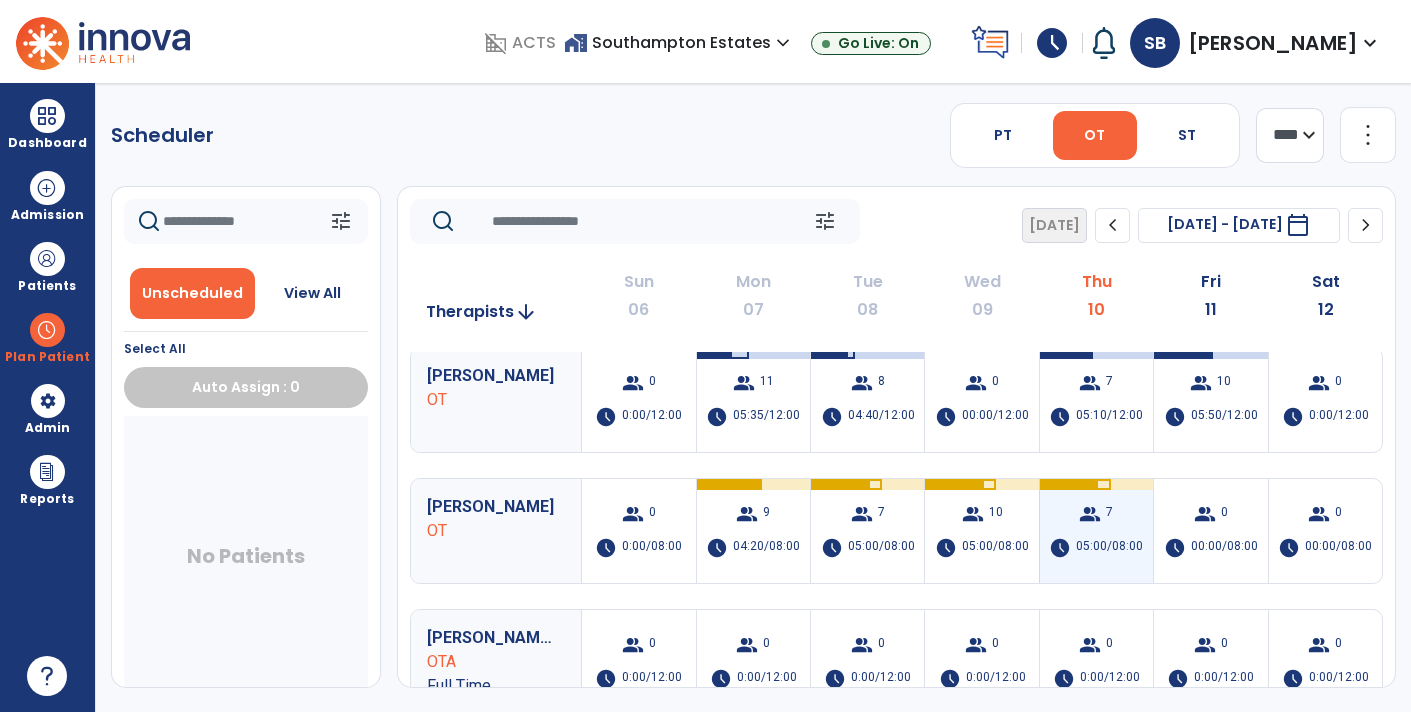 click on "7" at bounding box center [1109, 514] 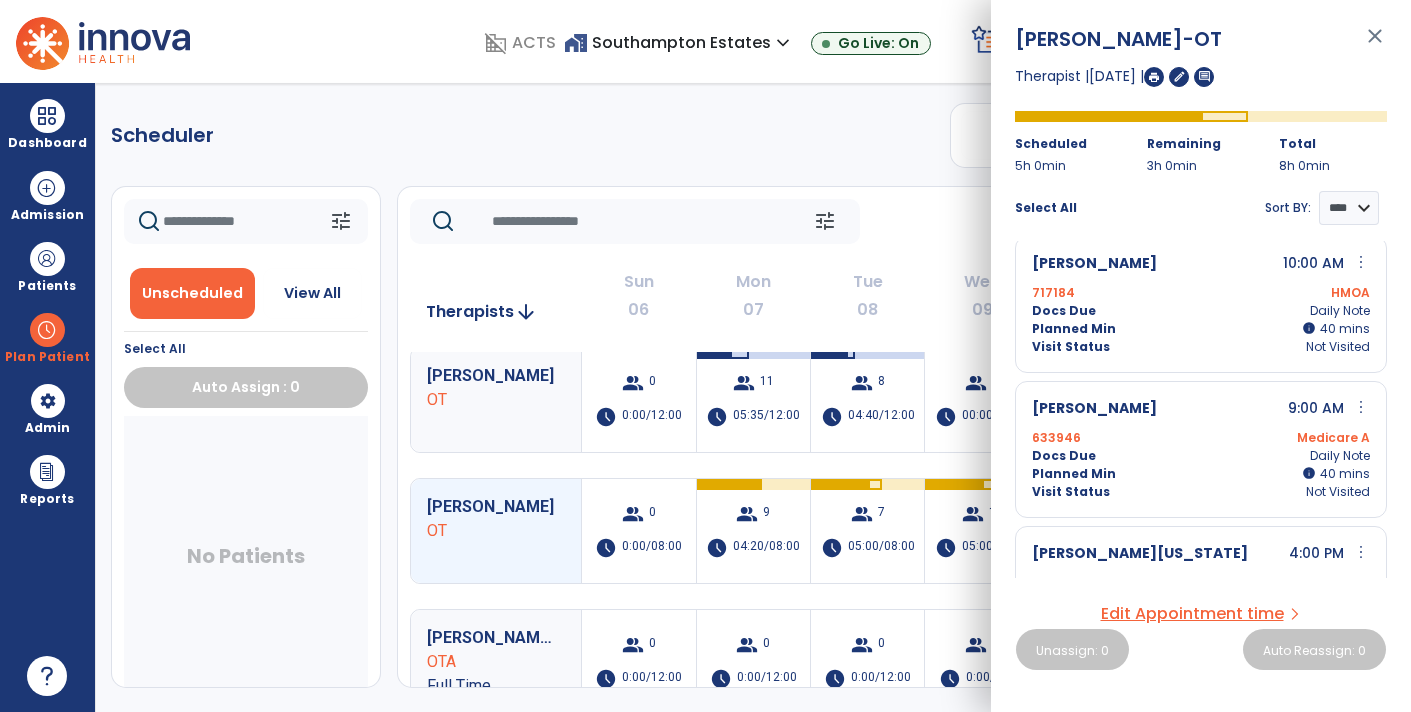 scroll, scrollTop: 0, scrollLeft: 0, axis: both 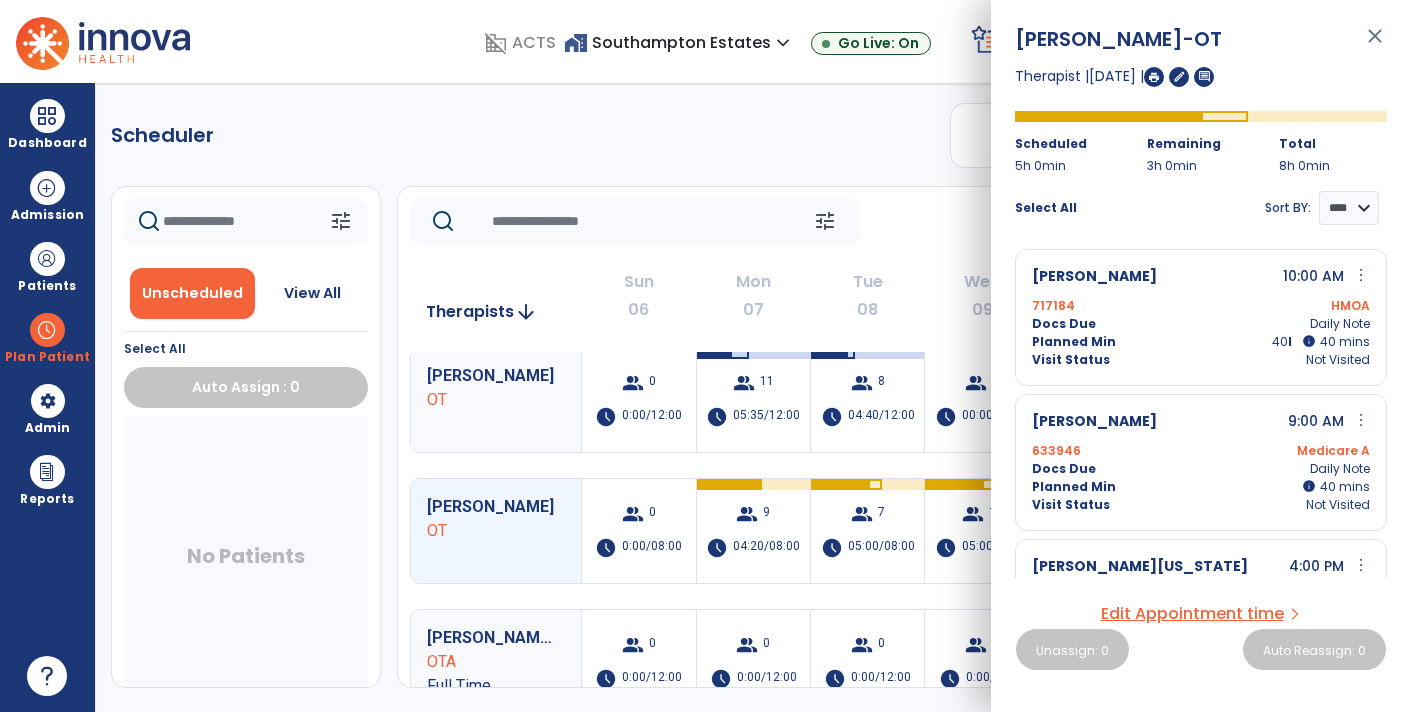 click on "info" at bounding box center [1309, 341] 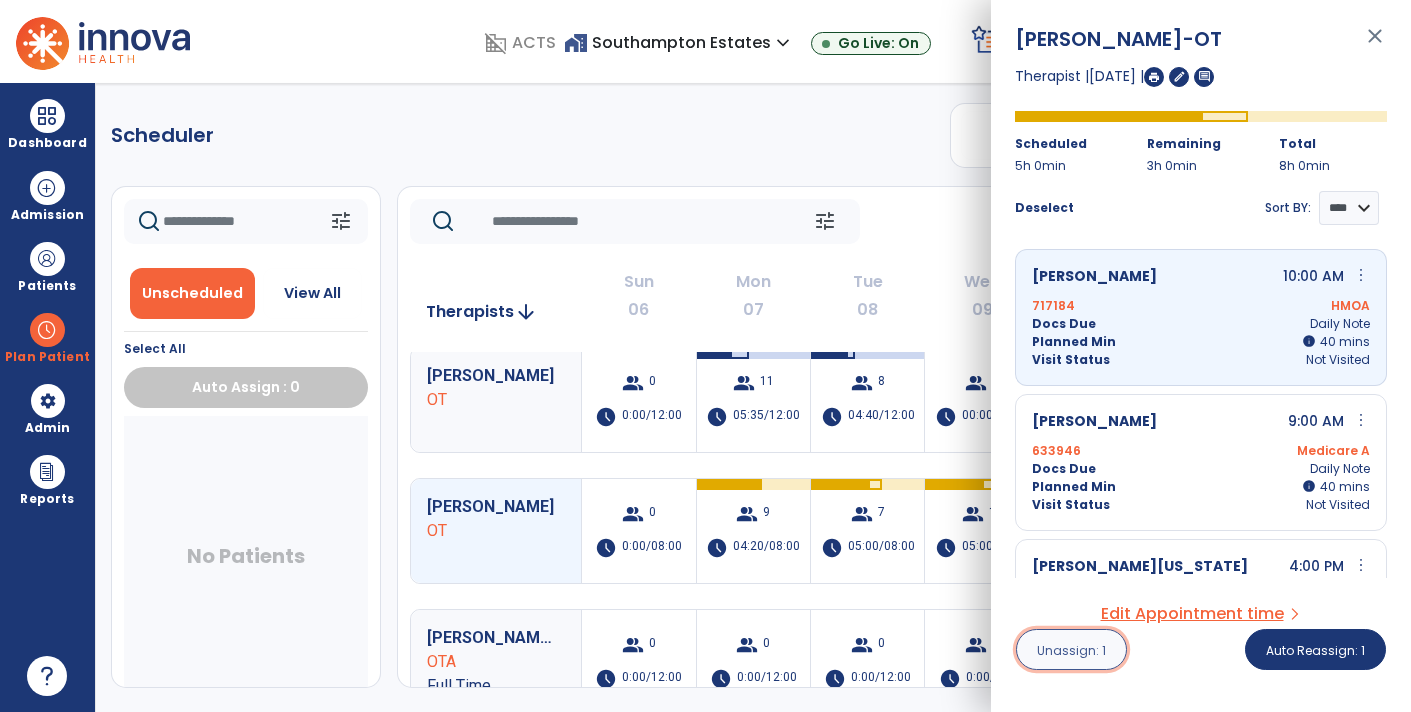 click on "Unassign: 1" at bounding box center [1071, 650] 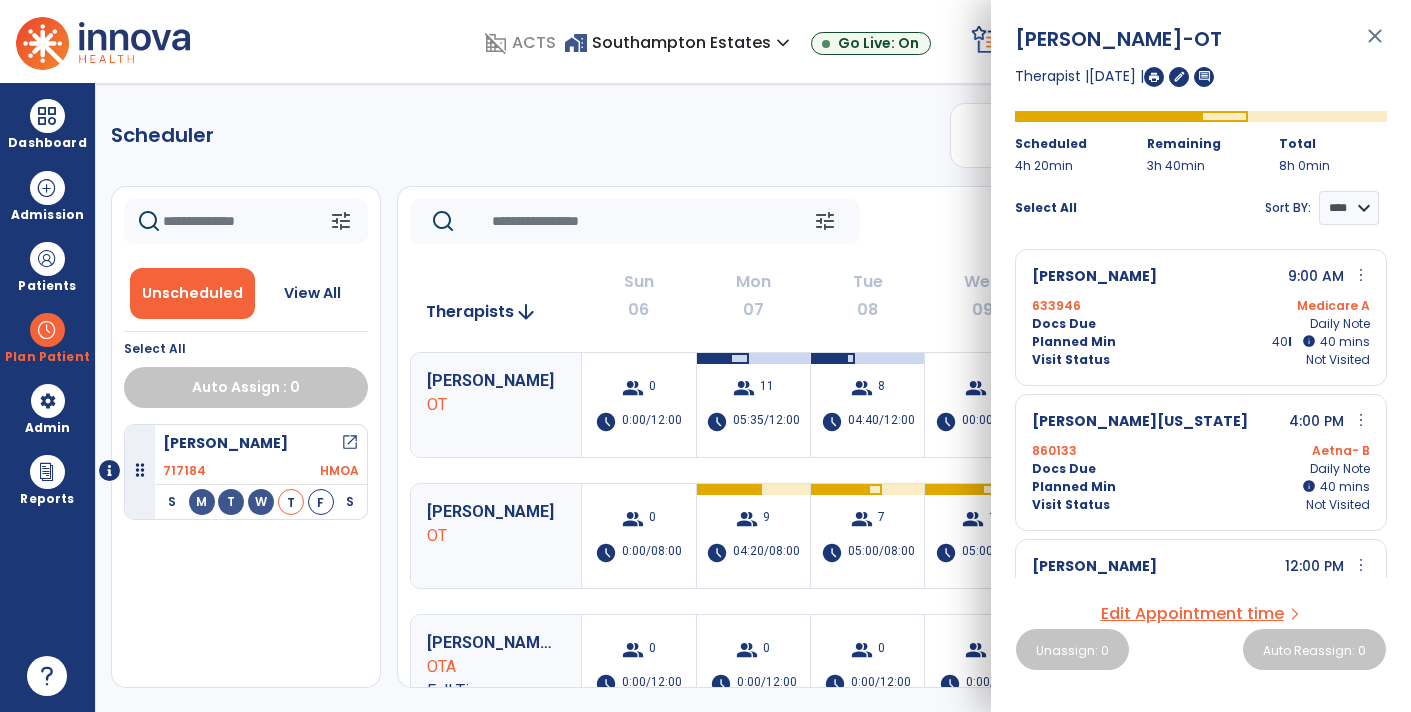 click on "info" at bounding box center (1309, 341) 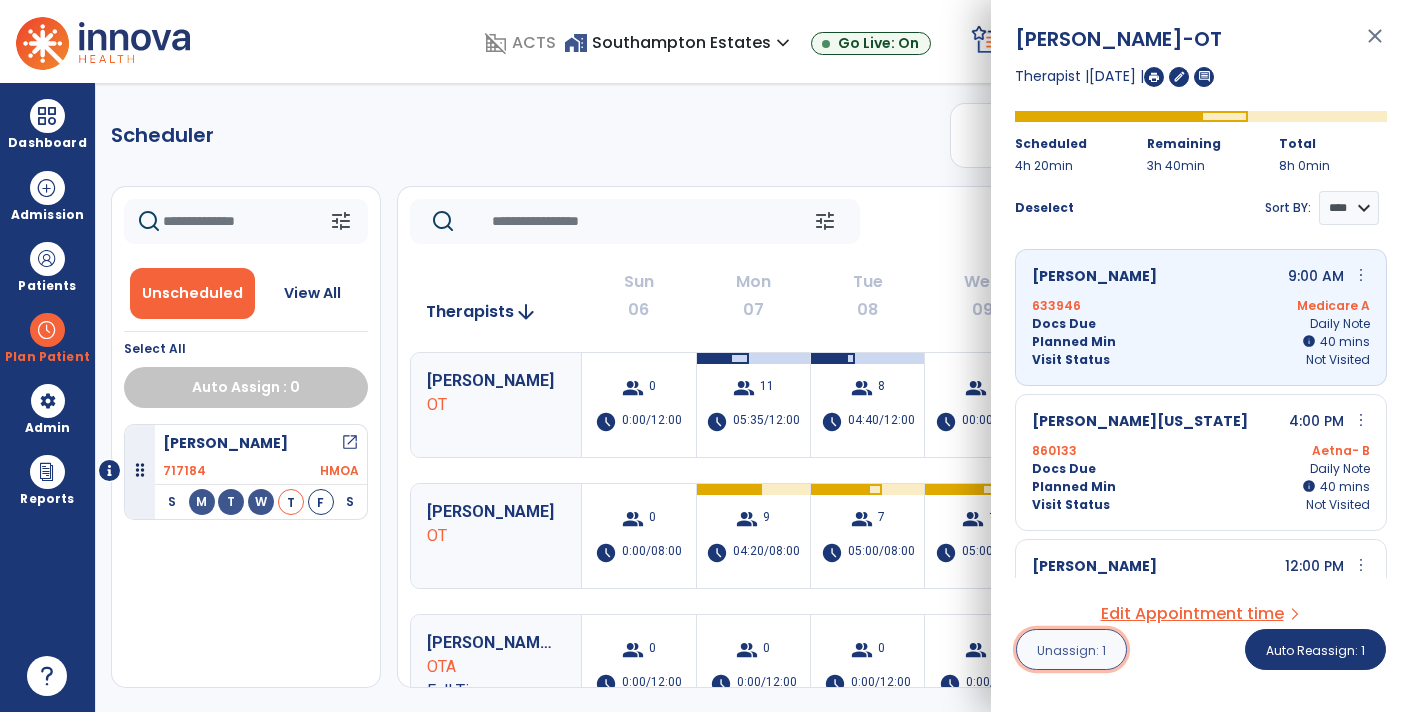 click on "Unassign: 1" at bounding box center [1071, 649] 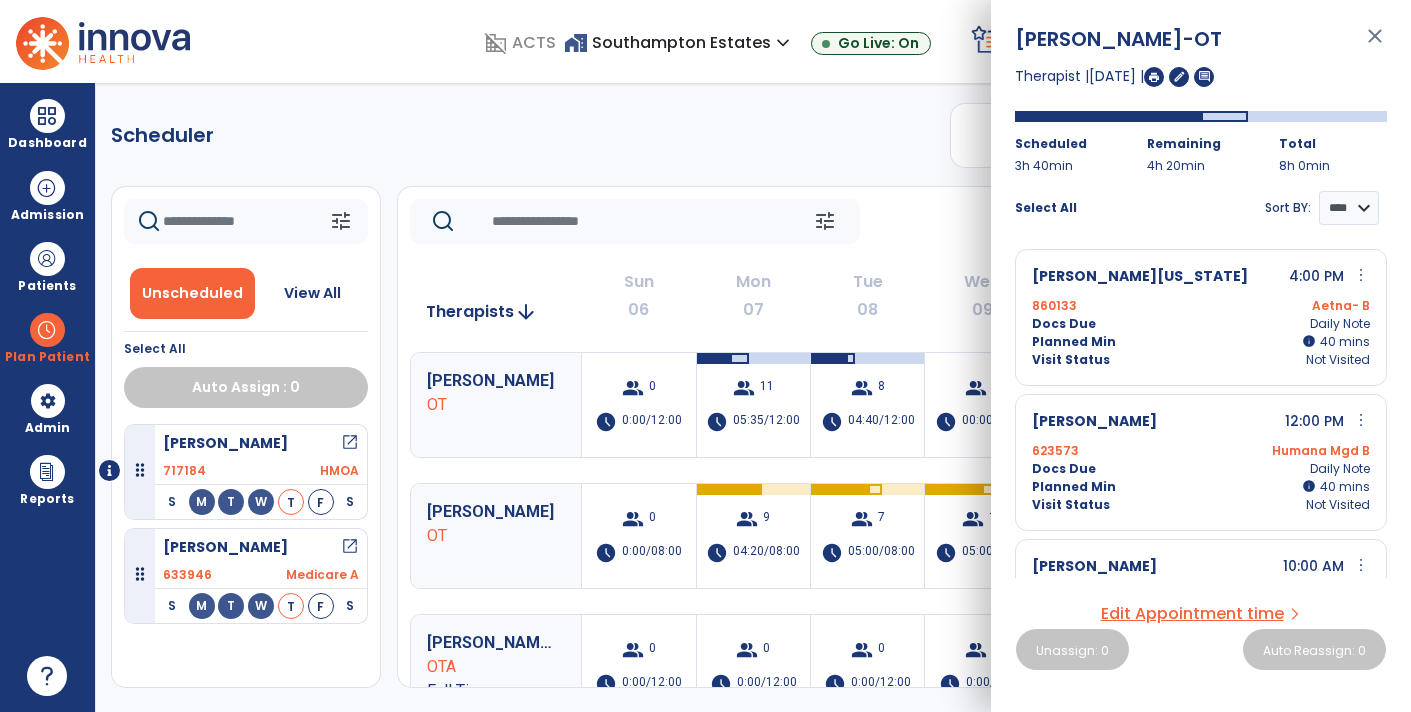 click on "close" at bounding box center [1375, 45] 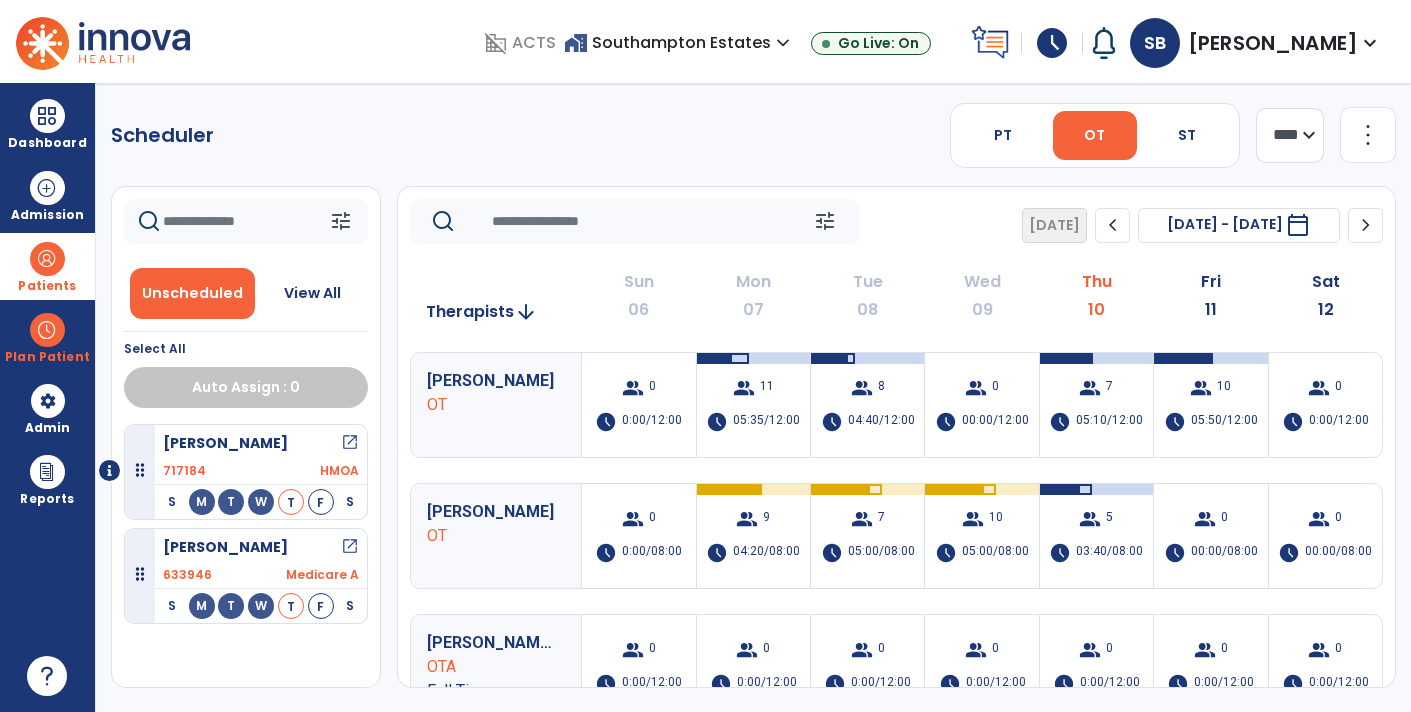 click at bounding box center (47, 259) 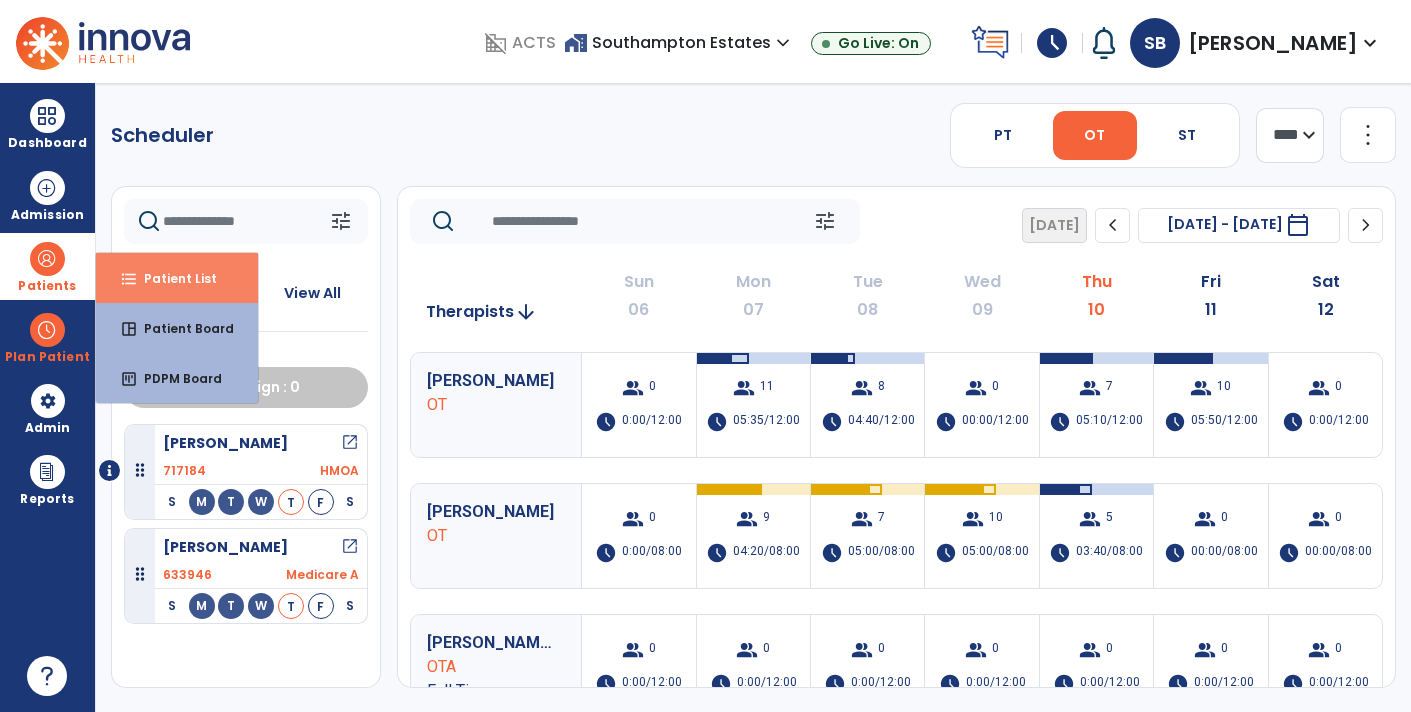 click on "format_list_bulleted  Patient List" at bounding box center (177, 278) 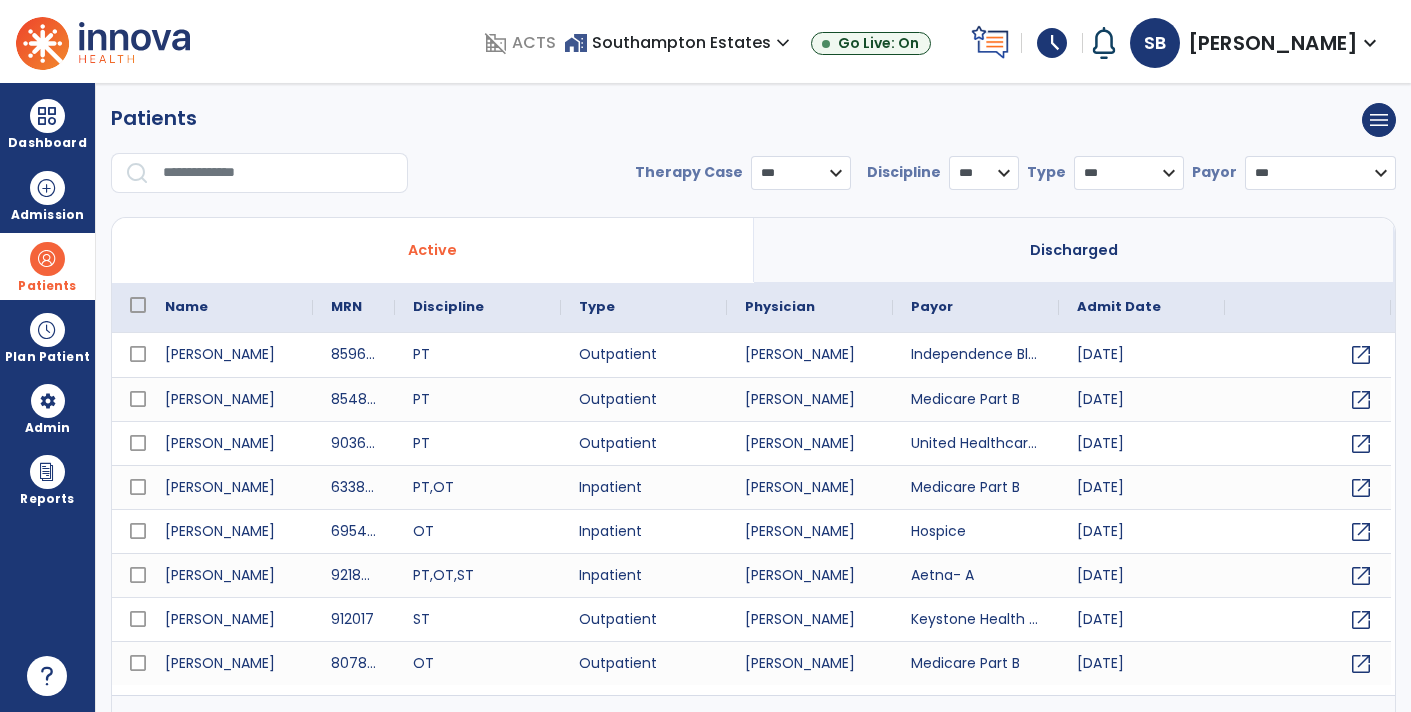 click at bounding box center [278, 173] 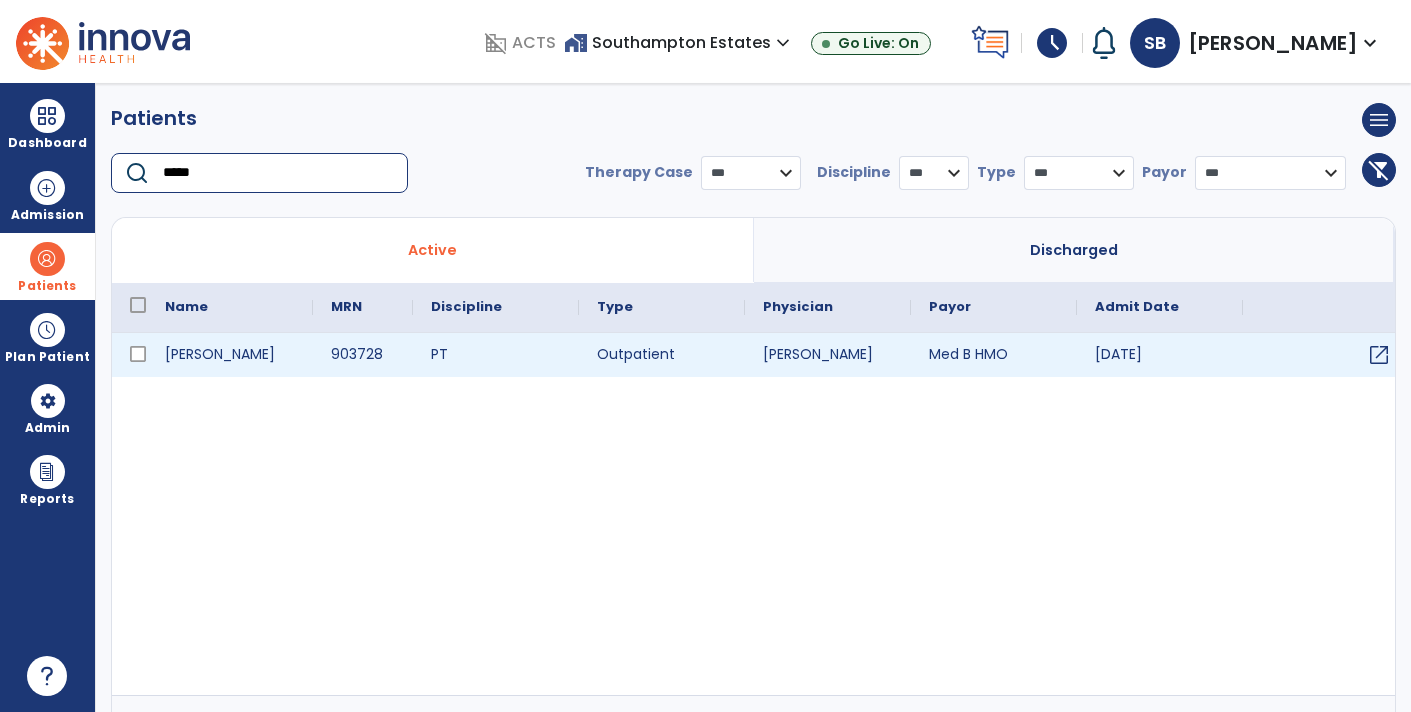 type on "*****" 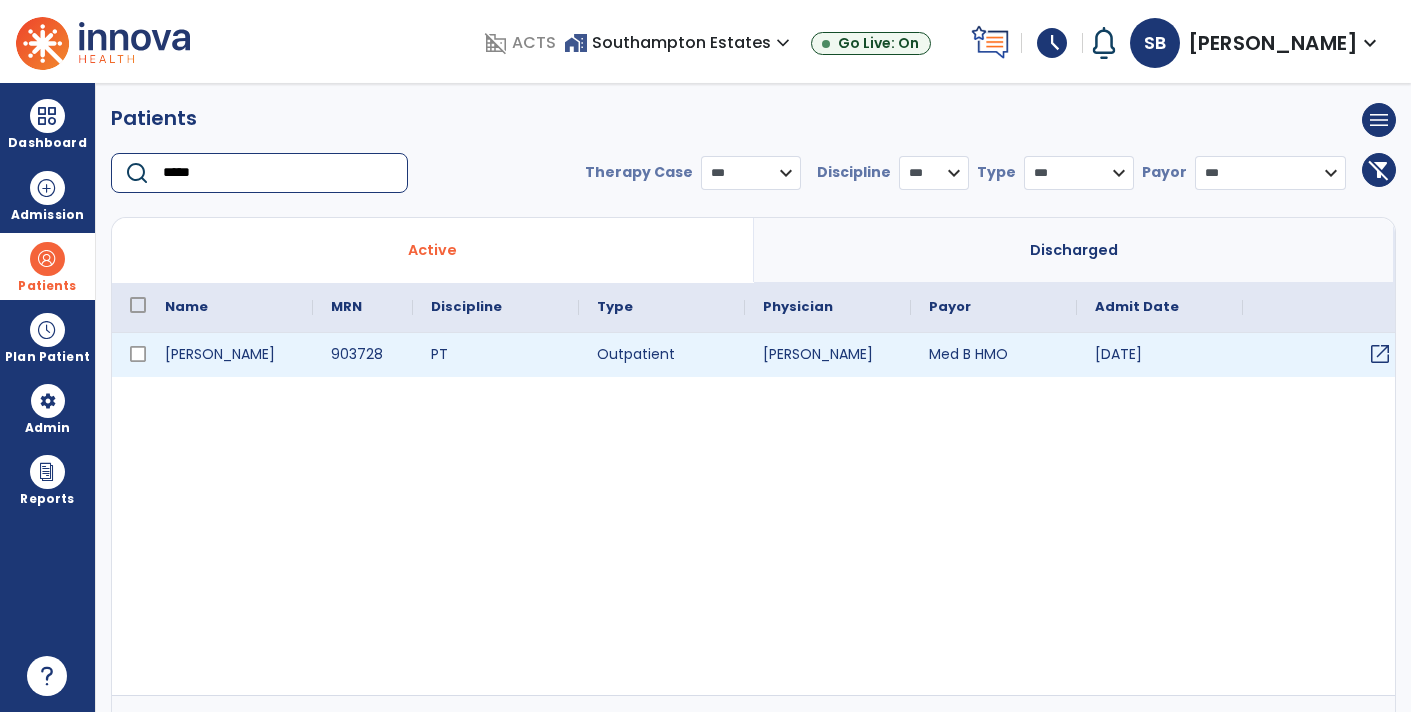 click on "open_in_new" at bounding box center [1380, 354] 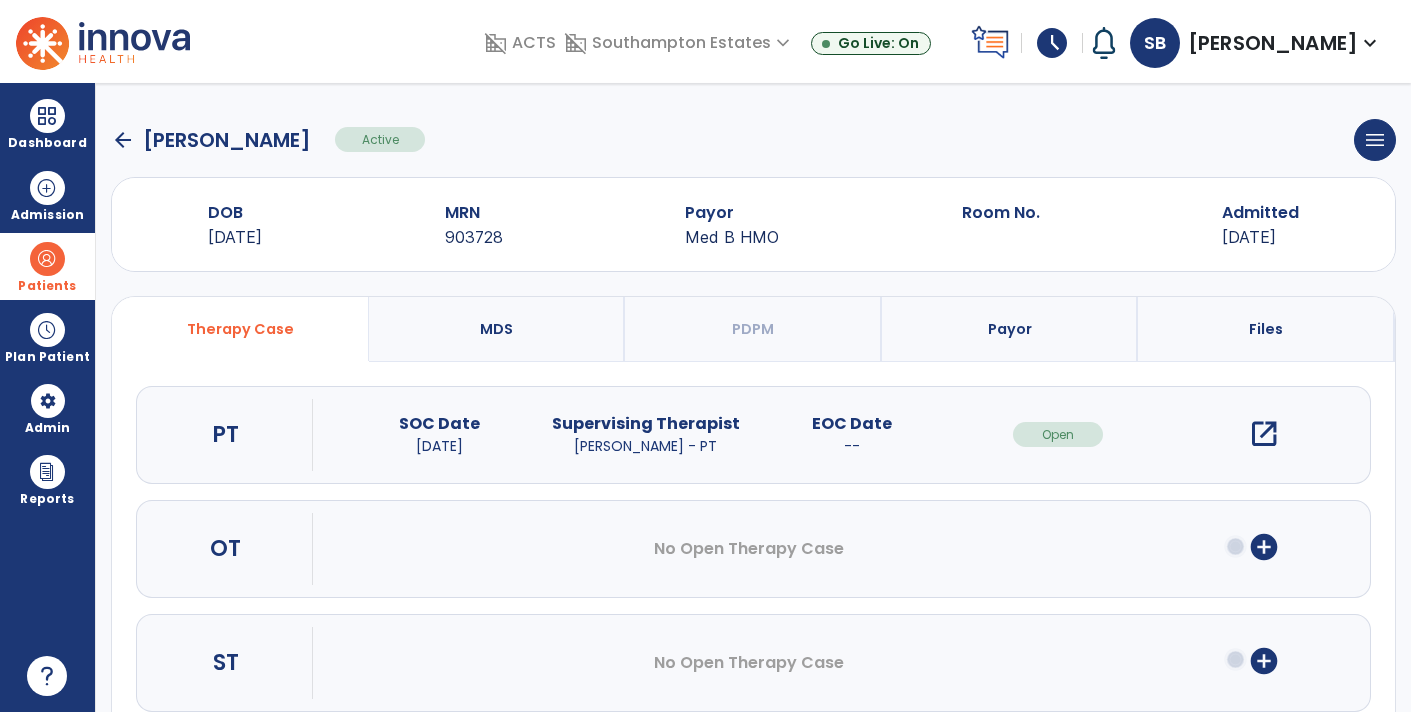 click on "add_circle" at bounding box center [1264, 547] 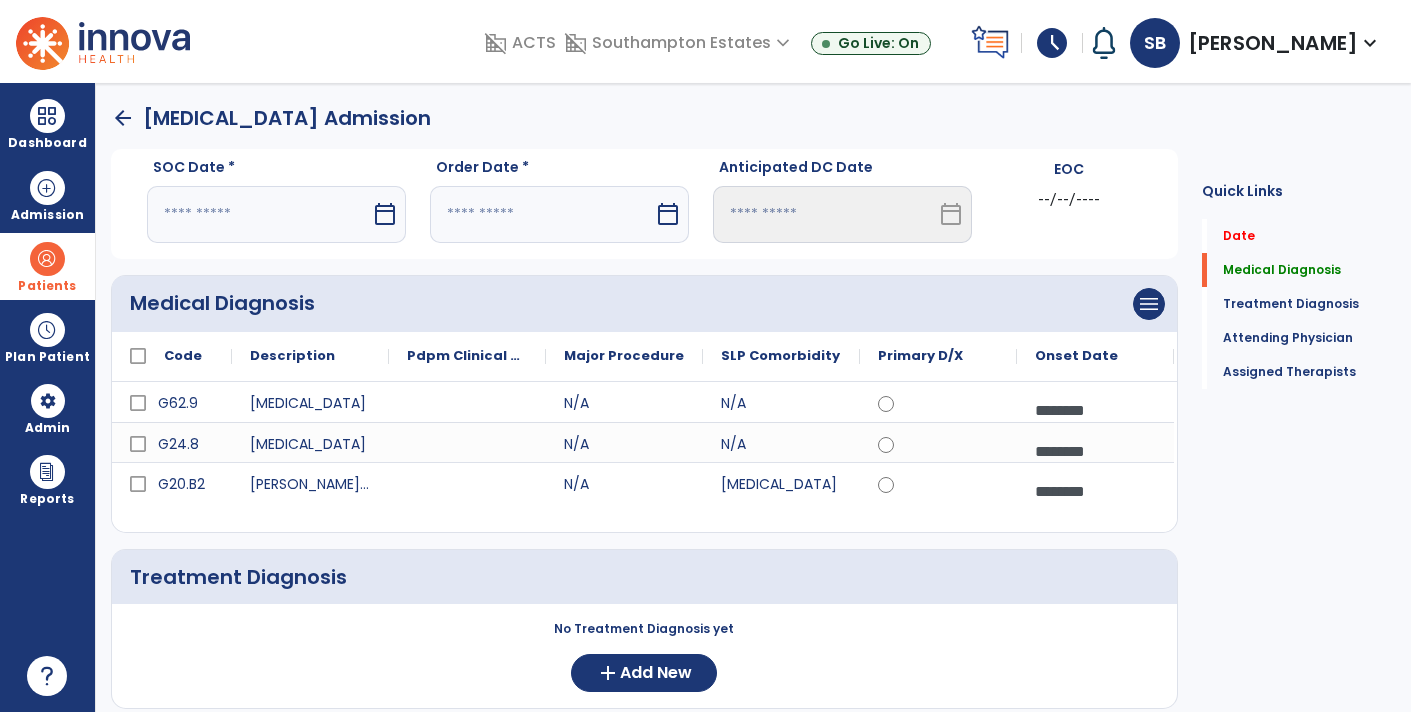 click on "calendar_today" at bounding box center [385, 214] 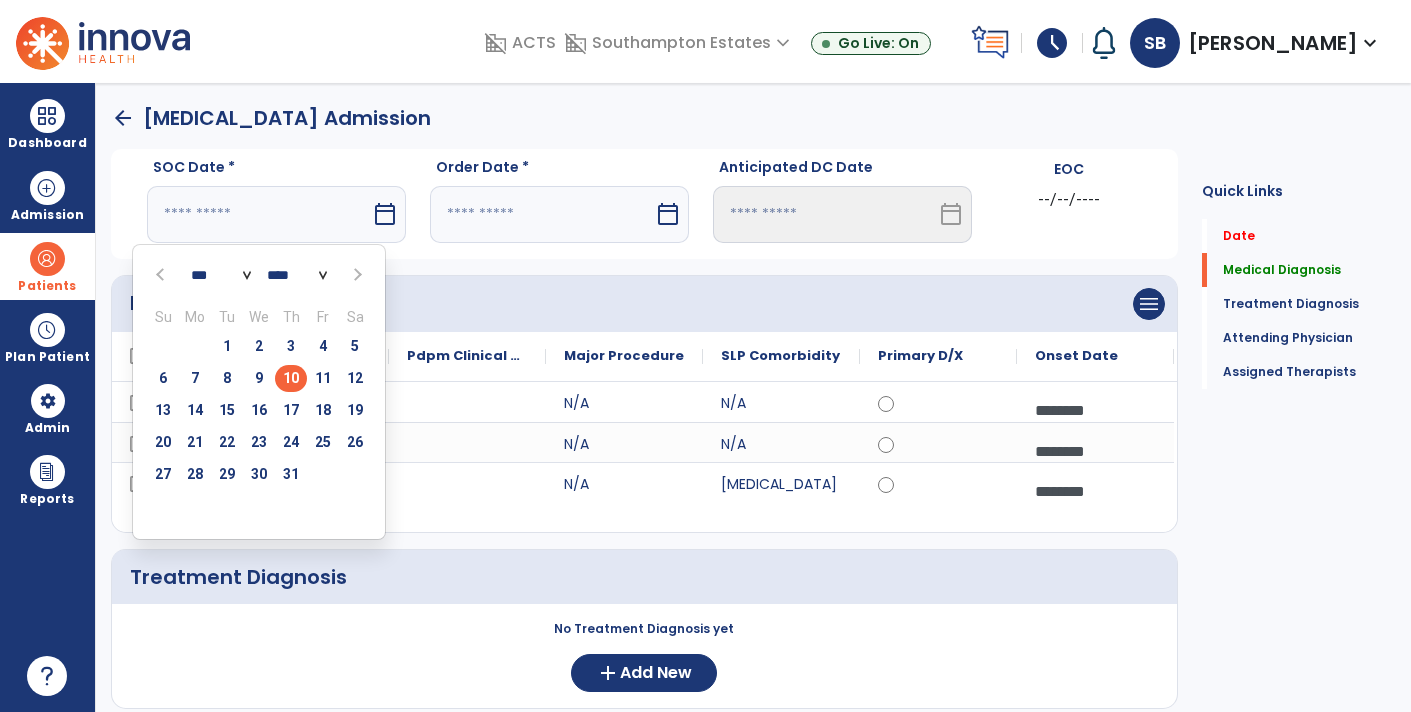 click on "arrow_back" 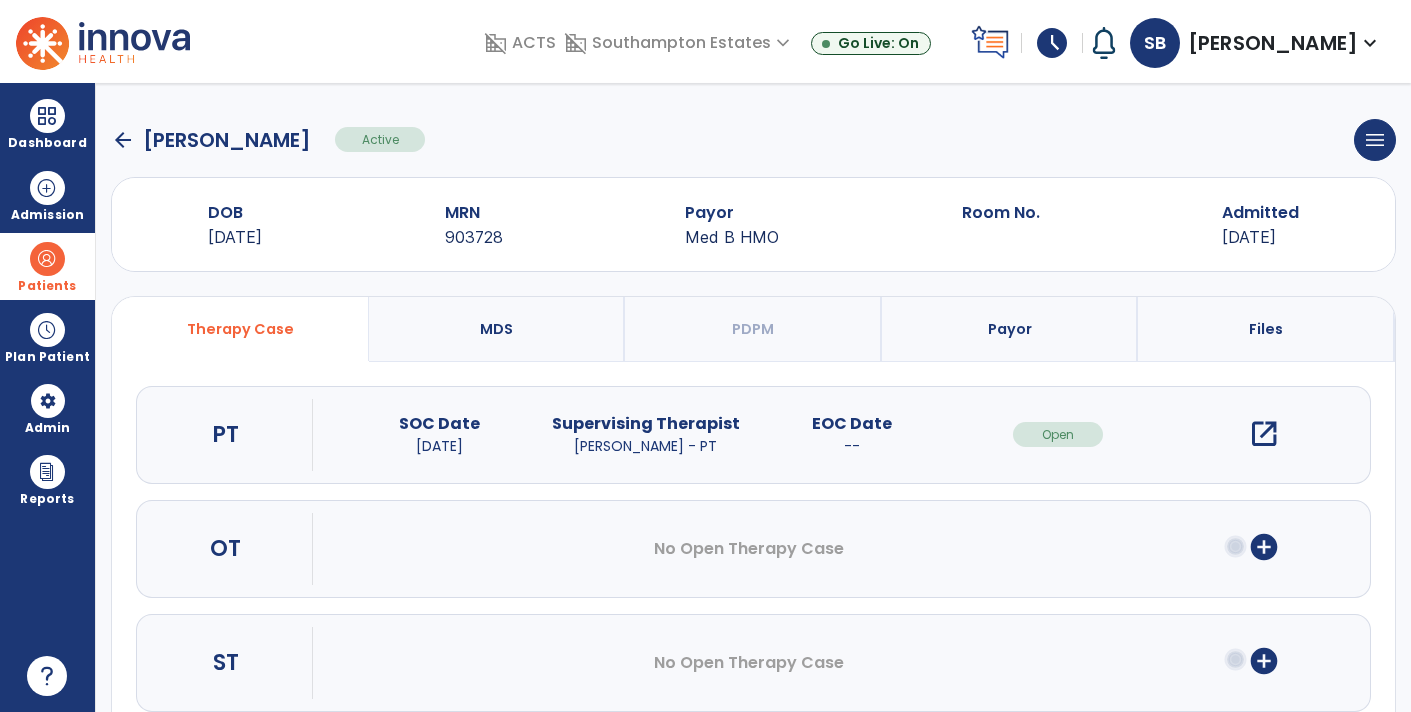 click on "open_in_new" at bounding box center (1264, 434) 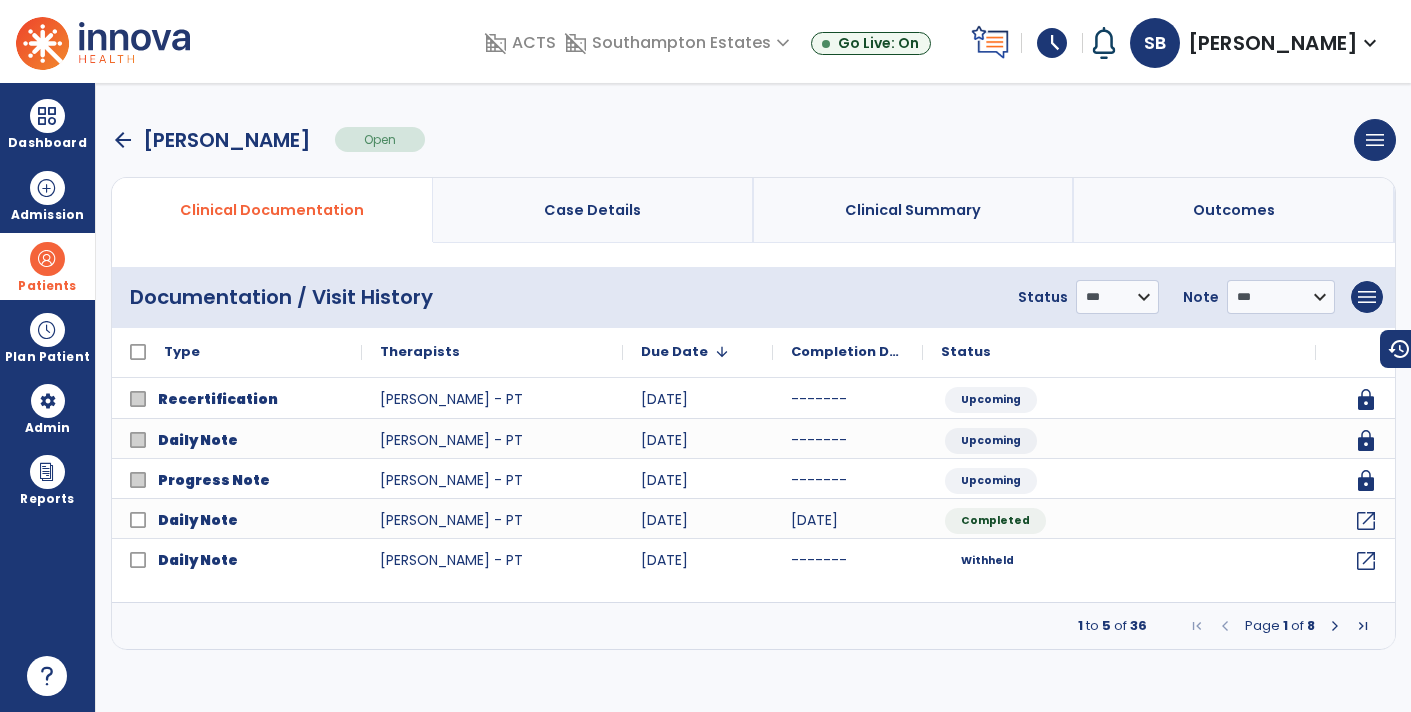 click at bounding box center [1335, 626] 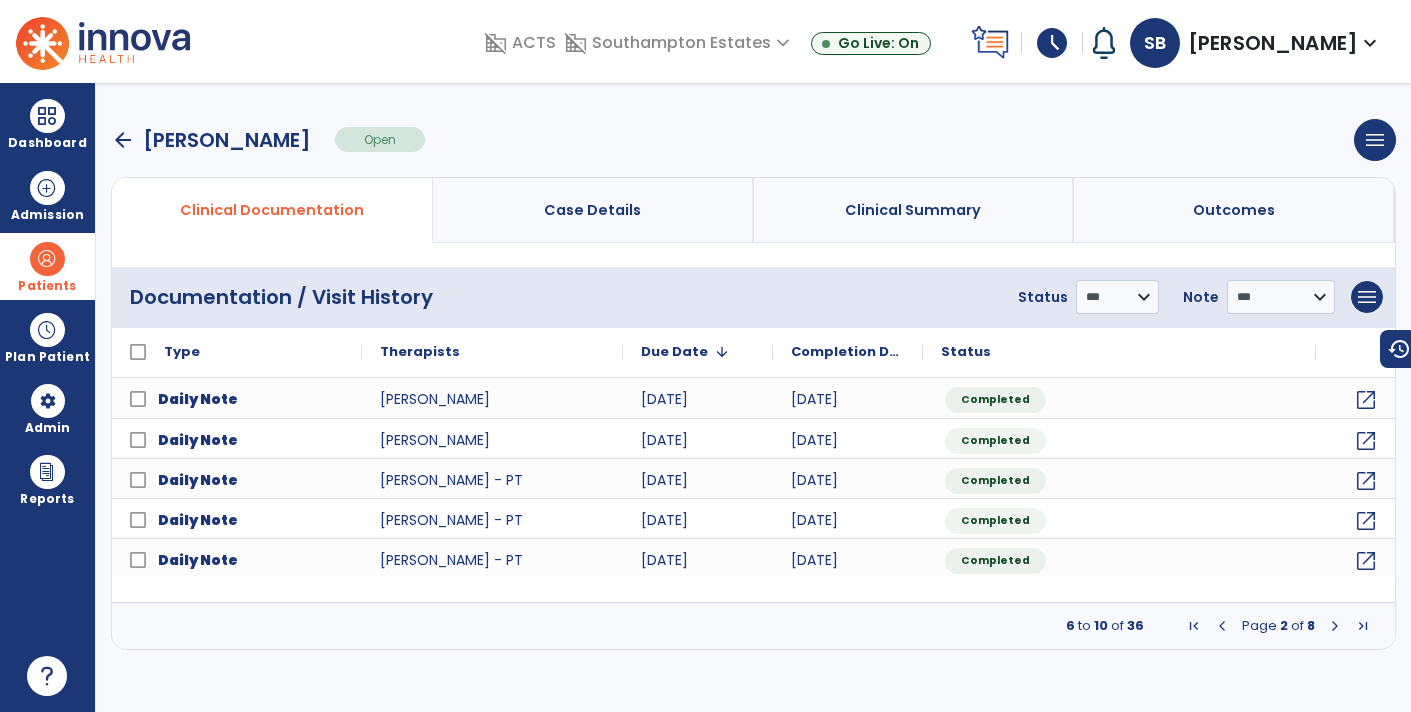 click at bounding box center (1335, 626) 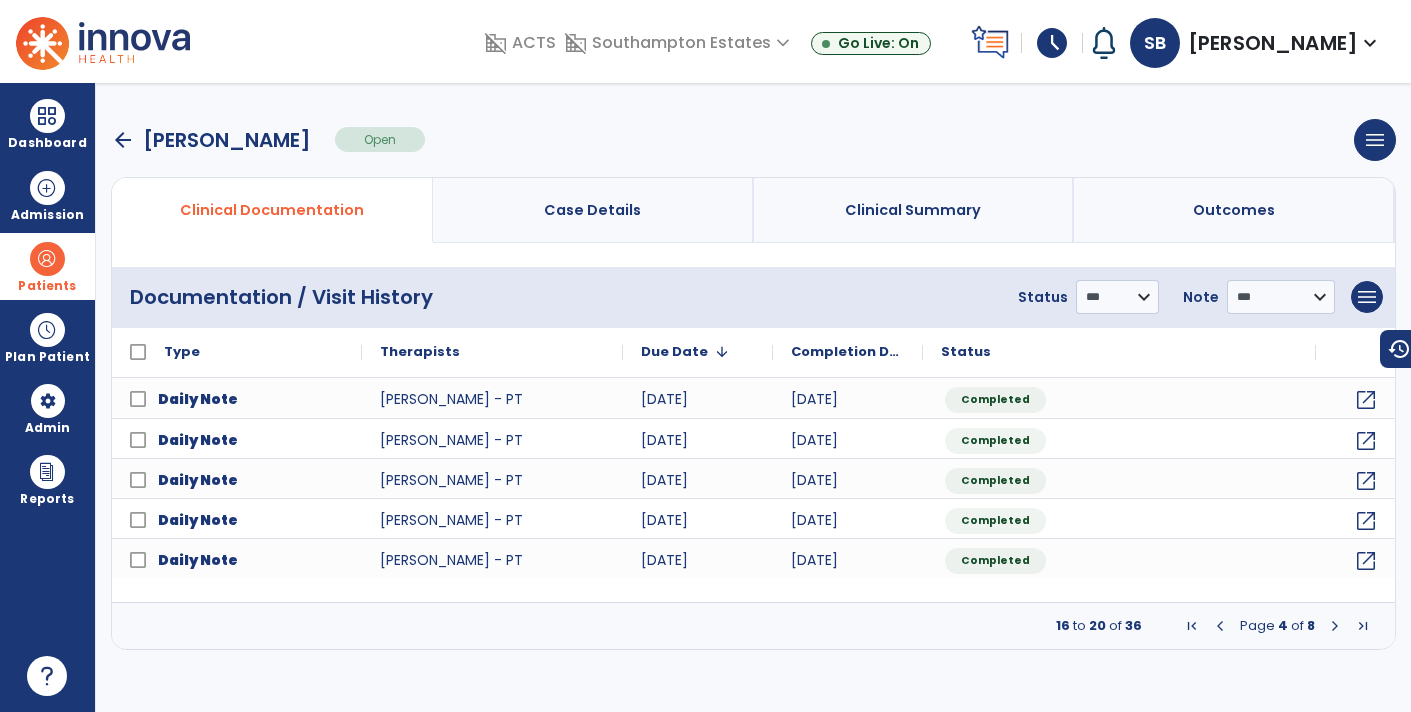 click at bounding box center [1335, 626] 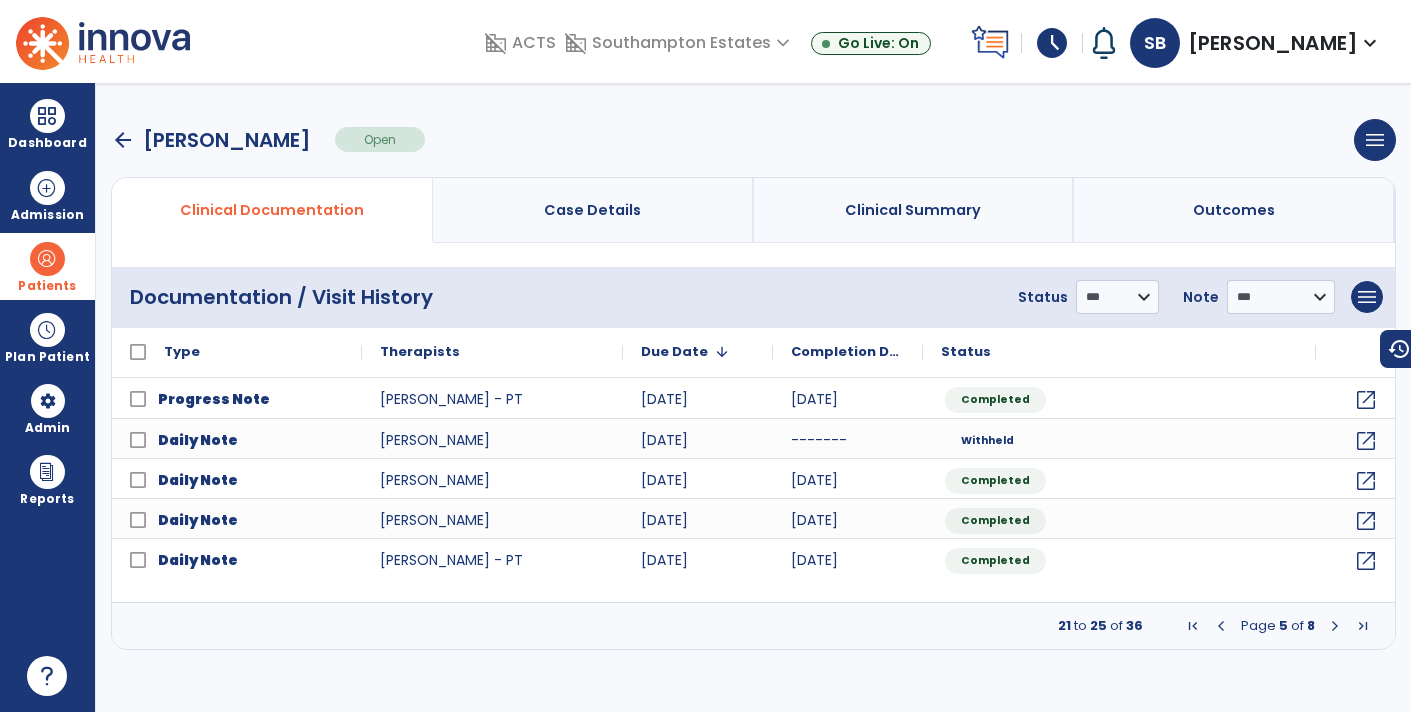 click at bounding box center [1335, 626] 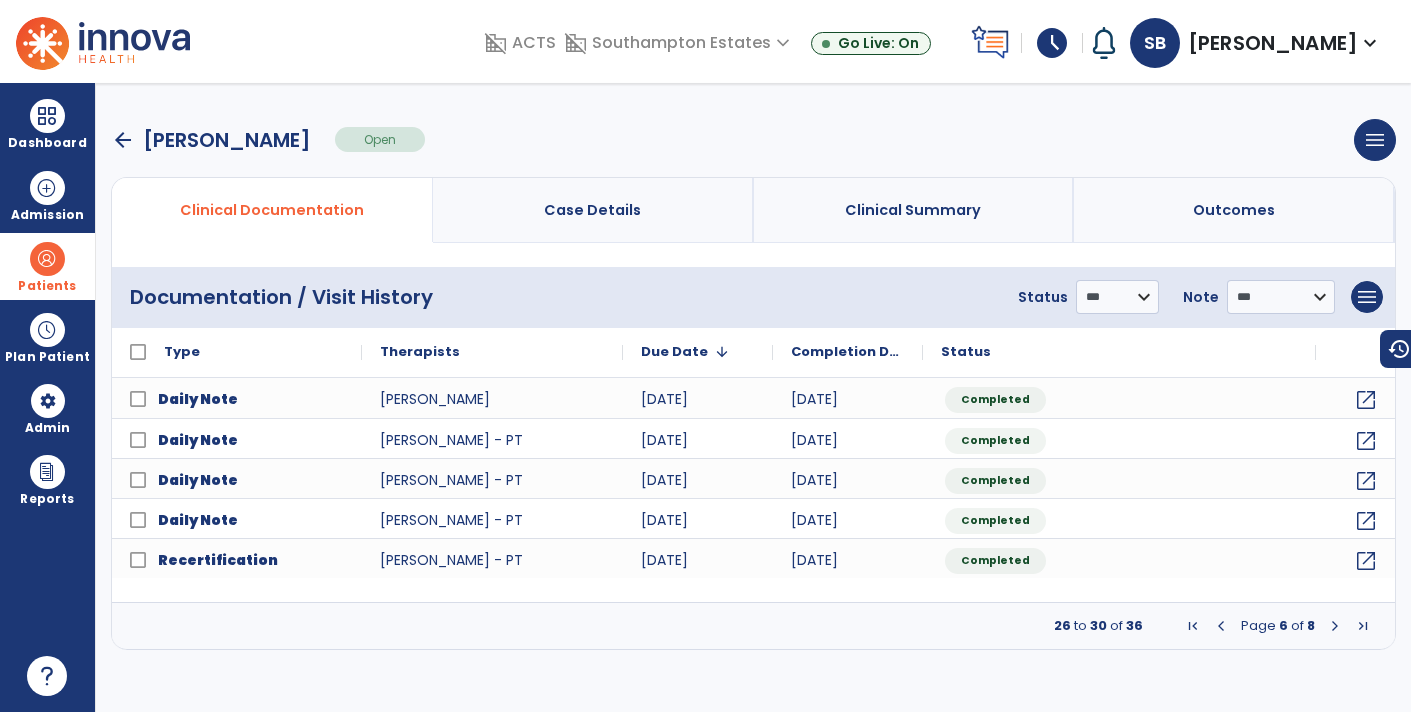 click at bounding box center [1335, 626] 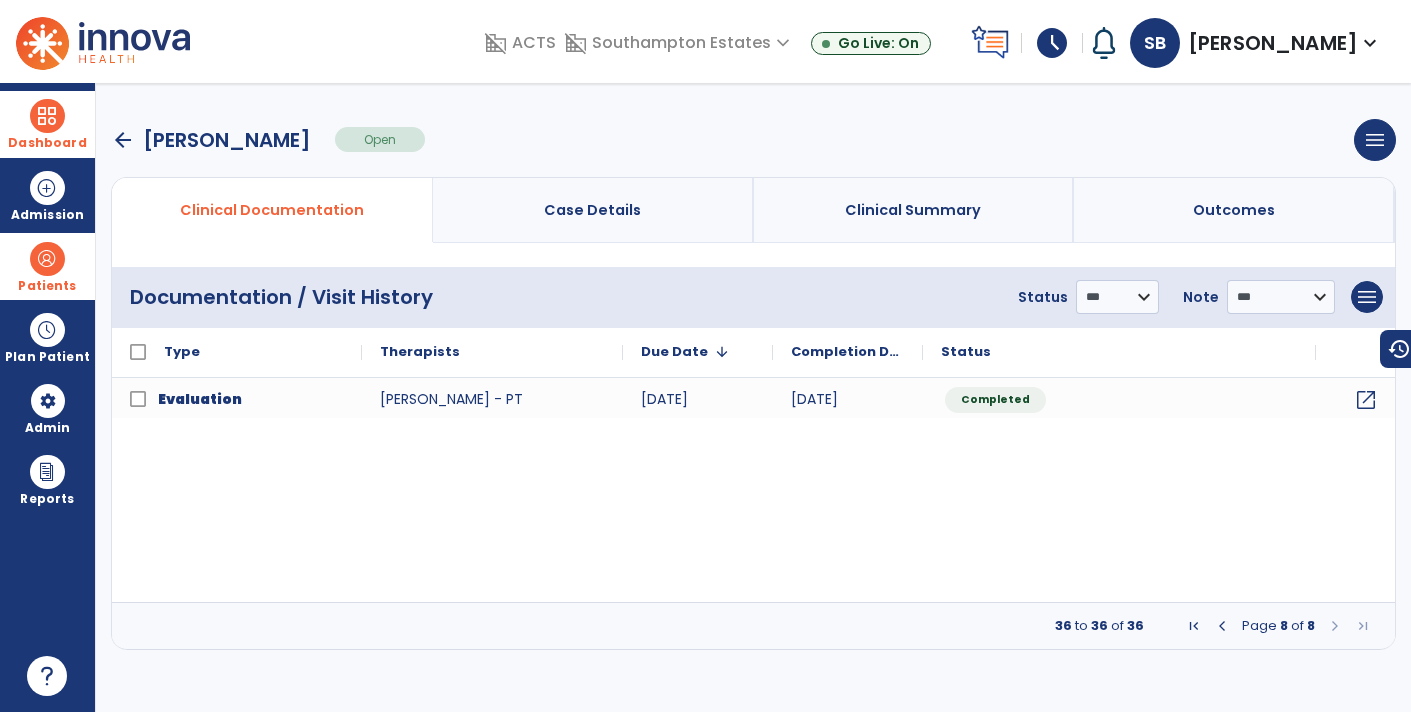 click on "Dashboard" at bounding box center [47, 124] 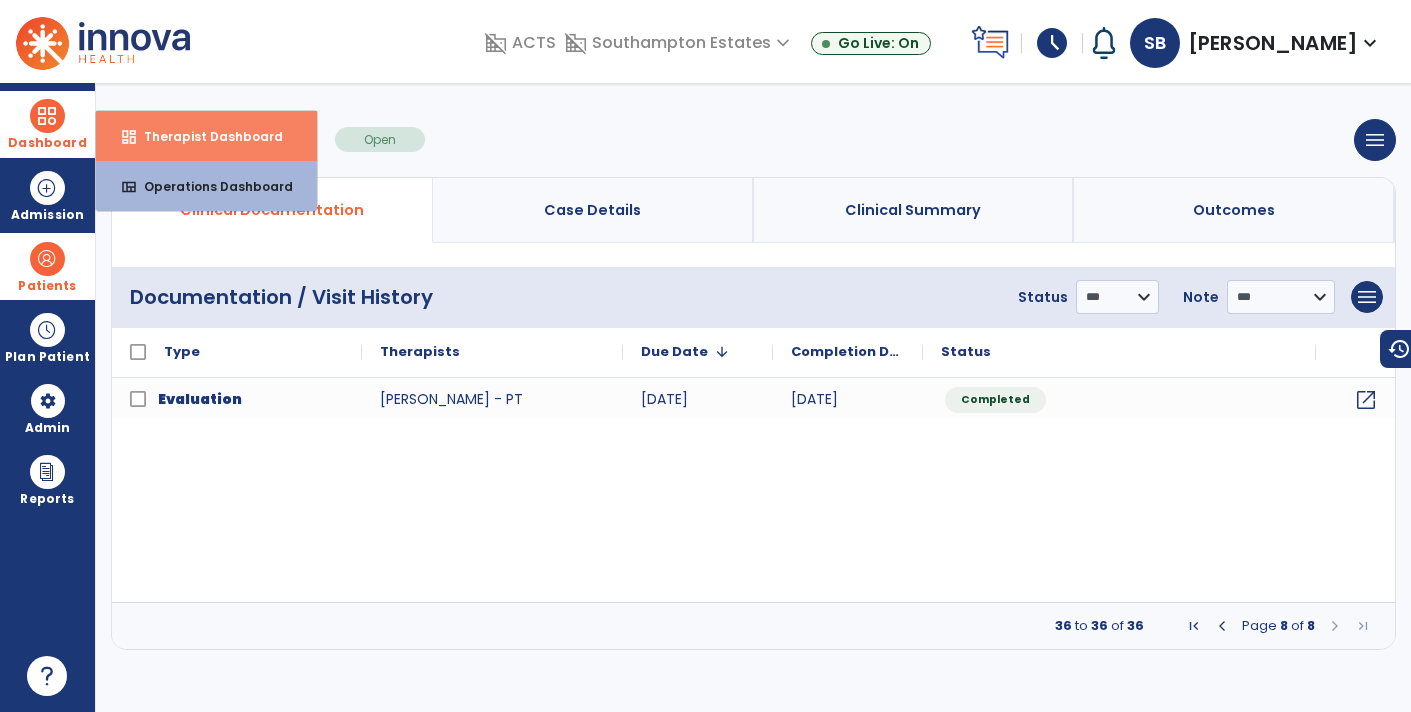 click on "dashboard" at bounding box center [129, 137] 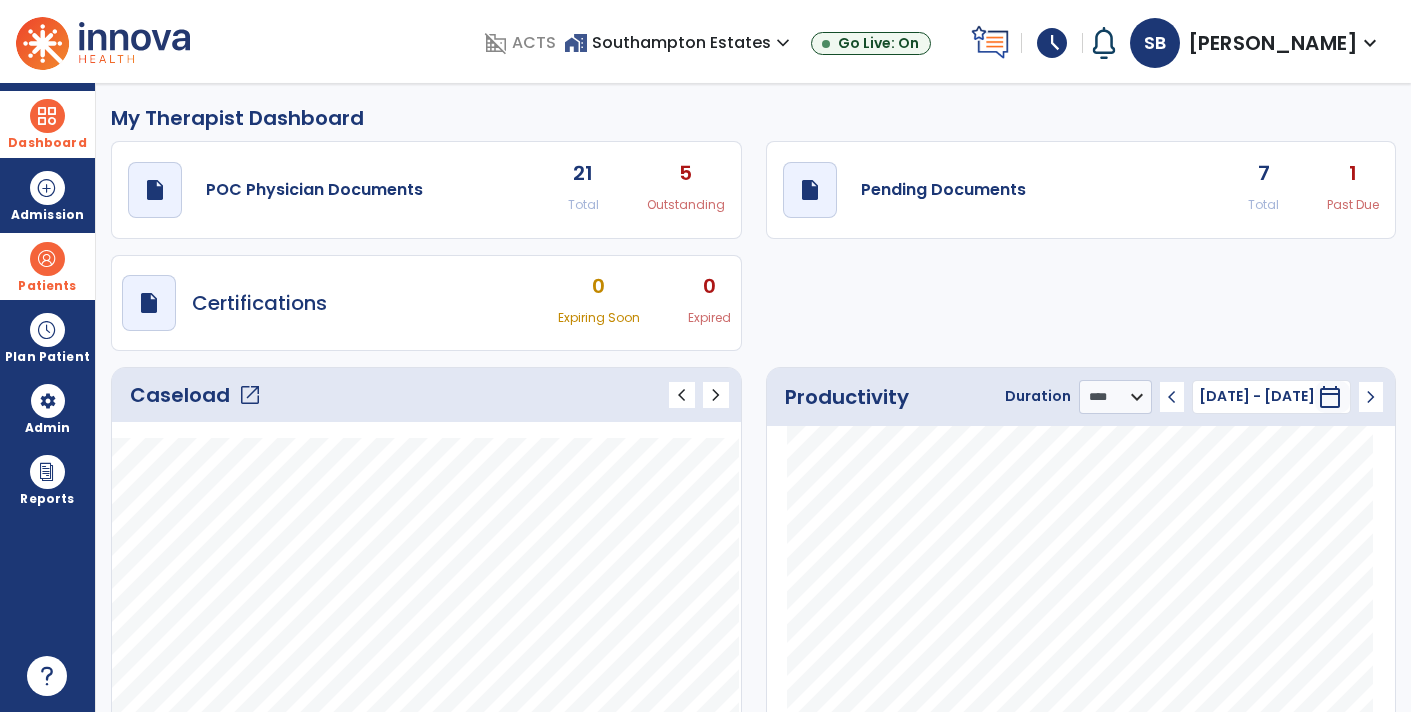 click on "Patients" at bounding box center [47, 286] 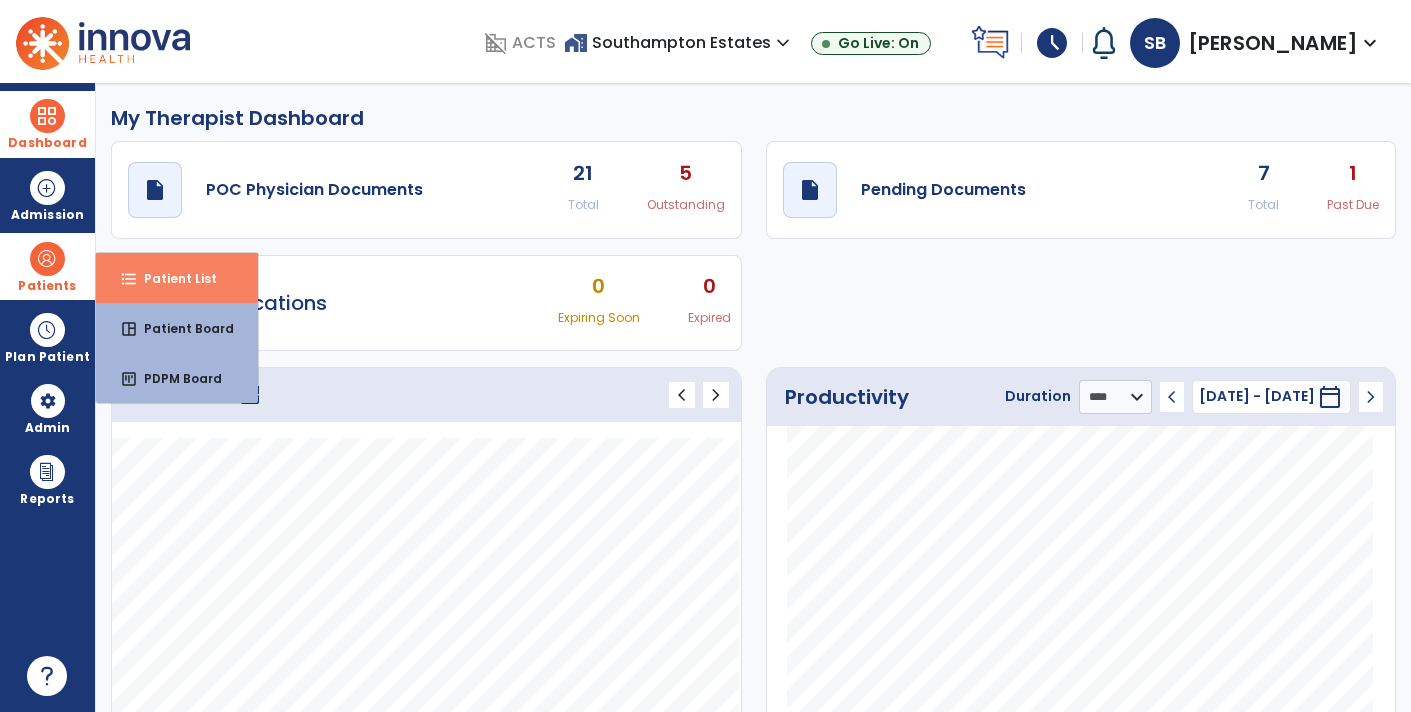 click on "Patient List" at bounding box center (172, 278) 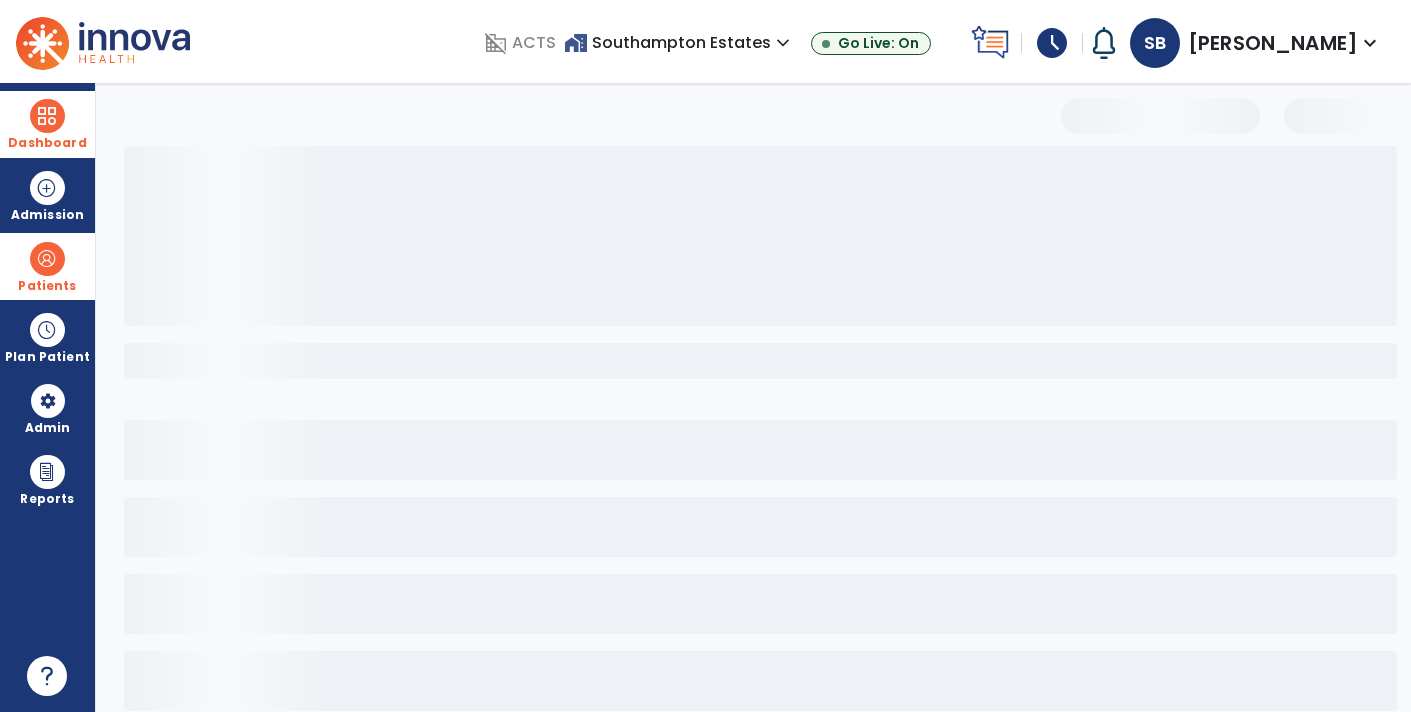 select on "***" 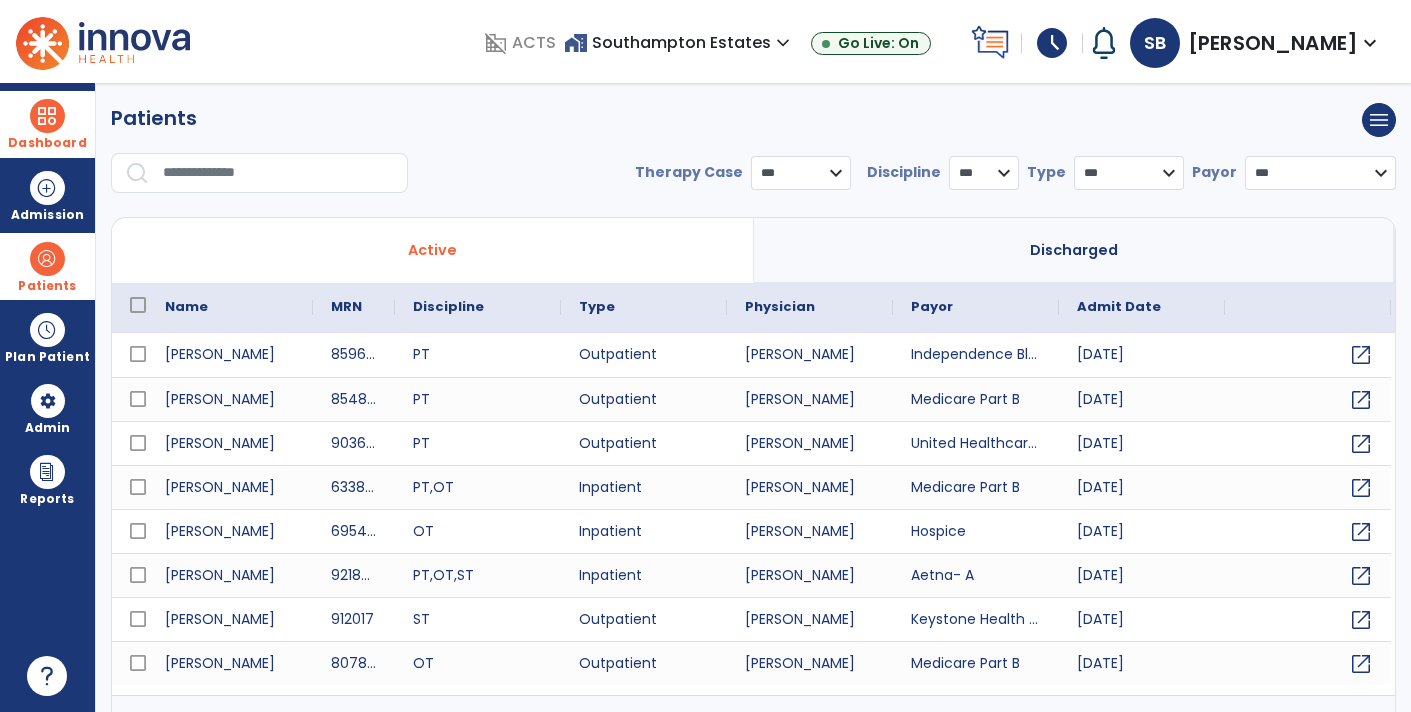 click at bounding box center (278, 173) 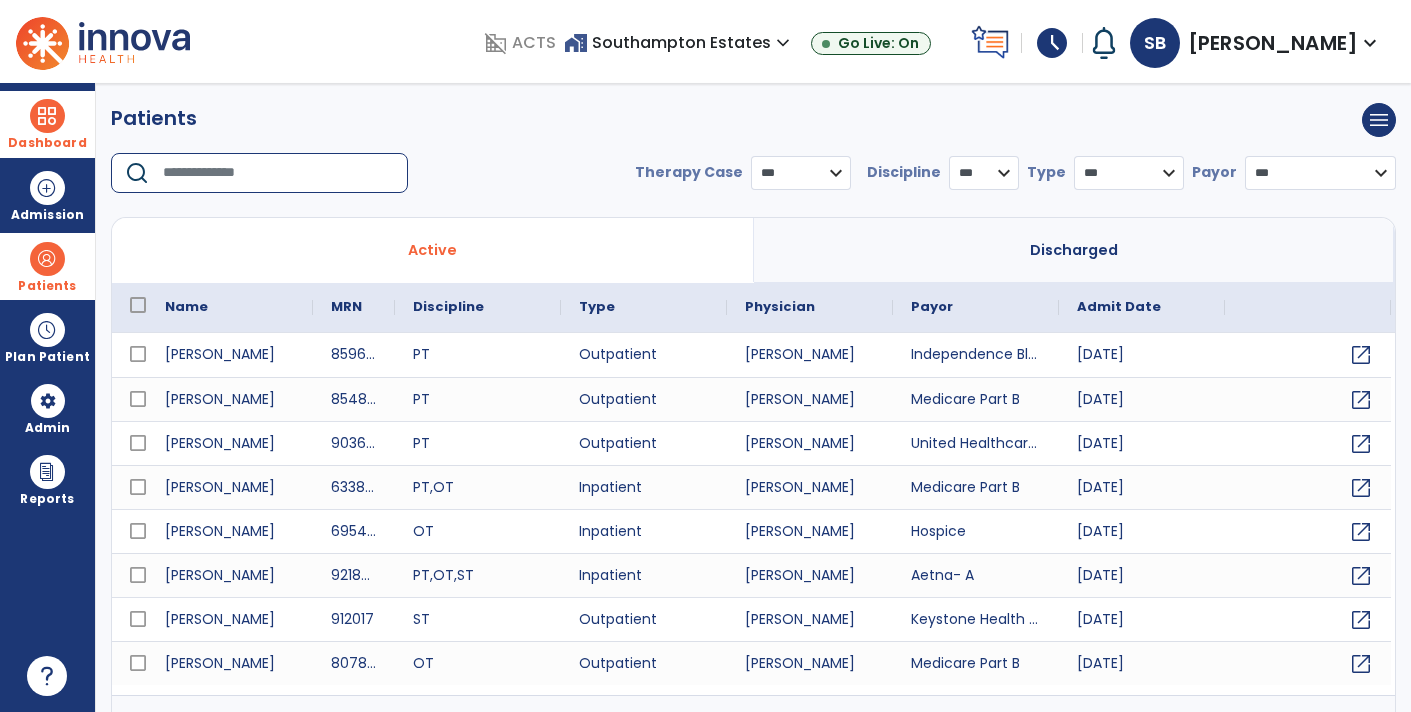 type on "*" 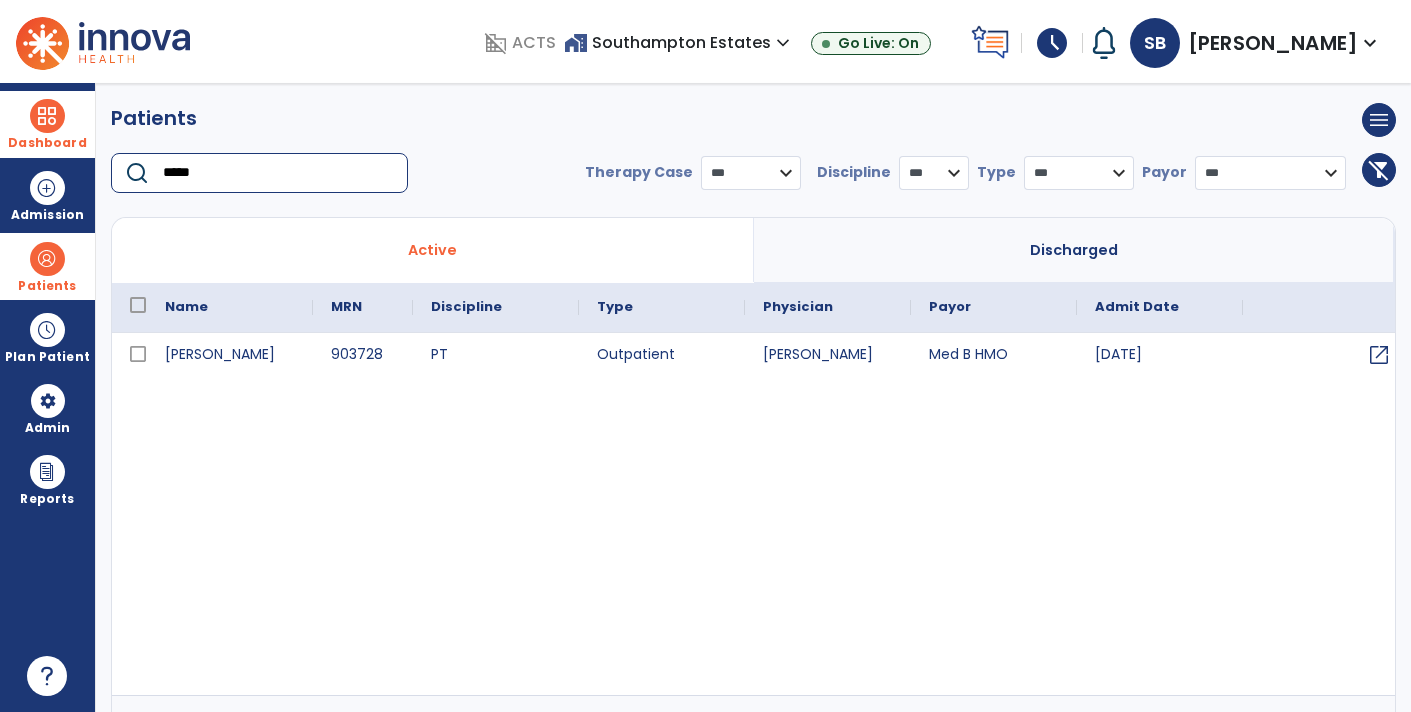 type on "*****" 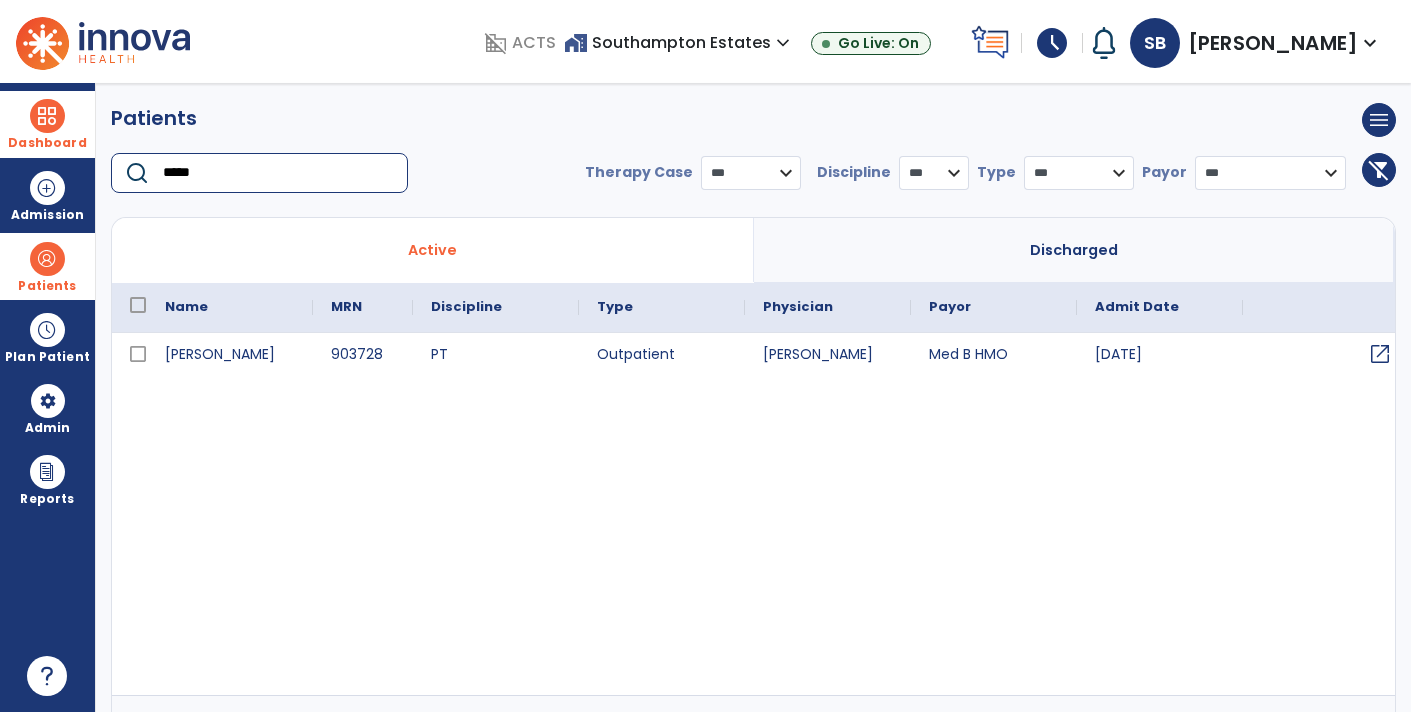 click on "open_in_new" at bounding box center (1380, 354) 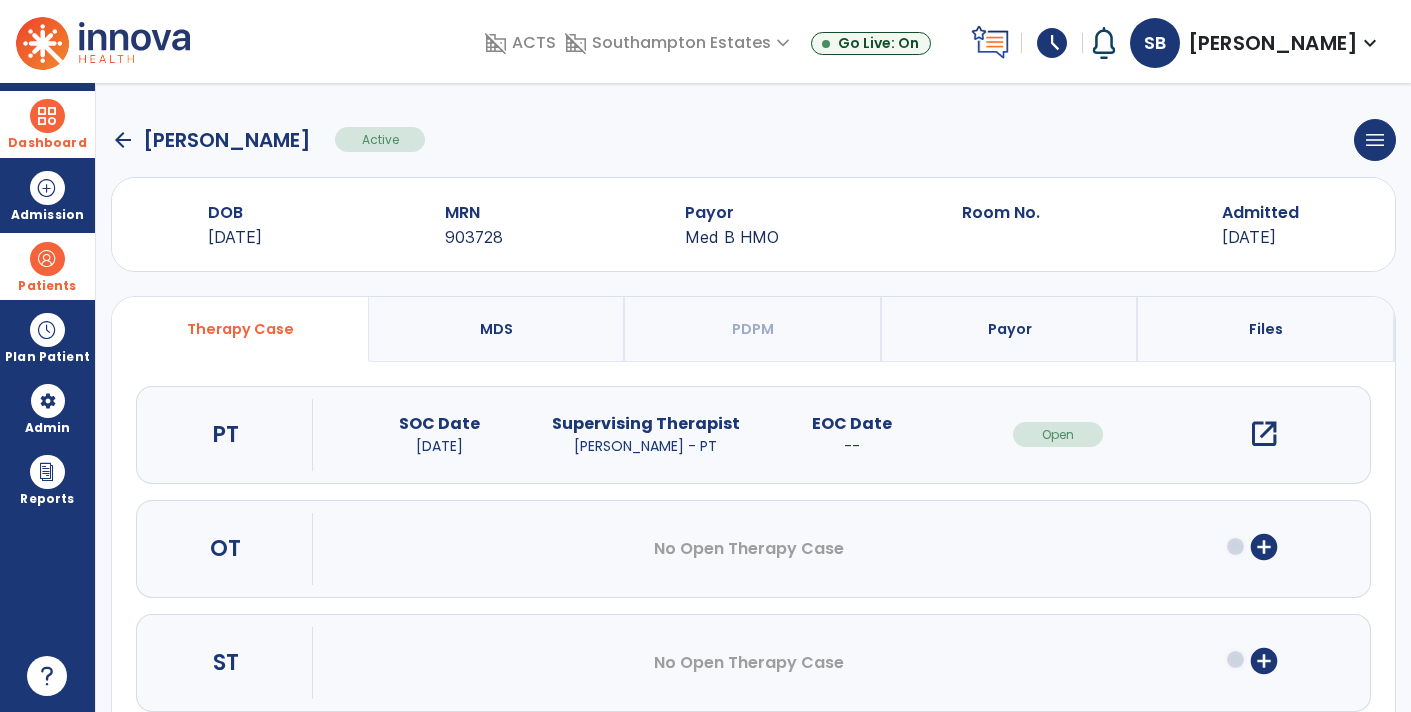 click on "add_circle" at bounding box center (1264, 547) 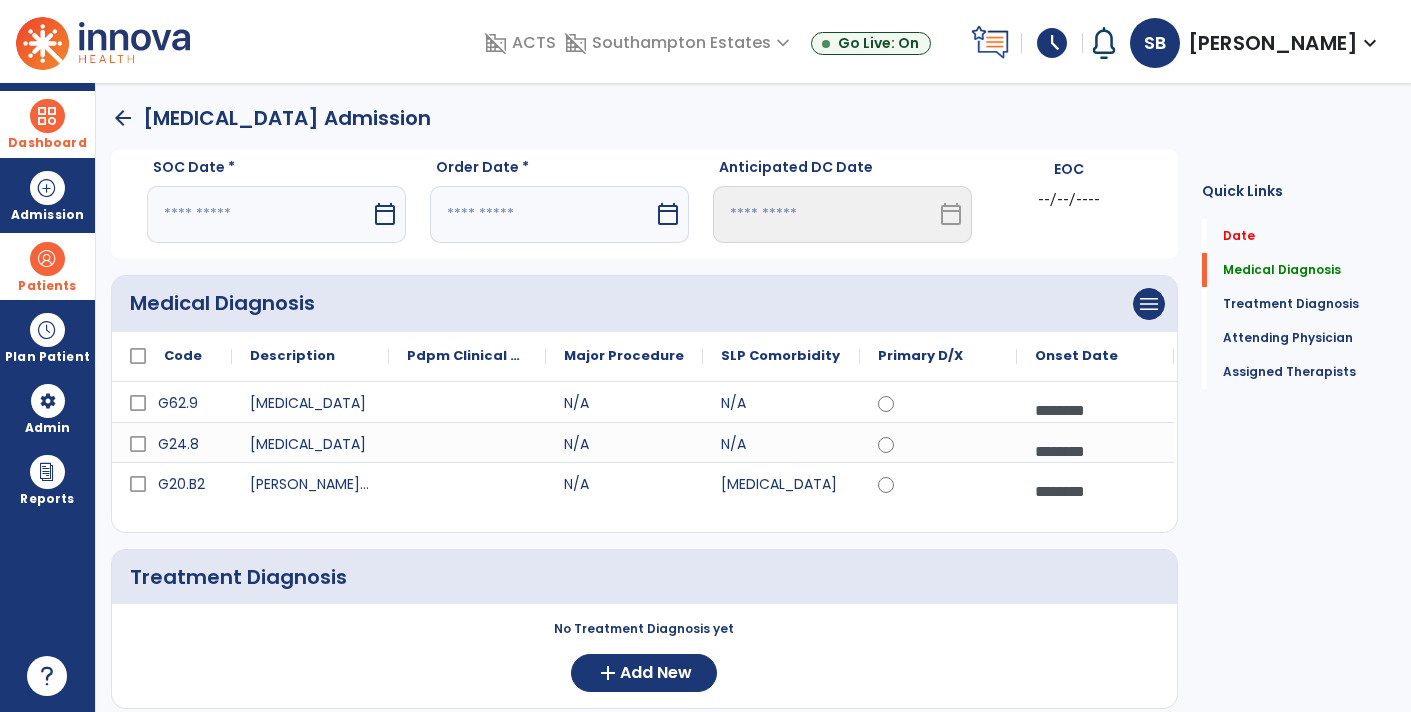 click on "calendar_today" at bounding box center [385, 214] 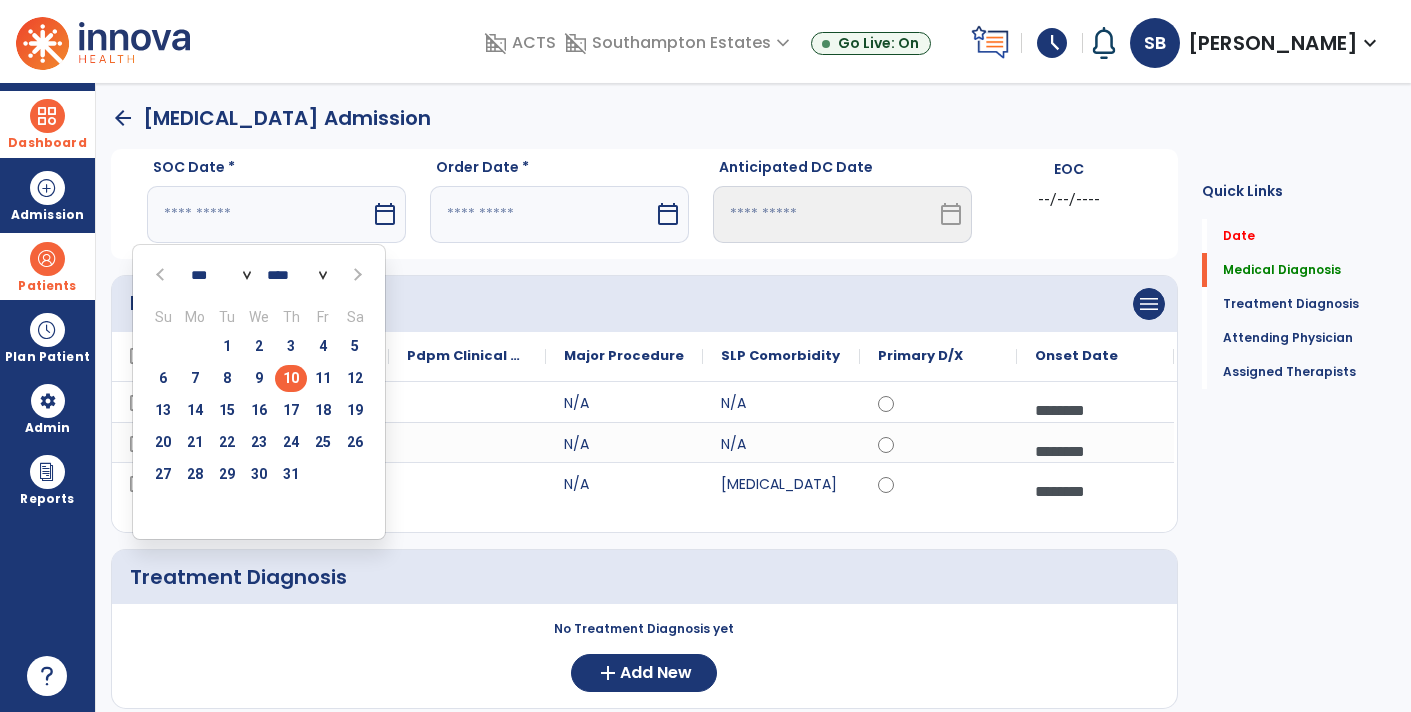 click on "10" at bounding box center (291, 378) 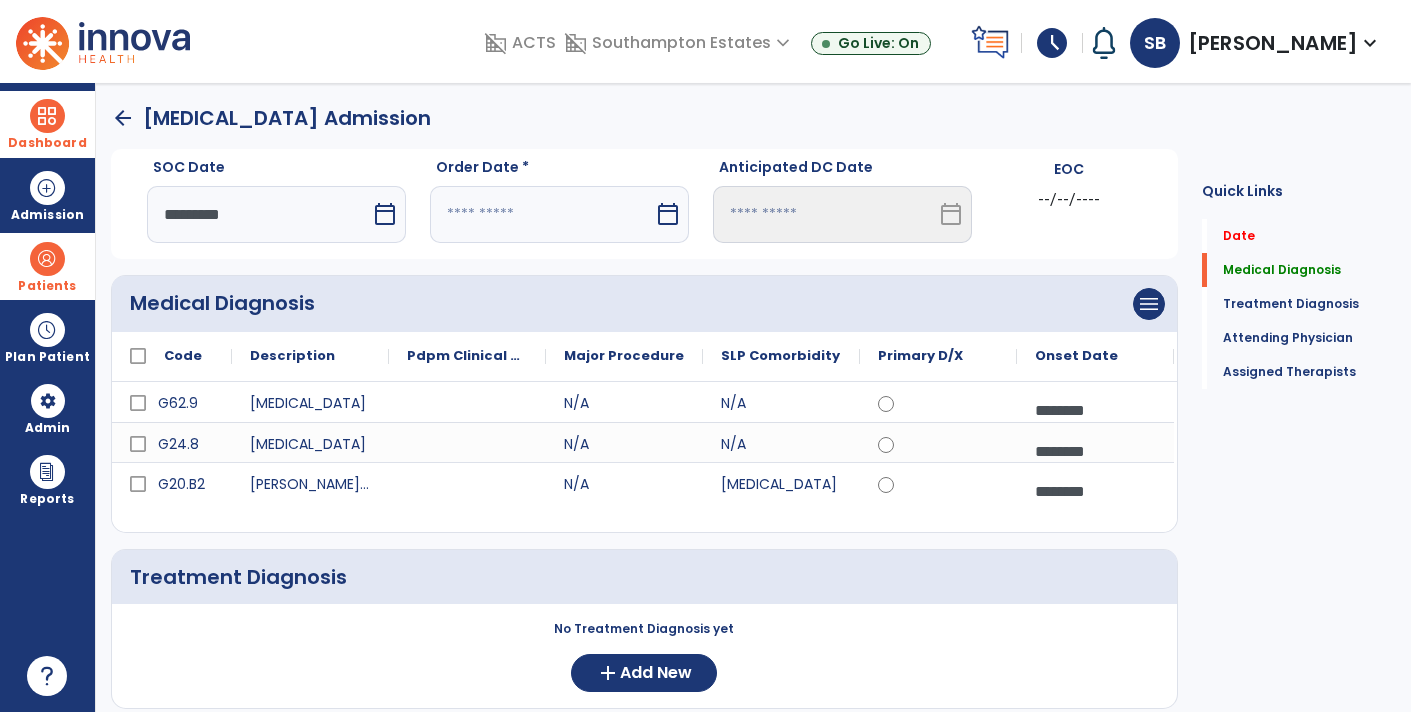 click on "calendar_today" at bounding box center (668, 214) 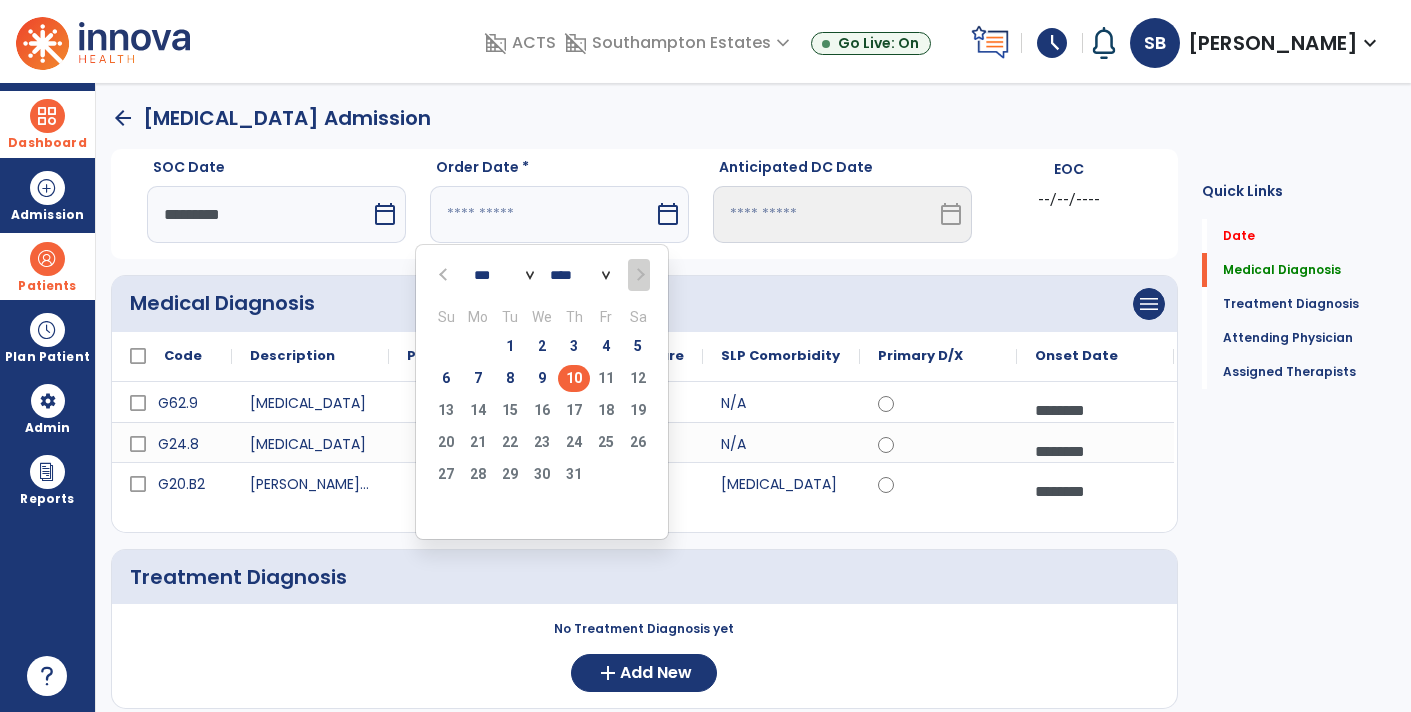 click on "10" at bounding box center [574, 378] 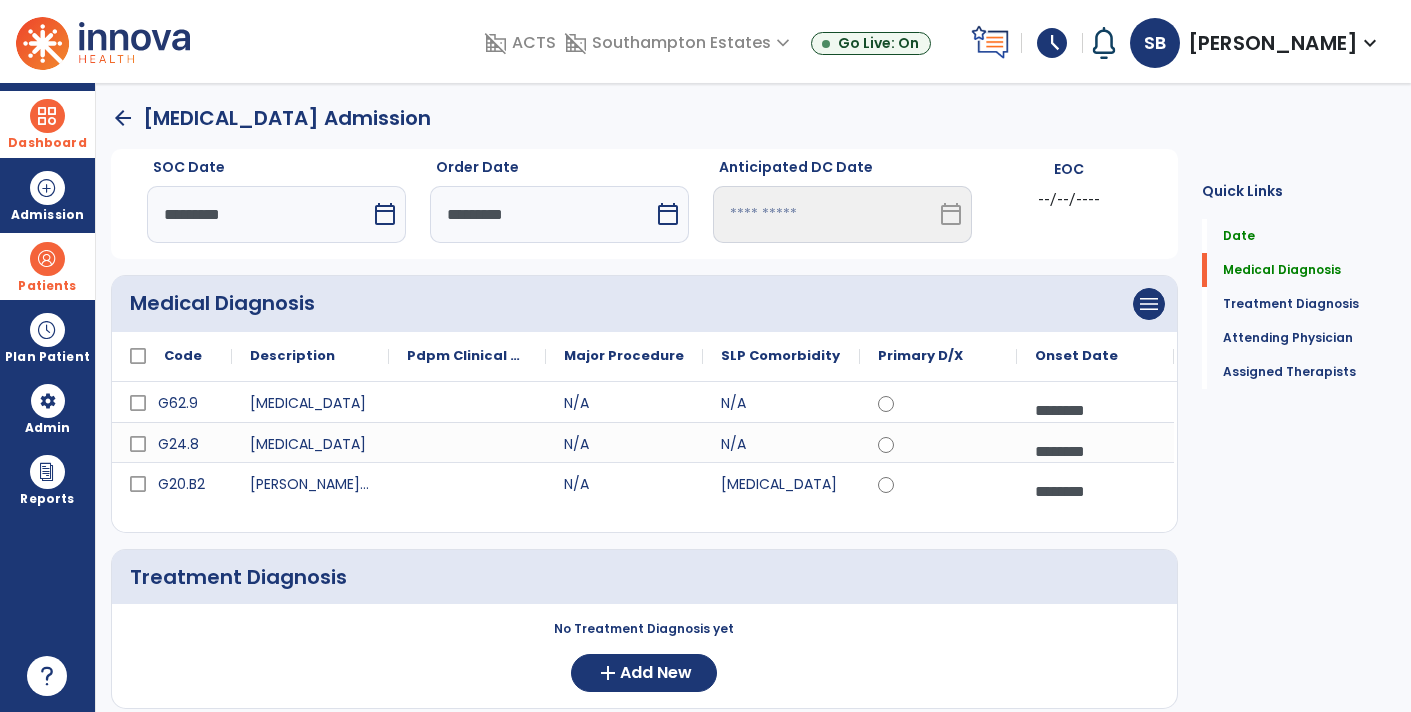 click on "calendar_today" at bounding box center [385, 214] 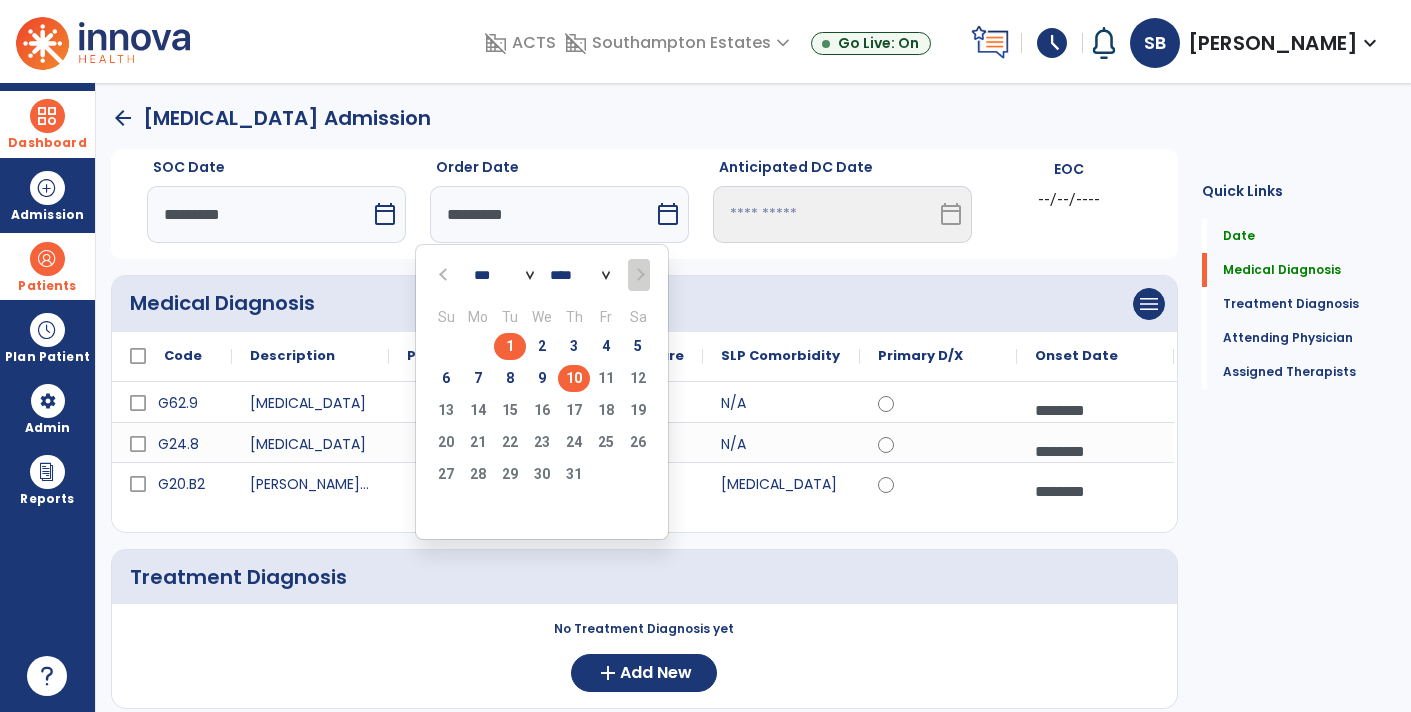 click on "1" at bounding box center [510, 346] 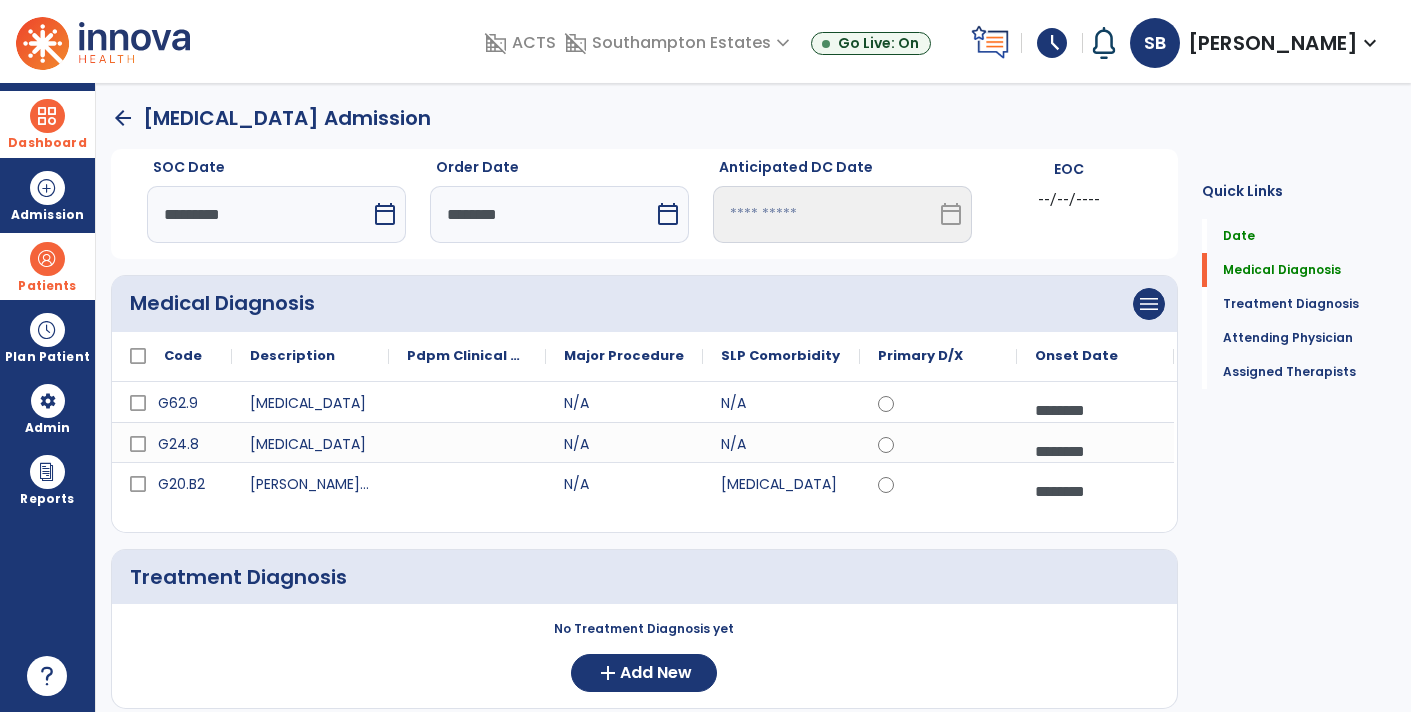 click on "calendar_today" at bounding box center (951, 214) 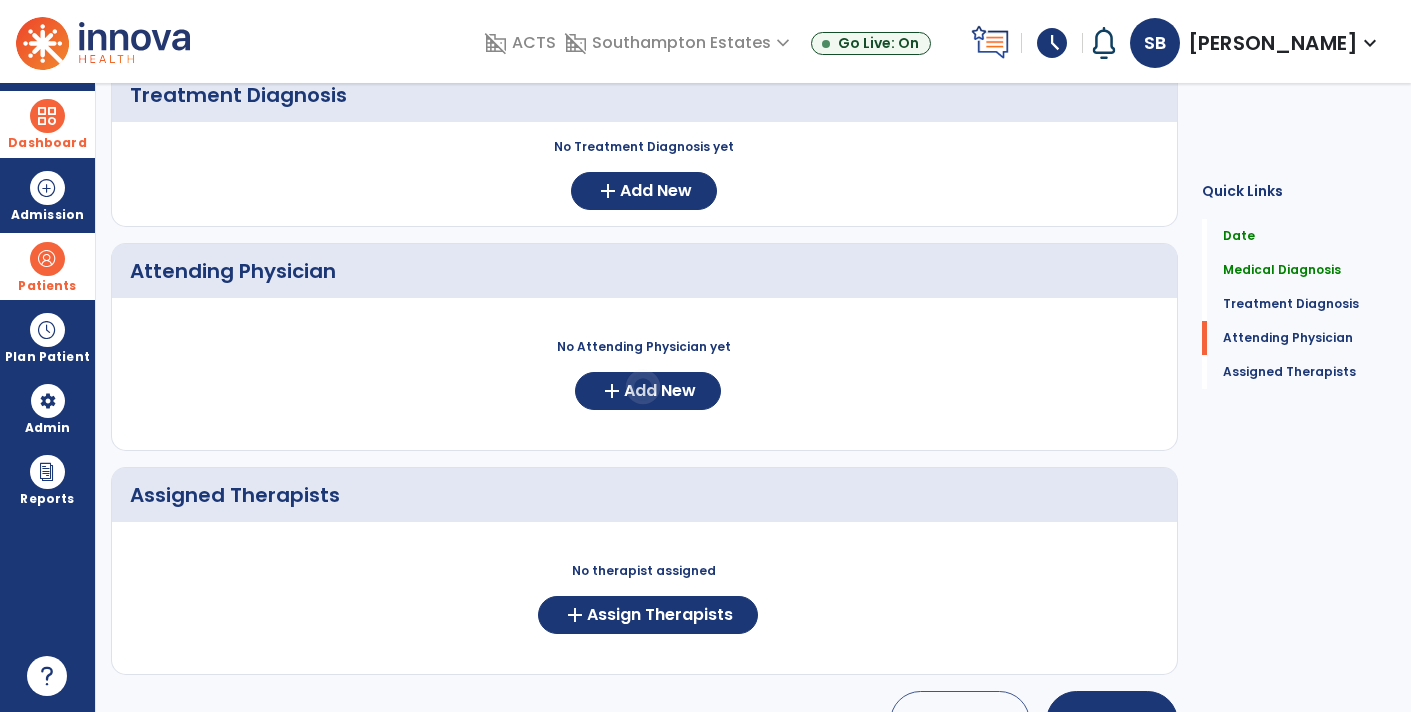 scroll, scrollTop: 483, scrollLeft: 0, axis: vertical 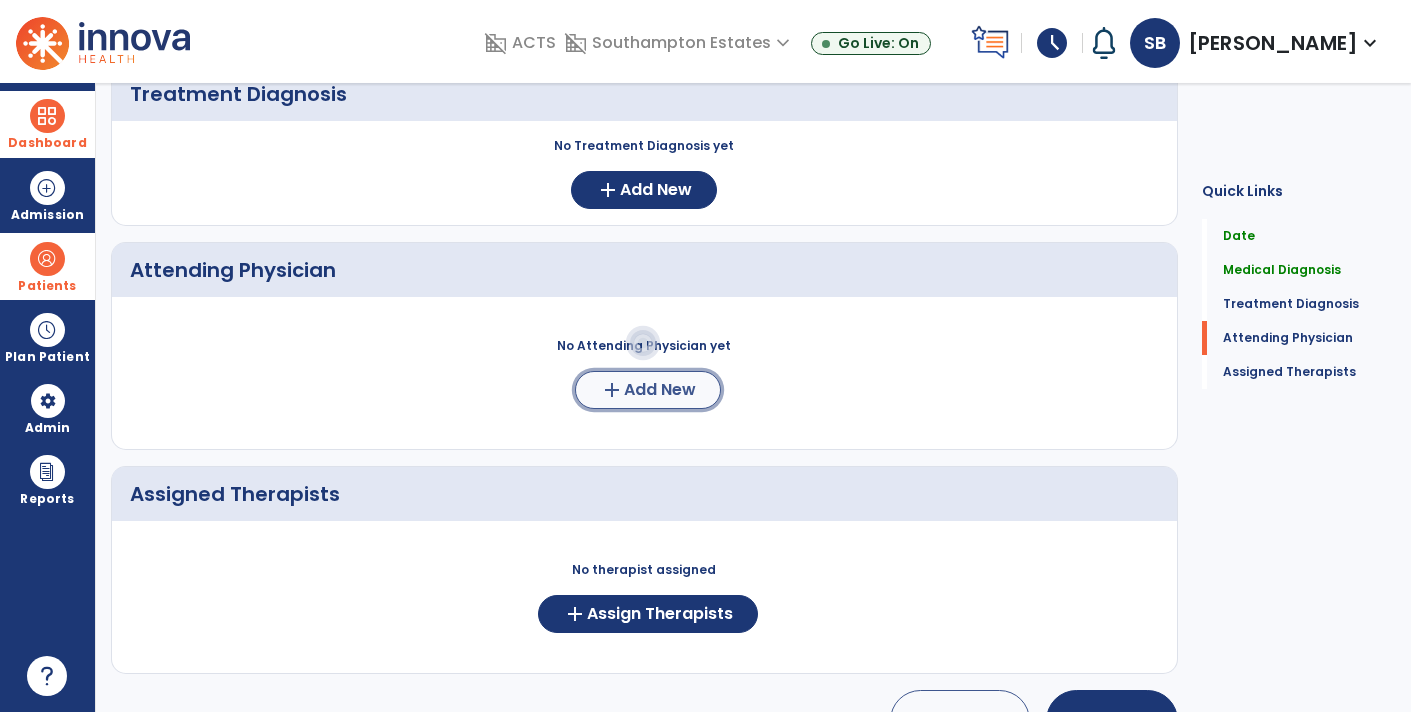 click on "Add New" 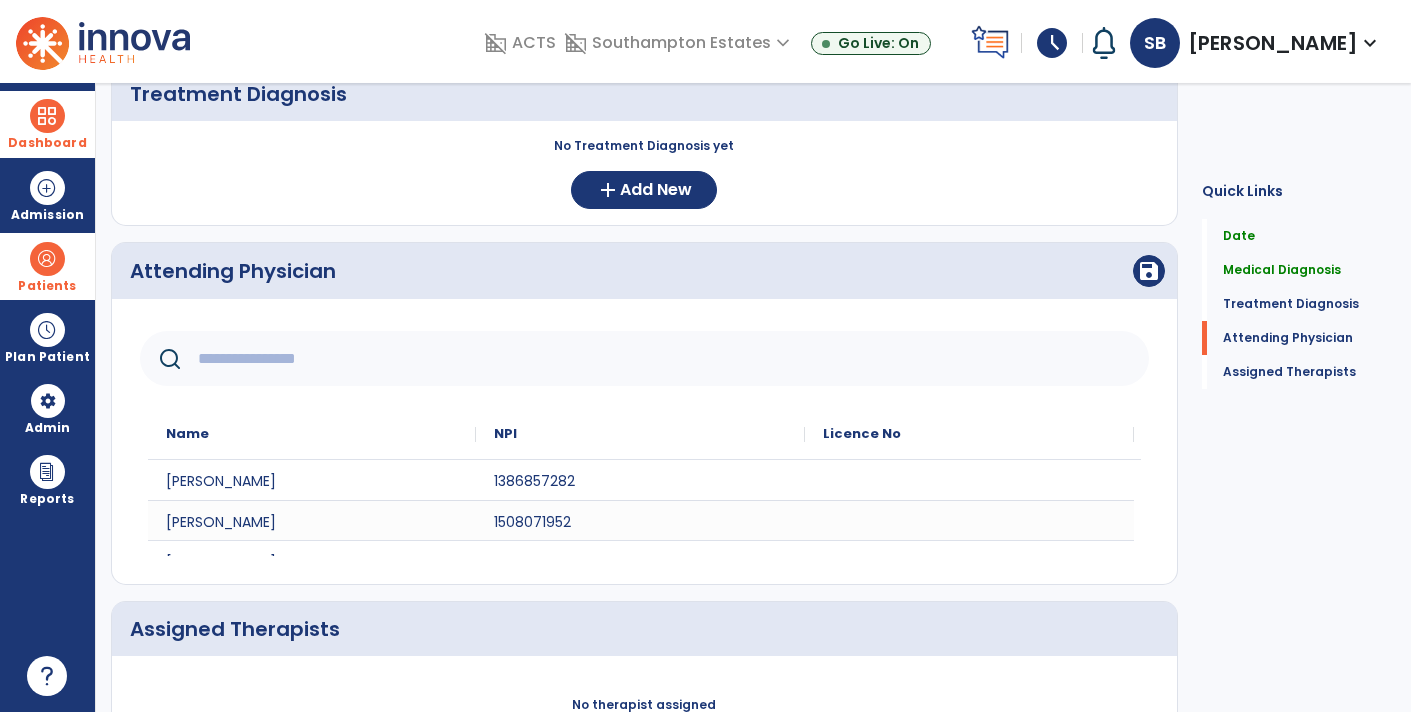 click 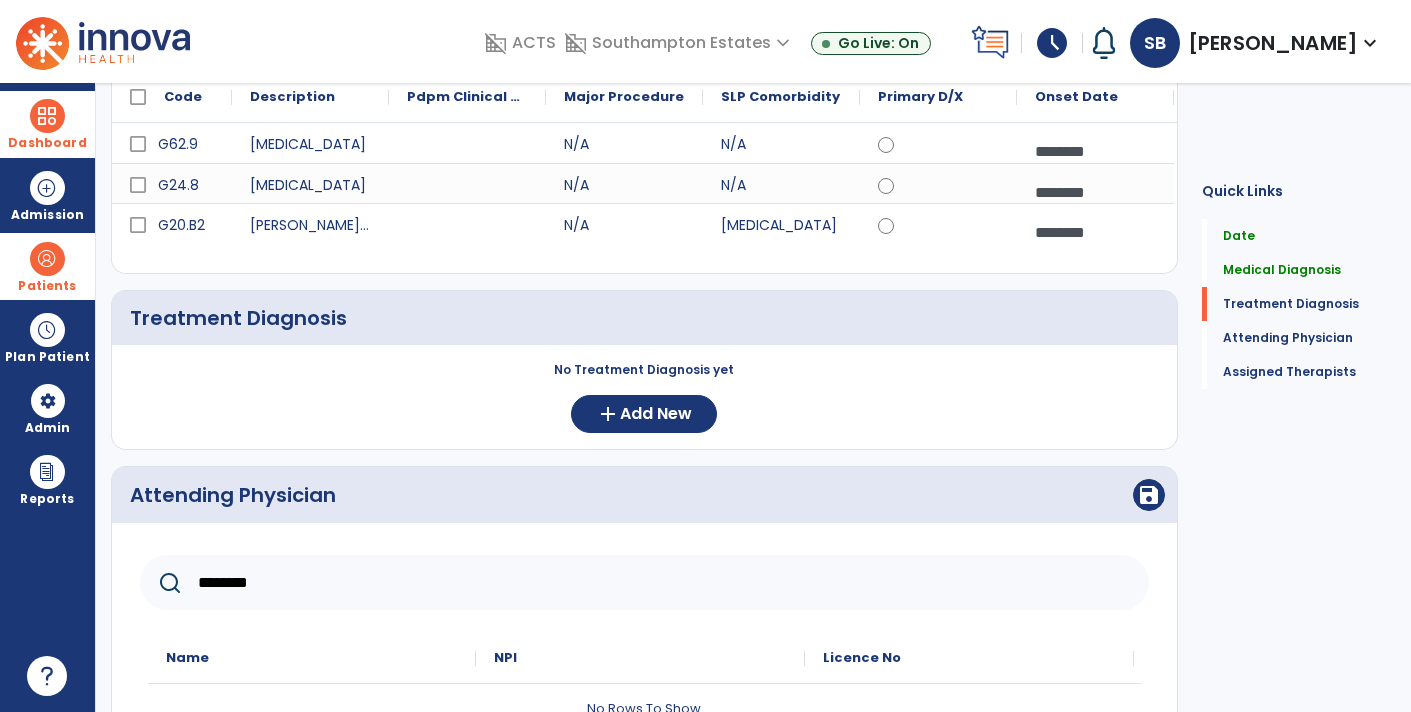 scroll, scrollTop: 0, scrollLeft: 0, axis: both 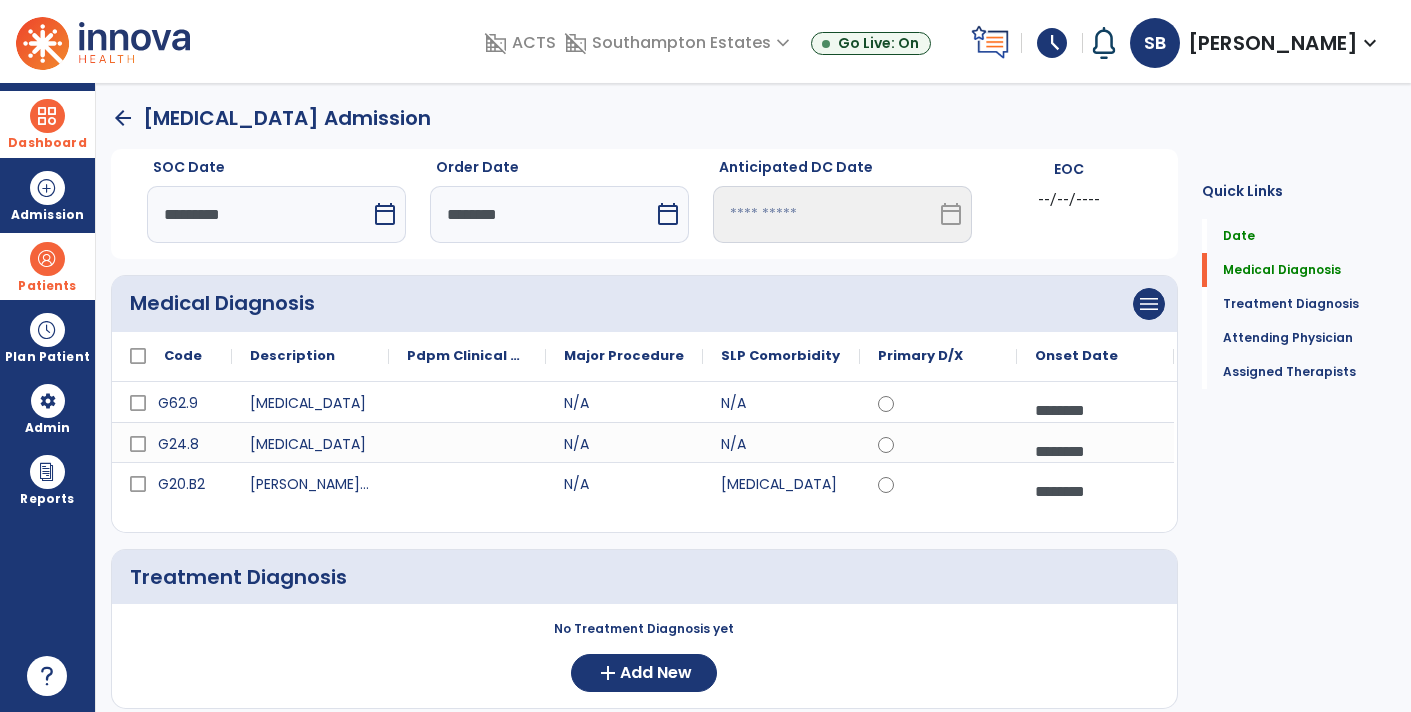 type on "*******" 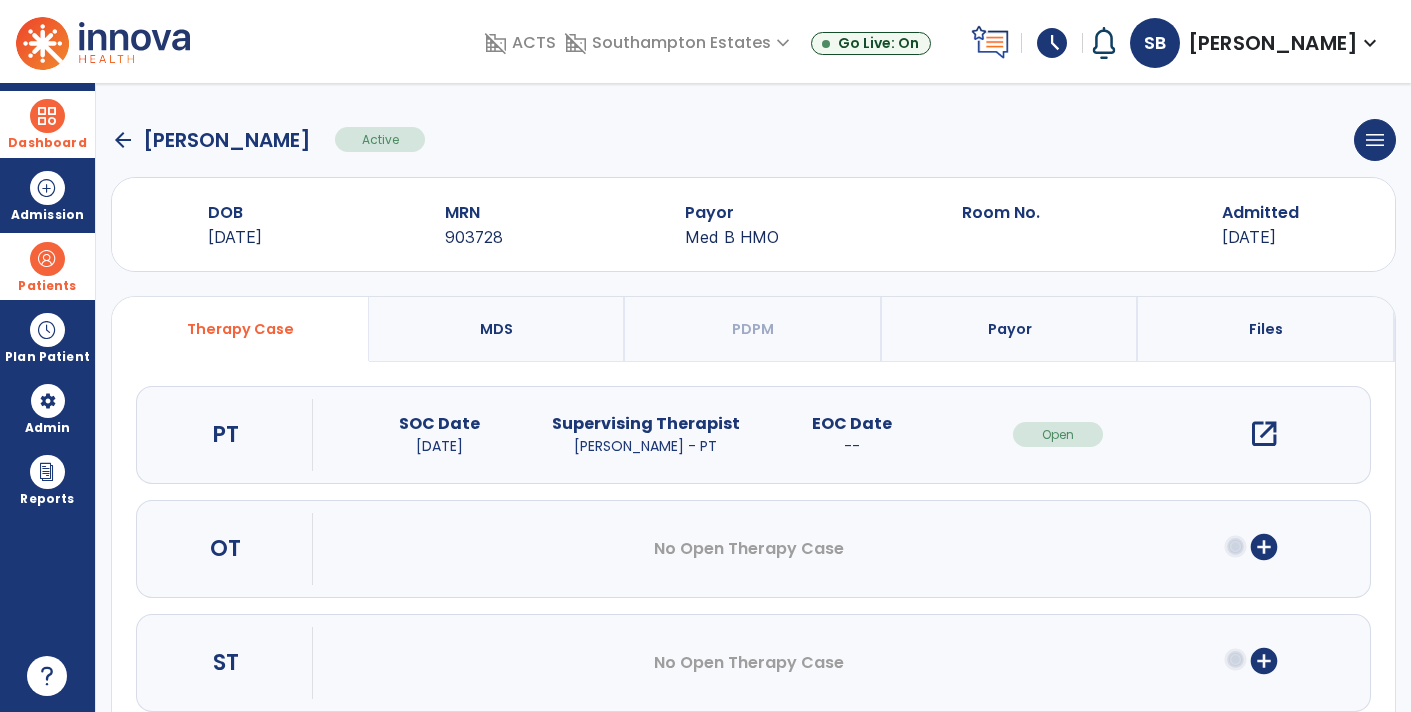 click on "open_in_new" at bounding box center [1264, 434] 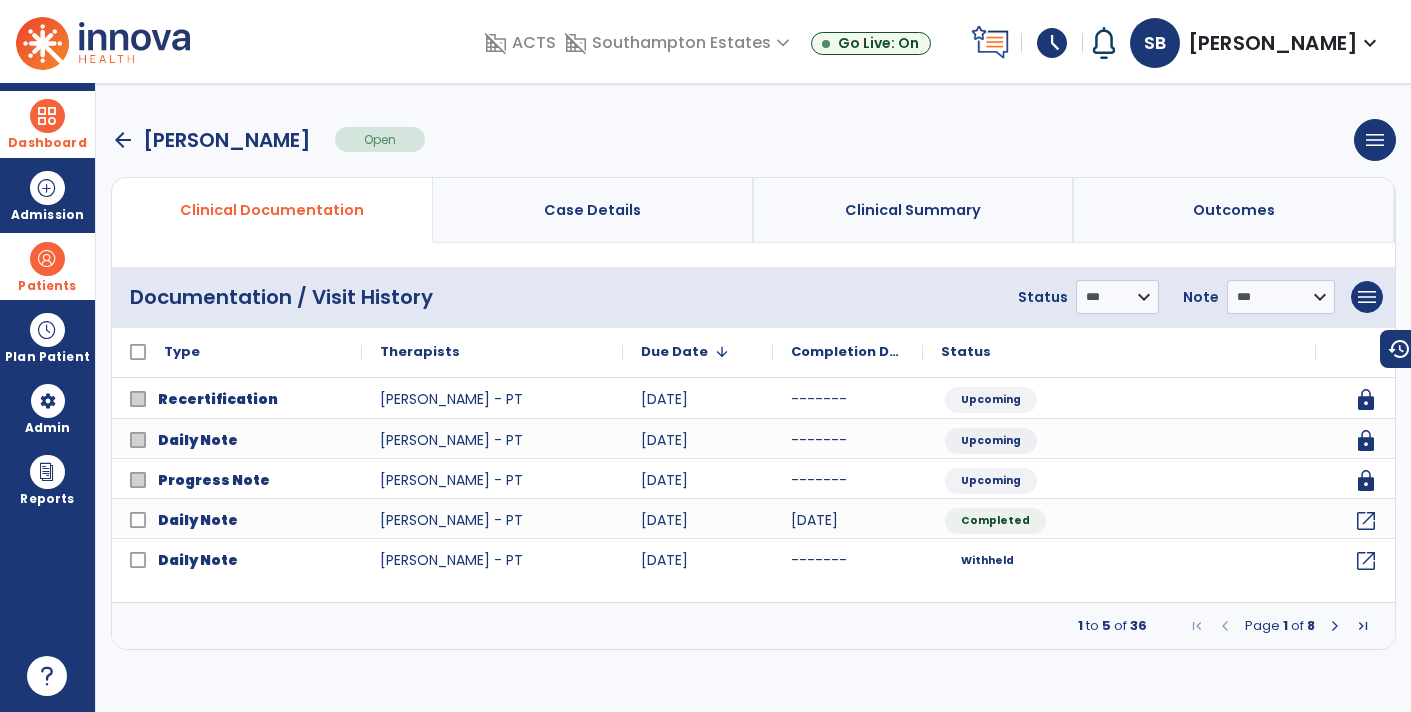 click on "Clinical Summary" at bounding box center (914, 210) 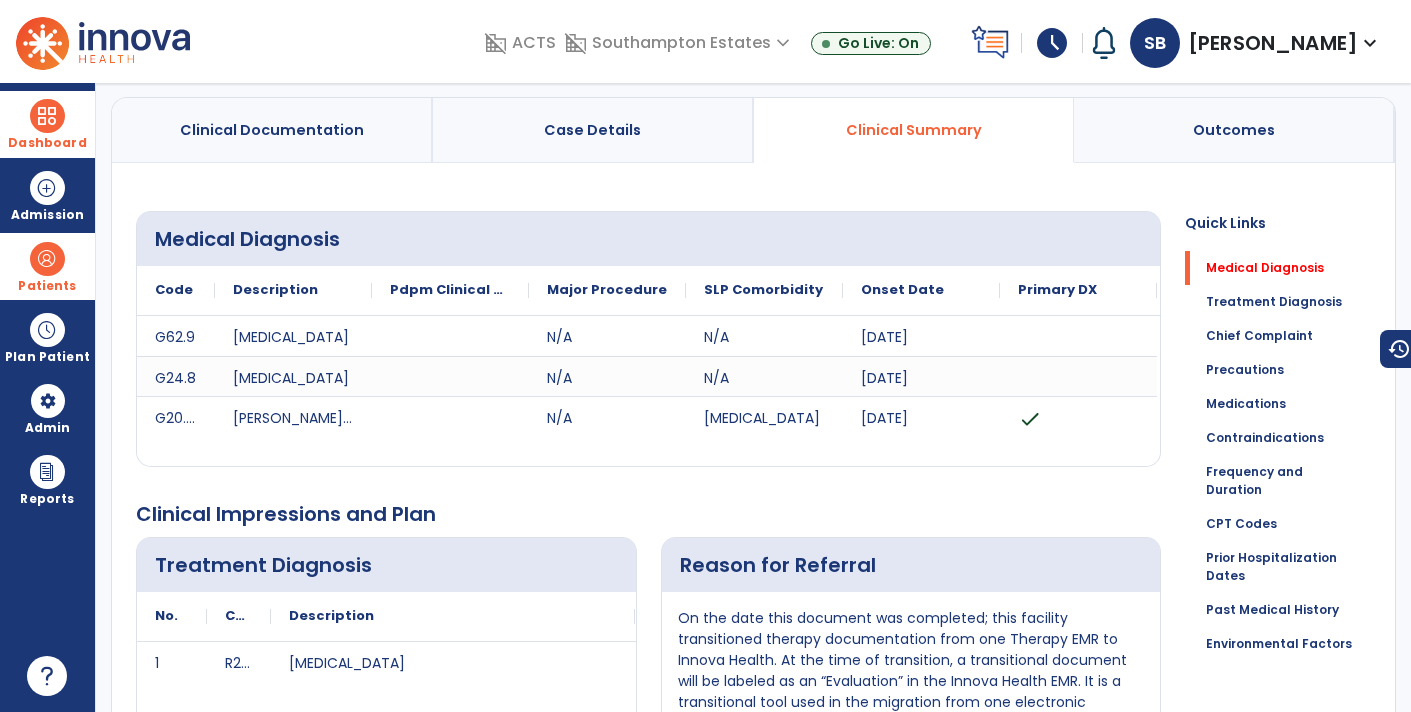 scroll, scrollTop: 0, scrollLeft: 0, axis: both 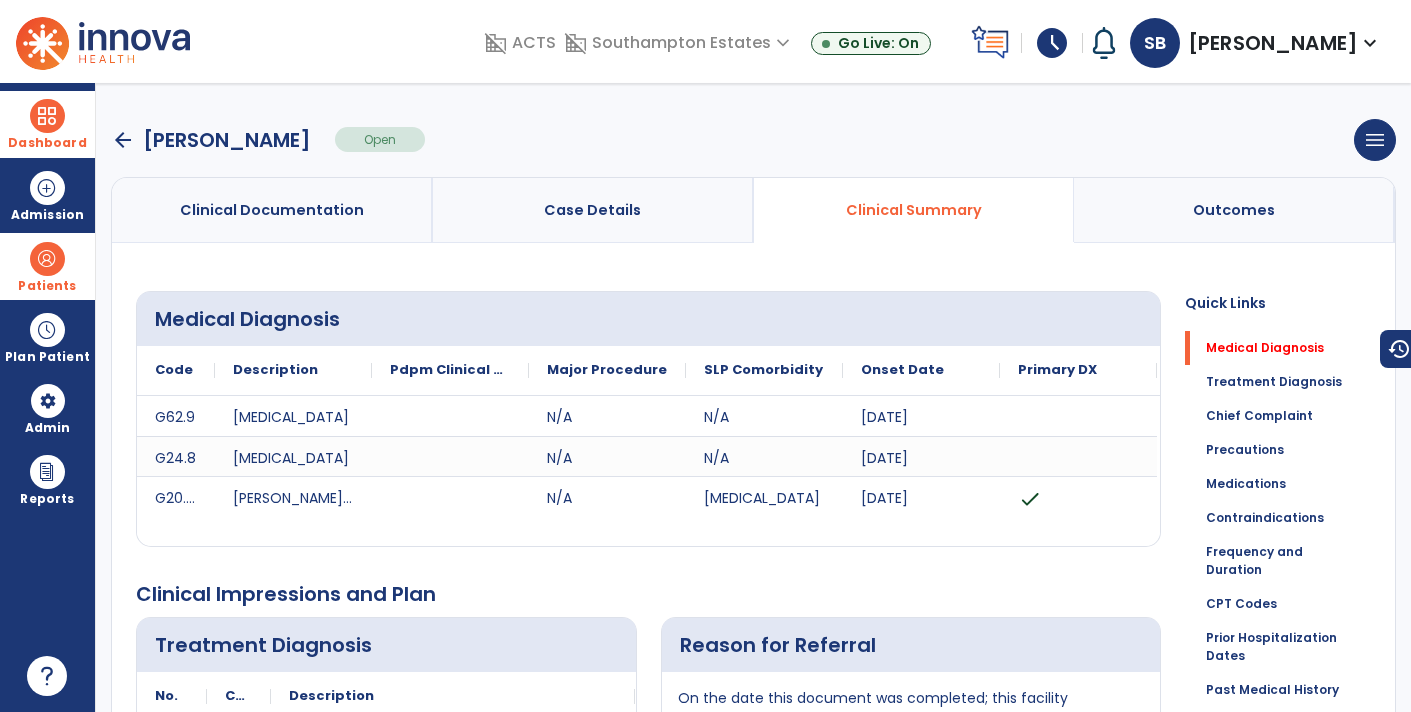 click on "Case Details" at bounding box center [593, 210] 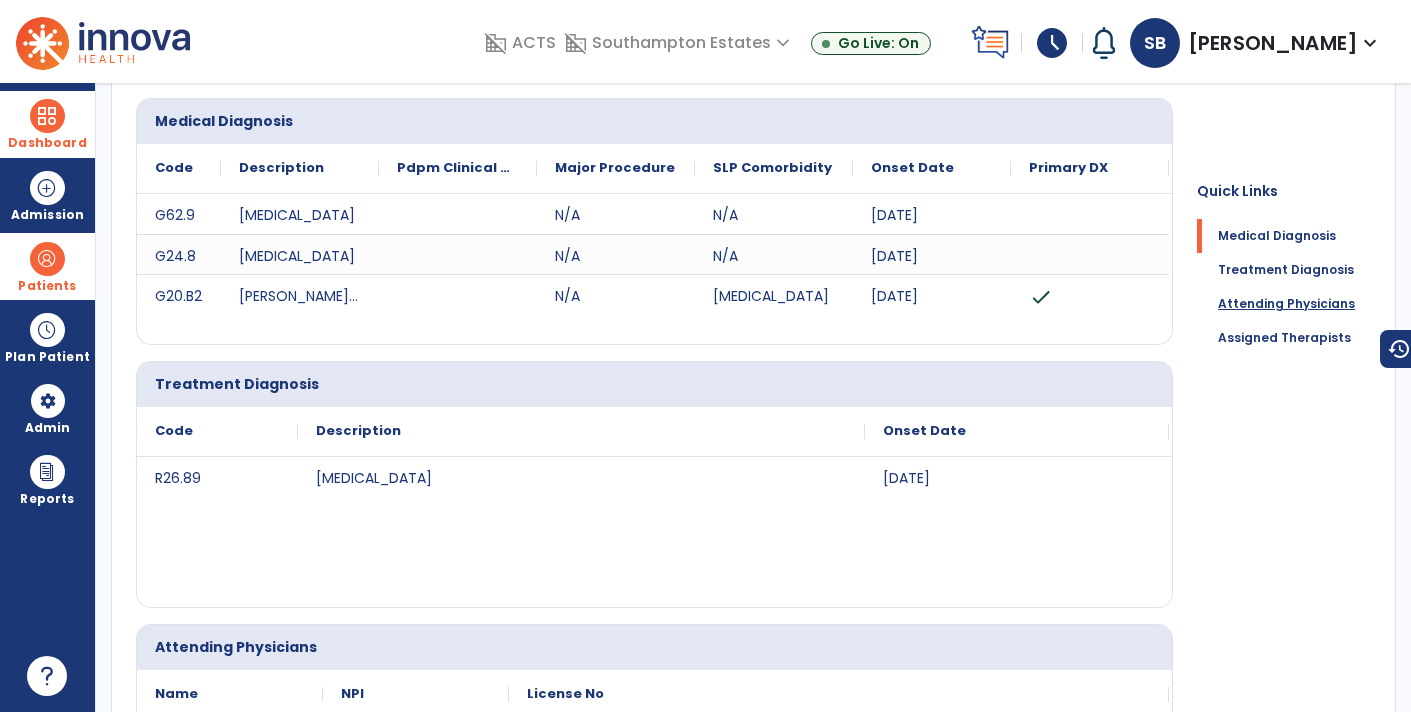 click on "Attending Physicians" 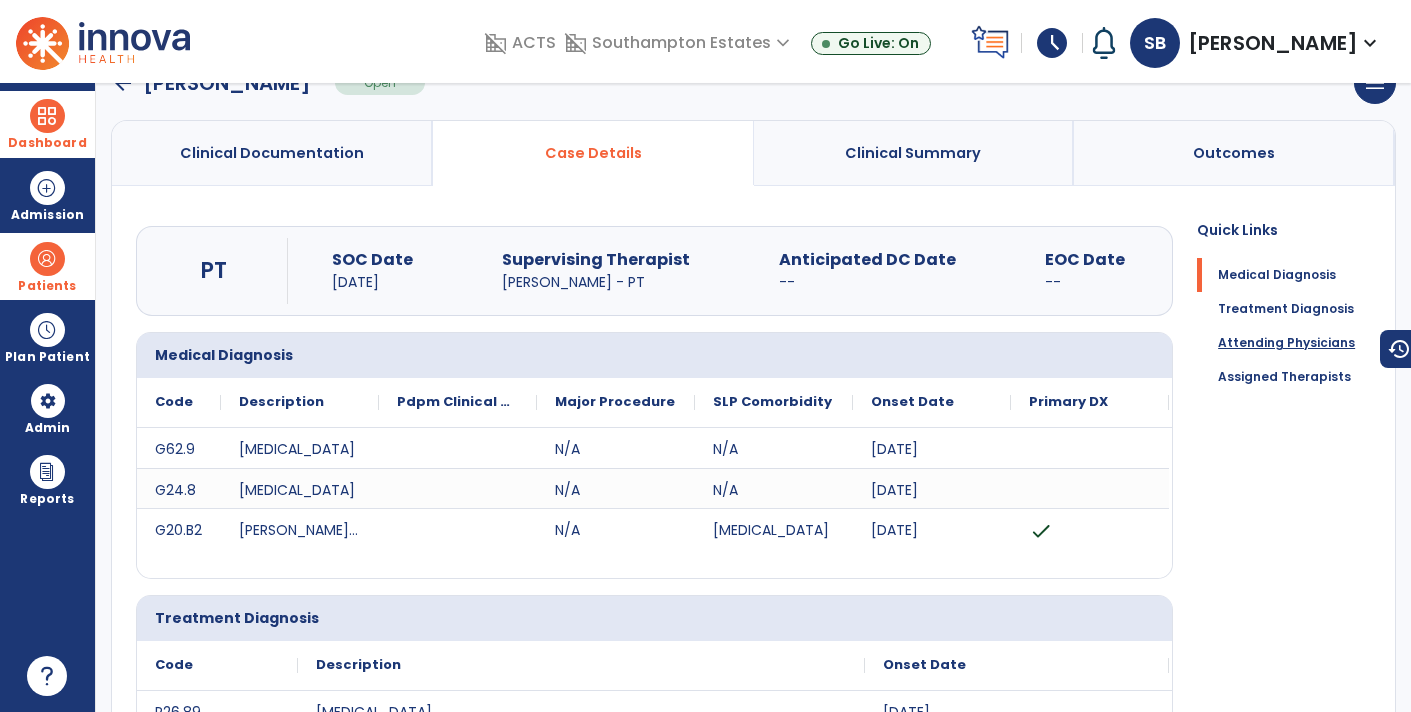 scroll, scrollTop: 0, scrollLeft: 0, axis: both 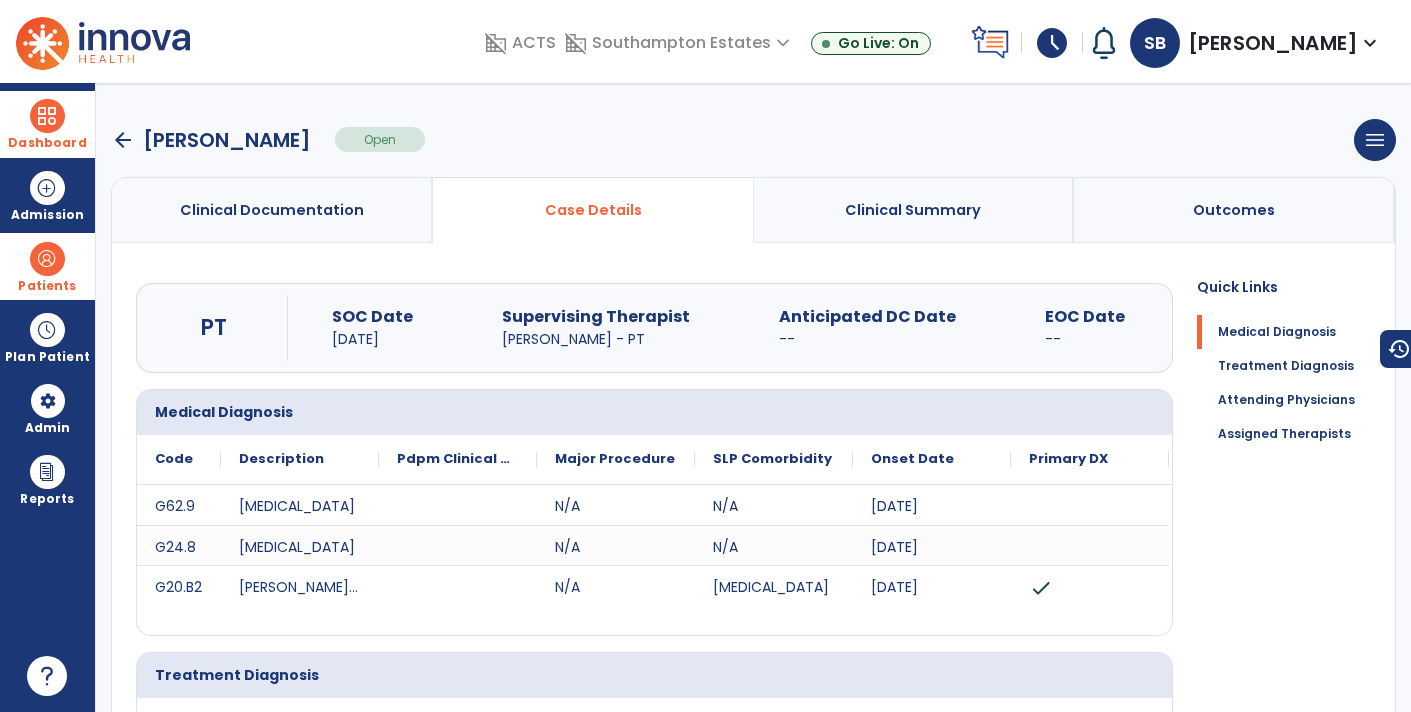 click on "arrow_back" at bounding box center [123, 140] 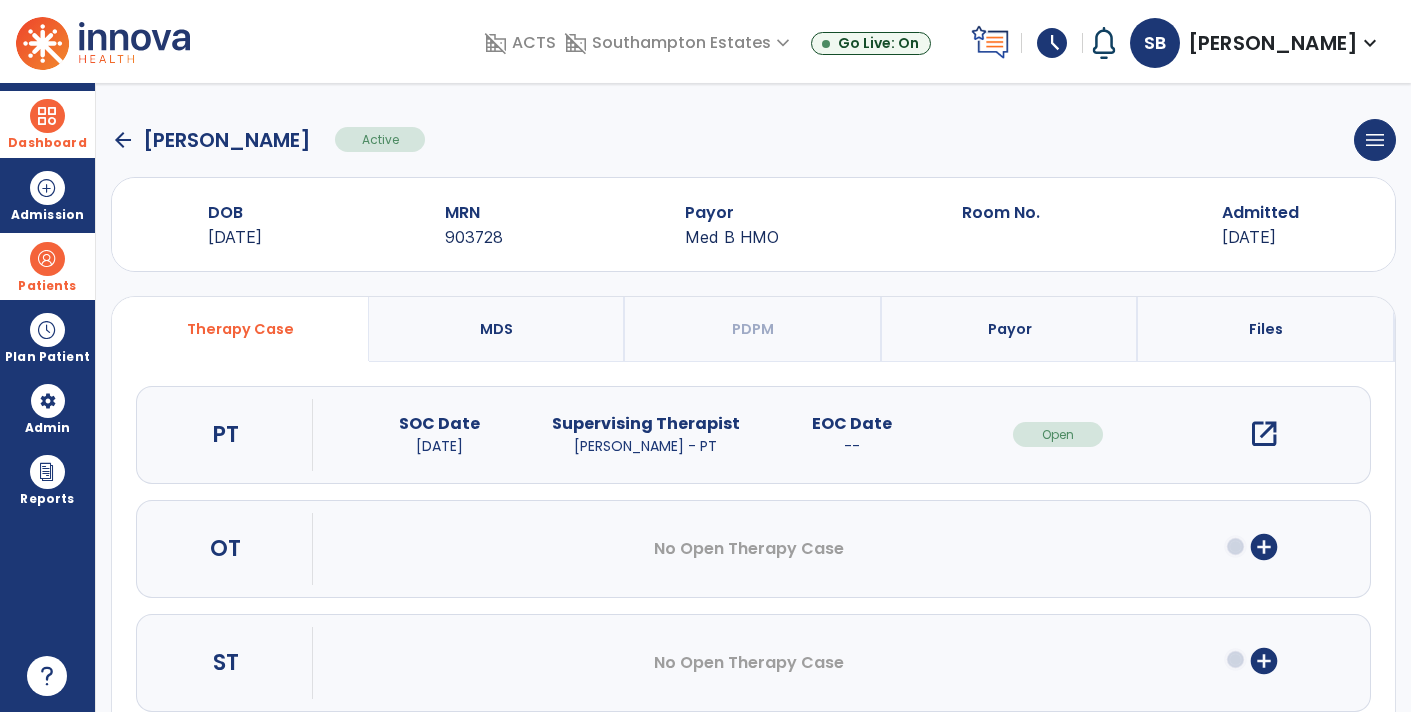 click on "add_circle" at bounding box center (1264, 547) 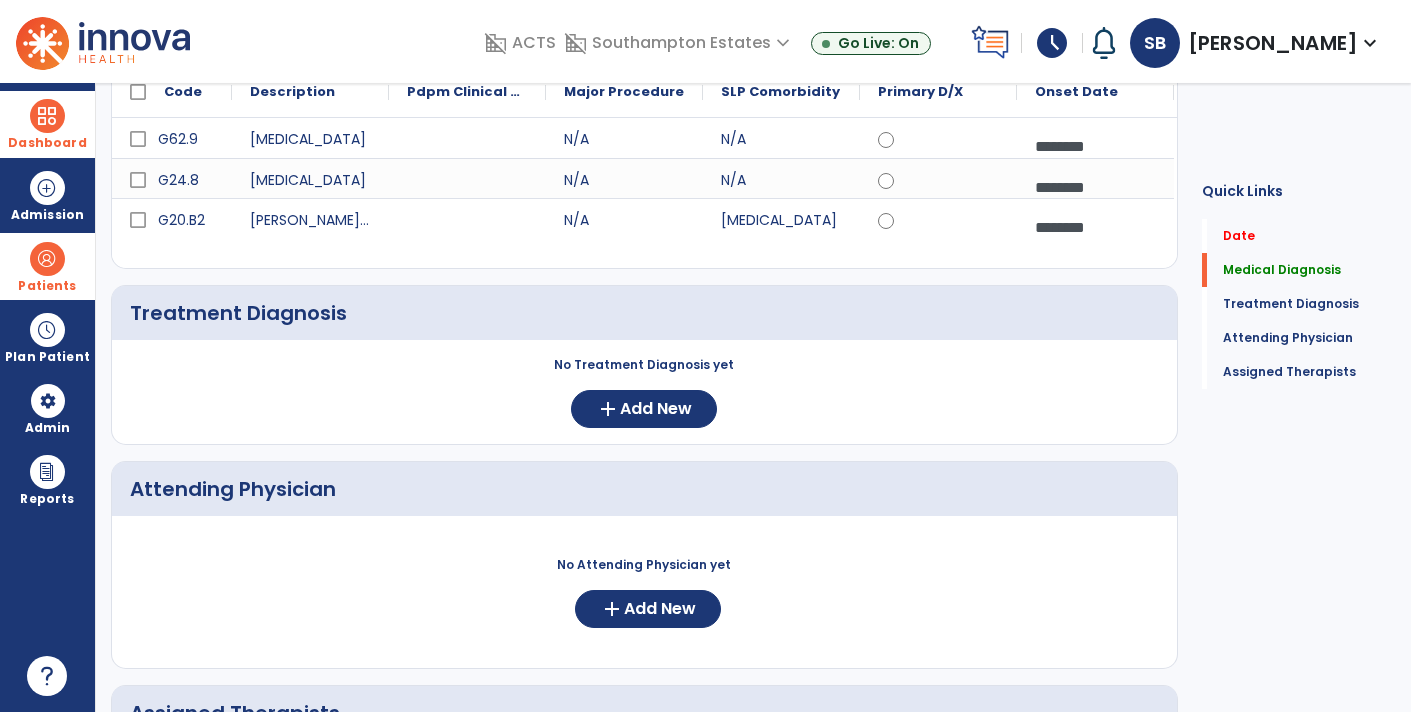 scroll, scrollTop: 0, scrollLeft: 0, axis: both 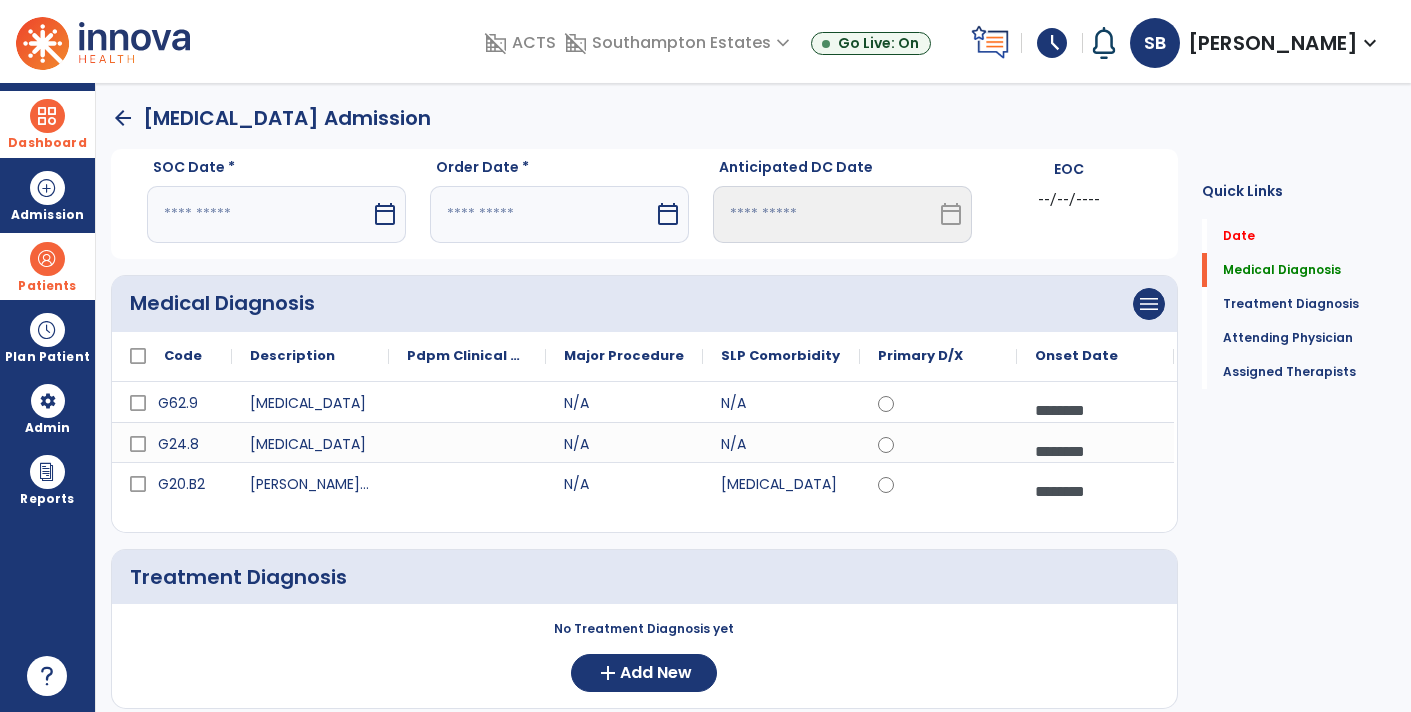 click on "calendar_today" at bounding box center [385, 214] 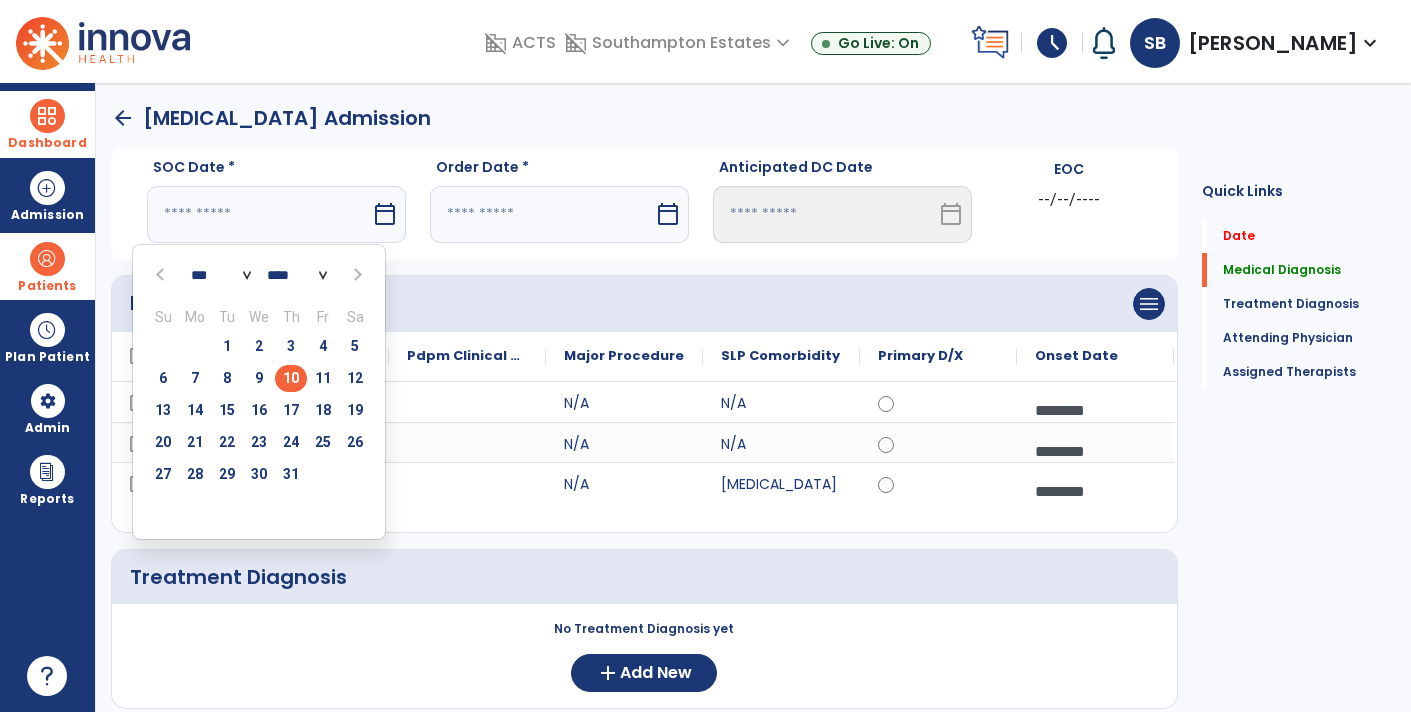 click on "10" at bounding box center [291, 378] 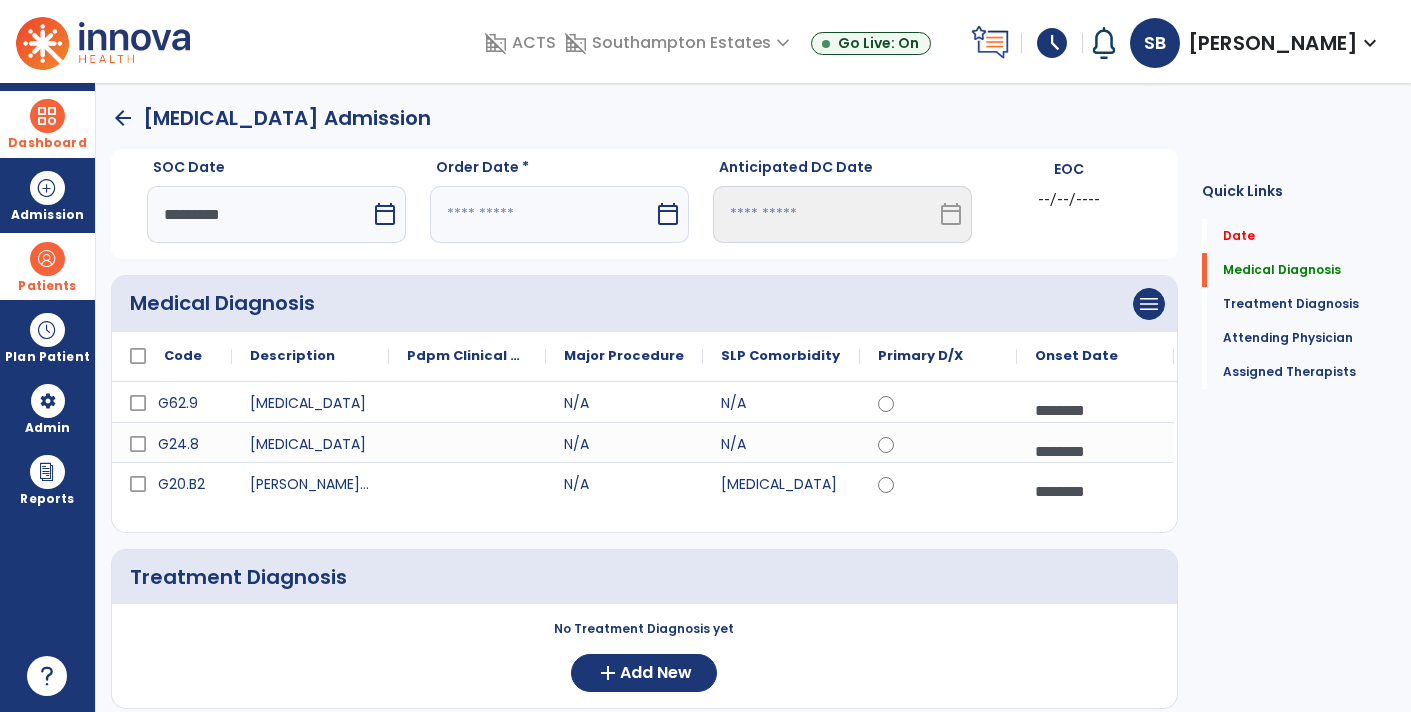 click on "calendar_today" at bounding box center [668, 214] 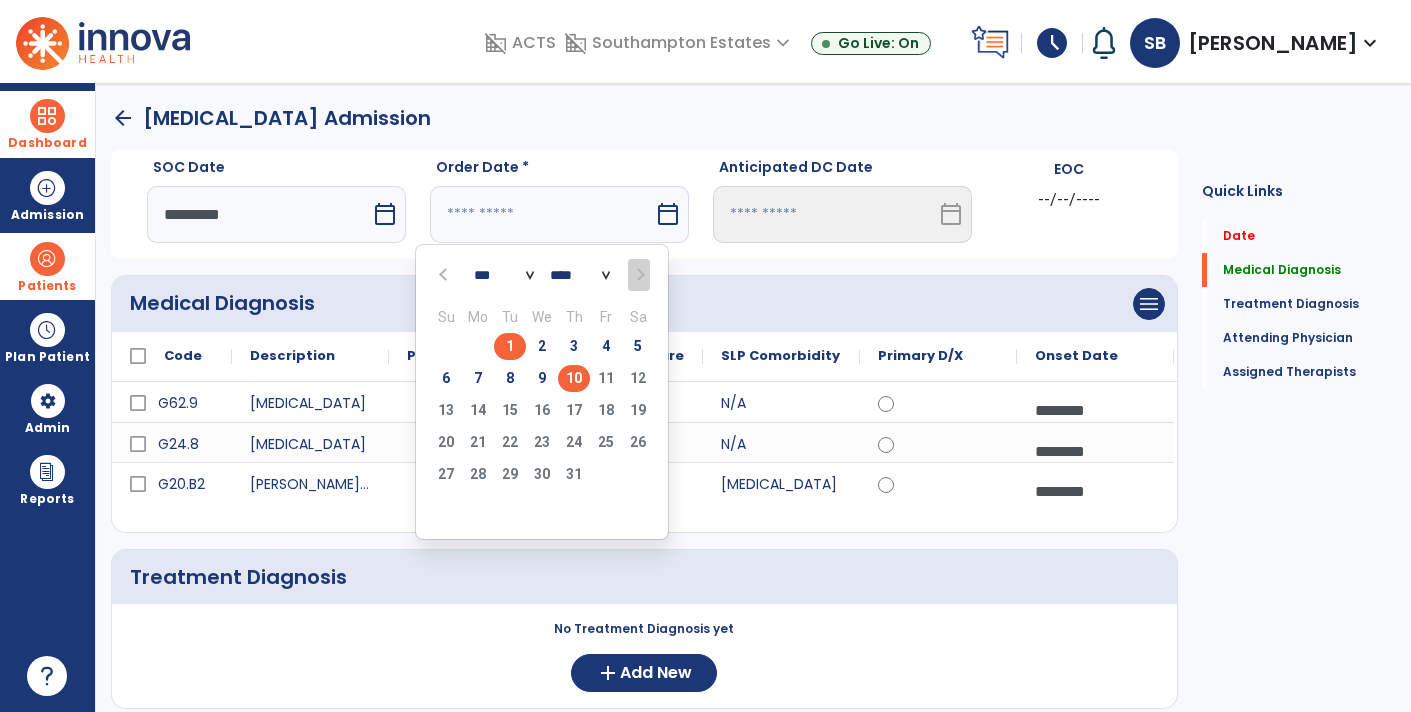 click on "1" at bounding box center [510, 346] 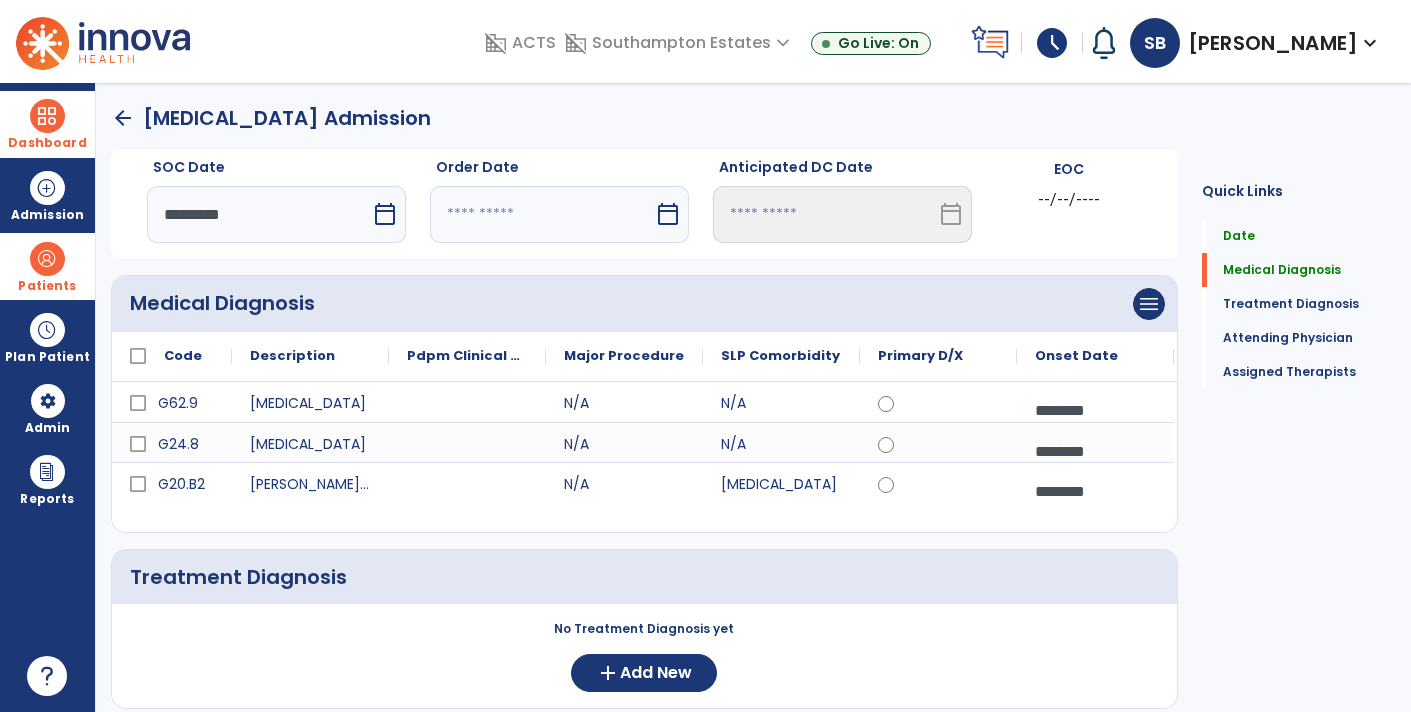 type on "********" 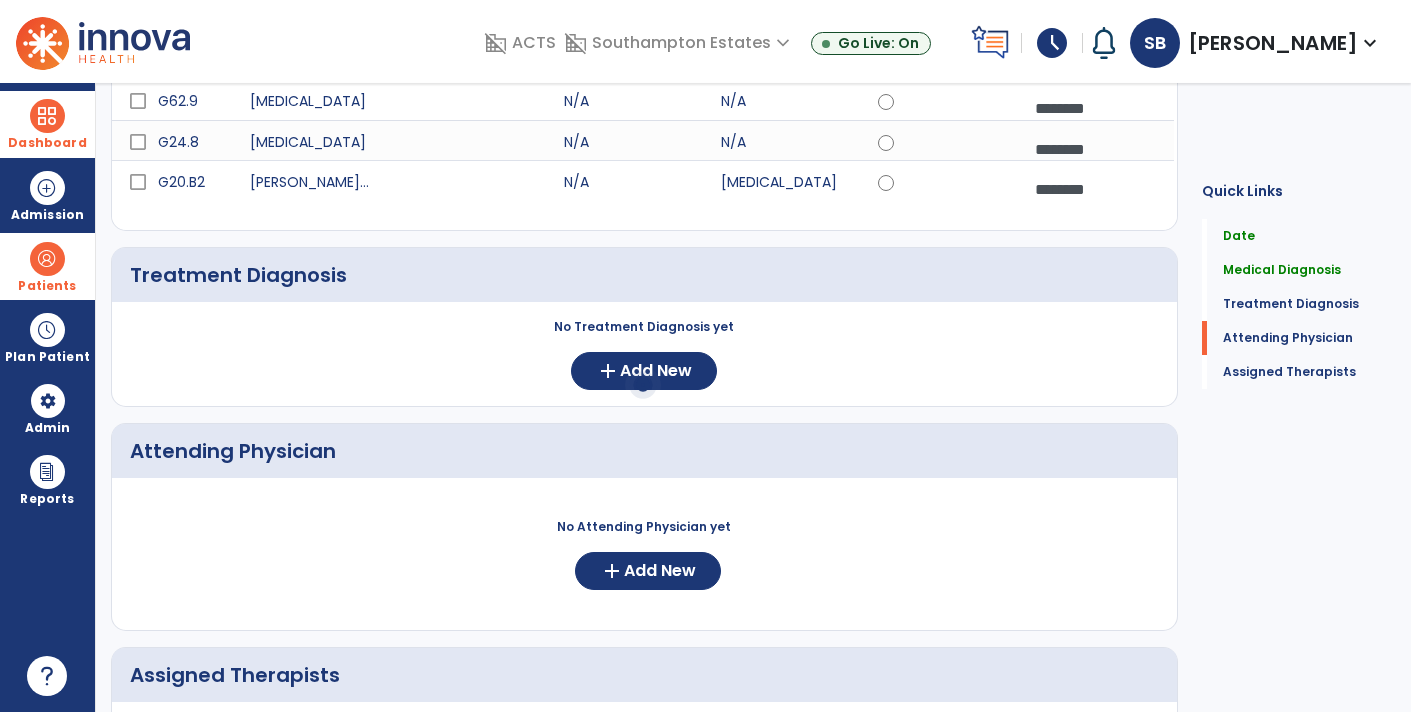 scroll, scrollTop: 533, scrollLeft: 0, axis: vertical 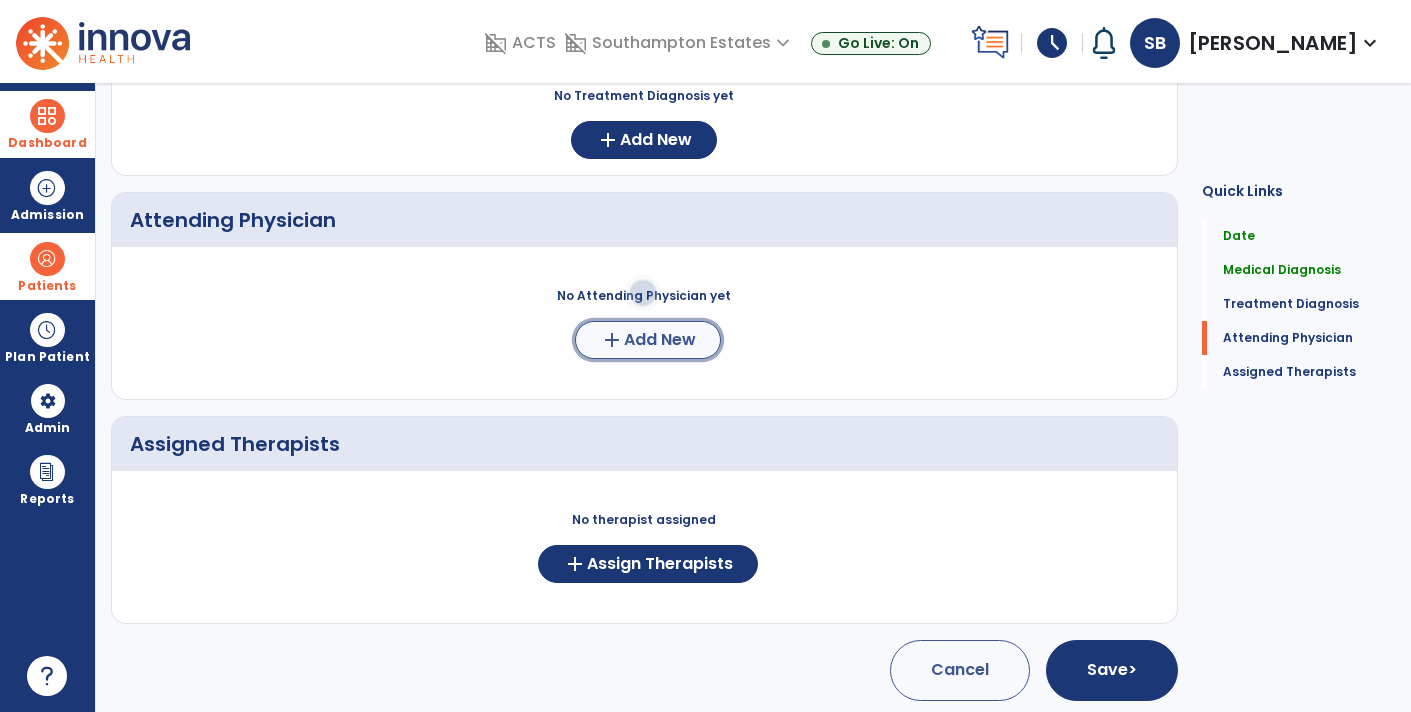 click on "Add New" 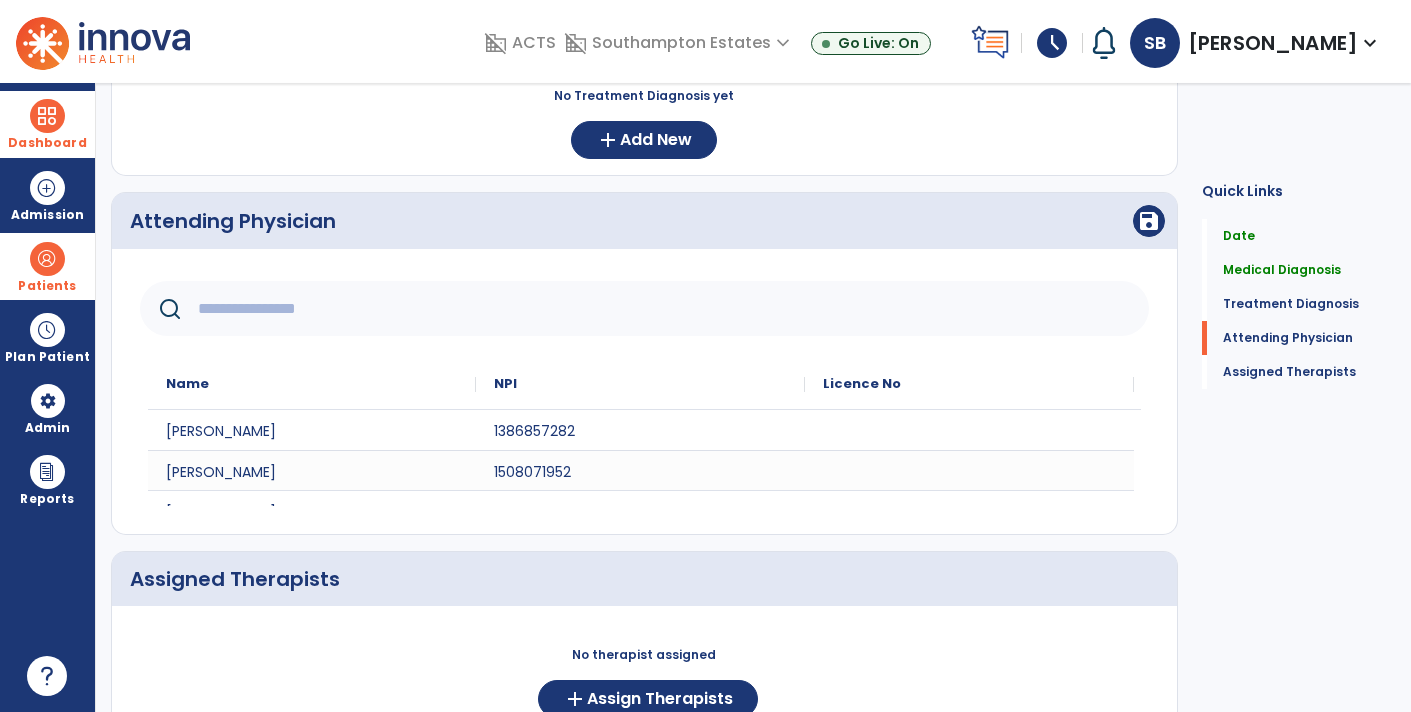click 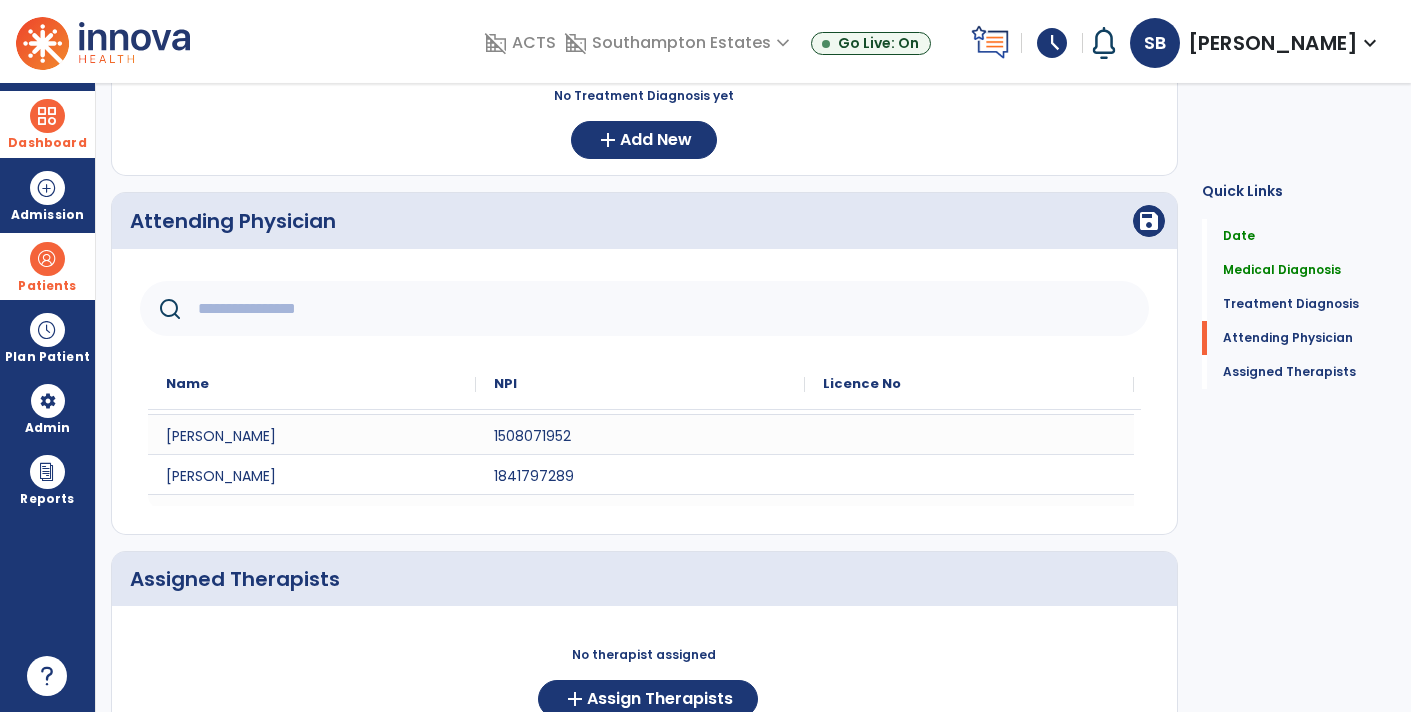 scroll, scrollTop: 0, scrollLeft: 0, axis: both 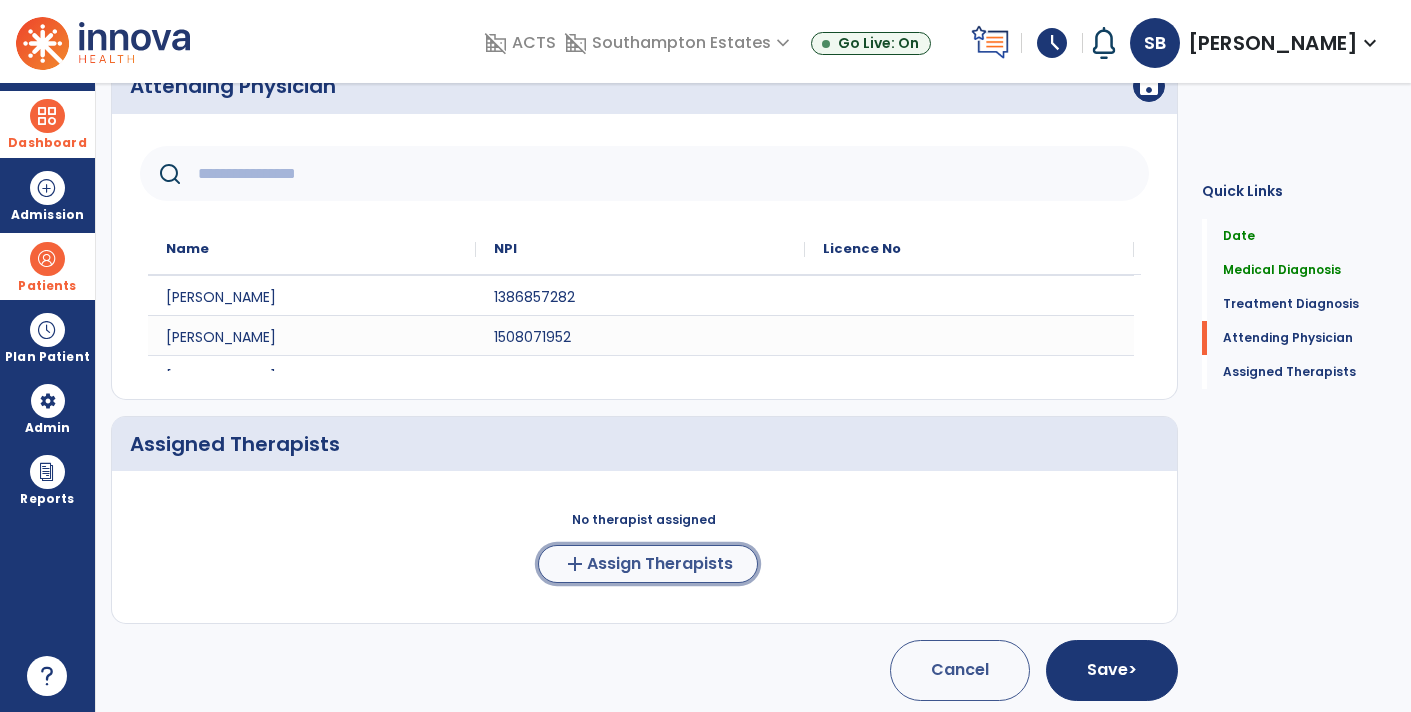 click on "Assign Therapists" 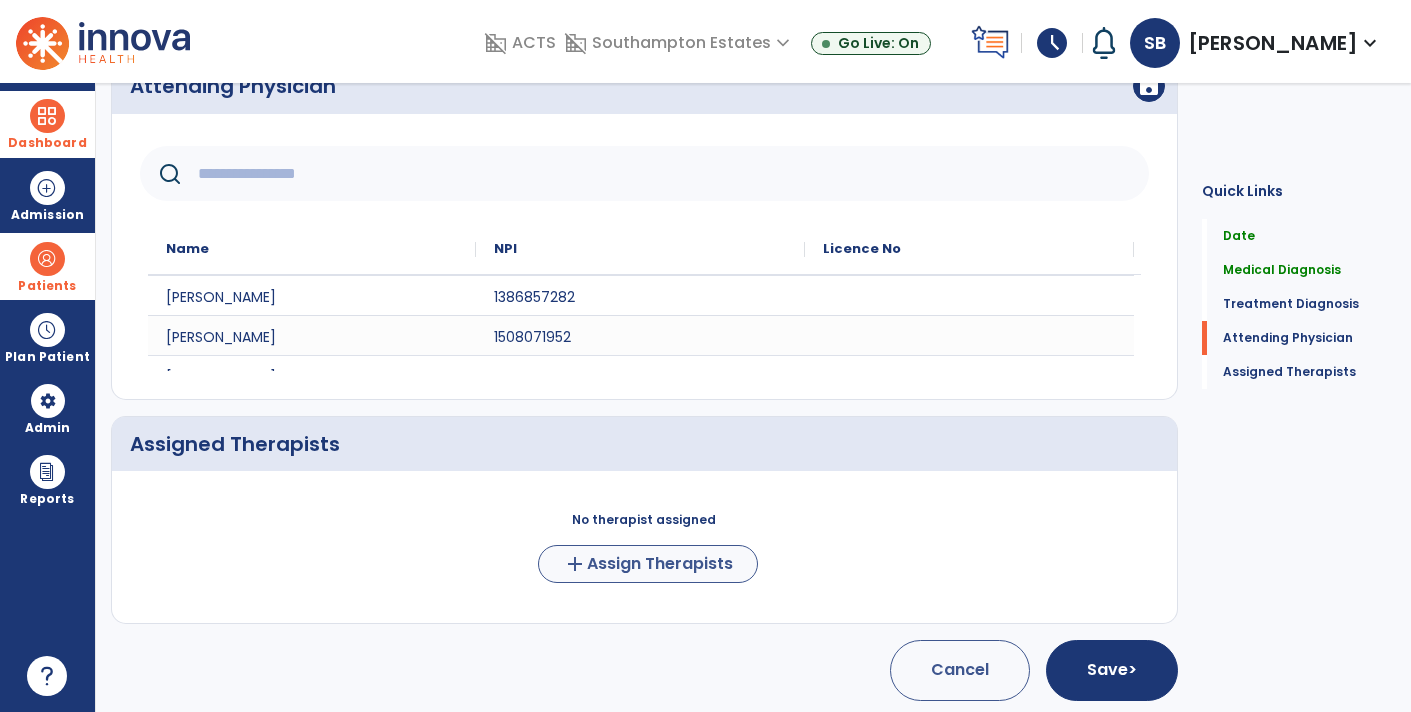 scroll, scrollTop: 665, scrollLeft: 0, axis: vertical 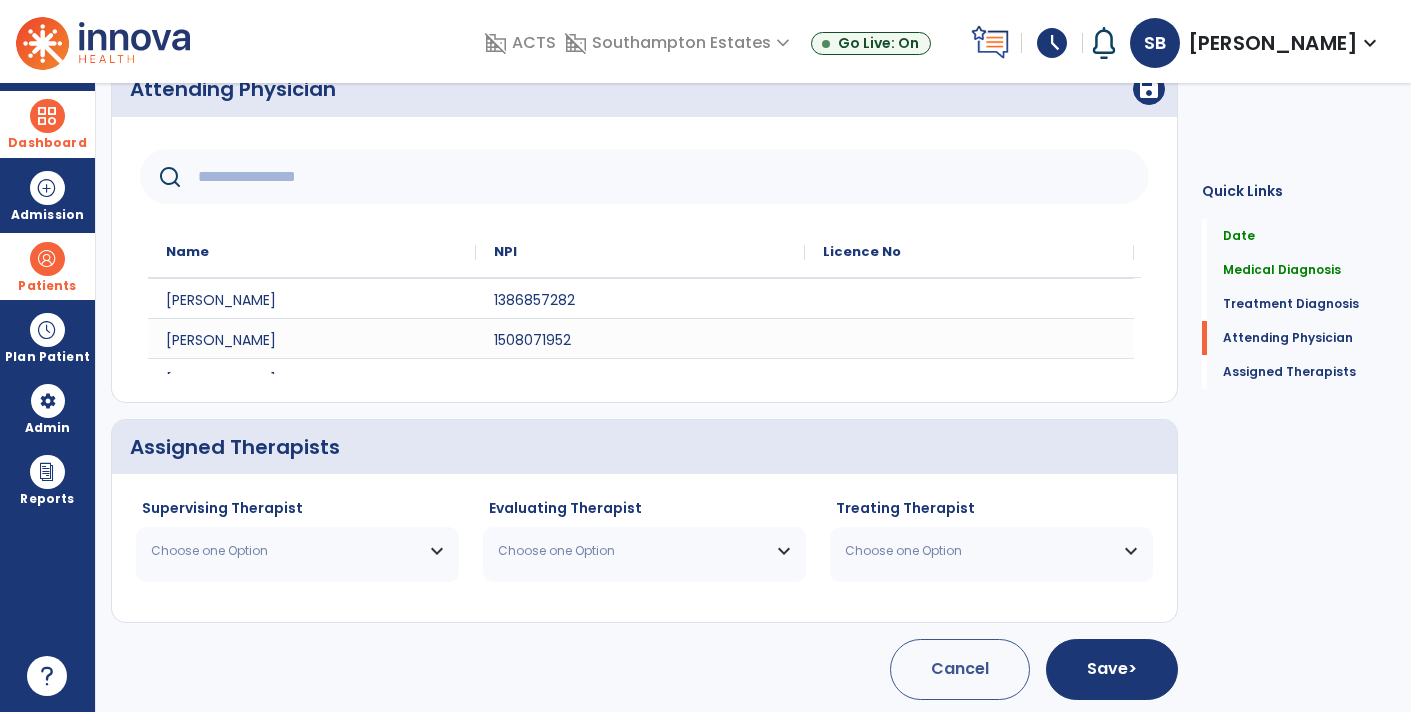 click on "Choose one Option" at bounding box center (297, 551) 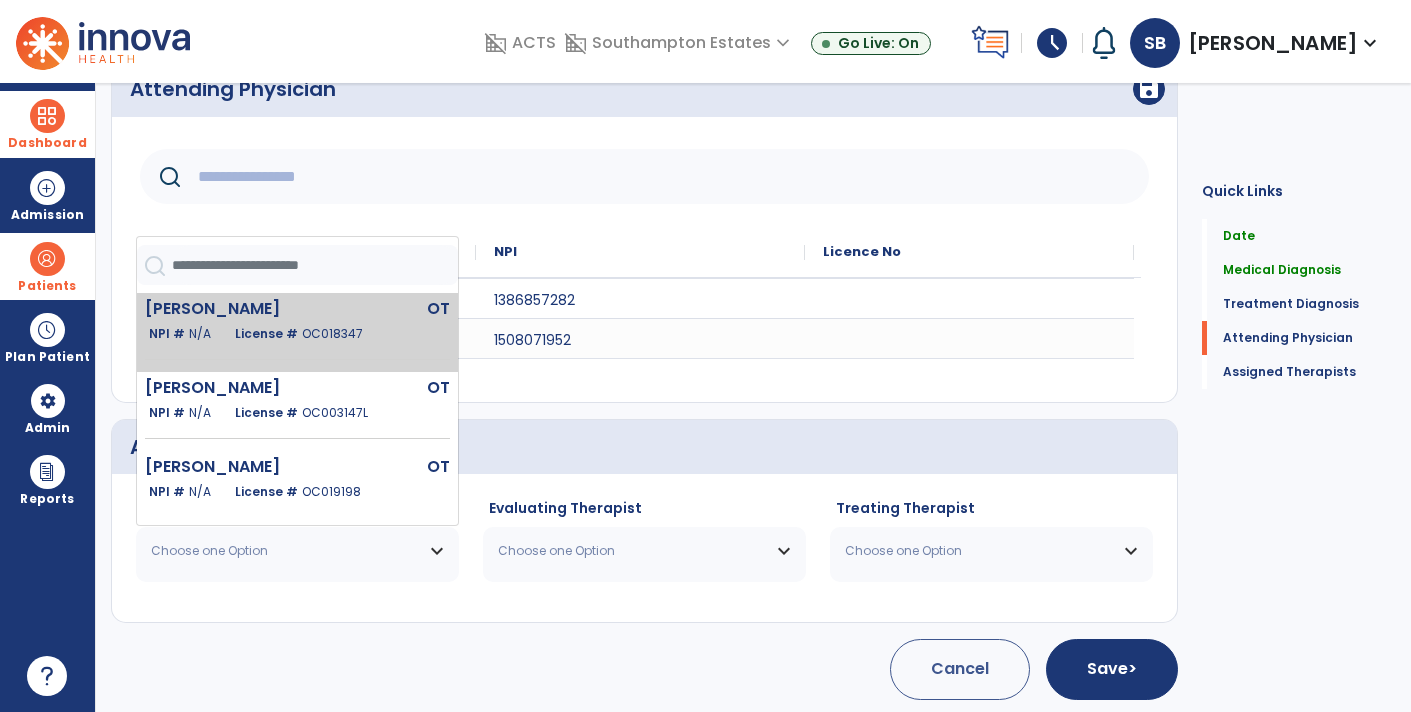 click on "OC018347" 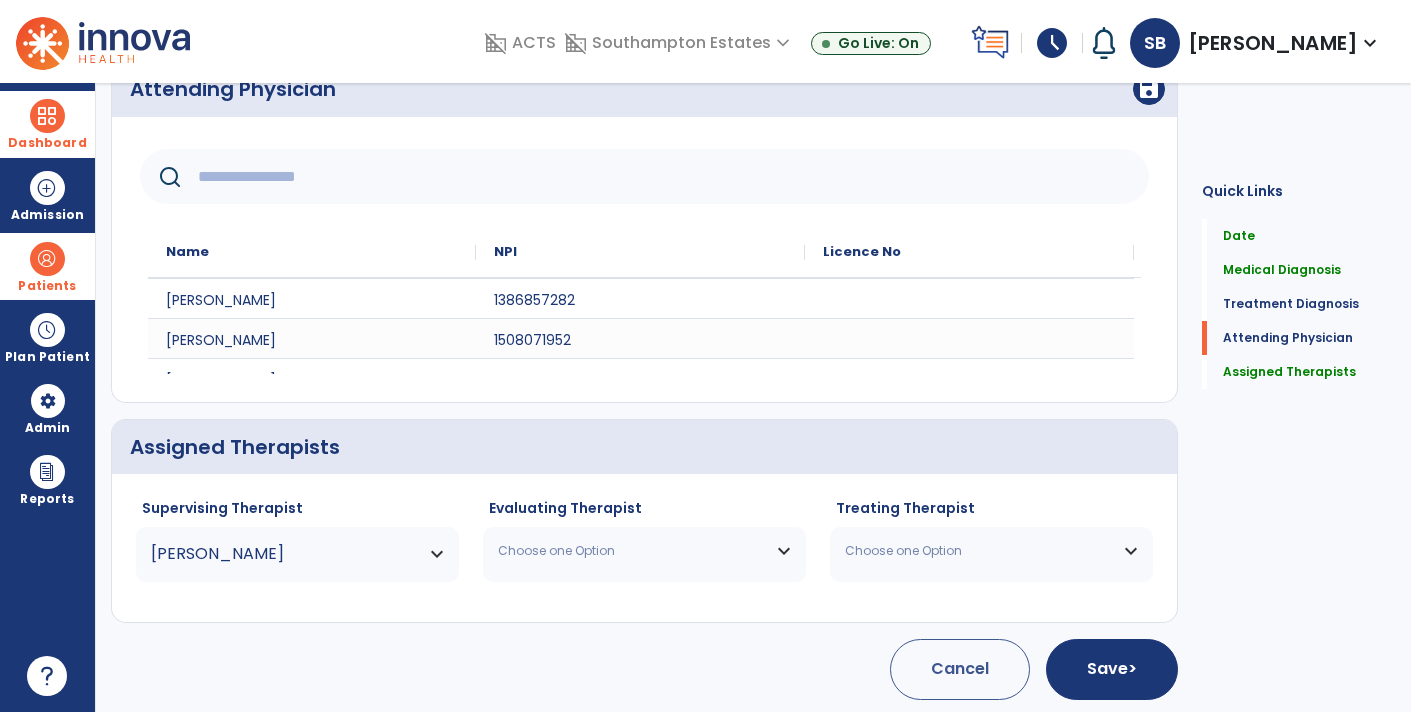 click on "Choose one Option" at bounding box center (644, 551) 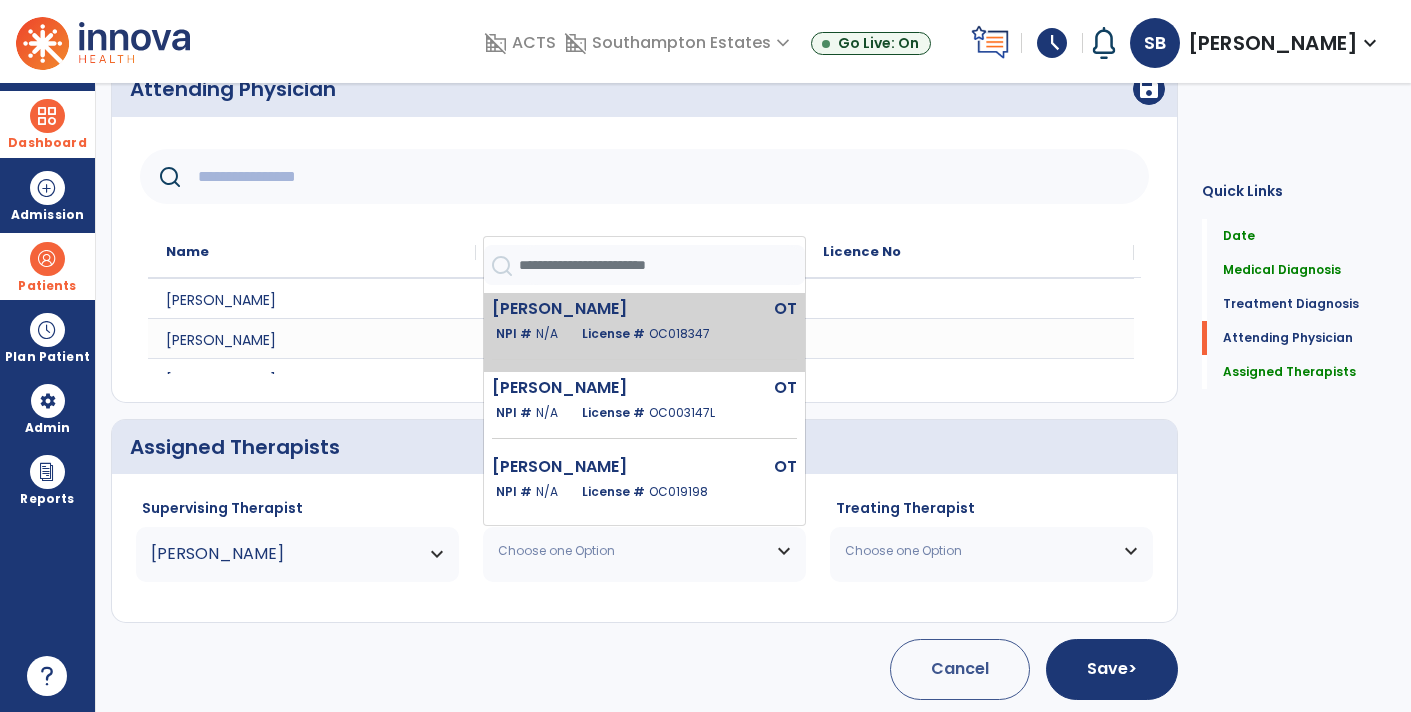 click on "License #  OC018347" 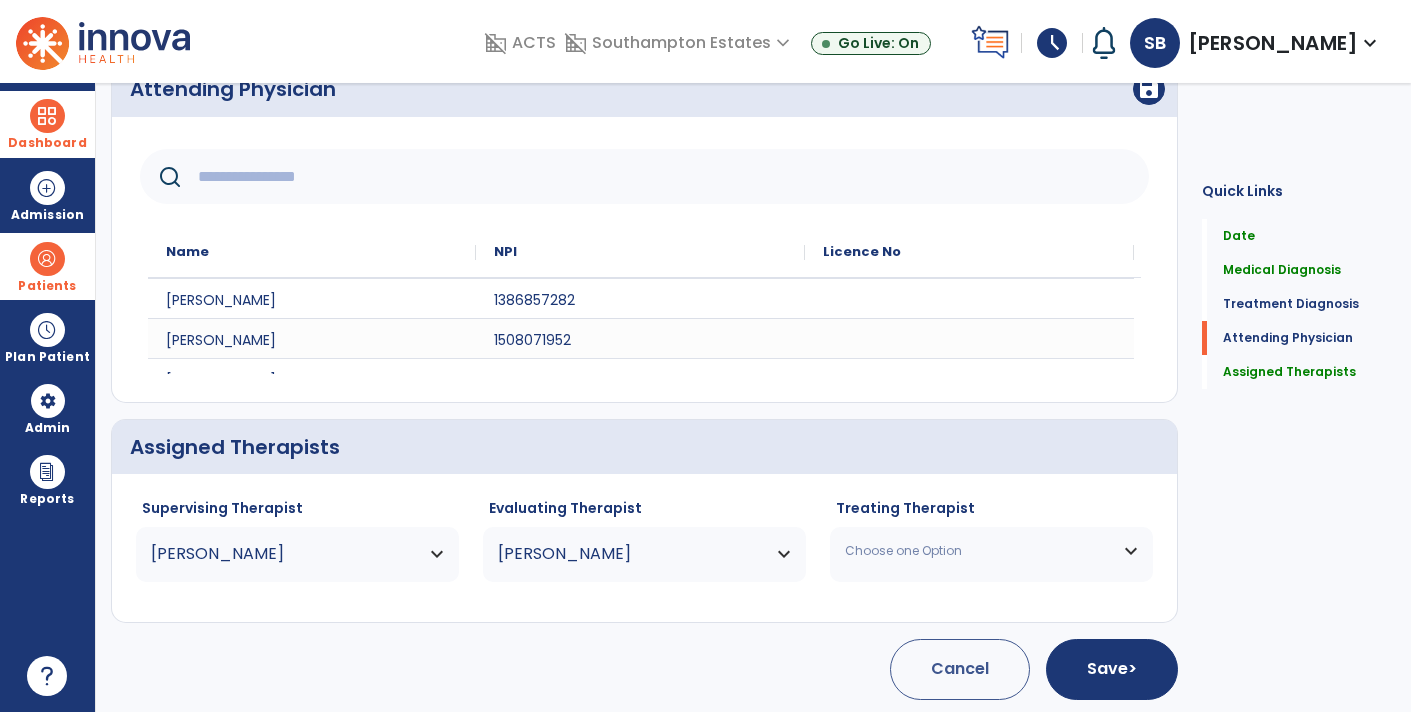 scroll, scrollTop: 663, scrollLeft: 0, axis: vertical 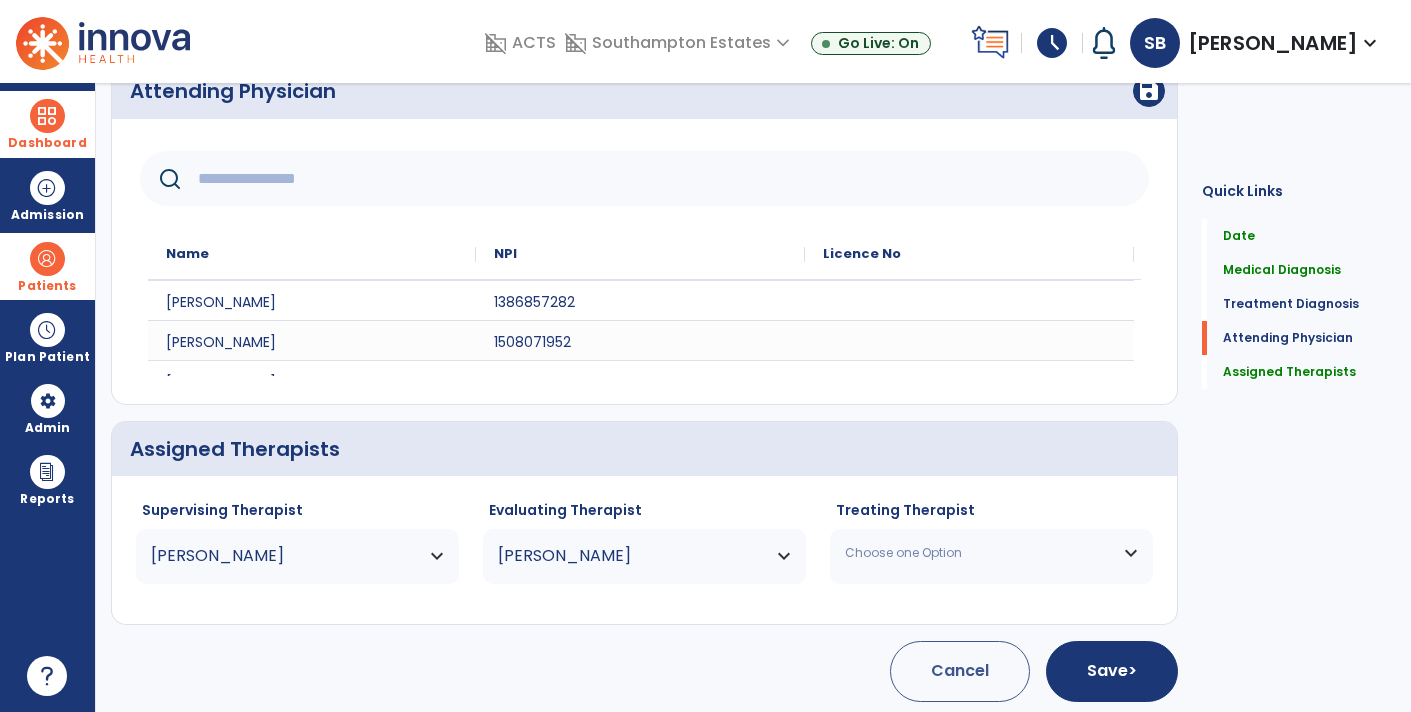 click on "Choose one Option" at bounding box center [991, 553] 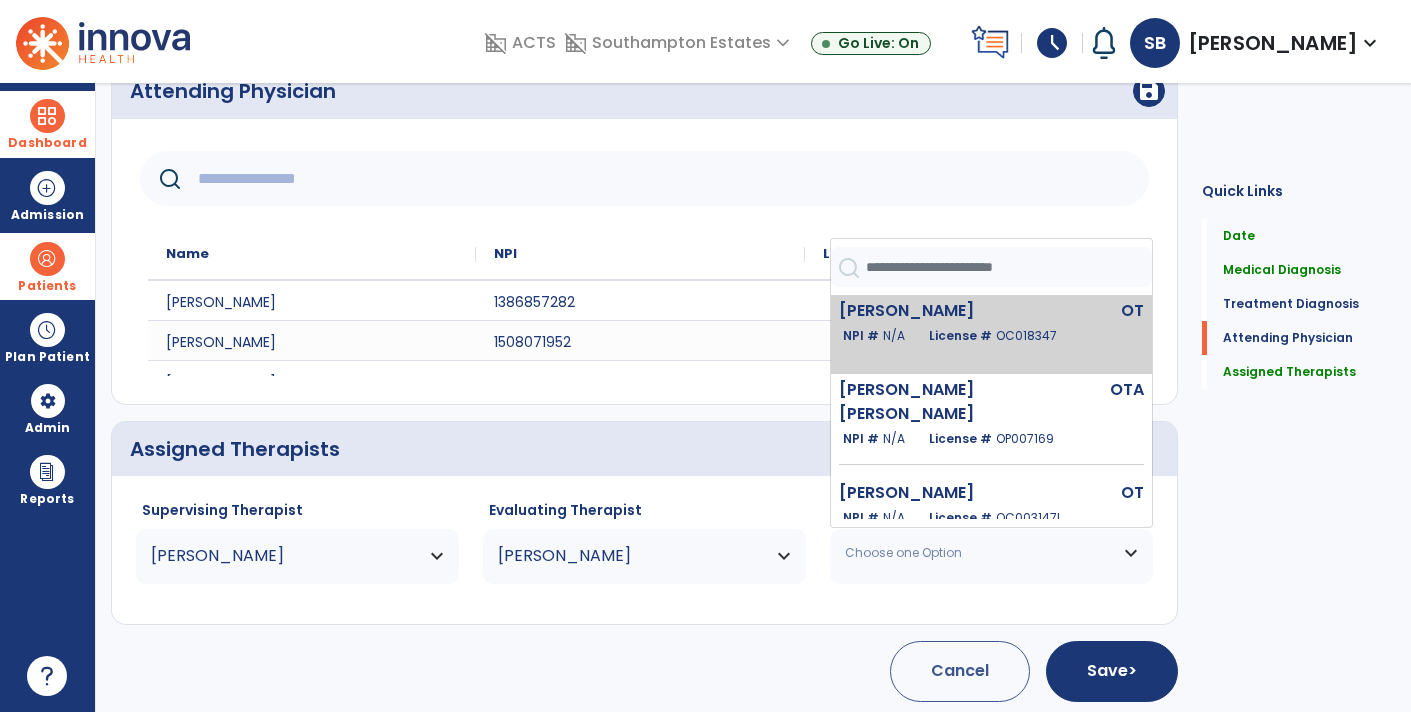 click on "License #  OC018347" 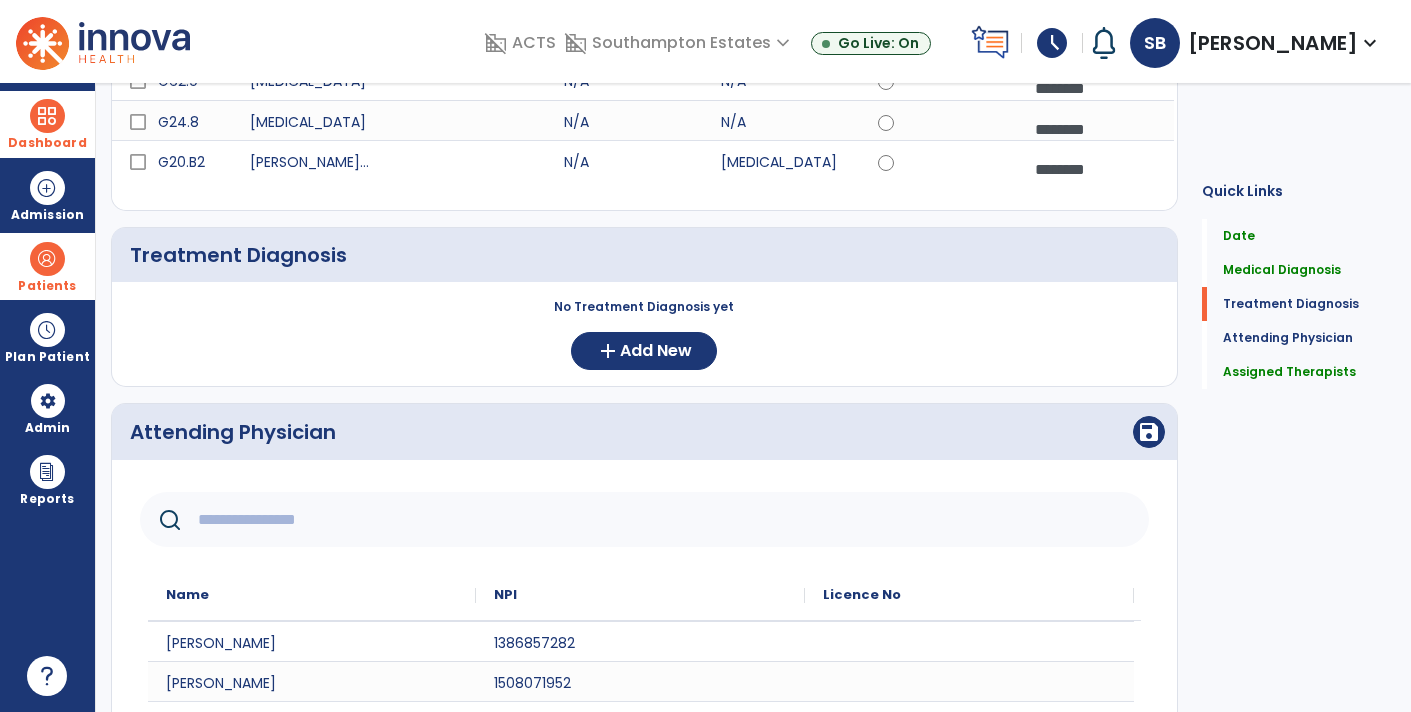 scroll, scrollTop: 321, scrollLeft: 0, axis: vertical 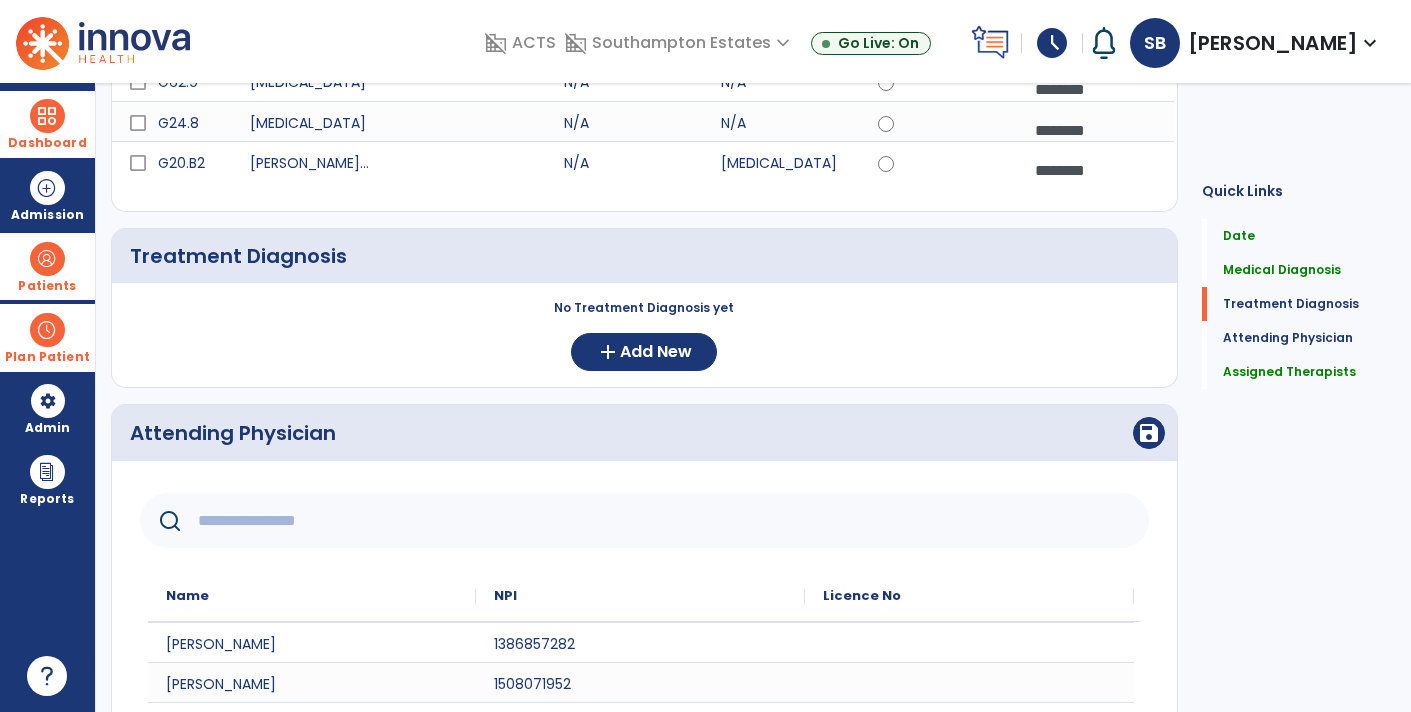 click on "Plan Patient" at bounding box center (47, 286) 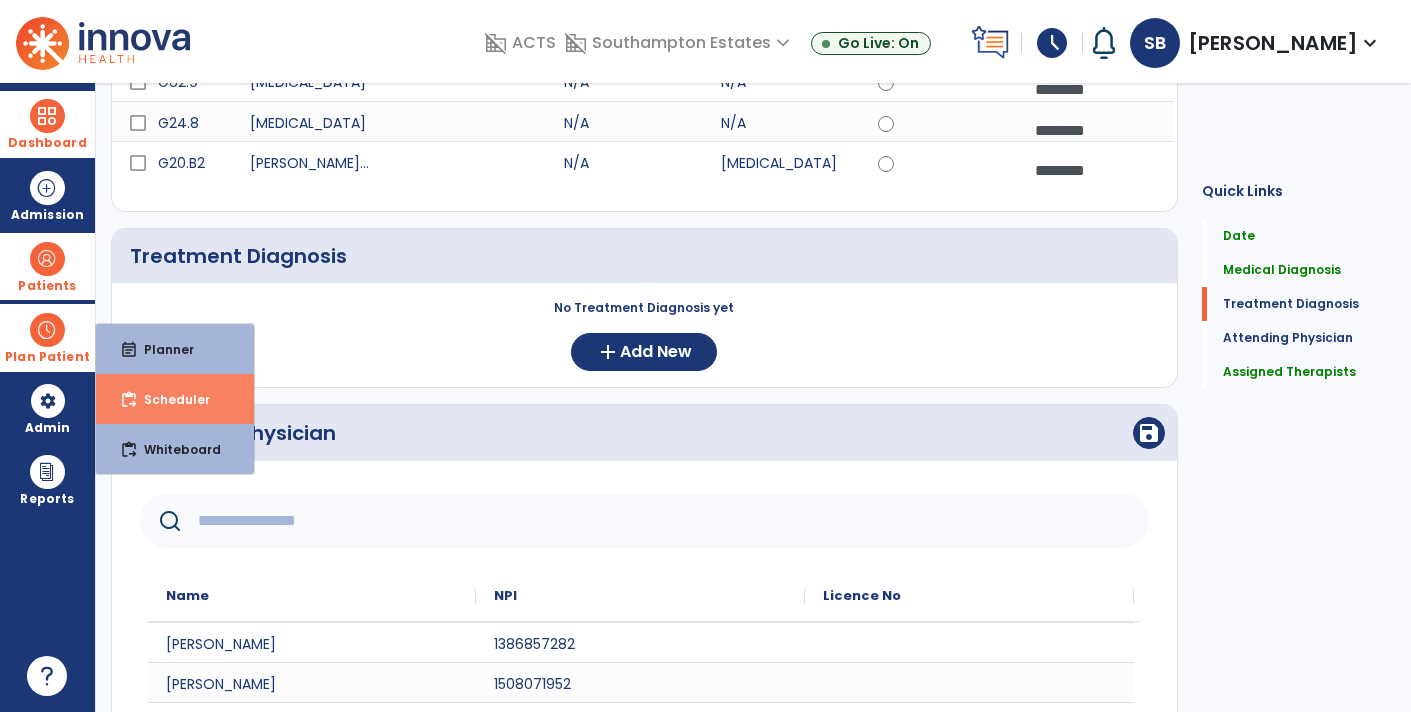 click on "content_paste_go  Scheduler" at bounding box center [175, 399] 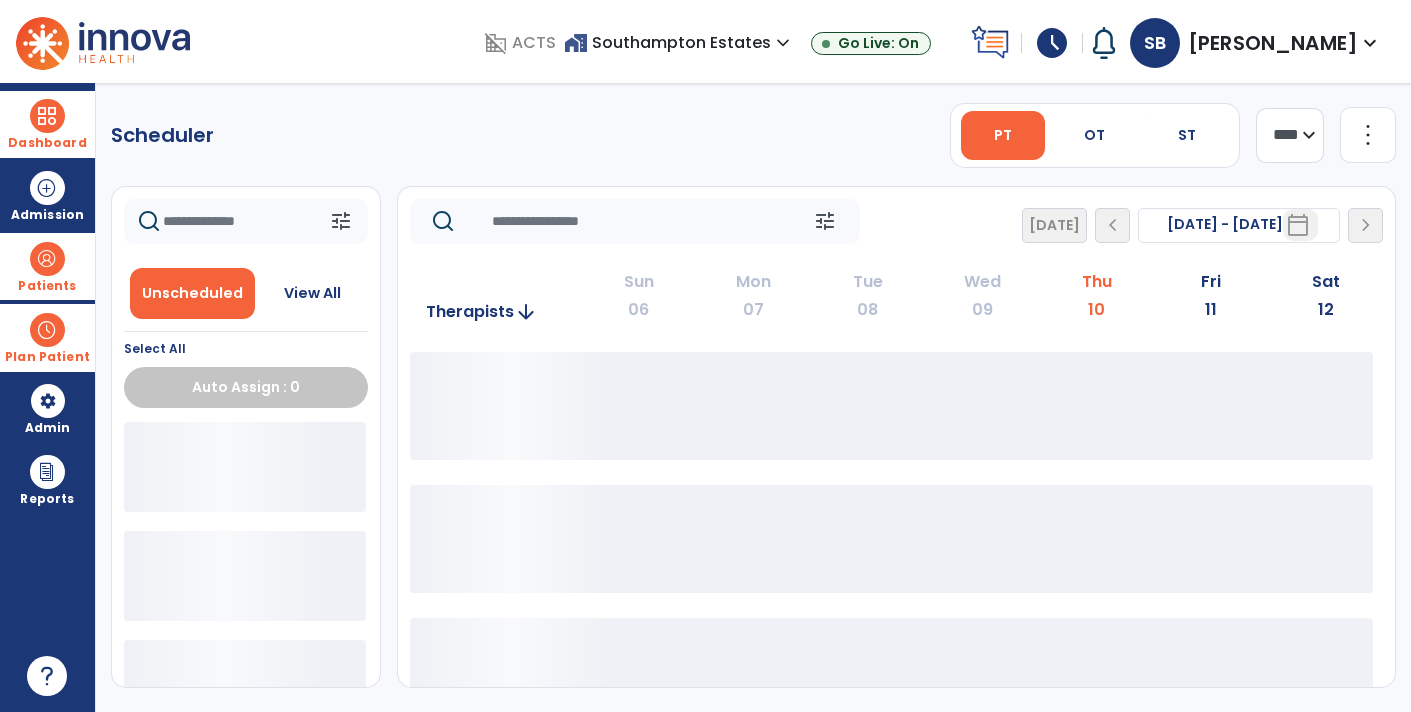 scroll, scrollTop: 0, scrollLeft: 0, axis: both 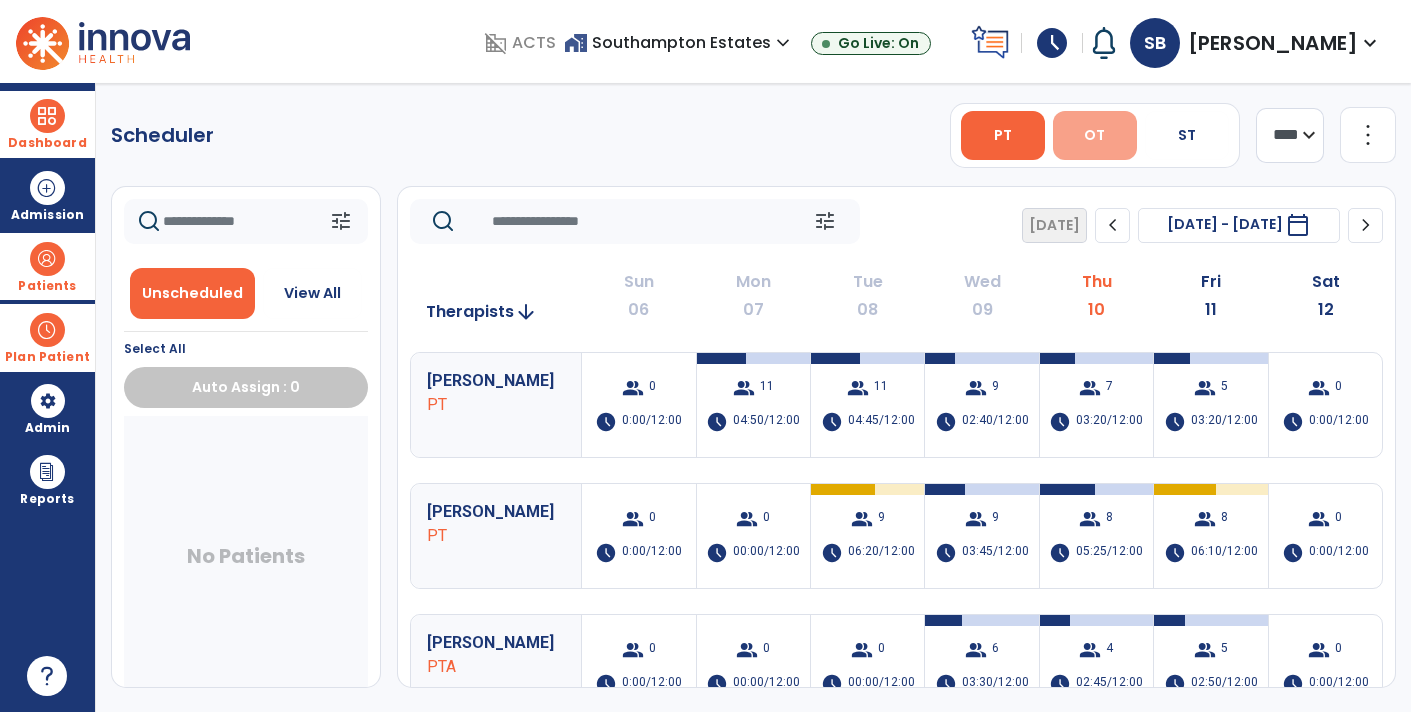 click on "OT" at bounding box center (1095, 135) 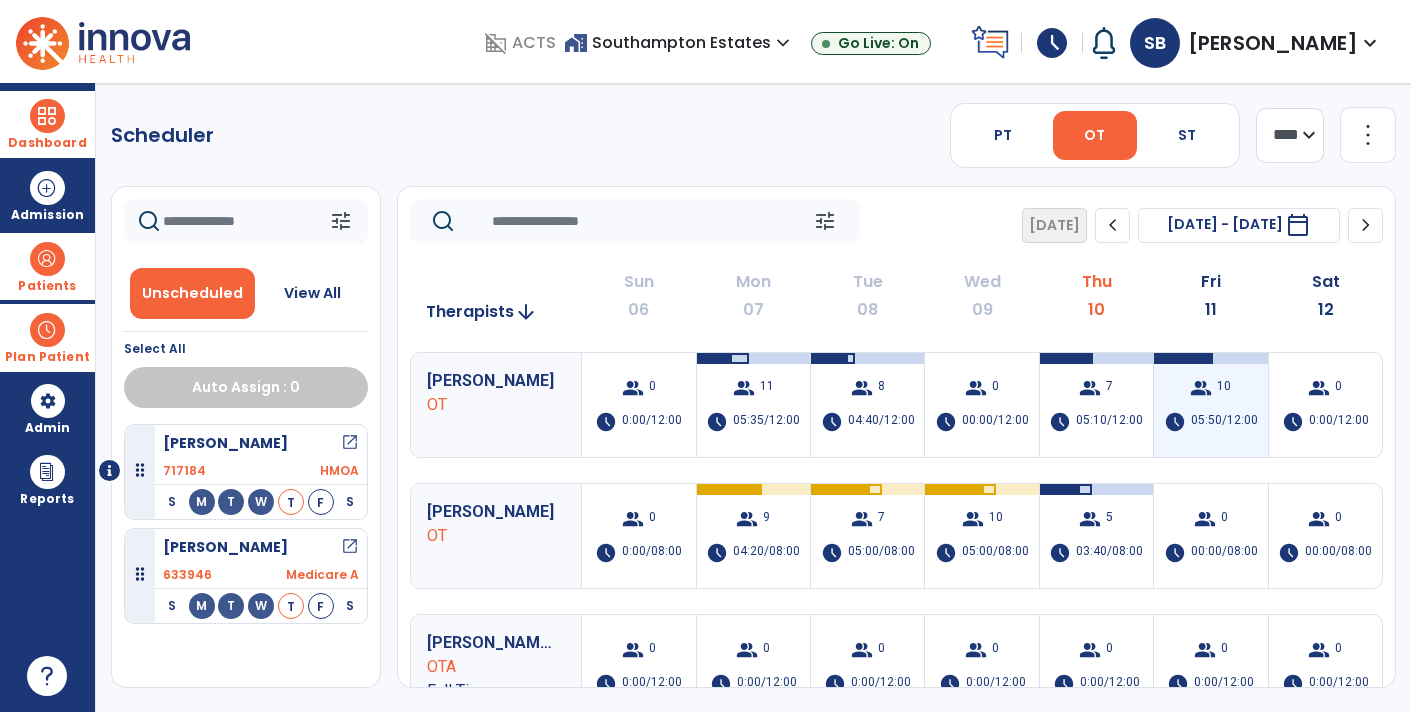 click on "schedule" at bounding box center (1175, 422) 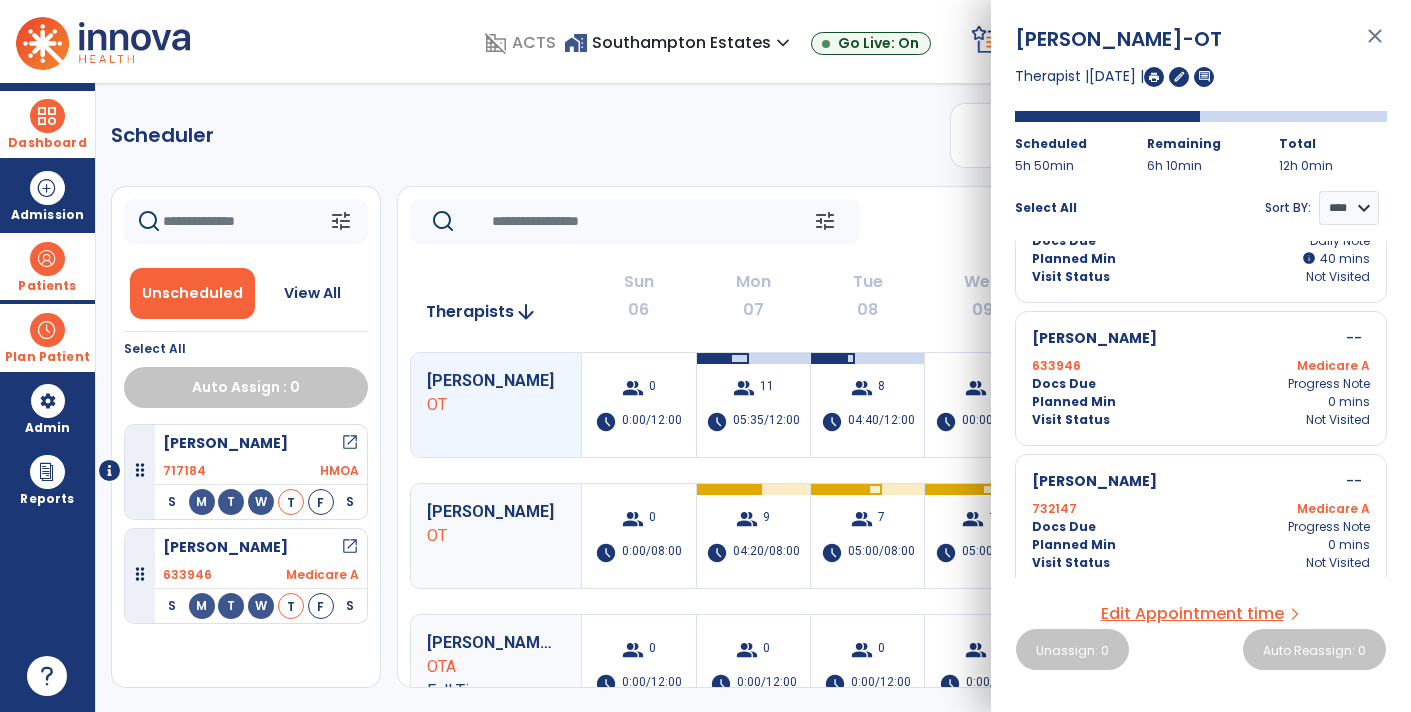 scroll, scrollTop: 0, scrollLeft: 0, axis: both 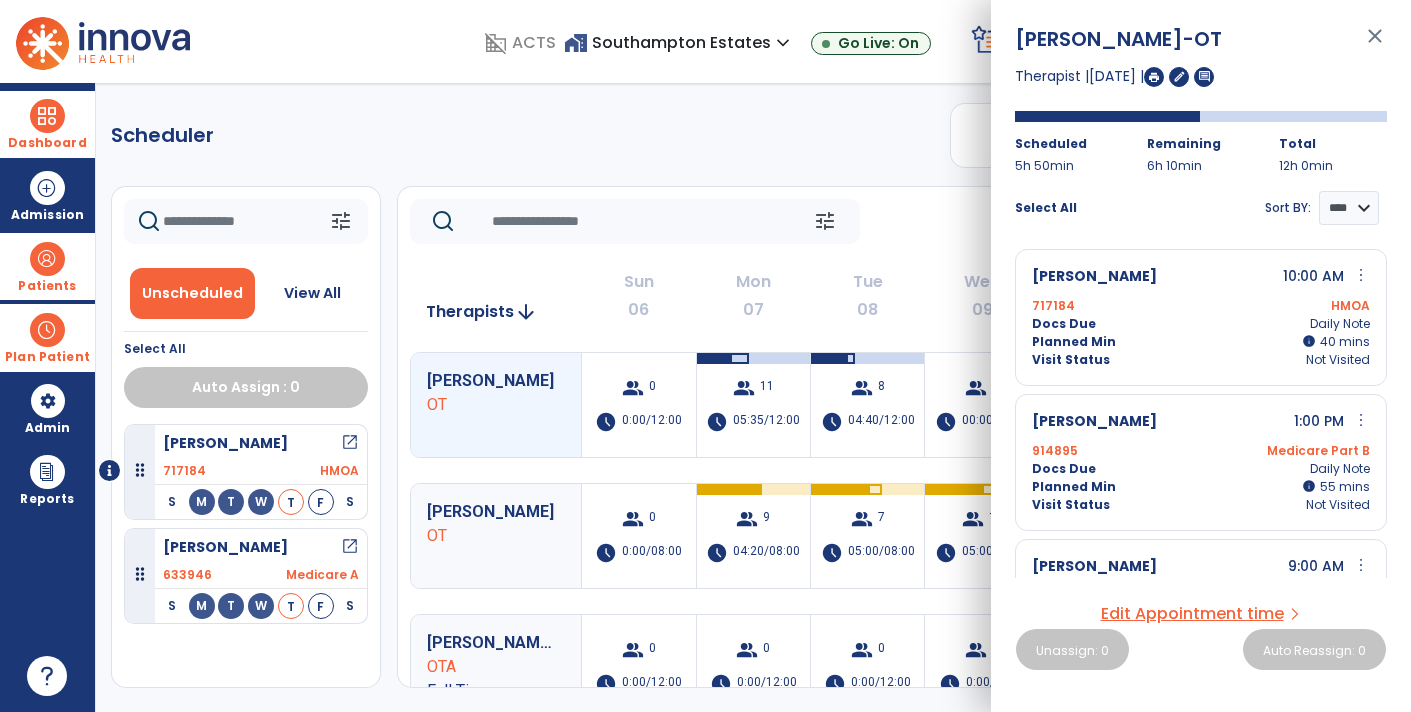 click on "Scheduler   PT   OT   ST  **** *** more_vert  Manage Labor   View All Therapists   Print" 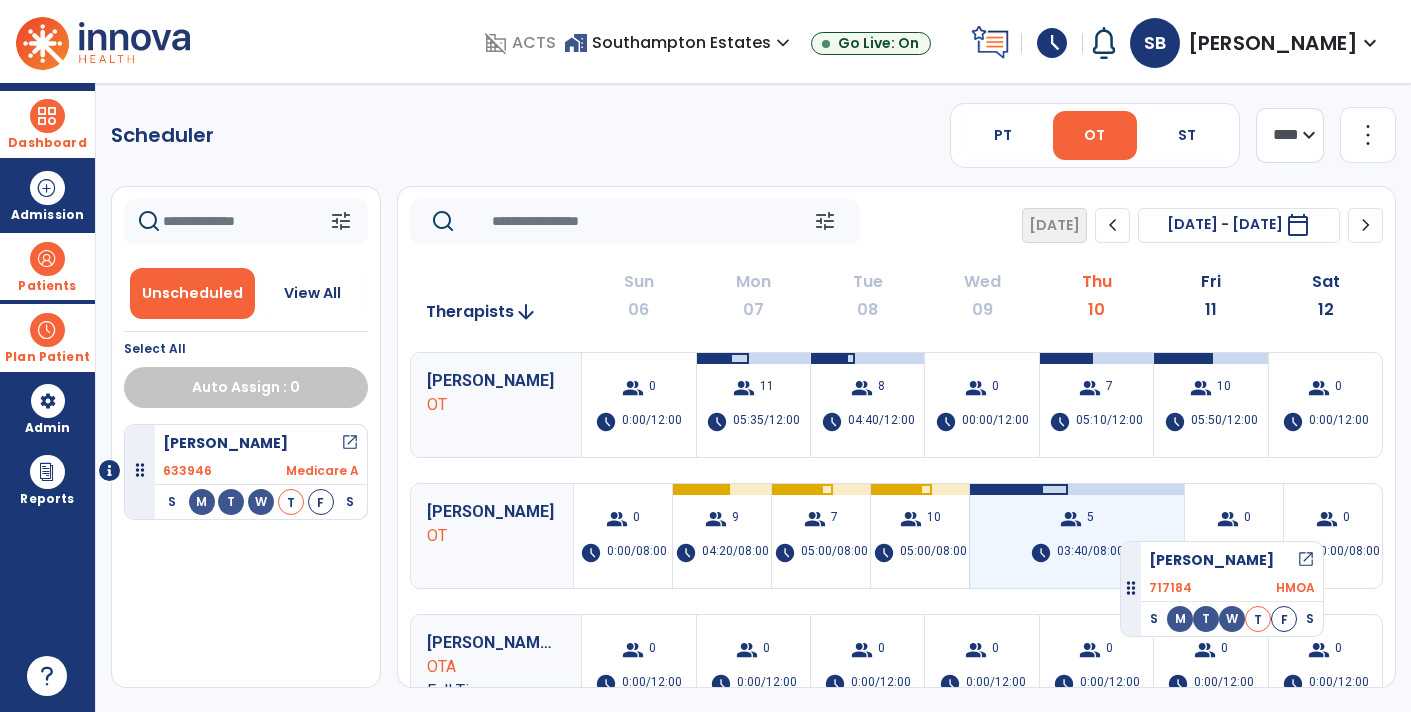 drag, startPoint x: 135, startPoint y: 477, endPoint x: 1120, endPoint y: 533, distance: 986.5906 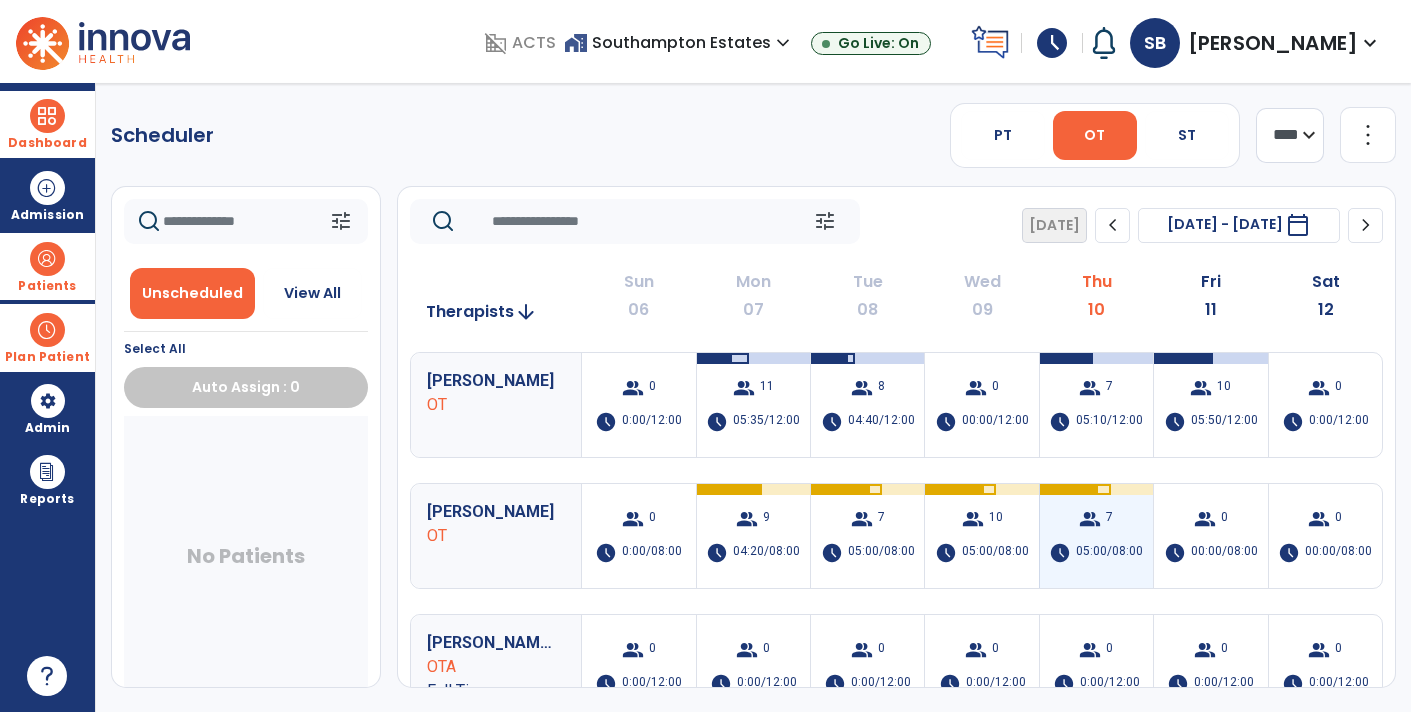 click on "05:00/08:00" at bounding box center [1109, 553] 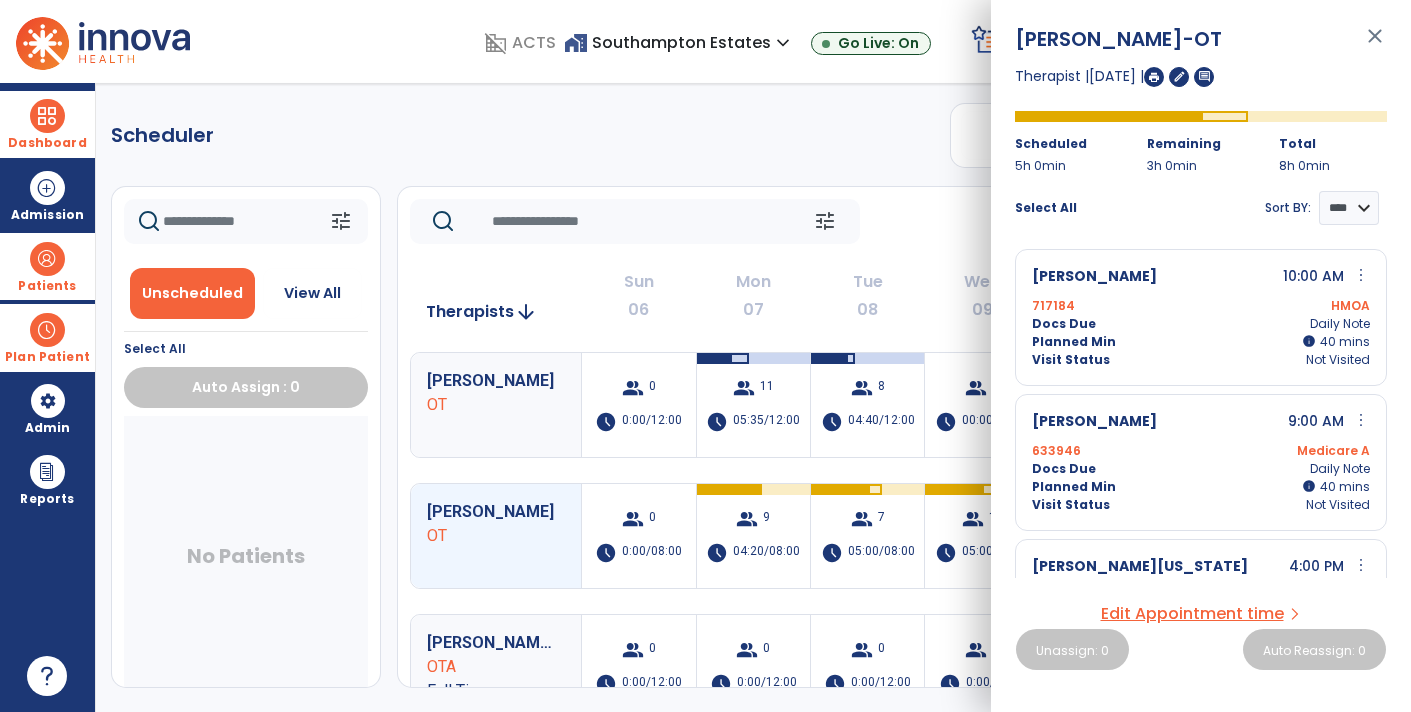 click on "tune   [DATE]  chevron_left [DATE] - [DATE]  *********  calendar_today  chevron_right" 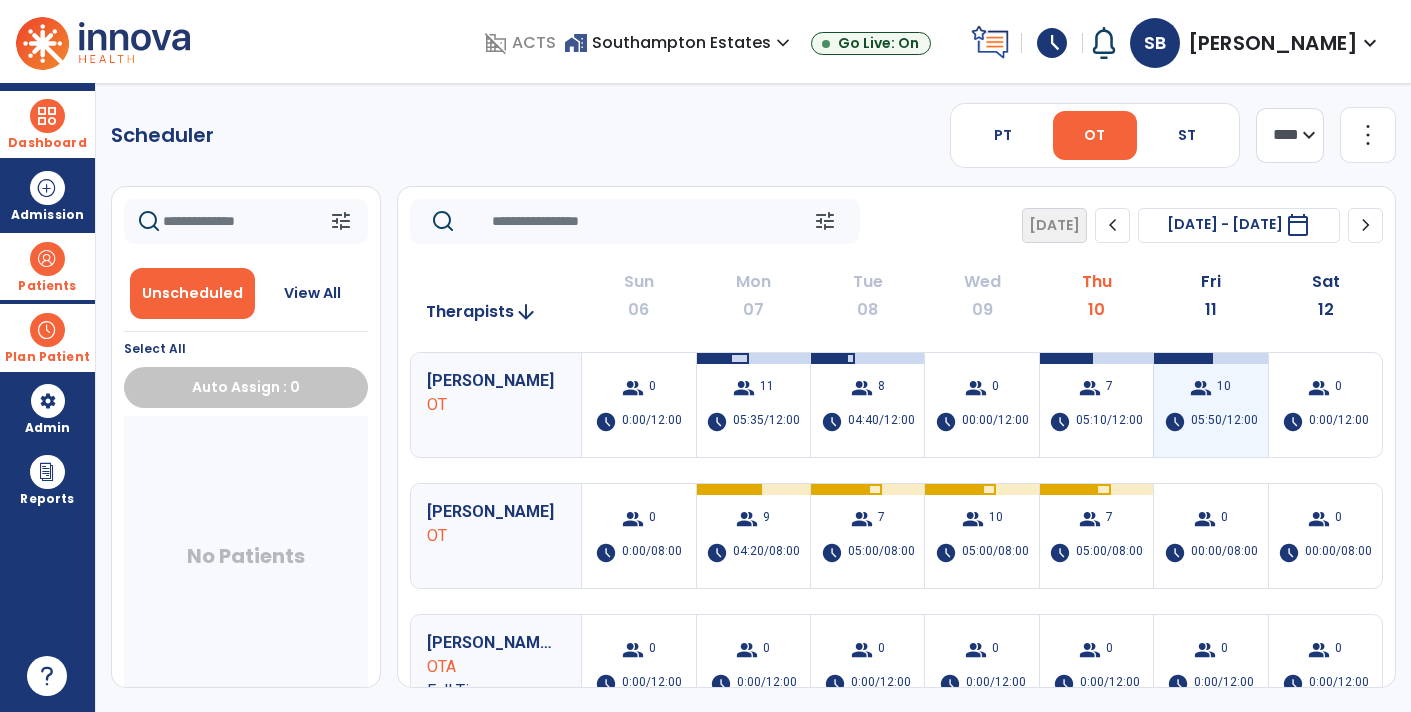 click on "group  10  schedule  05:50/12:00" at bounding box center [1210, 405] 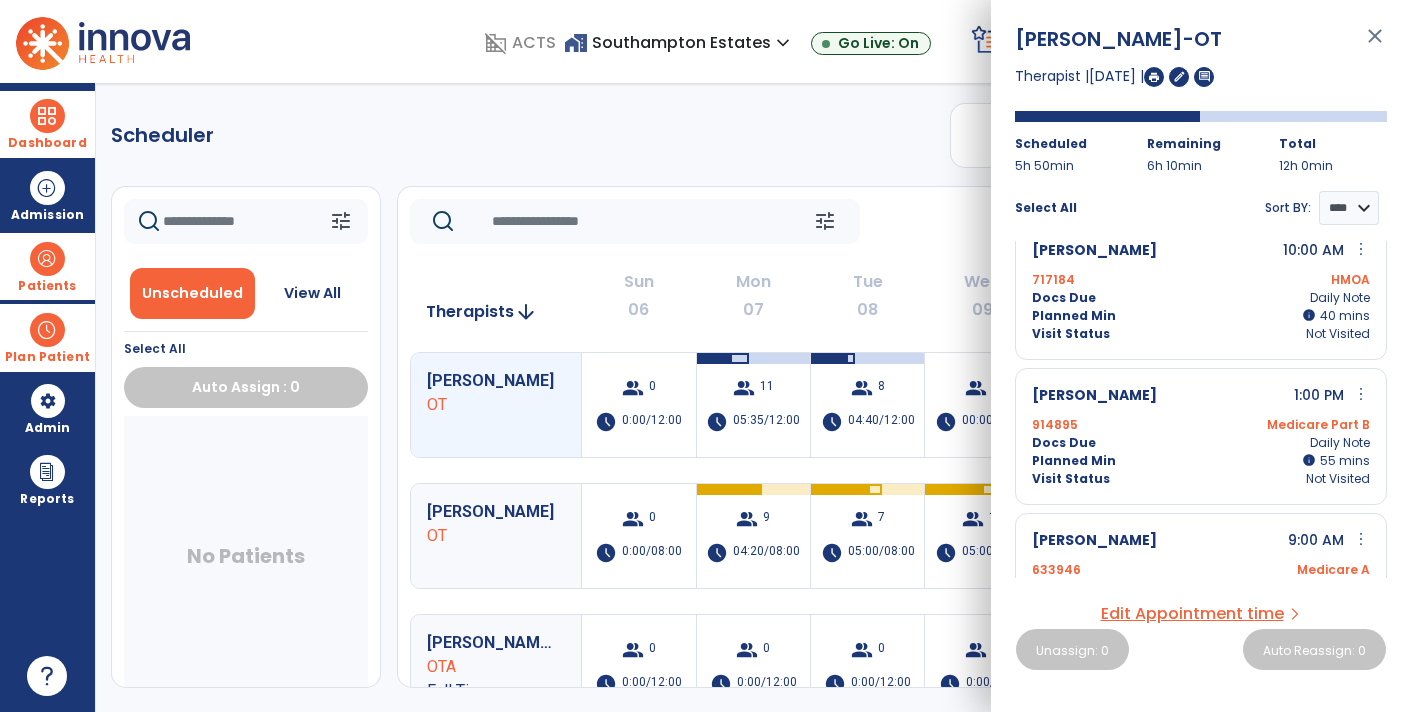 scroll, scrollTop: 0, scrollLeft: 0, axis: both 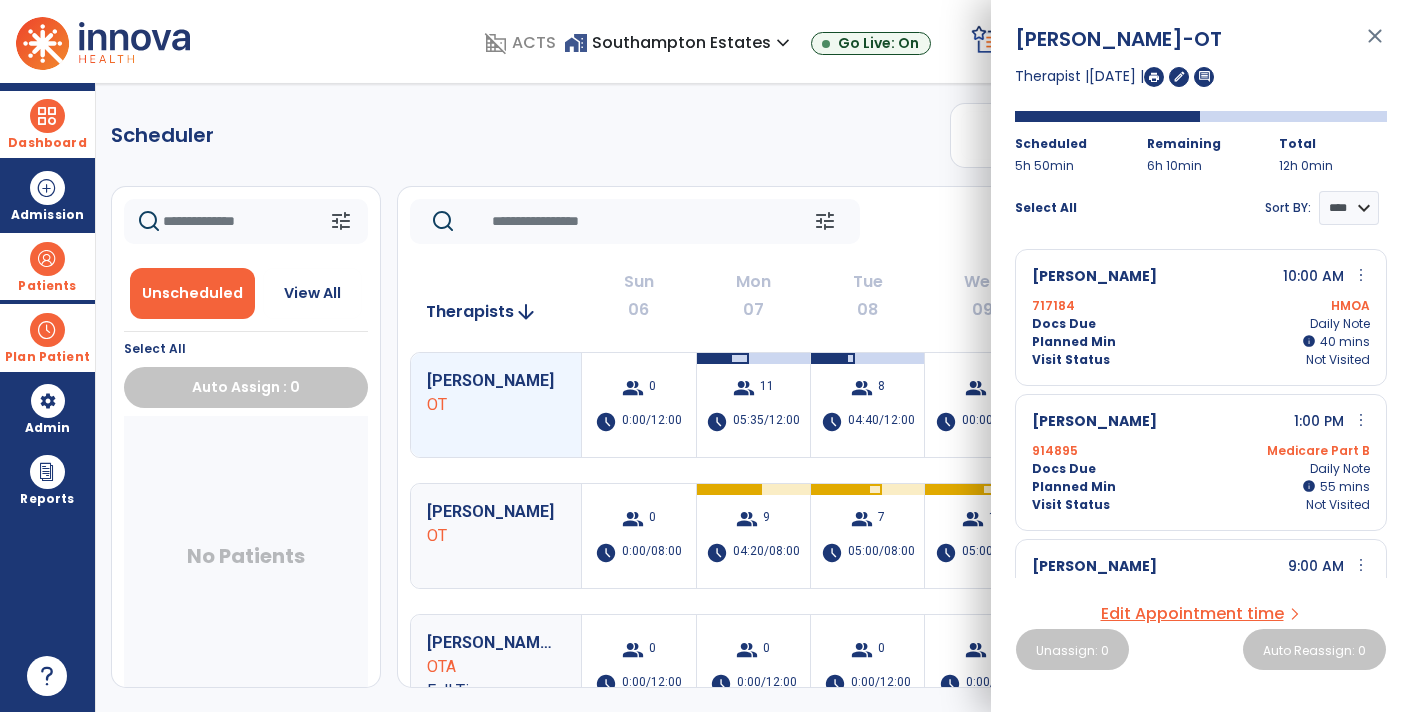 click on "Scheduler   PT   OT   ST  **** *** more_vert  Manage Labor   View All Therapists   Print" 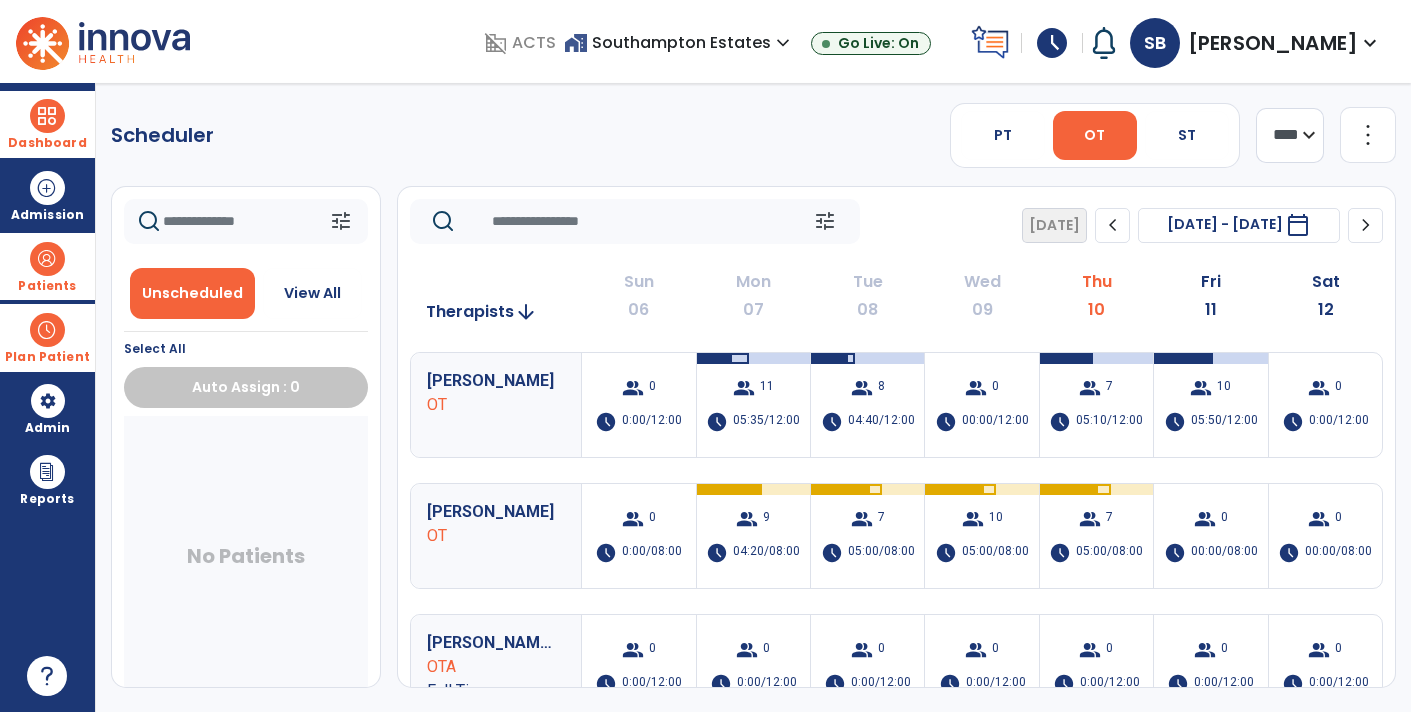 click on "Scheduler   PT   OT   ST  **** *** more_vert  Manage Labor   View All Therapists   Print" 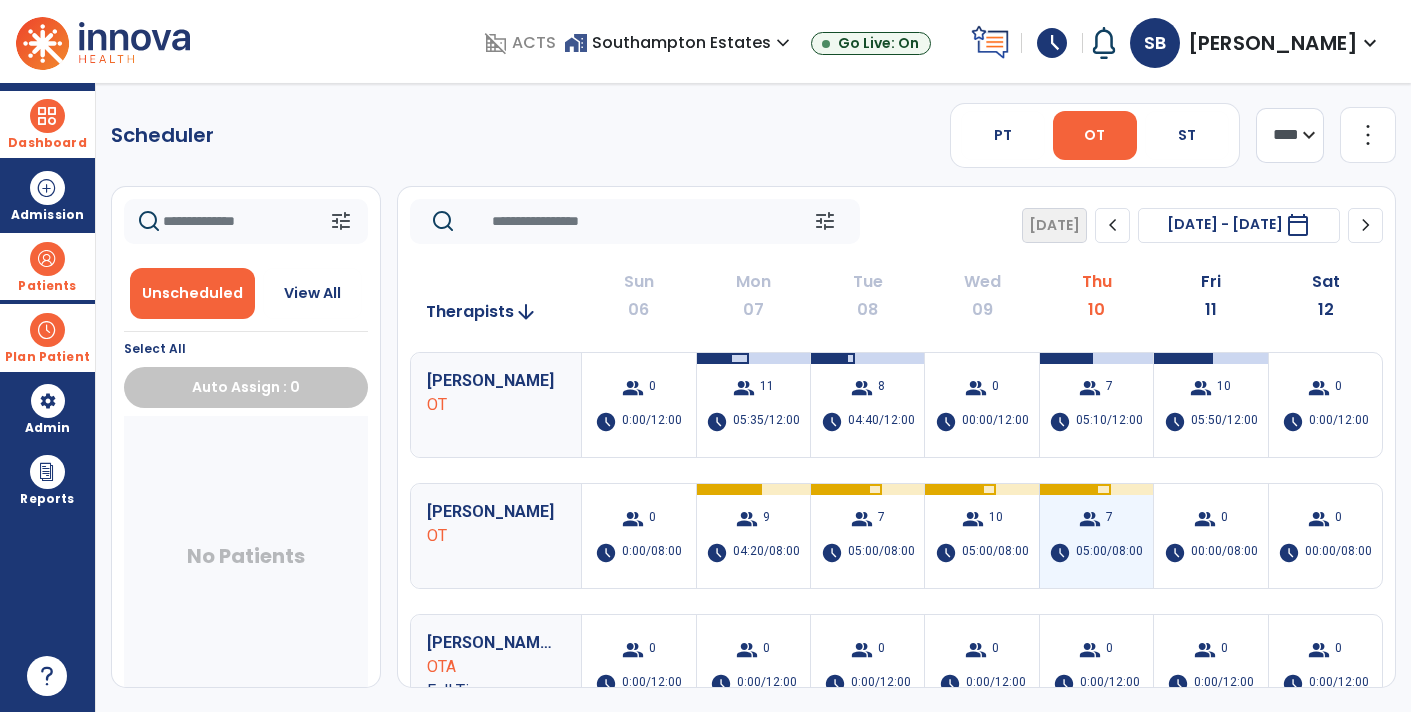 click on "group  7  schedule  05:00/08:00" at bounding box center (1096, 536) 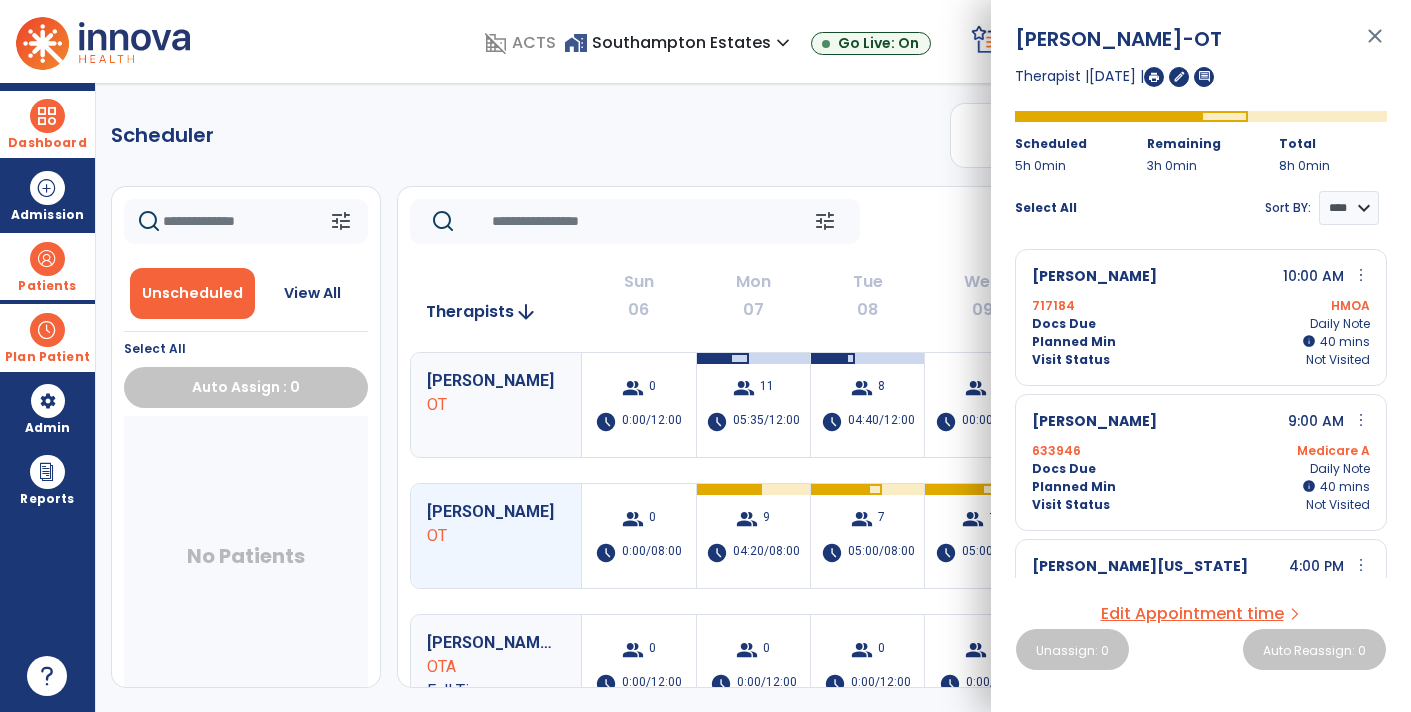 click on "Scheduler   PT   OT   ST  **** *** more_vert  Manage Labor   View All Therapists   Print   tune   Unscheduled   View All  Select All  Auto Assign : 0  No Patients  tune   [DATE]  chevron_left [DATE] - [DATE]  *********  calendar_today  chevron_right   Therapists  arrow_downward Sun  06  Mon  07  Tue  08  Wed  09  Thu  10  Fri  11  Sat  12  [PERSON_NAME] OT  group  0  schedule  0:00/12:00  group  11  schedule  05:35/12:00   group  8  schedule  04:40/12:00   group  0  schedule  00:00/12:00   group  7  schedule  05:10/12:00   group  10  schedule  05:50/12:00   group  0  schedule  0:00/12:00 [PERSON_NAME] OT  group  0  schedule  0:00/08:00  group  9  schedule  04:20/08:00   group  7  schedule  05:00/08:00   group  10  schedule  05:00/08:00   group  7  schedule  05:00/08:00   group  0  schedule  00:00/08:00   group  0  schedule  00:00/08:00  [PERSON_NAME], [PERSON_NAME] Full Time  group  0  schedule  0:00/12:00  group  0  schedule  0:00/12:00  group  0  schedule  0:00/12:00  group  0  schedule  0:00/12:00" at bounding box center (753, 397) 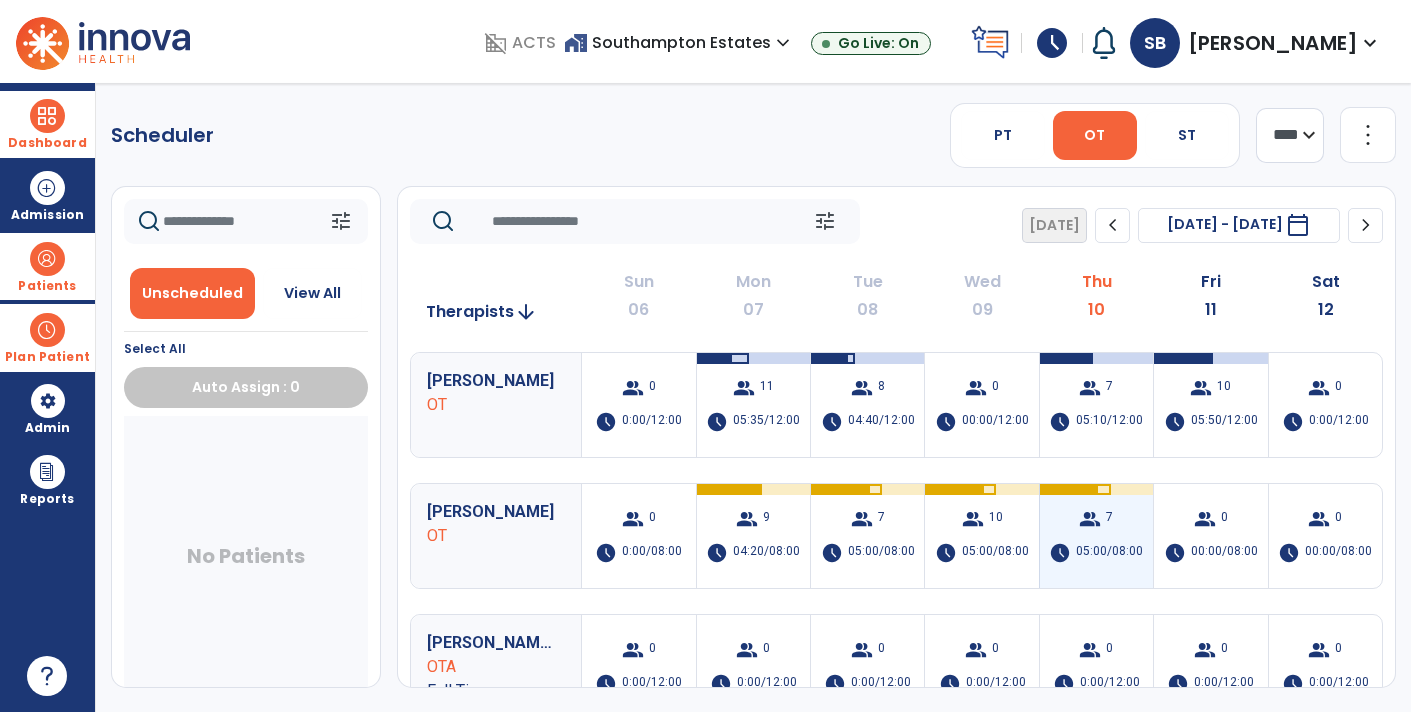click on "group  7  schedule  05:00/08:00" at bounding box center (1096, 536) 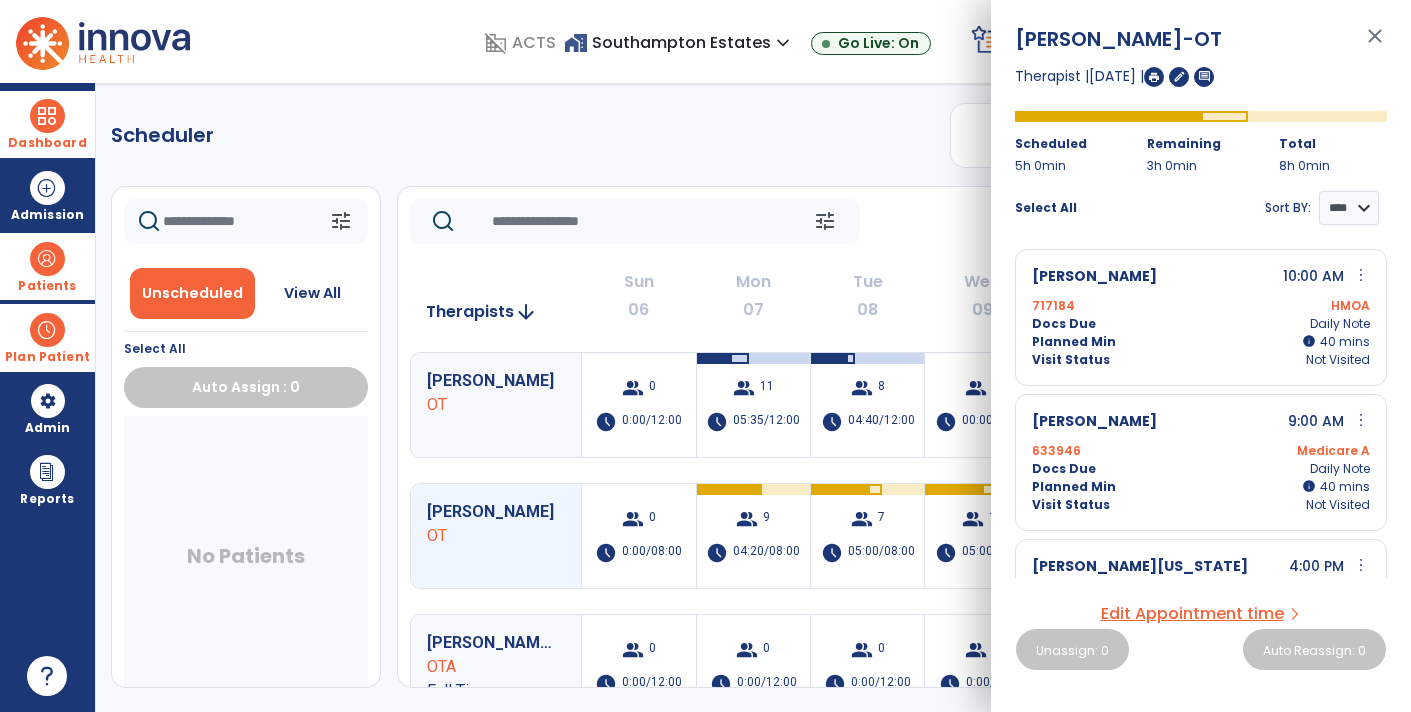 click on "Planned Min" at bounding box center (1074, 342) 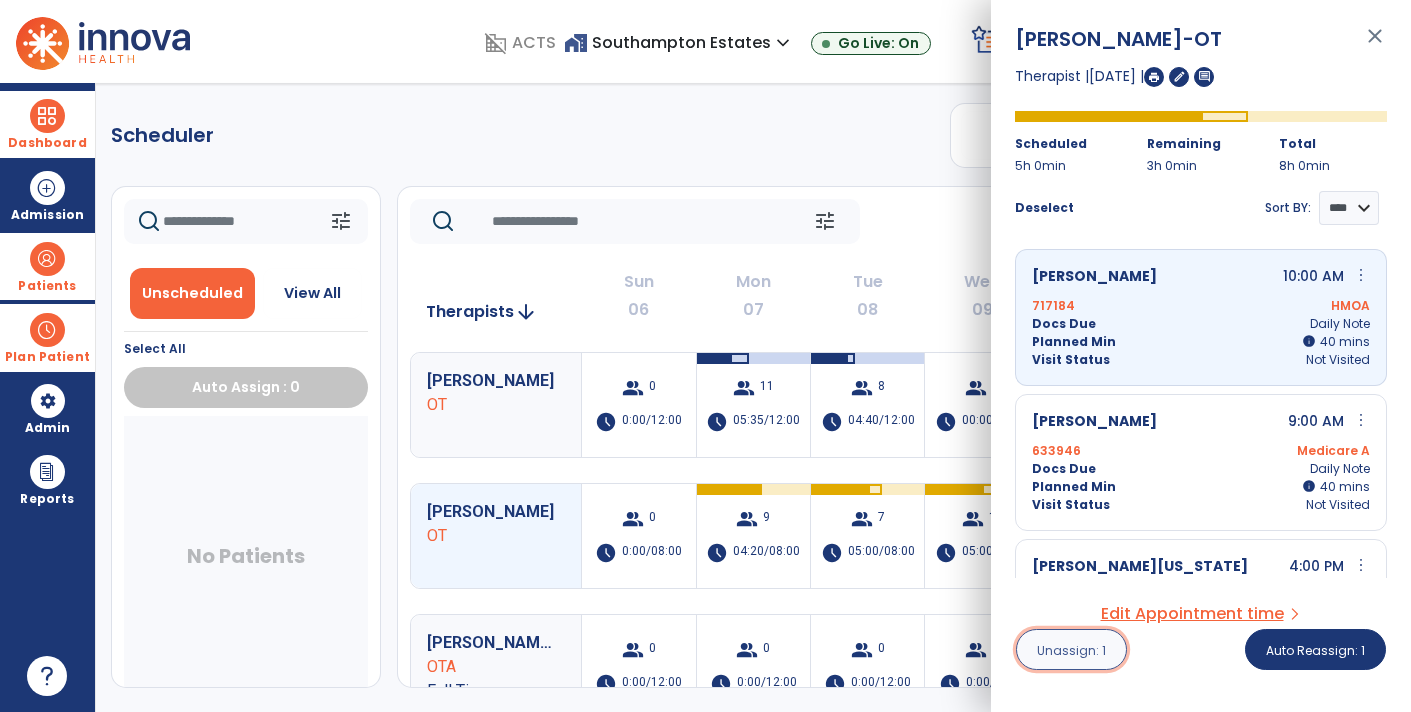 click on "Unassign: 1" at bounding box center (1071, 650) 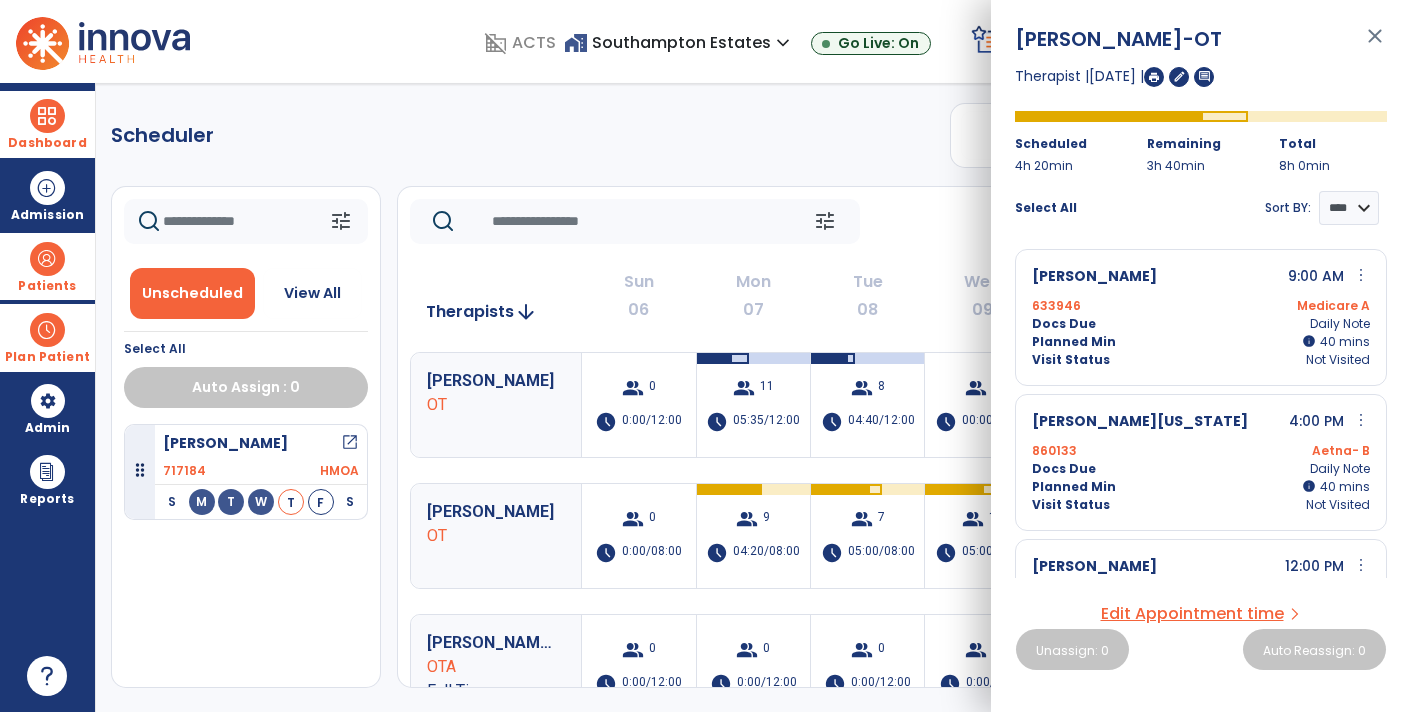 click on "Visit Status  Not Visited" at bounding box center (1201, 360) 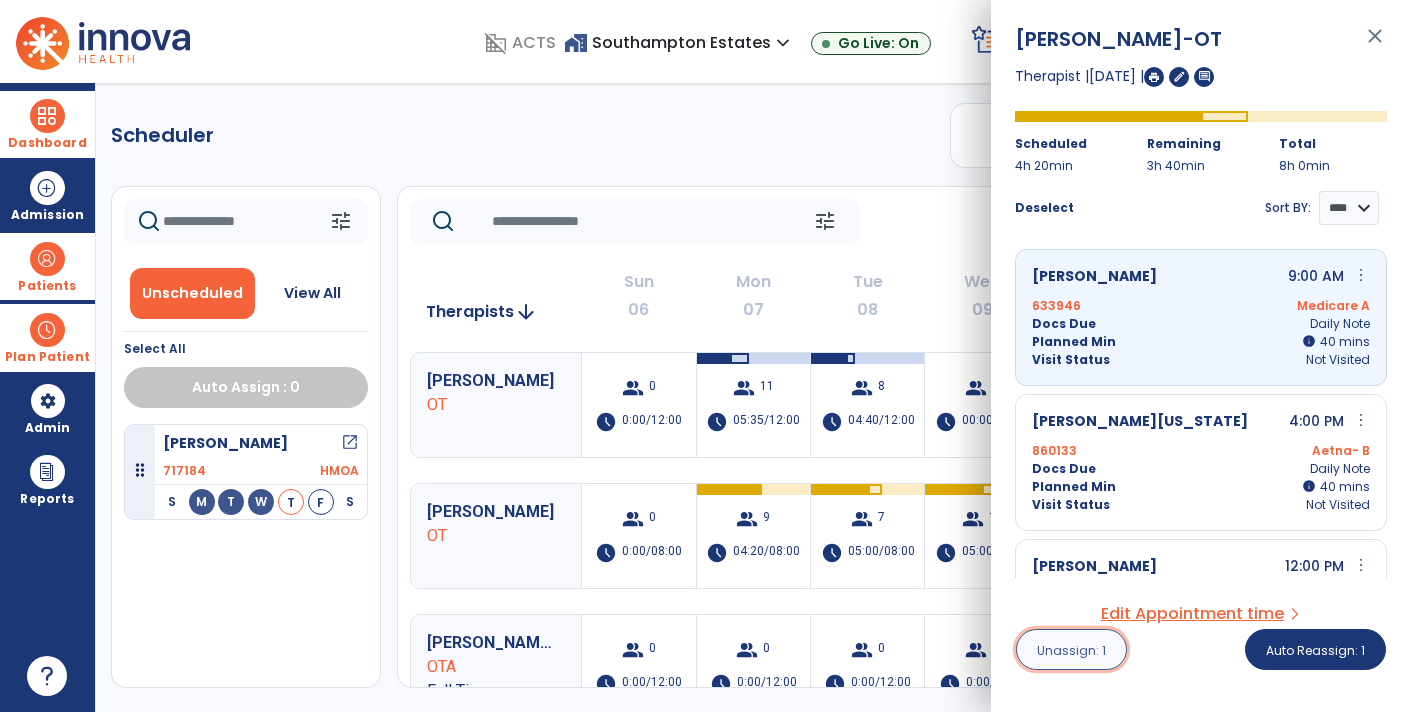 click on "Unassign: 1" at bounding box center [1071, 650] 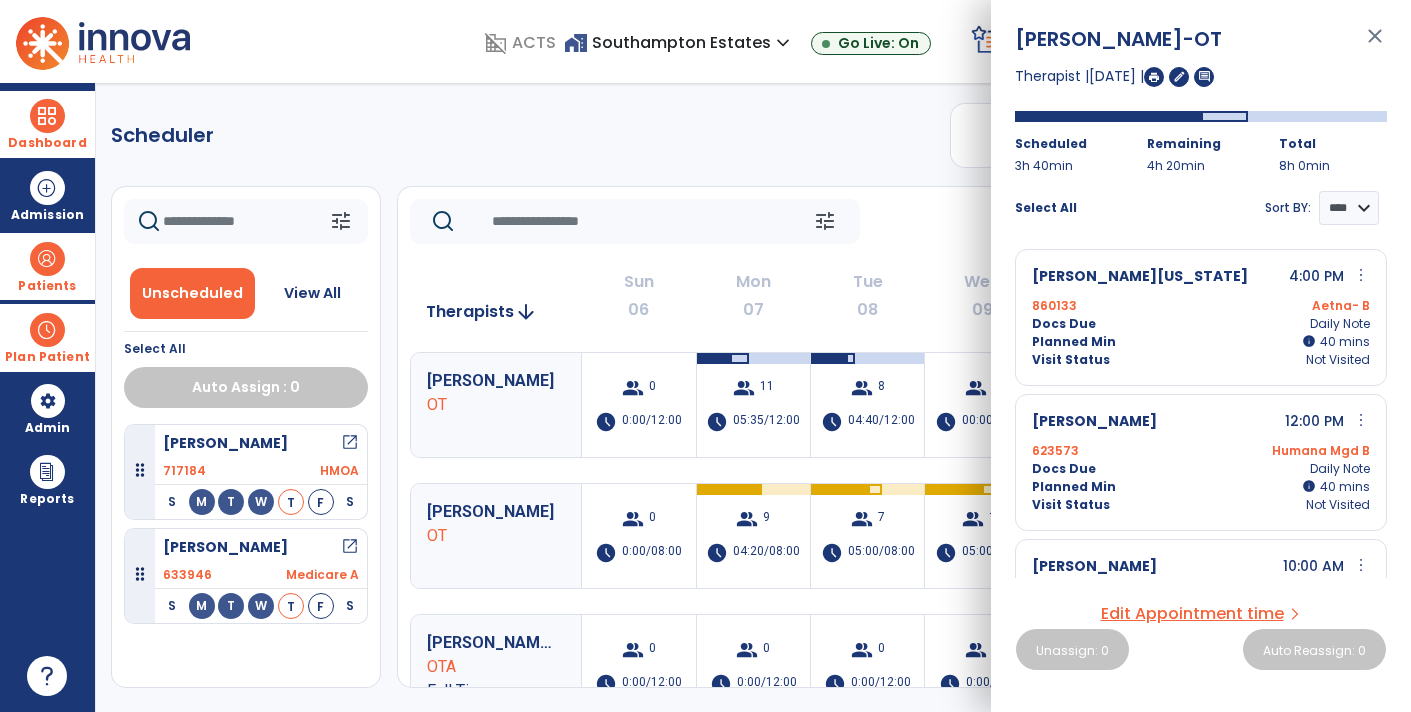 click on "close" at bounding box center (1375, 45) 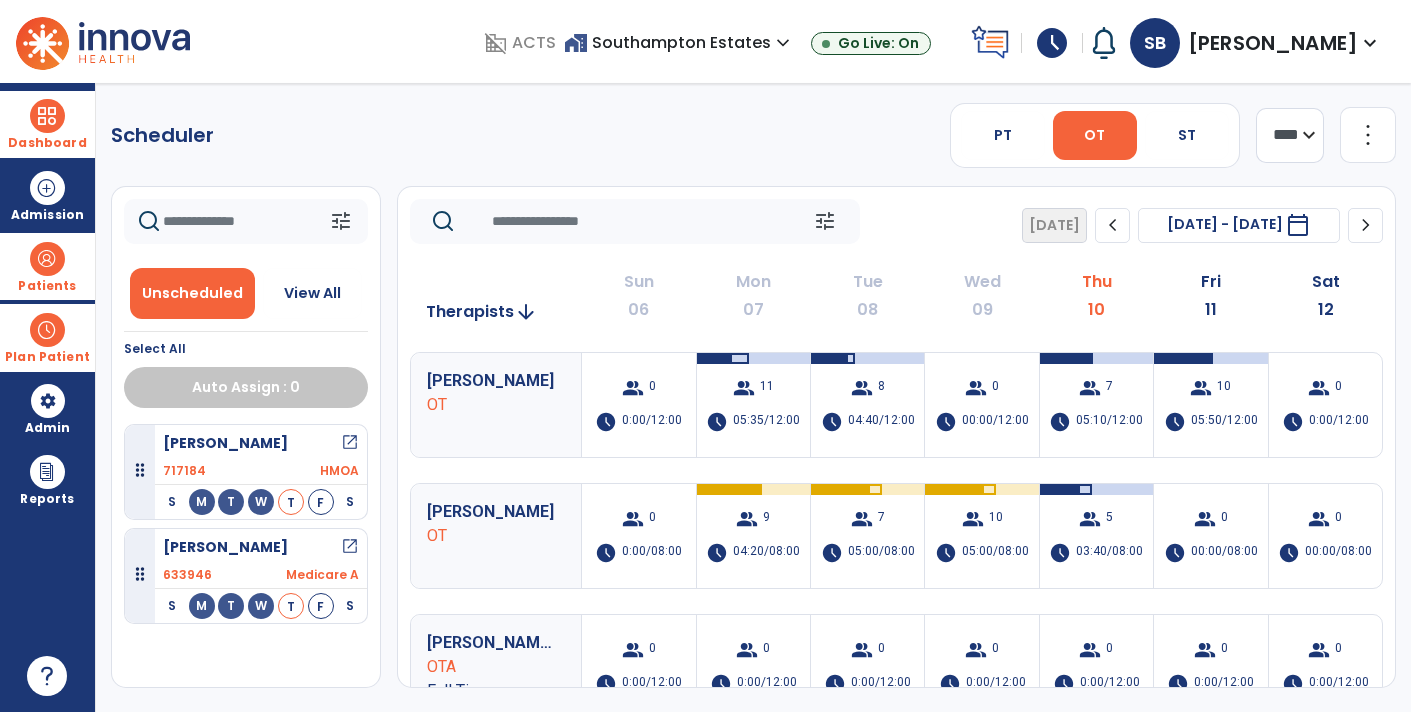 click at bounding box center (140, 471) 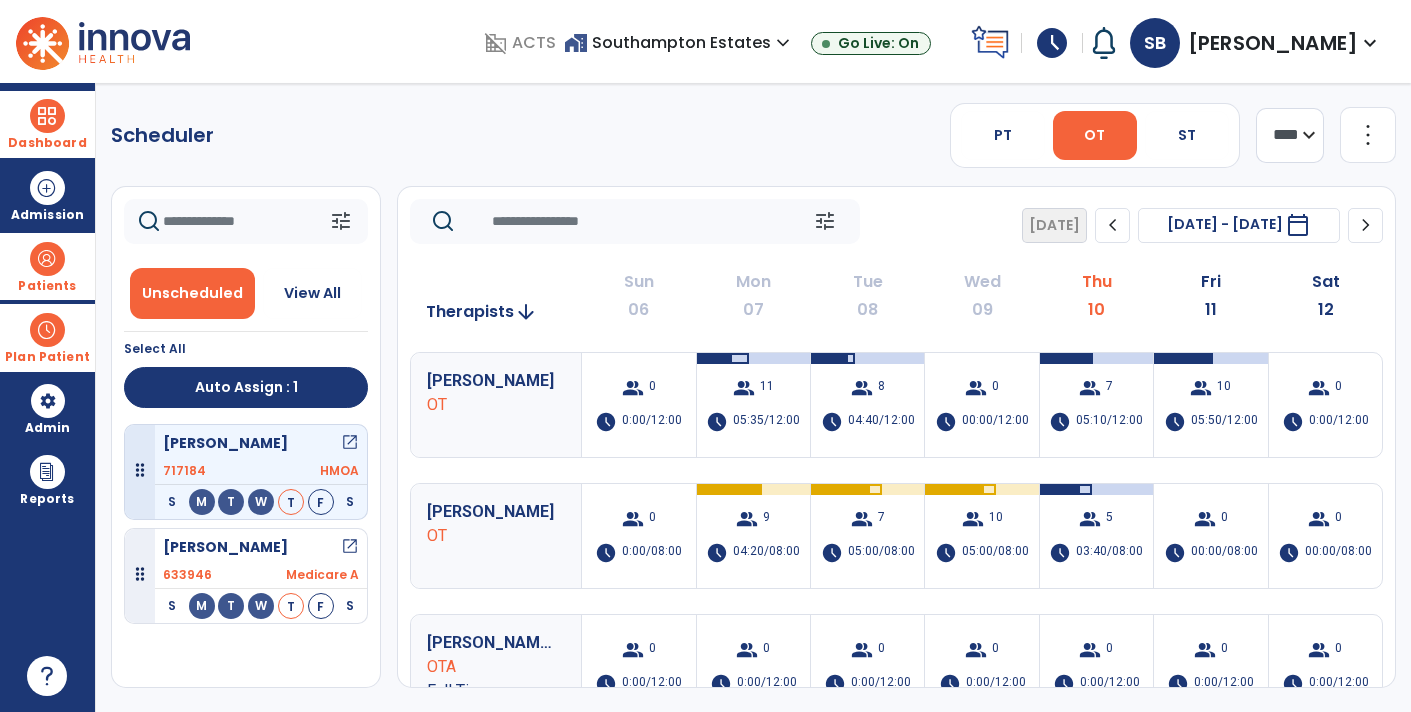 click on "Plan Patient" at bounding box center (47, 337) 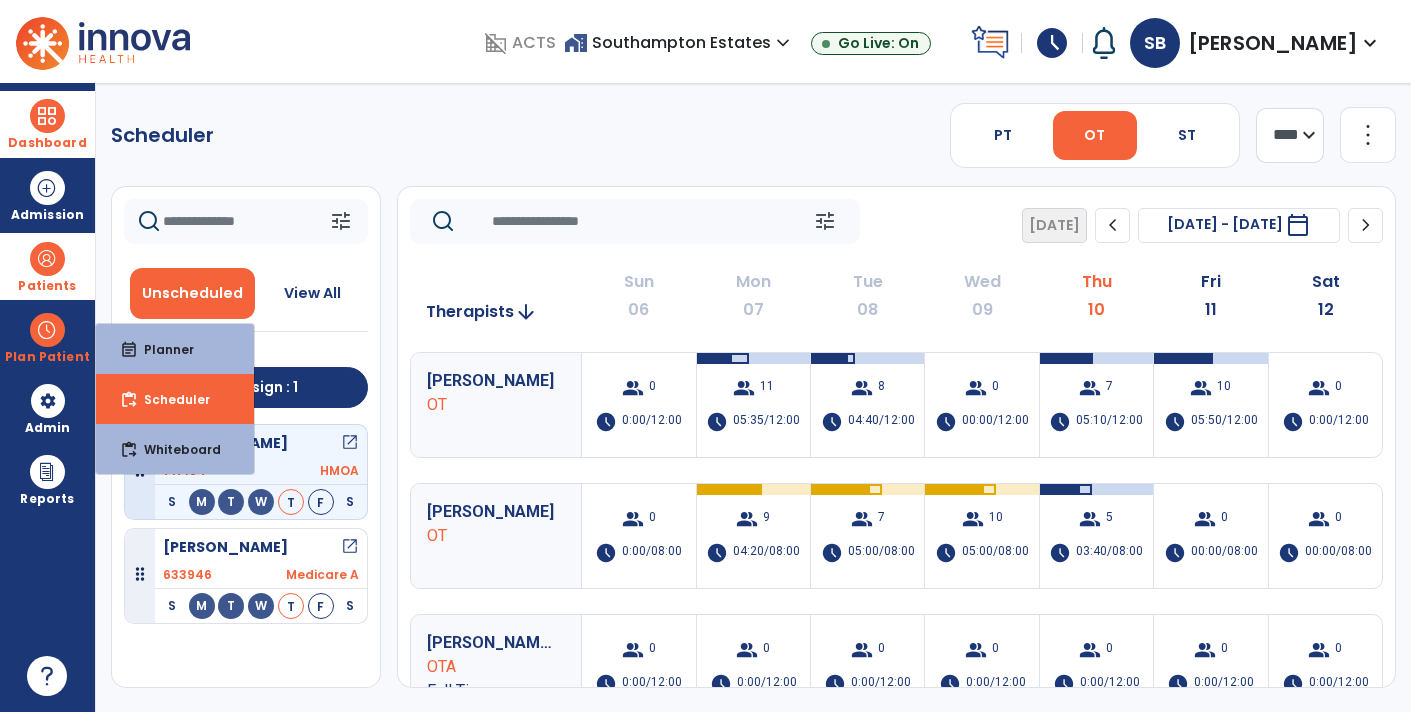 click at bounding box center [47, 259] 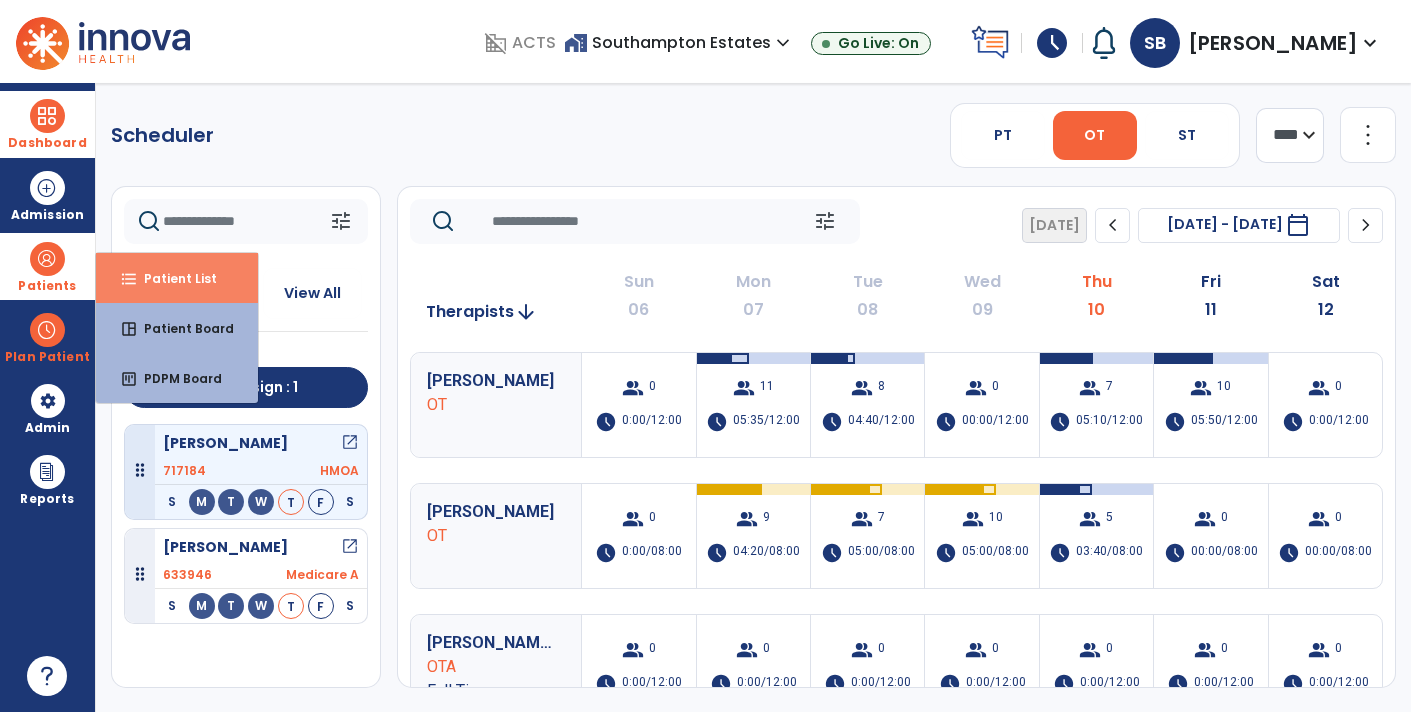 click on "Patient List" at bounding box center (172, 278) 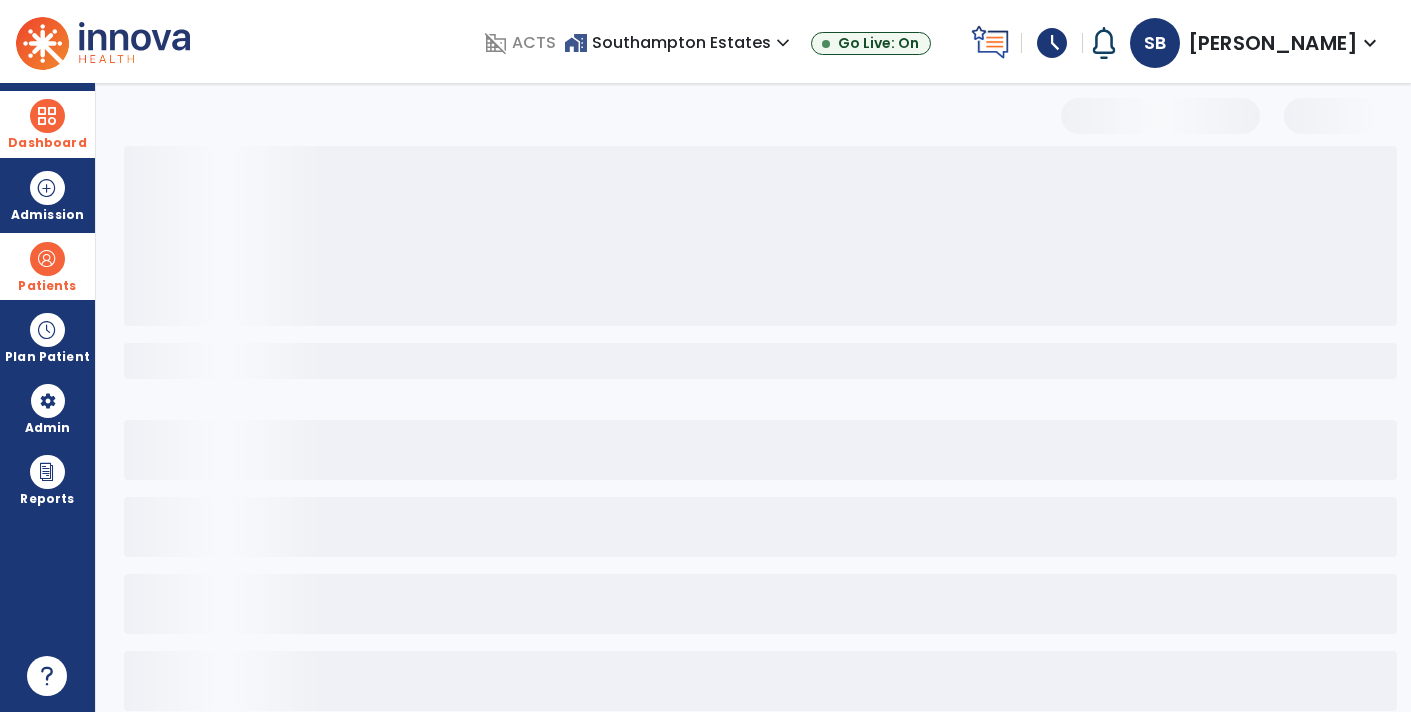 select on "***" 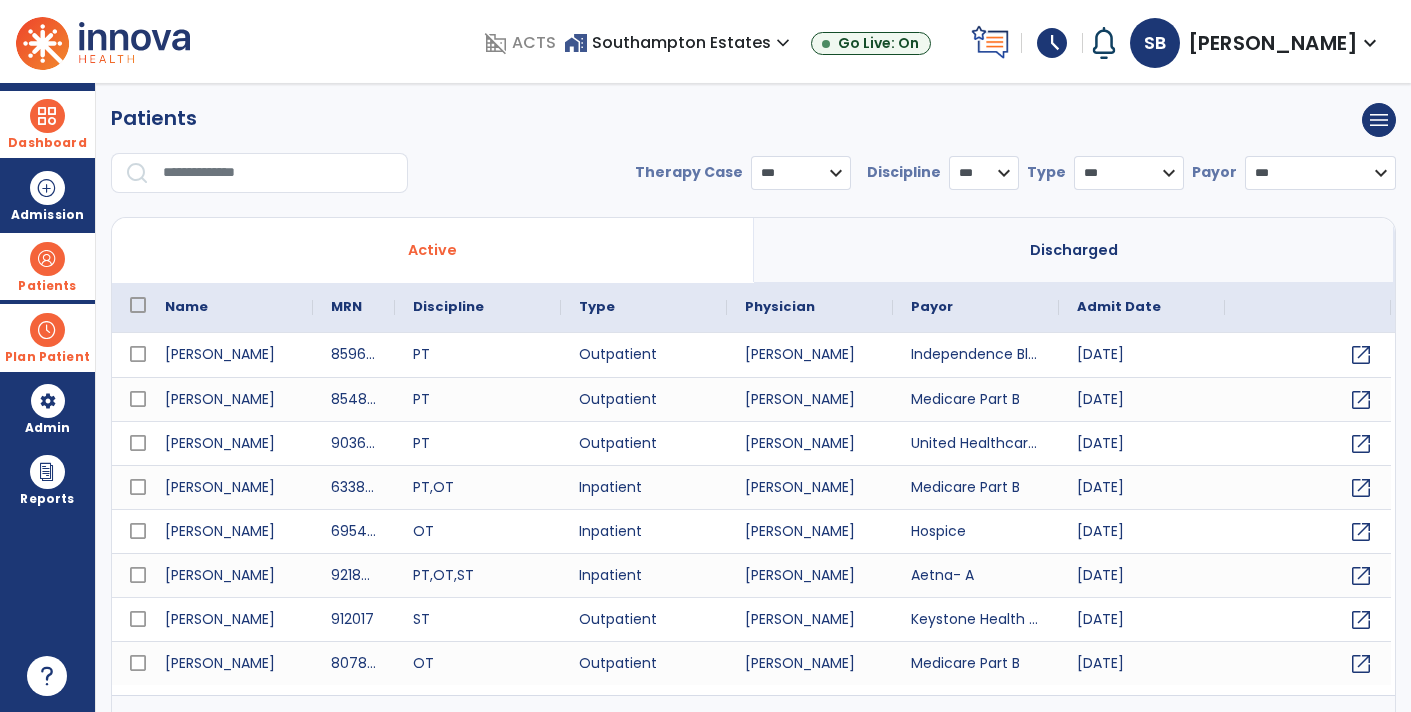 click at bounding box center [47, 330] 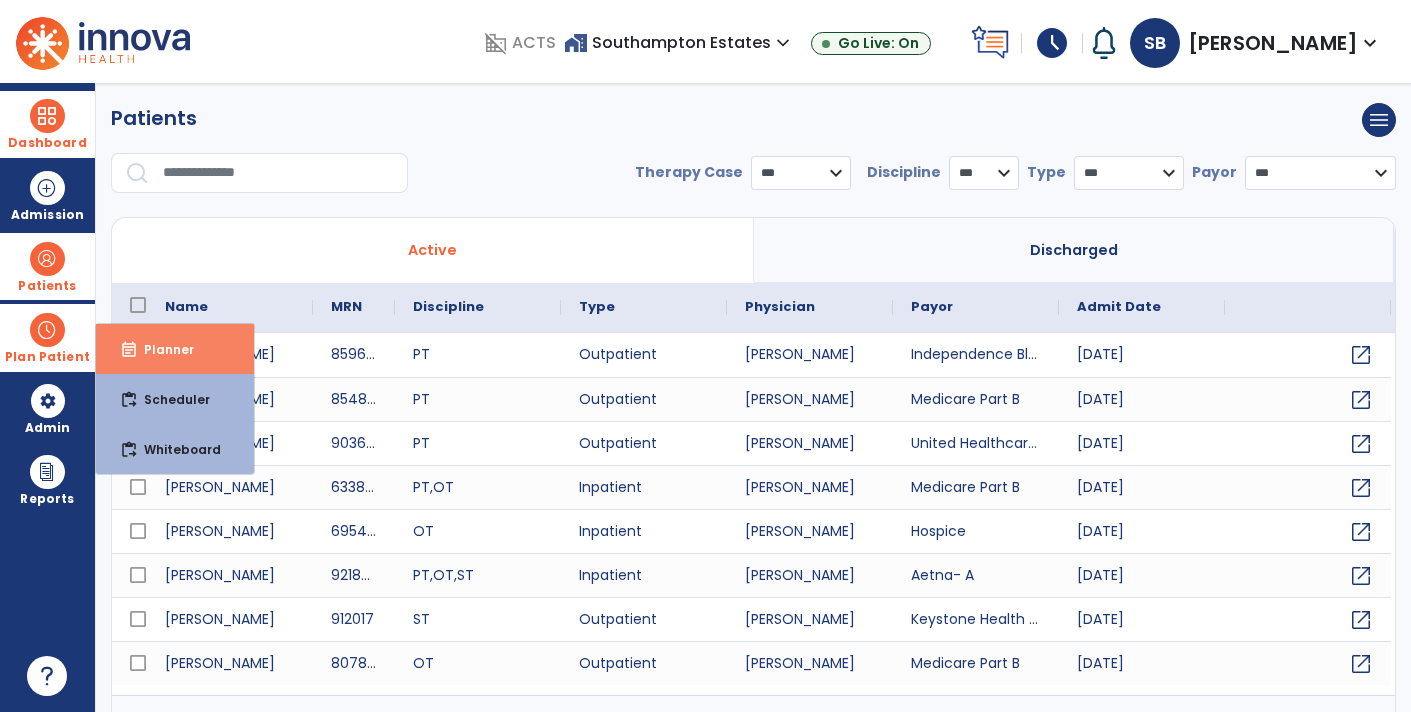 click on "Planner" at bounding box center [161, 349] 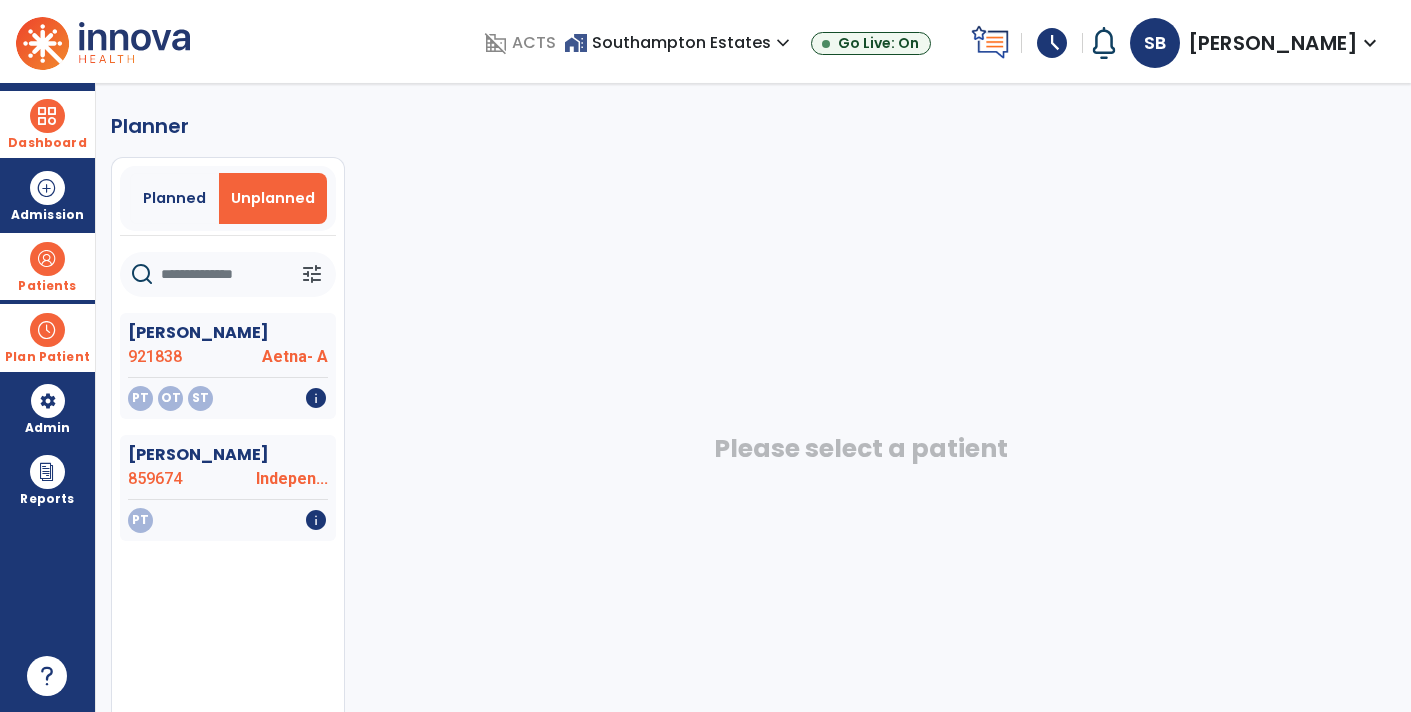 click 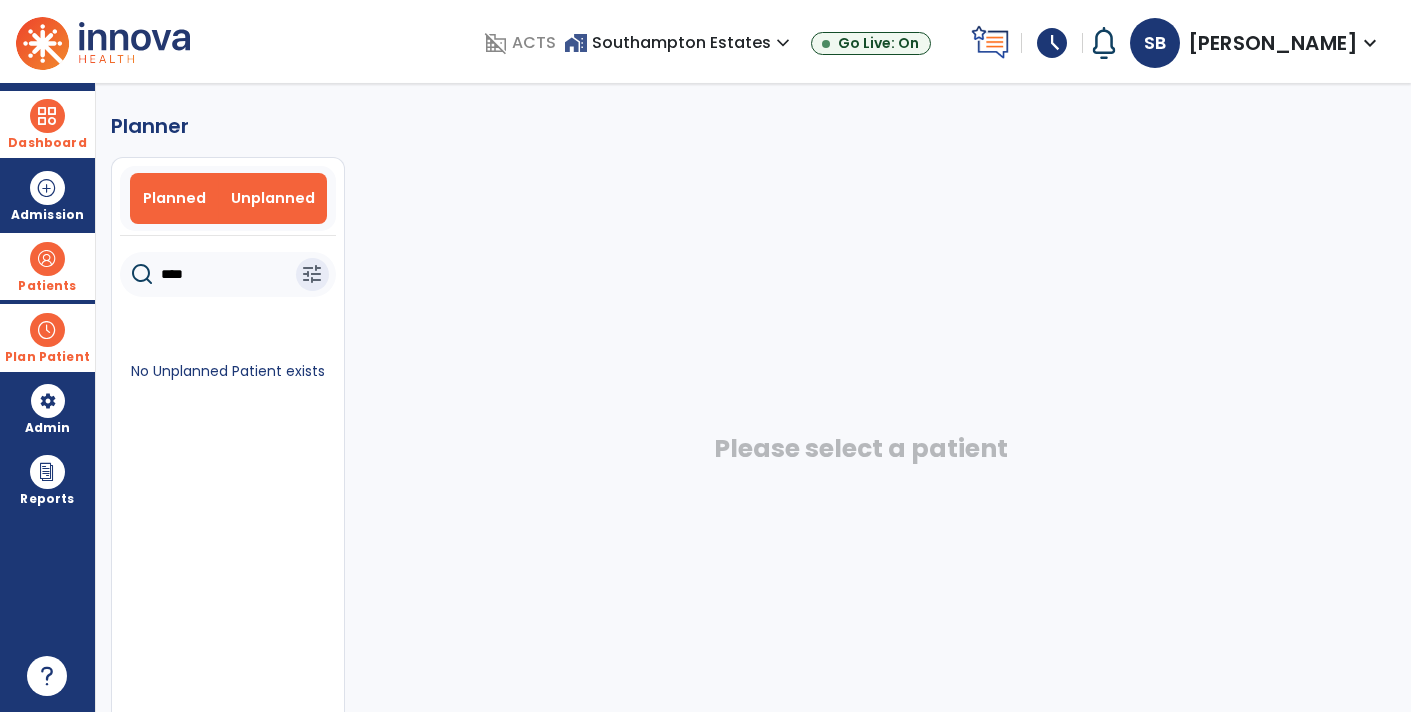 type on "****" 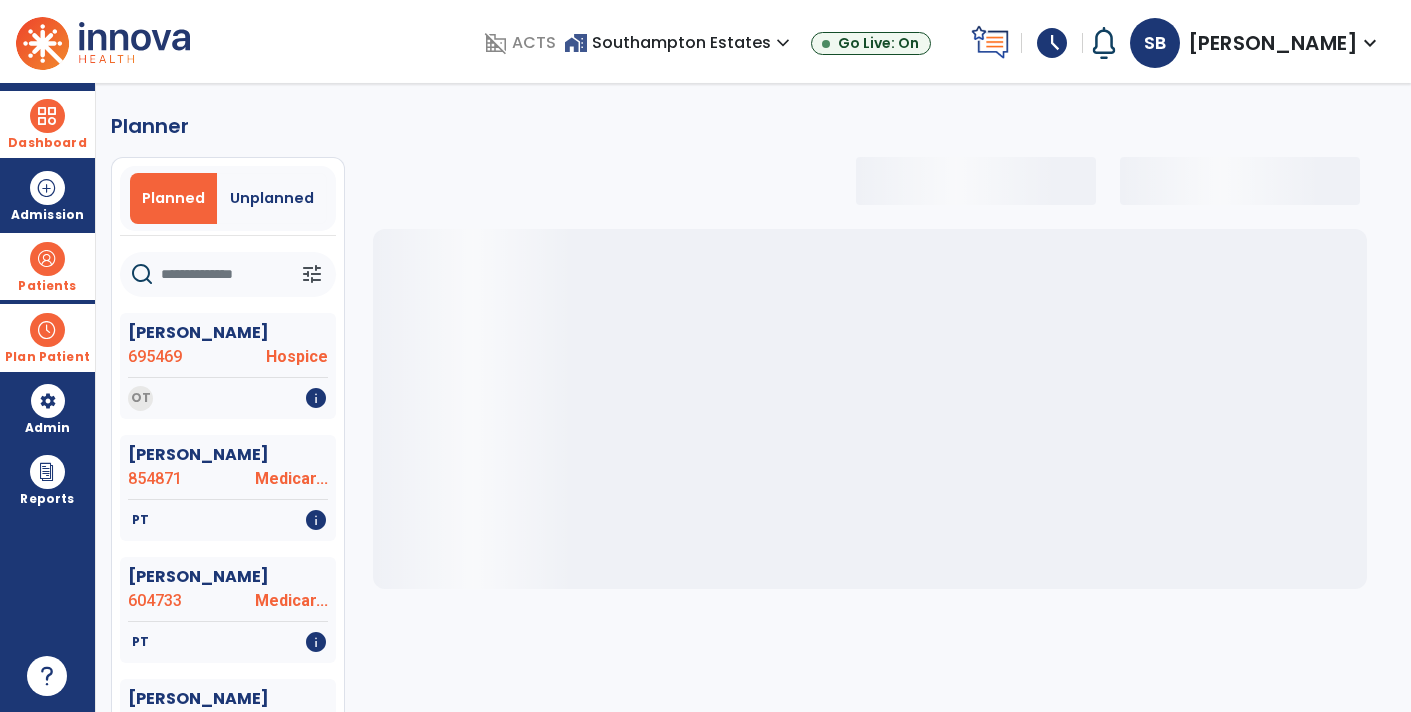 click 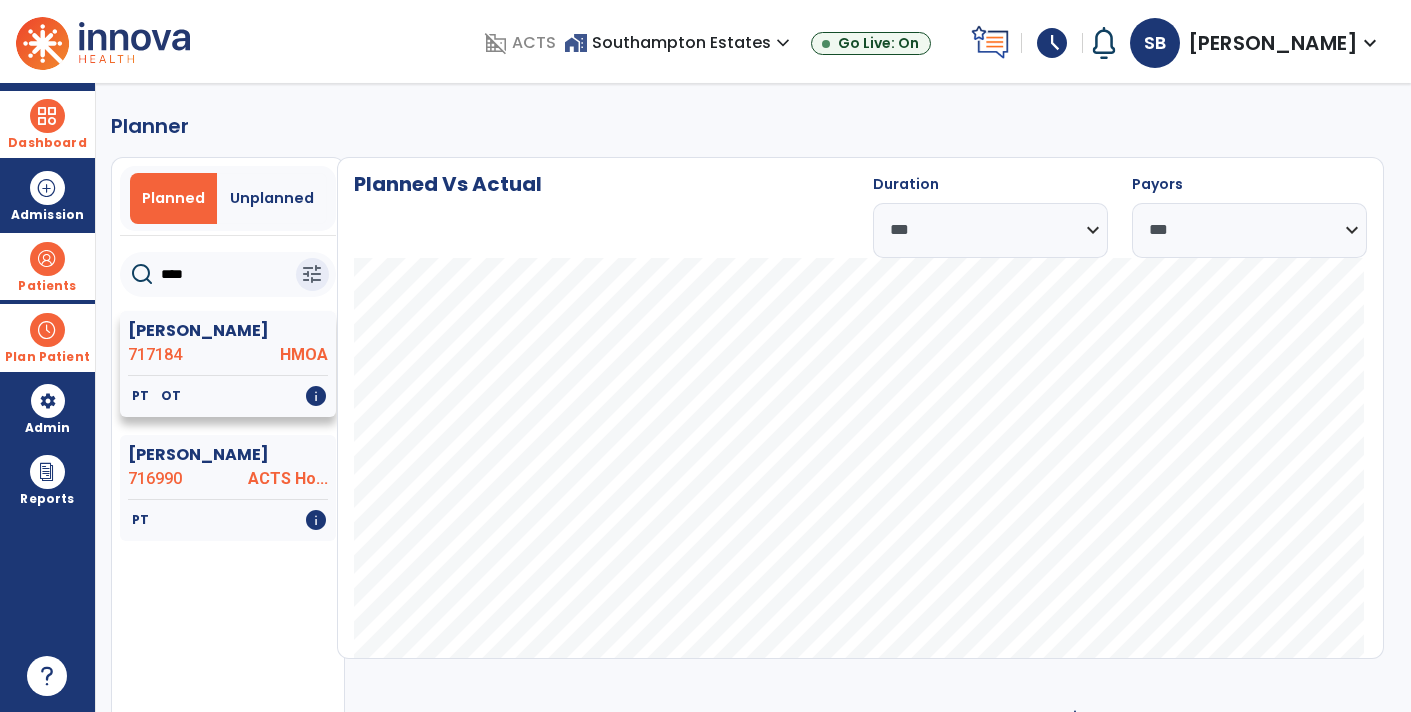 click on "HMOA" 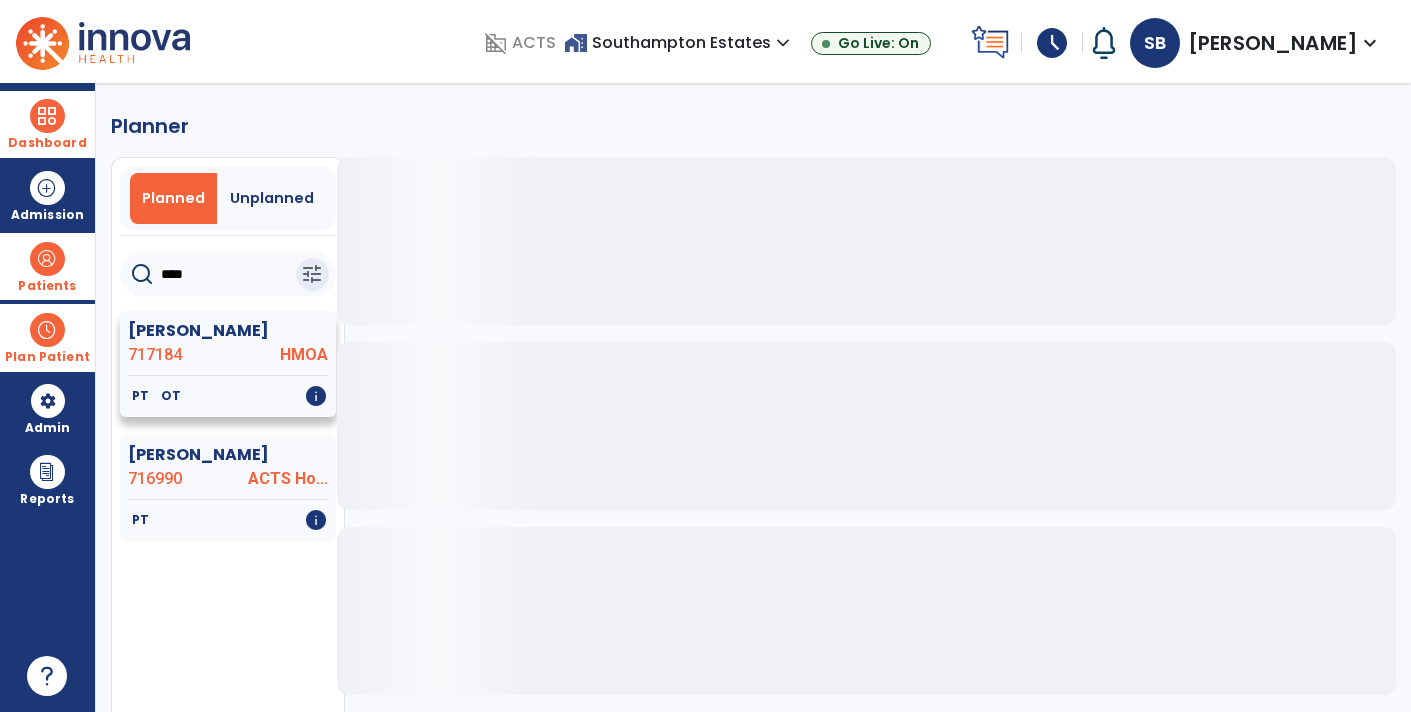 click on "HMOA" 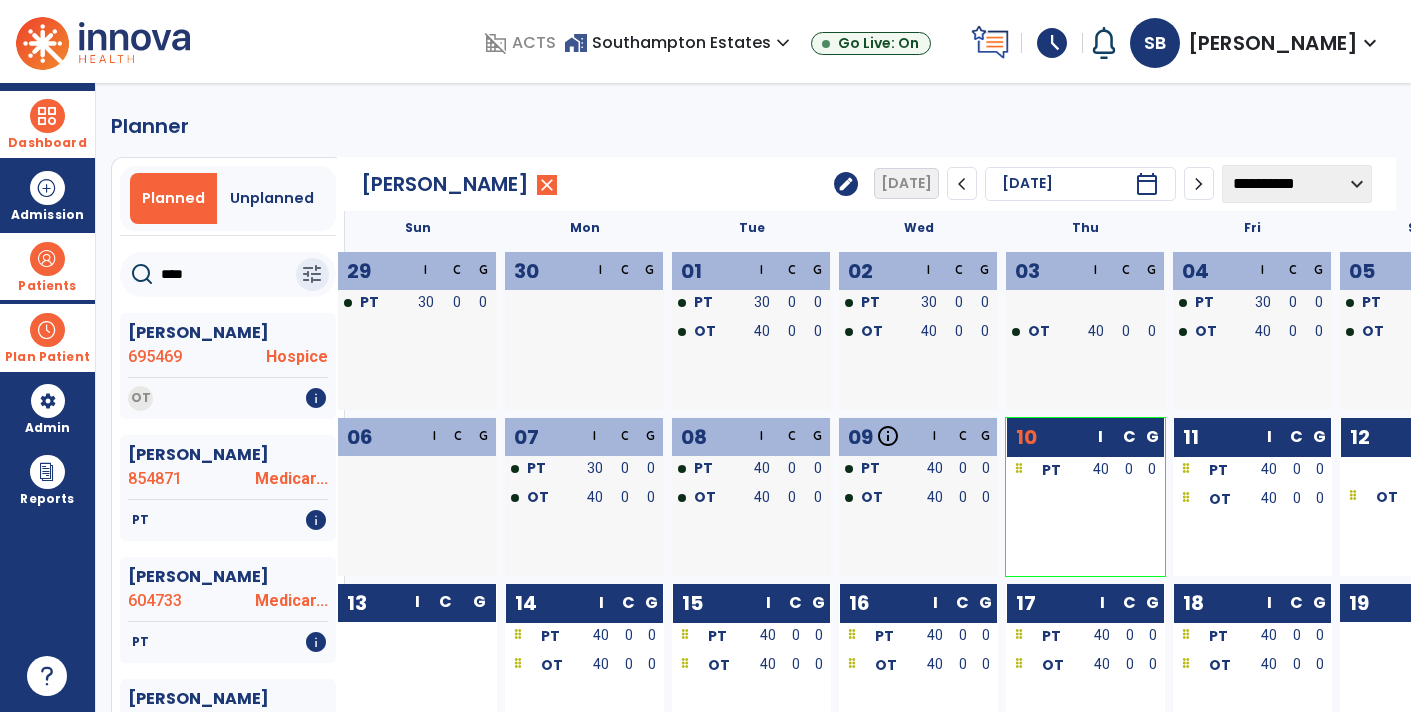 click on "****" 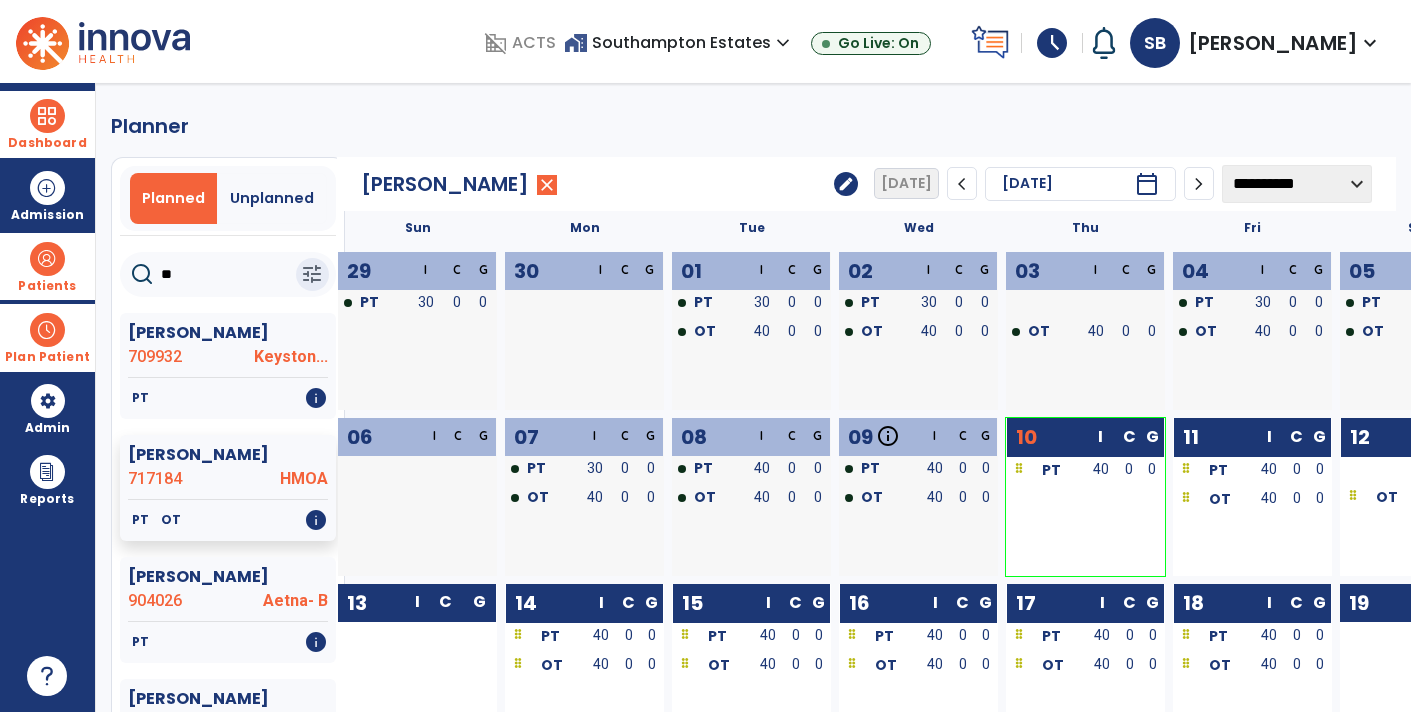 type on "*" 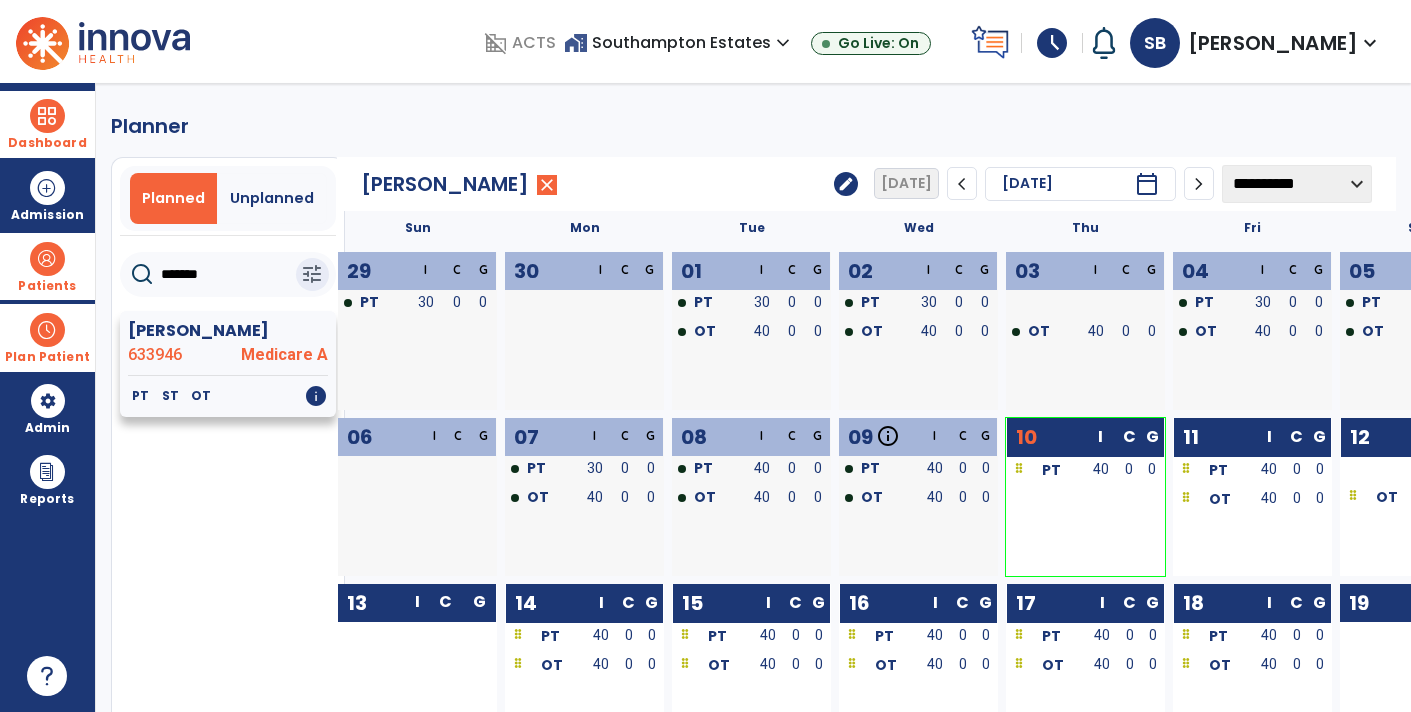 type on "*******" 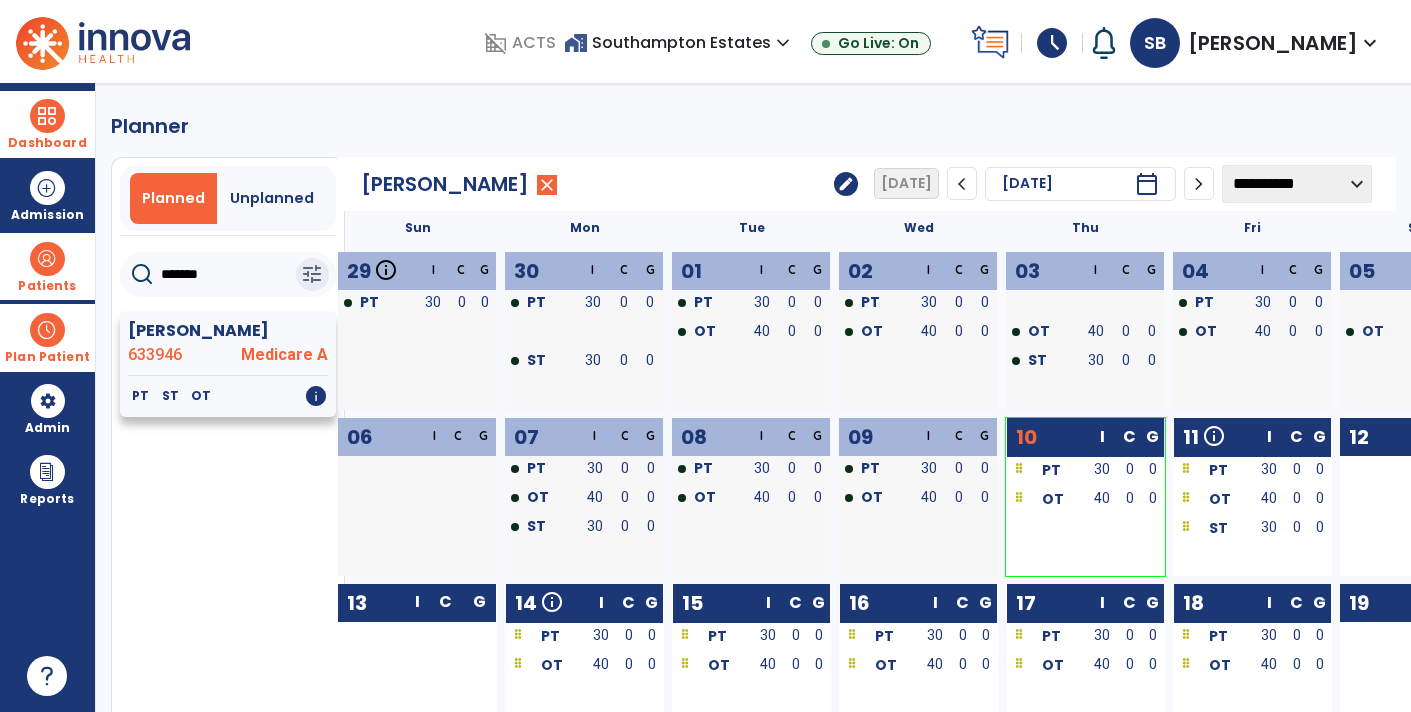click on "[PERSON_NAME]" 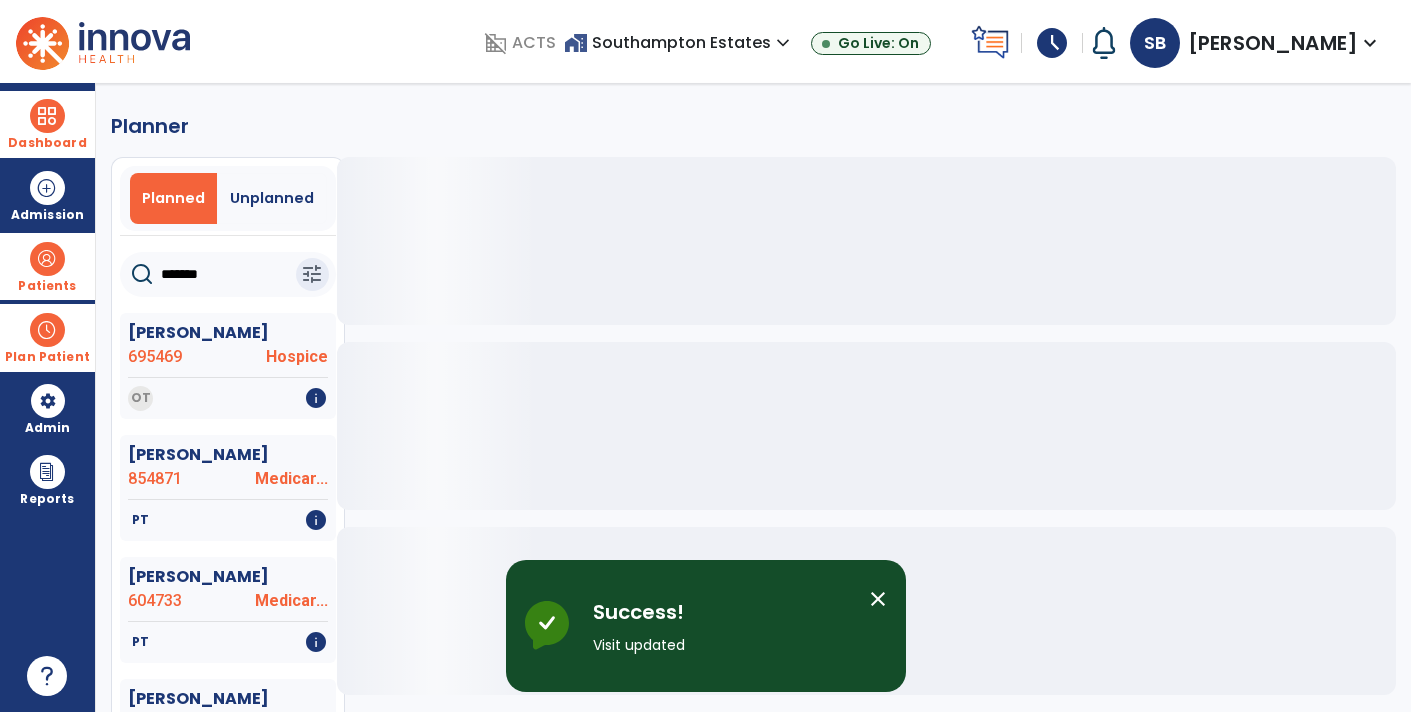 click at bounding box center [47, 330] 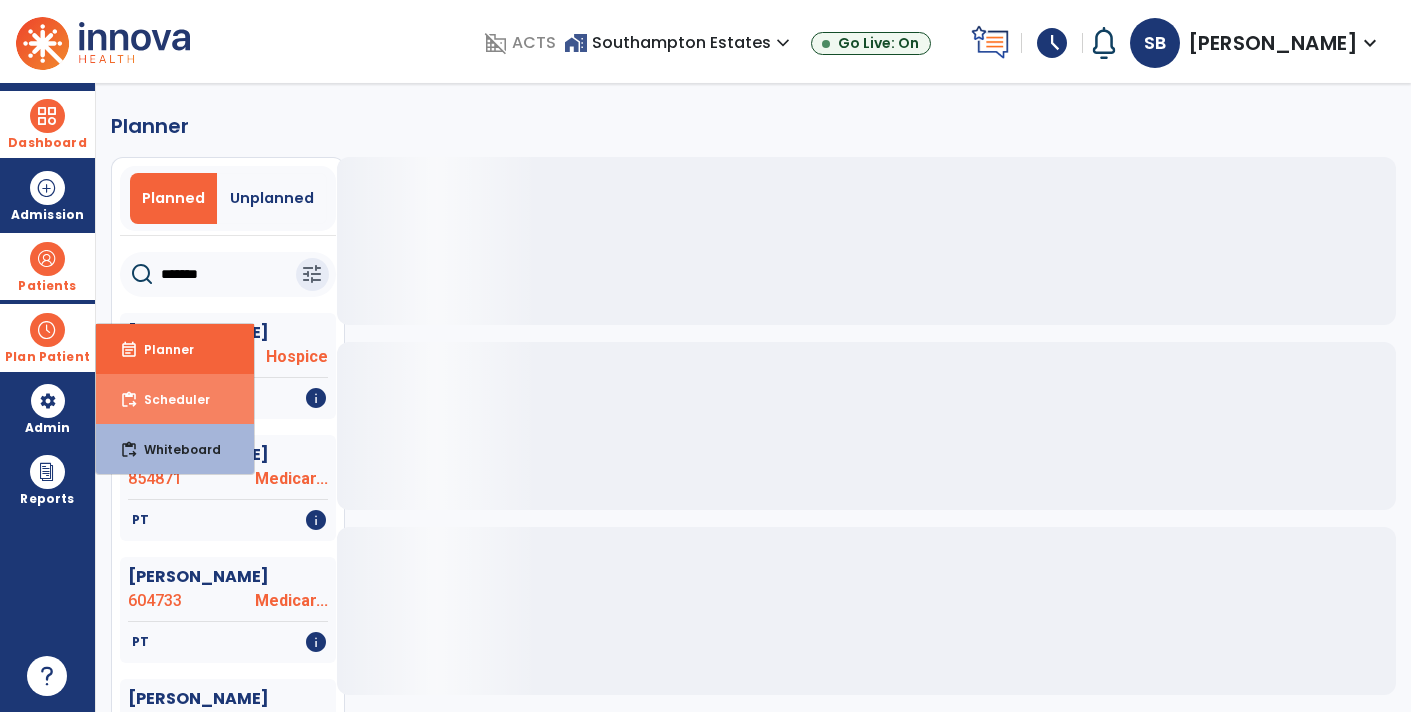 click on "content_paste_go  Scheduler" at bounding box center [175, 399] 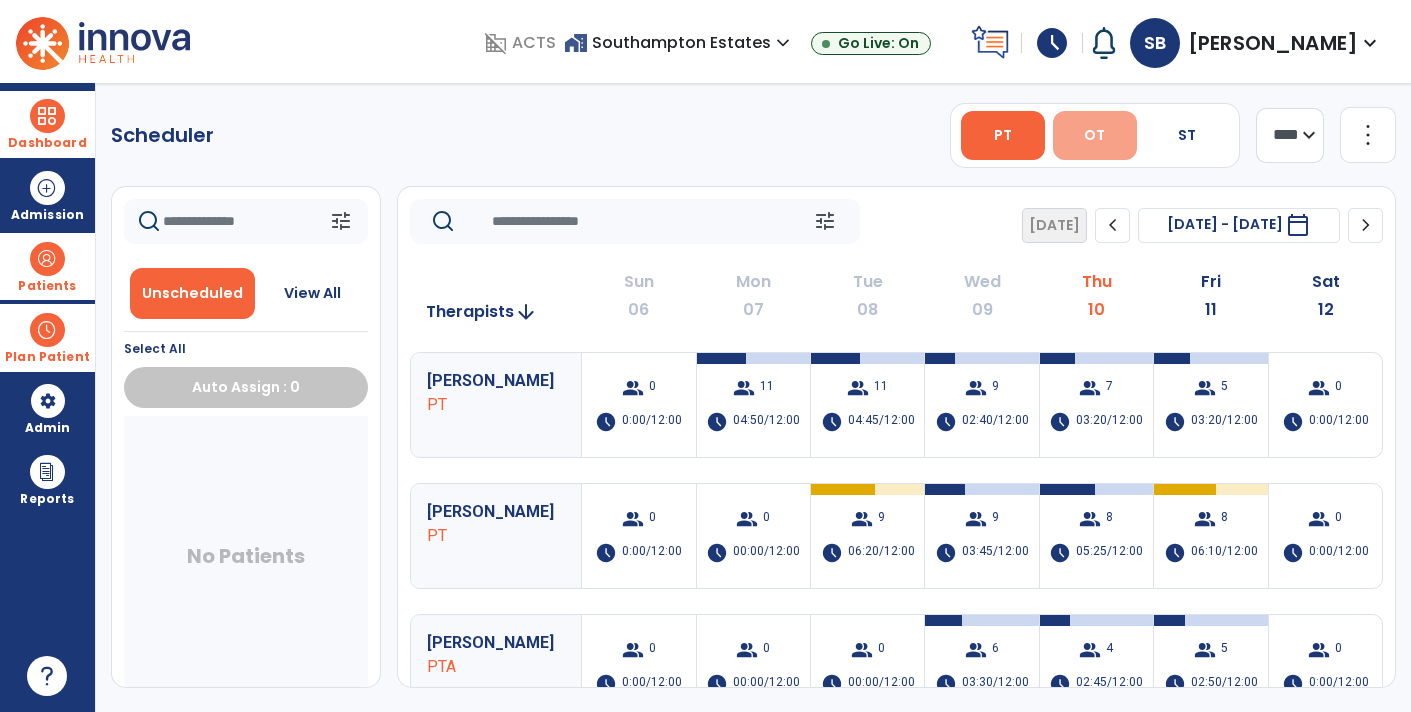 click on "OT" at bounding box center [1095, 135] 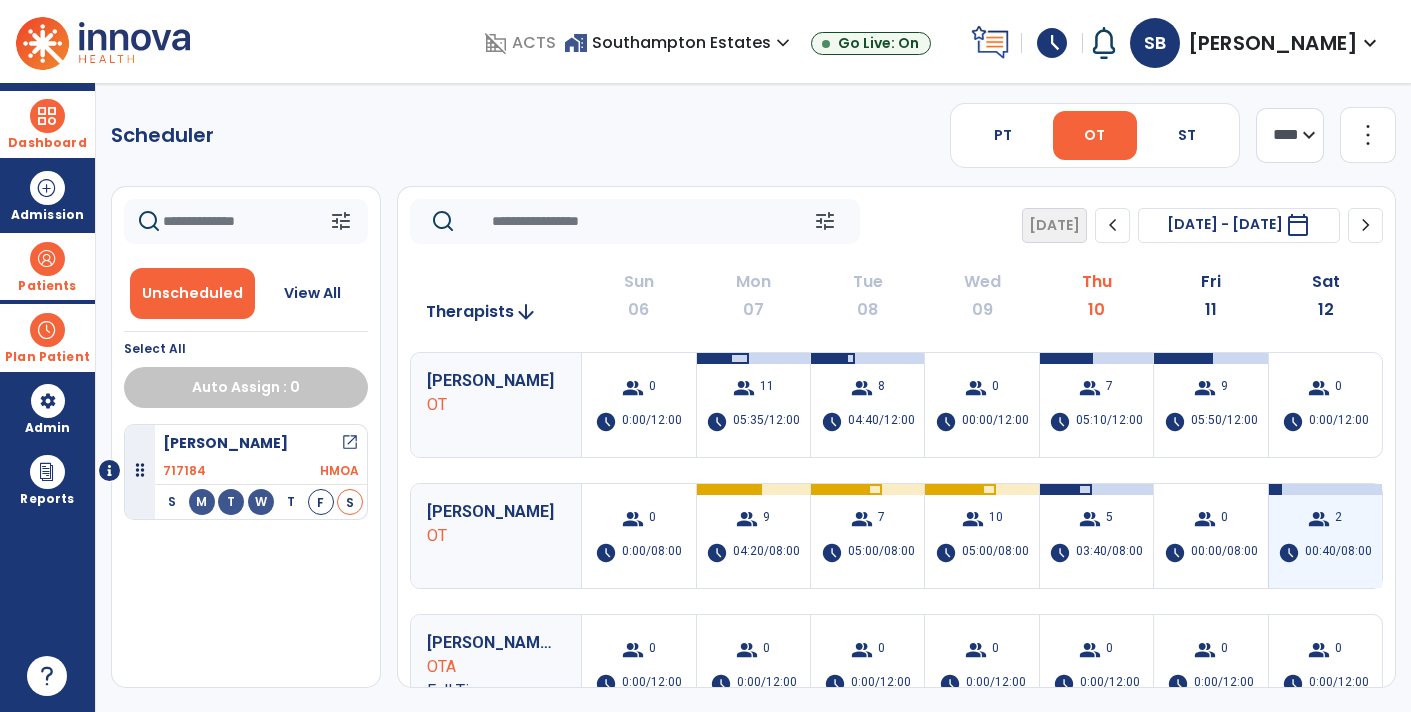 click on "group  2  schedule  00:40/08:00" at bounding box center [1325, 536] 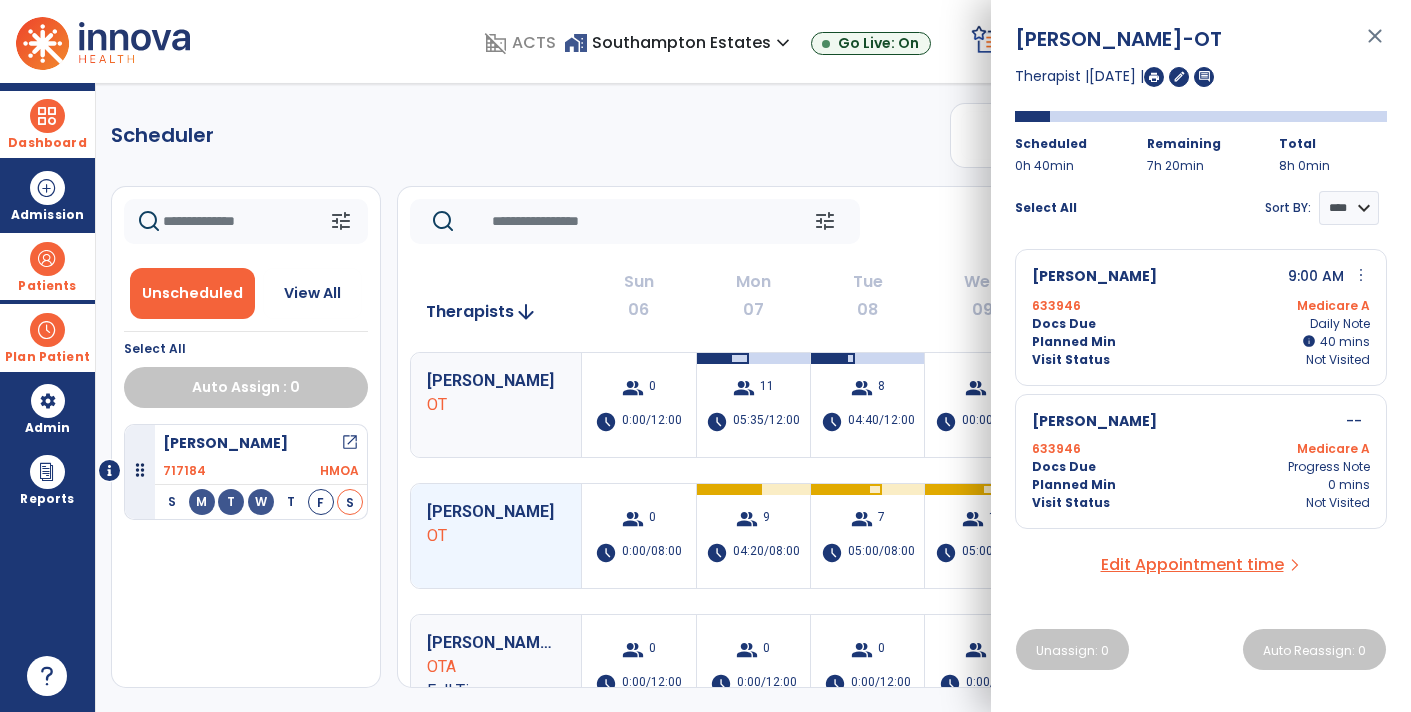 click on "Medicare A" at bounding box center (1285, 306) 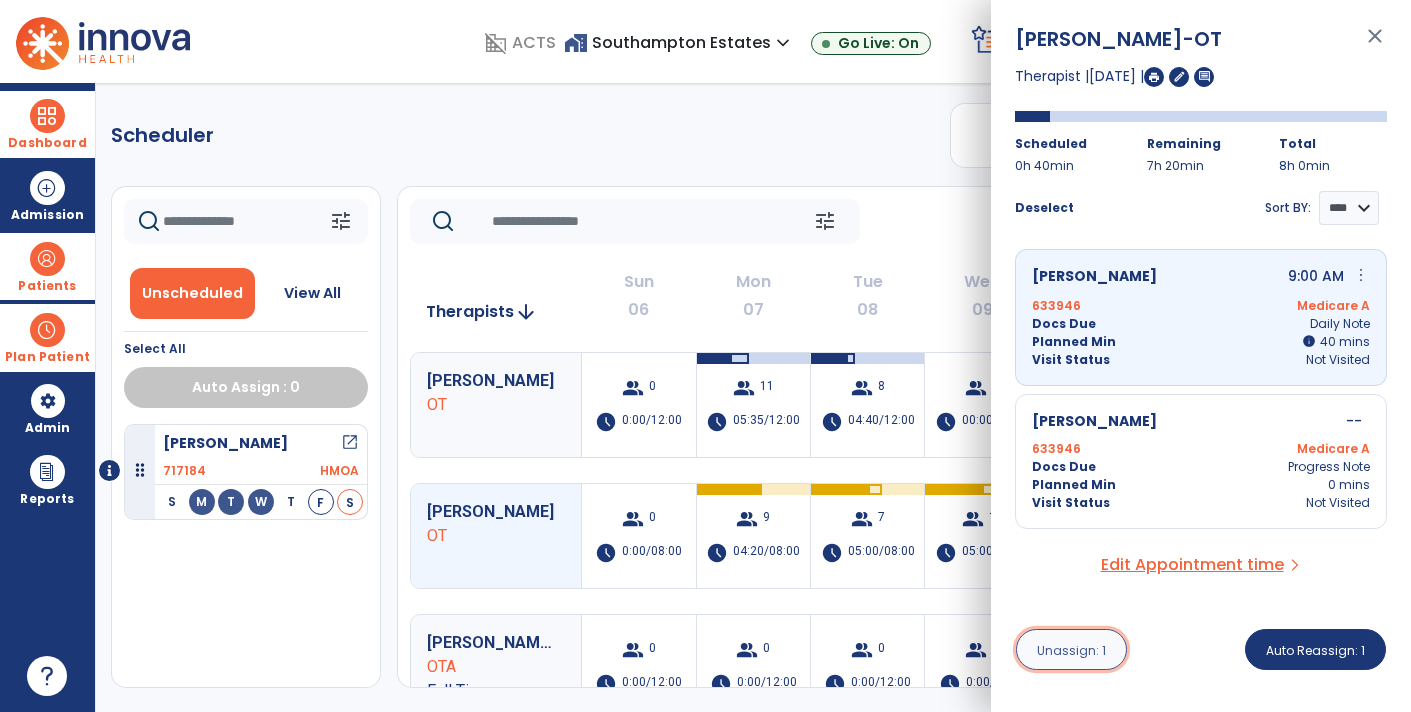click on "Unassign: 1" at bounding box center (1071, 650) 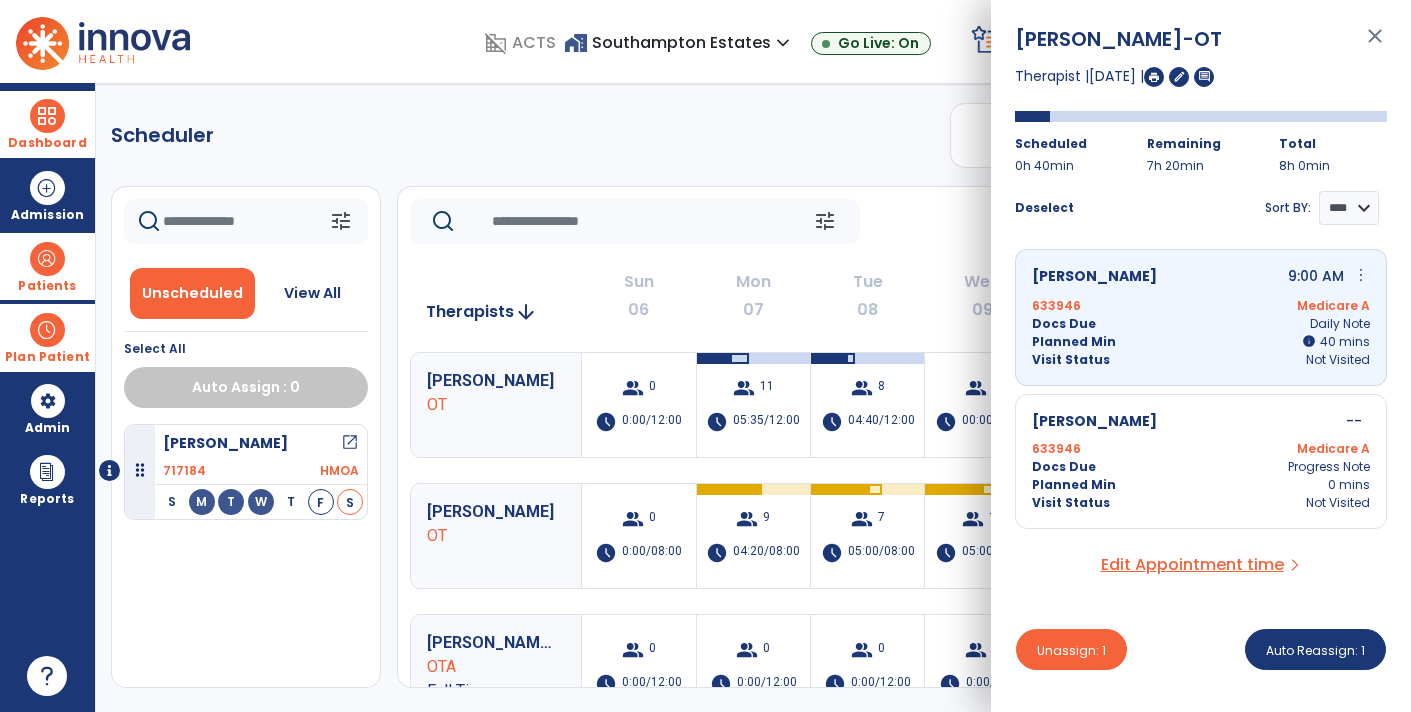 click on "Docs Due Progress Note" at bounding box center [1201, 467] 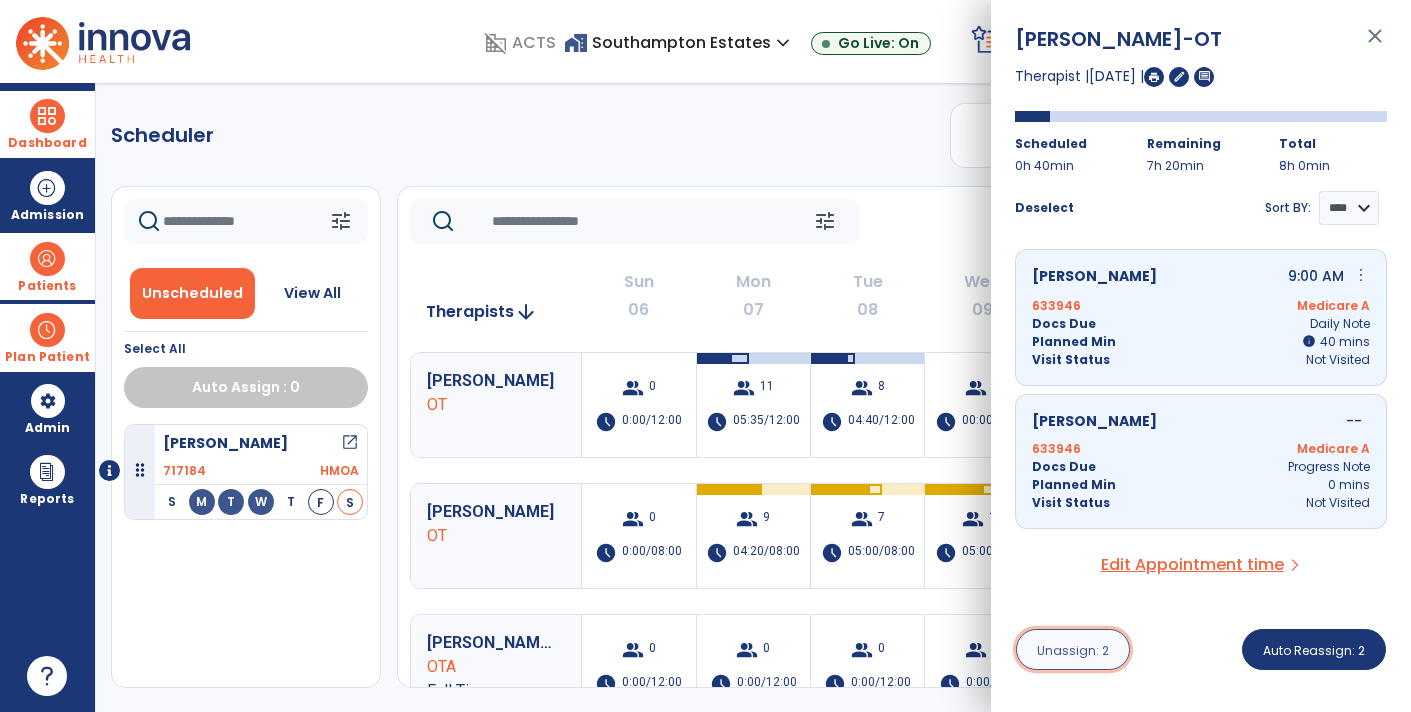 click on "Unassign: 2" at bounding box center [1073, 650] 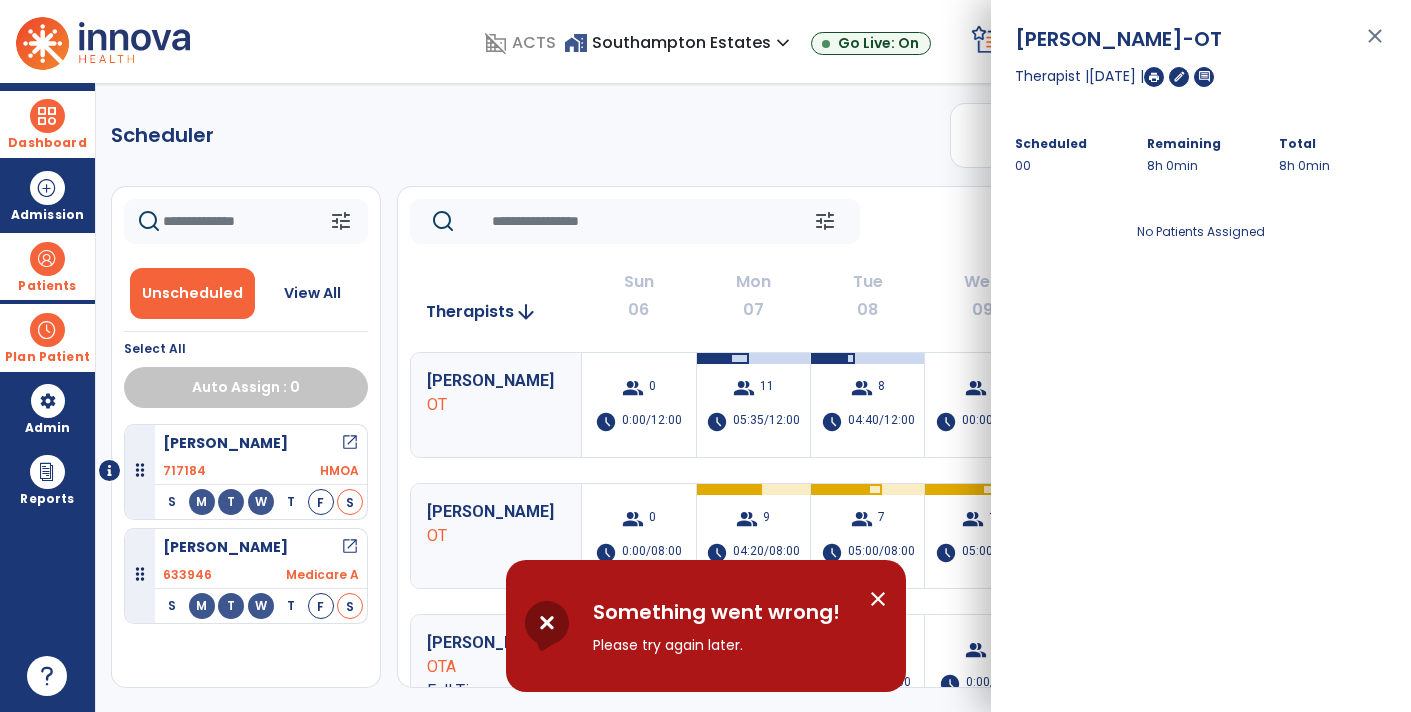 click on "close" at bounding box center (1375, 45) 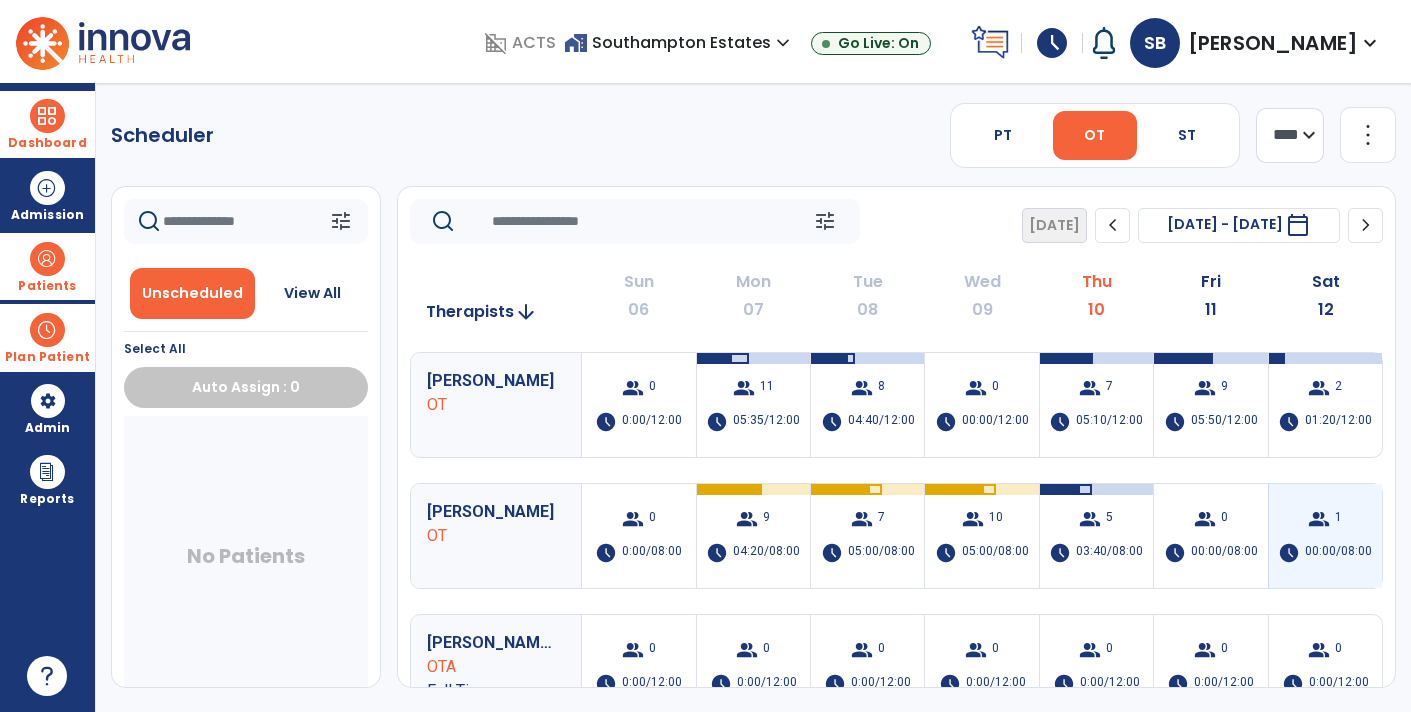 click on "group  1  schedule  00:00/08:00" at bounding box center [1325, 536] 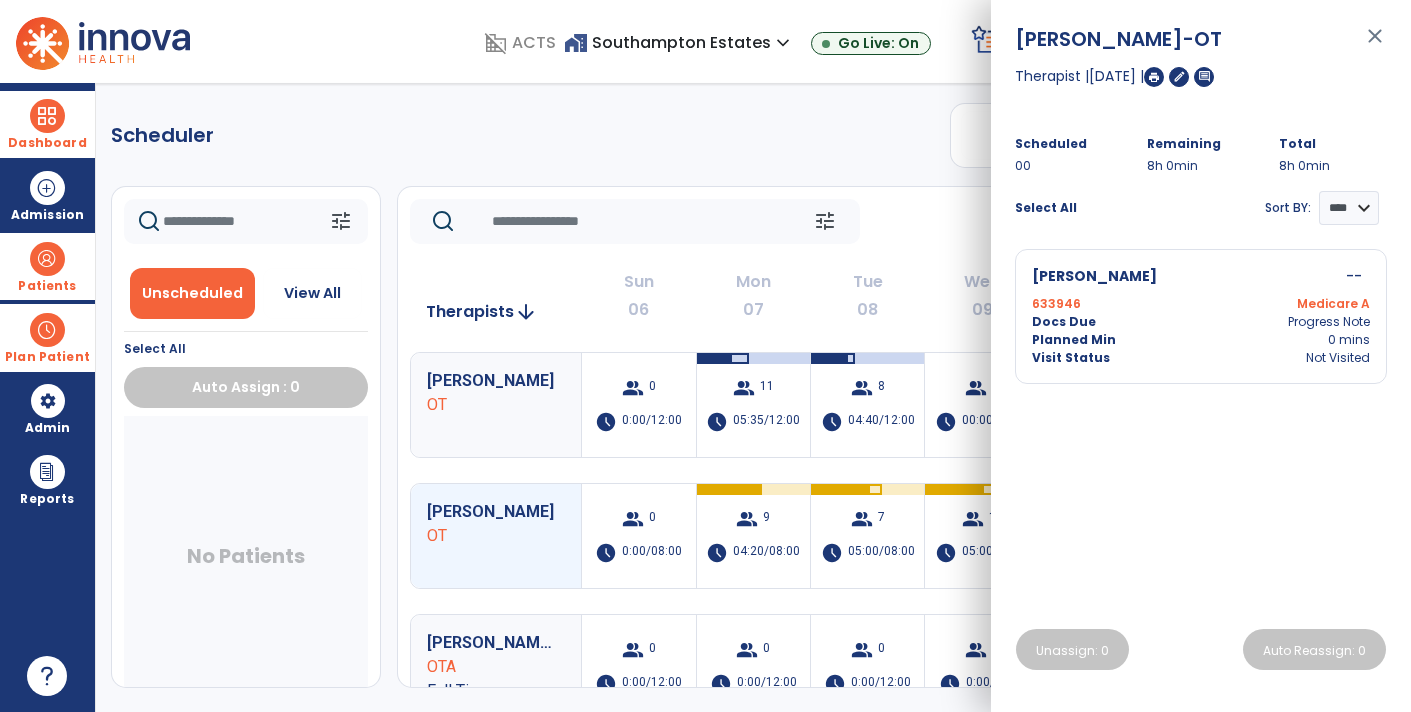 click on "Not Visited" at bounding box center [1338, 358] 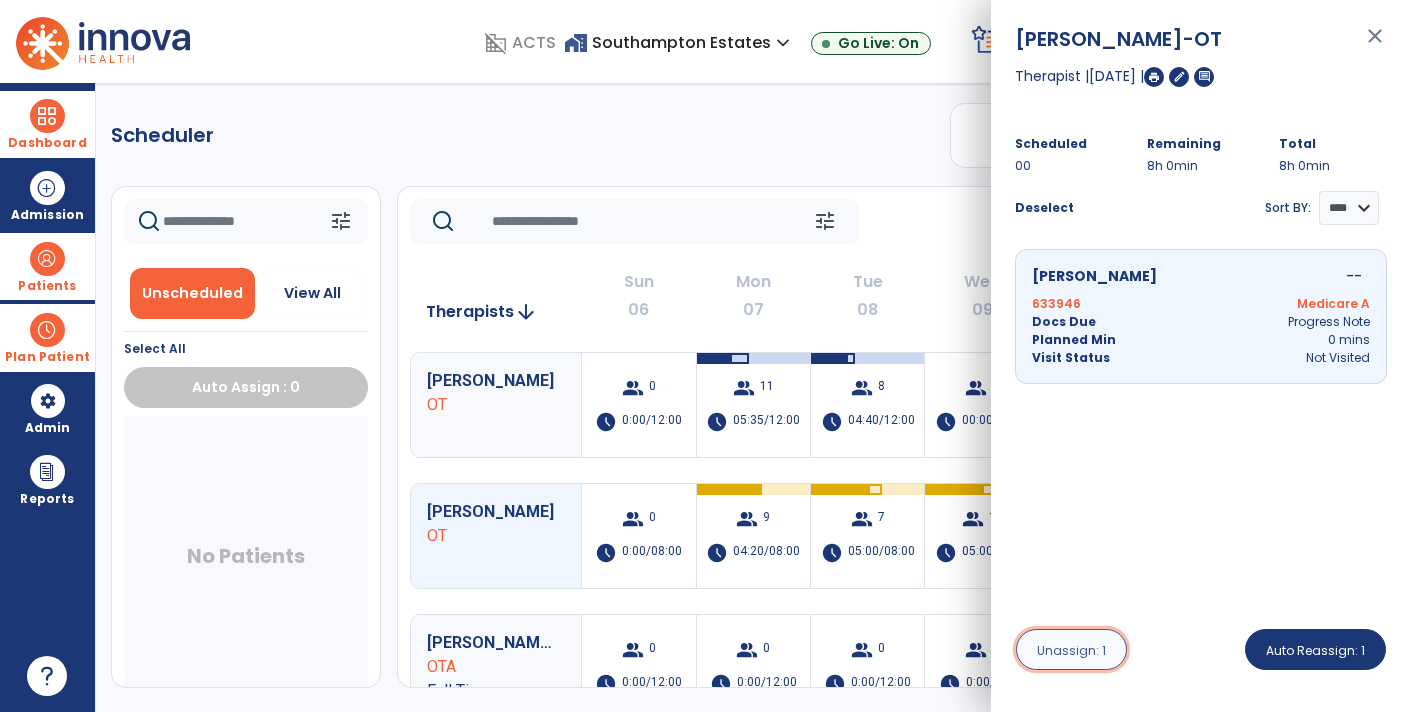 click on "Unassign: 1" at bounding box center (1071, 650) 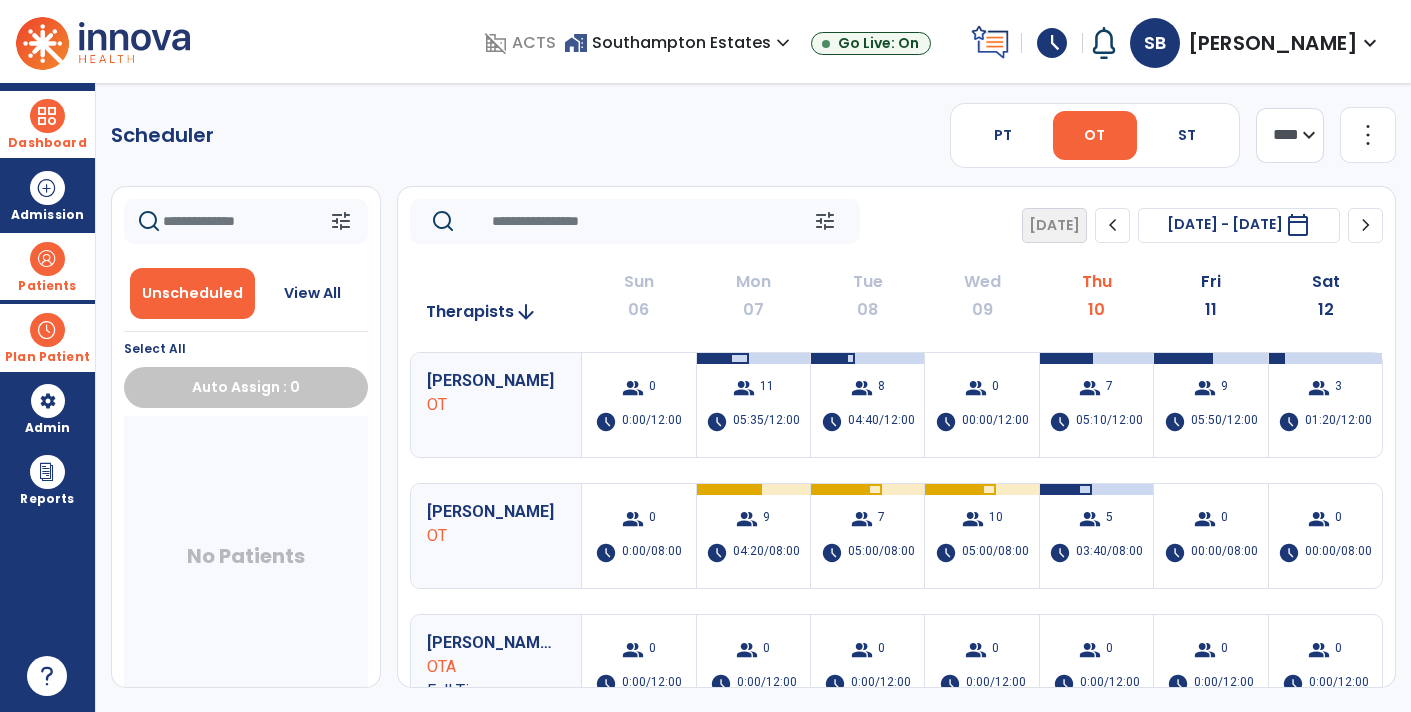click at bounding box center (47, 116) 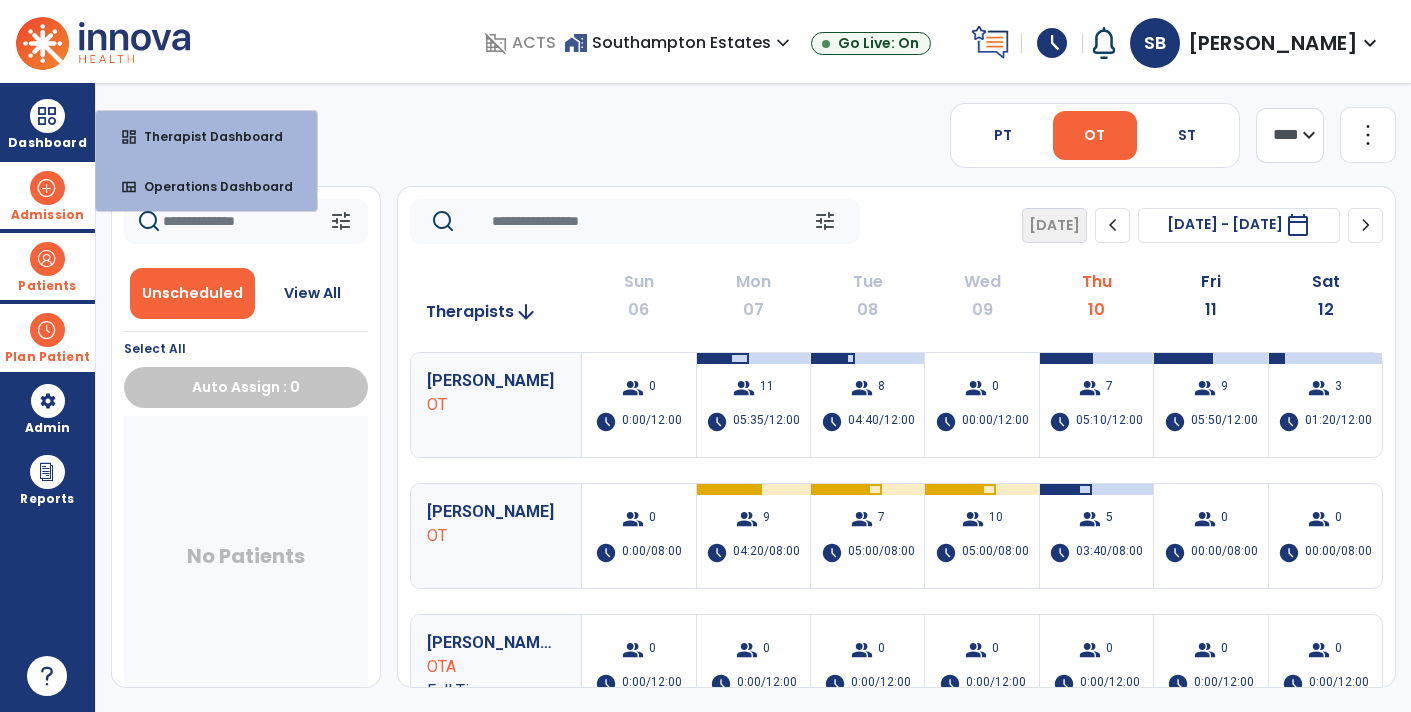 click on "Admission" at bounding box center (47, 215) 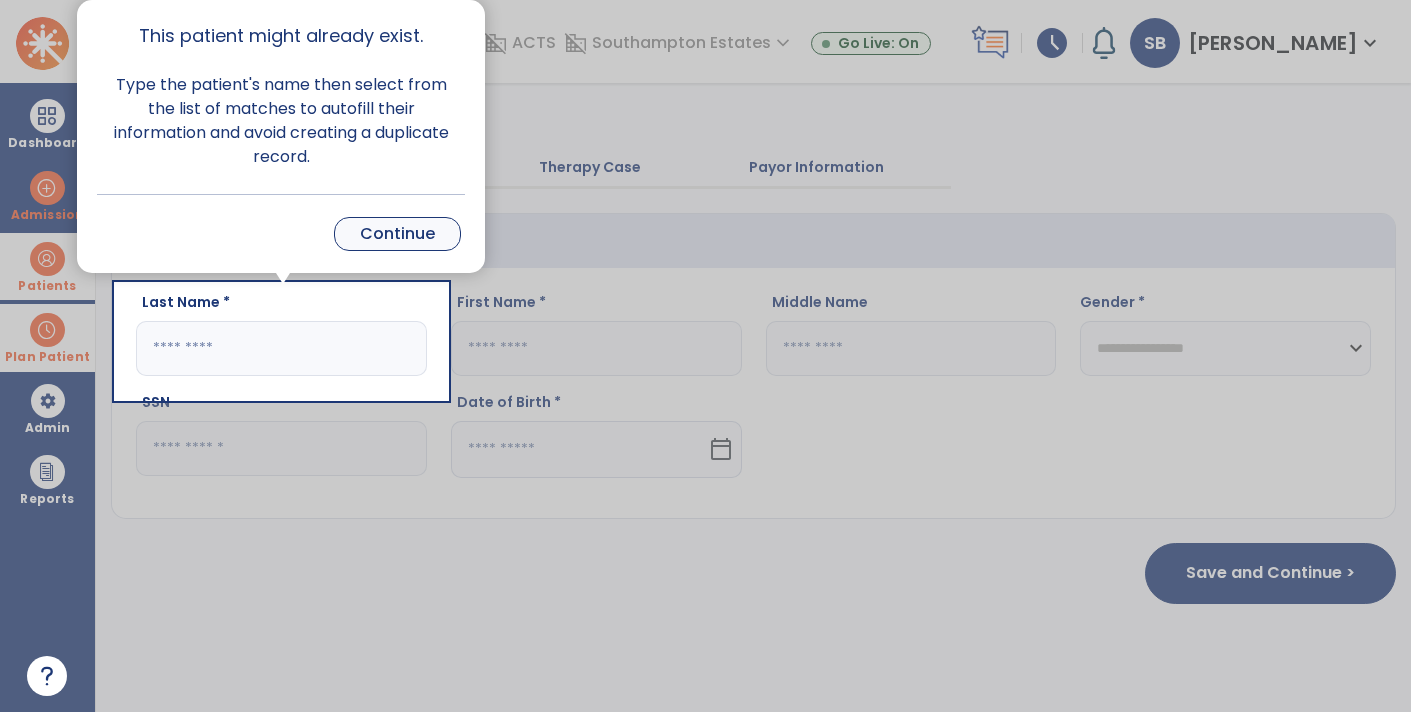 click on "Continue" at bounding box center [397, 234] 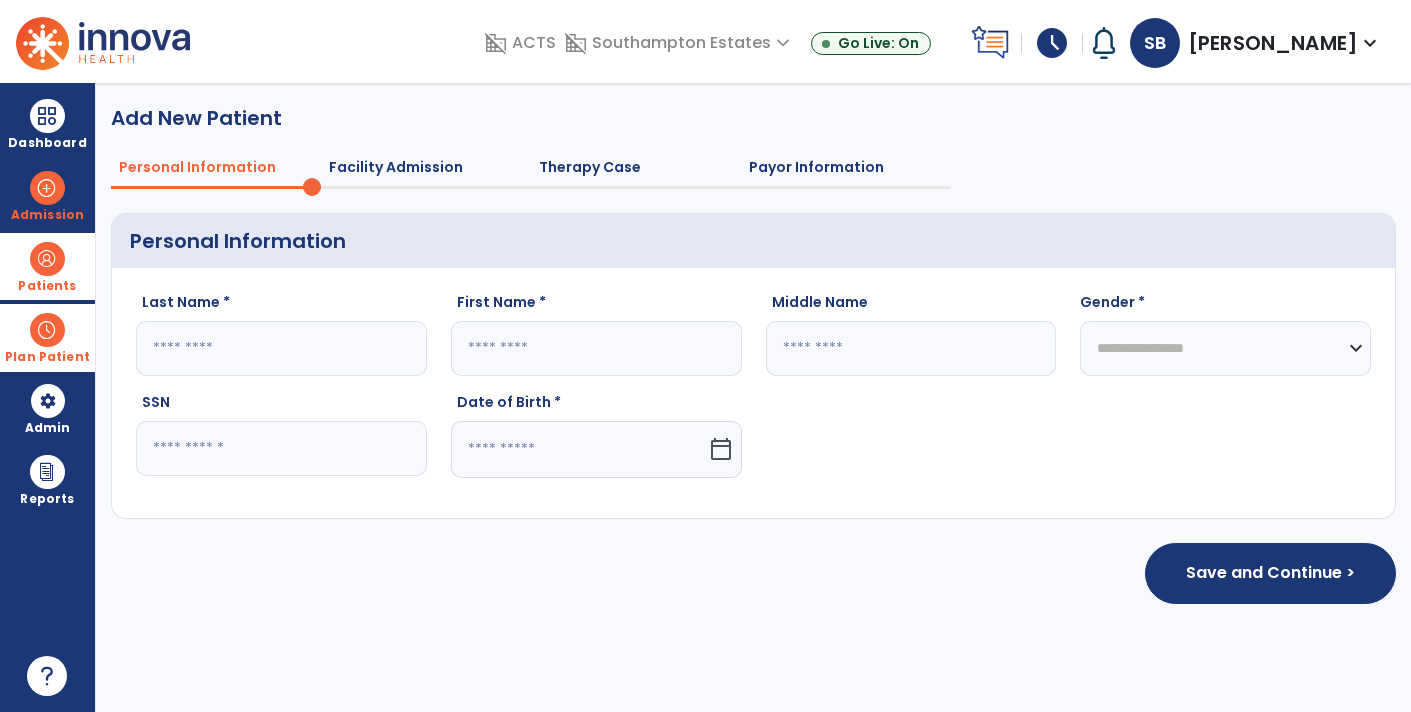click on "Patients" at bounding box center (47, 266) 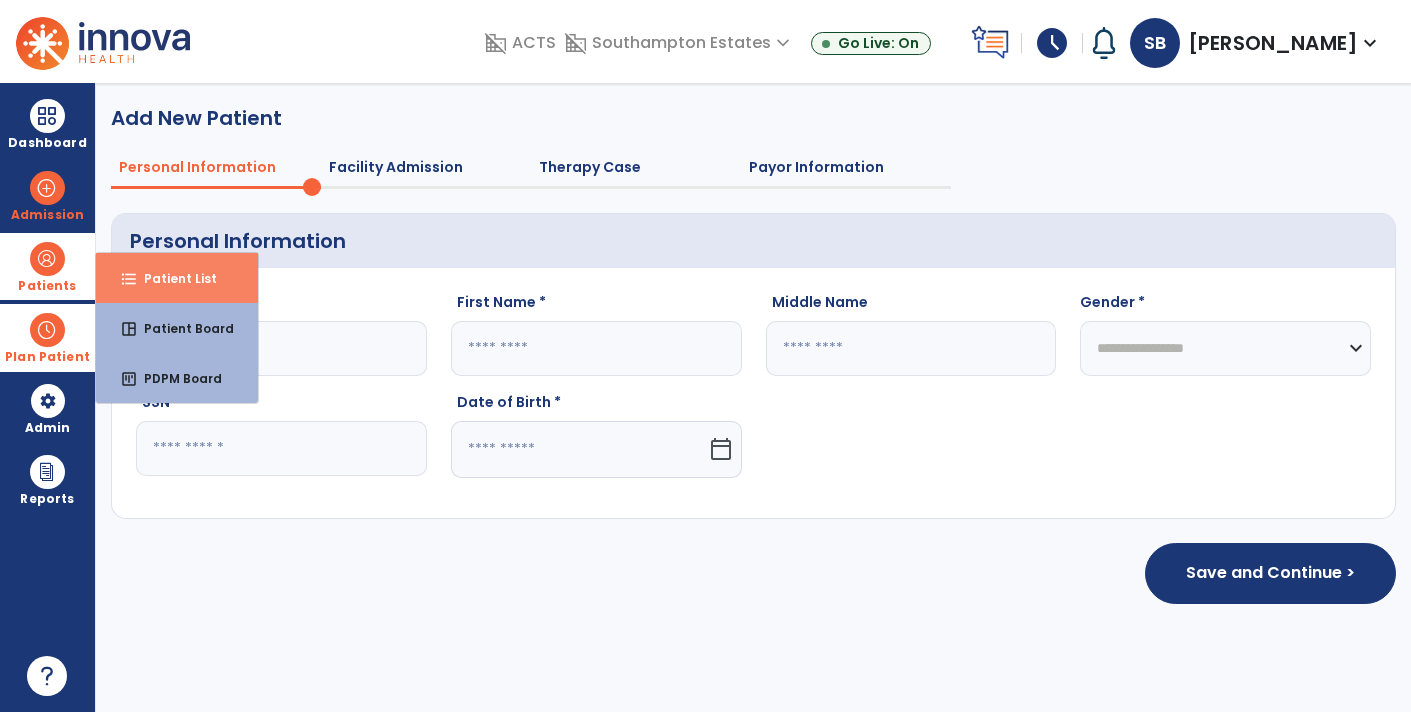 click on "format_list_bulleted  Patient List" at bounding box center (177, 278) 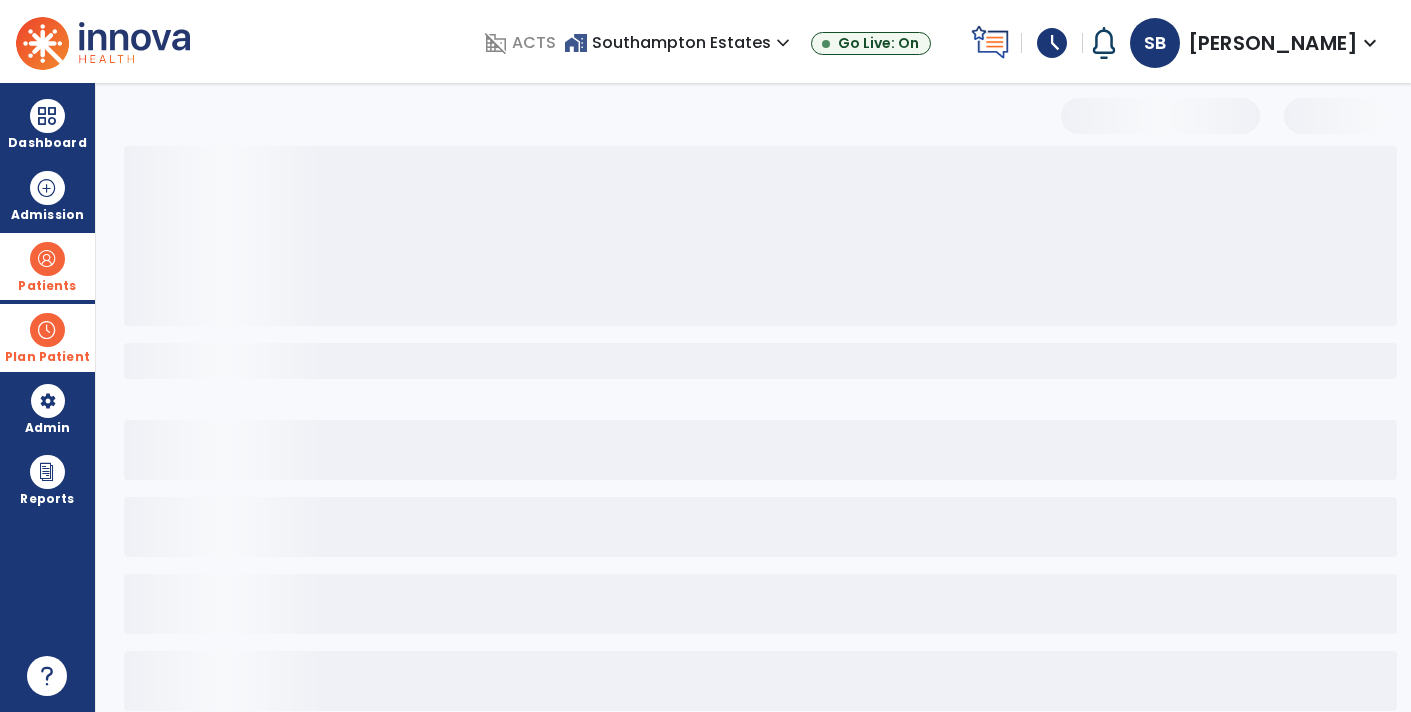 select on "***" 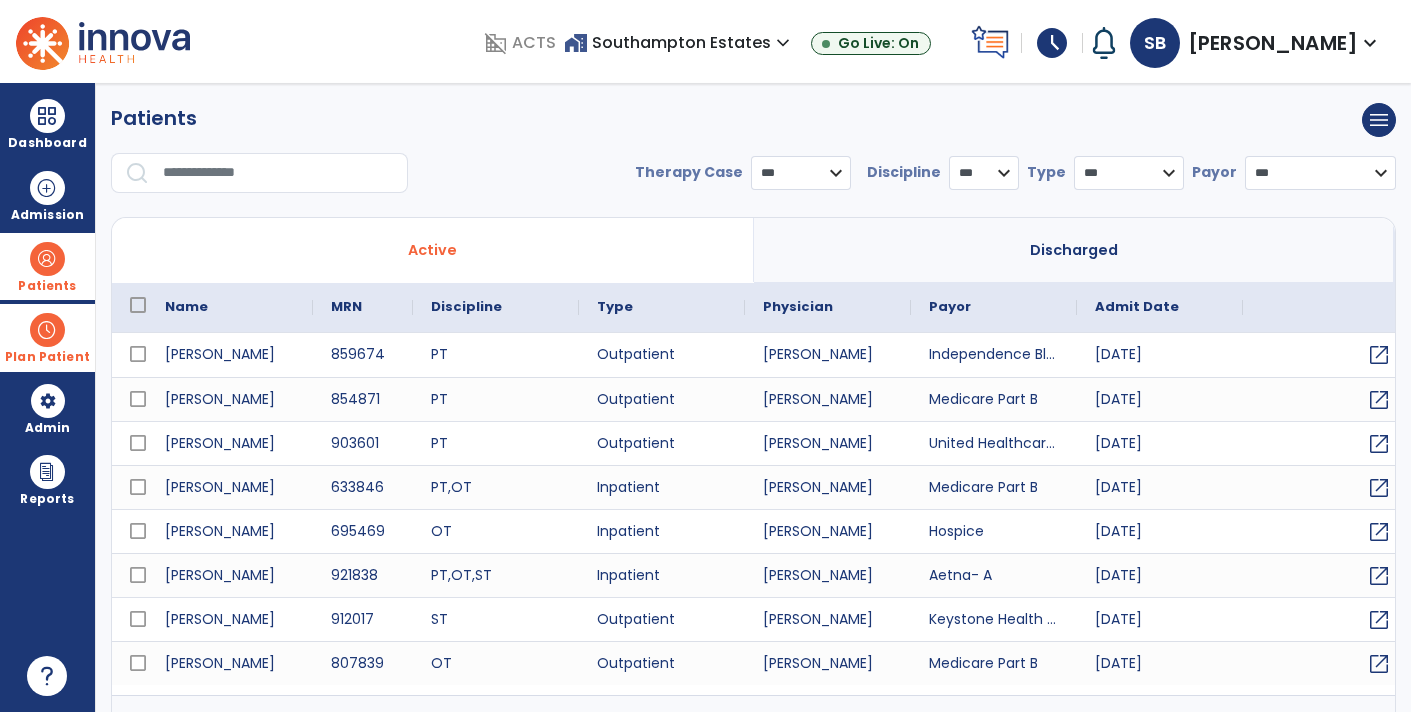 click on "**********" at bounding box center (753, 156) 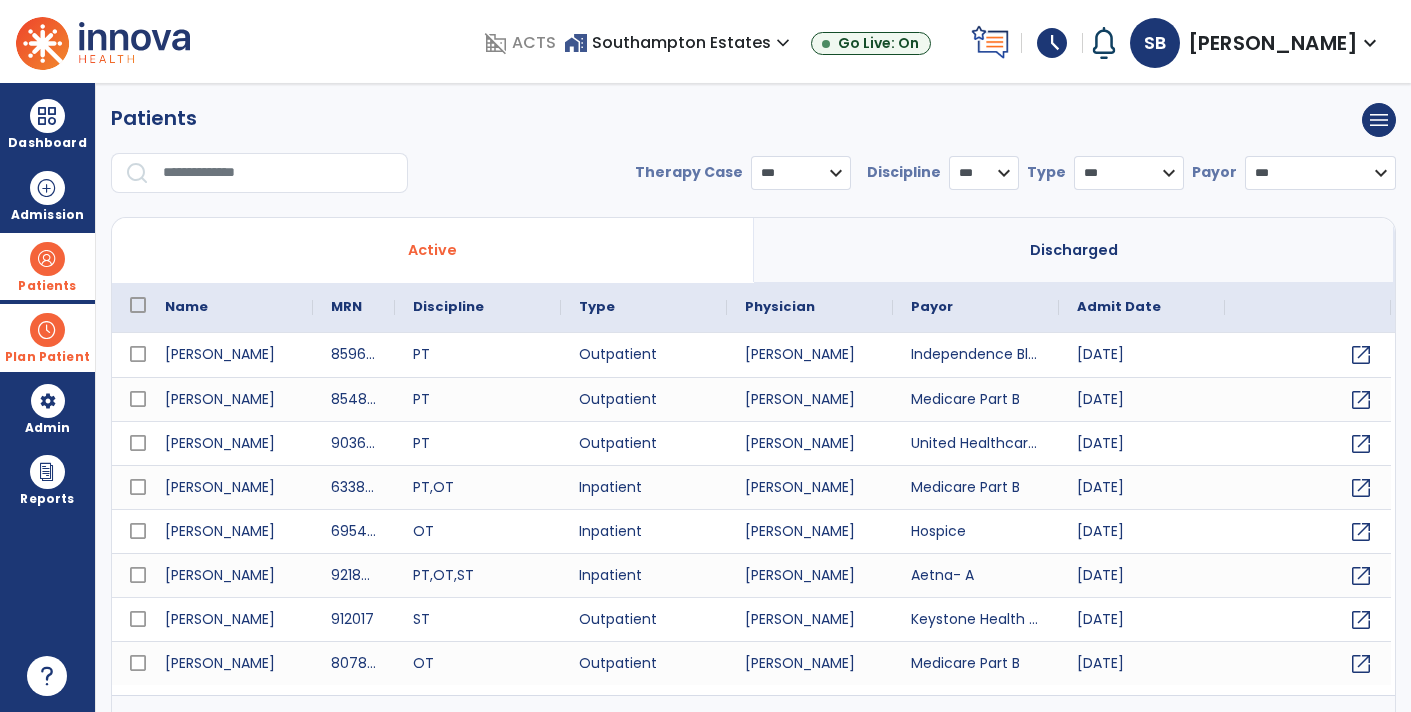 click at bounding box center [278, 173] 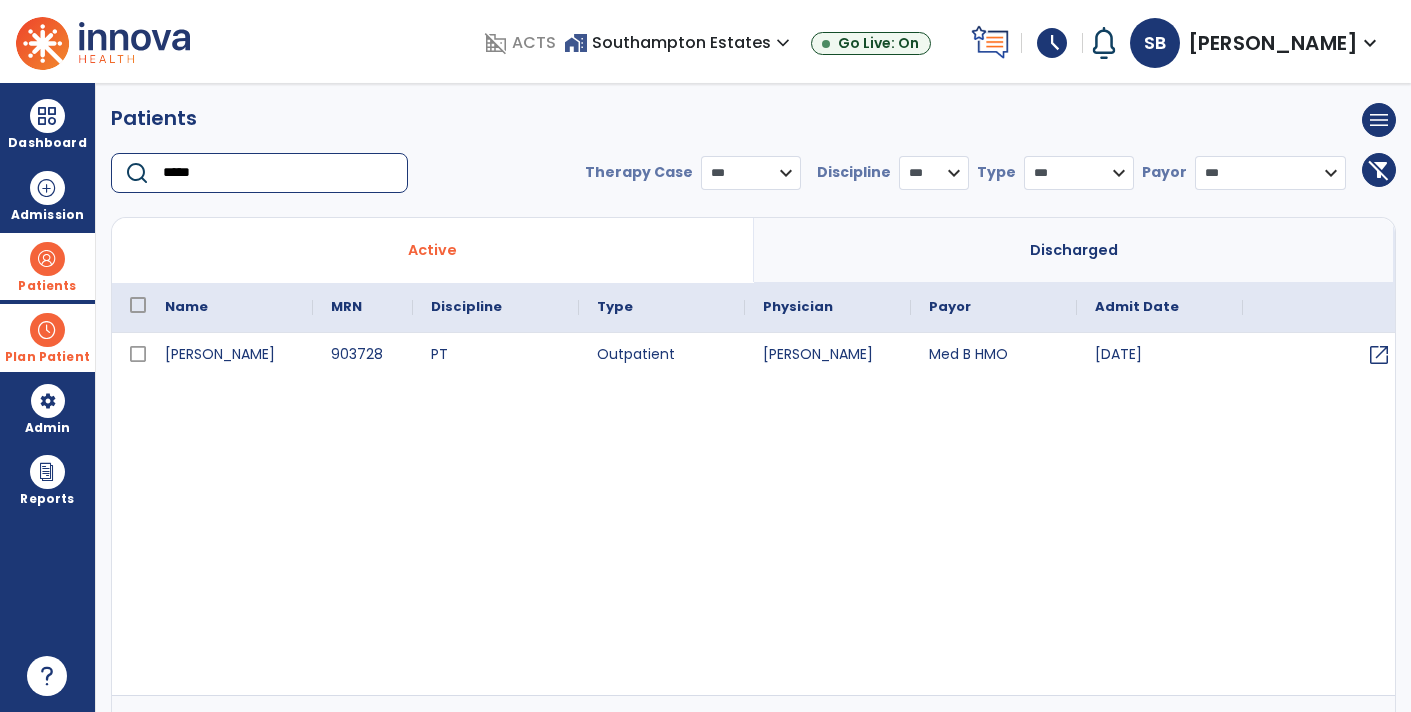 type on "*****" 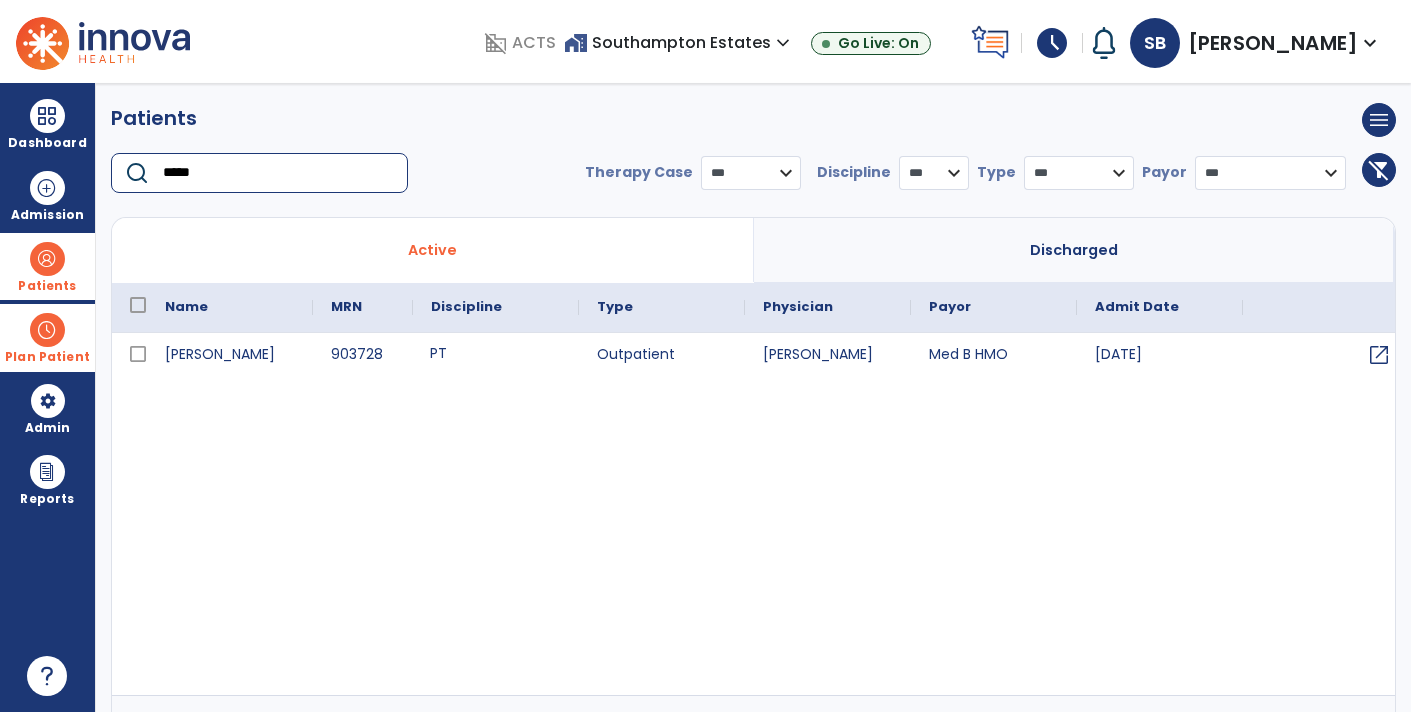 click on "PT" at bounding box center [496, 355] 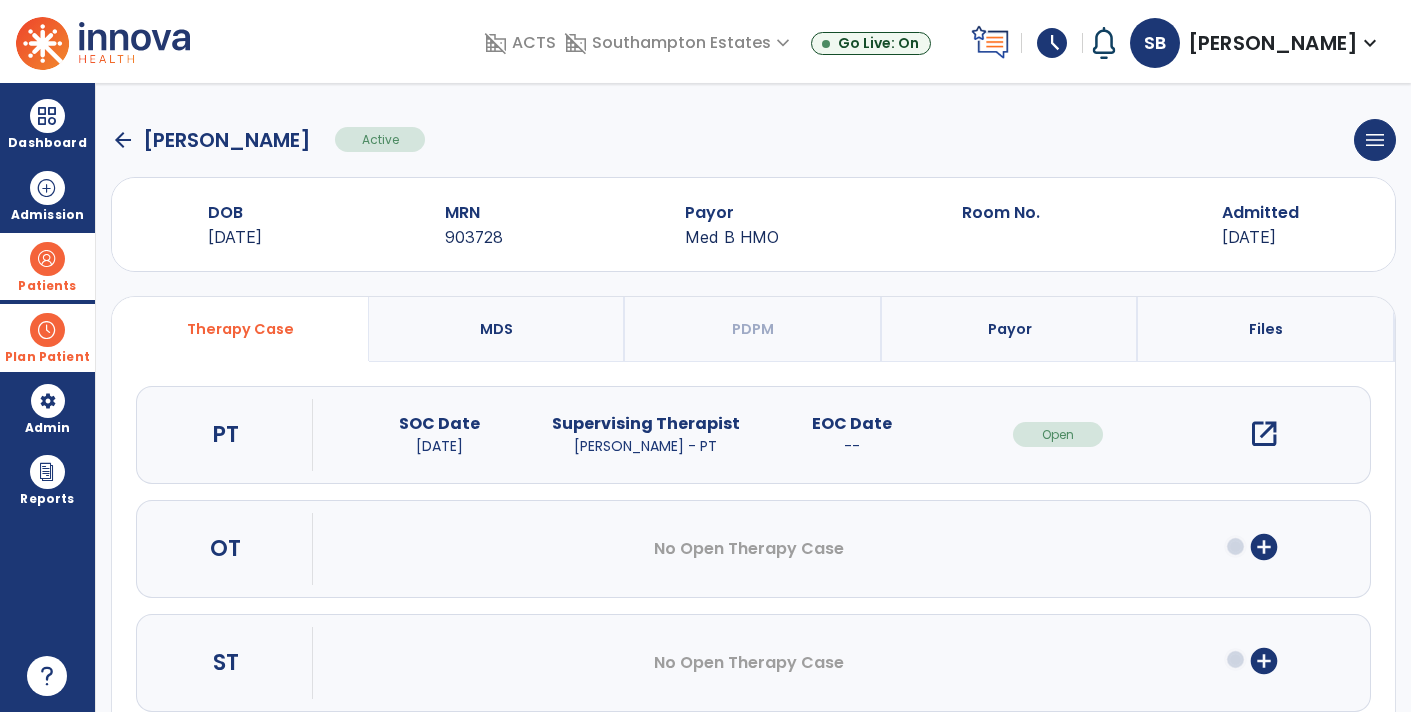click on "add_circle" at bounding box center (1264, 547) 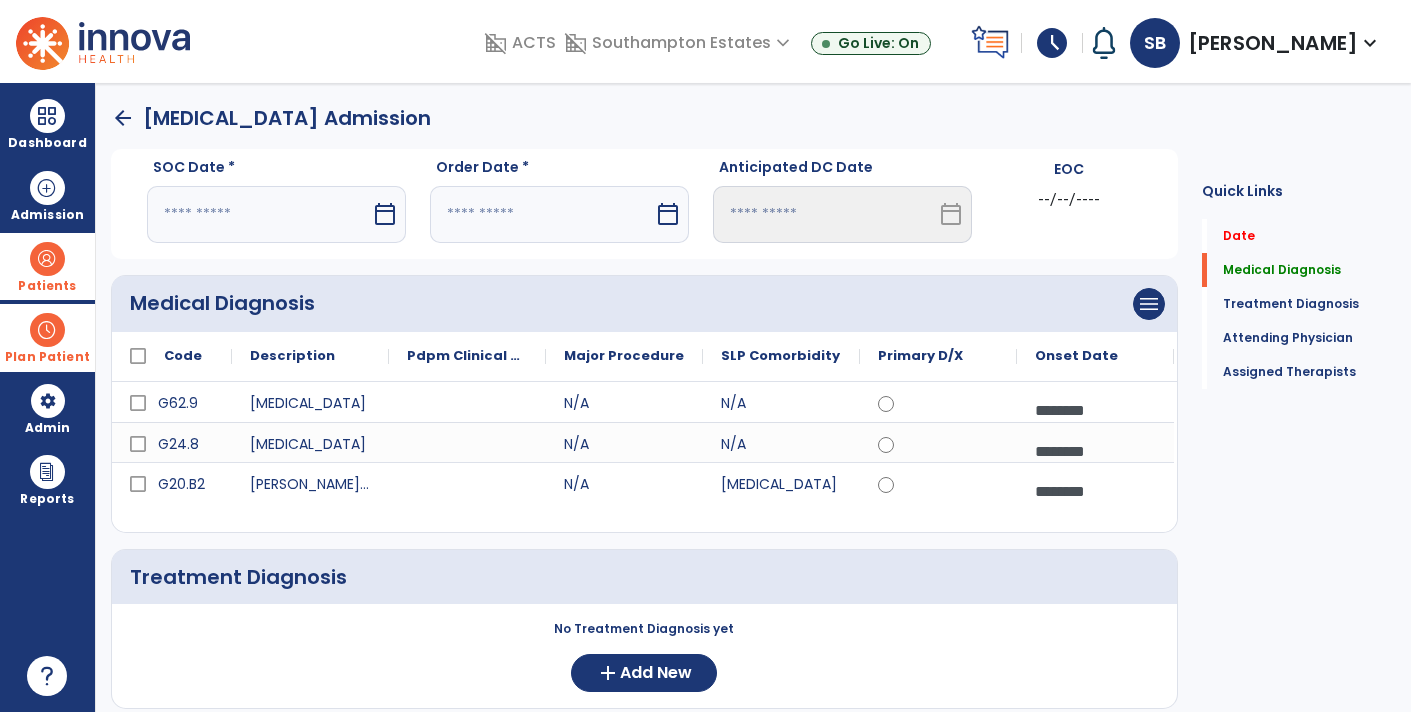 click on "calendar_today" at bounding box center [387, 214] 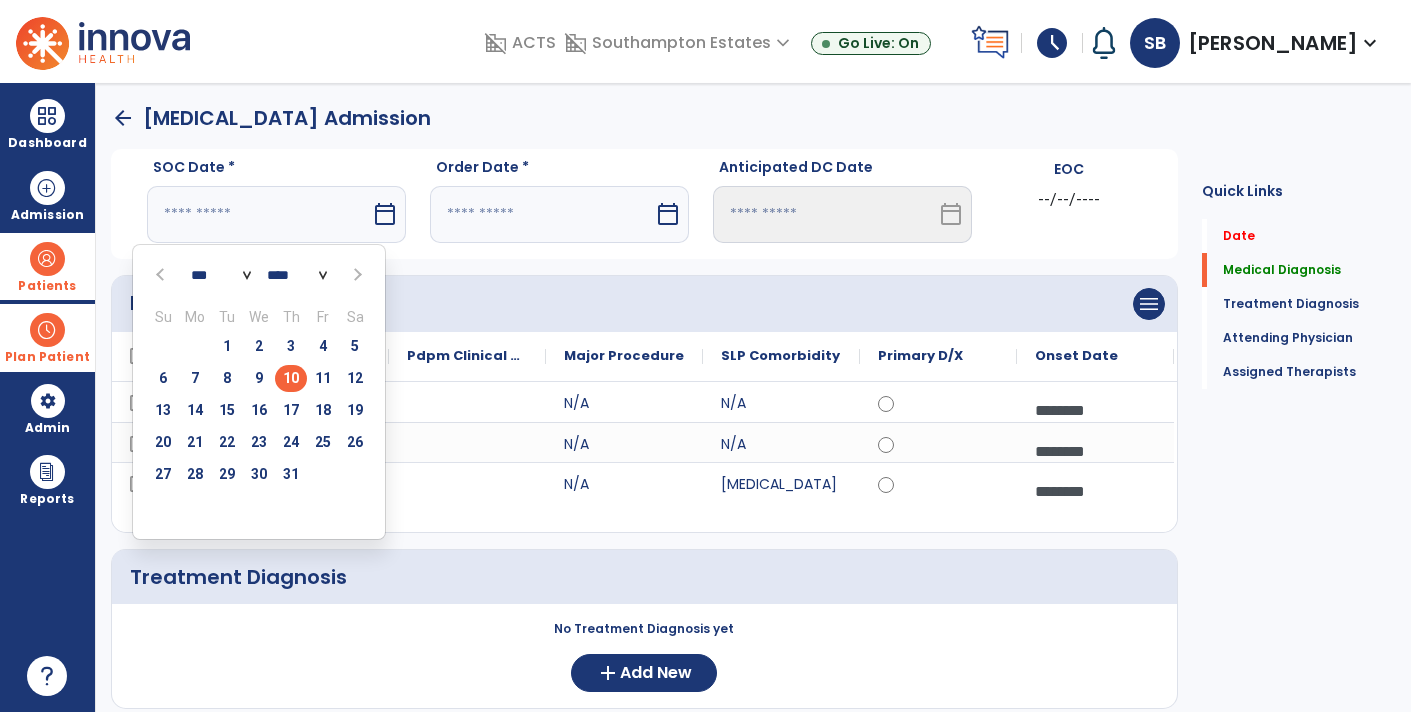 click on "10" at bounding box center [291, 378] 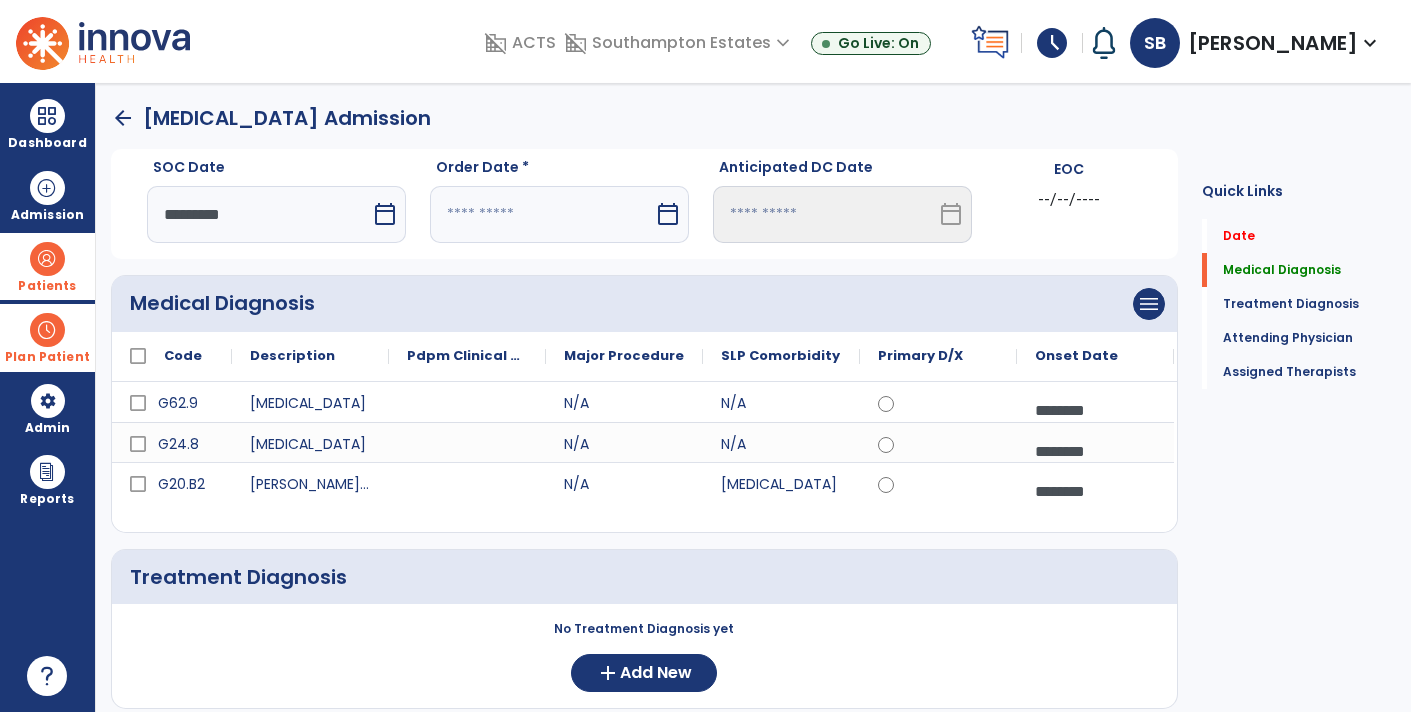 click on "calendar_today" at bounding box center [668, 214] 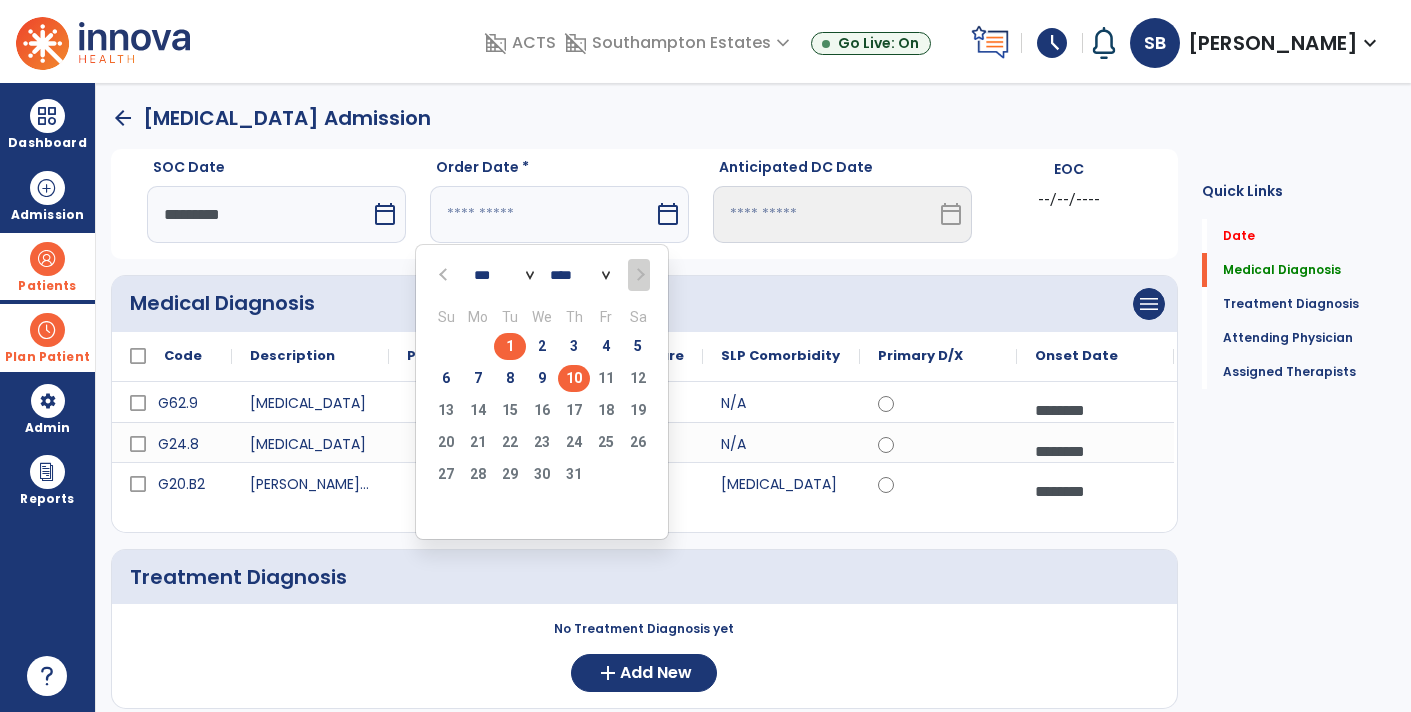 click on "1" at bounding box center [510, 346] 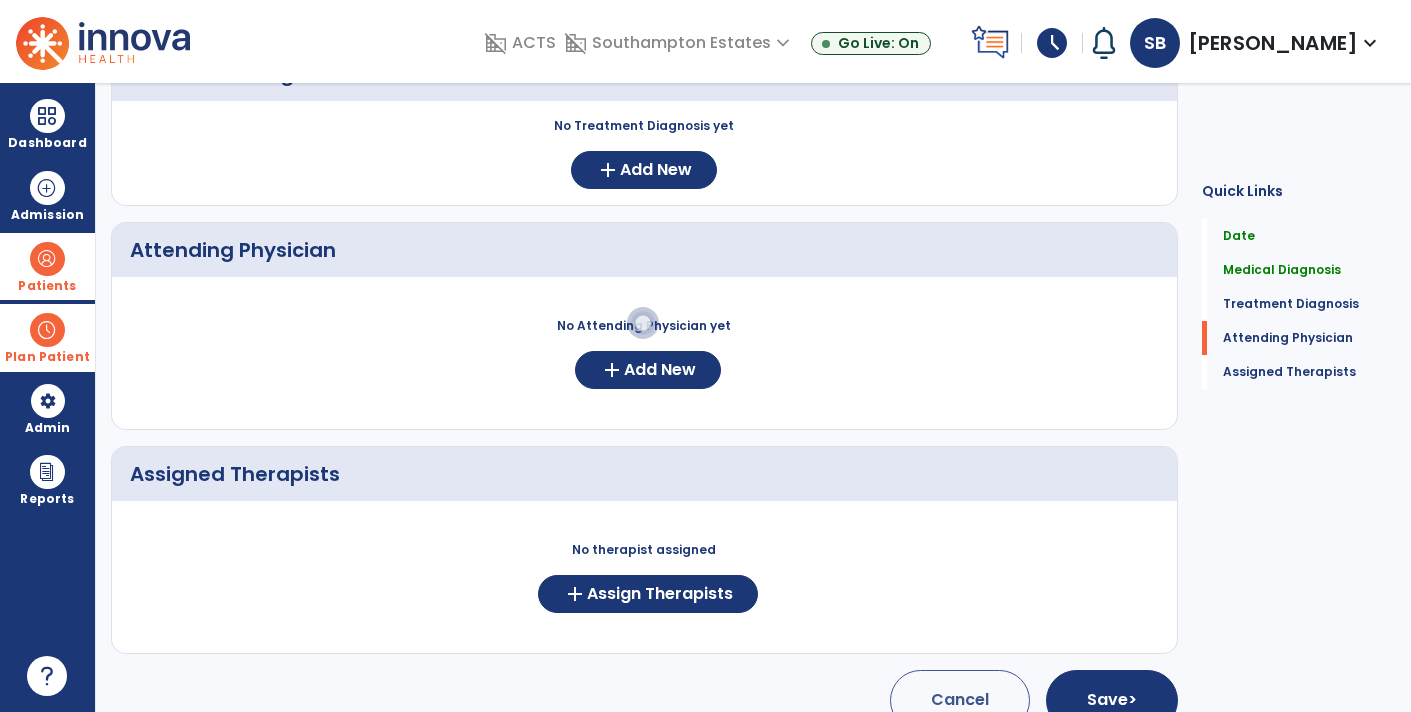 scroll, scrollTop: 504, scrollLeft: 0, axis: vertical 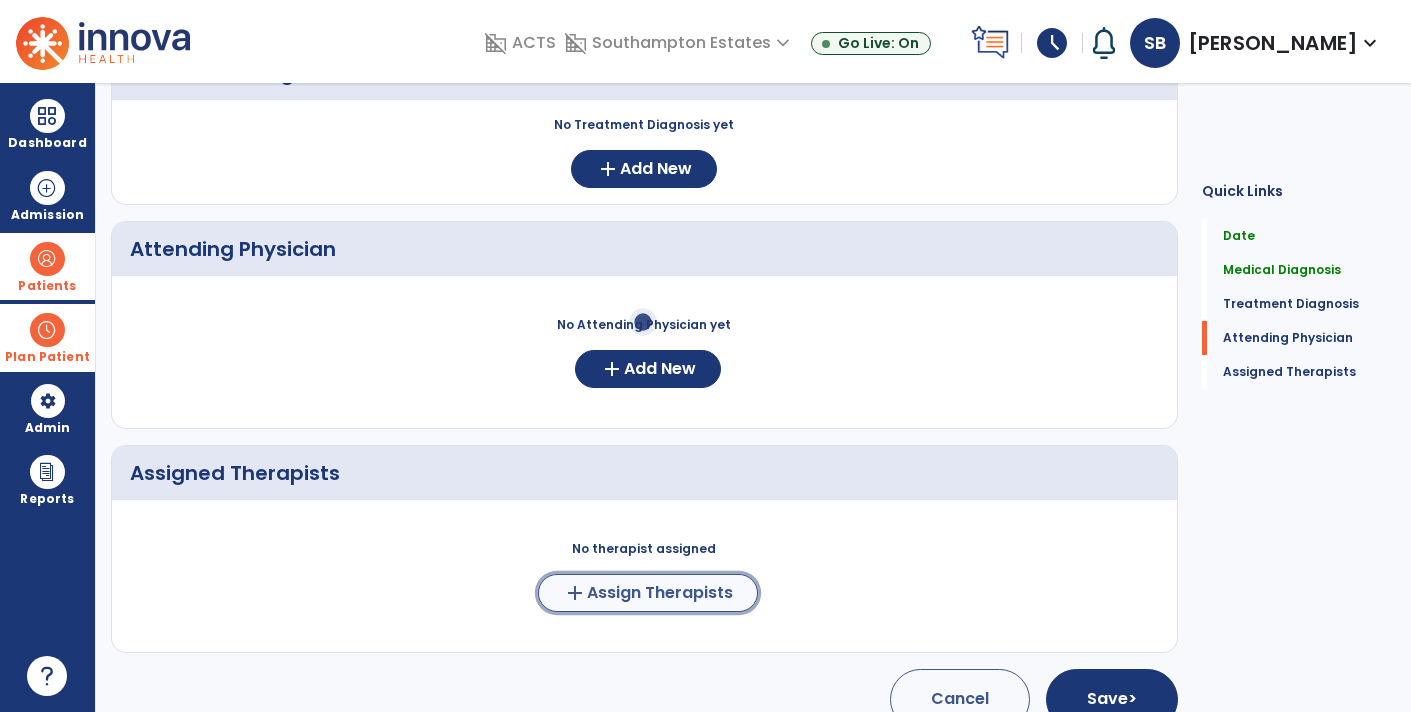 click on "Assign Therapists" 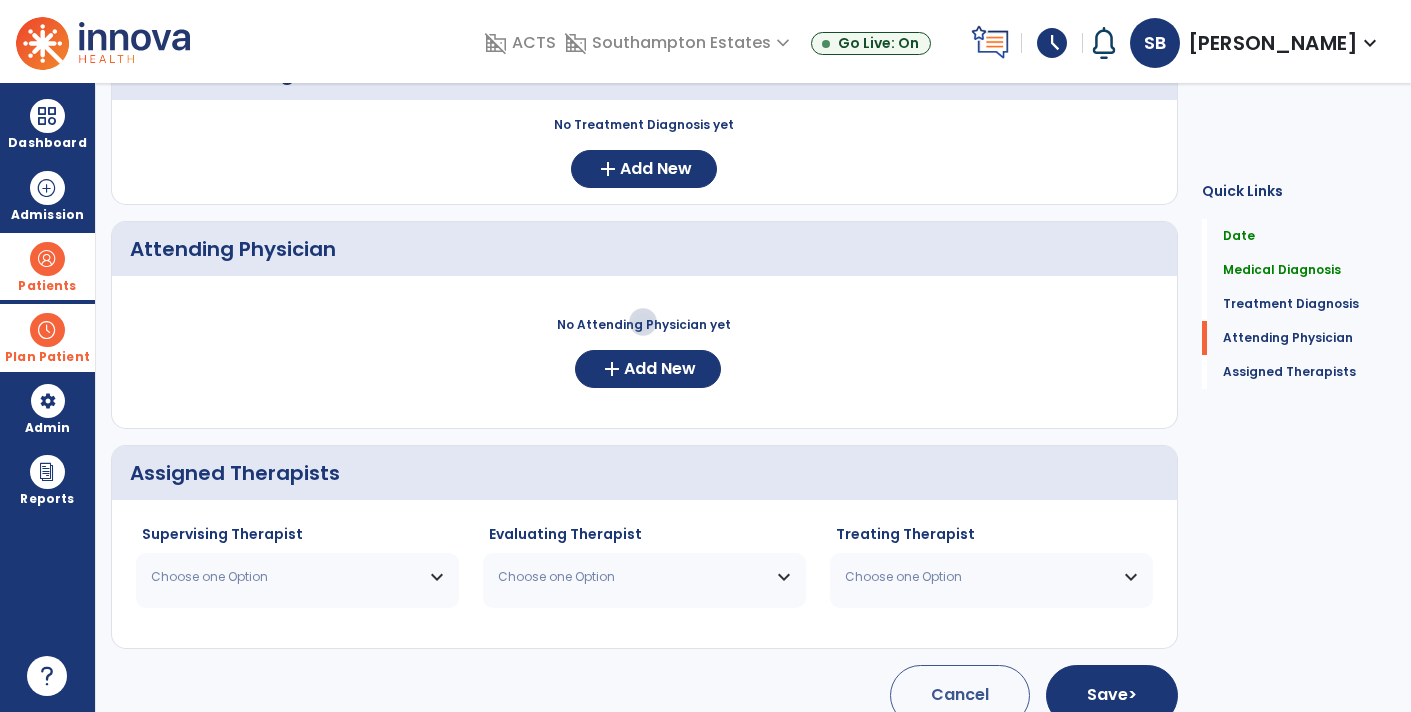 click on "Choose one Option" at bounding box center [285, 577] 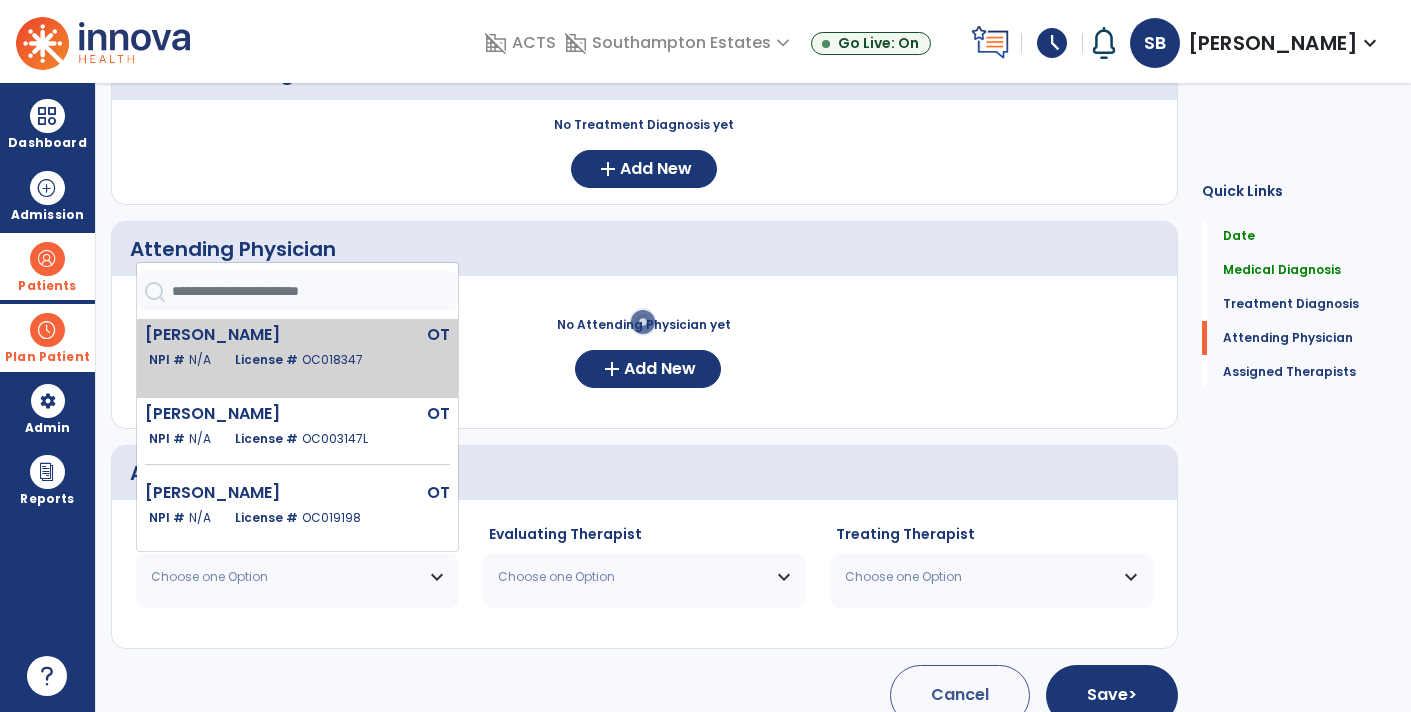 click on "OT" 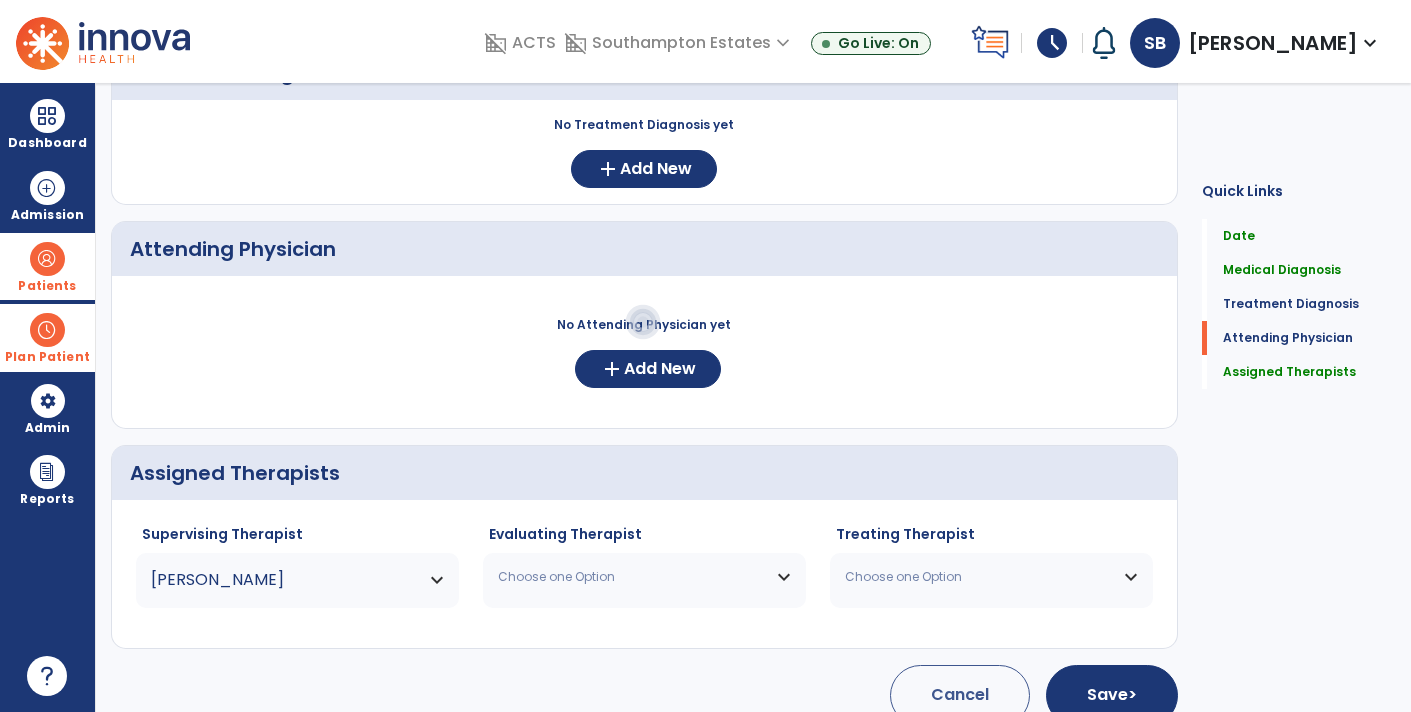 click on "Choose one Option" at bounding box center (632, 577) 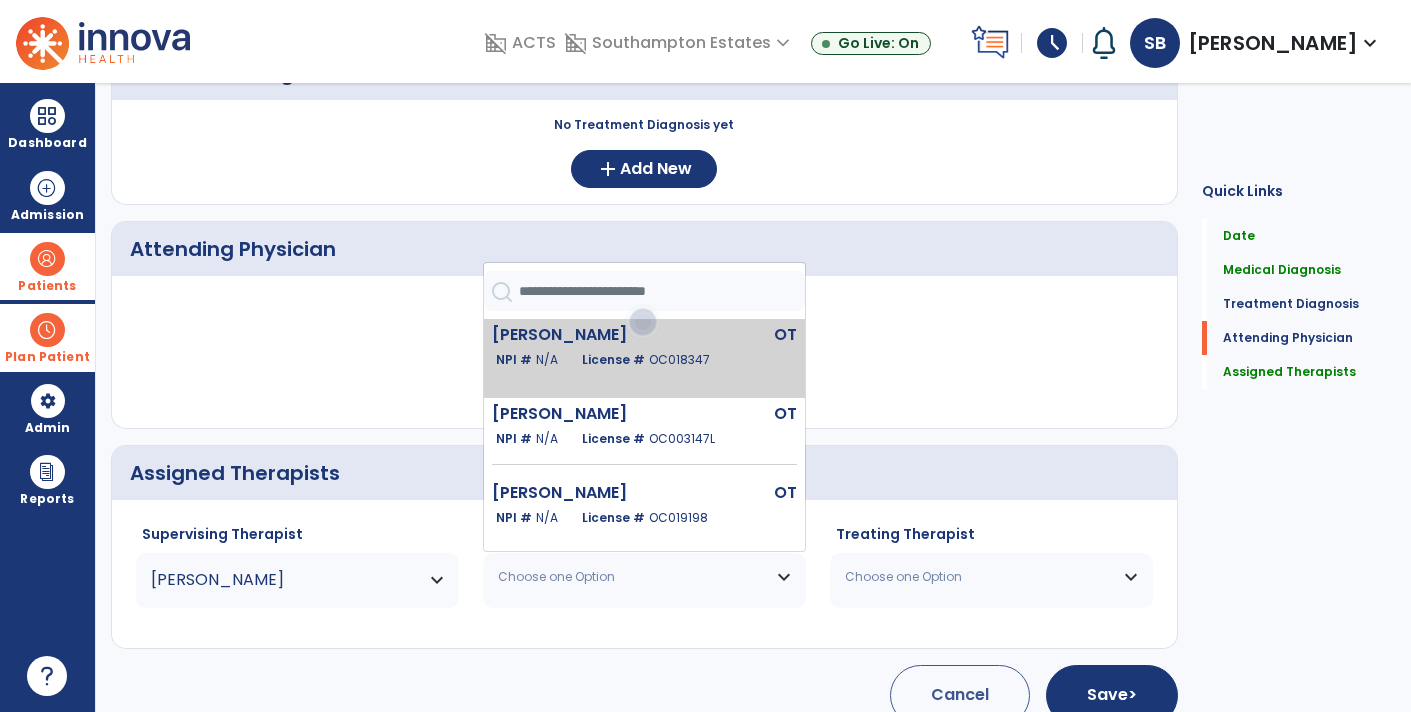 click on "License #  OC018347" 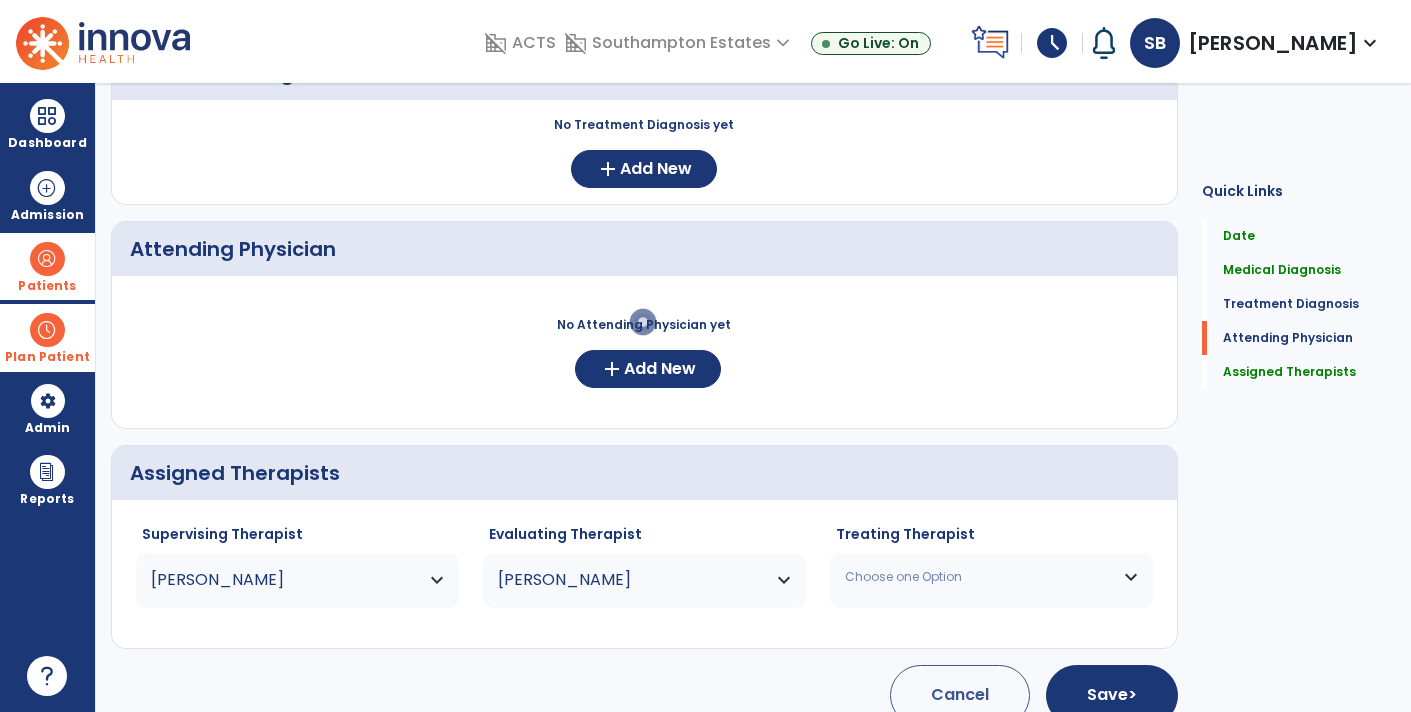click on "Choose one Option" at bounding box center [991, 577] 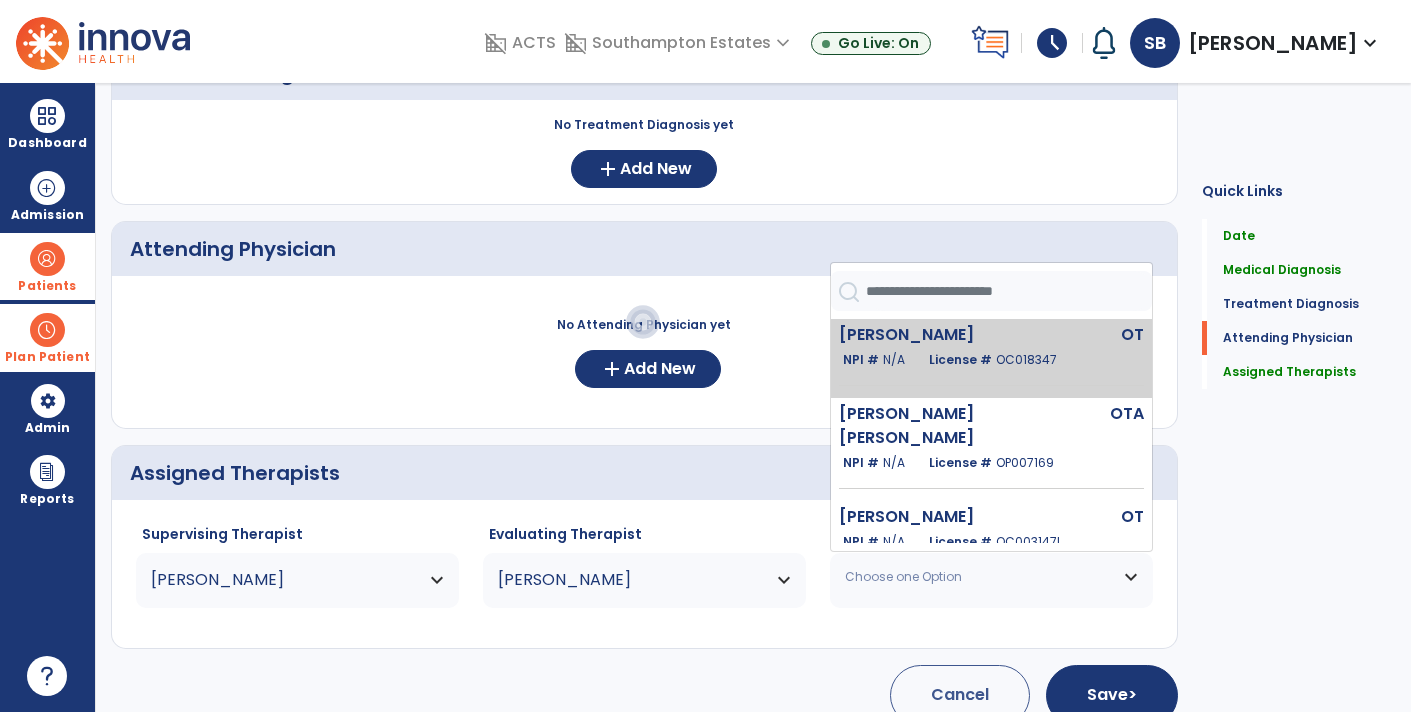click on "[PERSON_NAME]  OT   NPI #  N/A   License #  OC018347" 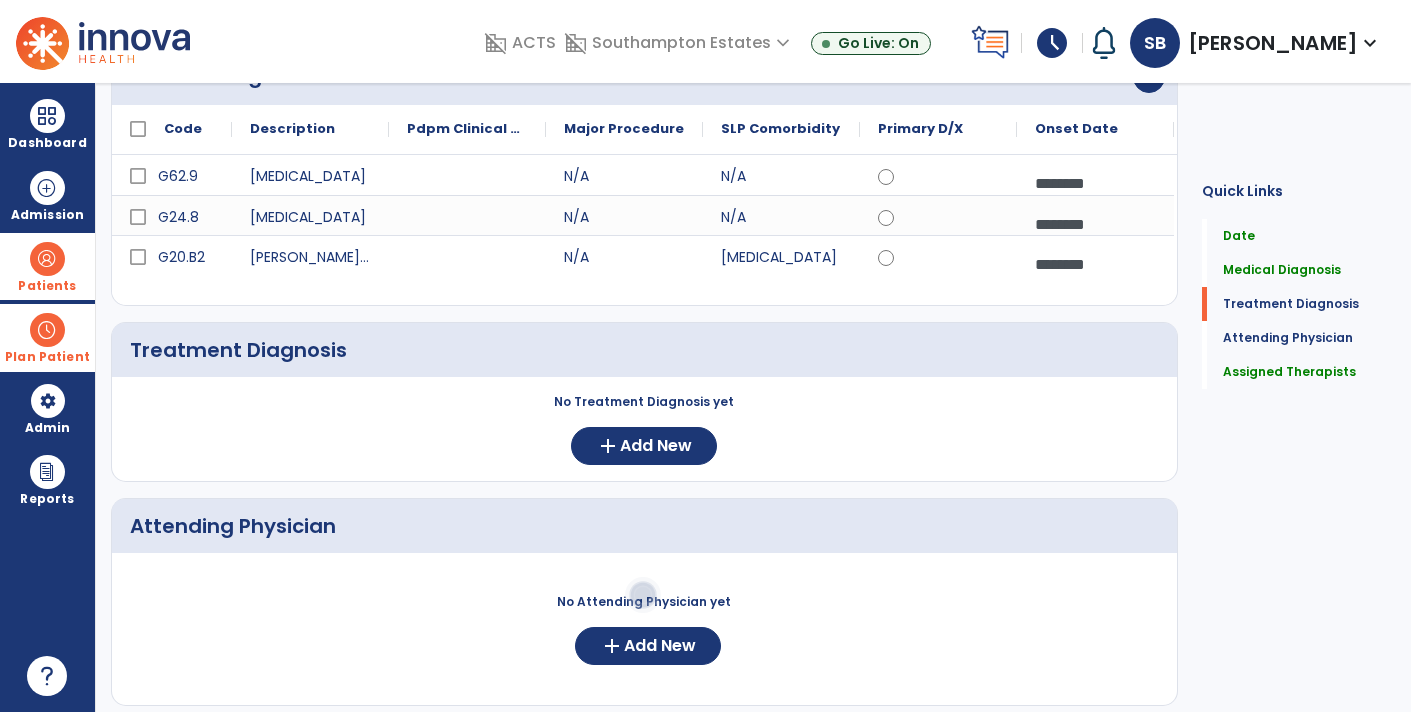 scroll, scrollTop: 224, scrollLeft: 0, axis: vertical 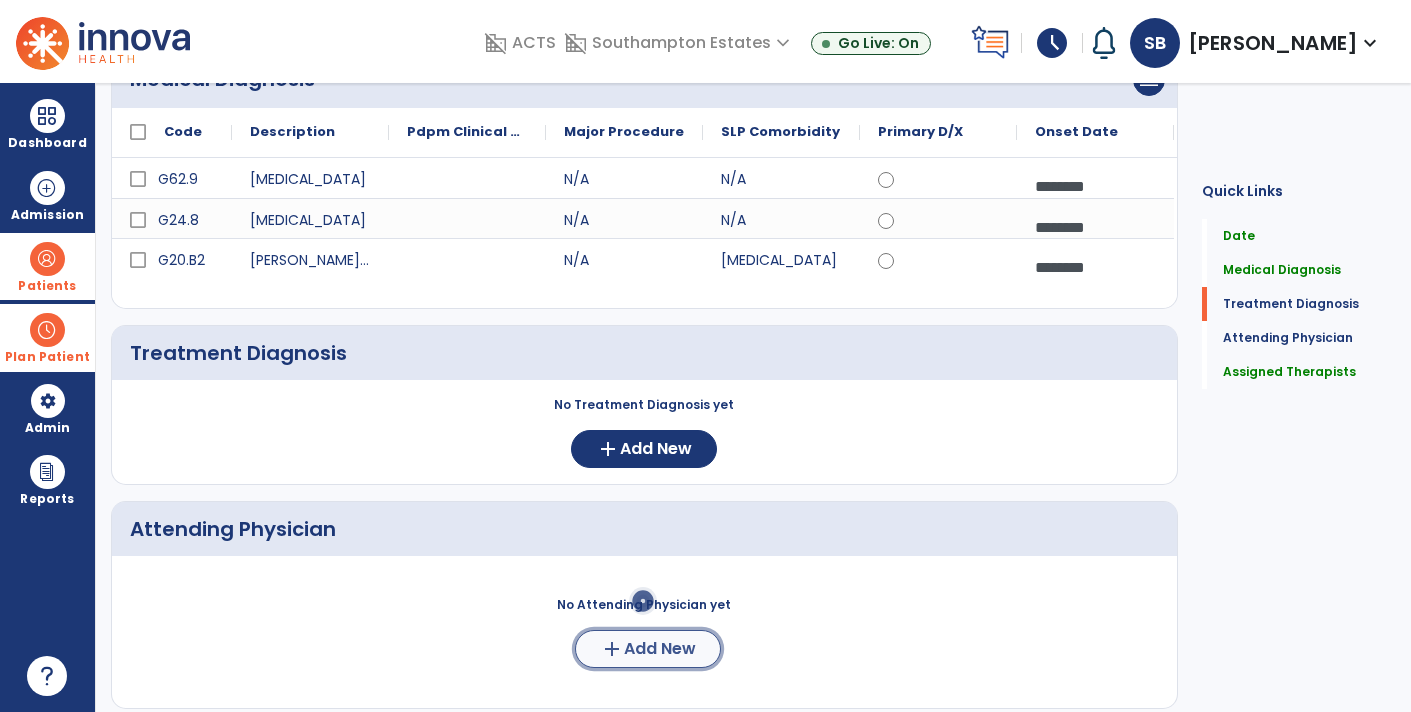 click on "Add New" 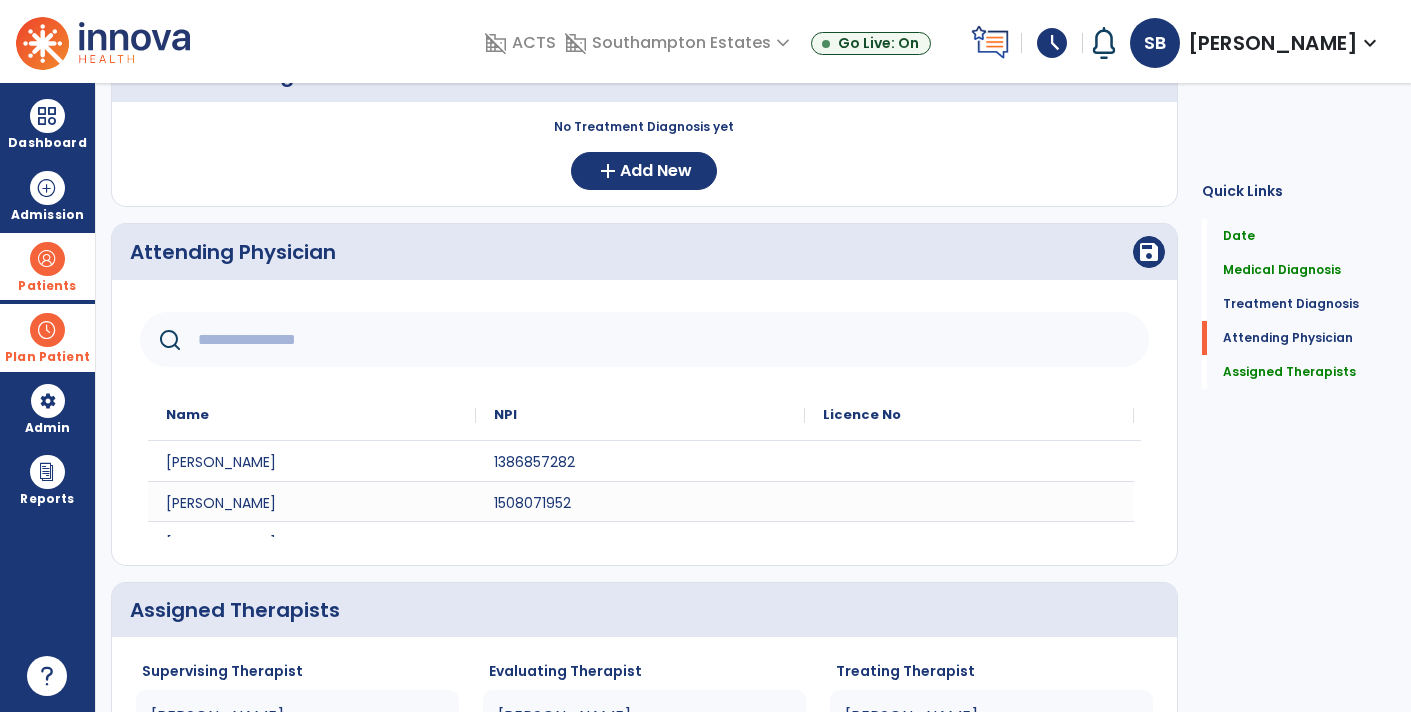 scroll, scrollTop: 503, scrollLeft: 0, axis: vertical 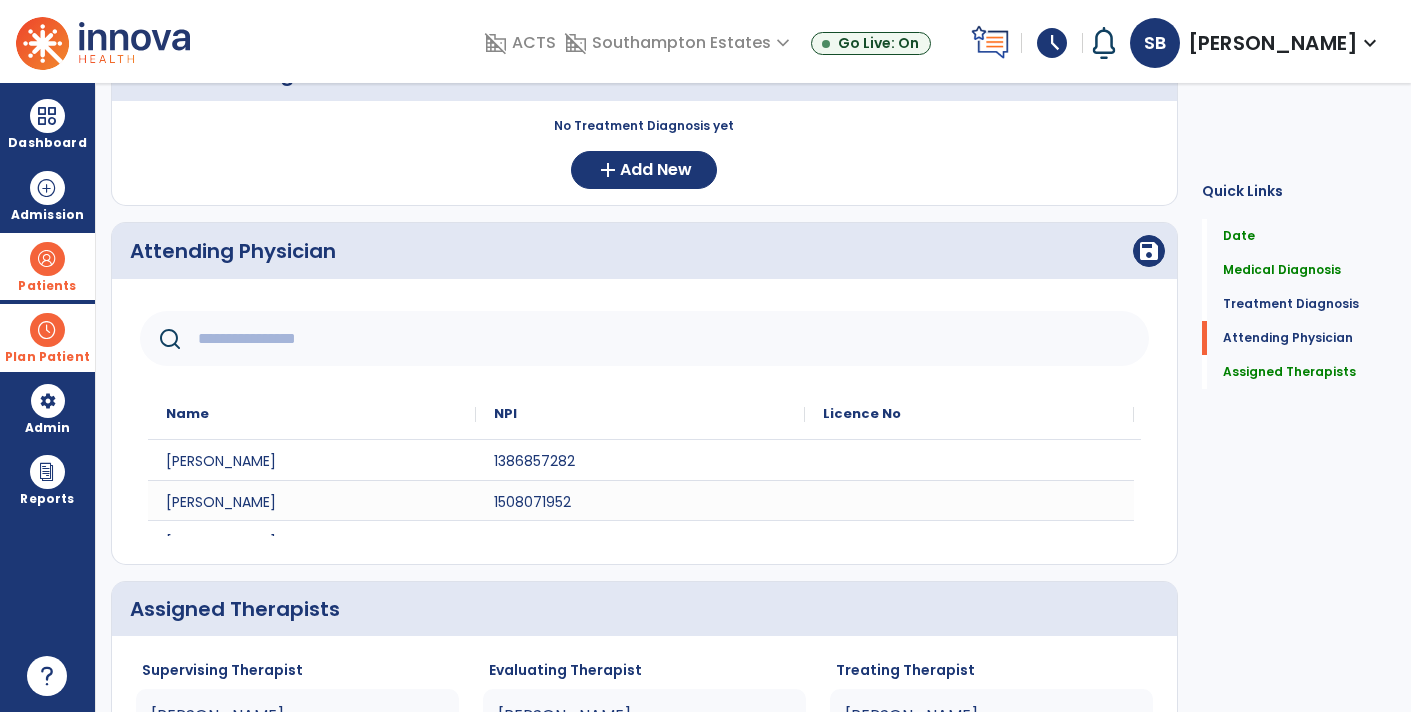click 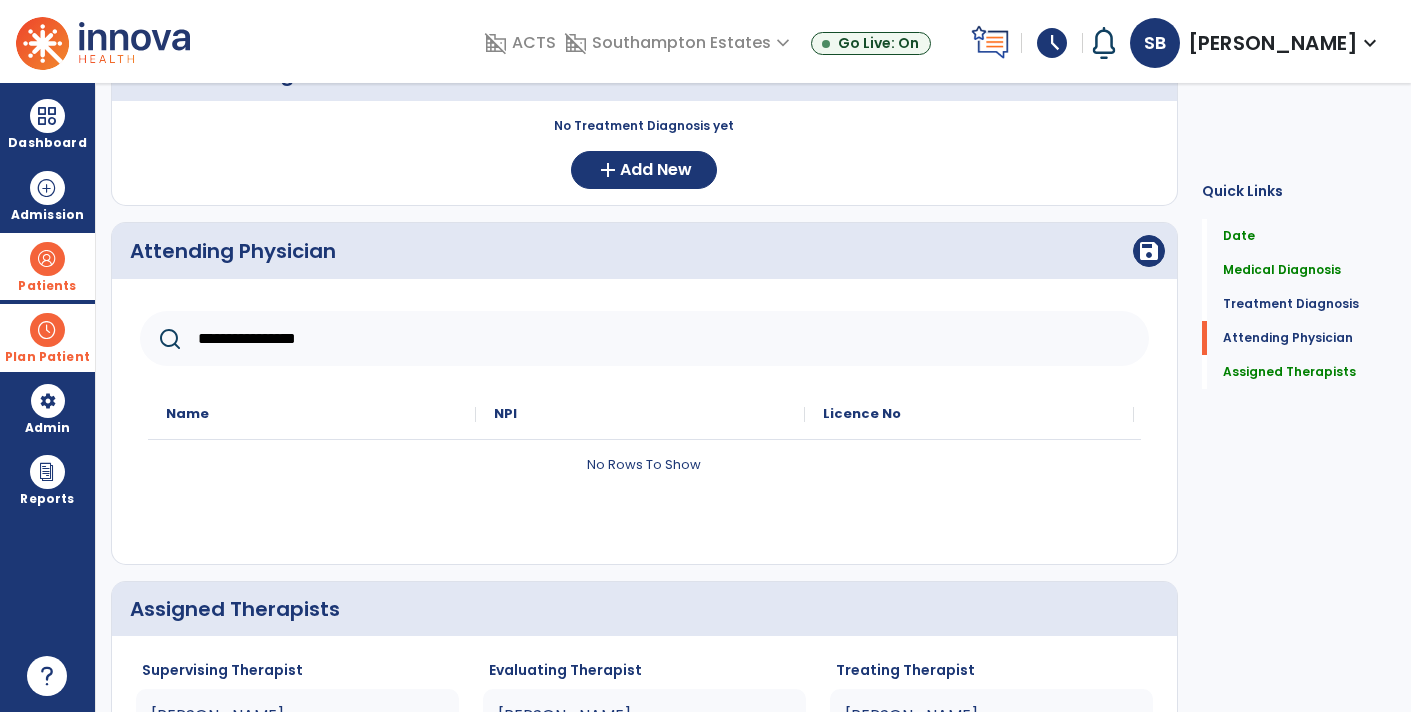 type on "**********" 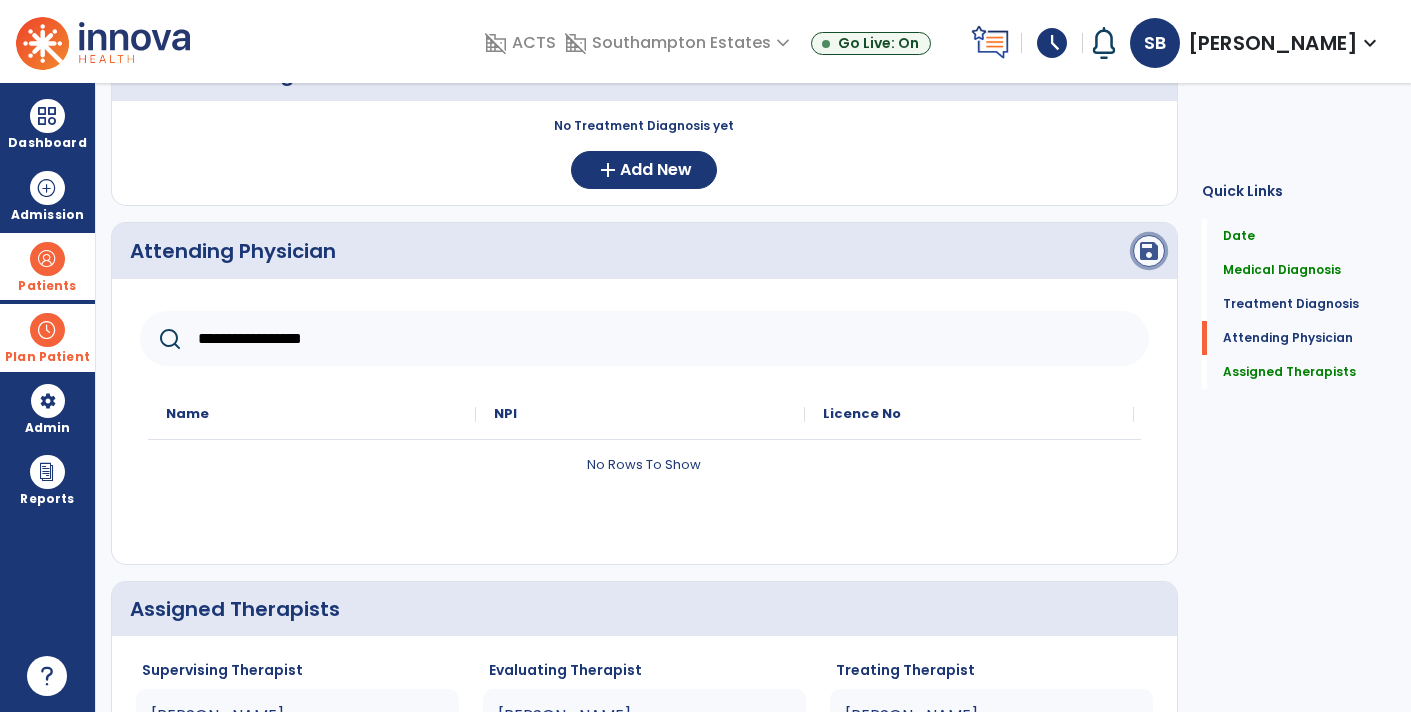 click on "save" 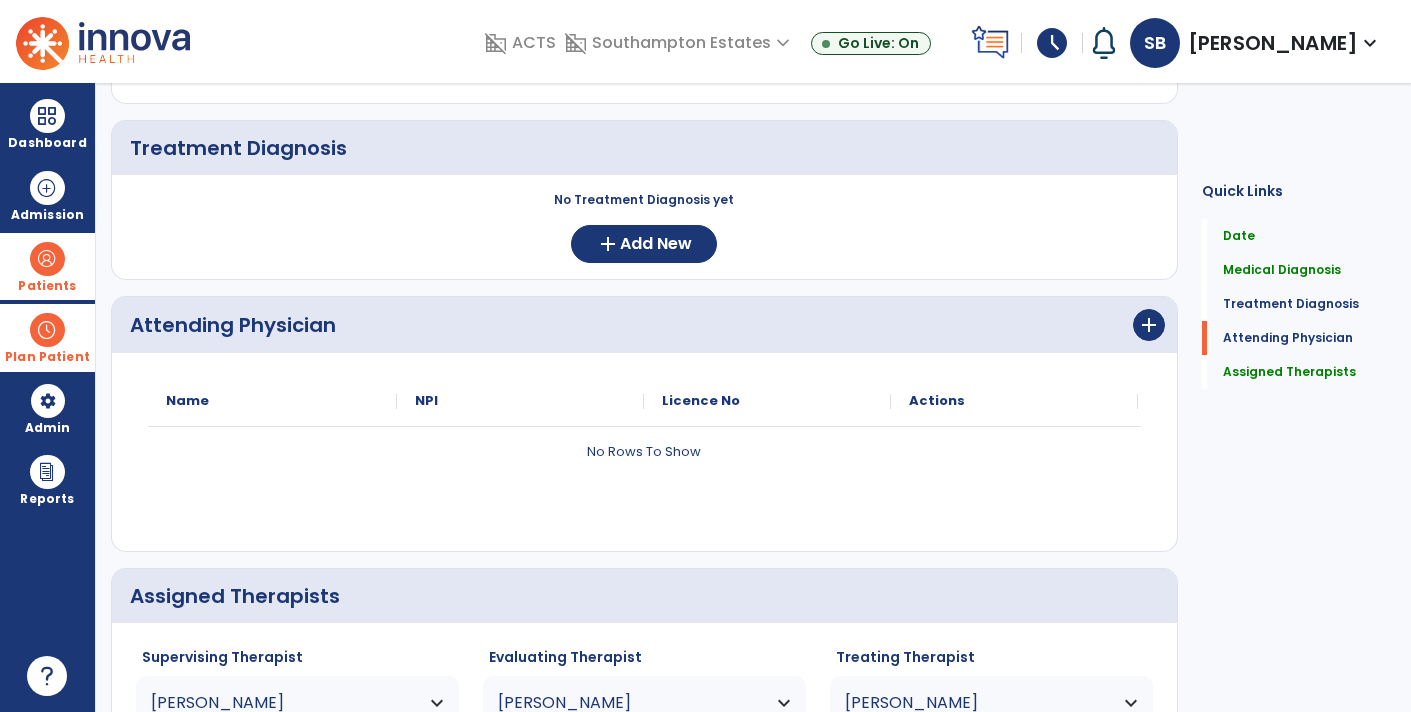 scroll, scrollTop: 428, scrollLeft: 0, axis: vertical 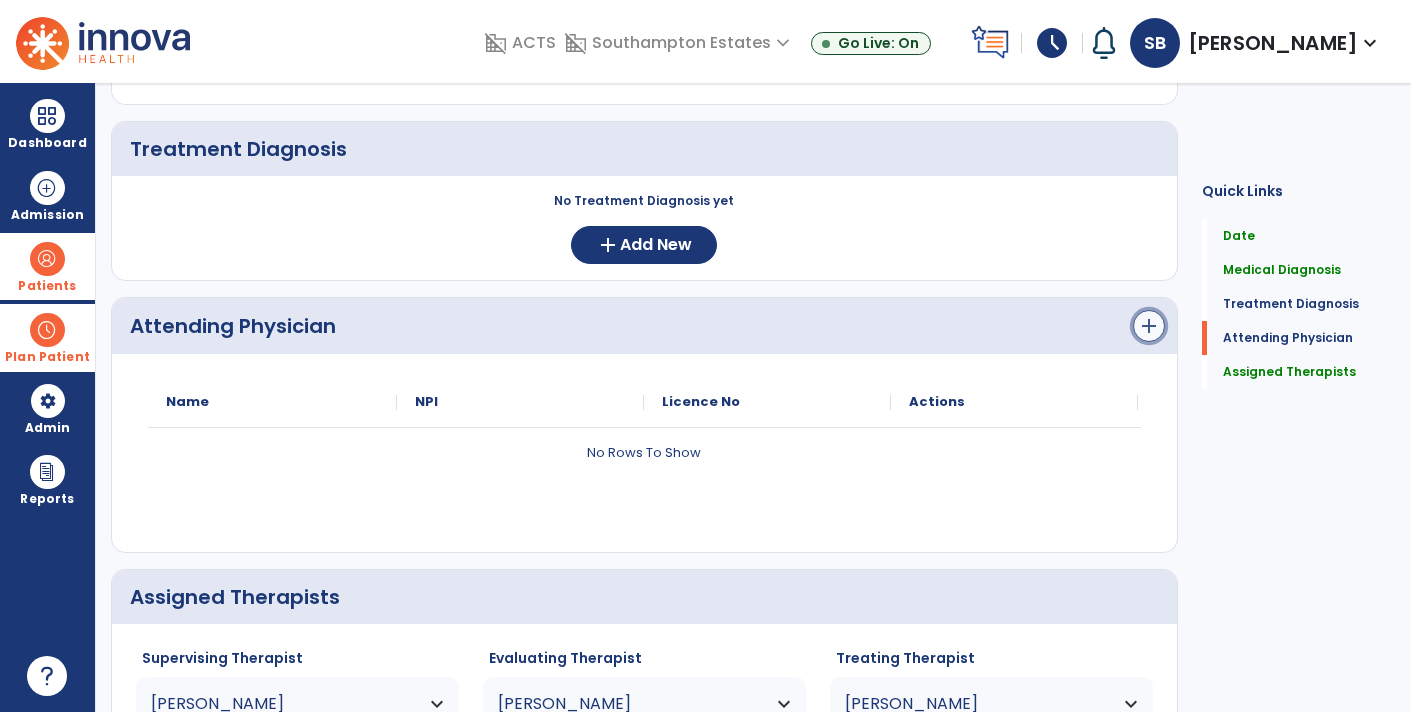 click on "add" 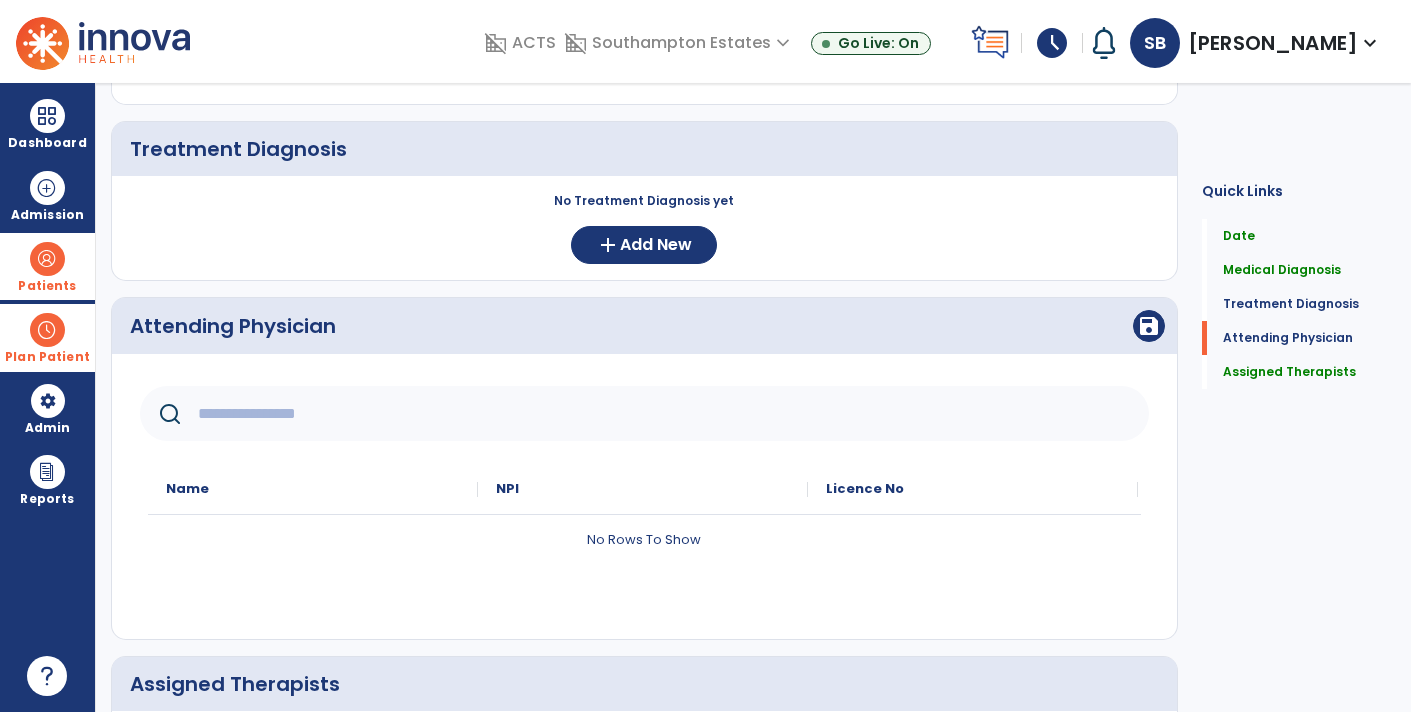 click 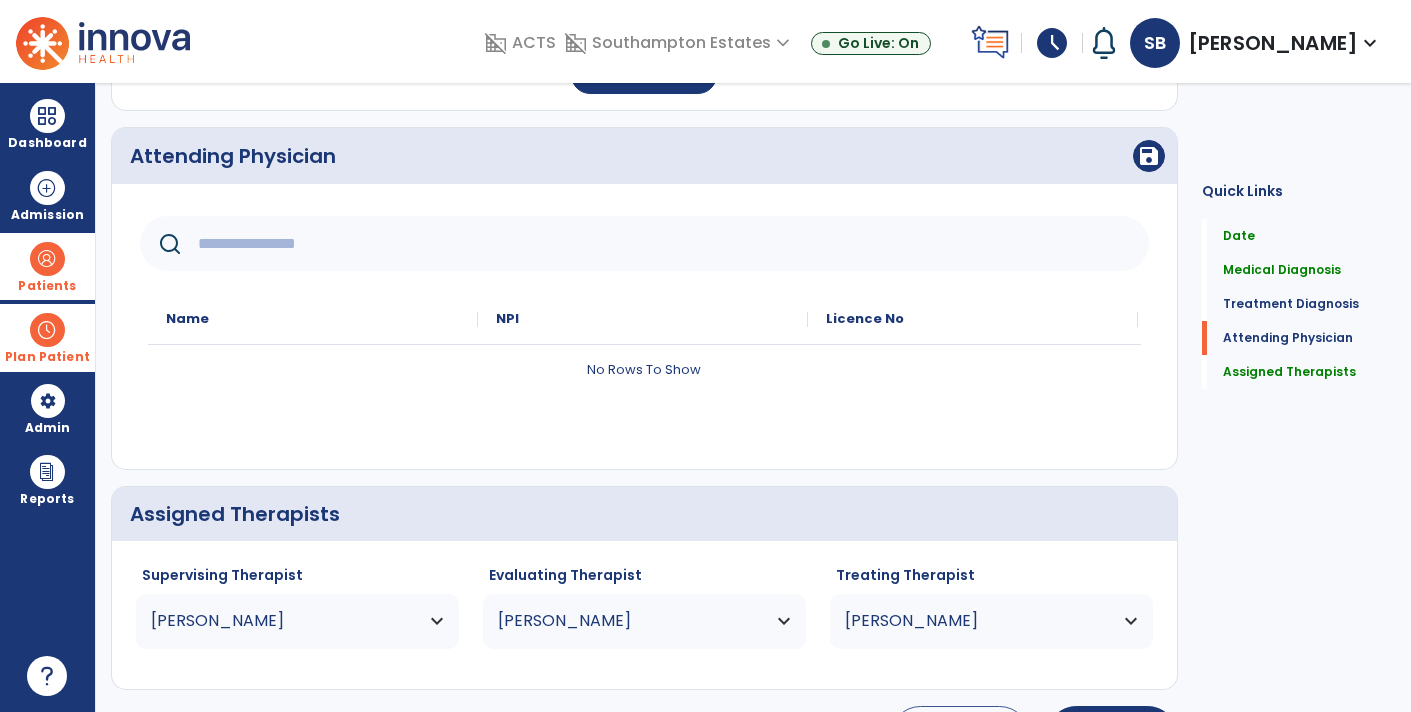 scroll, scrollTop: 665, scrollLeft: 0, axis: vertical 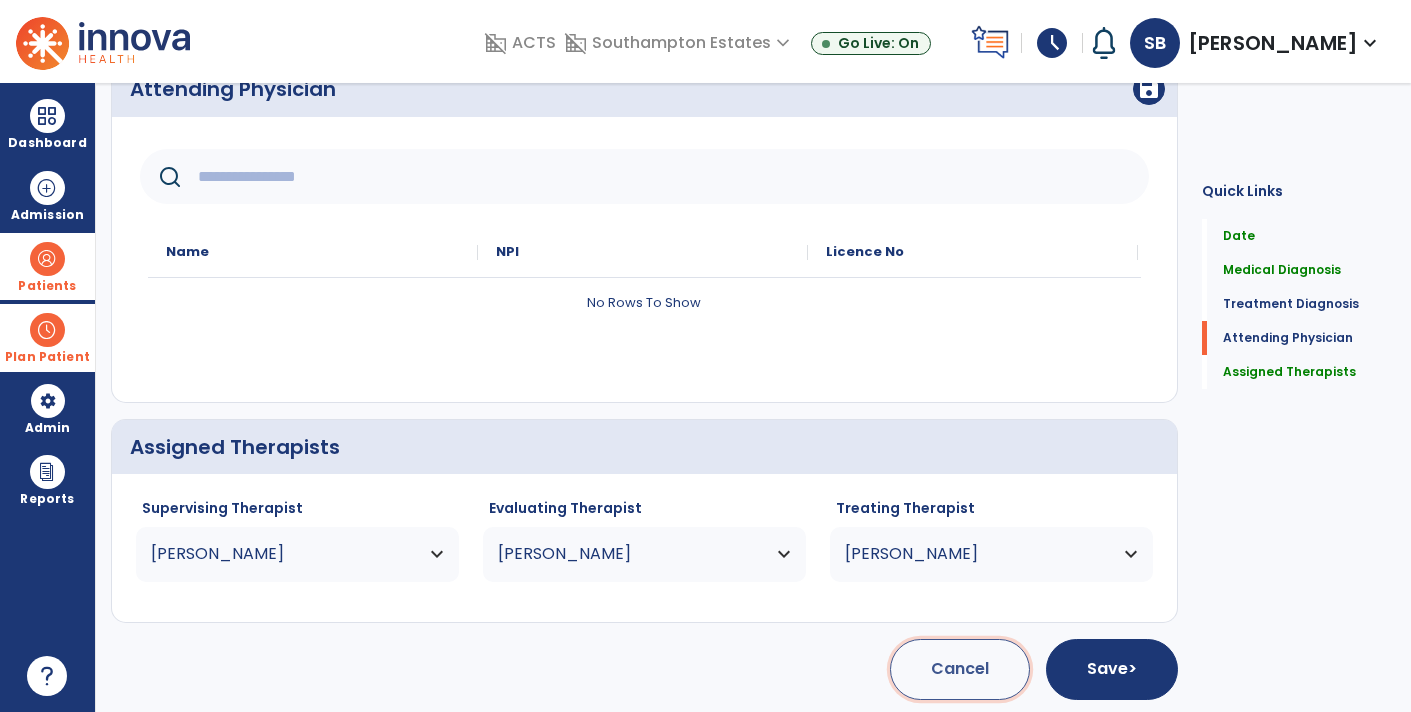 click on "Cancel" 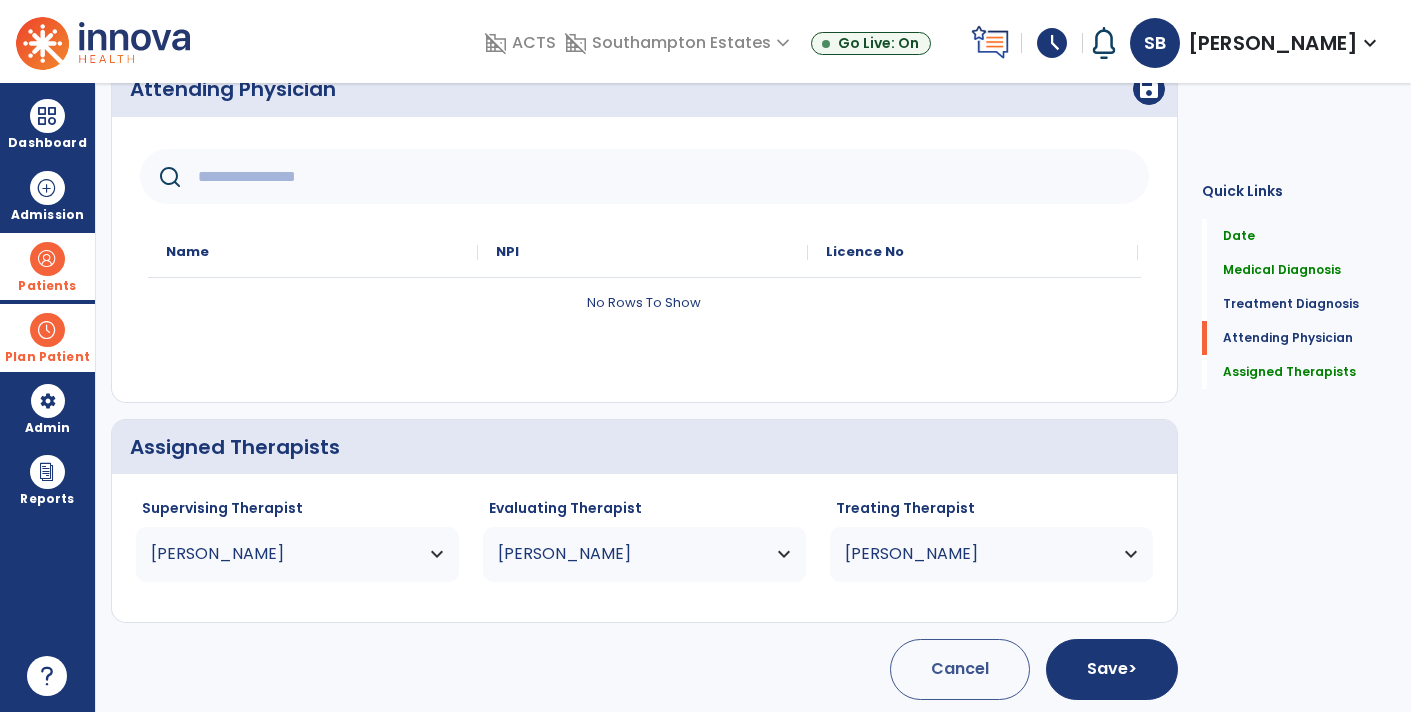 scroll, scrollTop: 45, scrollLeft: 0, axis: vertical 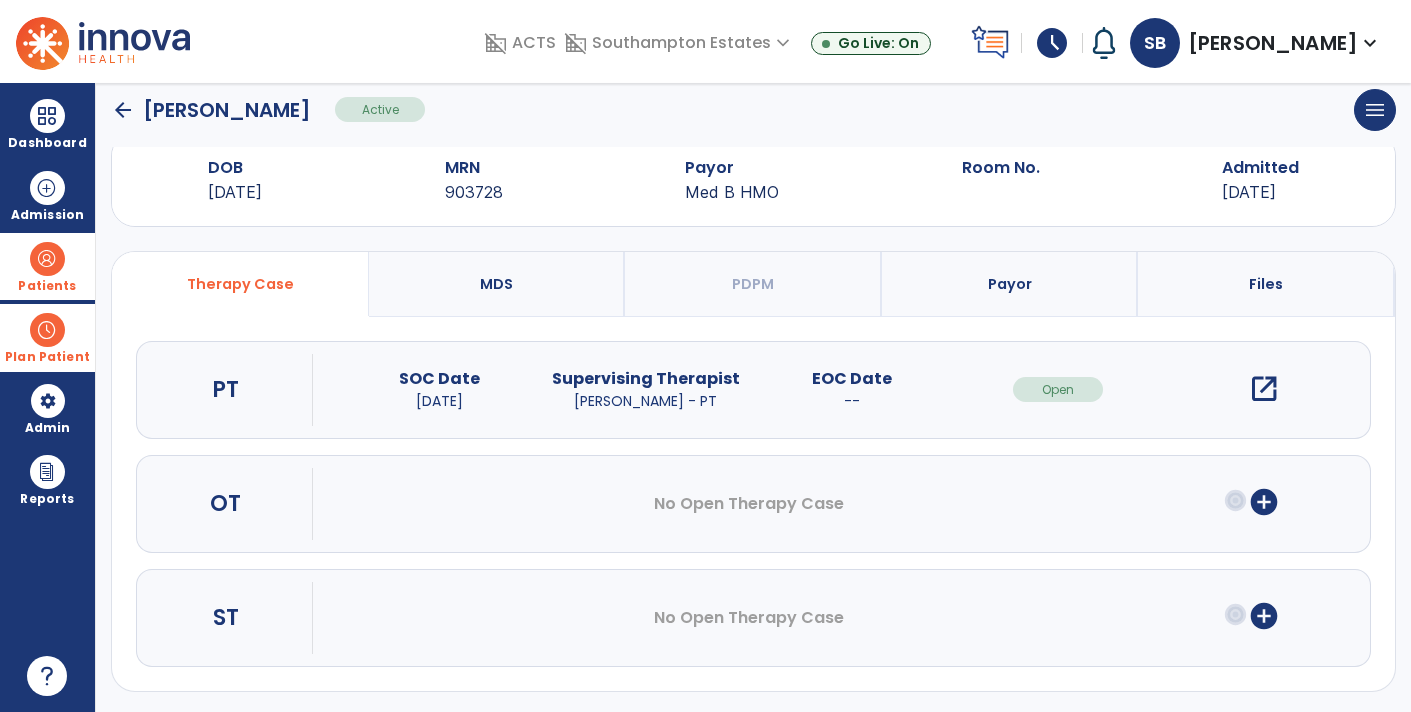 click on "add_circle" at bounding box center [1264, 502] 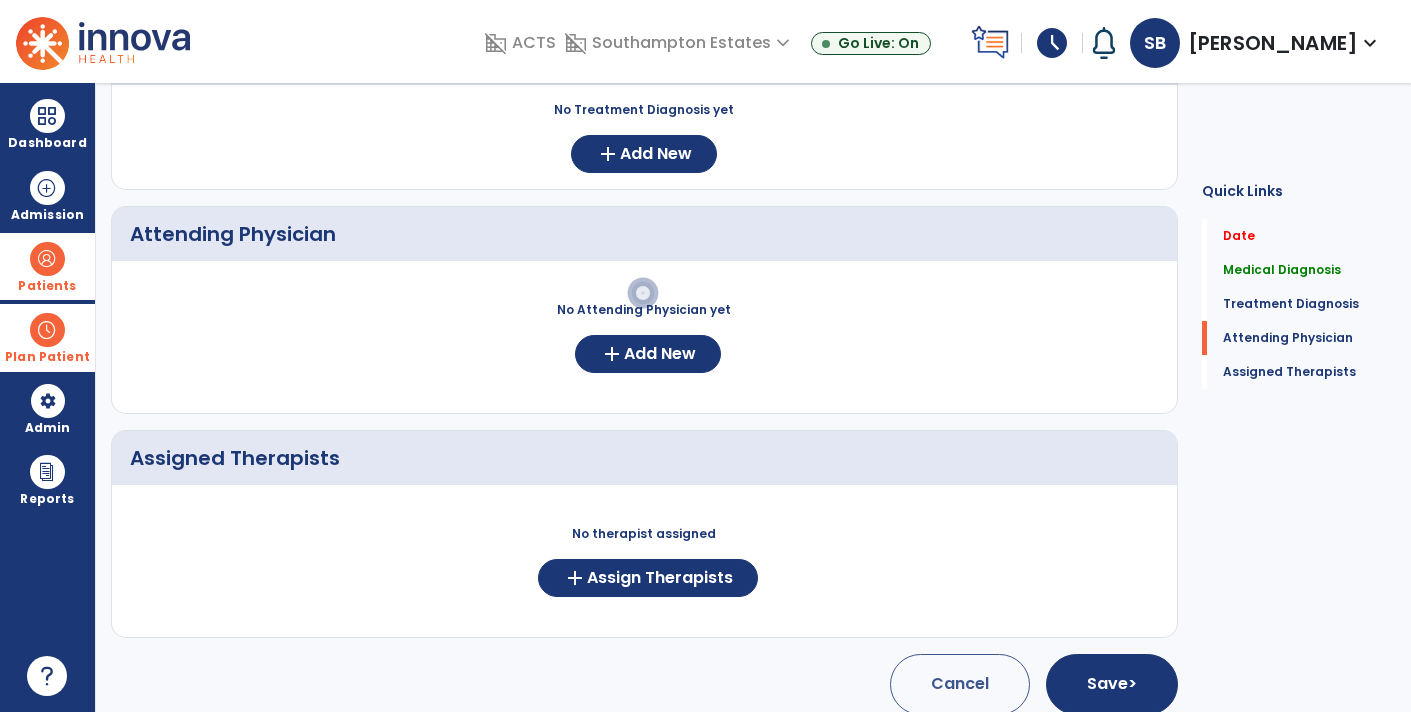 scroll, scrollTop: 533, scrollLeft: 0, axis: vertical 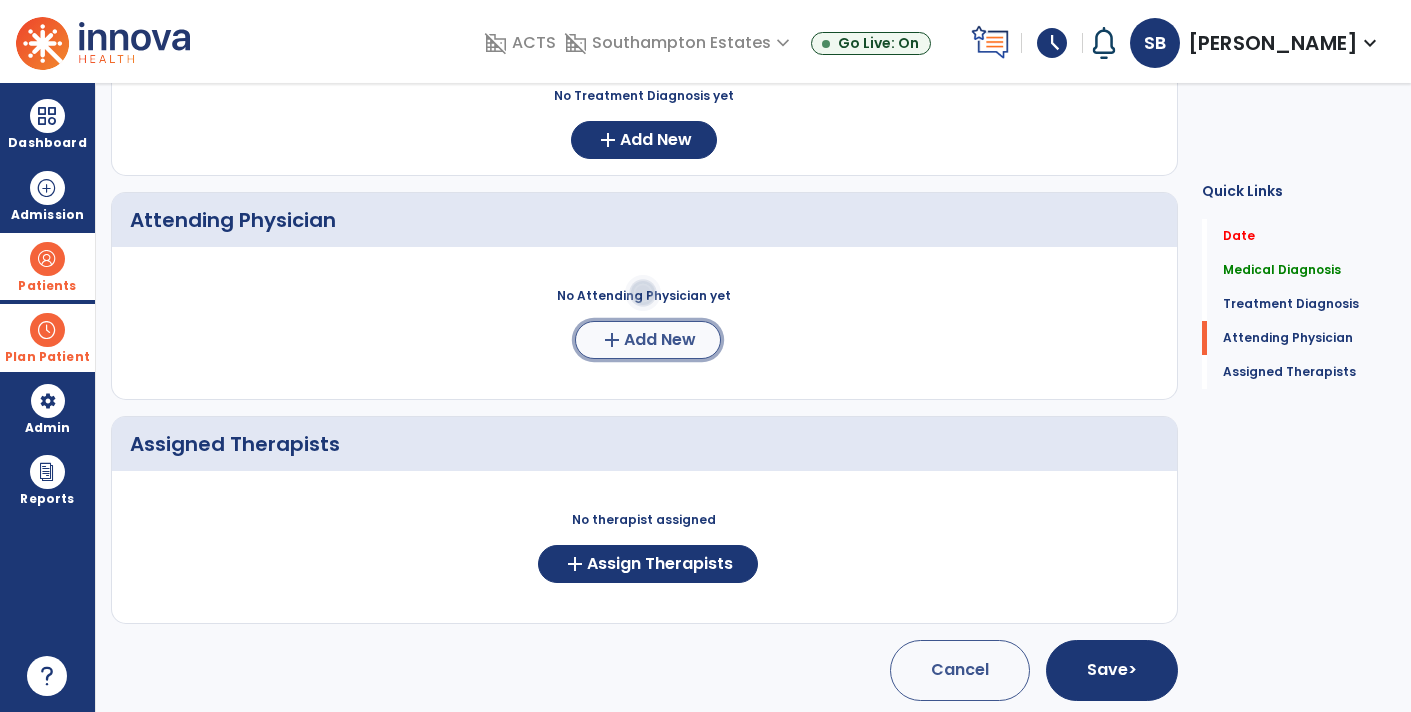 click on "Add New" 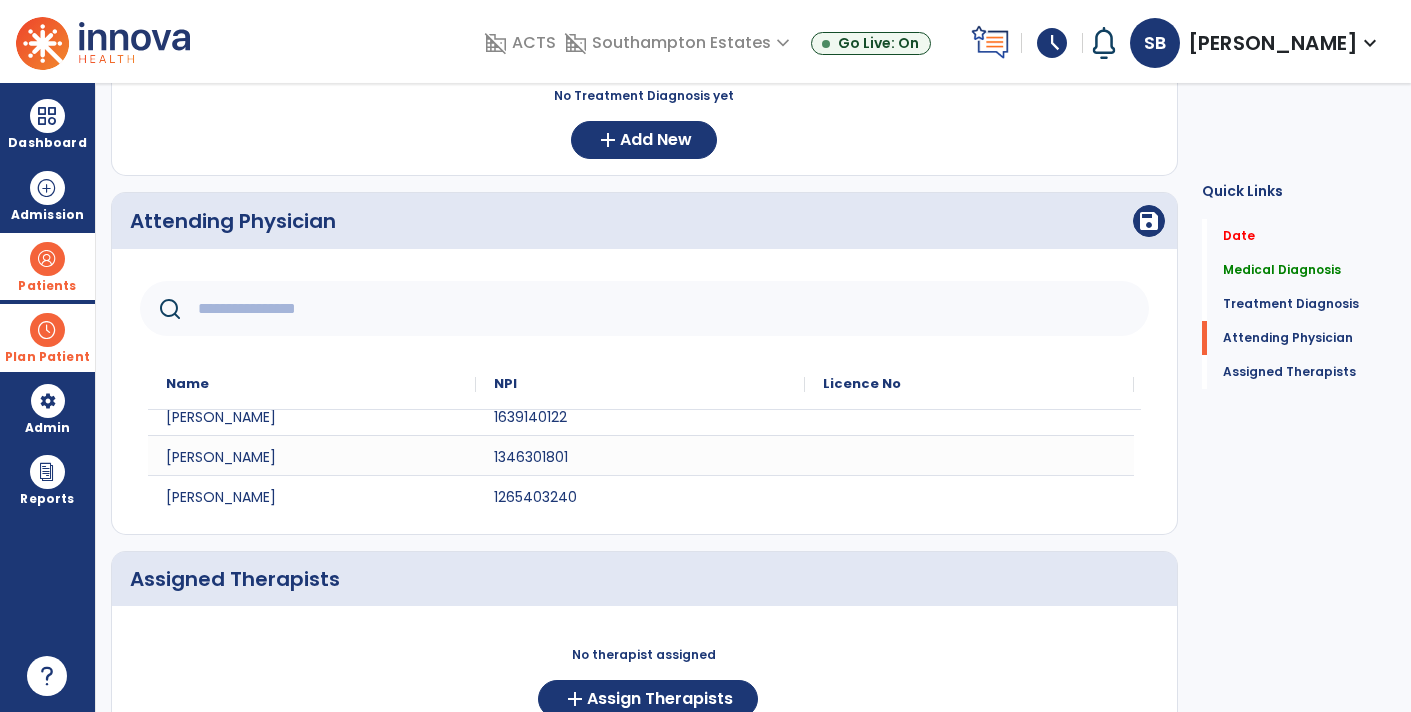 scroll, scrollTop: 984, scrollLeft: 0, axis: vertical 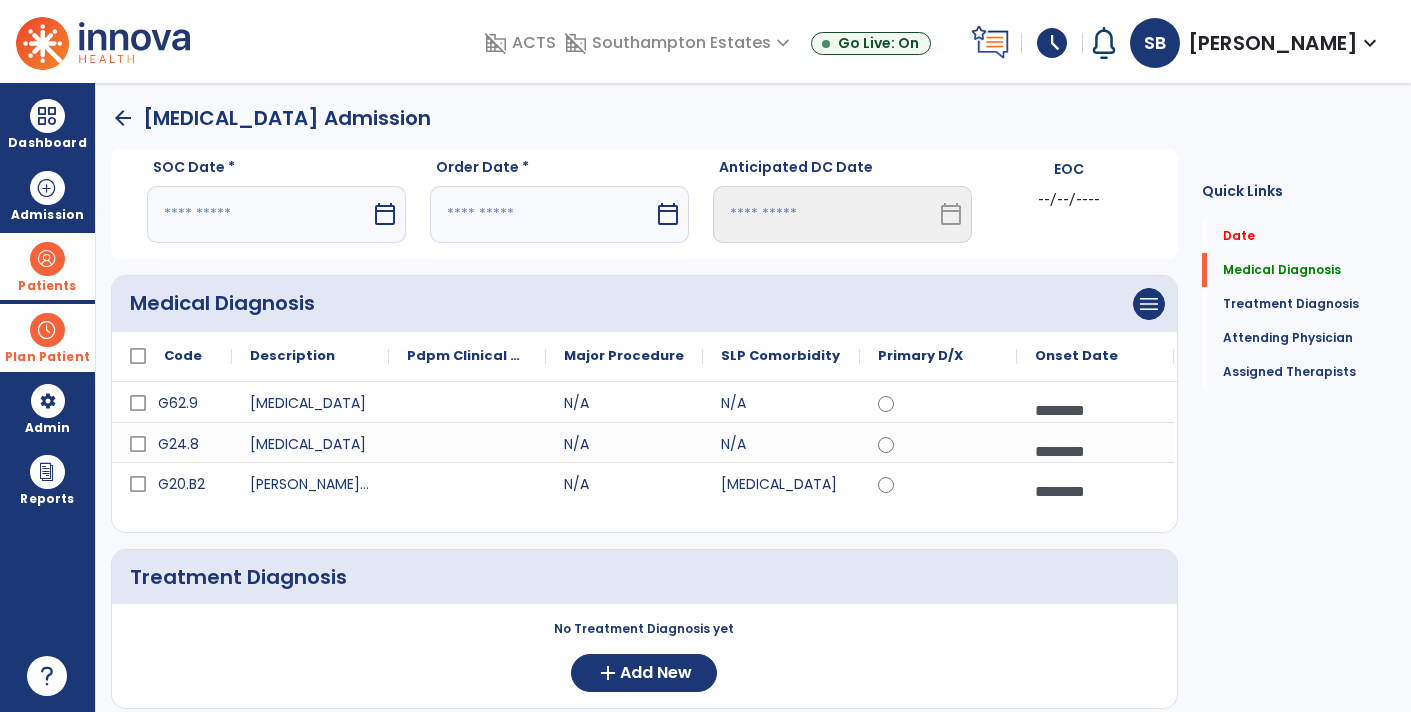 click on "calendar_today" at bounding box center [385, 214] 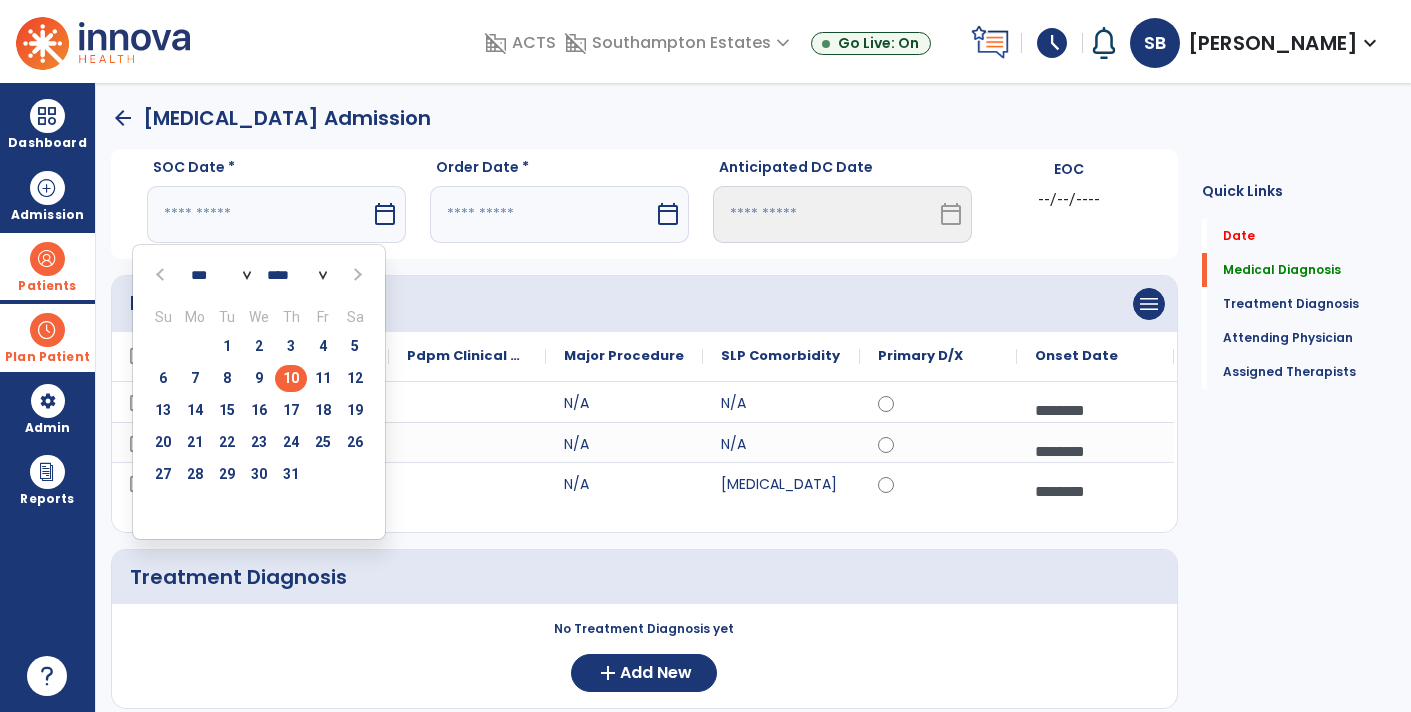 click on "10" at bounding box center [291, 378] 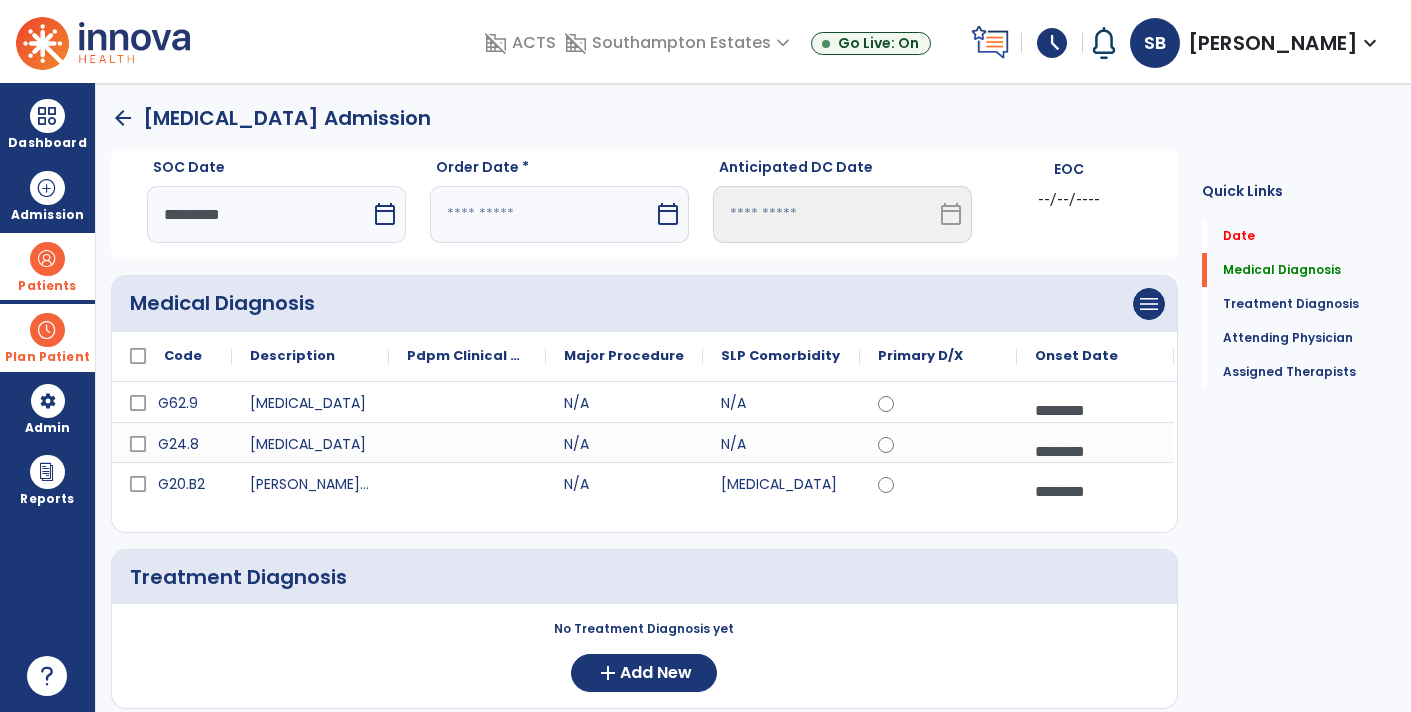 click on "calendar_today" at bounding box center [668, 214] 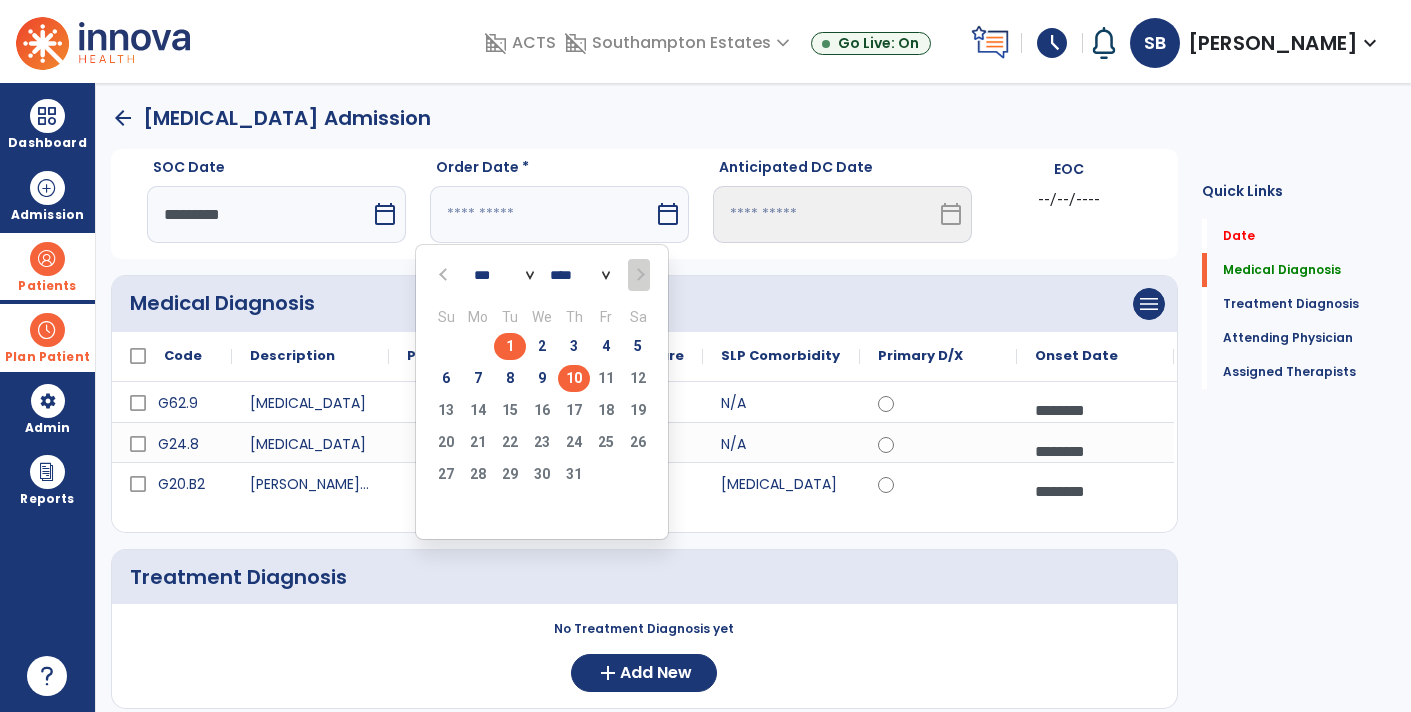 click on "1" at bounding box center [510, 346] 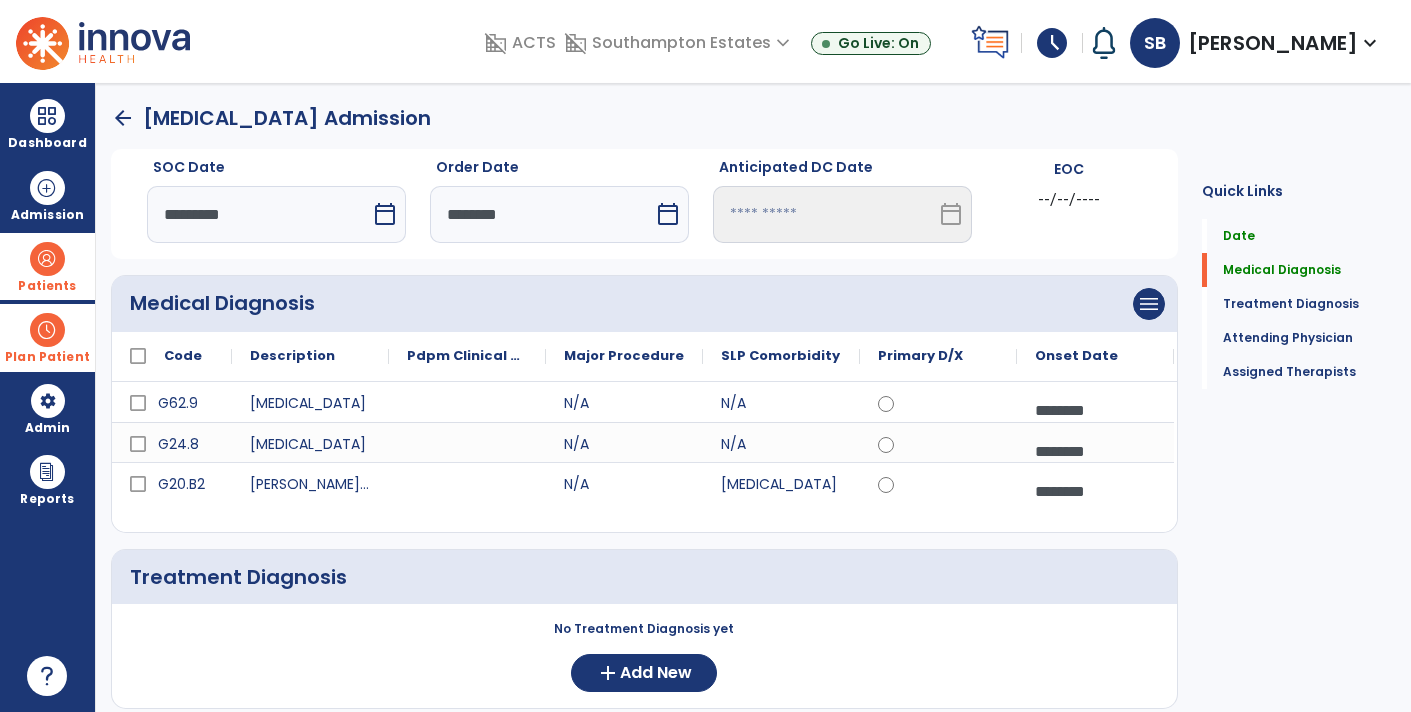 click at bounding box center (47, 259) 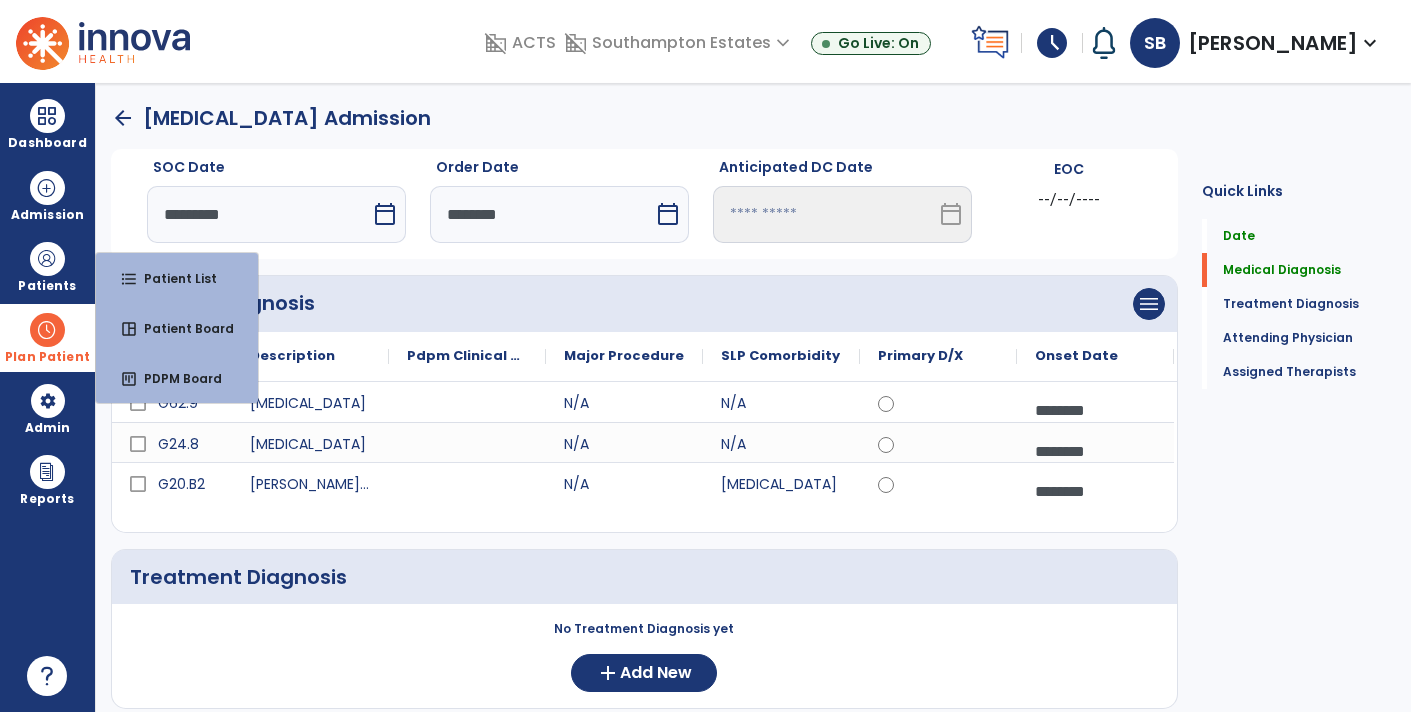 click at bounding box center [47, 330] 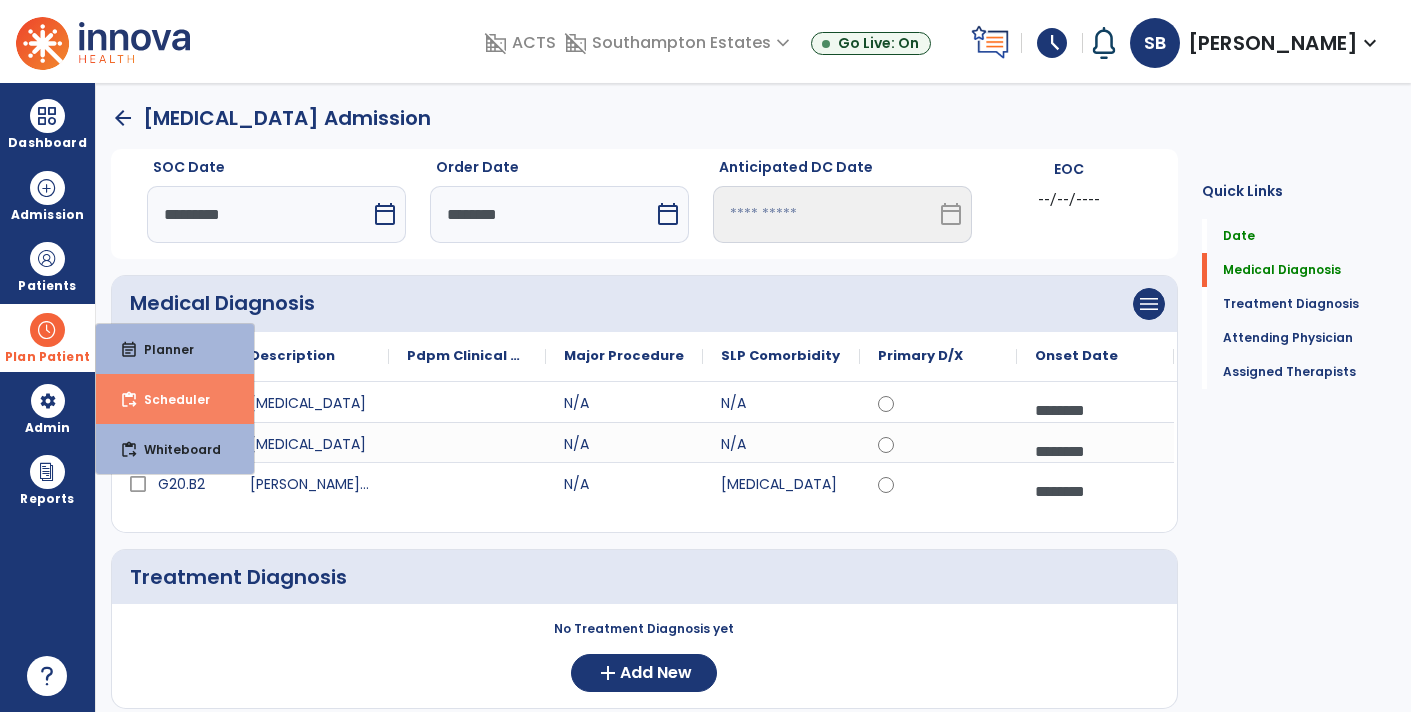 click on "Scheduler" at bounding box center [169, 399] 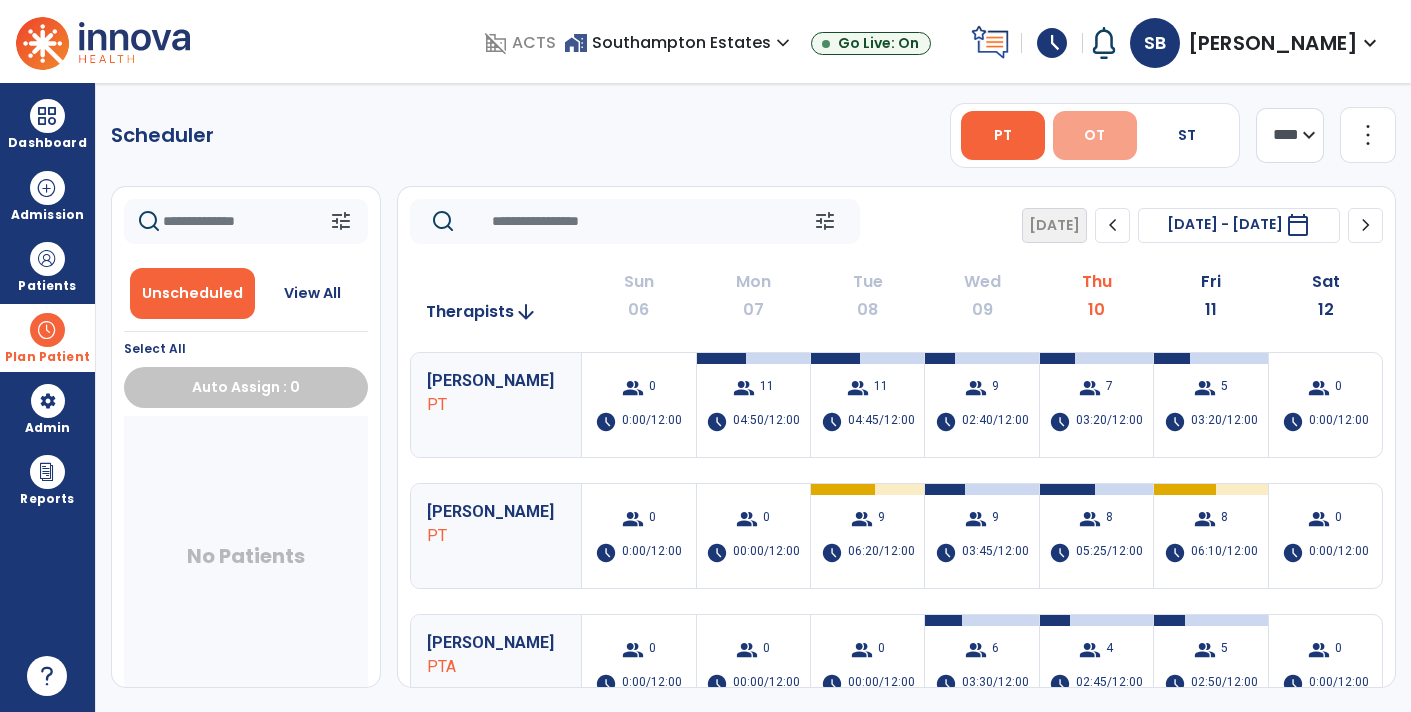 click on "OT" at bounding box center [1095, 135] 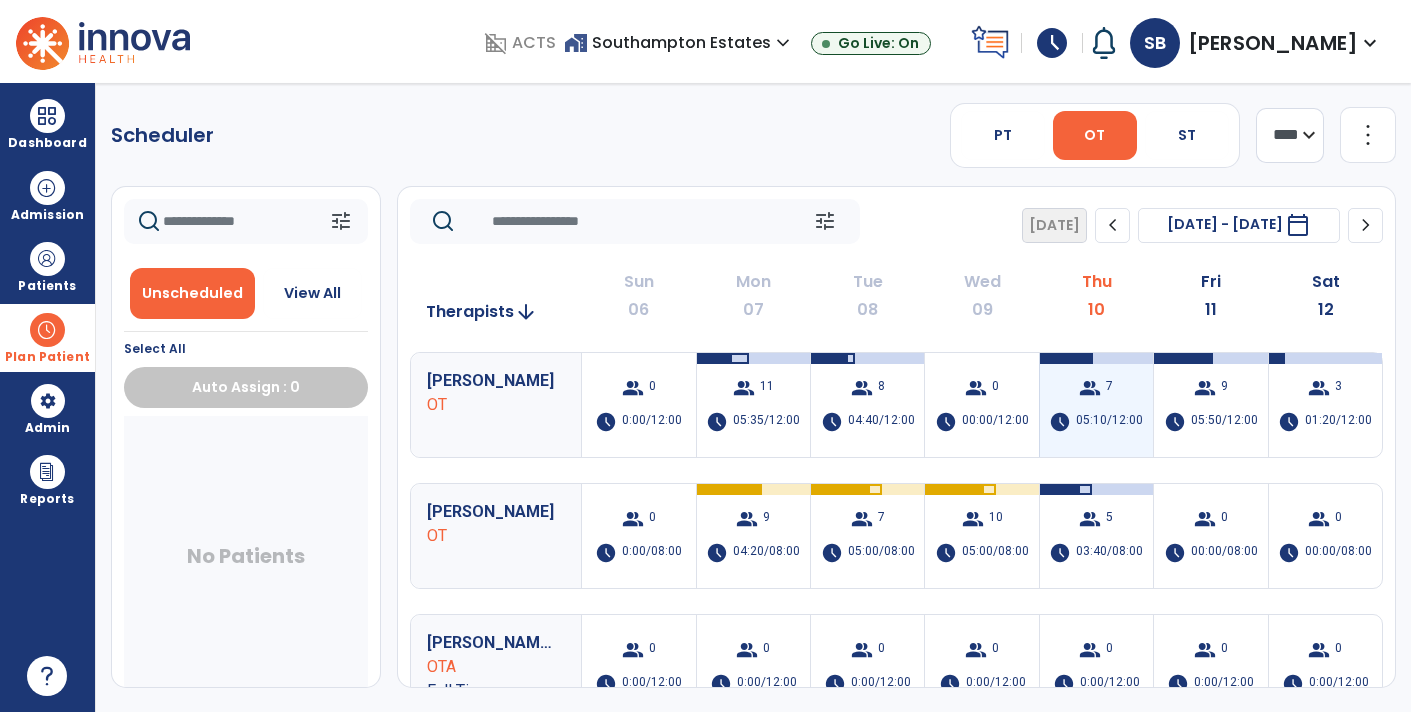click on "05:10/12:00" at bounding box center [1109, 422] 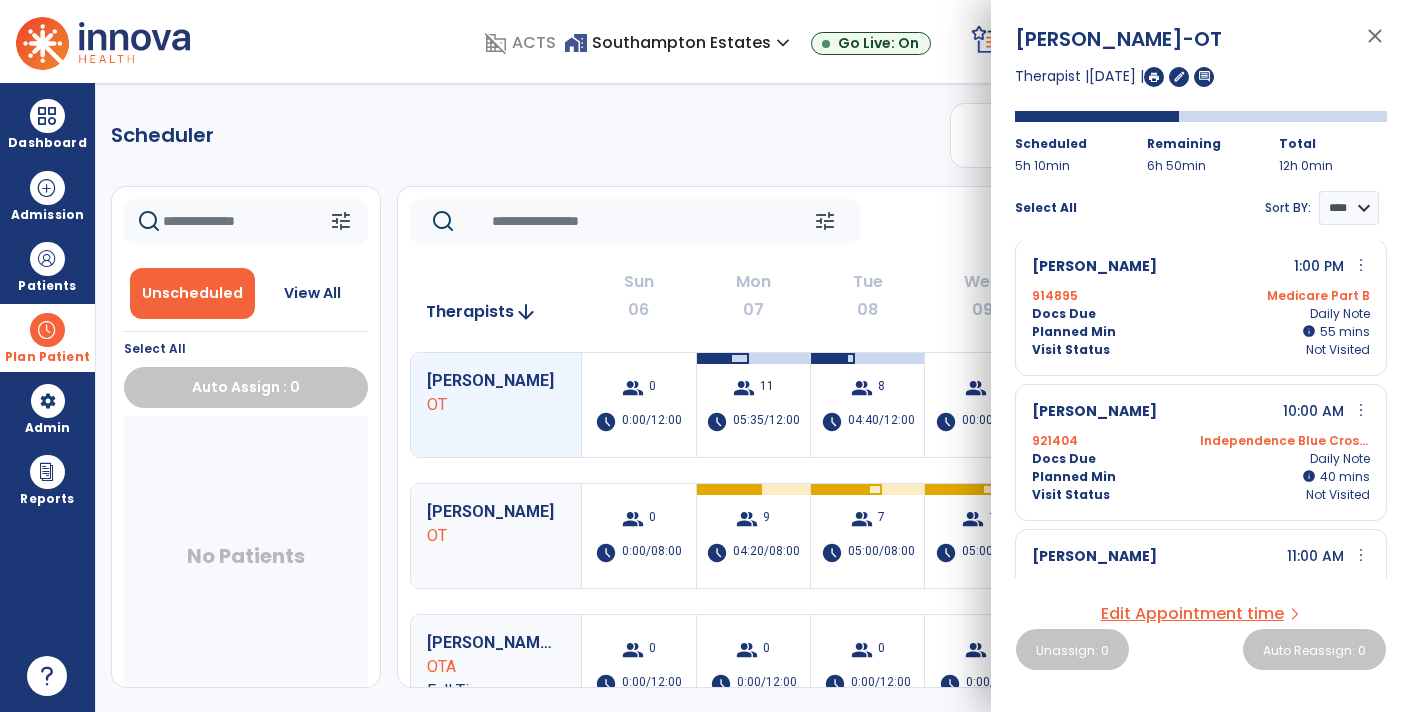 scroll, scrollTop: 0, scrollLeft: 0, axis: both 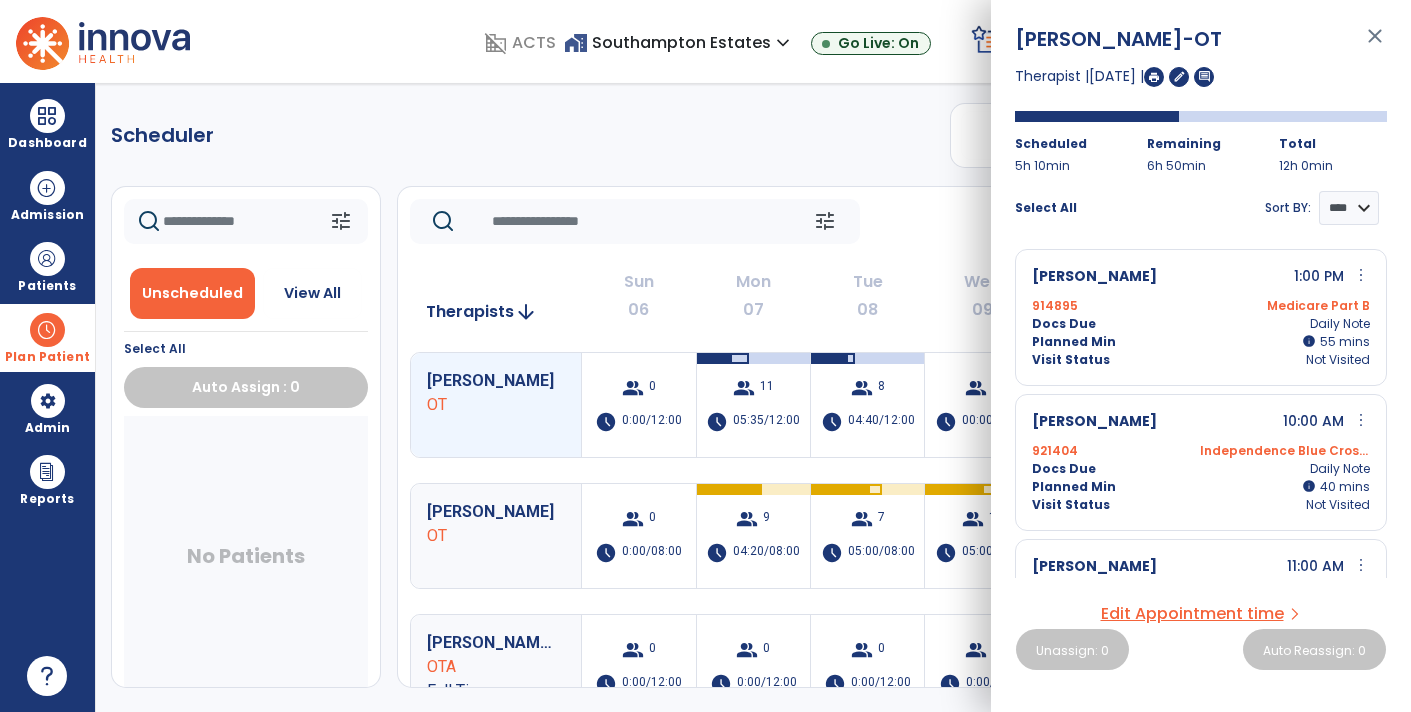 click on "close" at bounding box center [1375, 45] 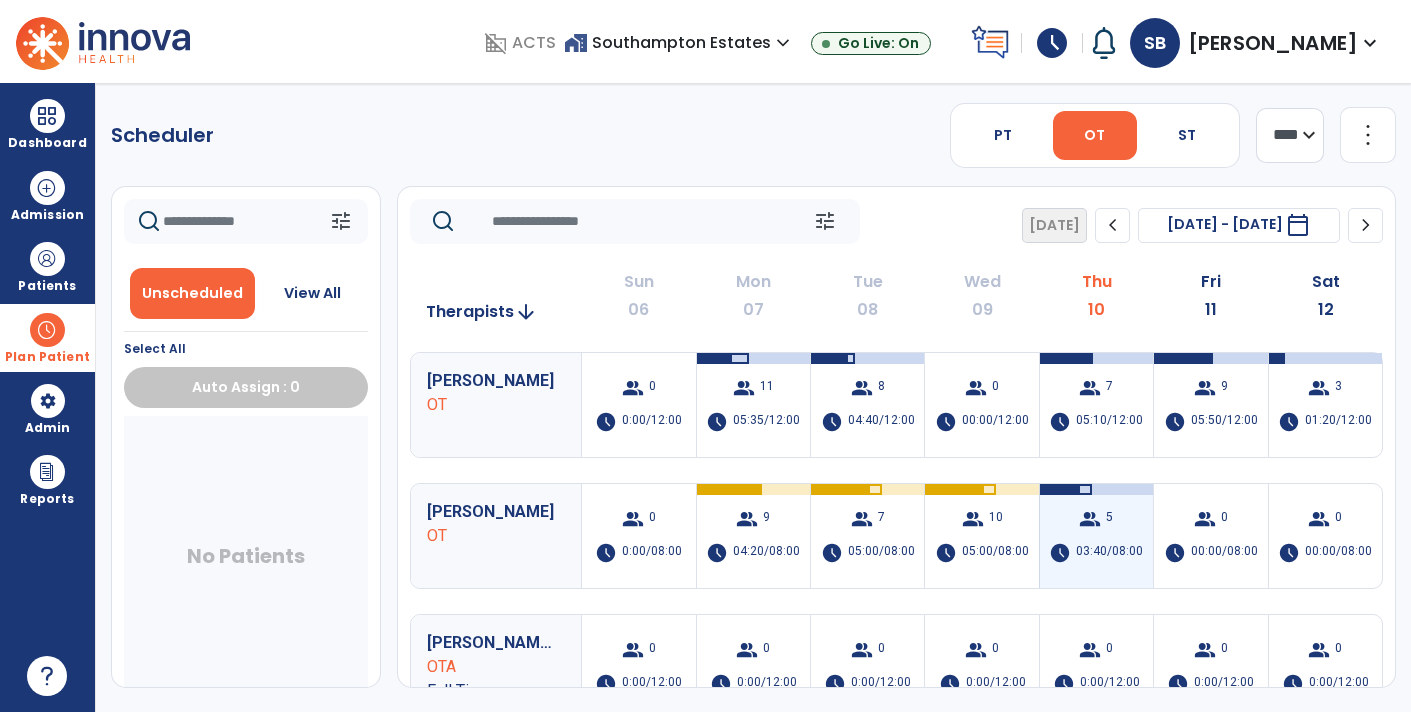 click on "03:40/08:00" at bounding box center [1109, 553] 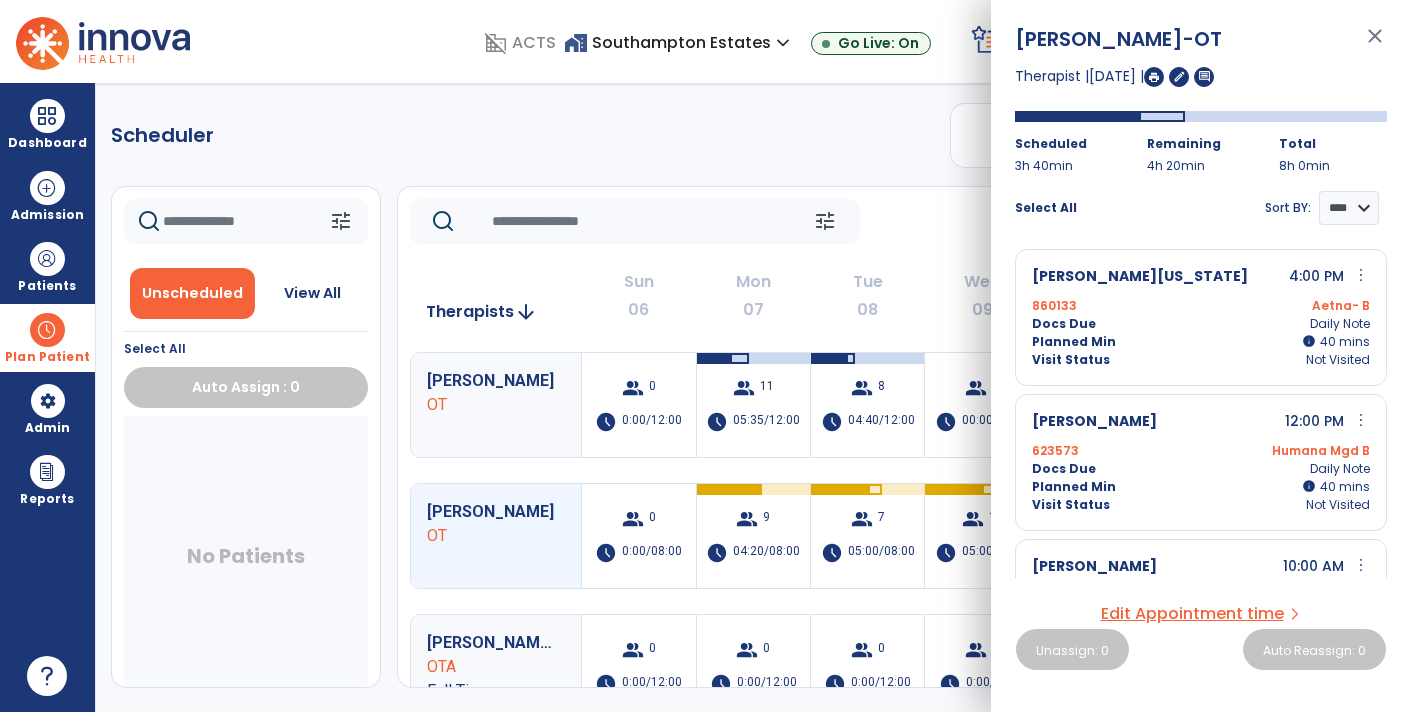 click on "tune   [DATE]  chevron_left [DATE] - [DATE]  *********  calendar_today  chevron_right" 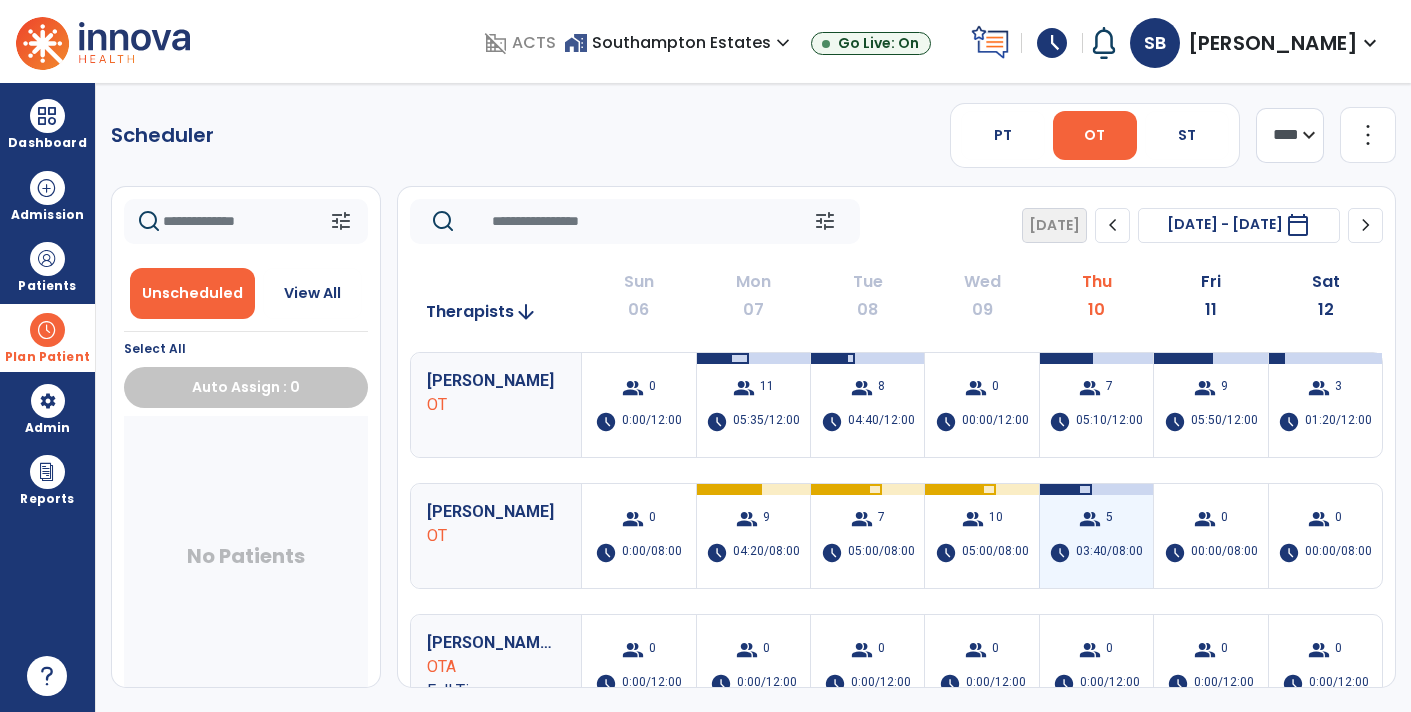 click on "group  5  schedule  03:40/08:00" at bounding box center (1096, 536) 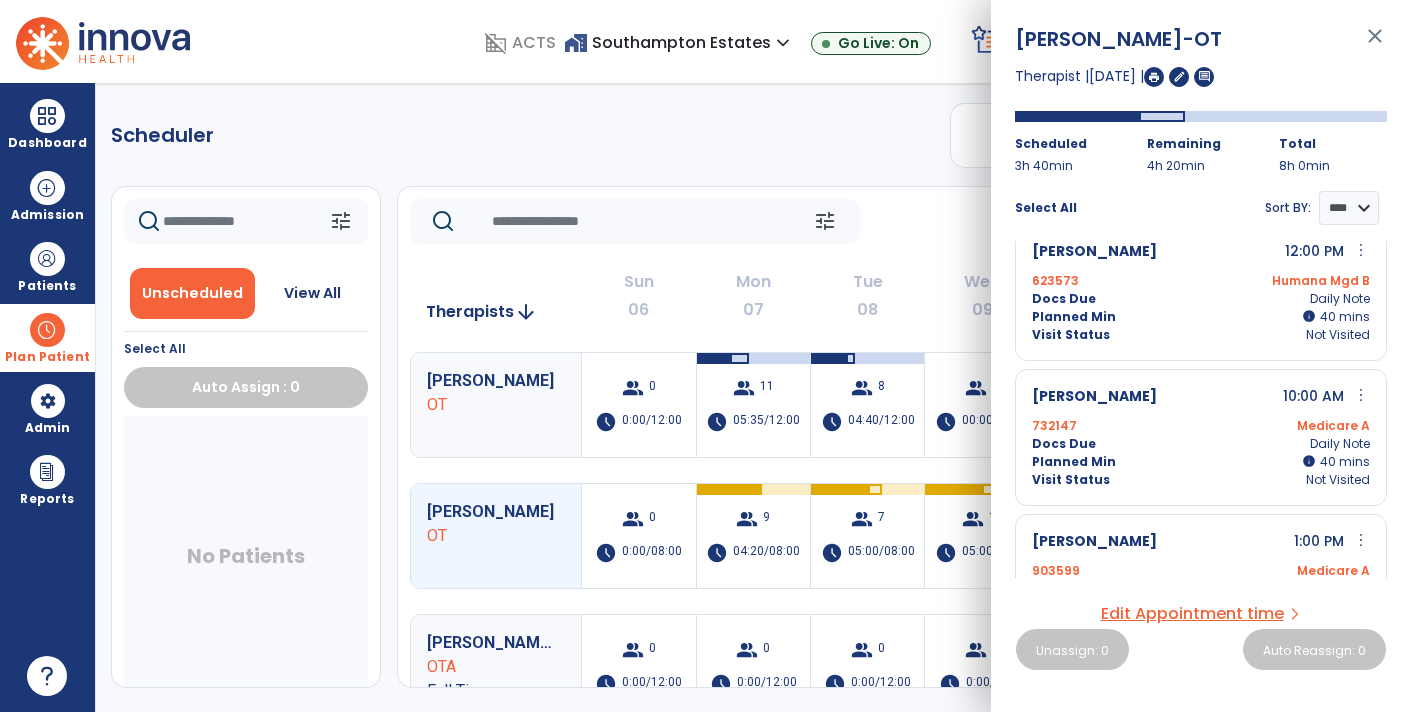 scroll, scrollTop: 0, scrollLeft: 0, axis: both 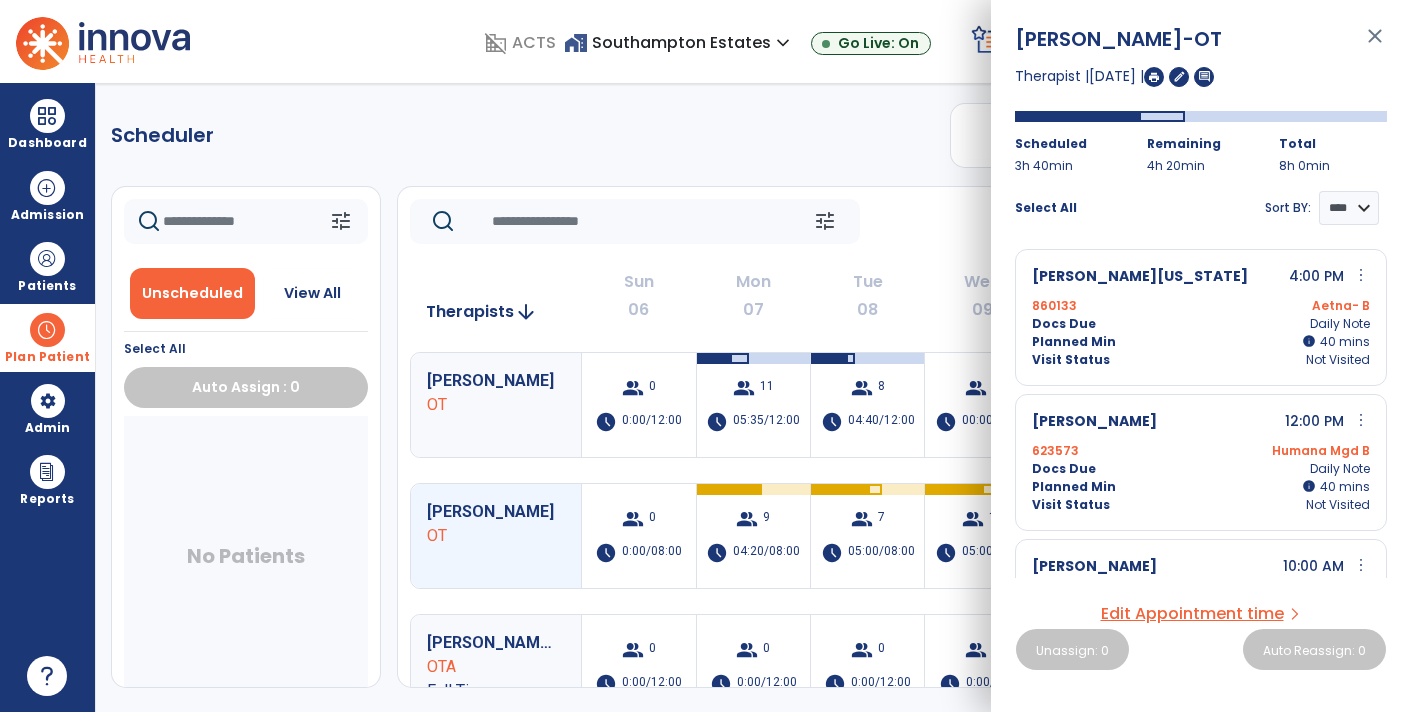 click at bounding box center [1154, 77] 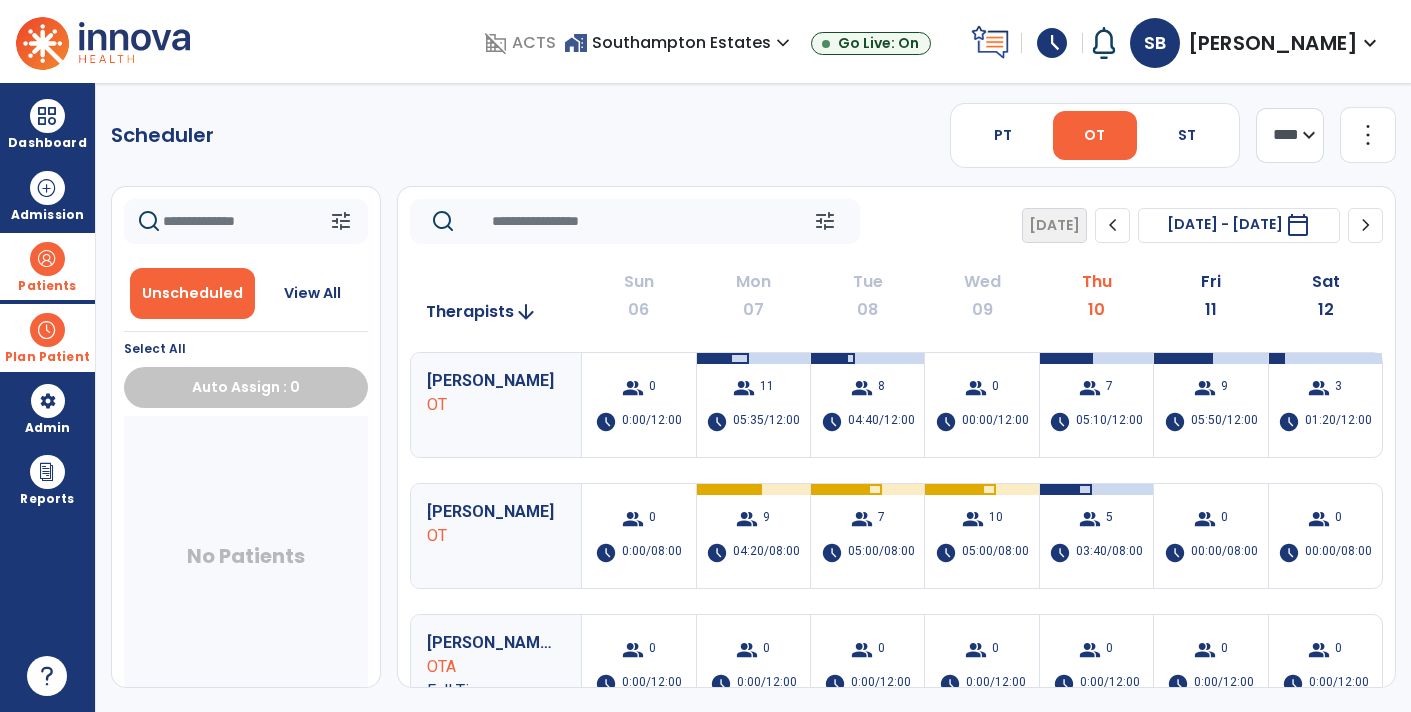 click on "Patients" at bounding box center (47, 286) 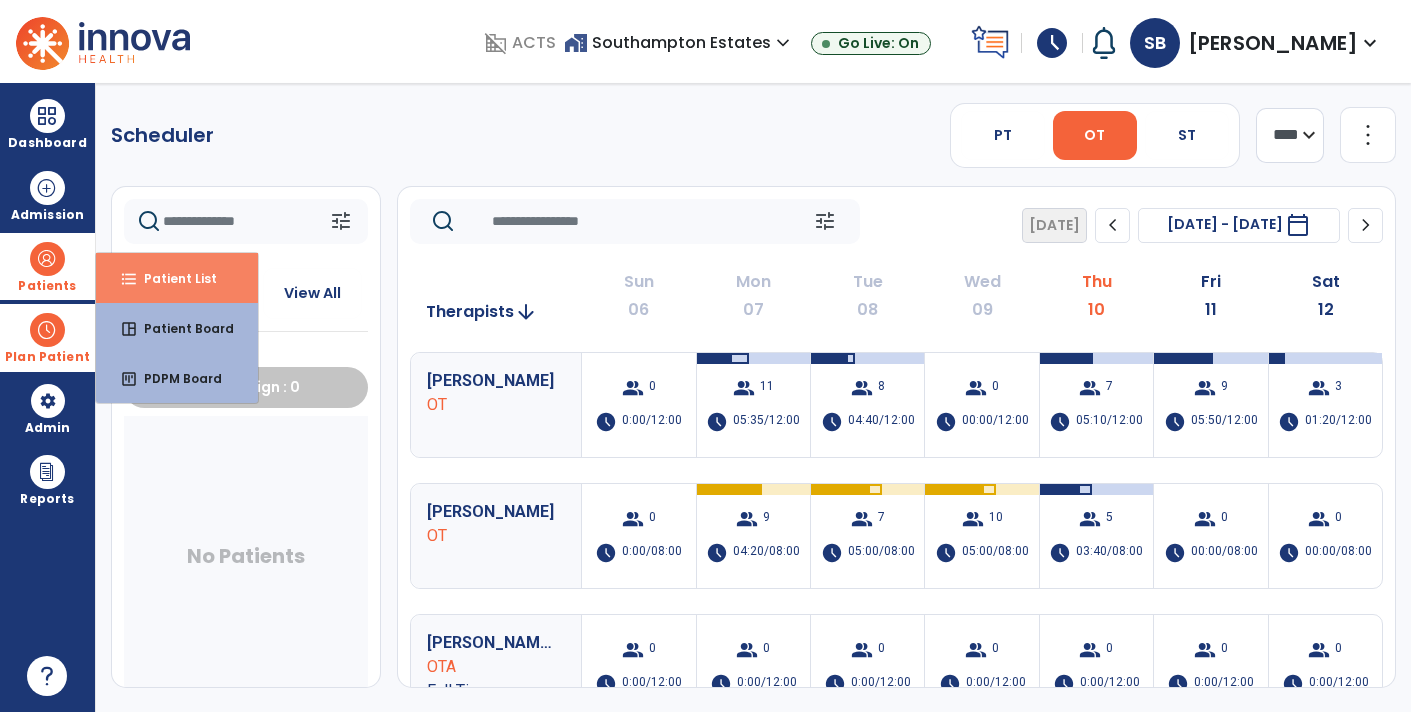 click on "Patient List" at bounding box center [172, 278] 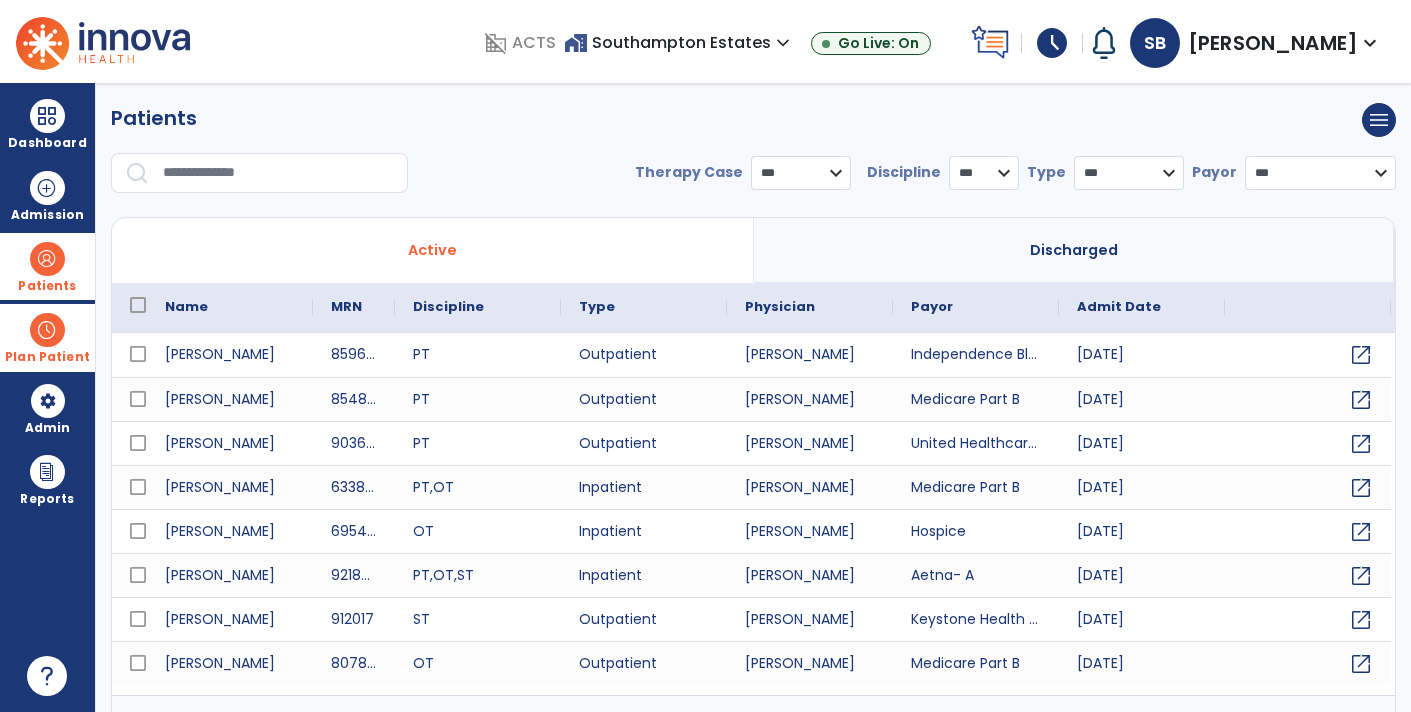 click at bounding box center [278, 173] 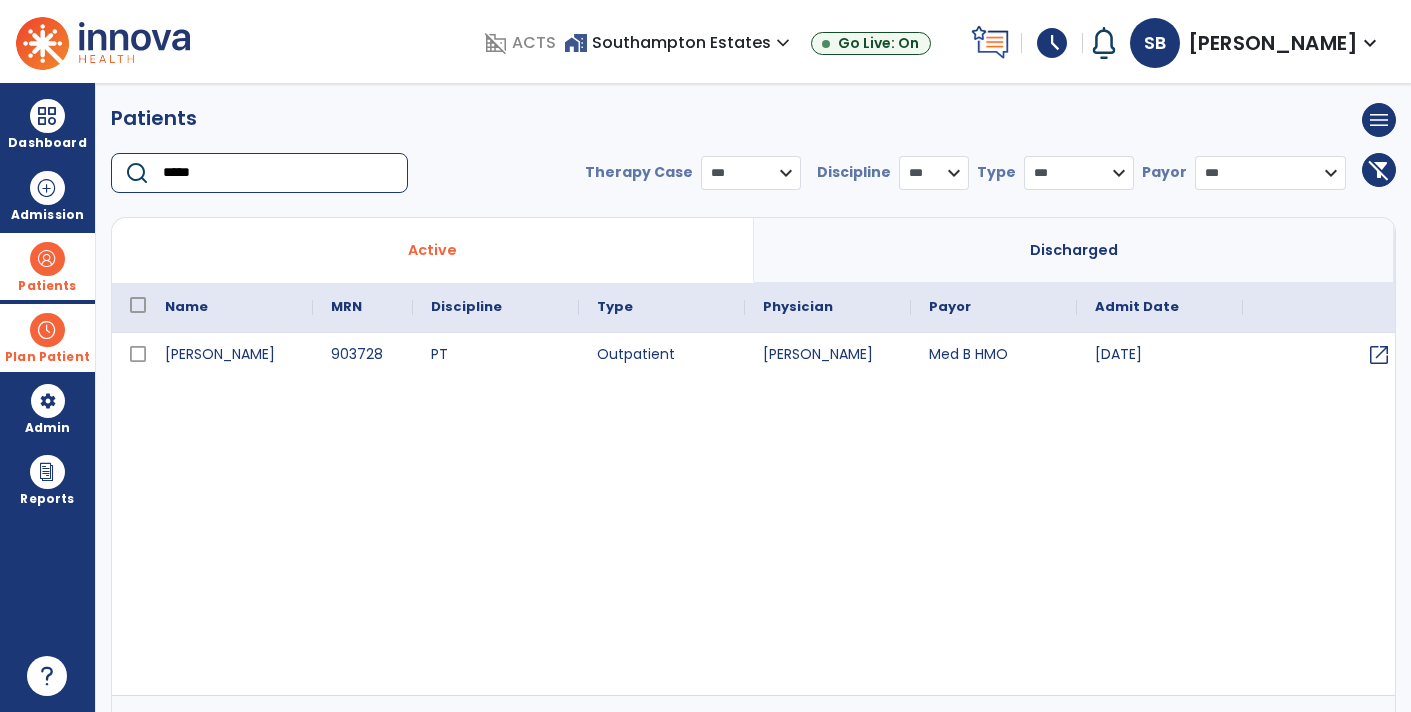 type on "*****" 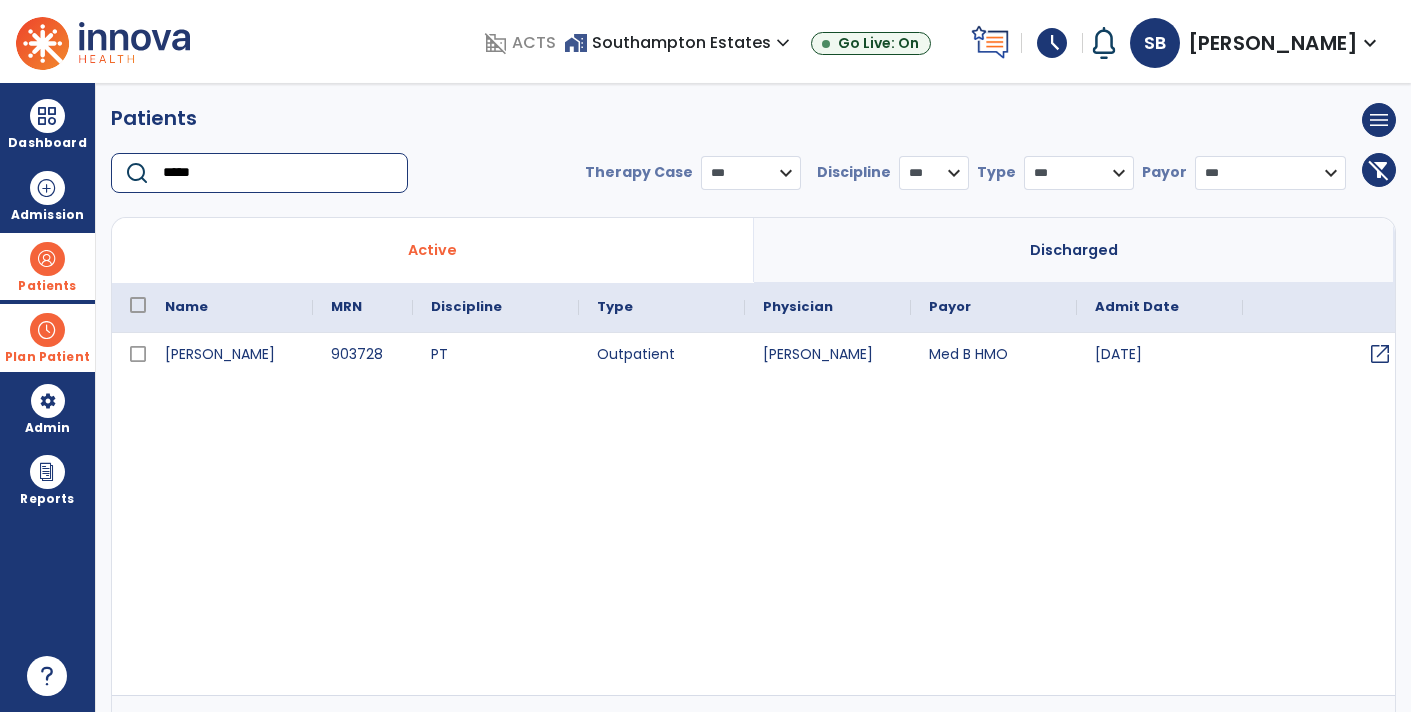click on "open_in_new" at bounding box center (1380, 354) 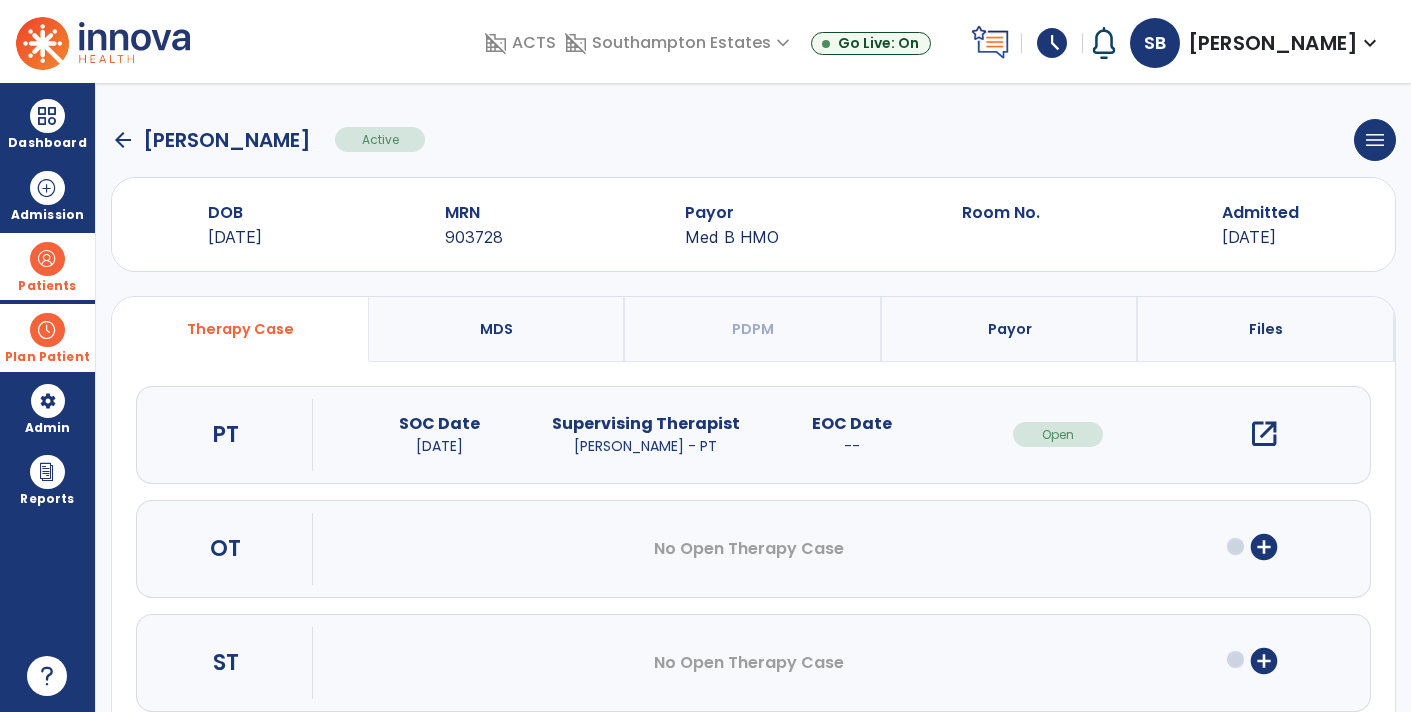 click on "add_circle" at bounding box center [1264, 547] 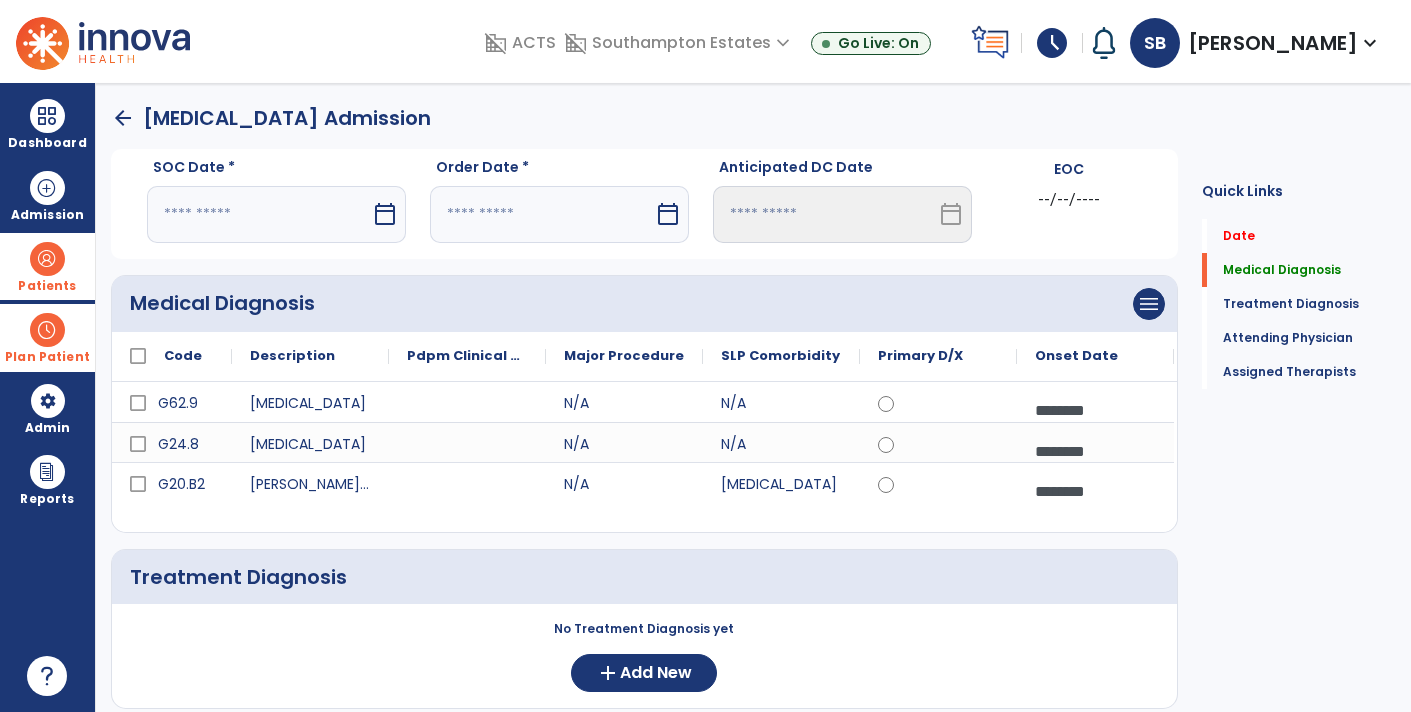 click at bounding box center [259, 214] 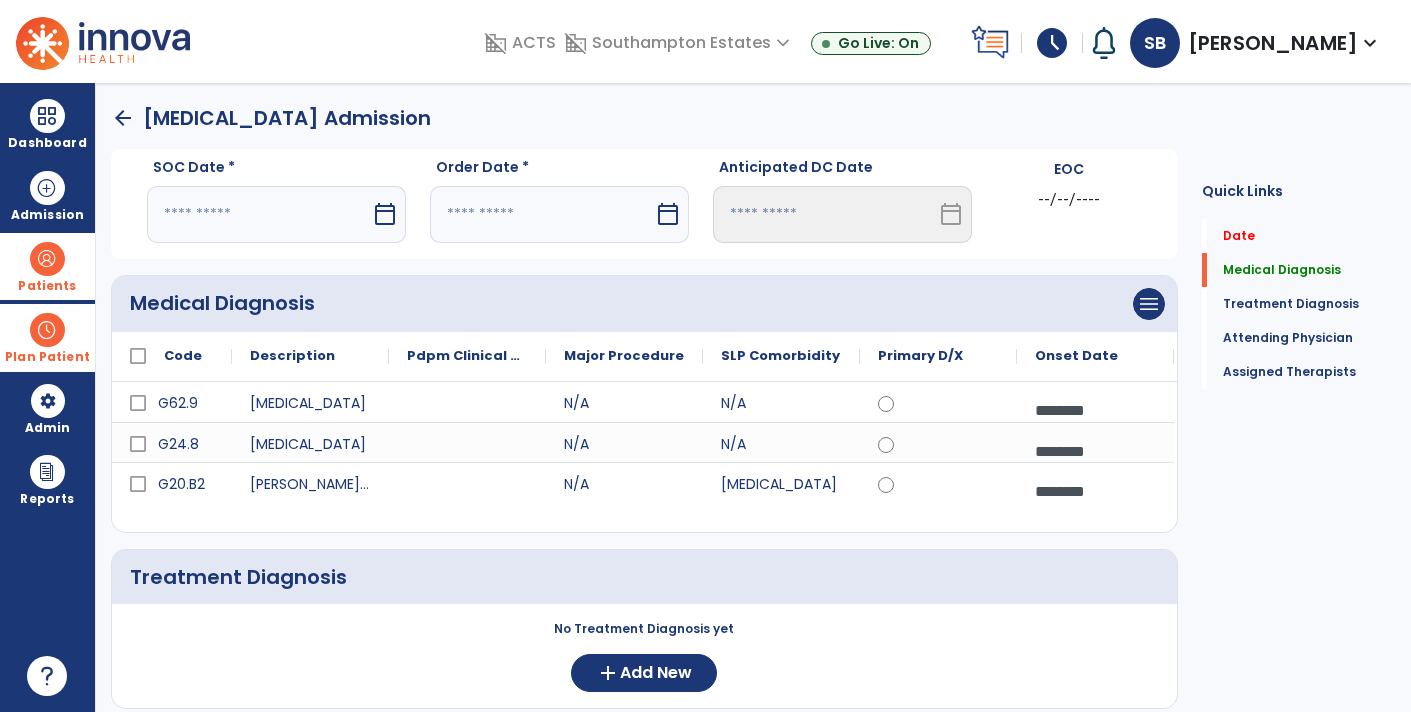select on "*" 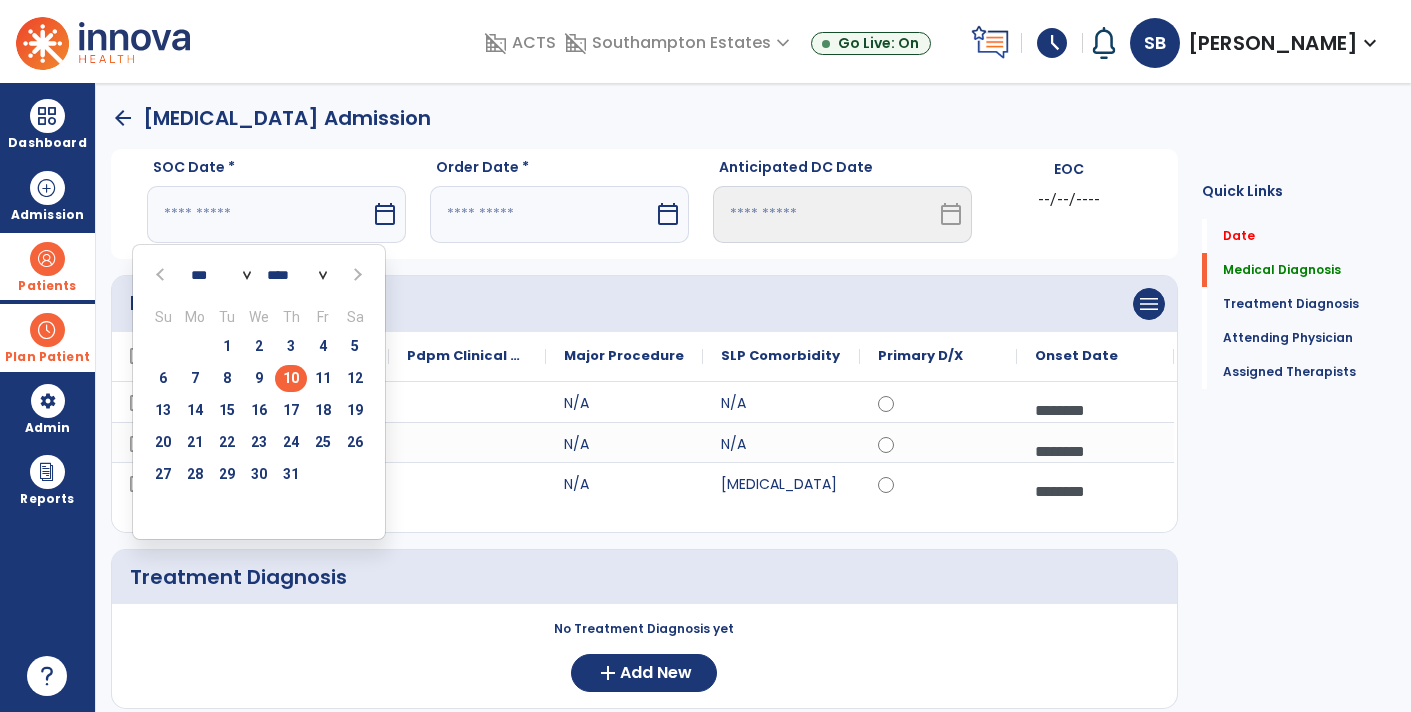 click on "10" at bounding box center (291, 378) 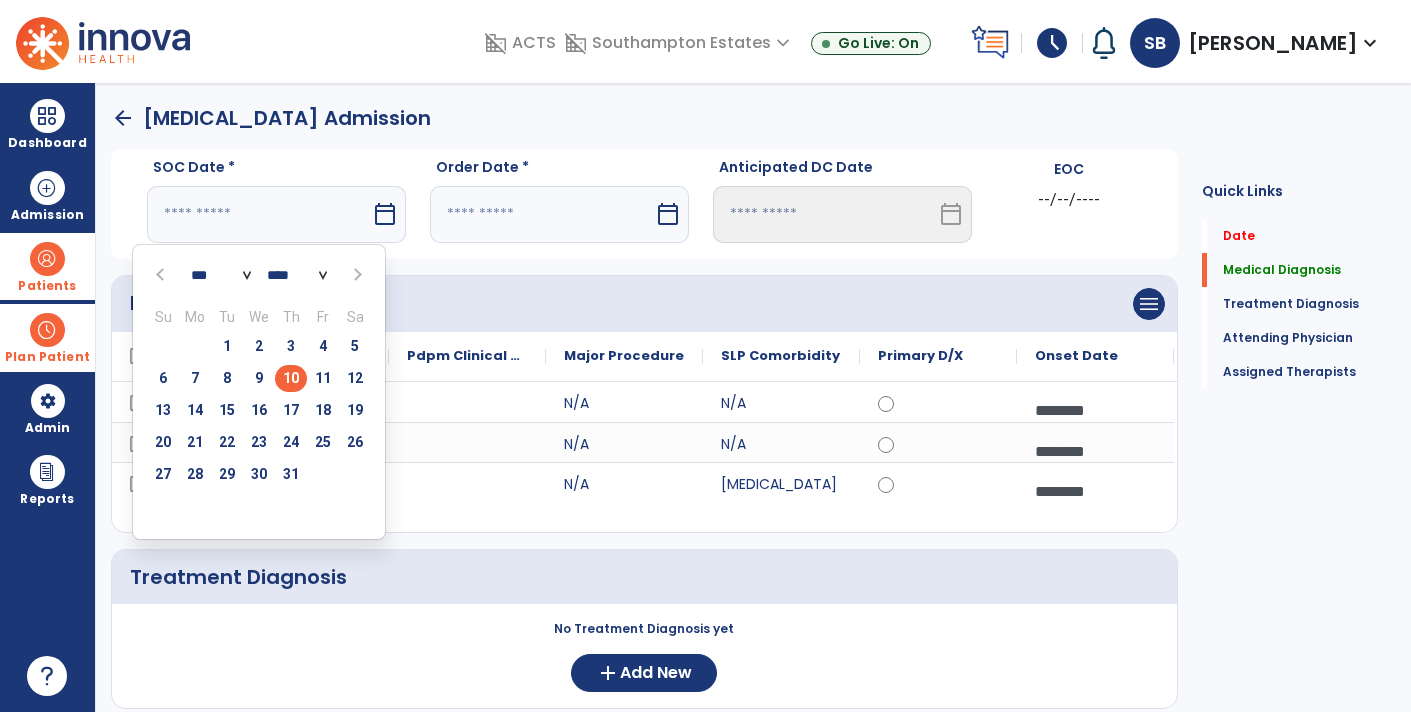 type on "*********" 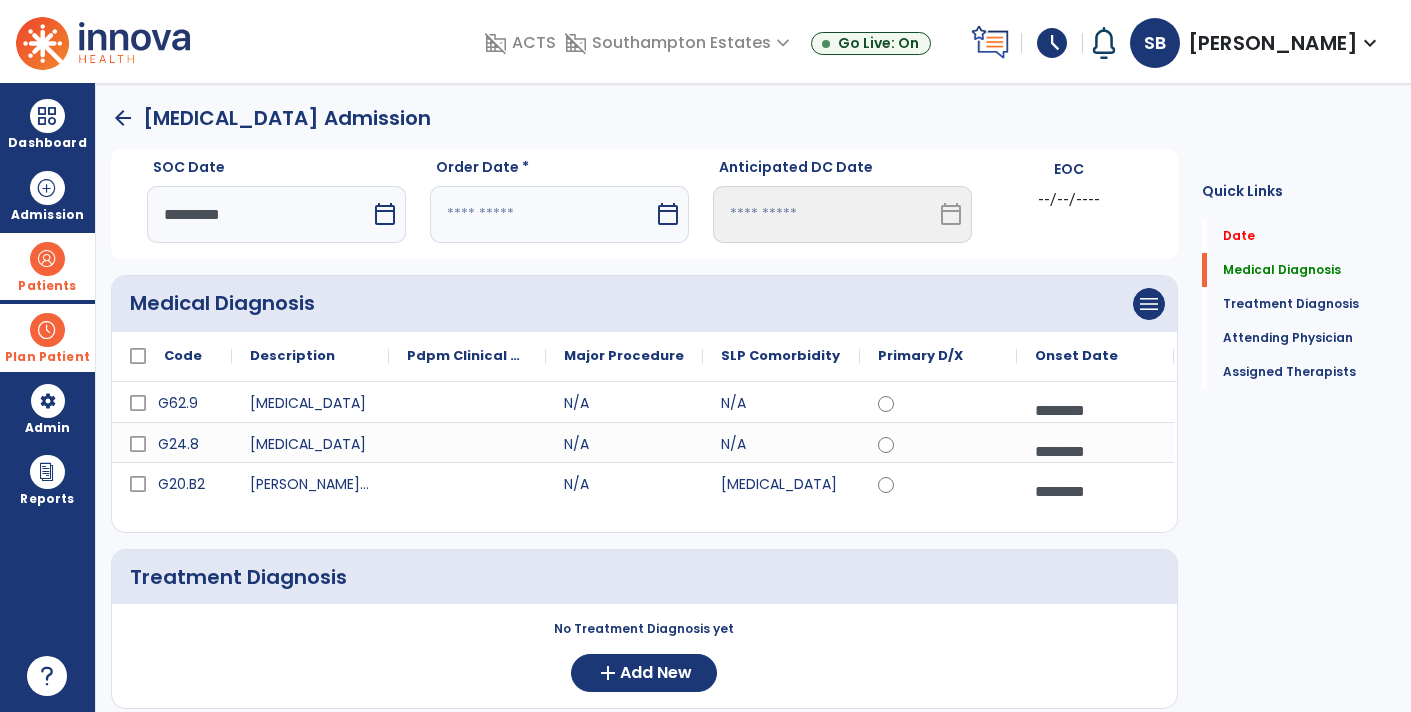 click on "calendar_today" at bounding box center (668, 214) 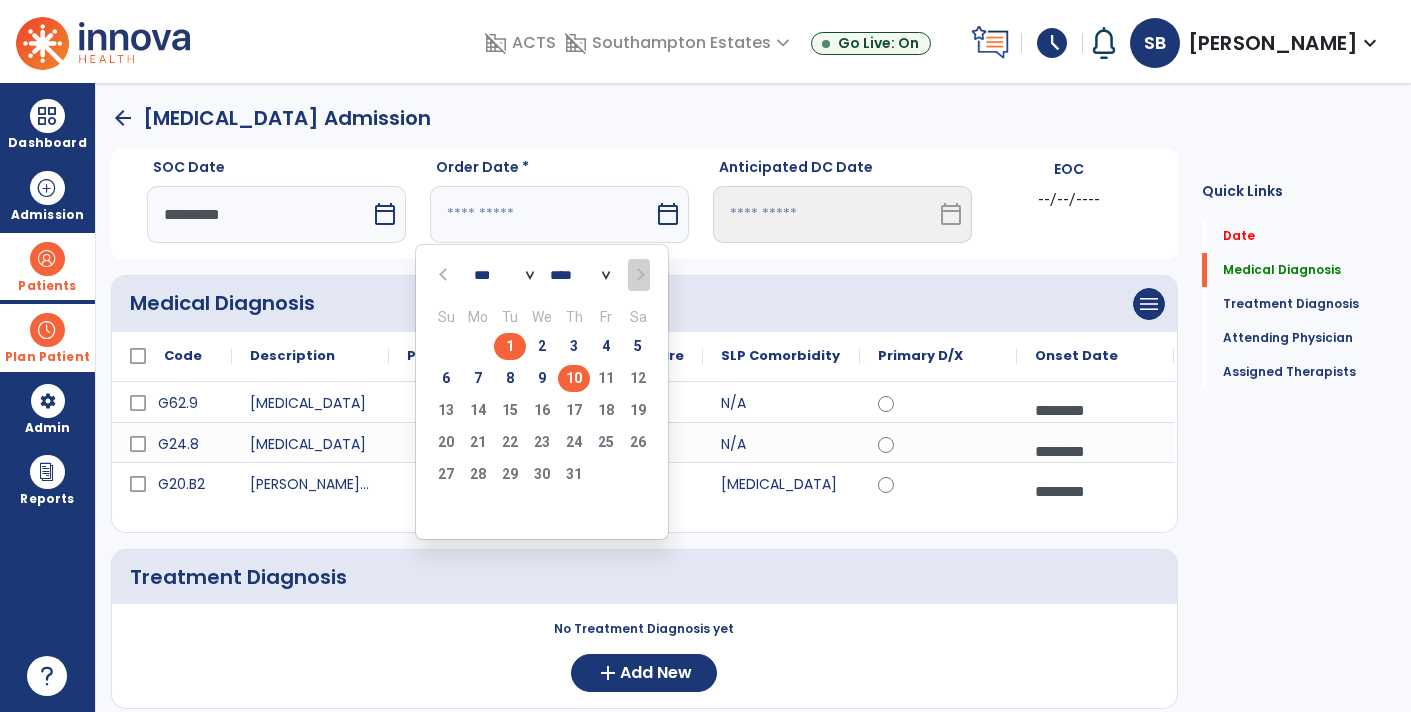click on "1" at bounding box center (510, 346) 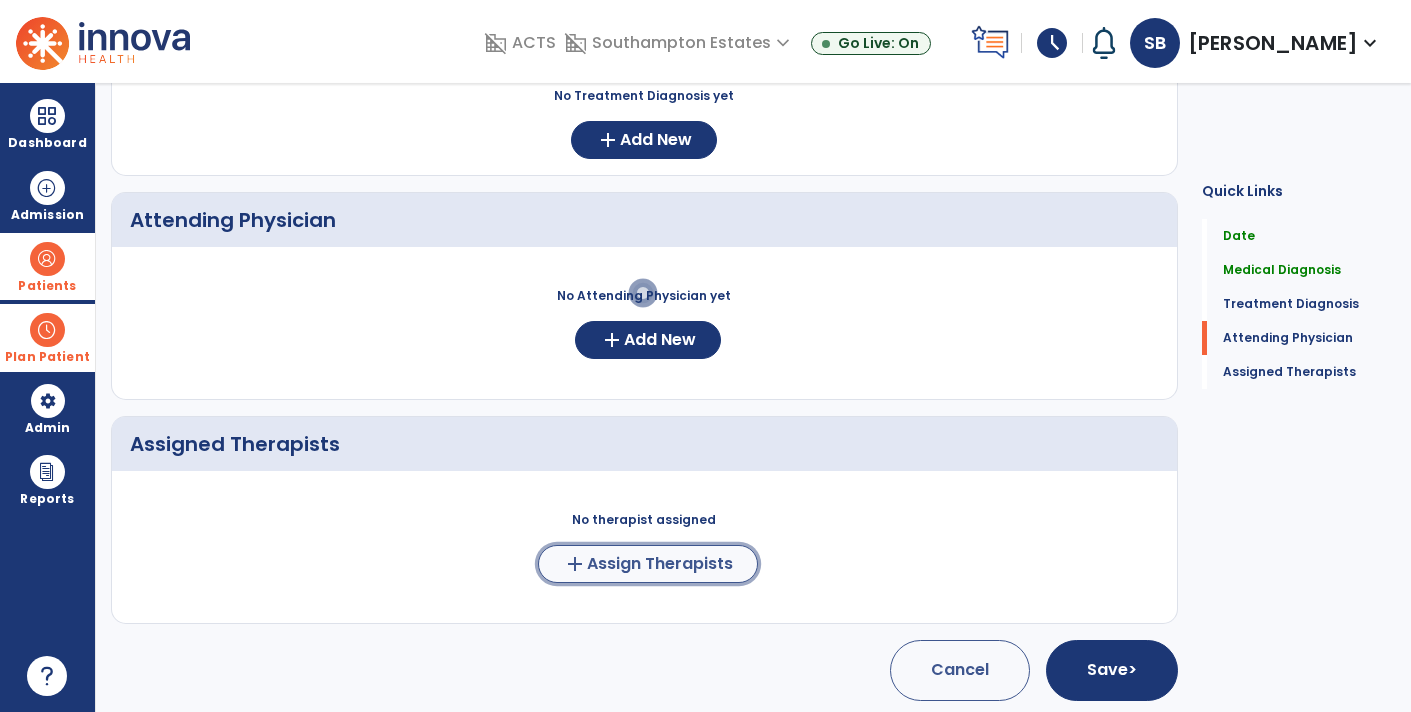 click on "add  Assign Therapists" 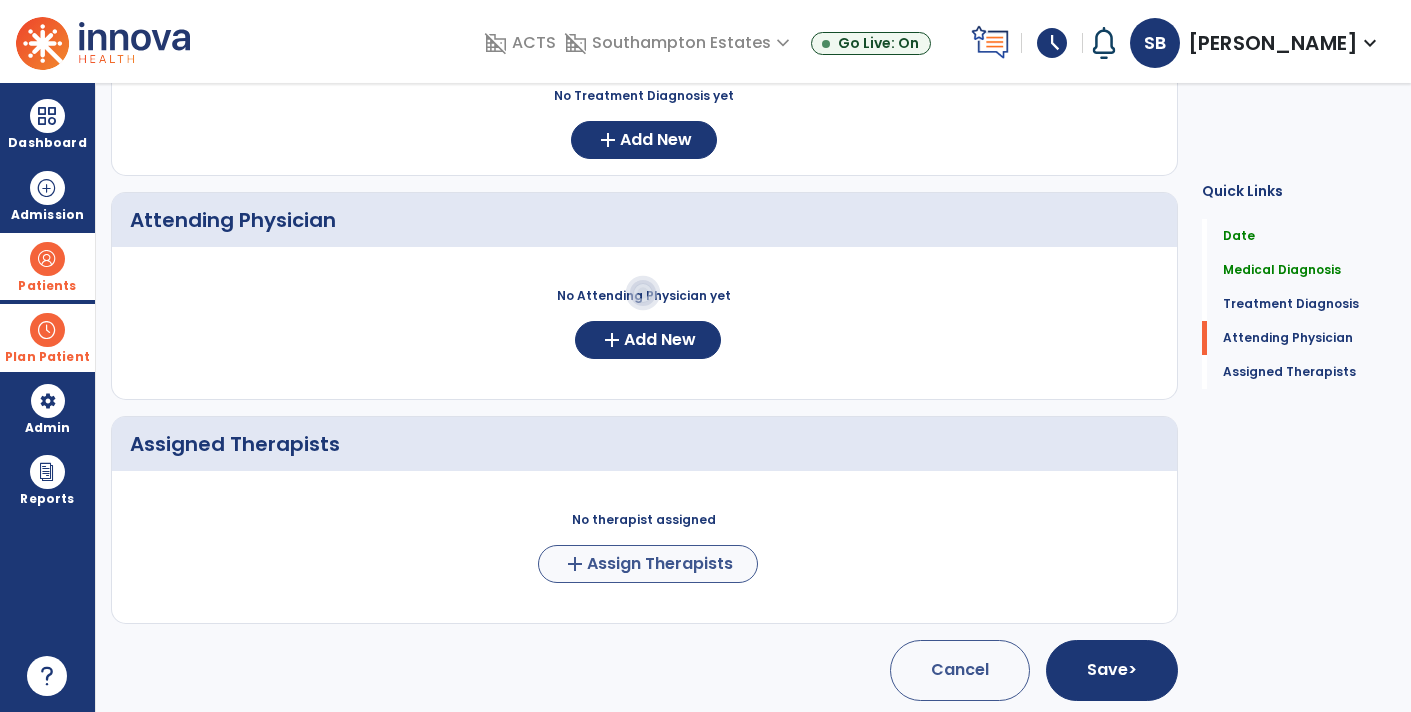 scroll, scrollTop: 529, scrollLeft: 0, axis: vertical 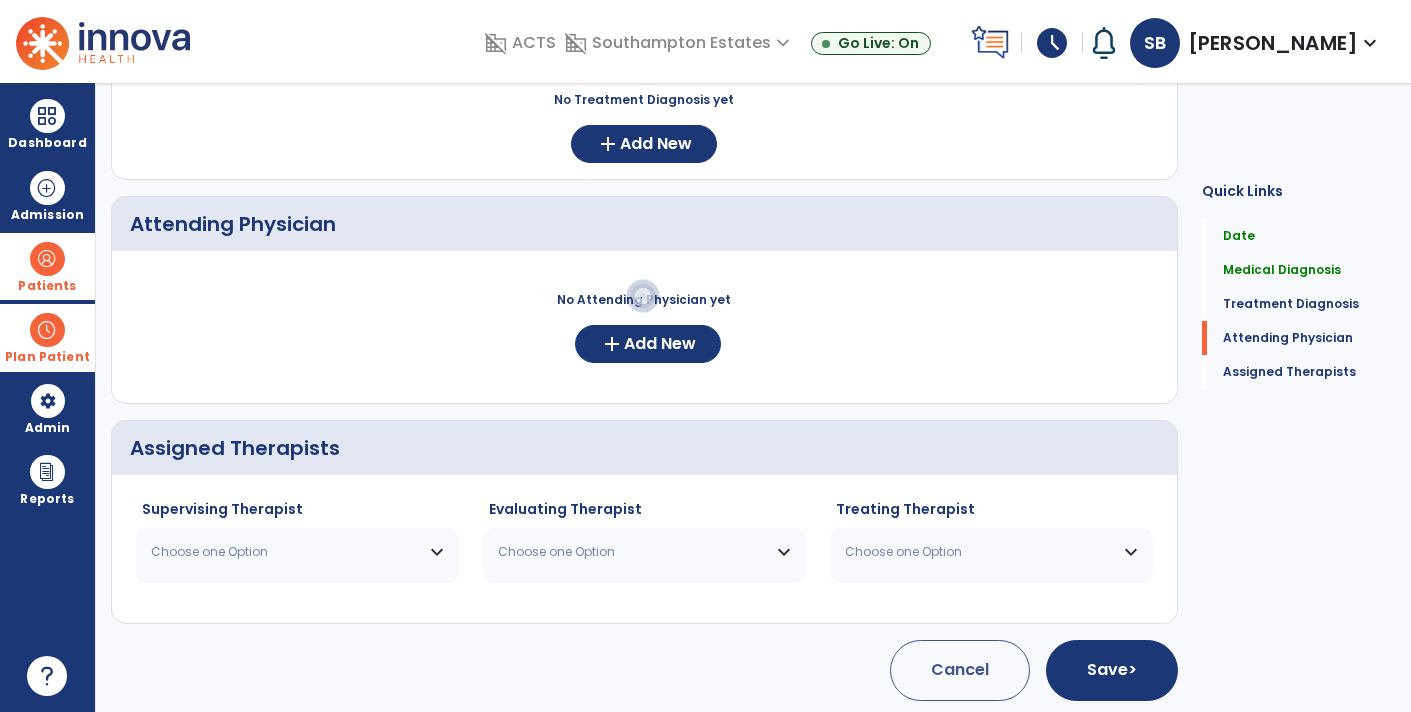 click on "Choose one Option" at bounding box center [285, 552] 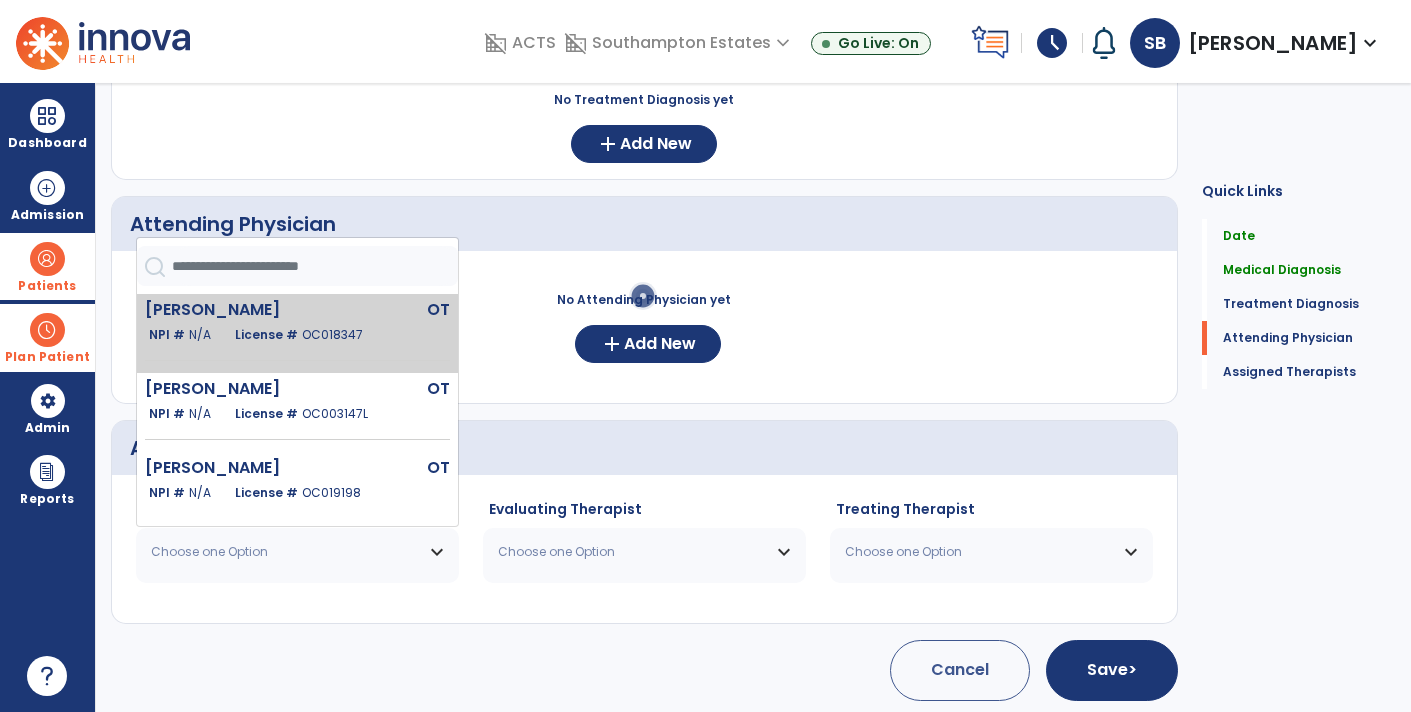 click on "OC018347" 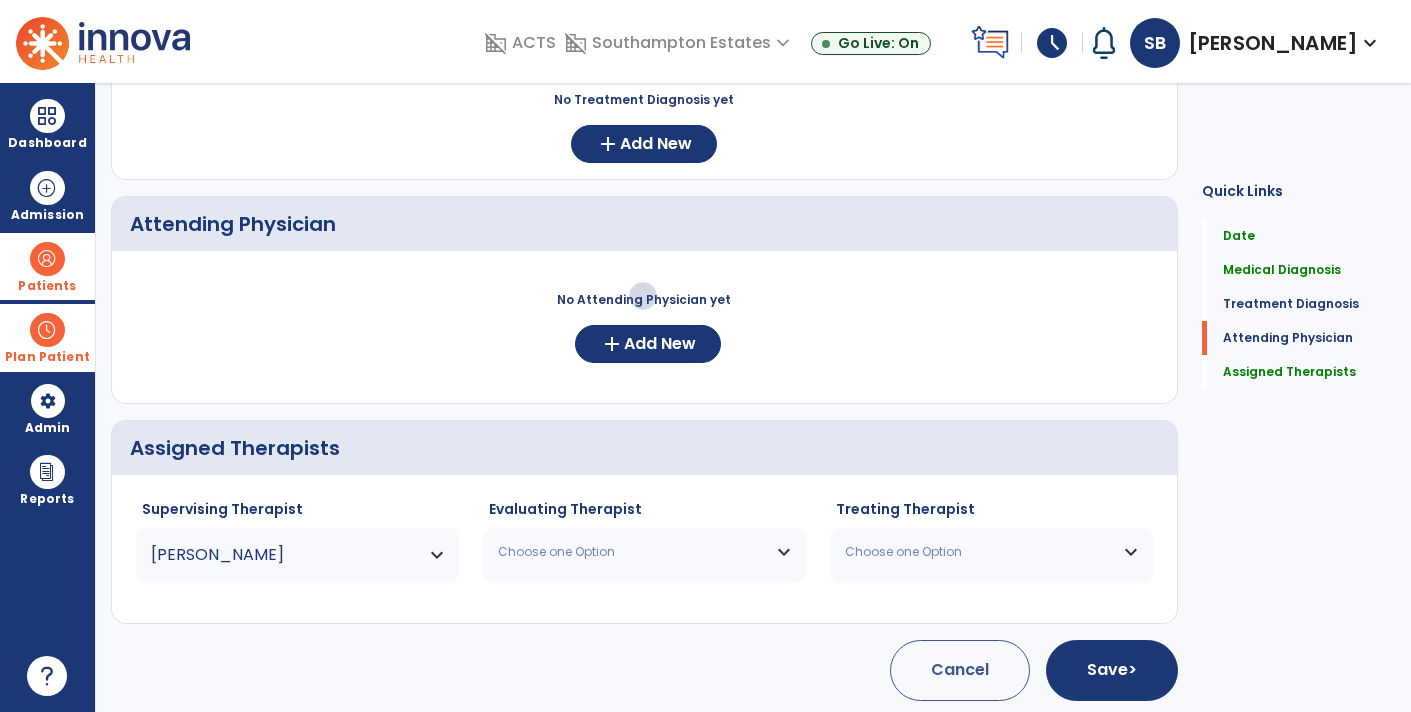 click on "Choose one Option" at bounding box center (644, 552) 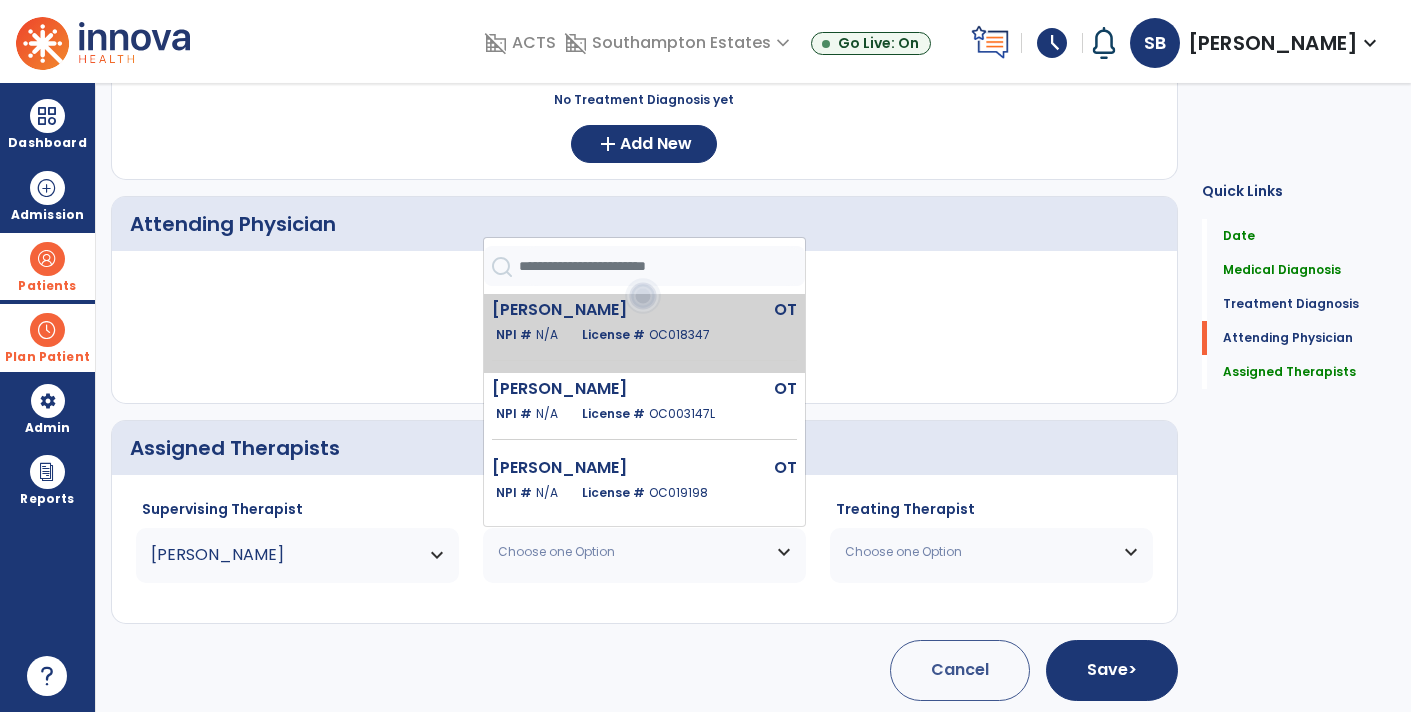 click on "NPI #  N/A" 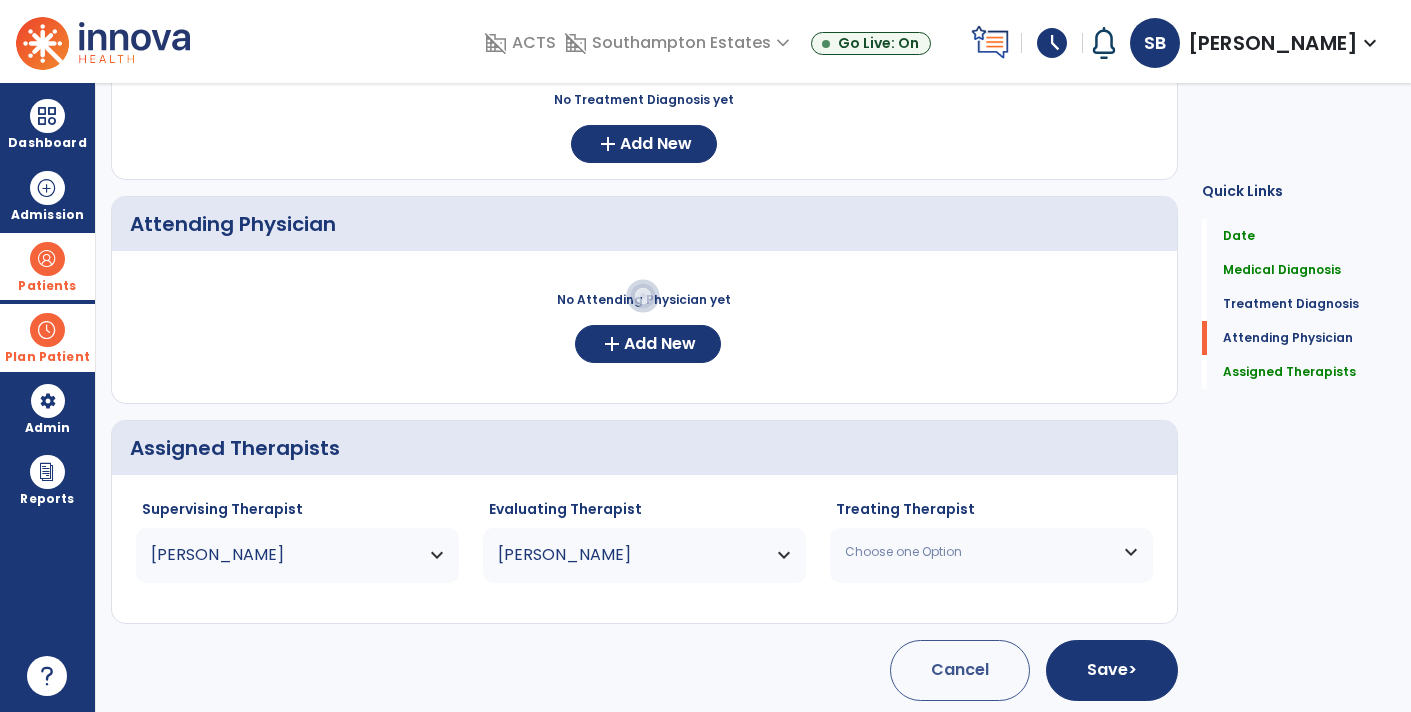 click on "Choose one Option" at bounding box center (991, 552) 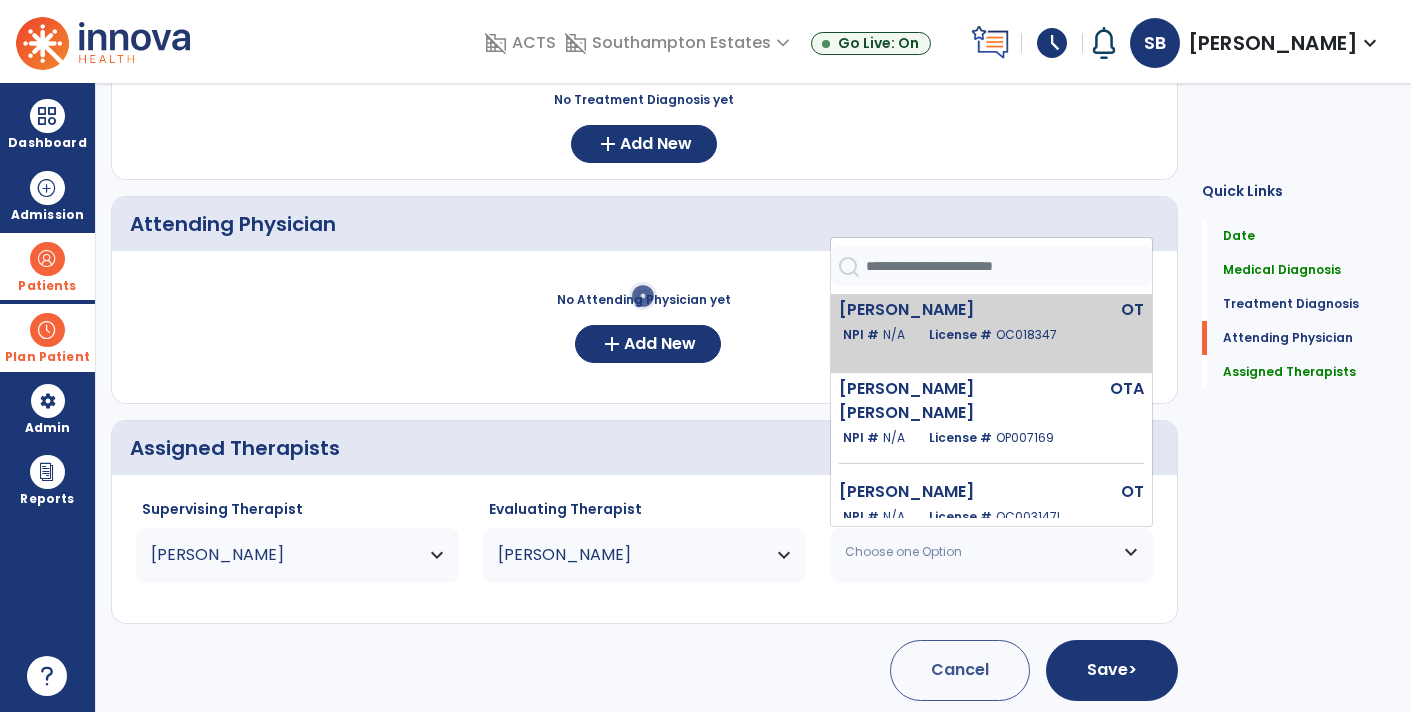 click on "NPI #  N/A   License #  OC018347" 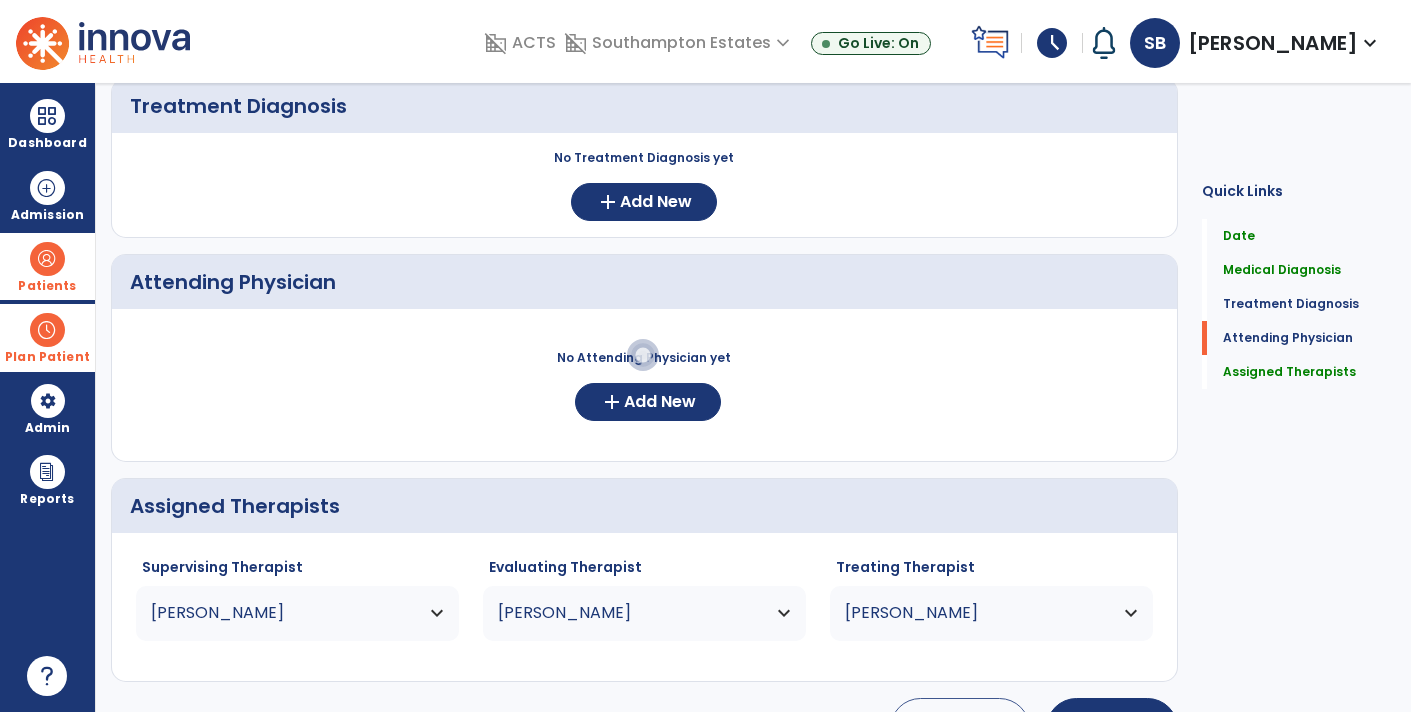 scroll, scrollTop: 529, scrollLeft: 0, axis: vertical 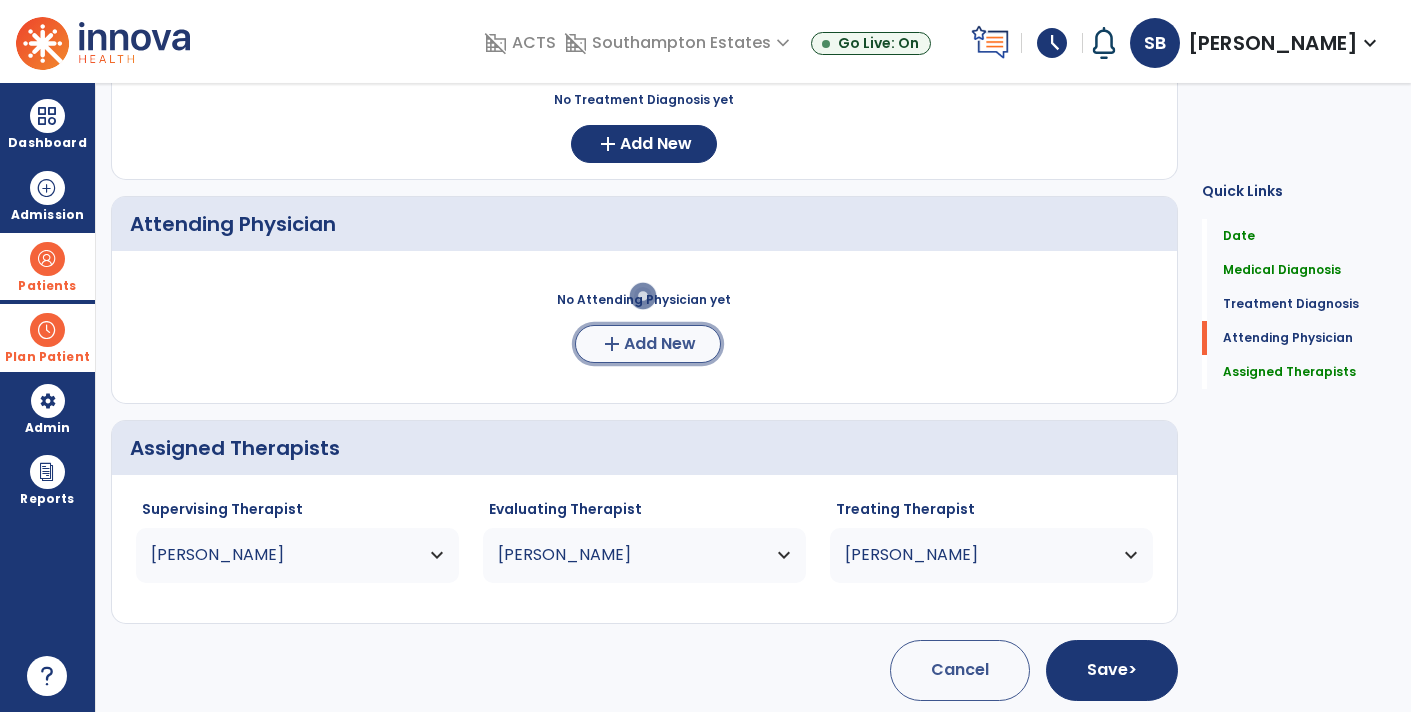 click on "add  Add New" 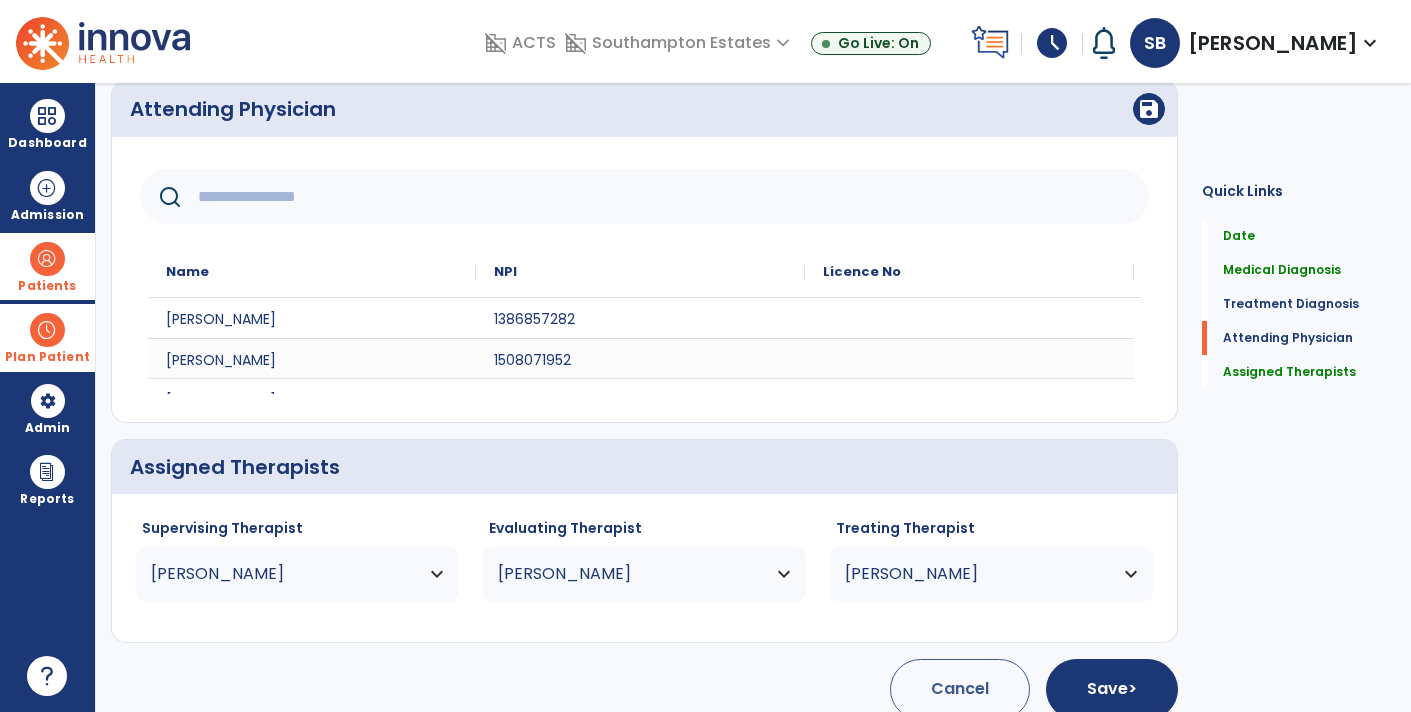scroll, scrollTop: 665, scrollLeft: 0, axis: vertical 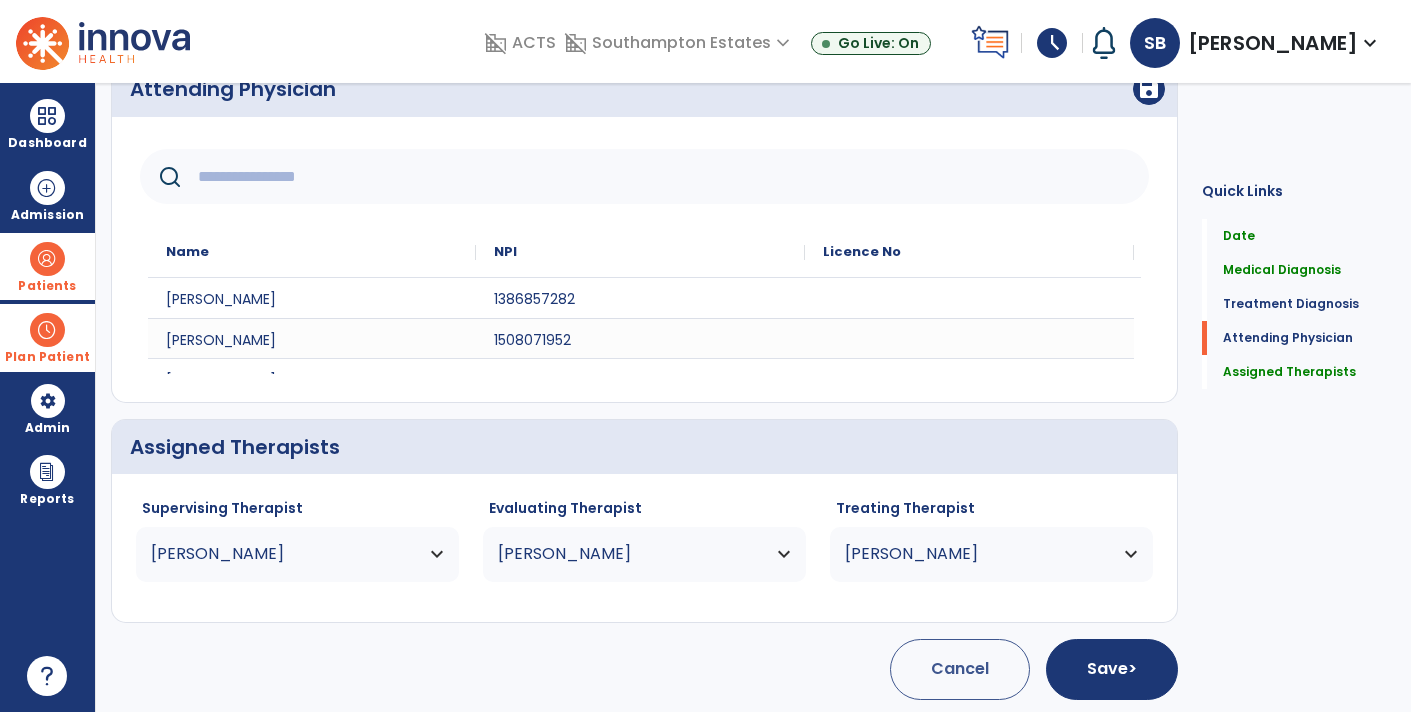 click on "Patients" at bounding box center (47, 266) 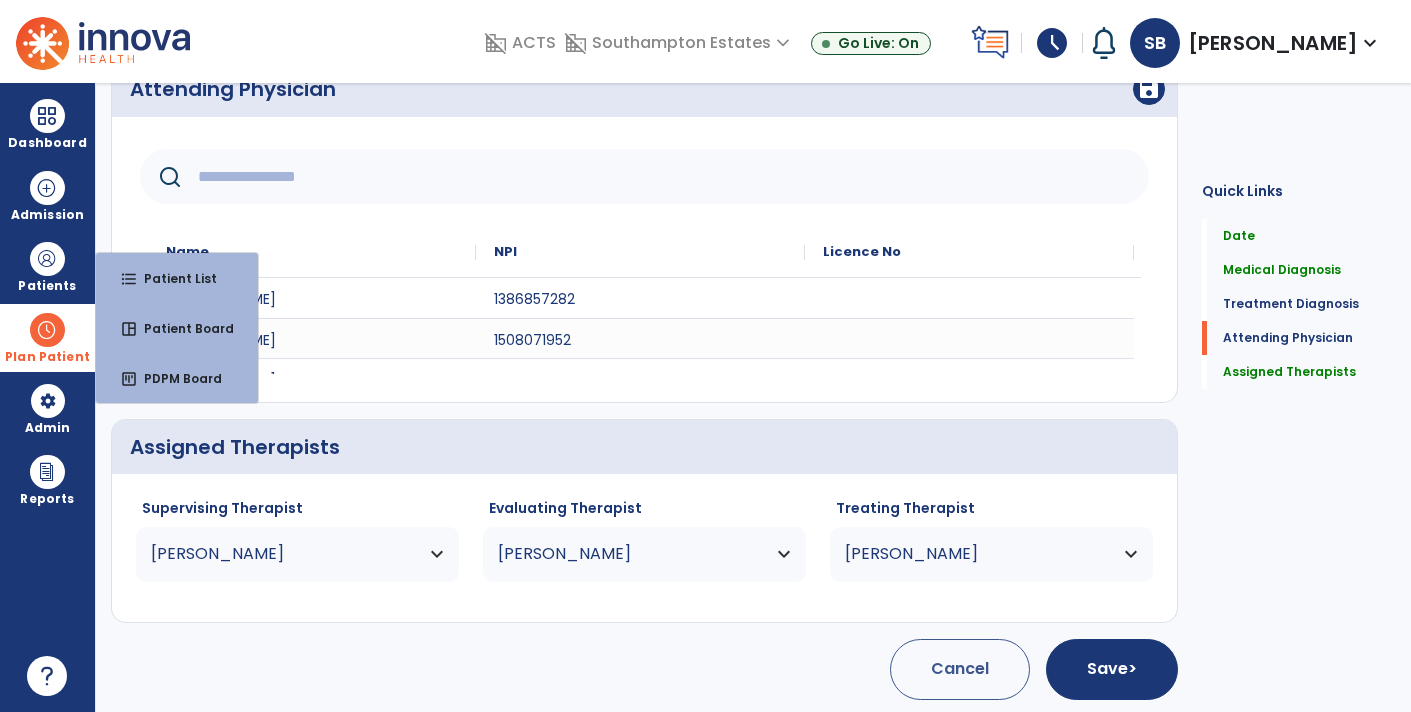 click on "Plan Patient" at bounding box center [47, 266] 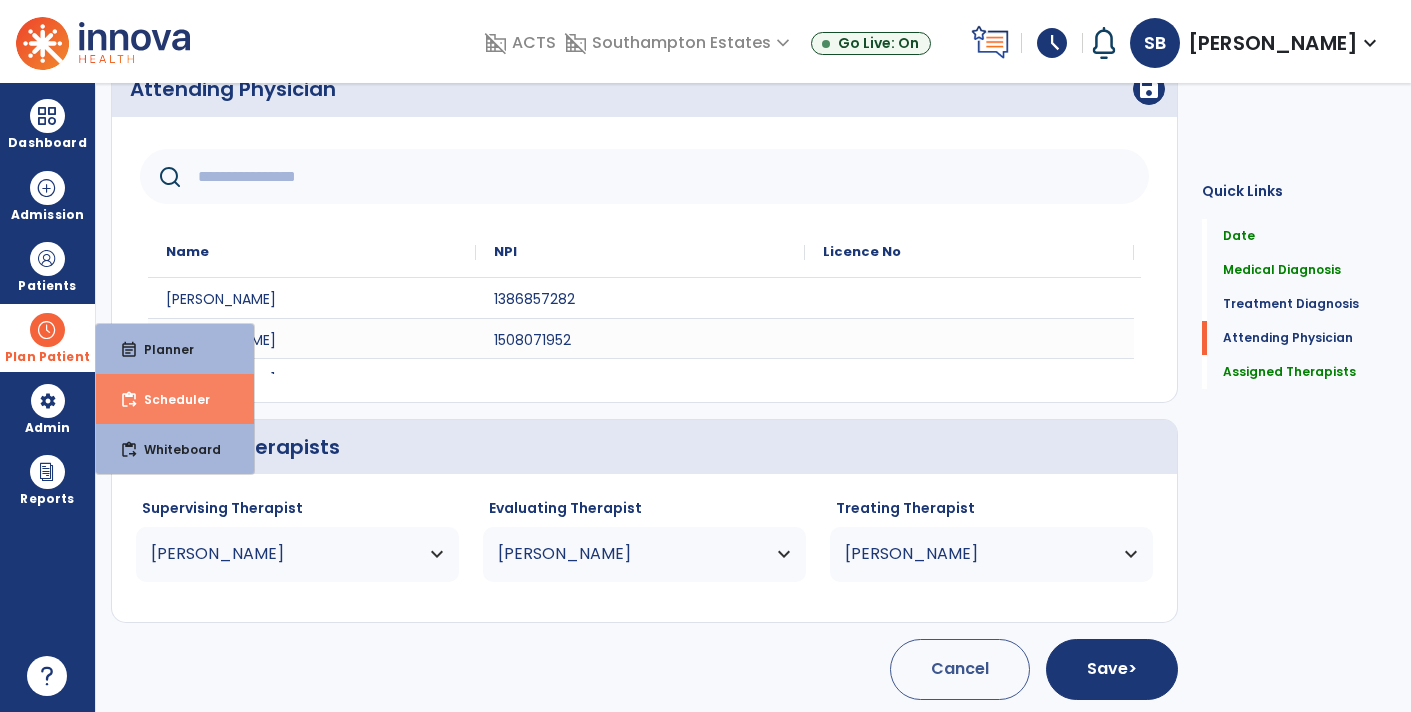 click on "content_paste_go  Scheduler" at bounding box center (175, 399) 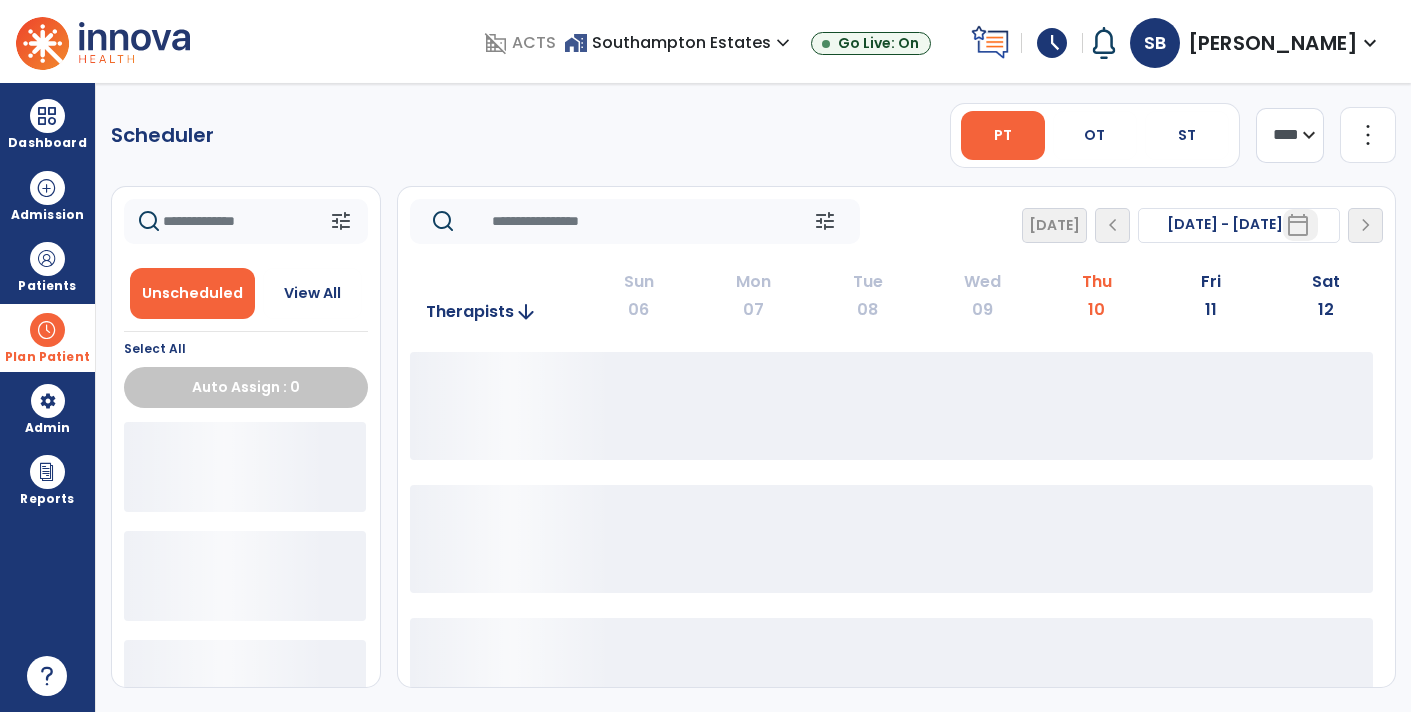 scroll, scrollTop: 0, scrollLeft: 0, axis: both 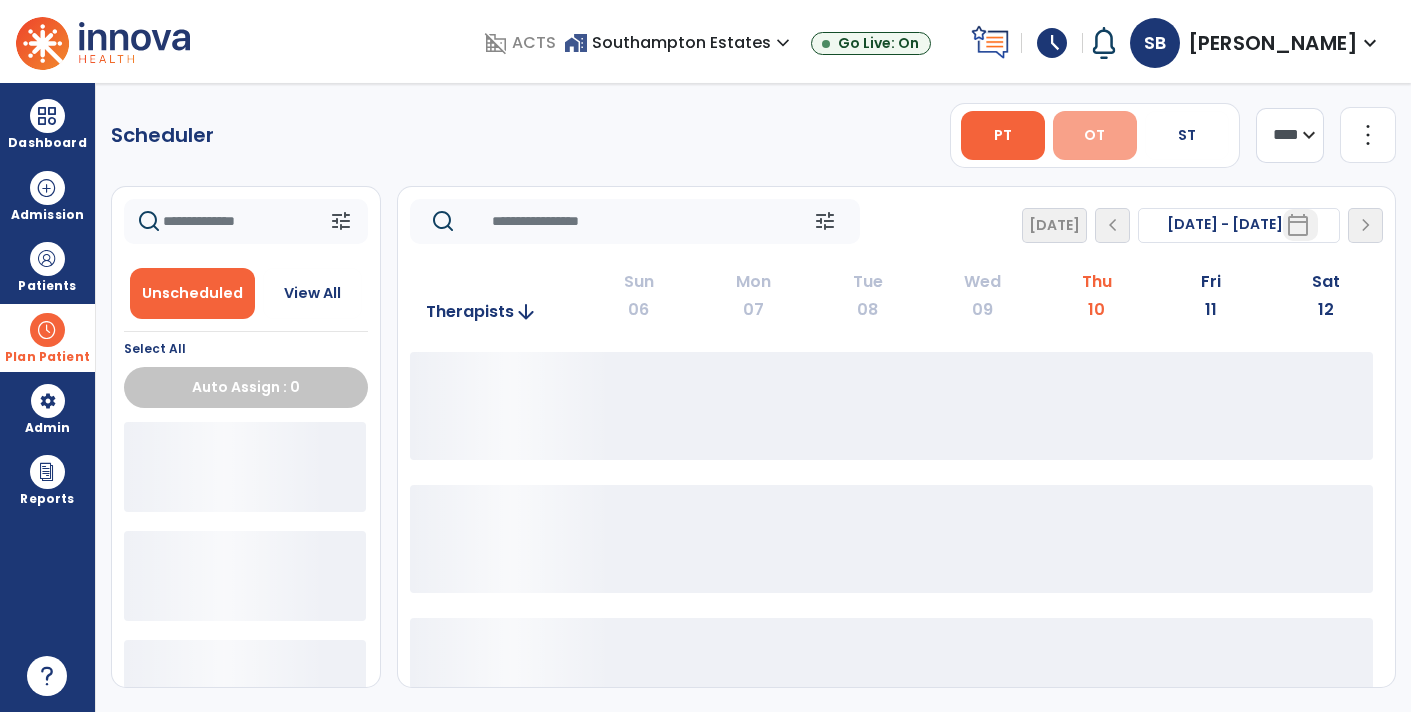 click on "OT" at bounding box center [1095, 135] 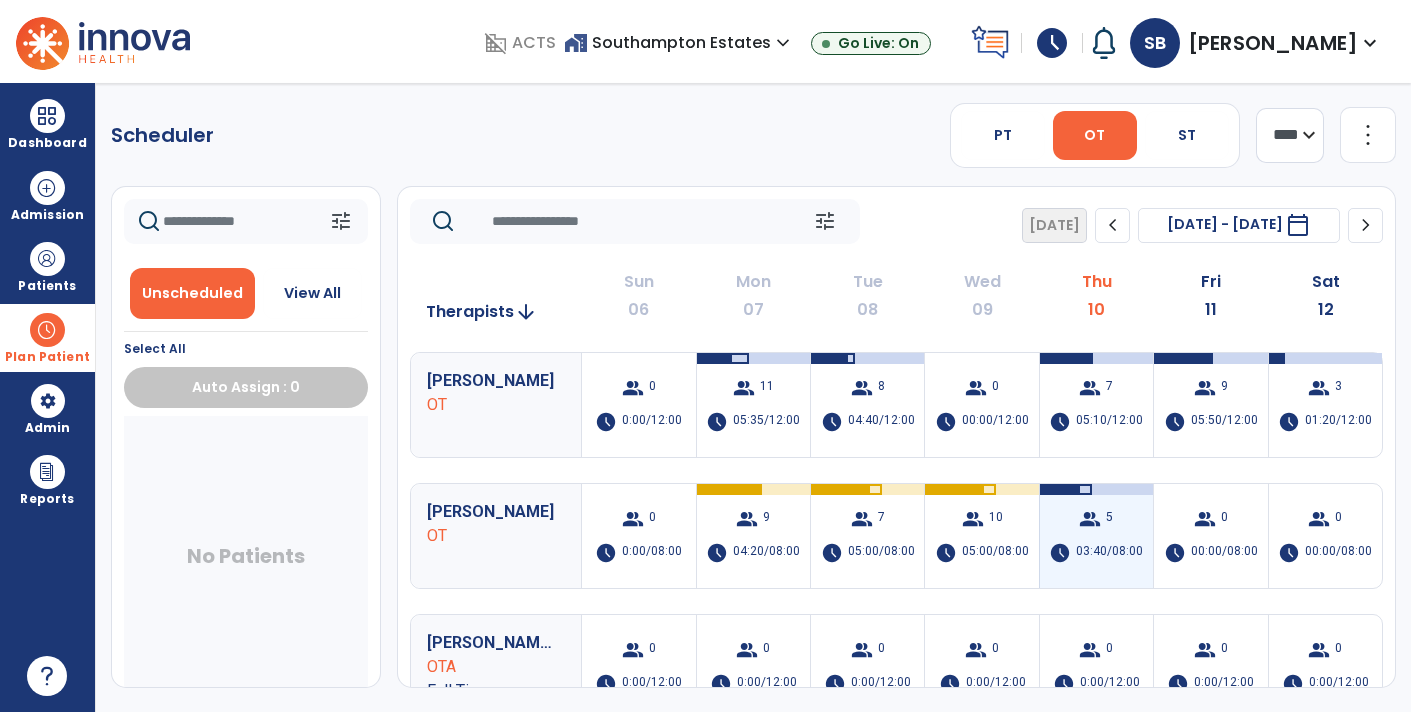 click on "group  5  schedule  03:40/08:00" at bounding box center [1096, 536] 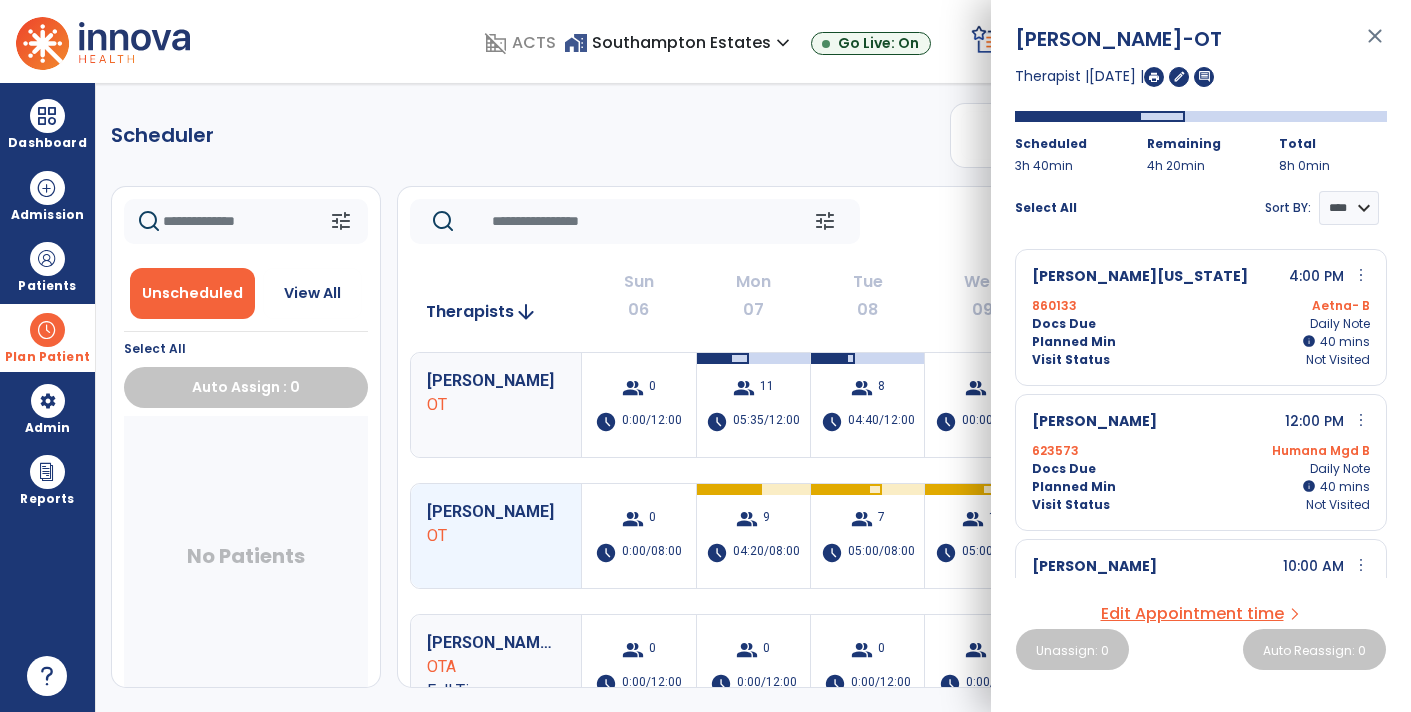 click at bounding box center [1154, 77] 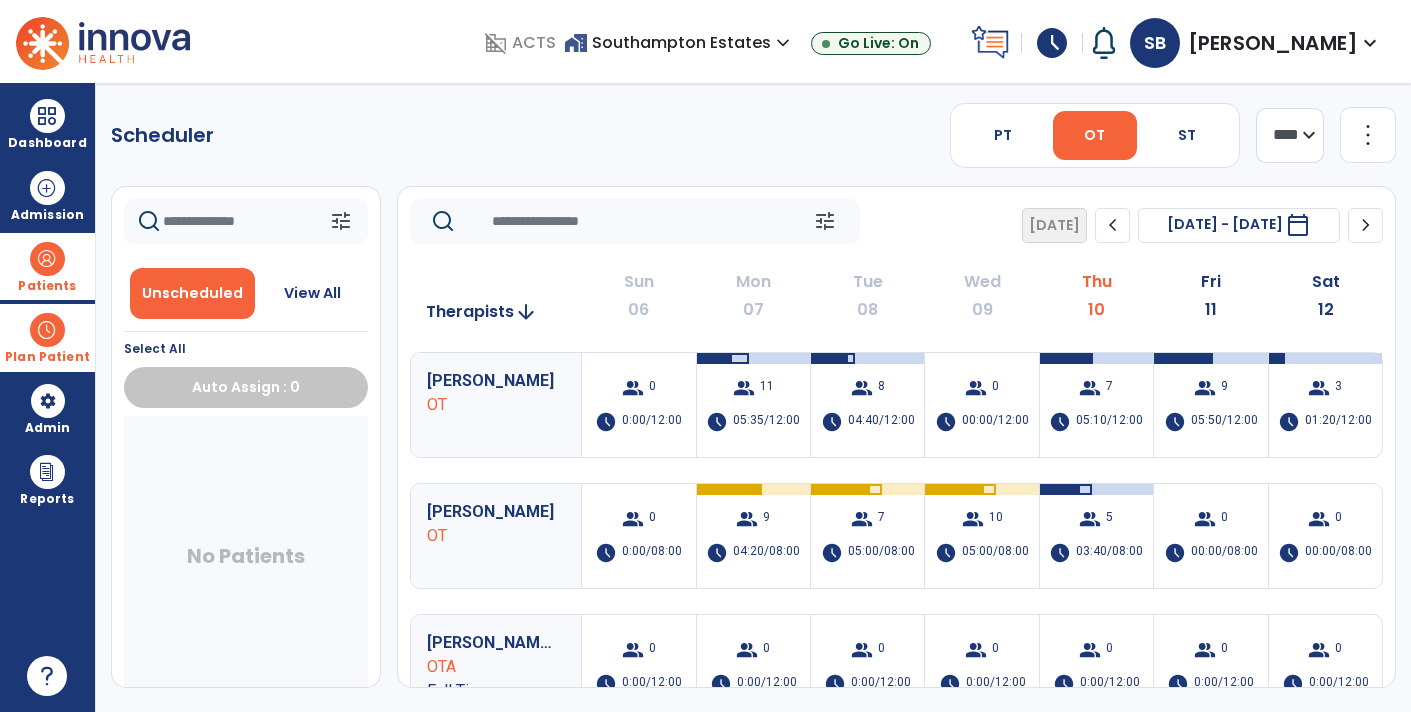 click at bounding box center (47, 259) 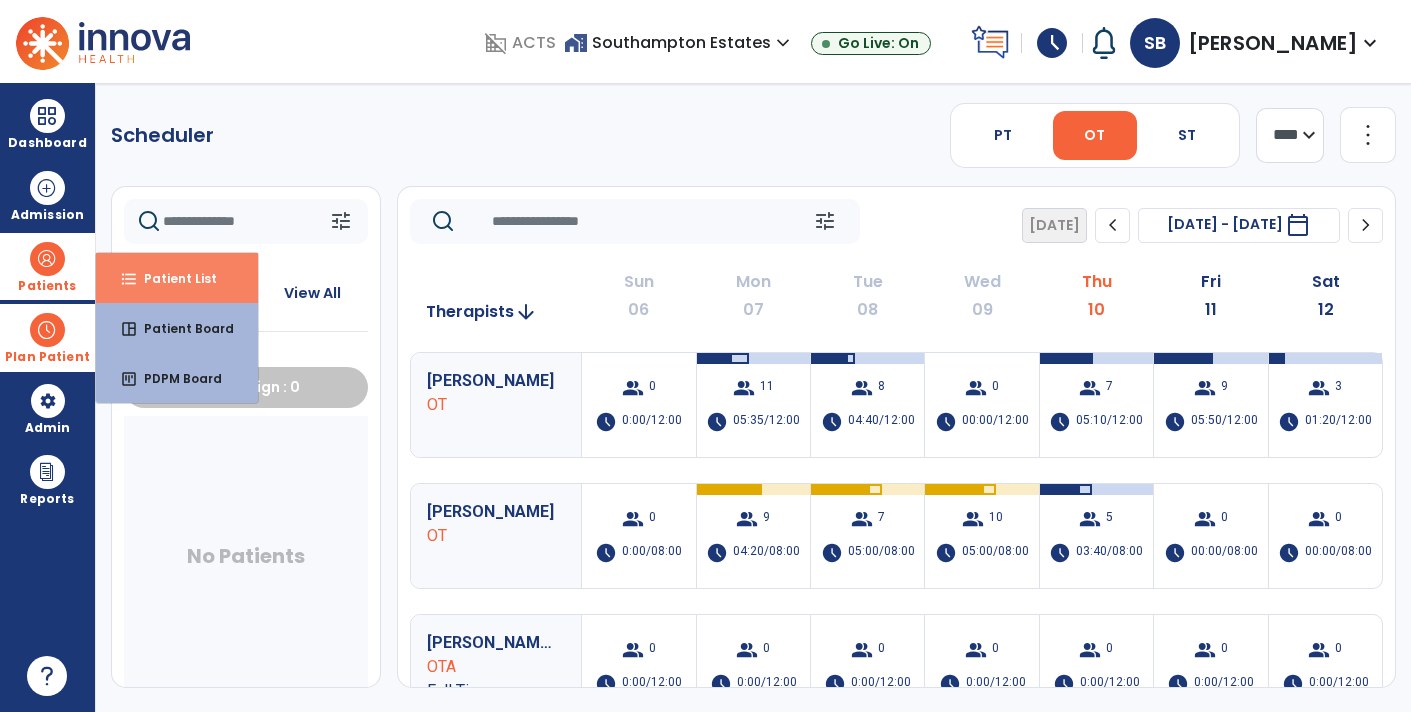 click on "Patient List" at bounding box center (172, 278) 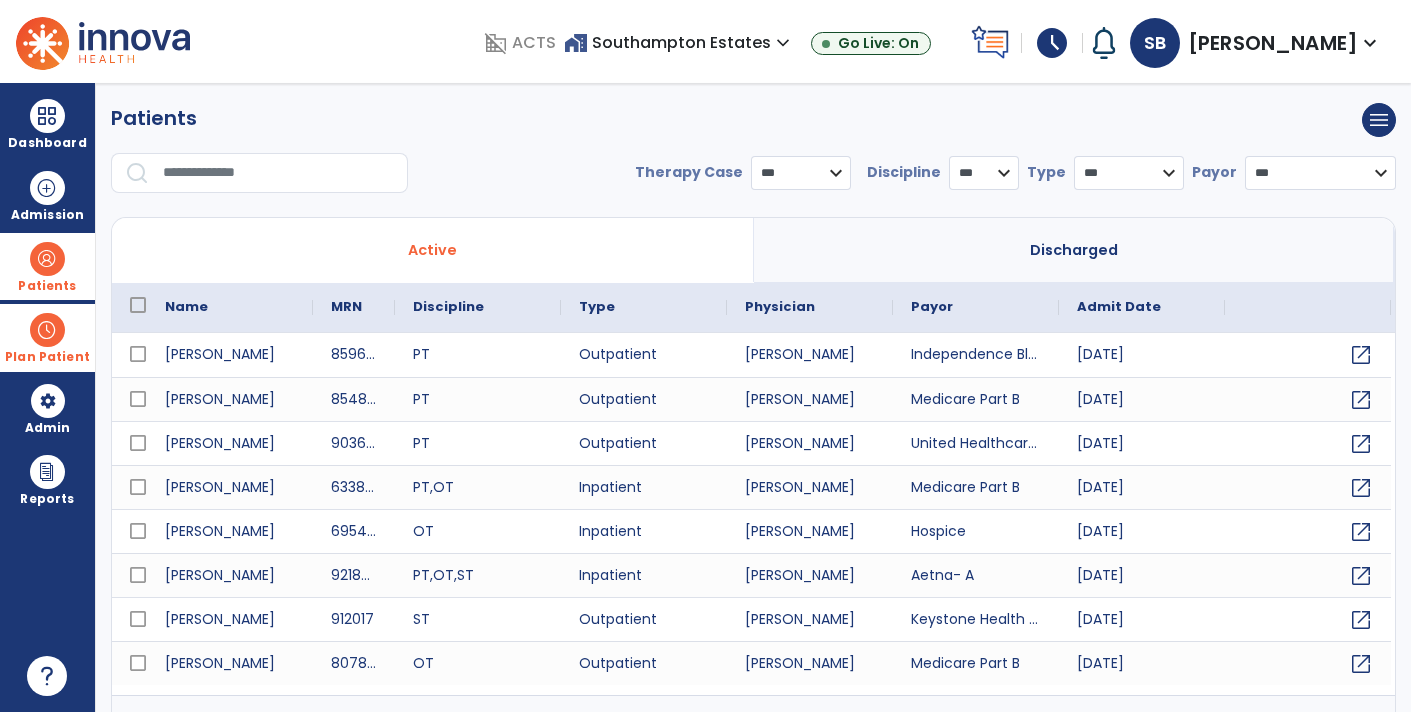 click at bounding box center [278, 173] 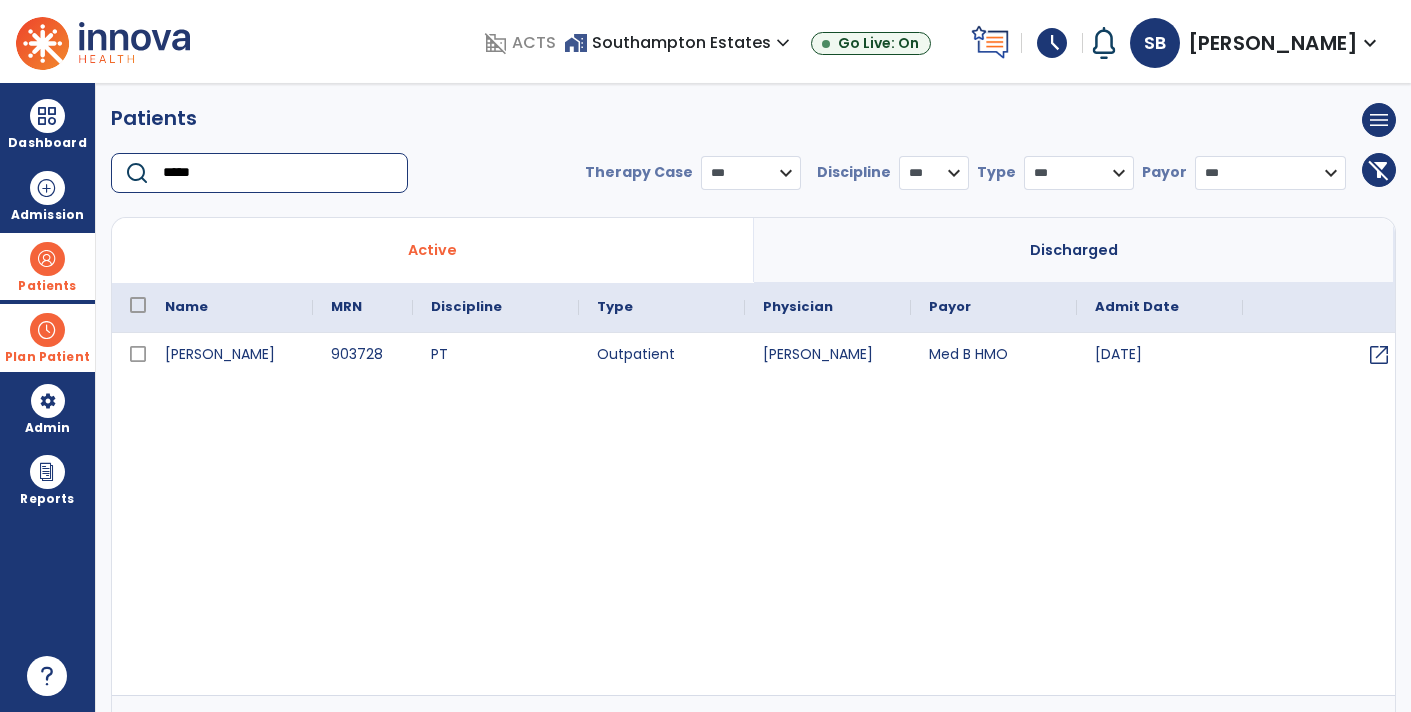 type on "*****" 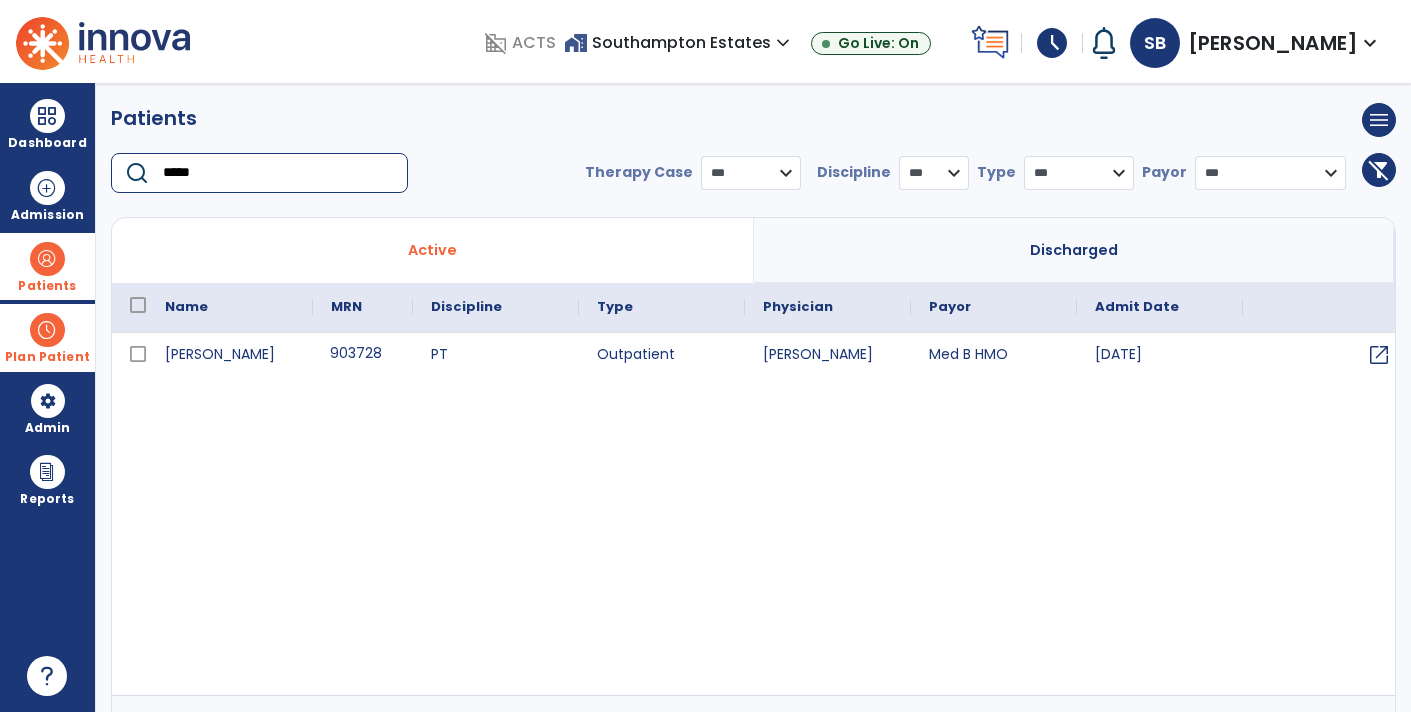 click on "903728" at bounding box center (363, 355) 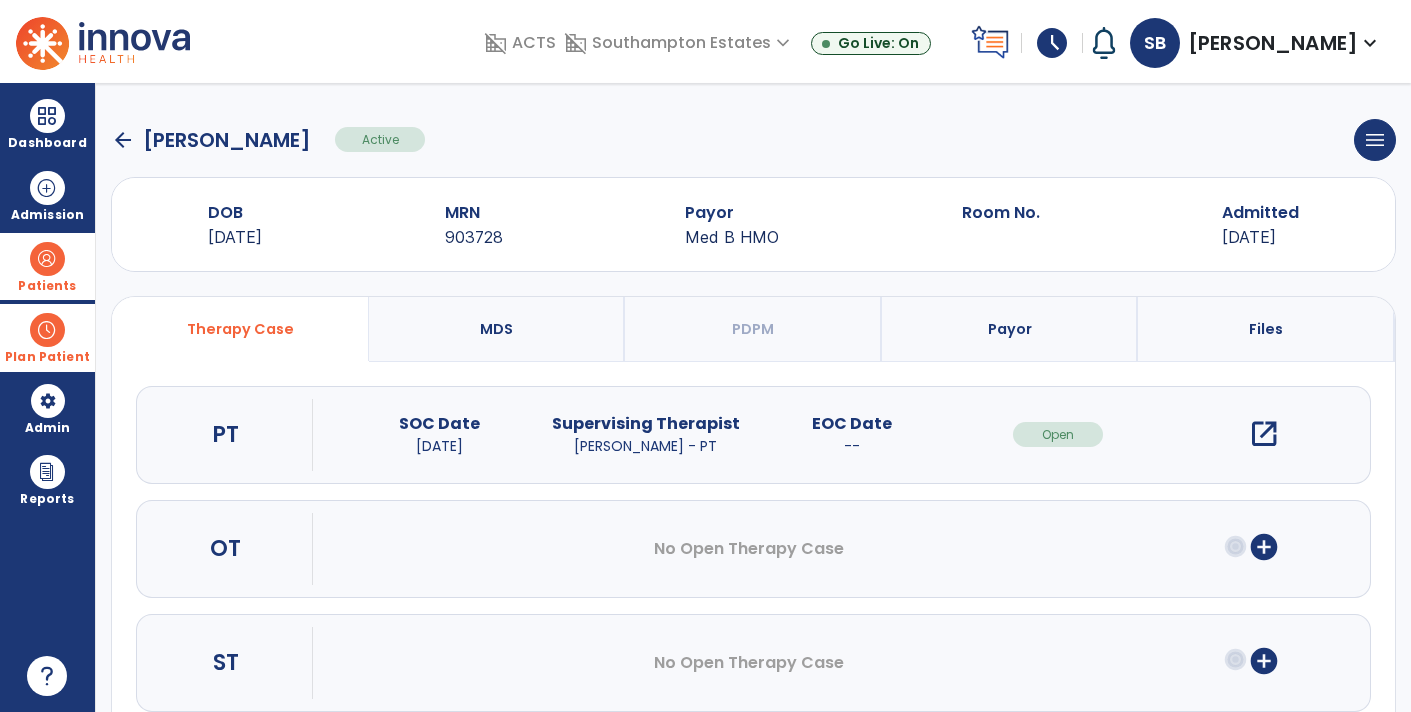 click on "add_circle" at bounding box center [1264, 547] 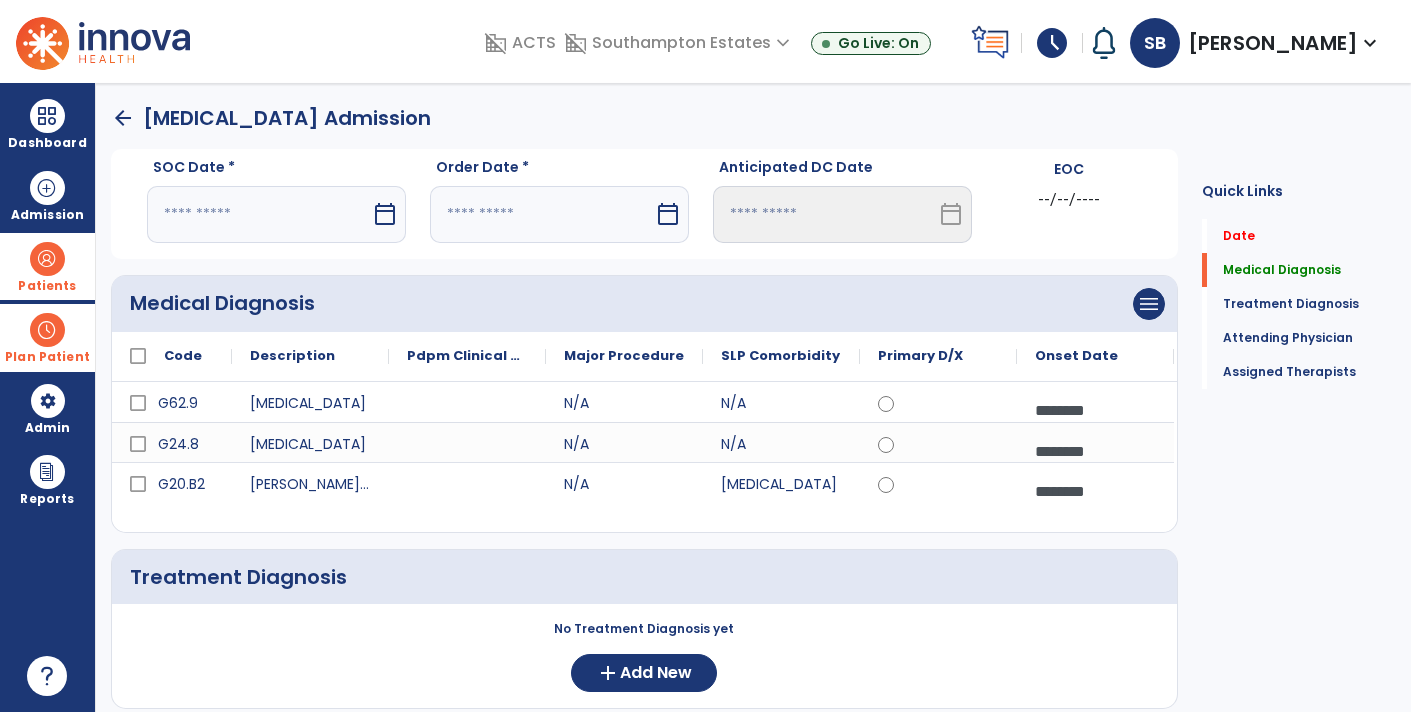 click on "calendar_today" at bounding box center (387, 214) 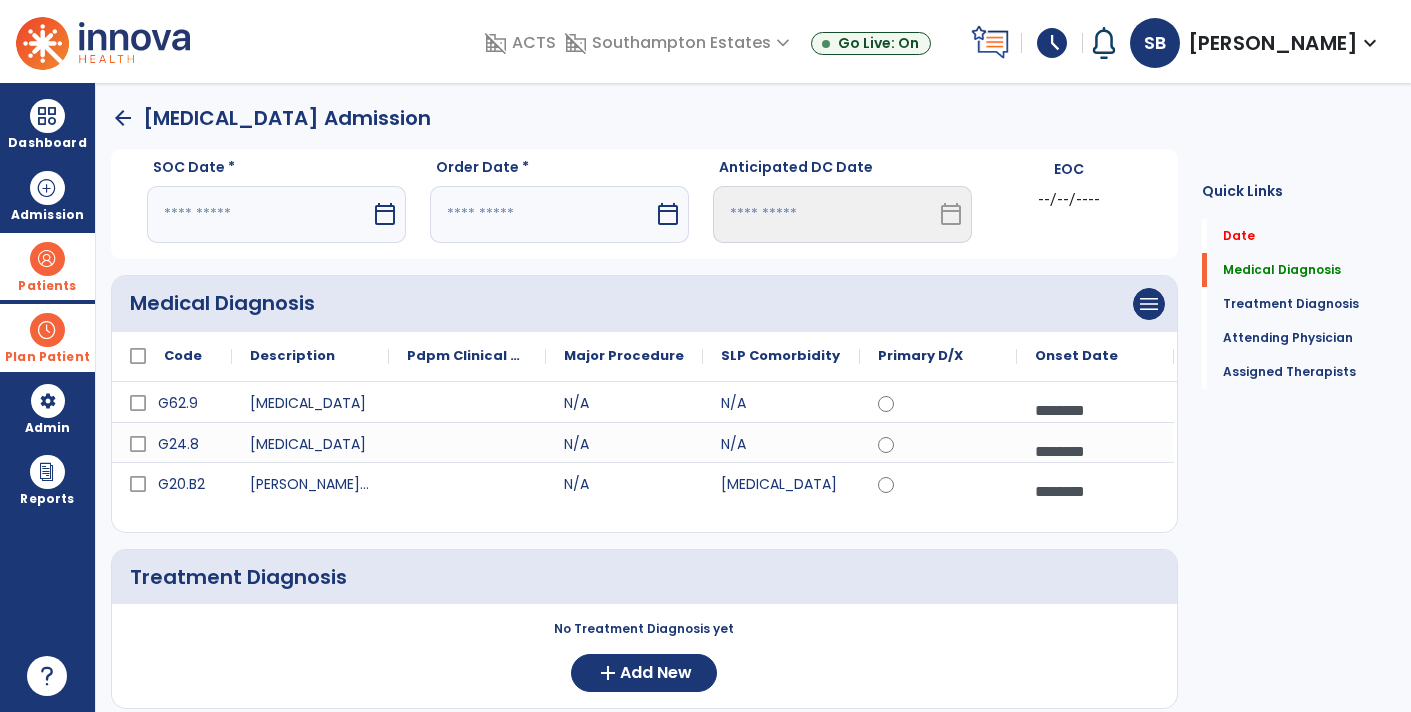 select on "*" 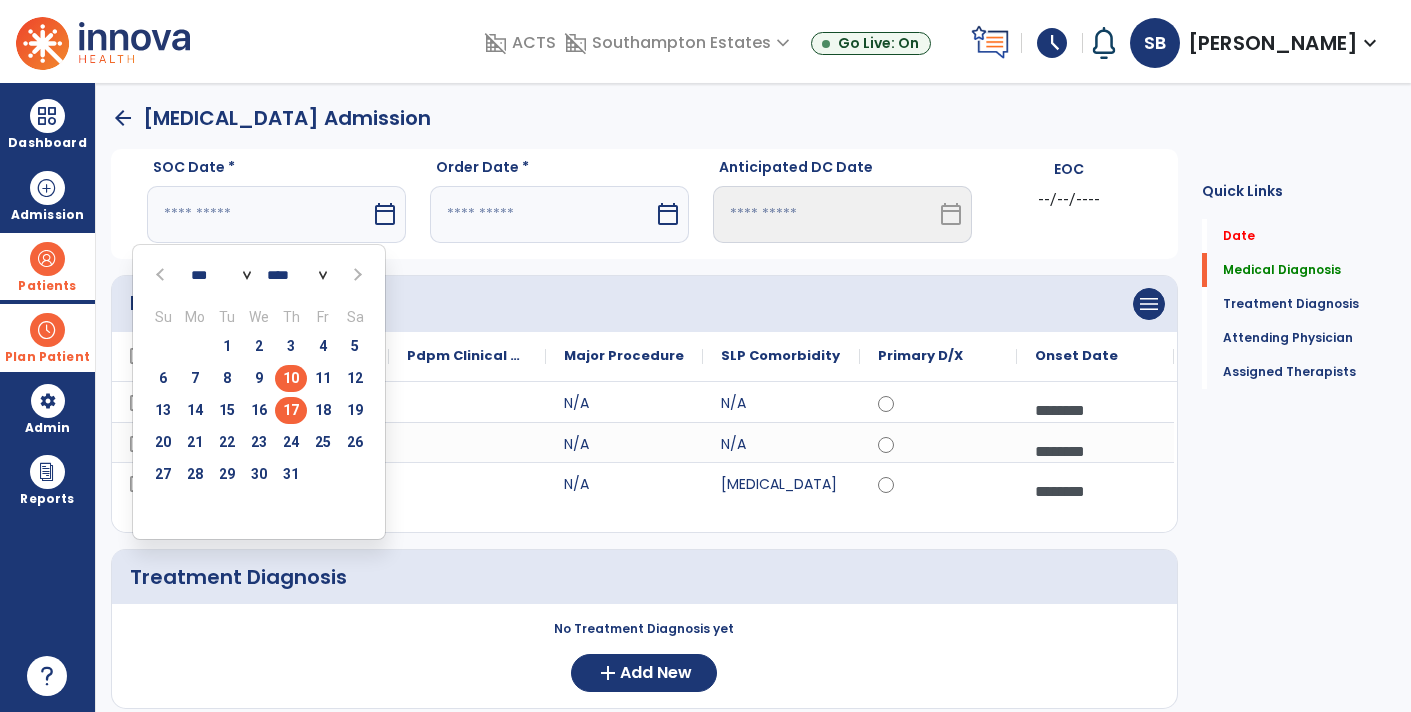 click on "17" at bounding box center (291, 410) 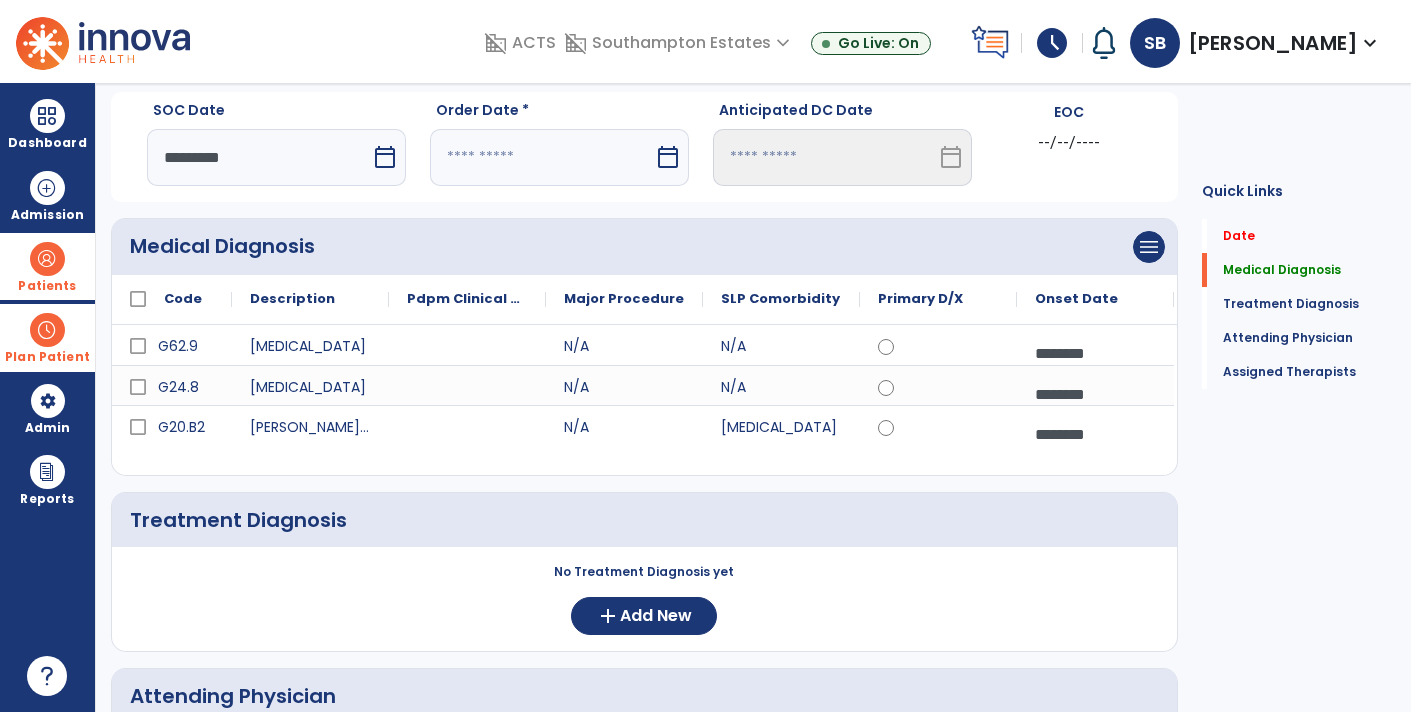 scroll, scrollTop: 62, scrollLeft: 0, axis: vertical 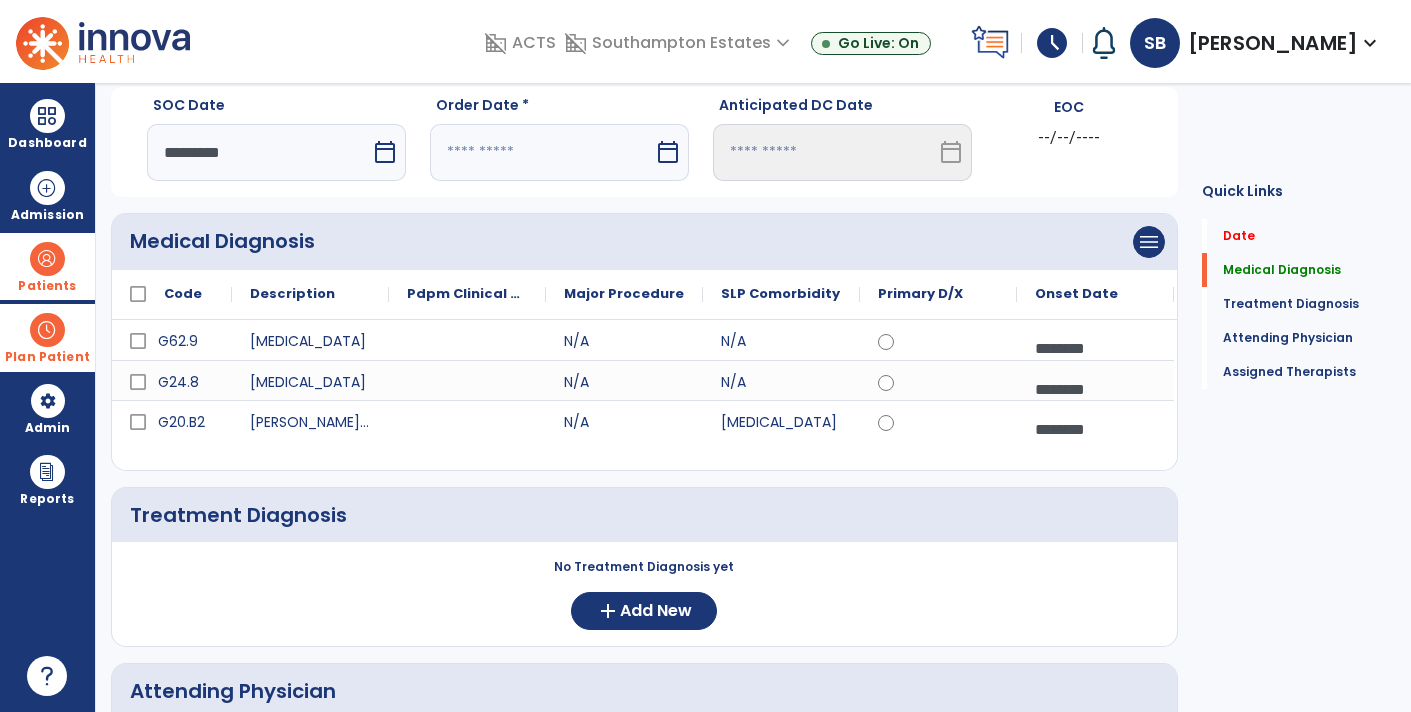 click on "calendar_today" at bounding box center (387, 152) 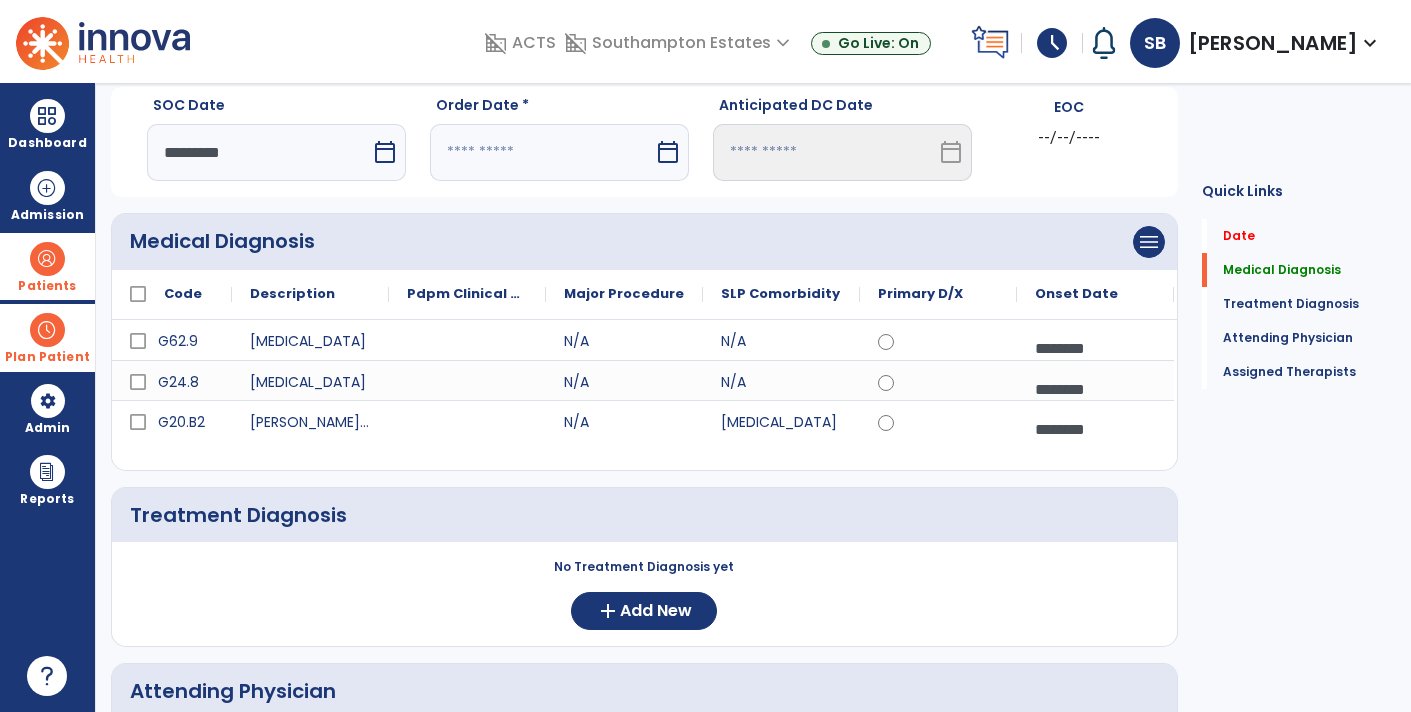 select on "*" 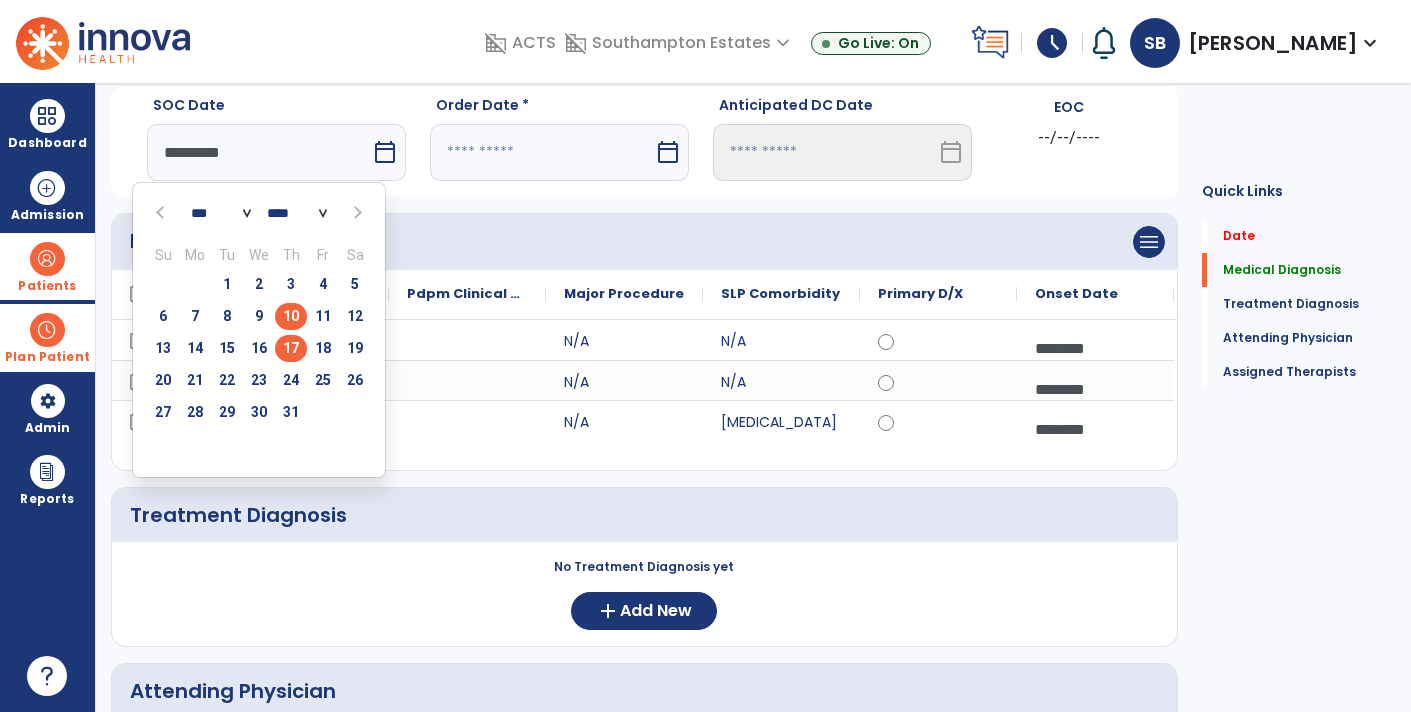click on "10" at bounding box center [291, 316] 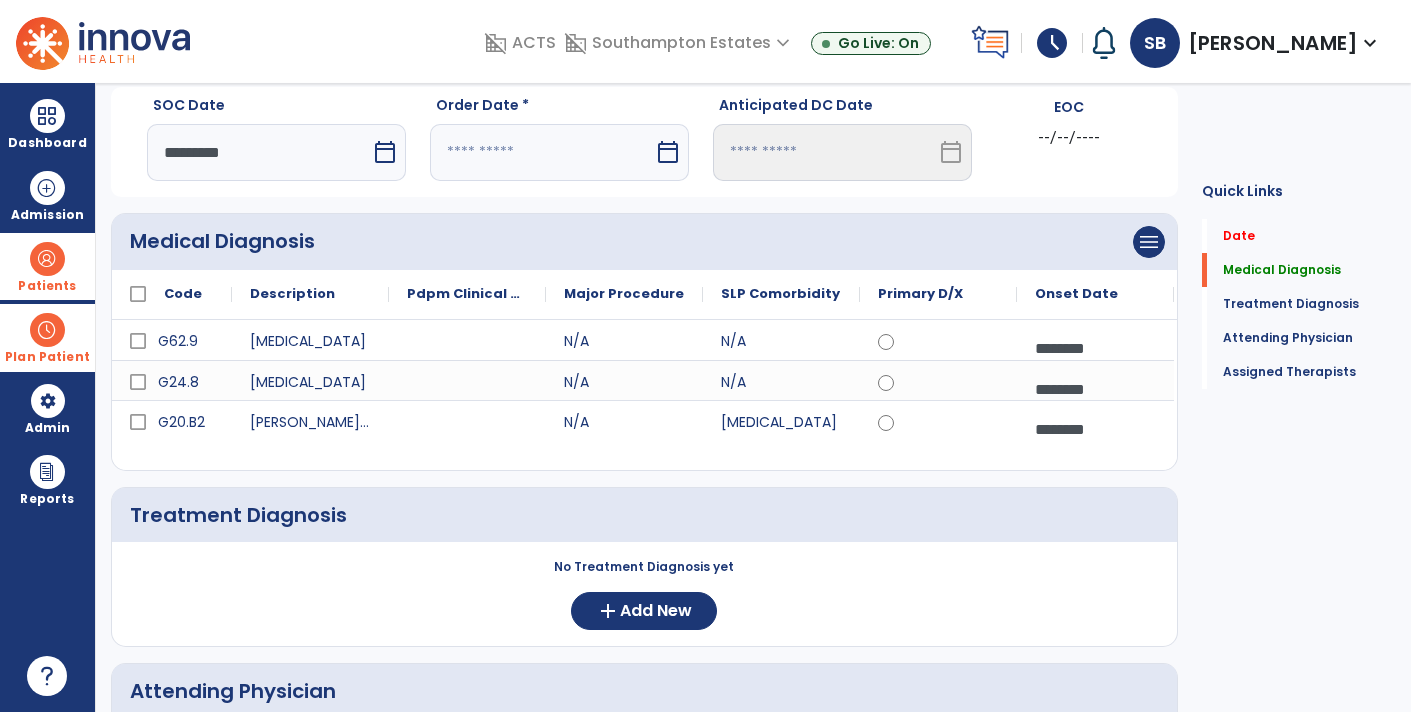 click on "calendar_today" at bounding box center (670, 152) 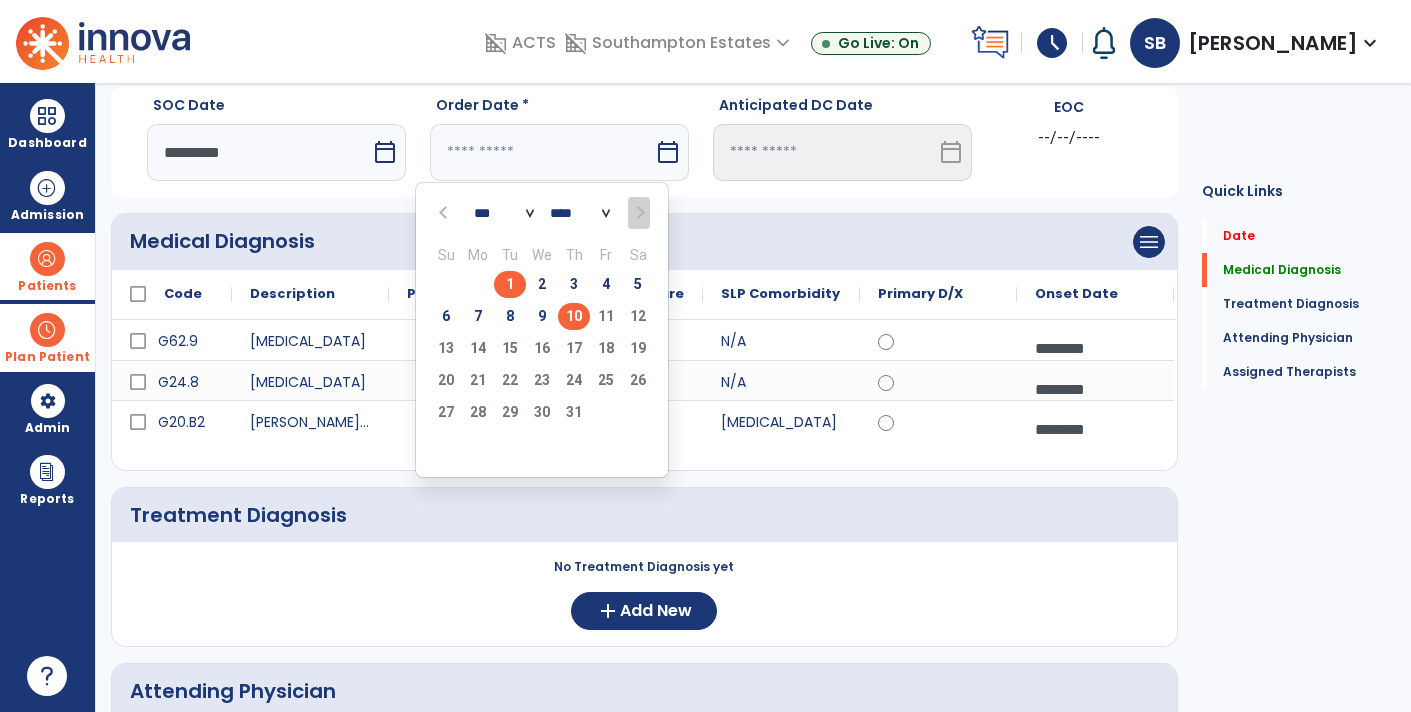 click on "1" at bounding box center (510, 284) 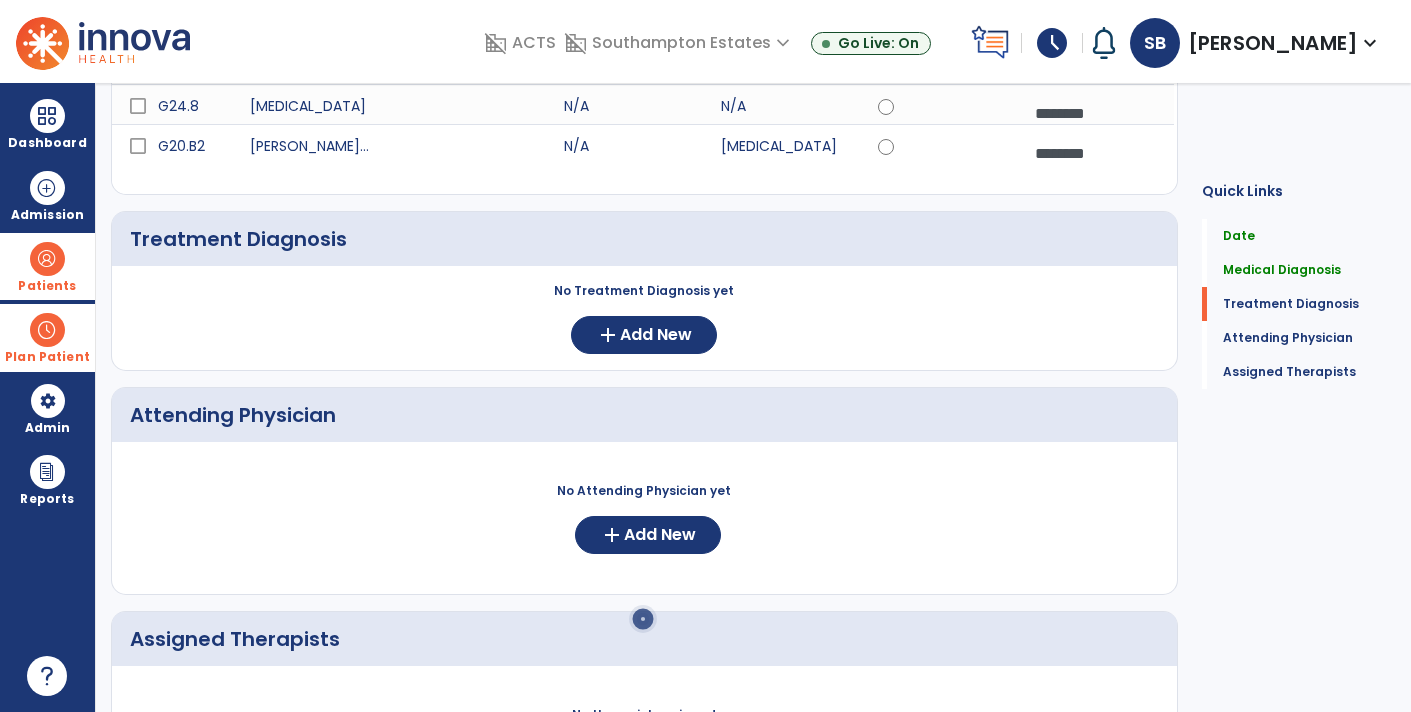 scroll, scrollTop: 533, scrollLeft: 0, axis: vertical 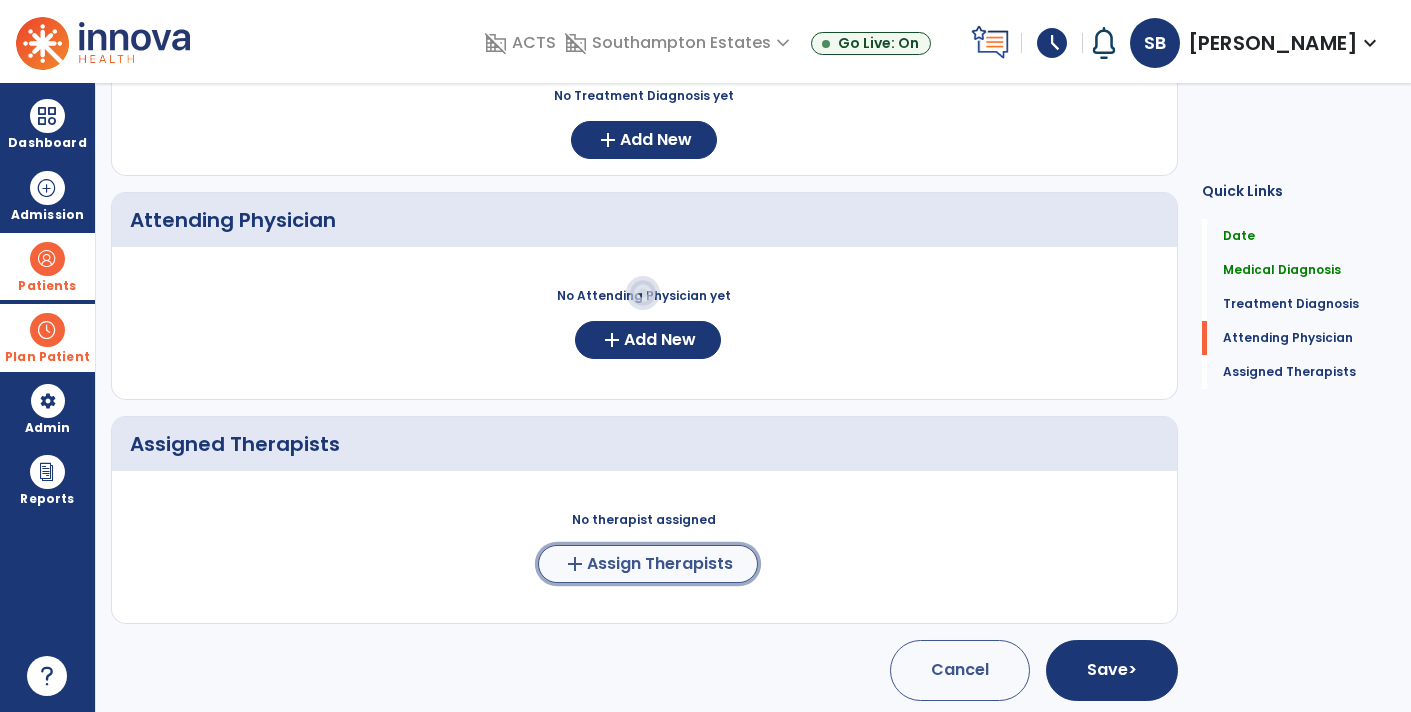 click on "Assign Therapists" 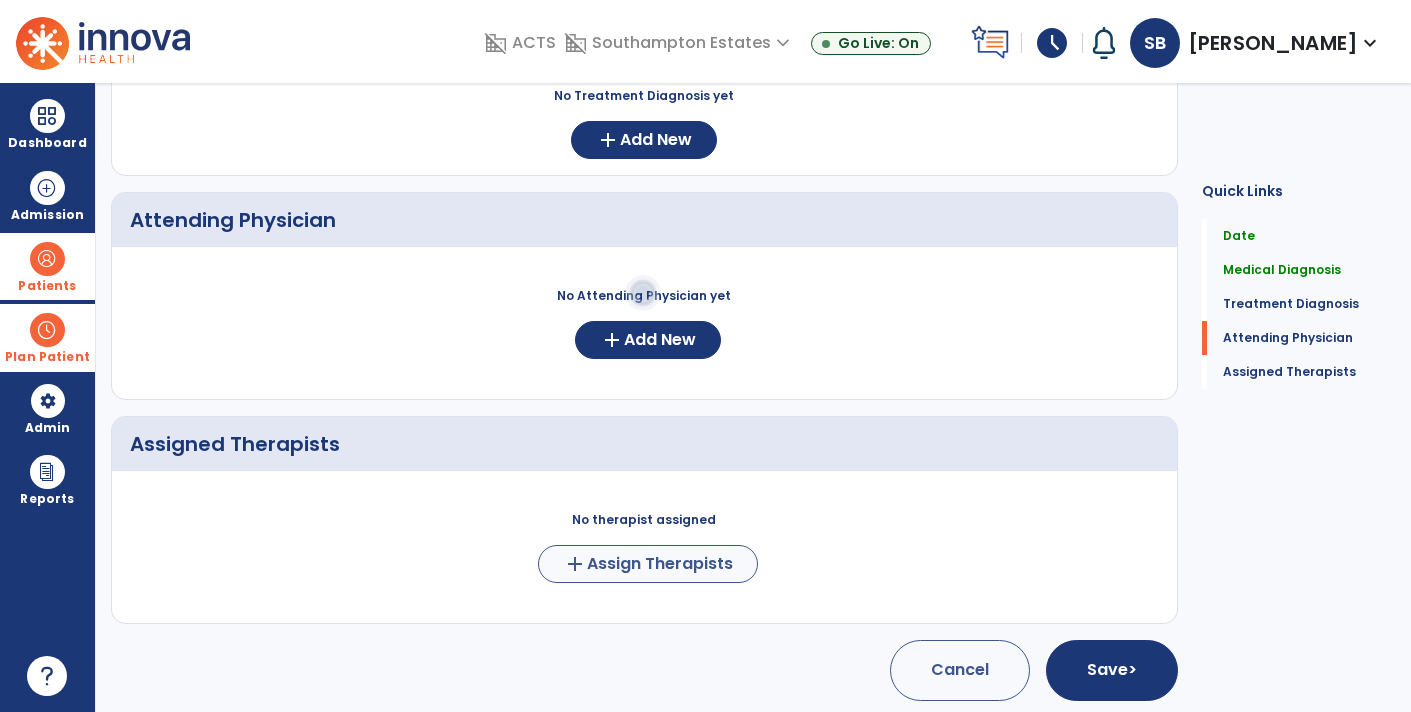 scroll, scrollTop: 529, scrollLeft: 0, axis: vertical 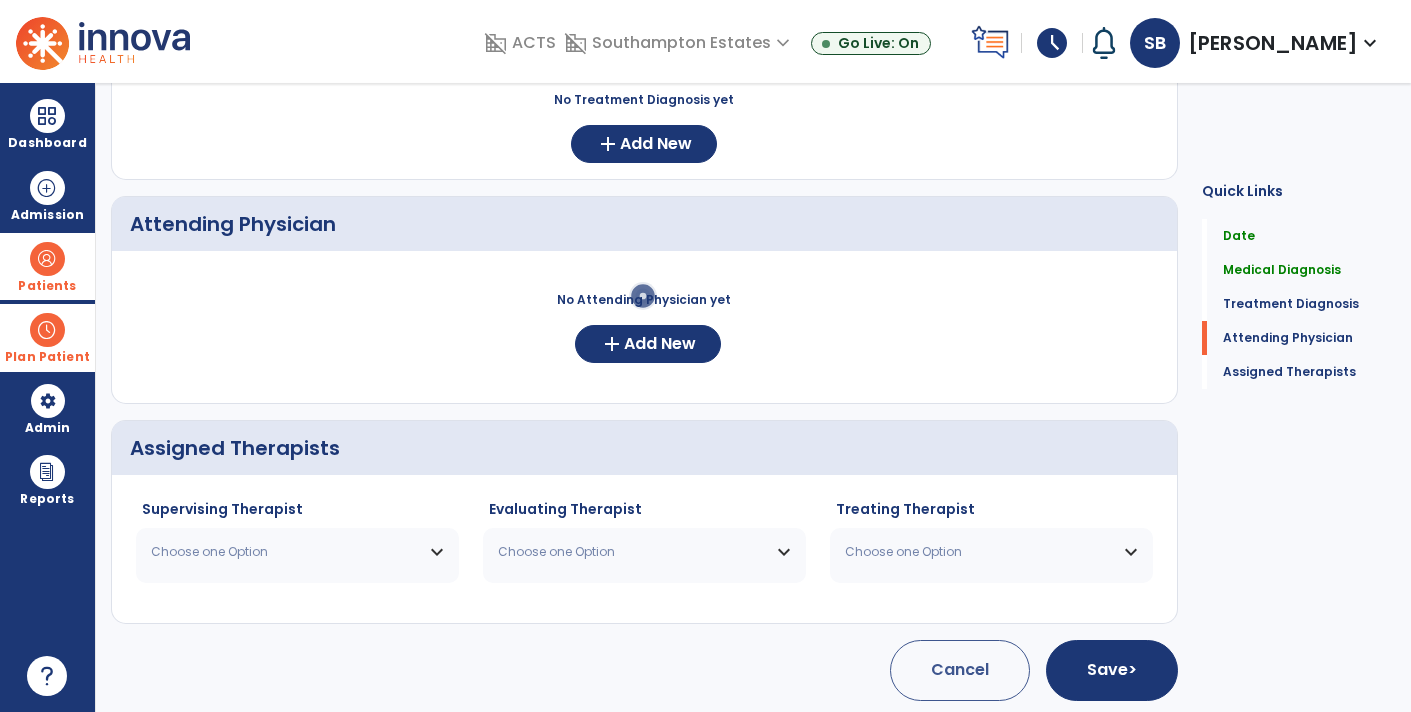 click on "Choose one Option" at bounding box center [285, 552] 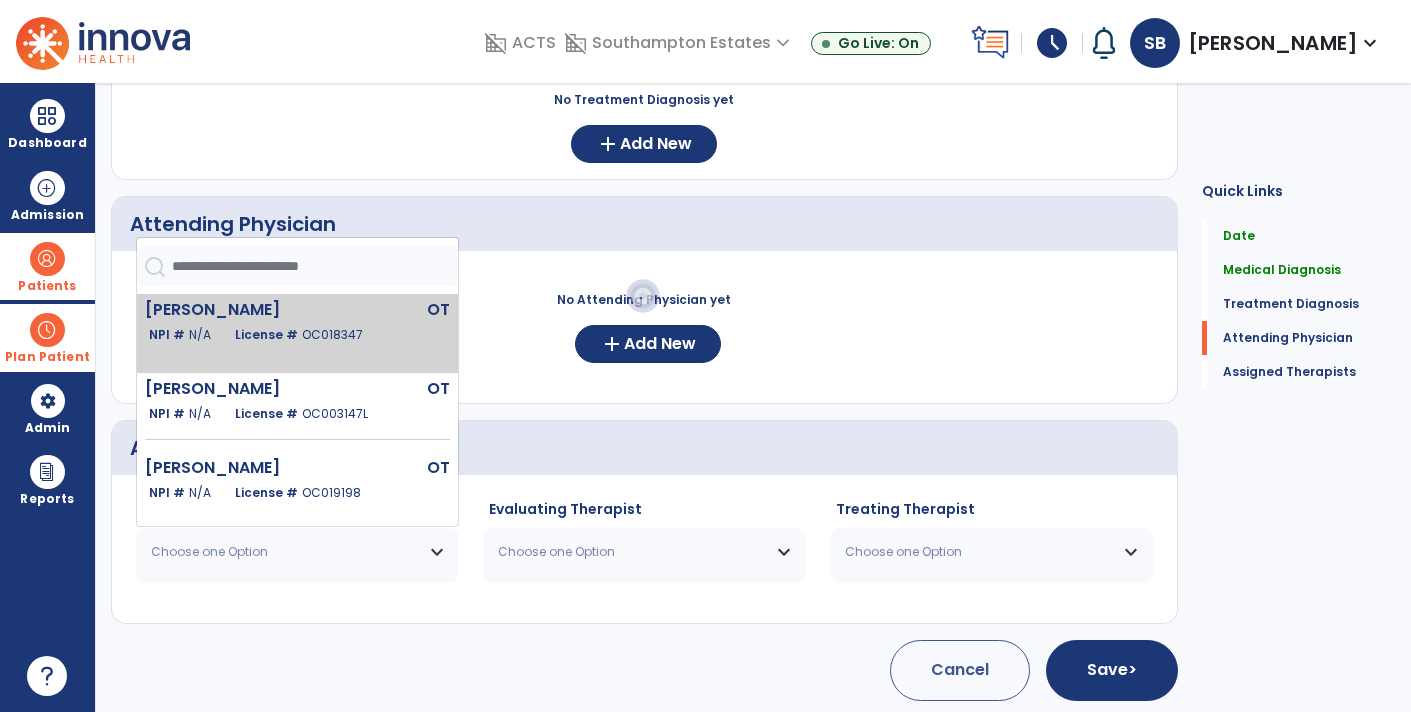 click on "NPI #  N/A   License #  OC018347" 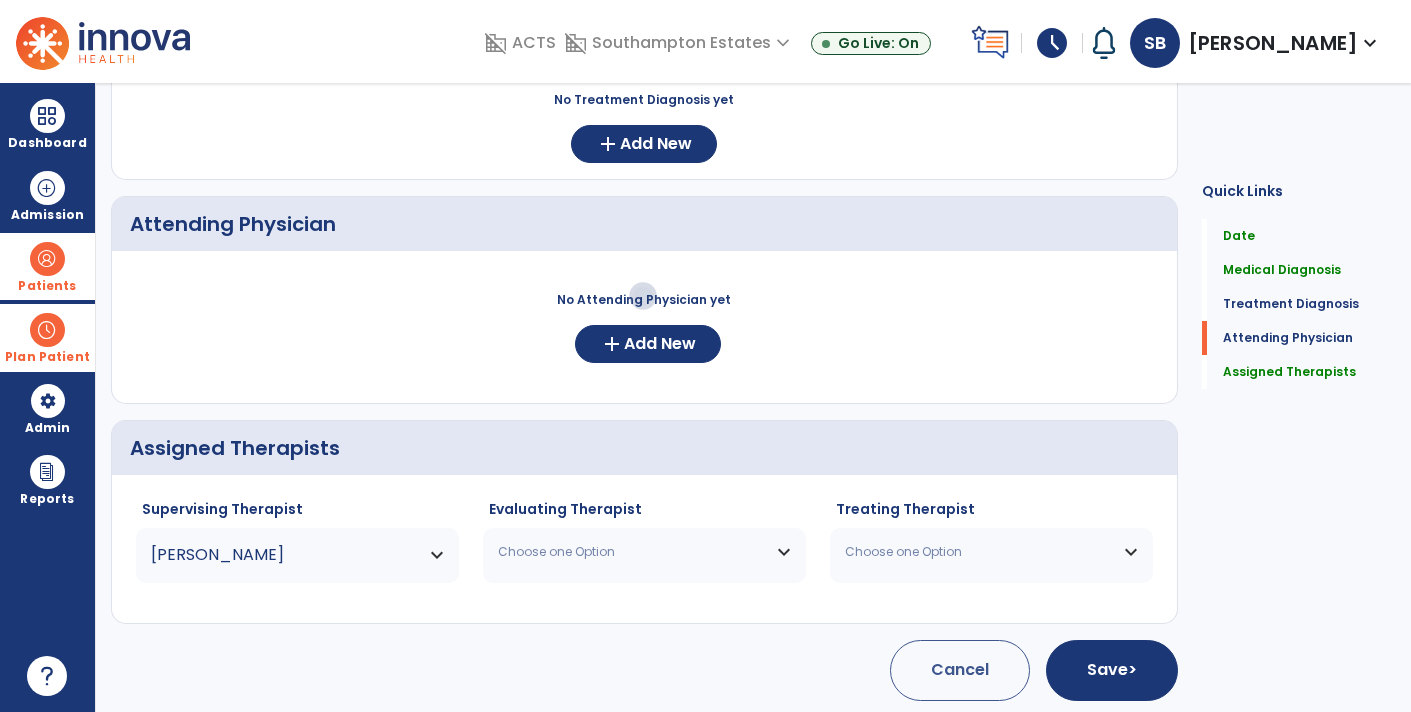 click on "Choose one Option" at bounding box center [644, 552] 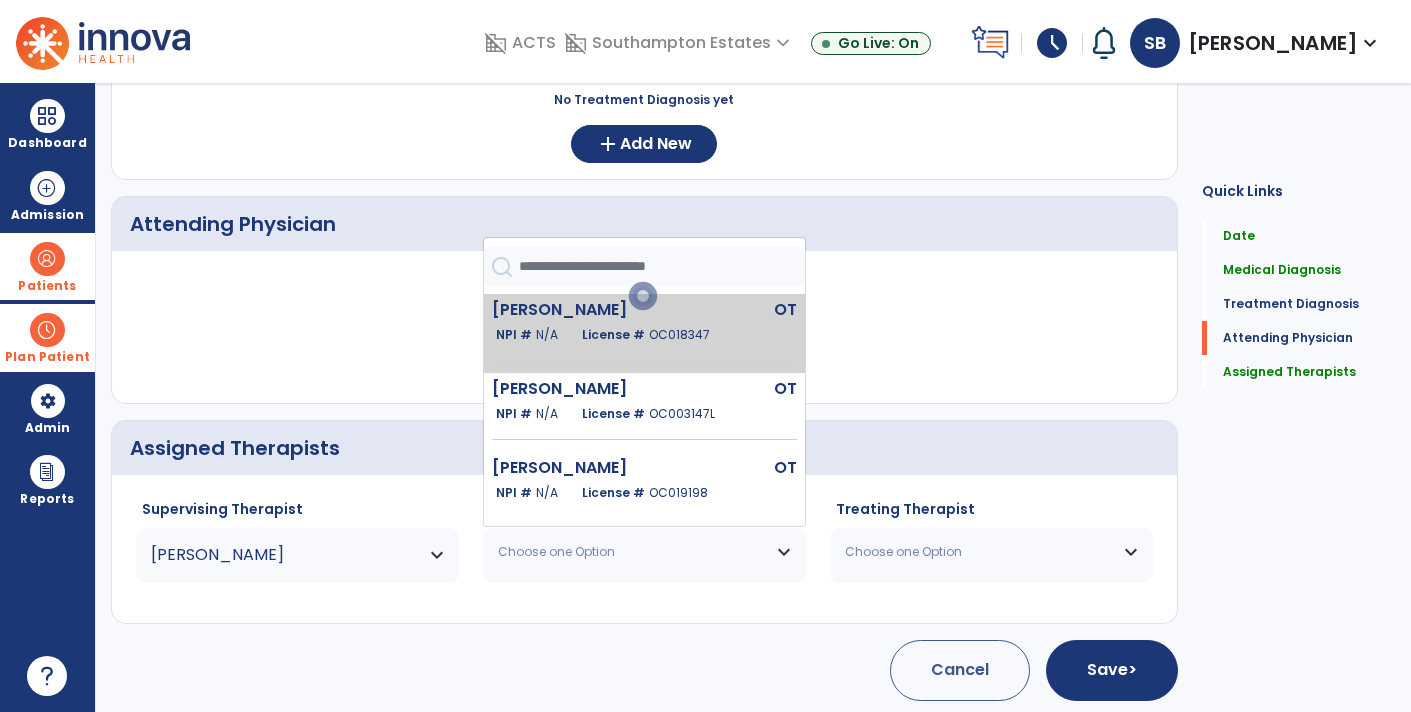 click on "[PERSON_NAME]  OT   NPI #  N/A   License #  OC018347" 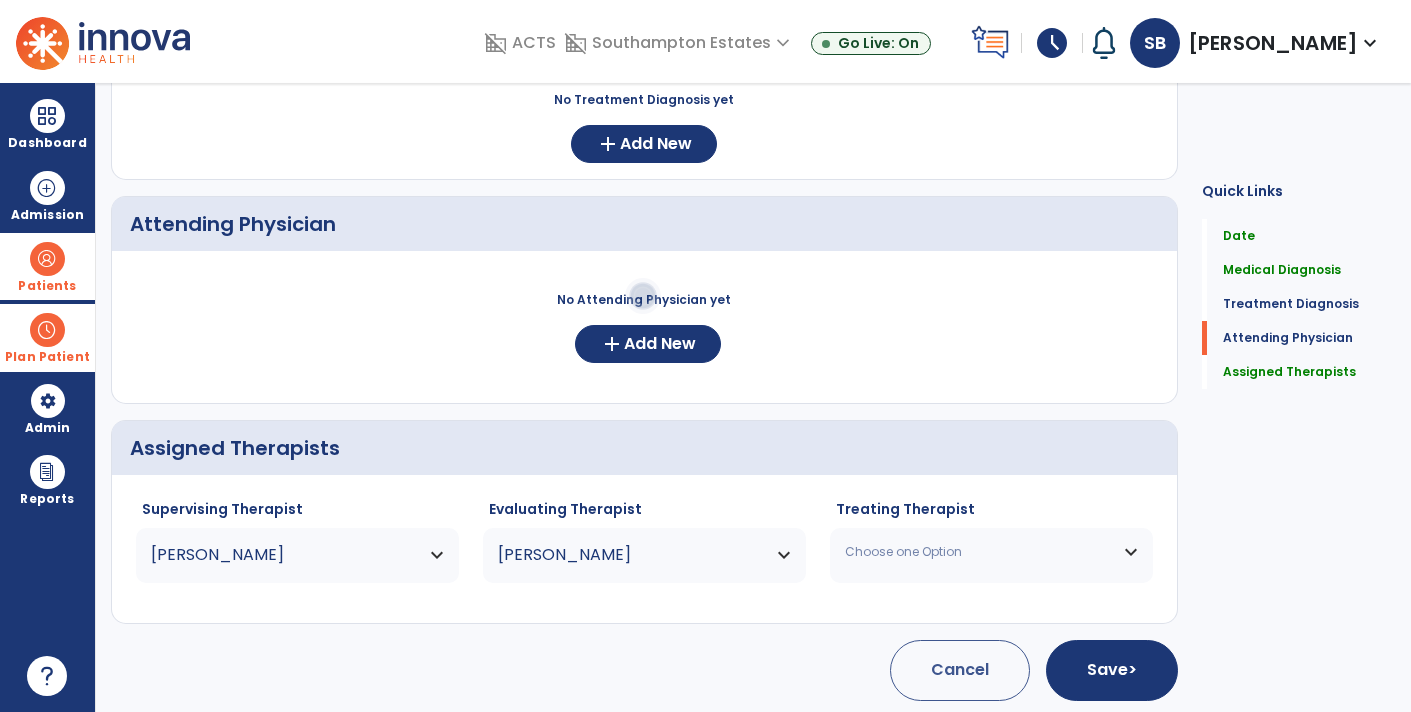 click on "Choose one Option" at bounding box center (991, 552) 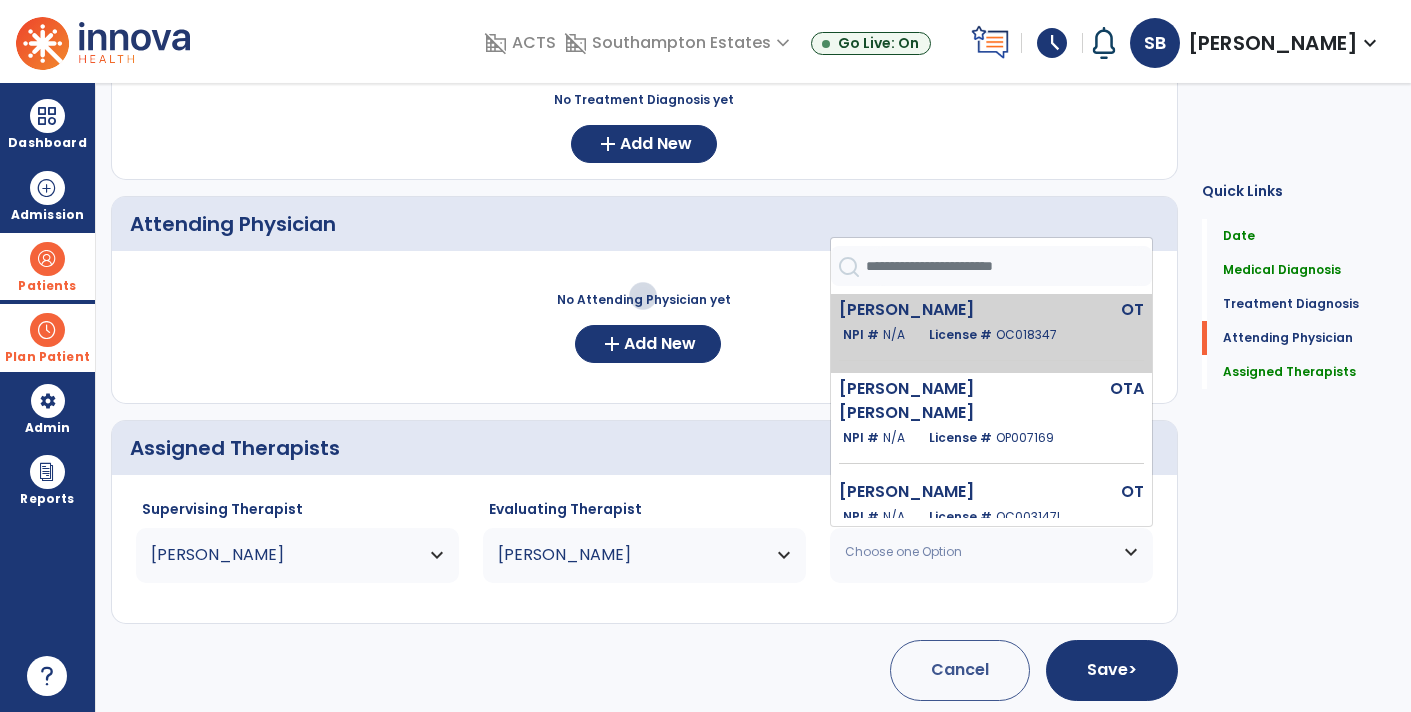click on "License #  OC018347" 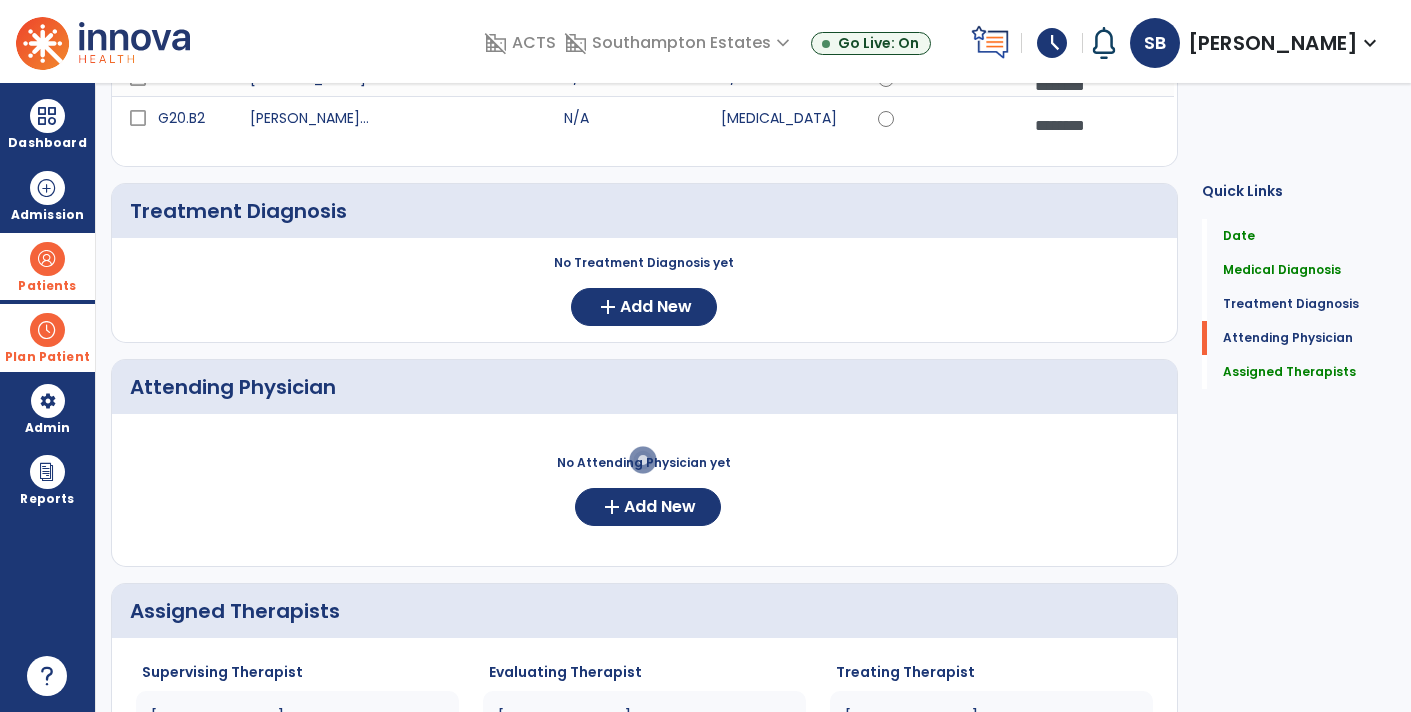scroll, scrollTop: 365, scrollLeft: 0, axis: vertical 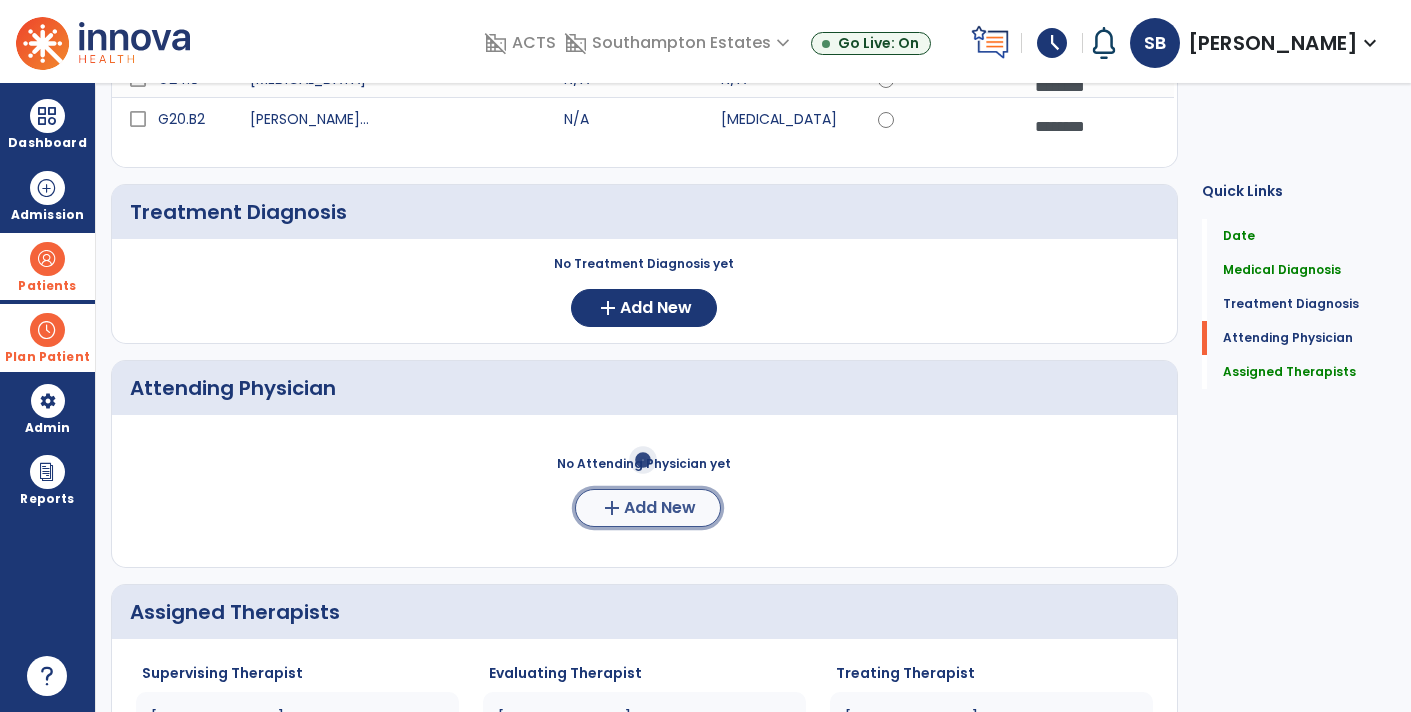 click on "Add New" 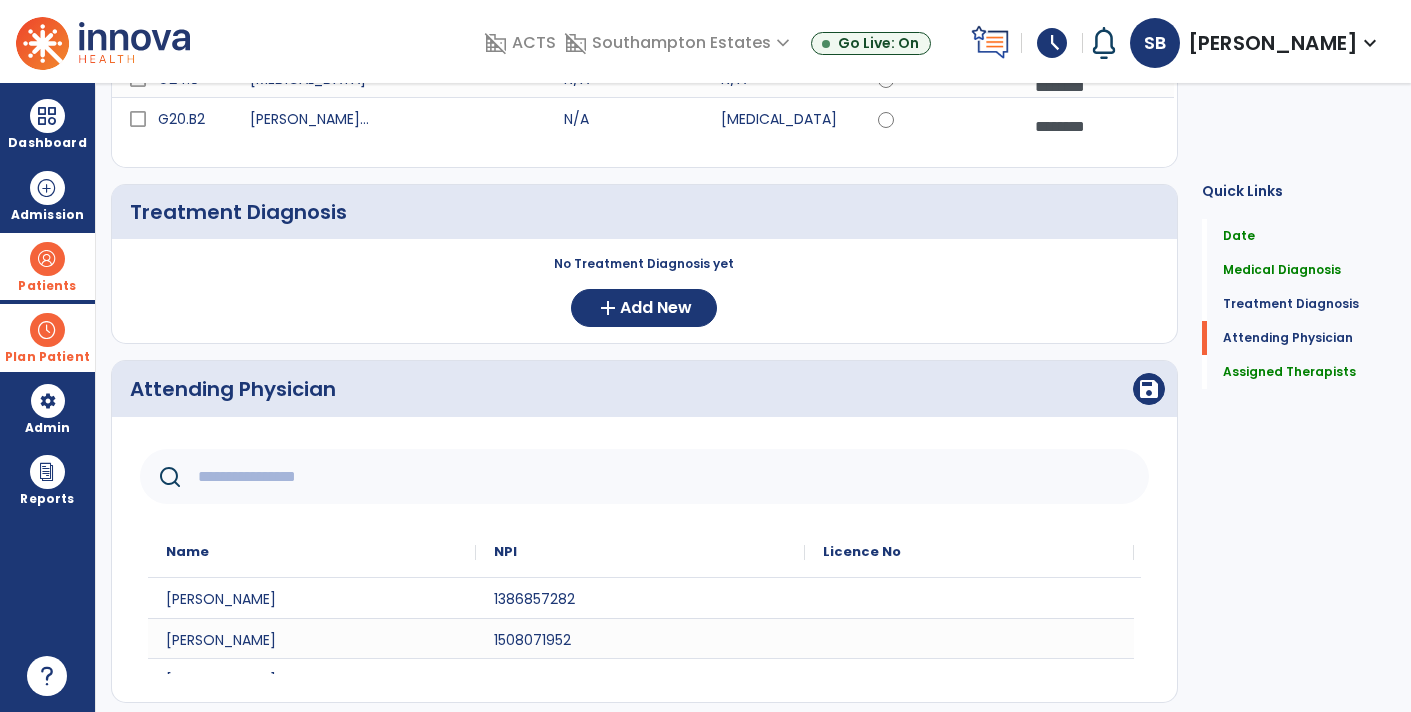 click 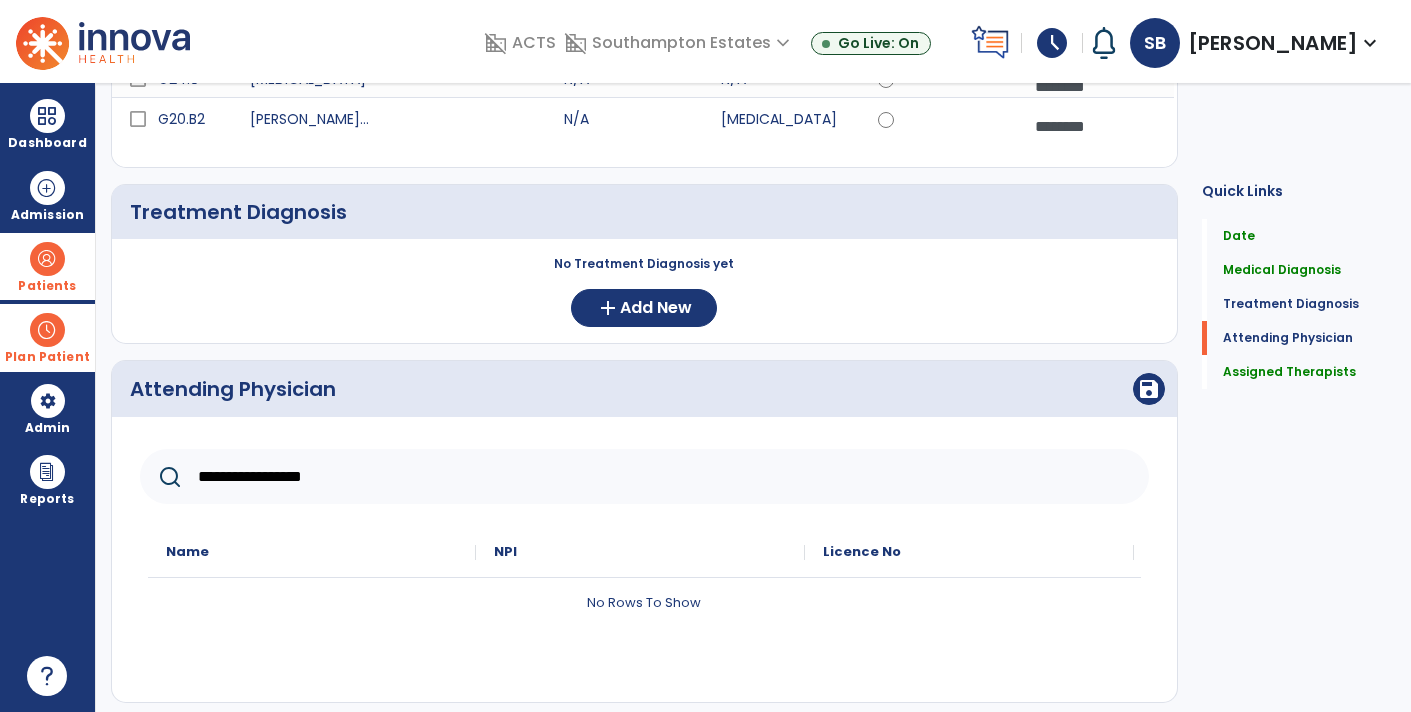 type on "**********" 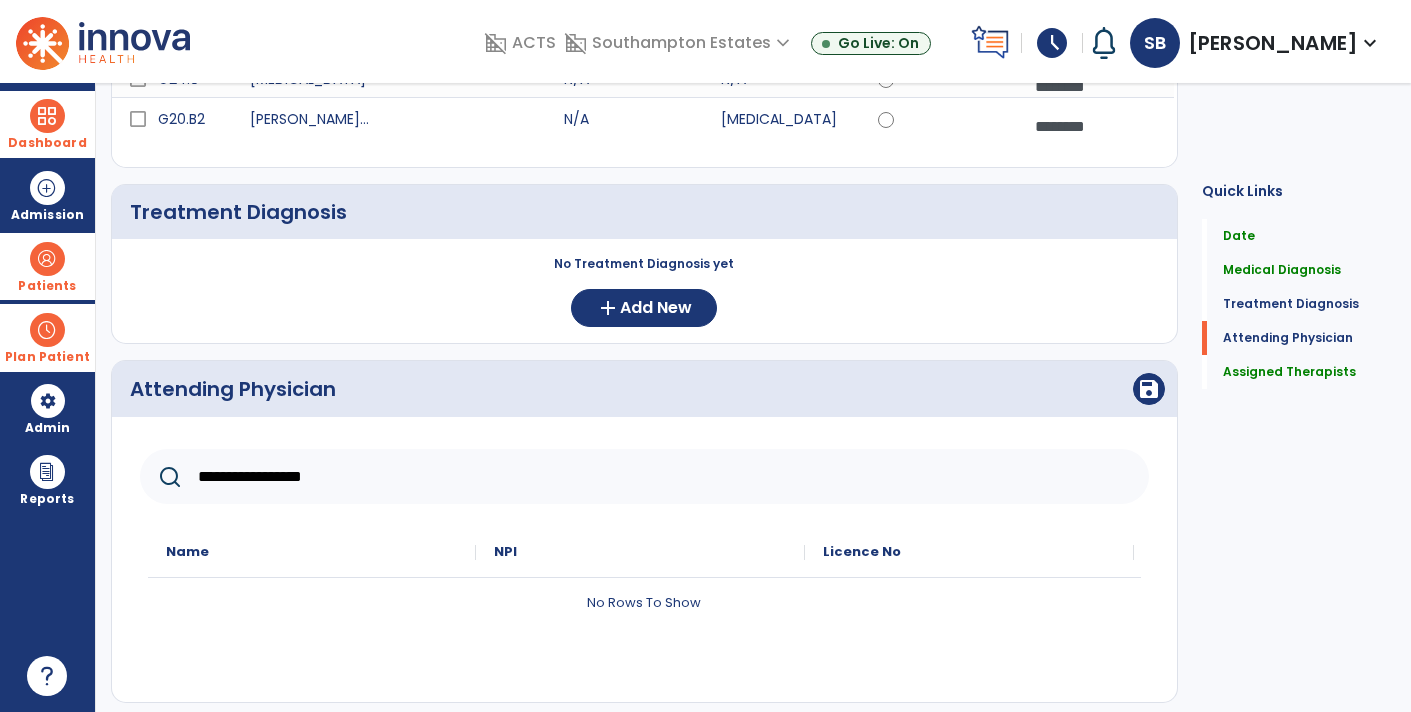click on "Dashboard" at bounding box center (47, 124) 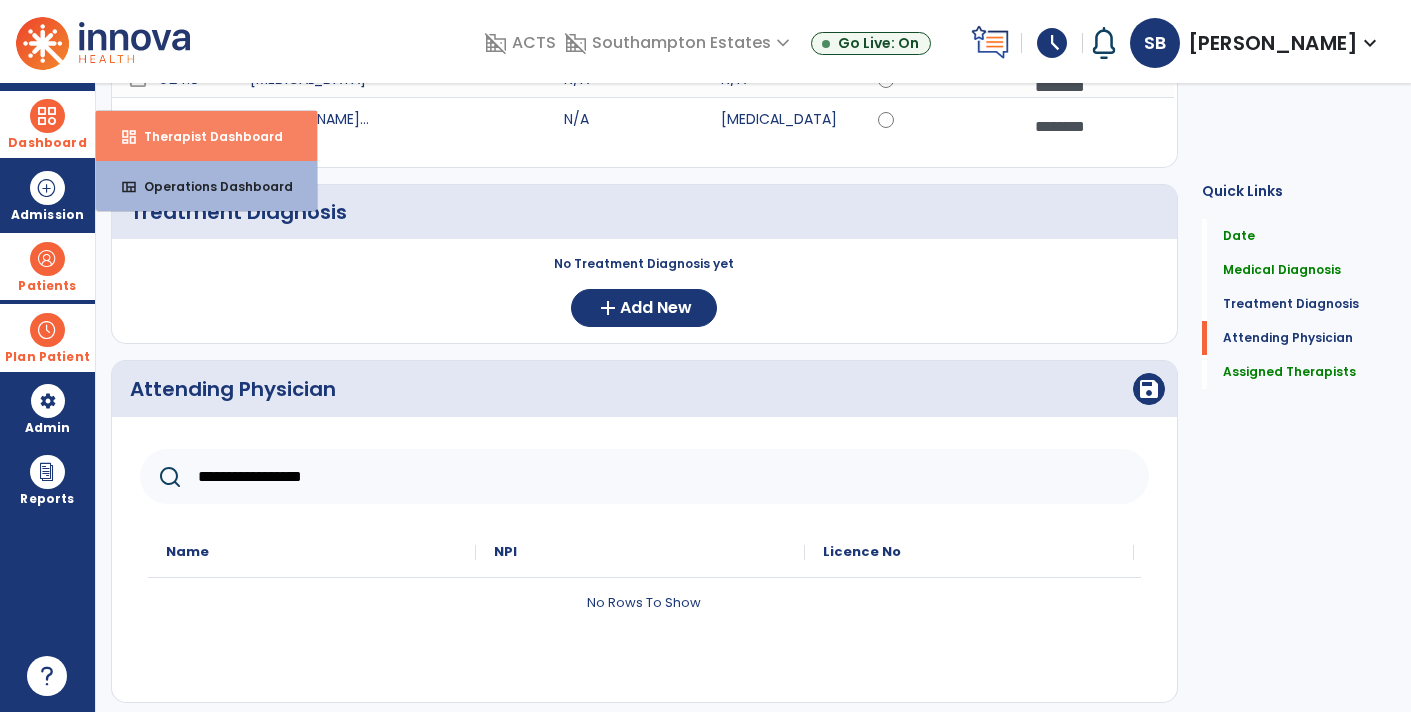 click on "dashboard  Therapist Dashboard" at bounding box center (206, 136) 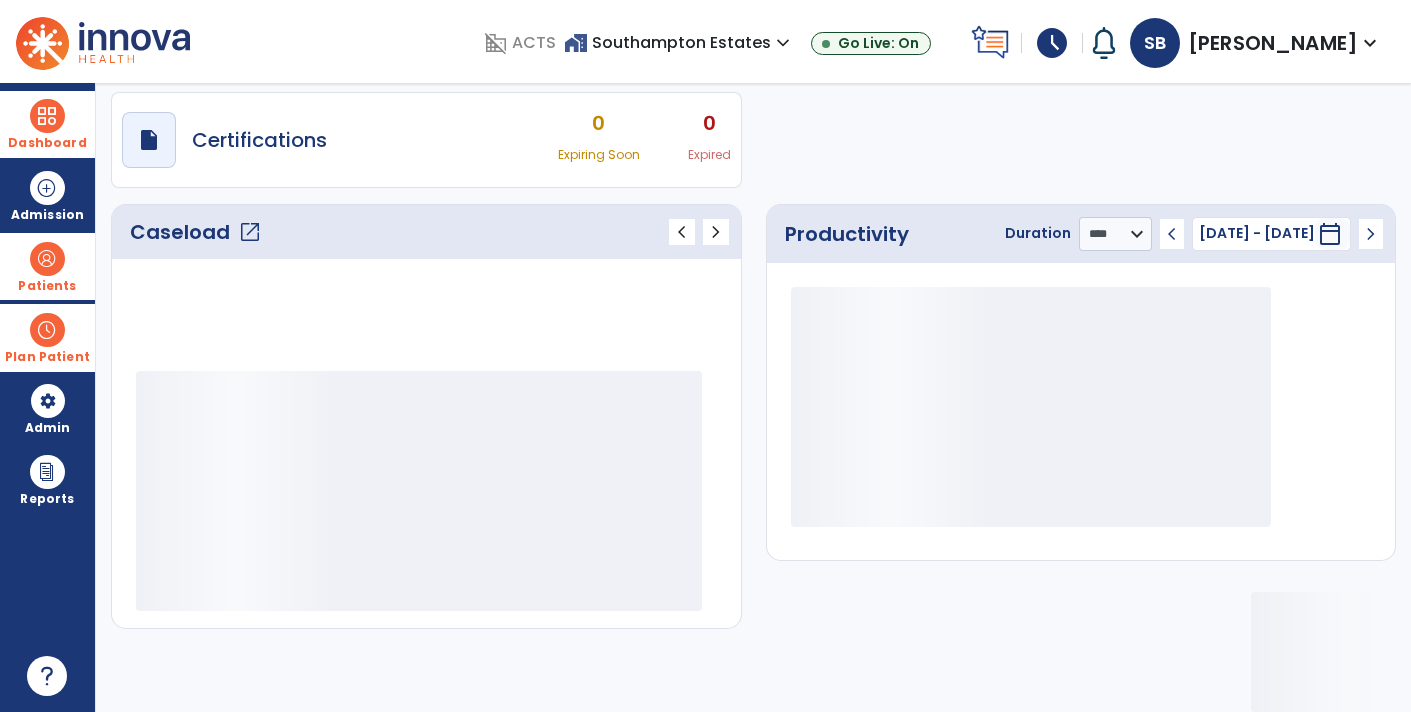 scroll, scrollTop: 162, scrollLeft: 0, axis: vertical 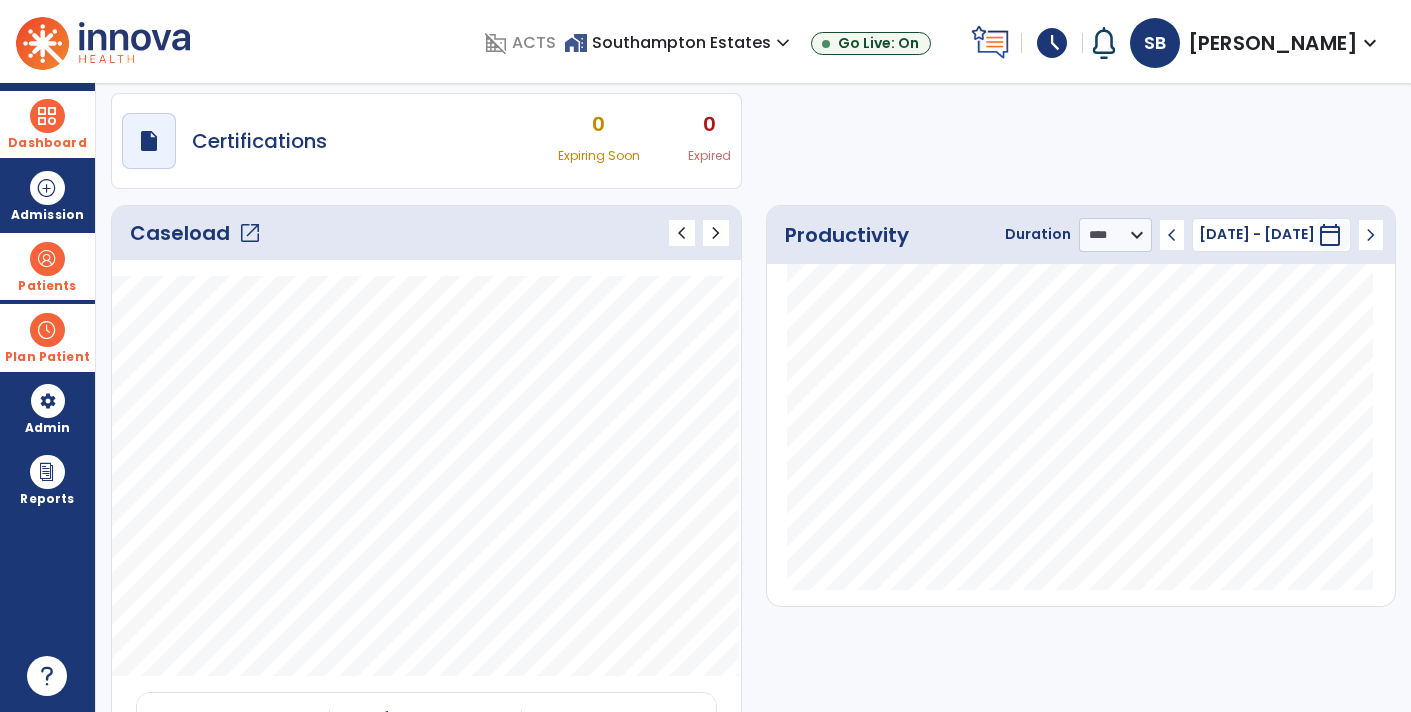 click at bounding box center [47, 259] 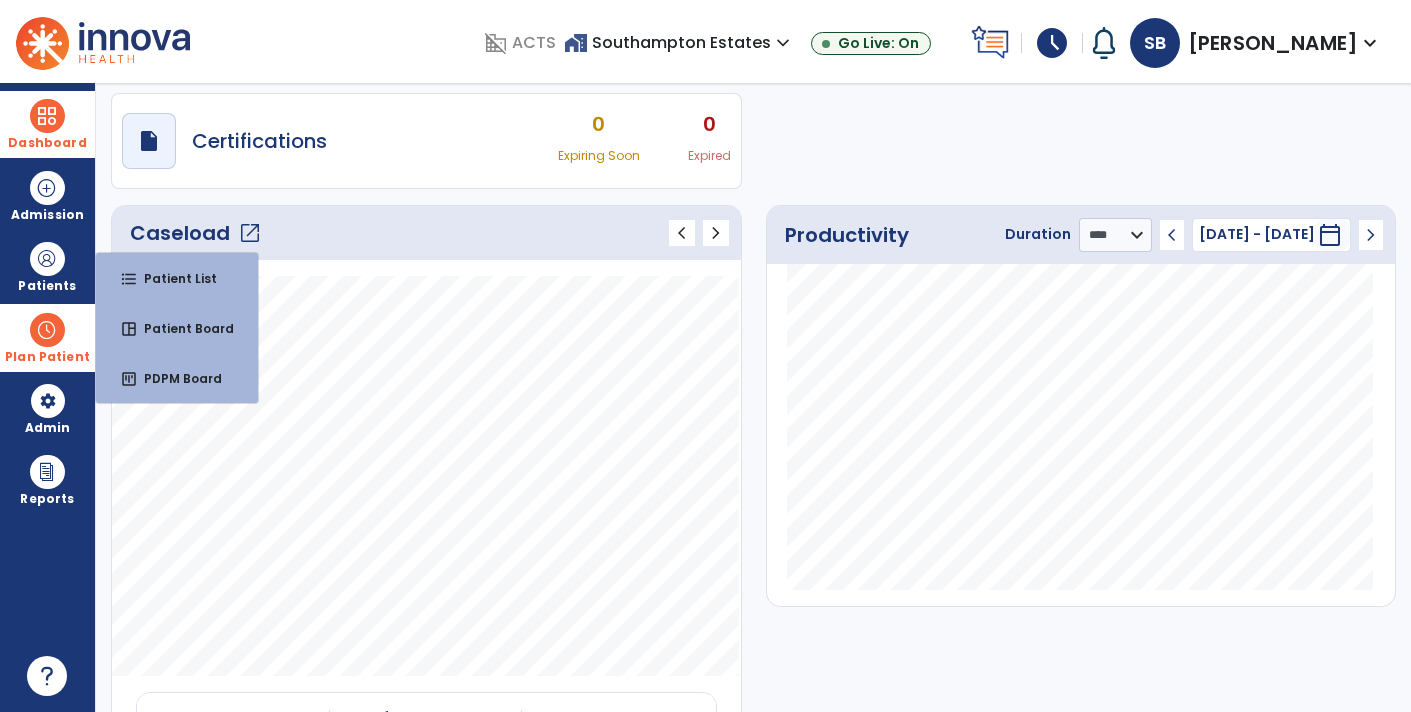 click on "open_in_new" 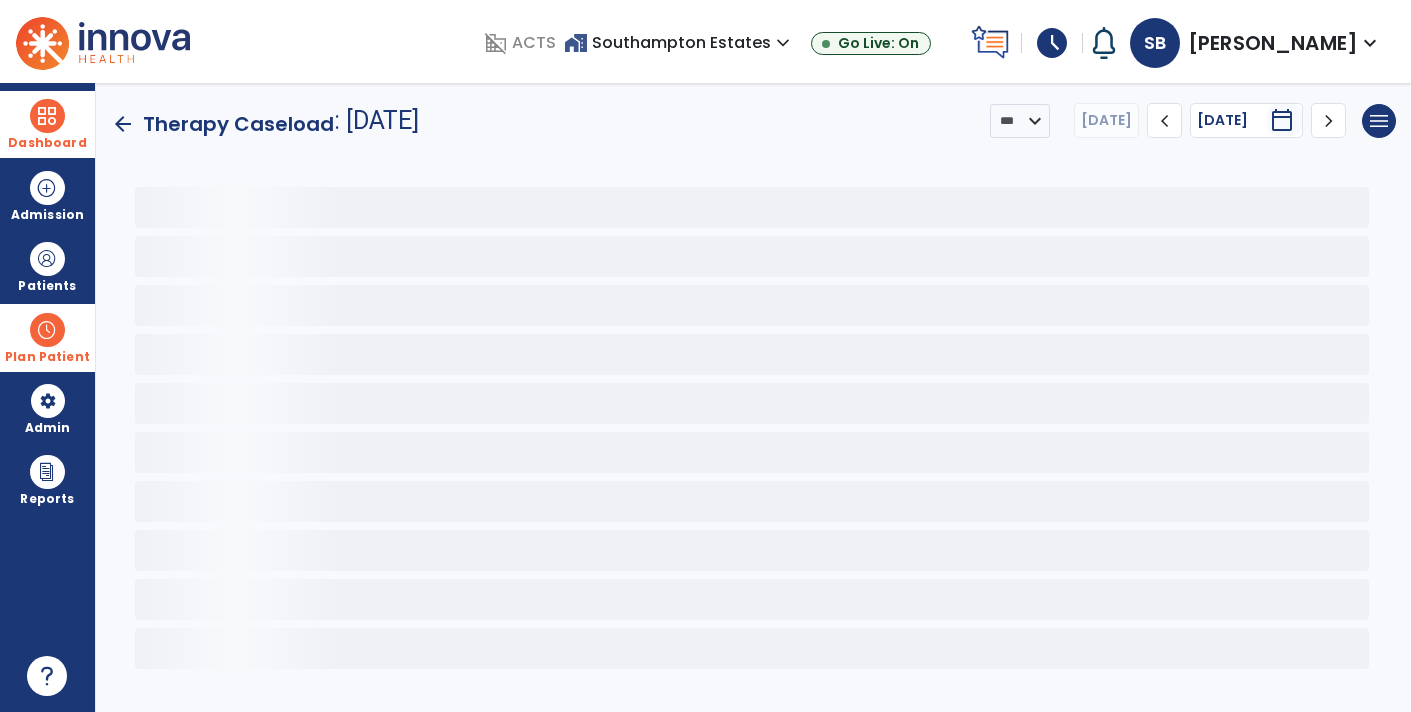scroll, scrollTop: 0, scrollLeft: 0, axis: both 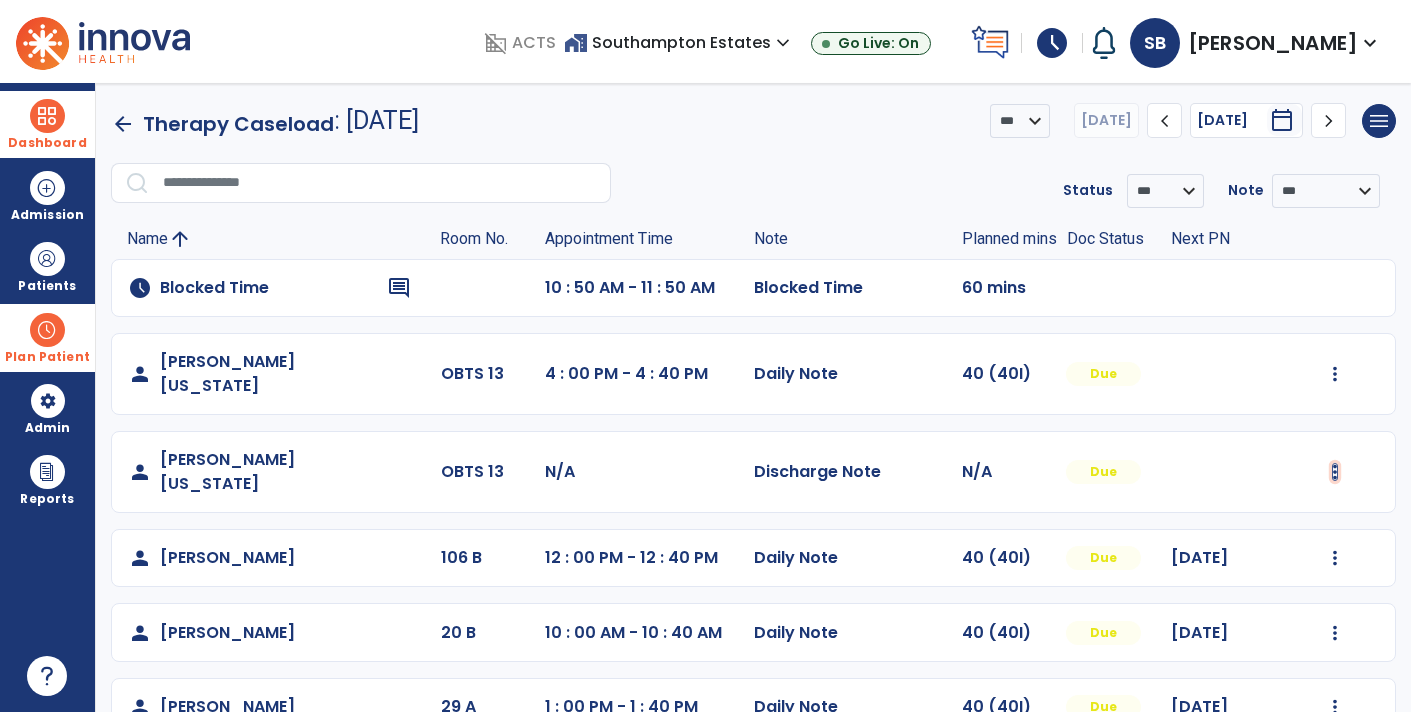 click at bounding box center (1335, 374) 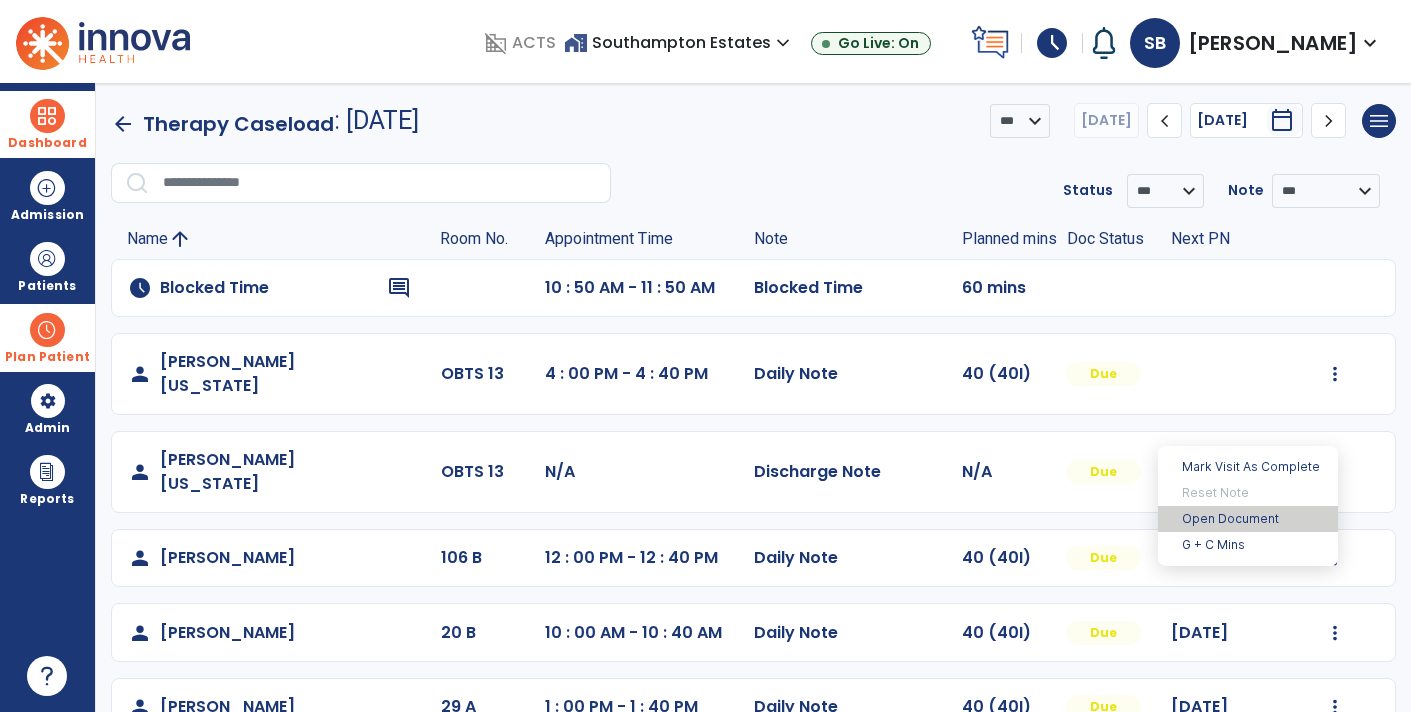 click on "Open Document" at bounding box center [1248, 519] 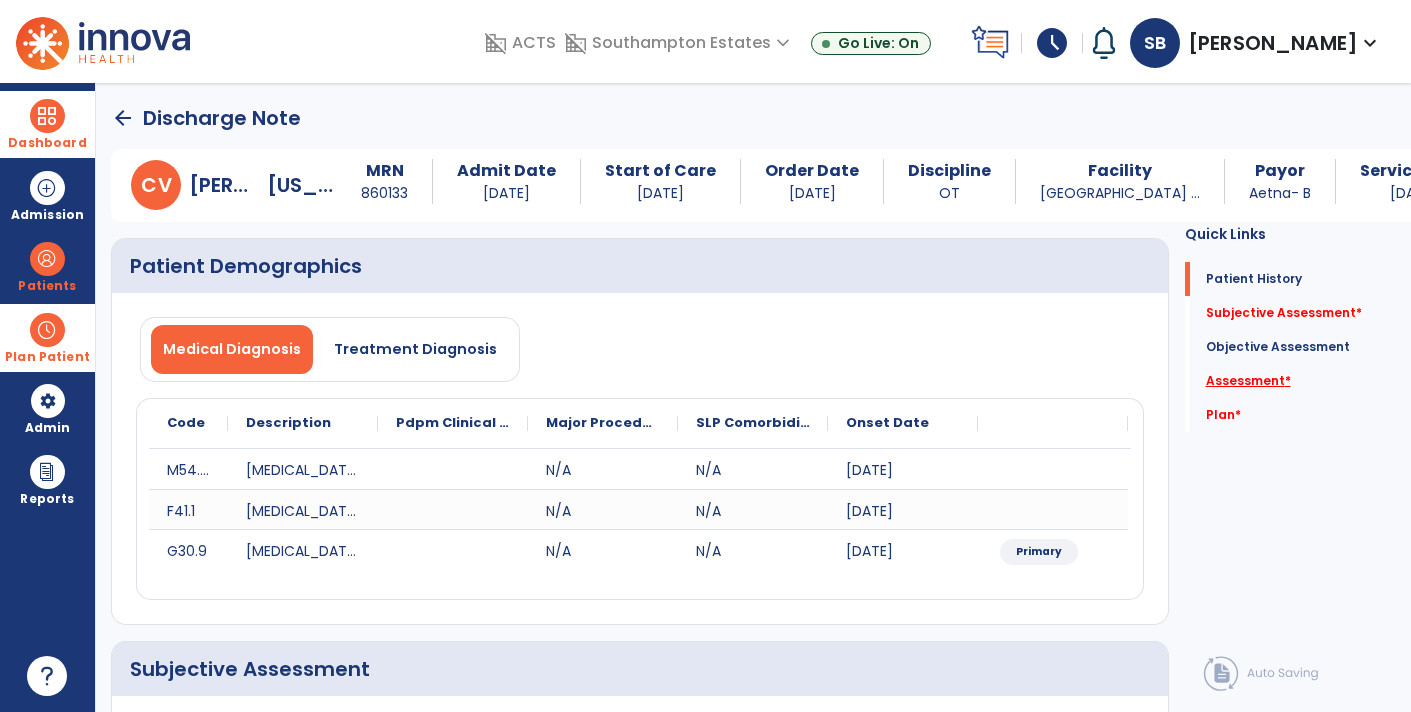 click on "Assessment   *" 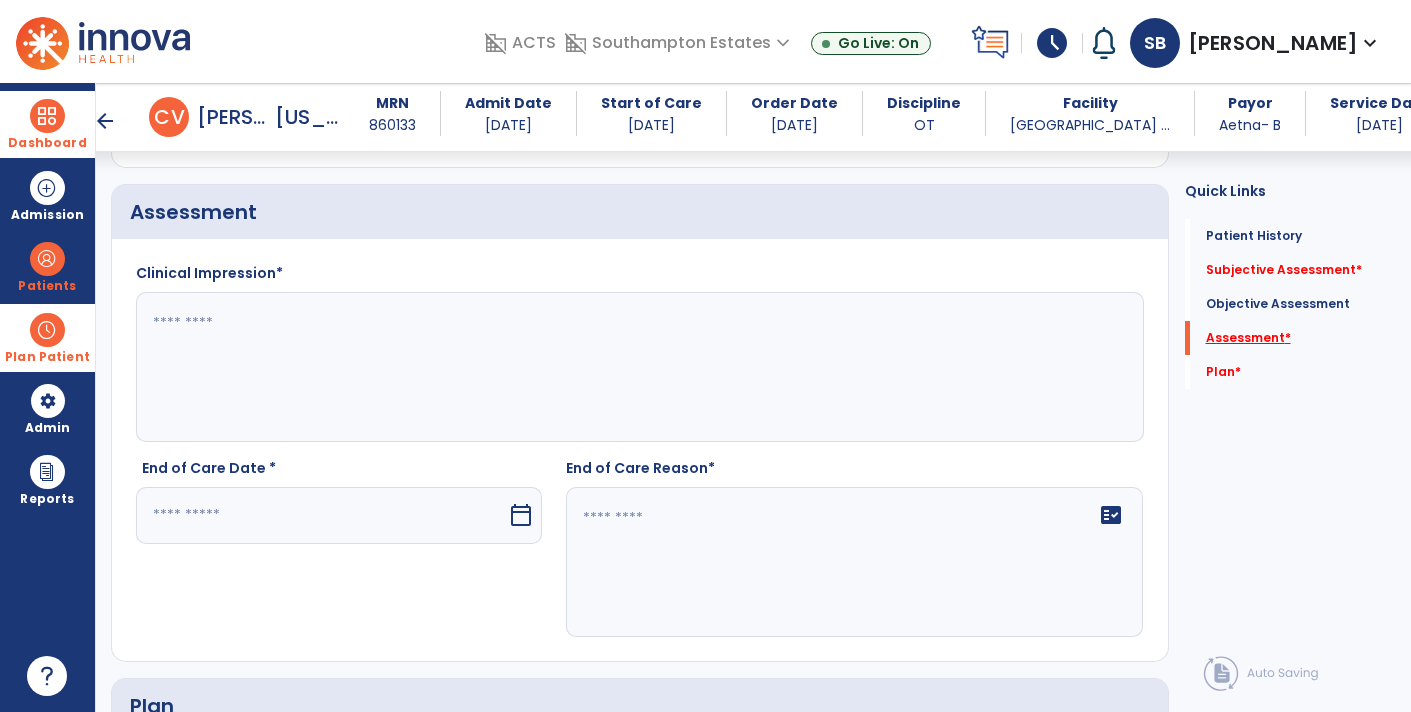 scroll, scrollTop: 3354, scrollLeft: 0, axis: vertical 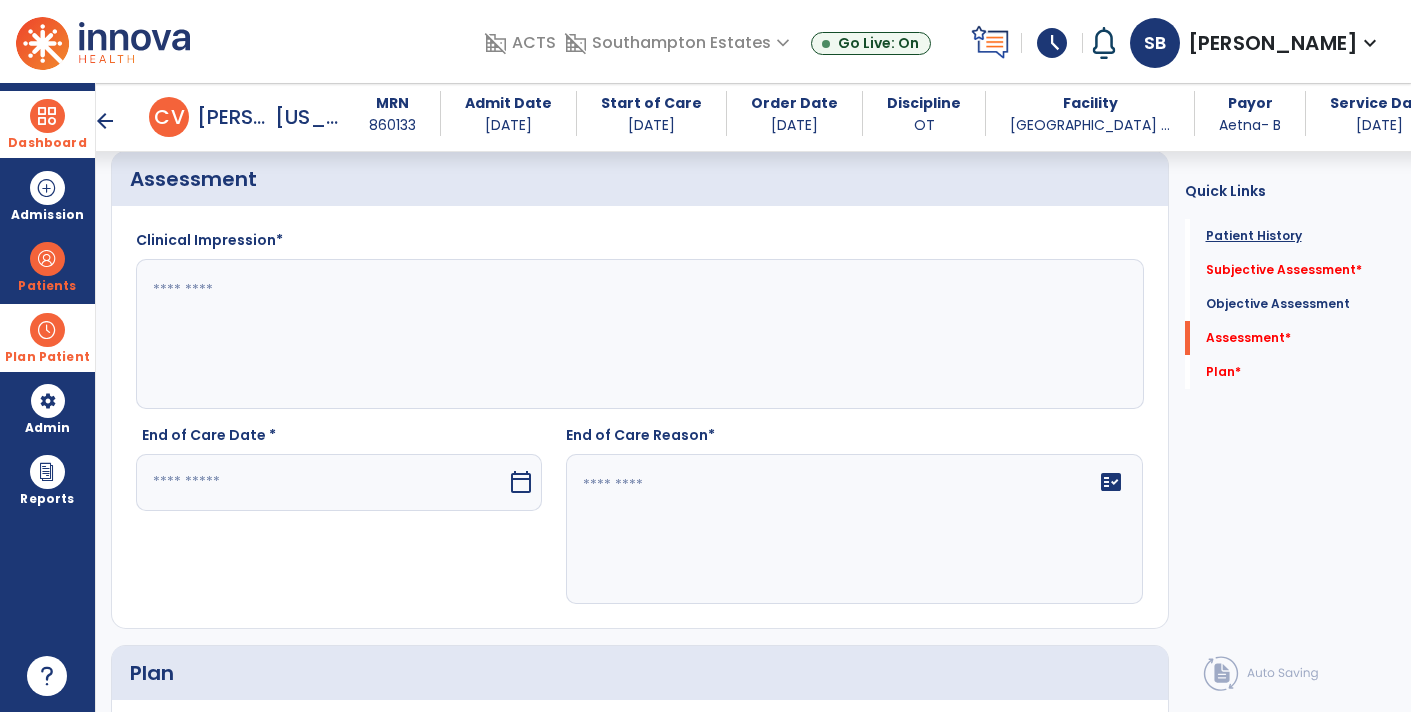 click on "Patient History" 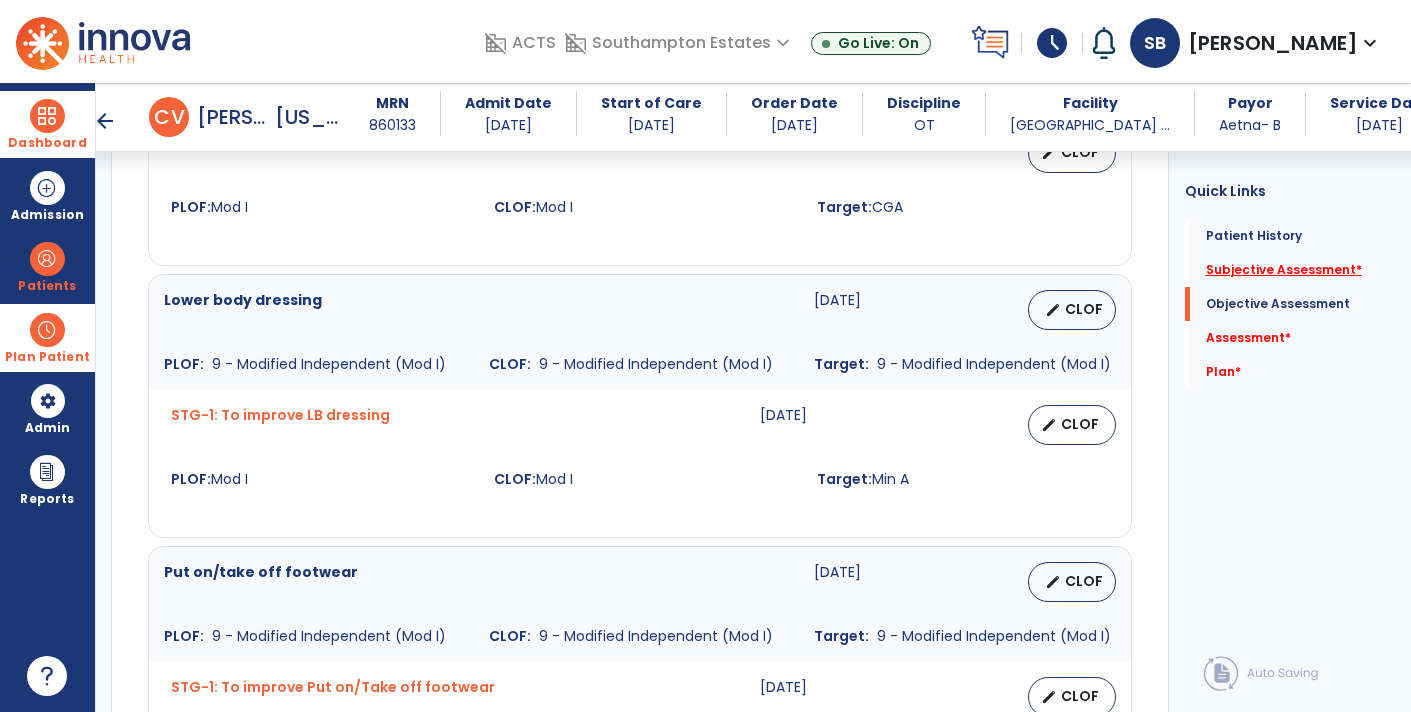 click on "Subjective Assessment   *" 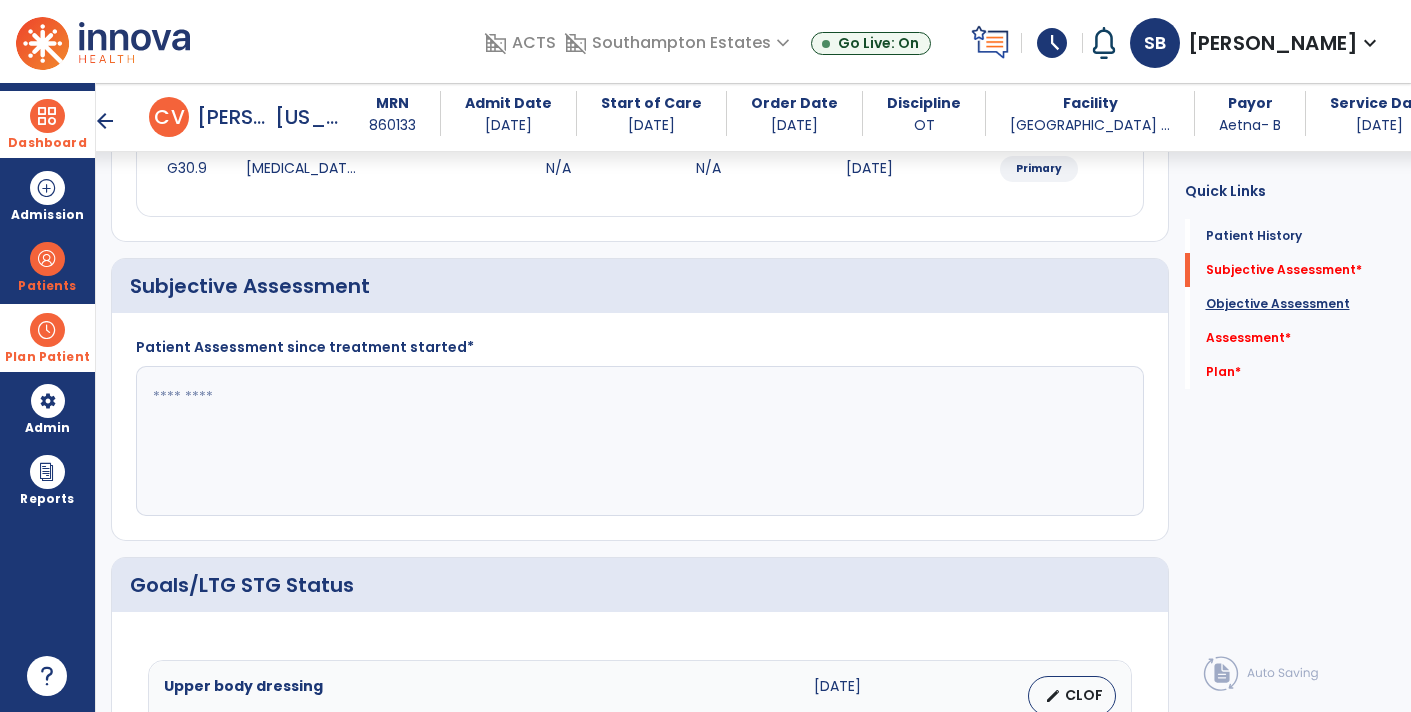 click on "Objective Assessment" 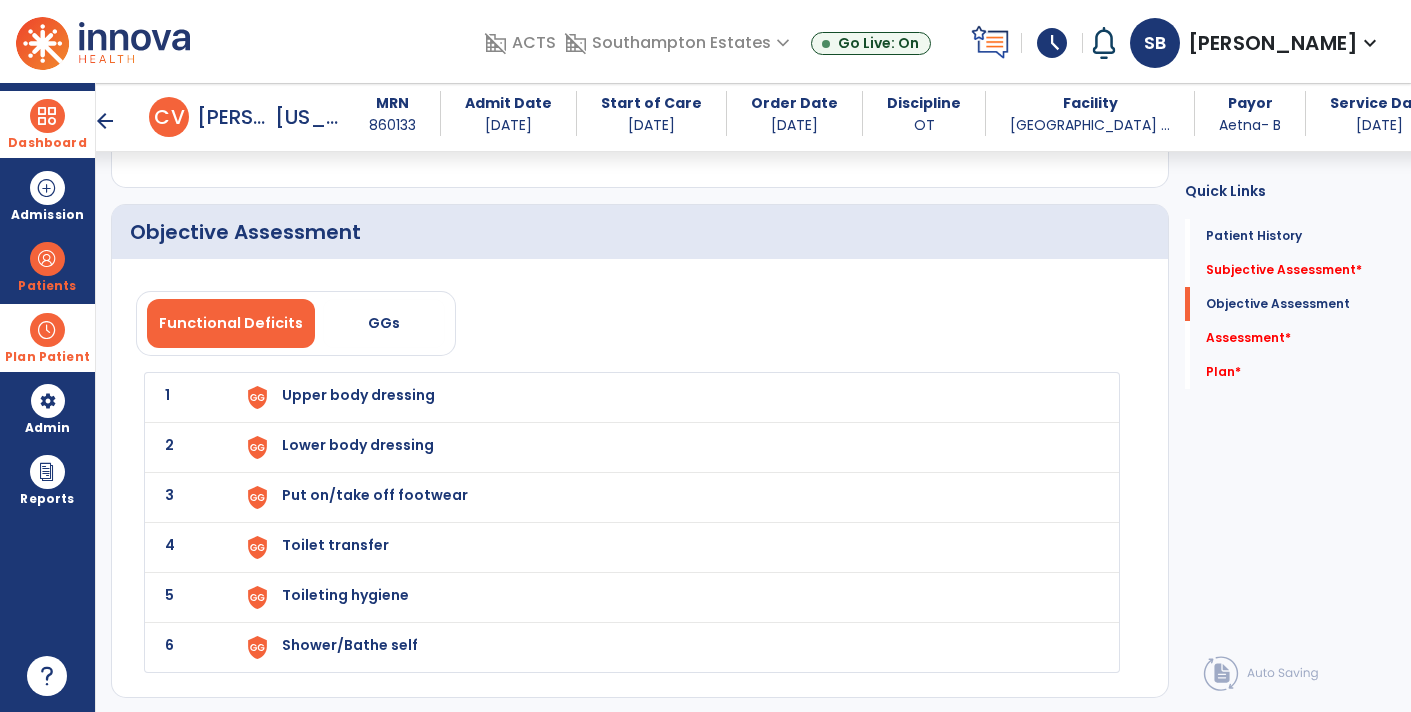 click on "Upper body dressing" at bounding box center (668, 397) 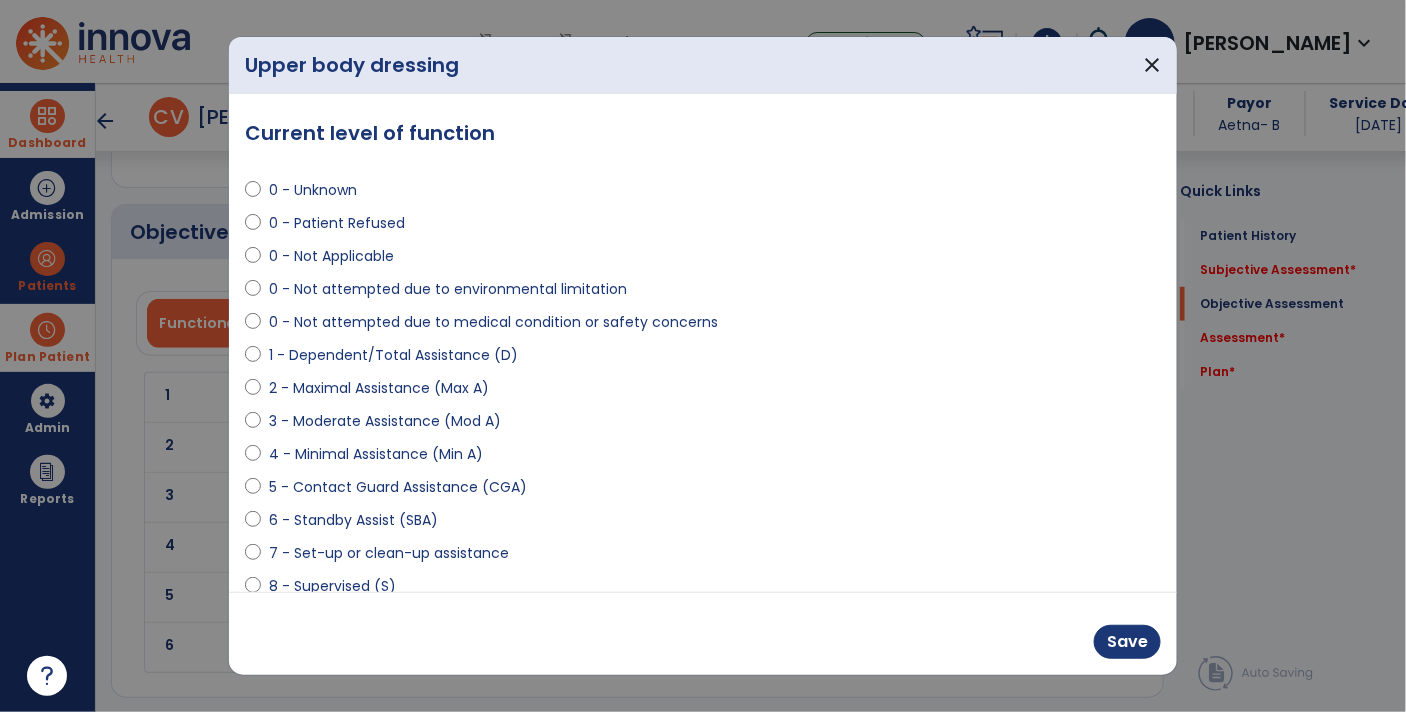 scroll, scrollTop: 2791, scrollLeft: 0, axis: vertical 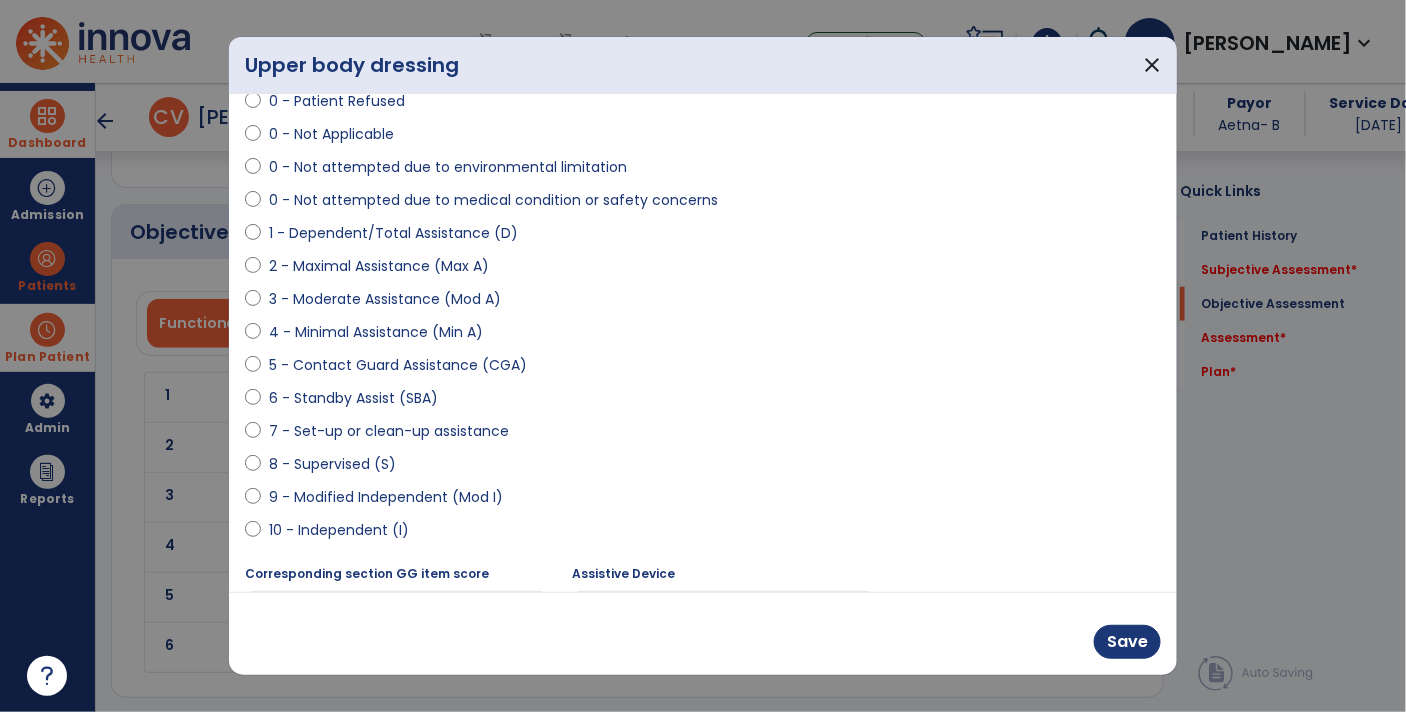 select on "**********" 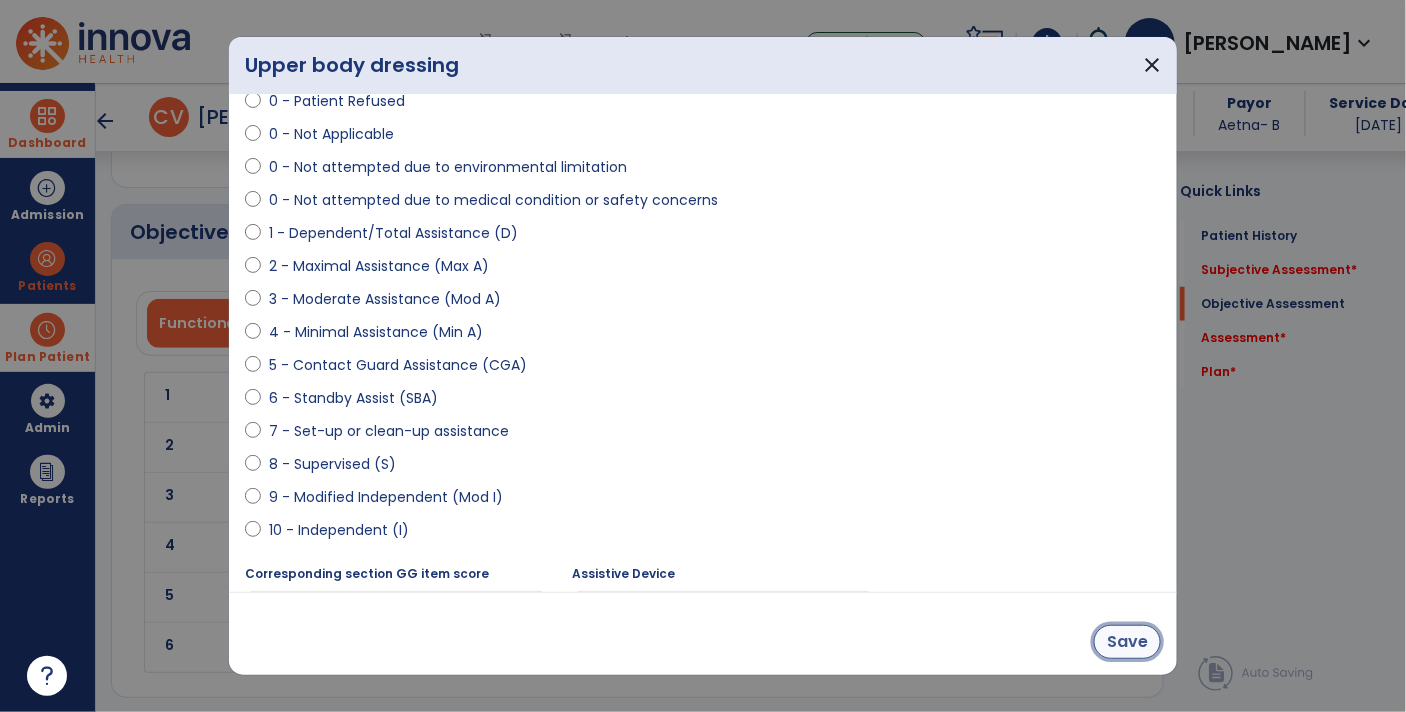 click on "Save" at bounding box center (1127, 642) 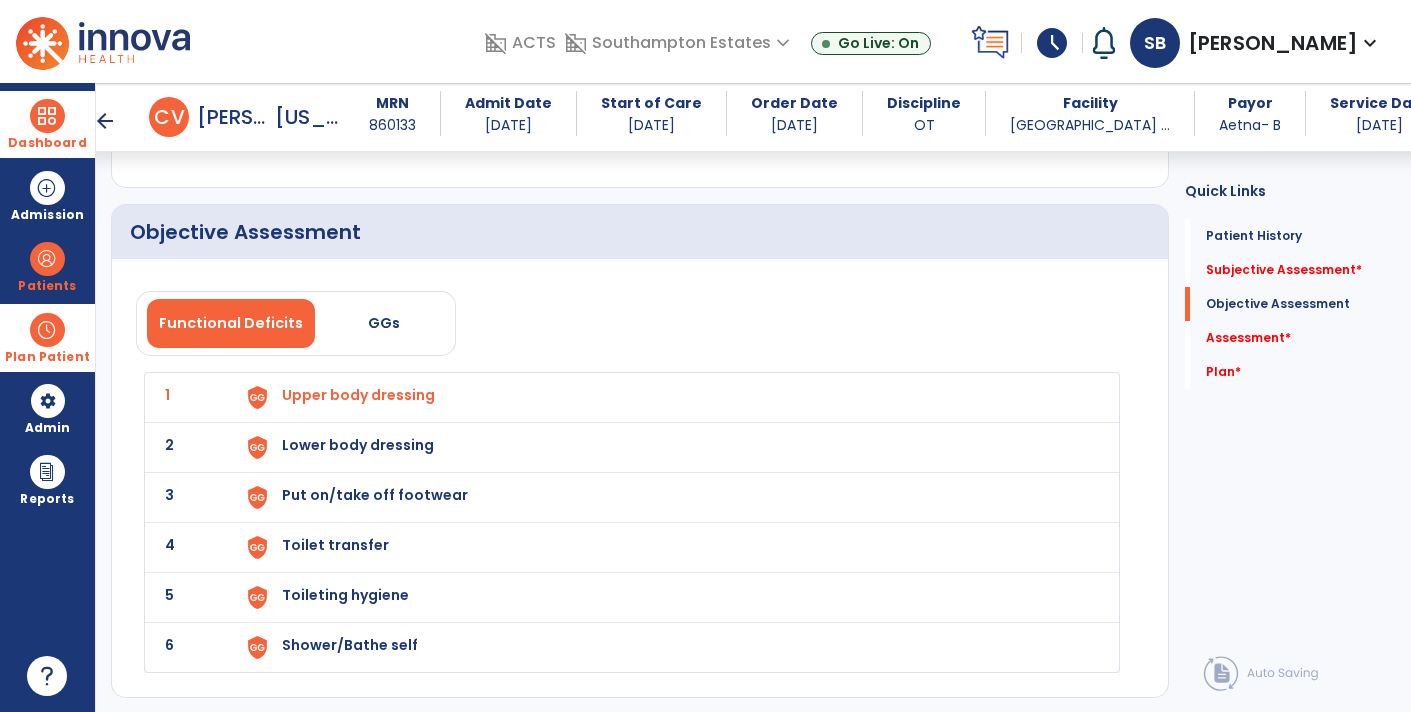 click on "Lower body dressing" at bounding box center [358, 395] 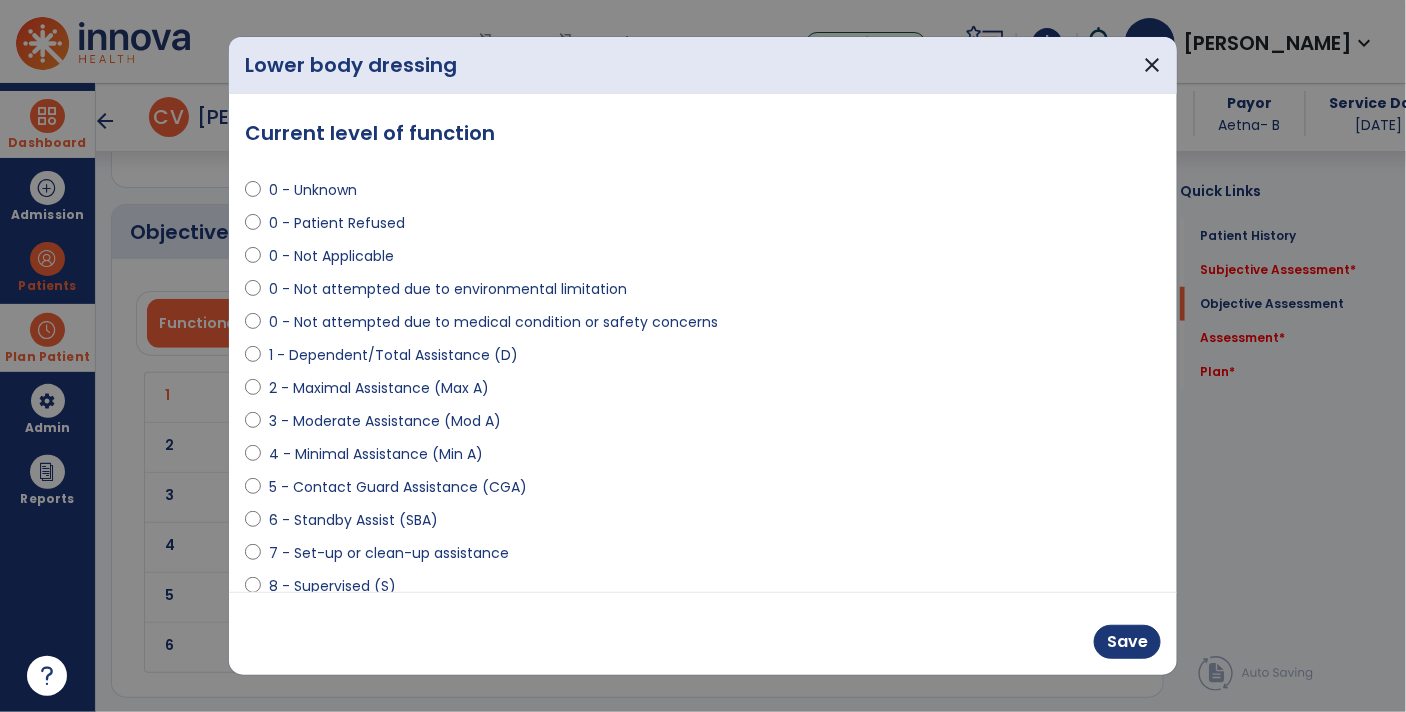 scroll, scrollTop: 2791, scrollLeft: 0, axis: vertical 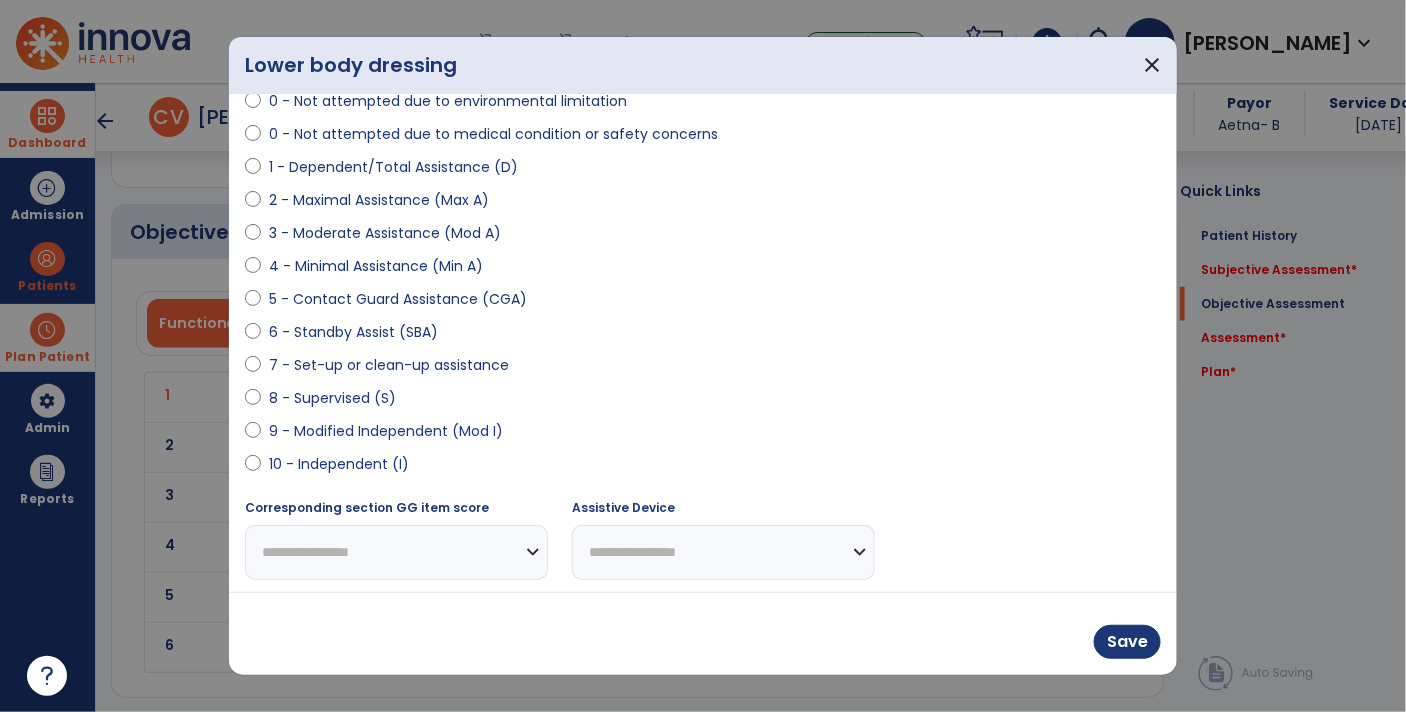 select on "**********" 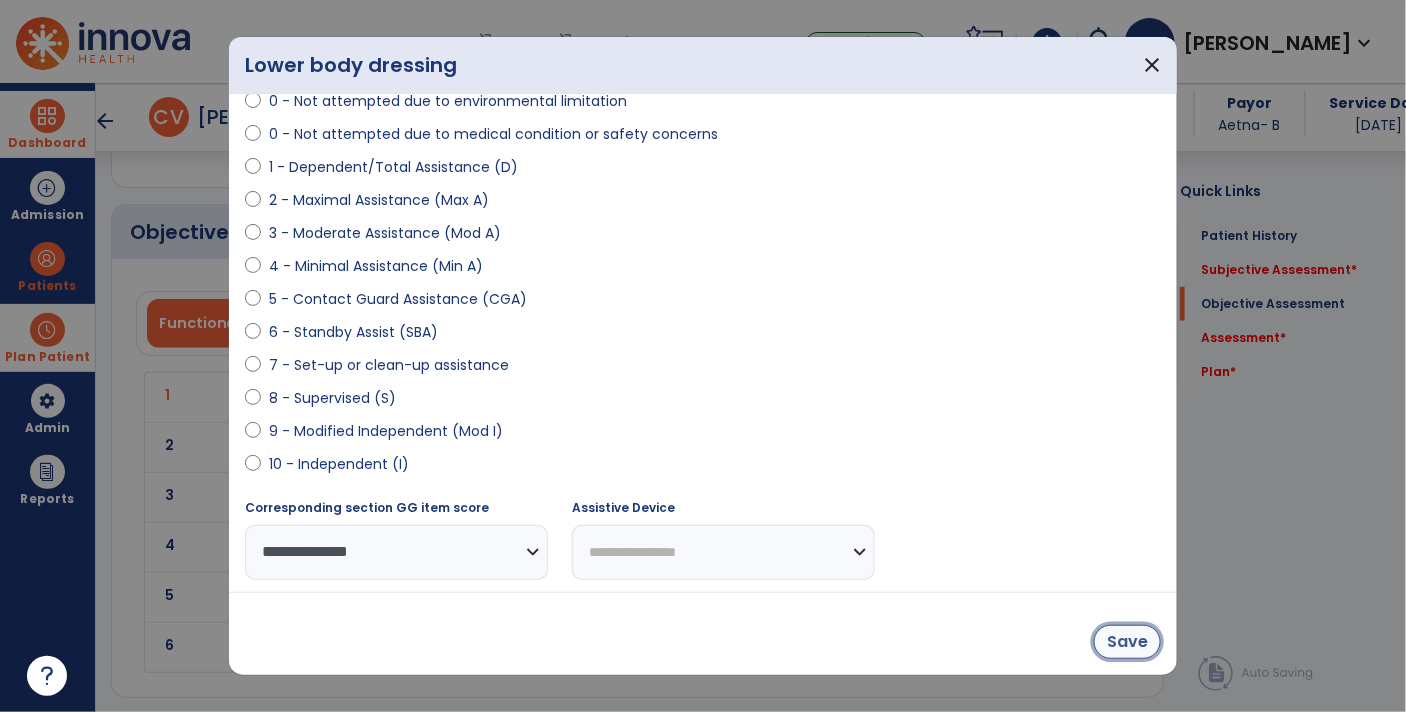 click on "Save" at bounding box center (1127, 642) 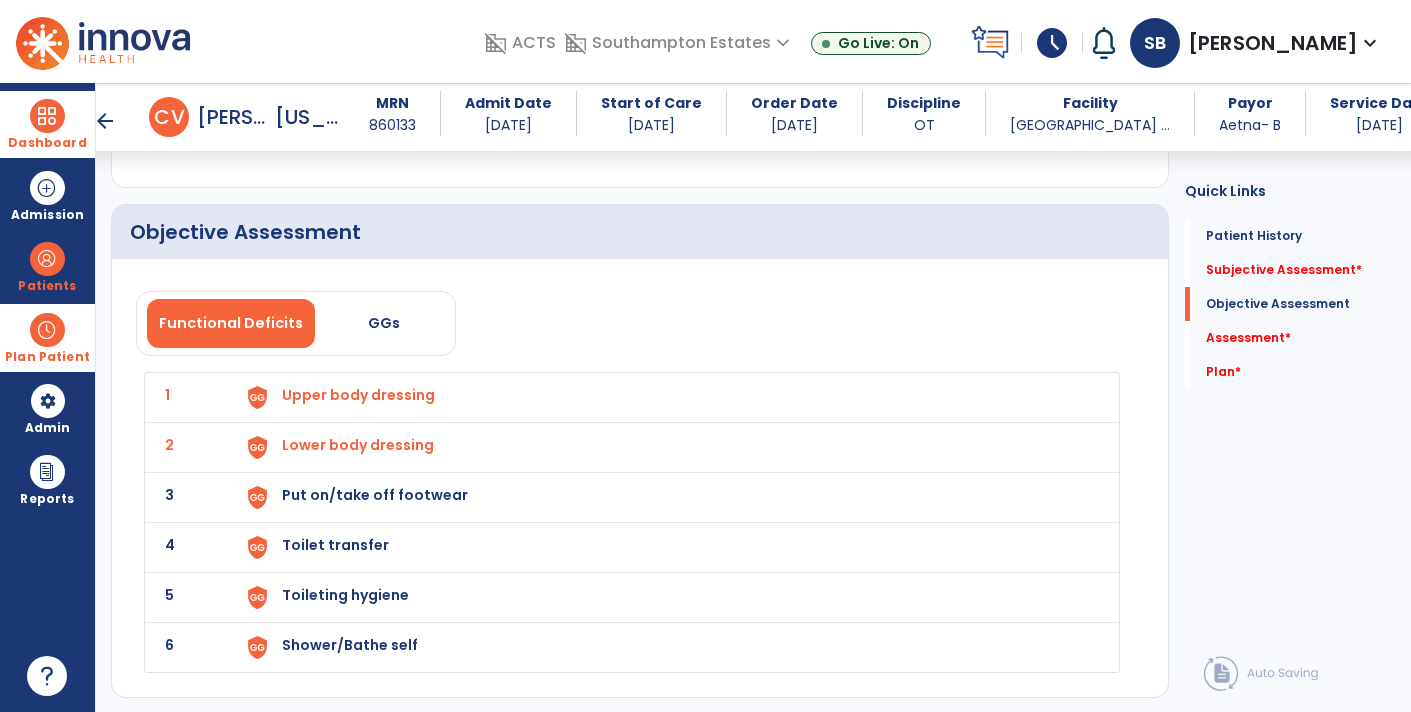 click on "Put on/take off footwear" at bounding box center (668, 397) 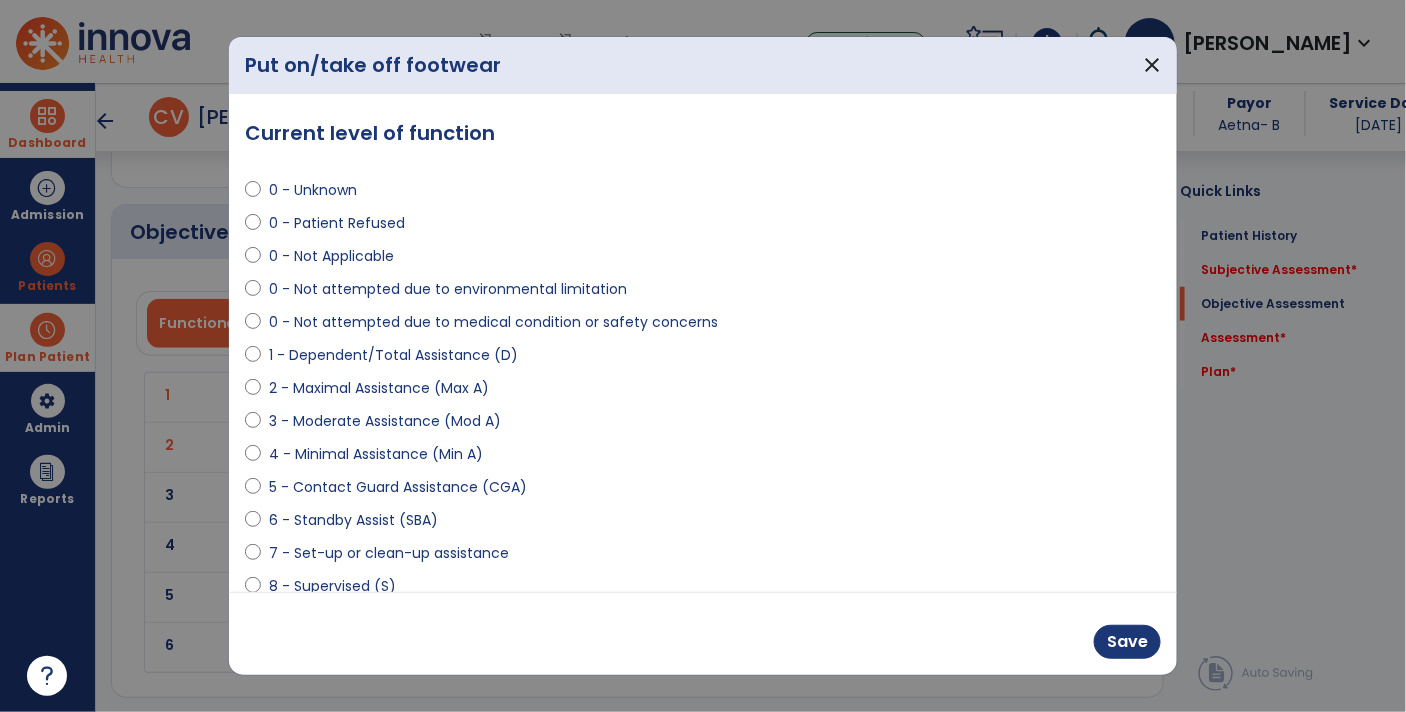 scroll, scrollTop: 2791, scrollLeft: 0, axis: vertical 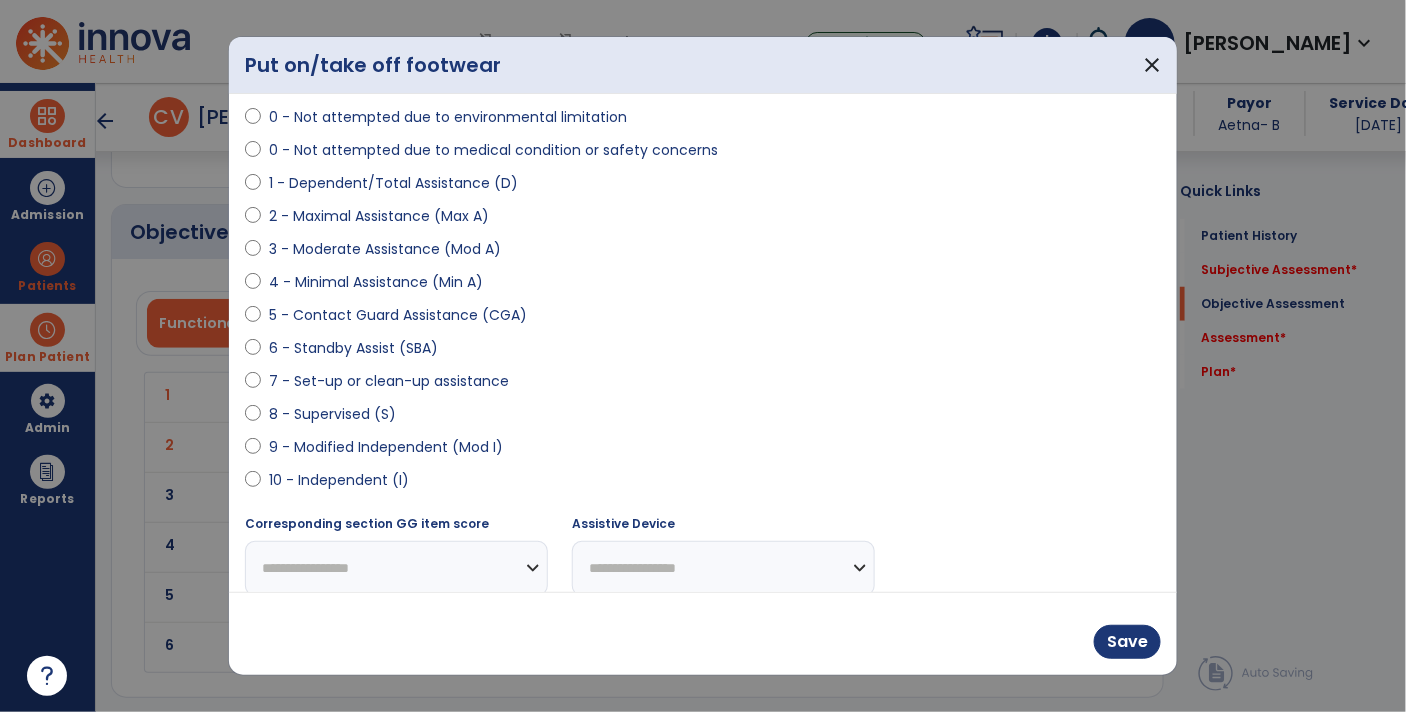 select on "**********" 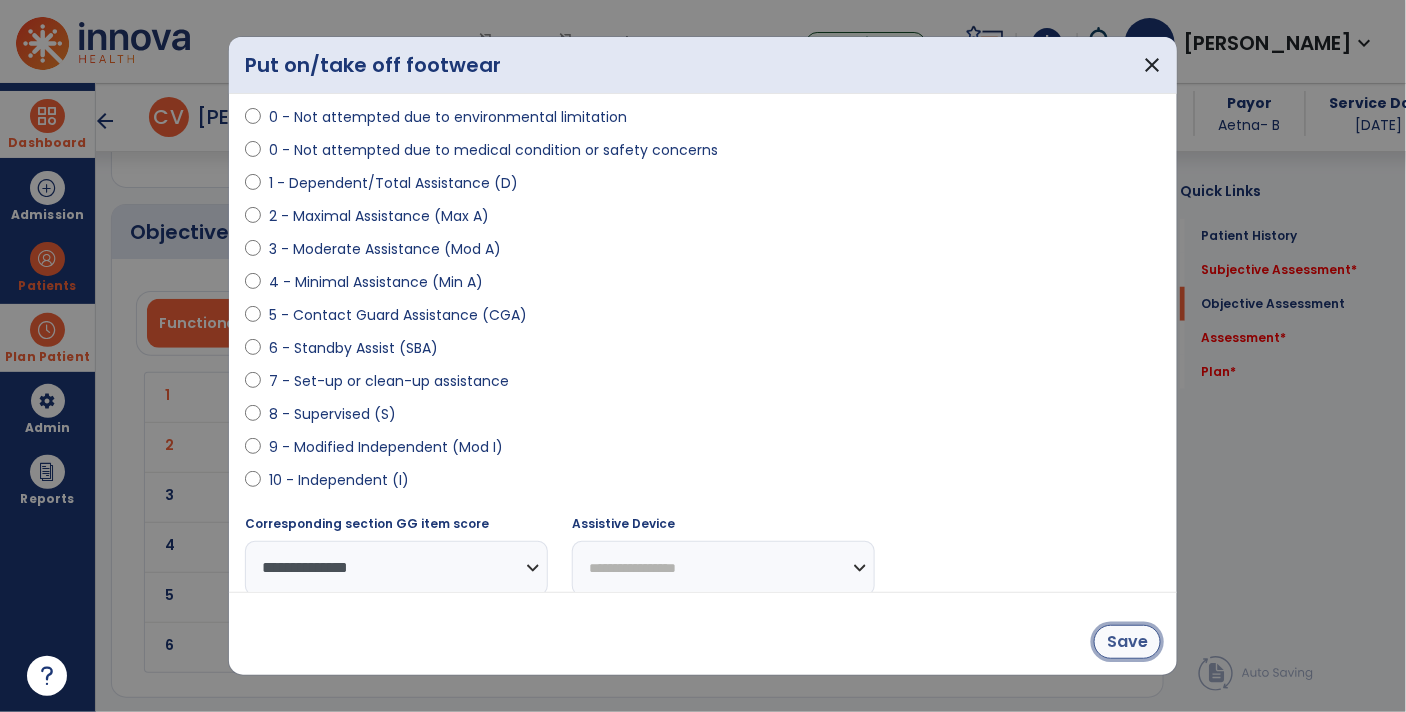 click on "Save" at bounding box center (1127, 642) 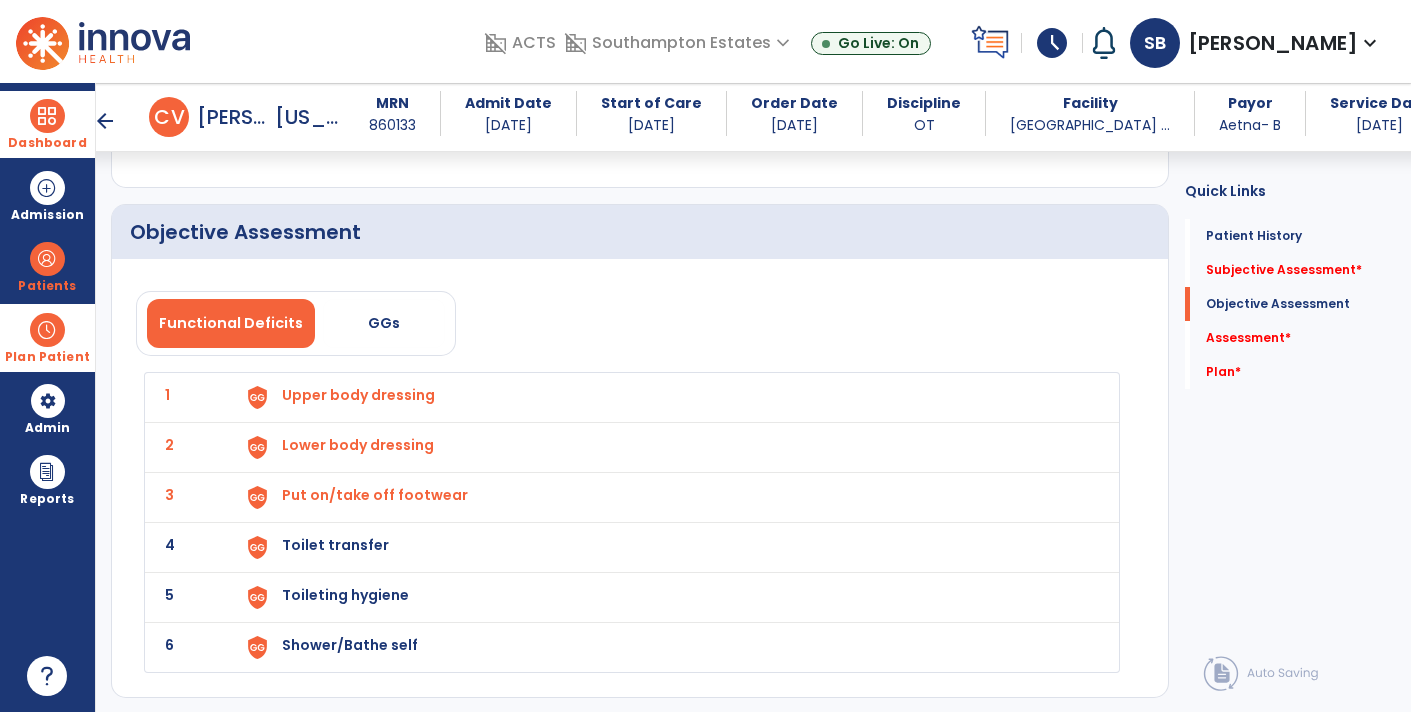 click on "Toilet transfer" at bounding box center (668, 397) 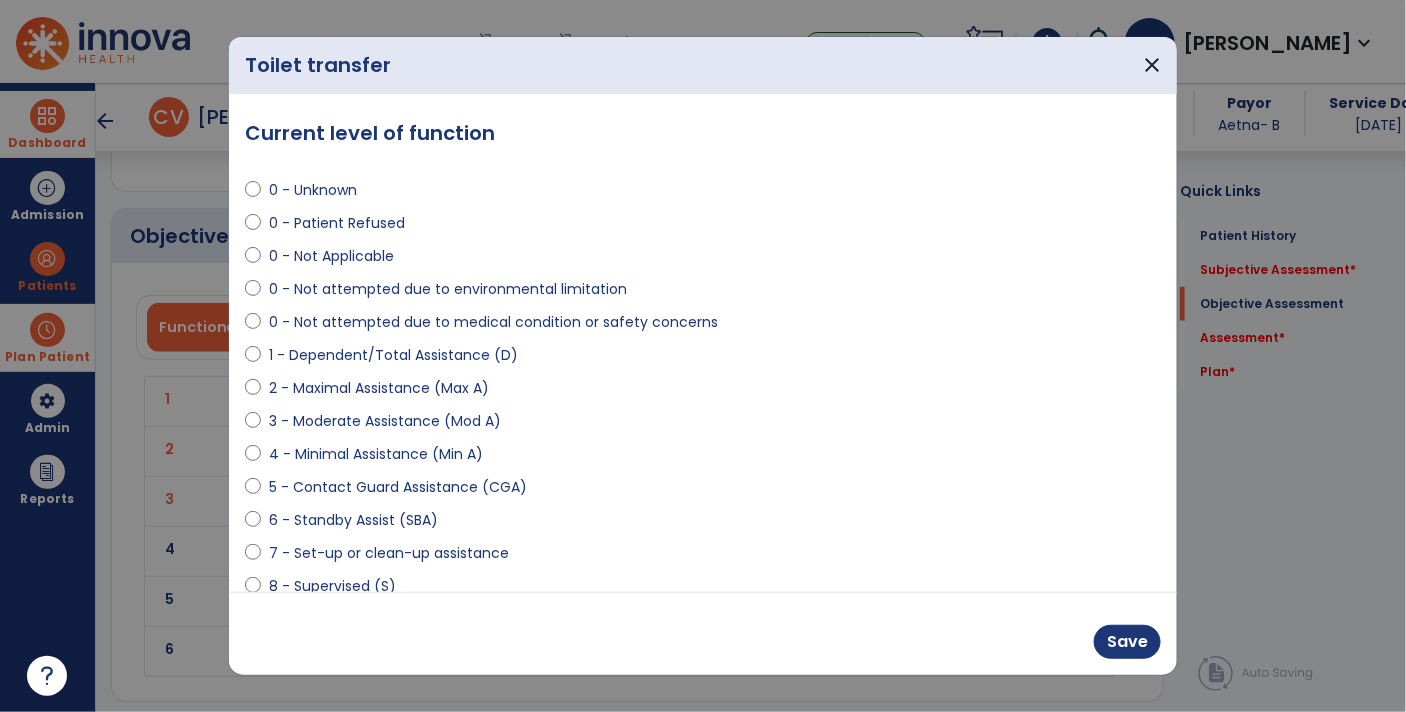 scroll, scrollTop: 2791, scrollLeft: 0, axis: vertical 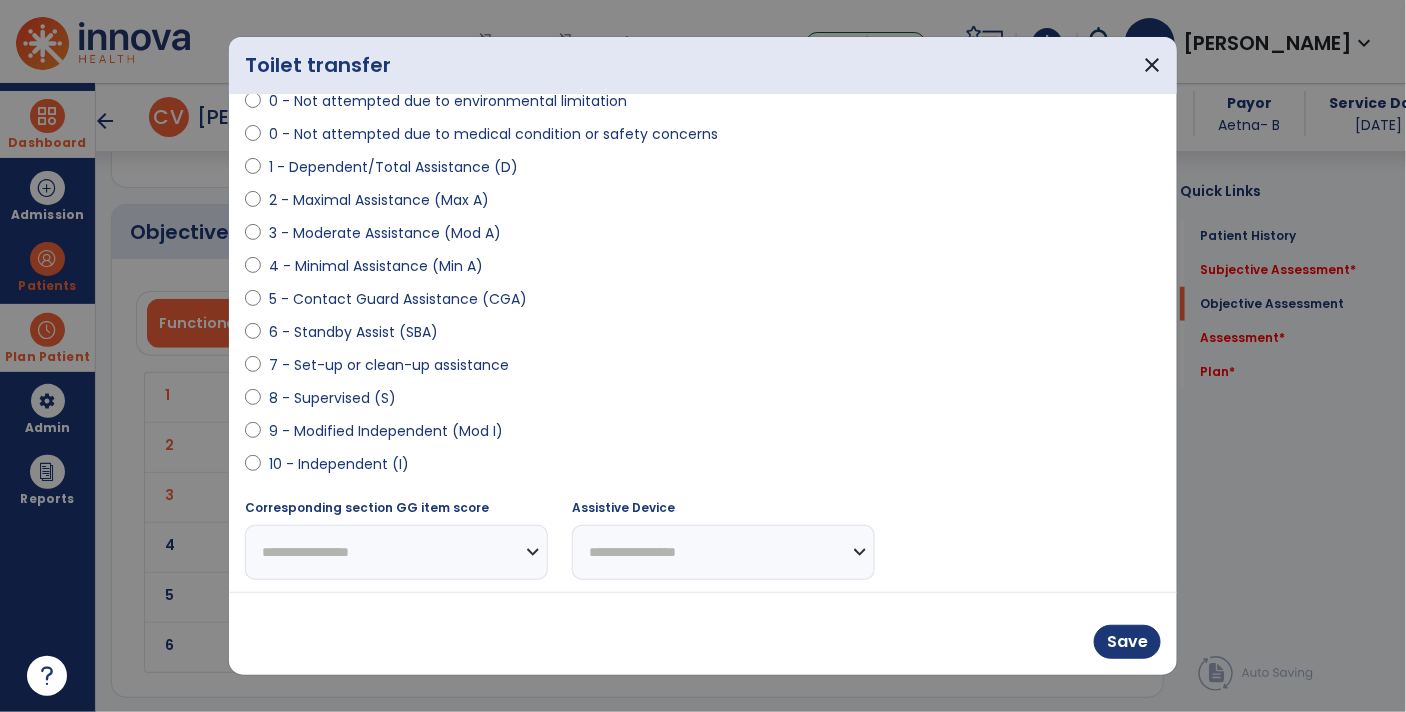select on "**********" 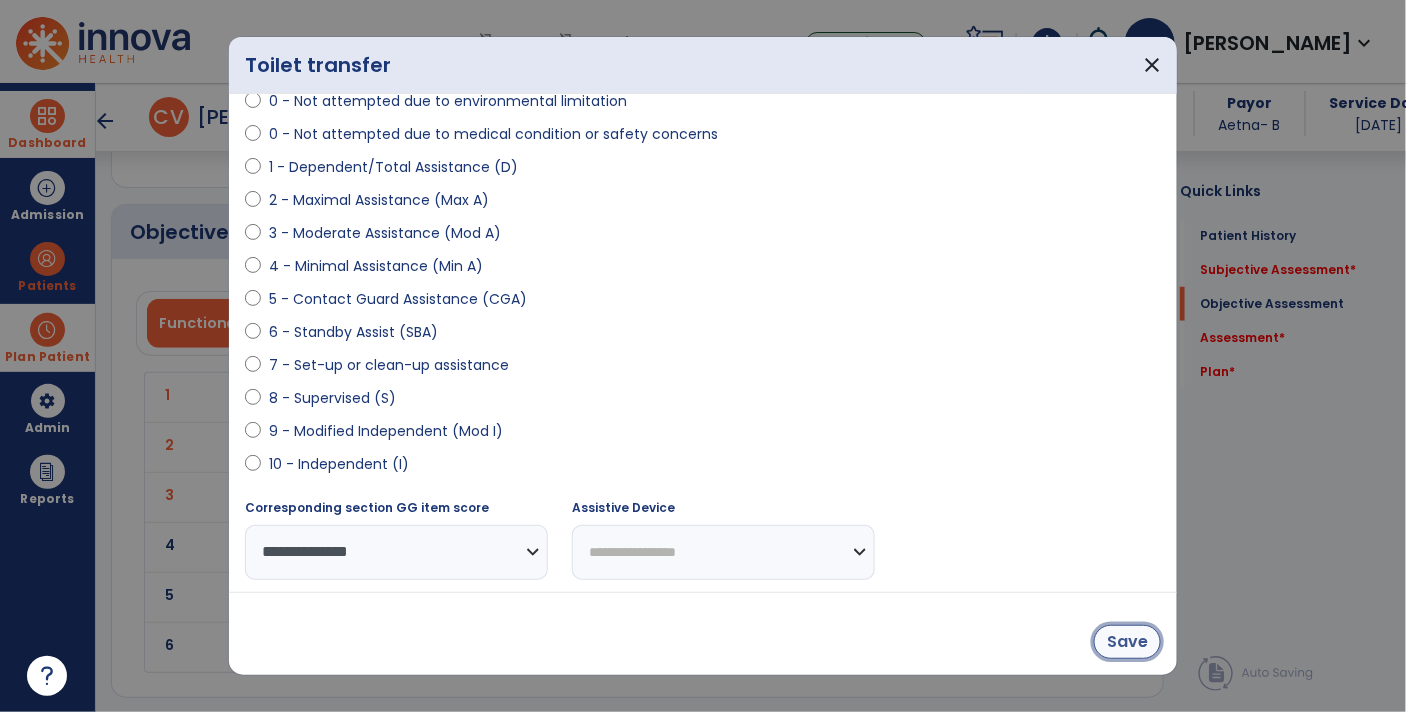 click on "Save" at bounding box center (1127, 642) 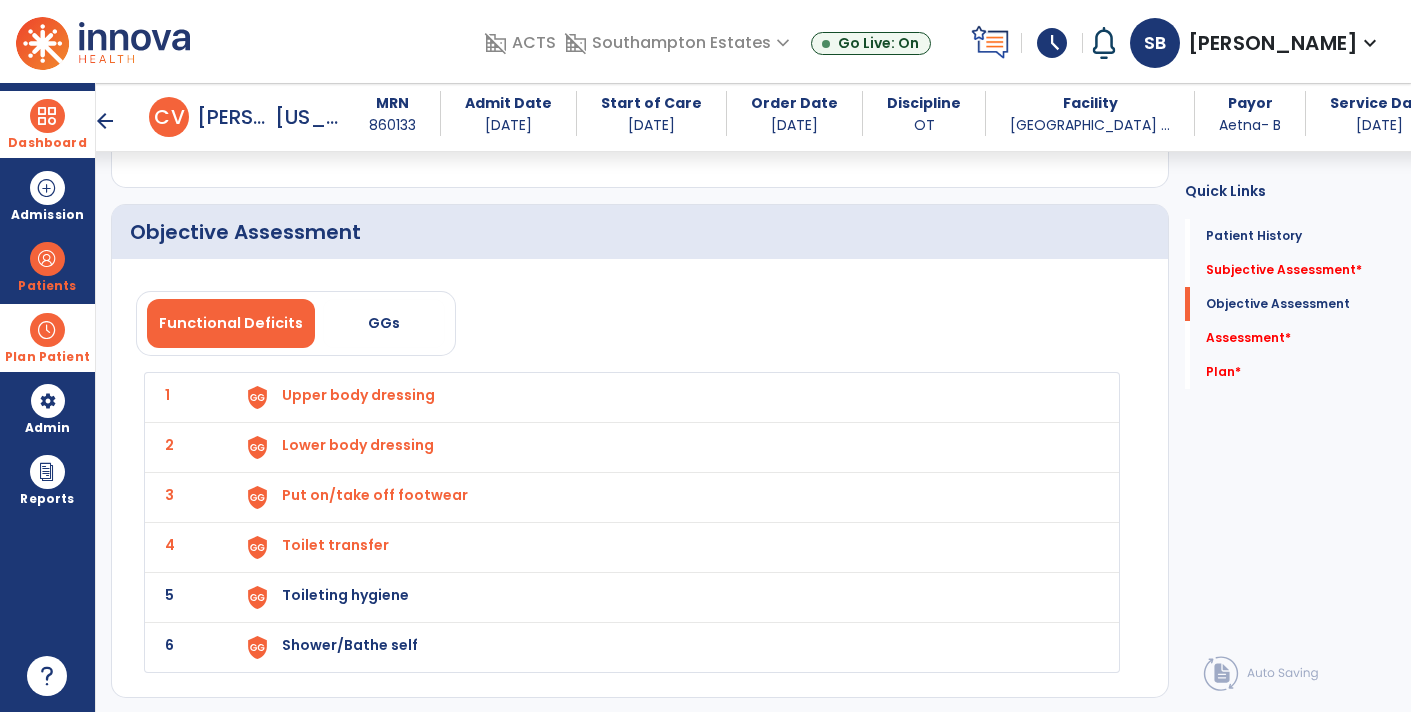 click on "Toileting hygiene" at bounding box center [668, 397] 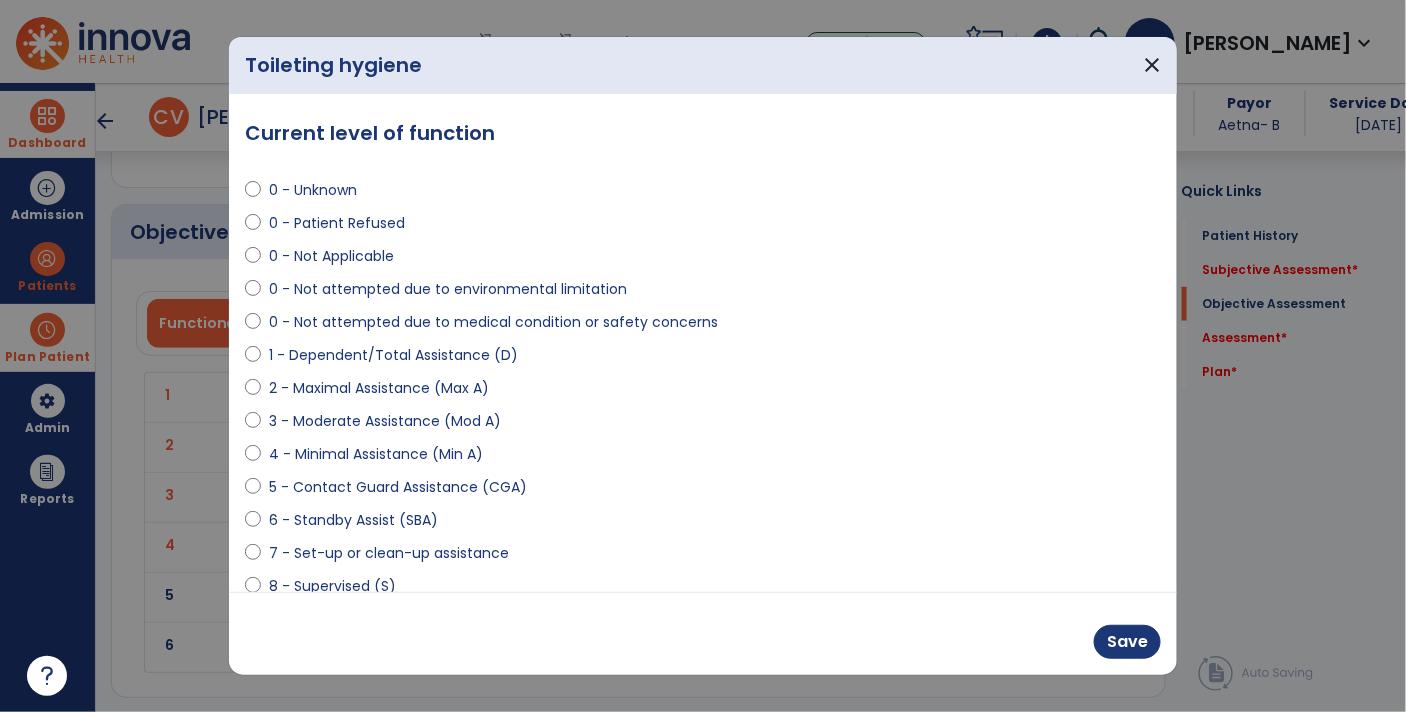 scroll, scrollTop: 2791, scrollLeft: 0, axis: vertical 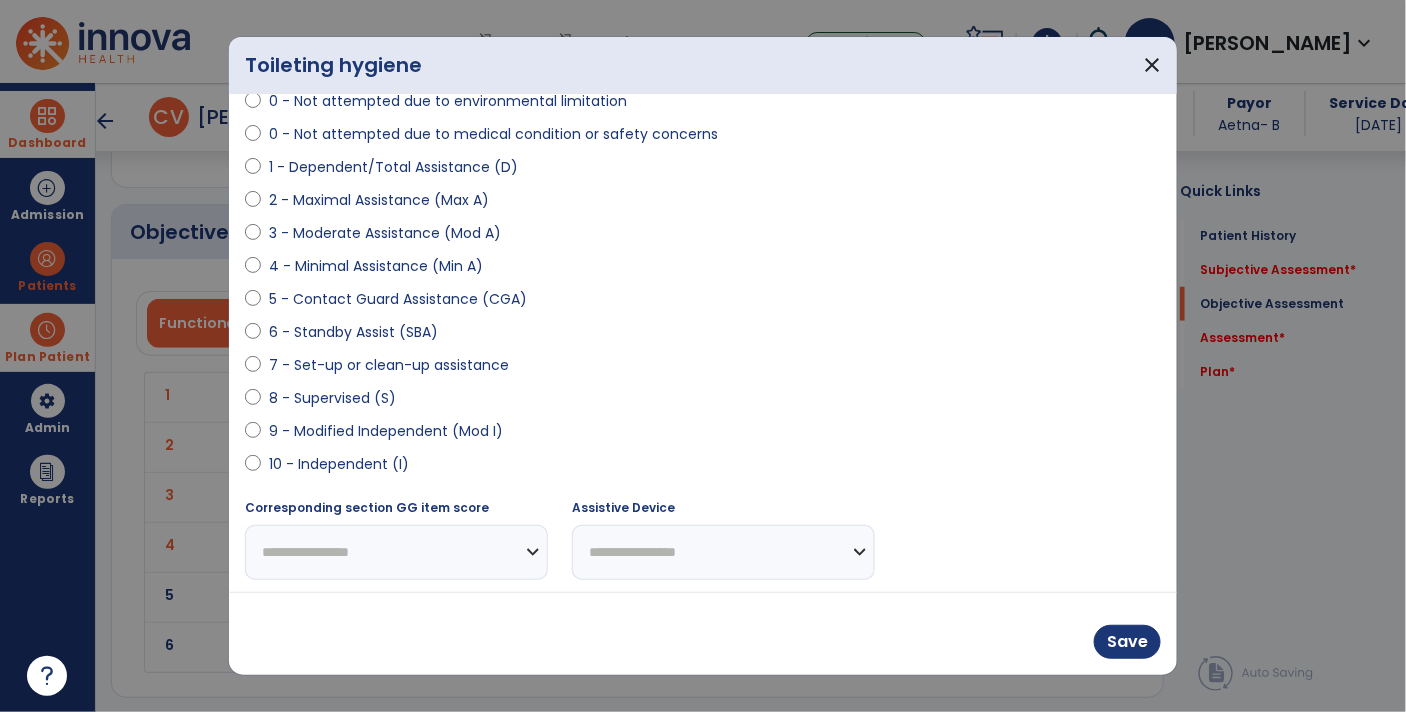 click on "**********" at bounding box center (703, 343) 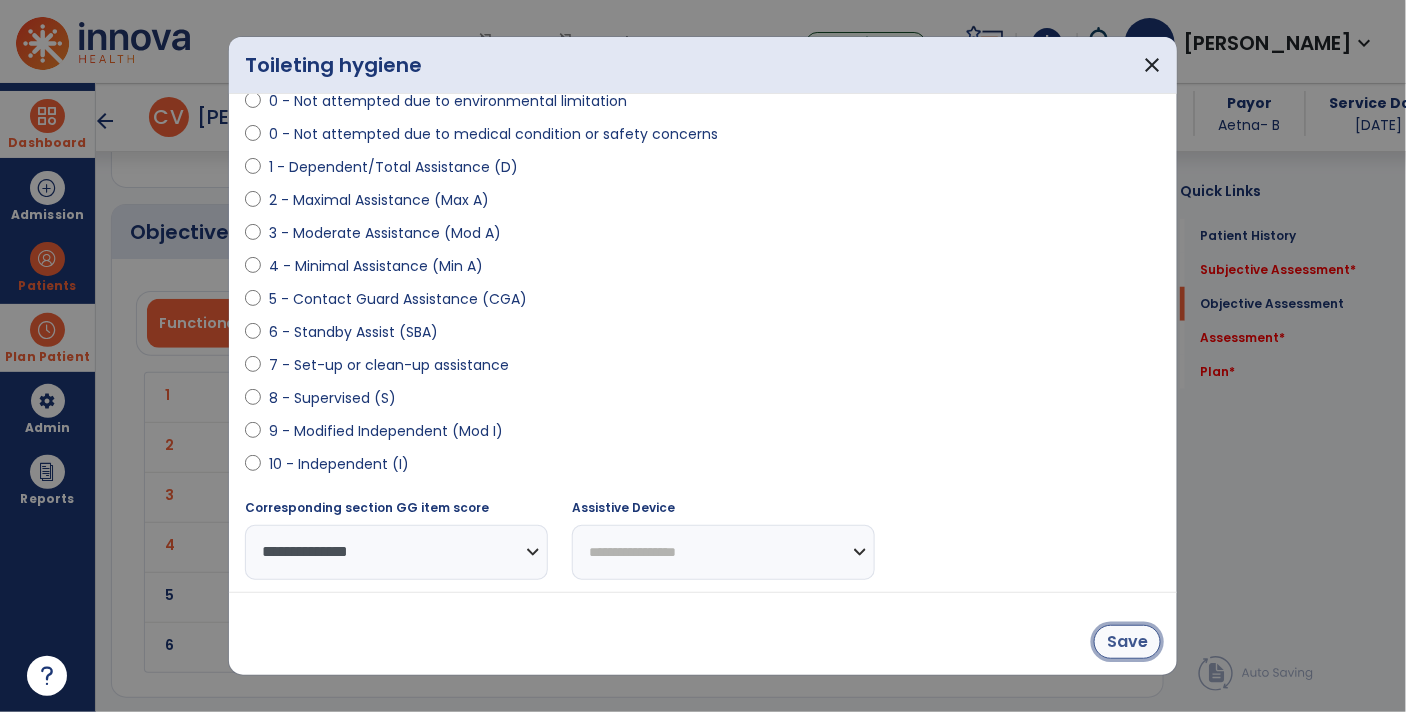 click on "Save" at bounding box center [1127, 642] 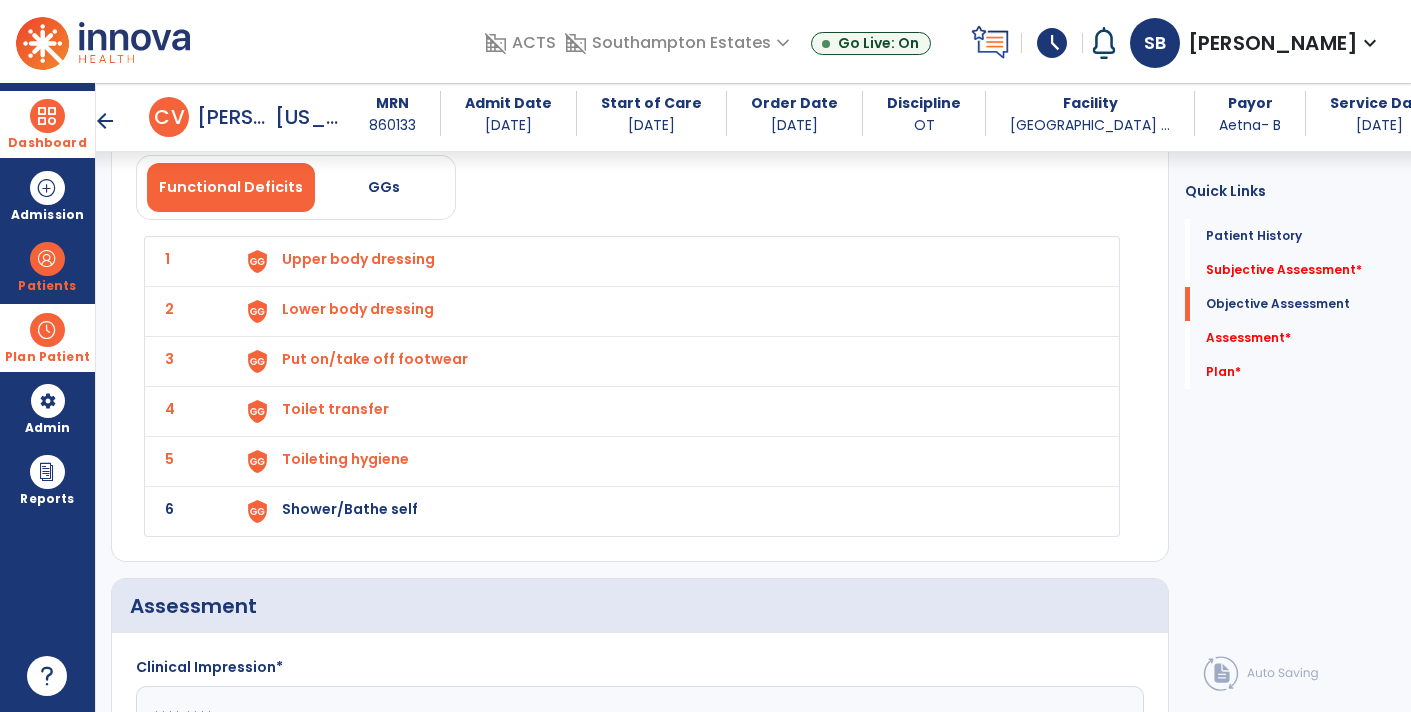 click on "Shower/Bathe self" at bounding box center (668, 261) 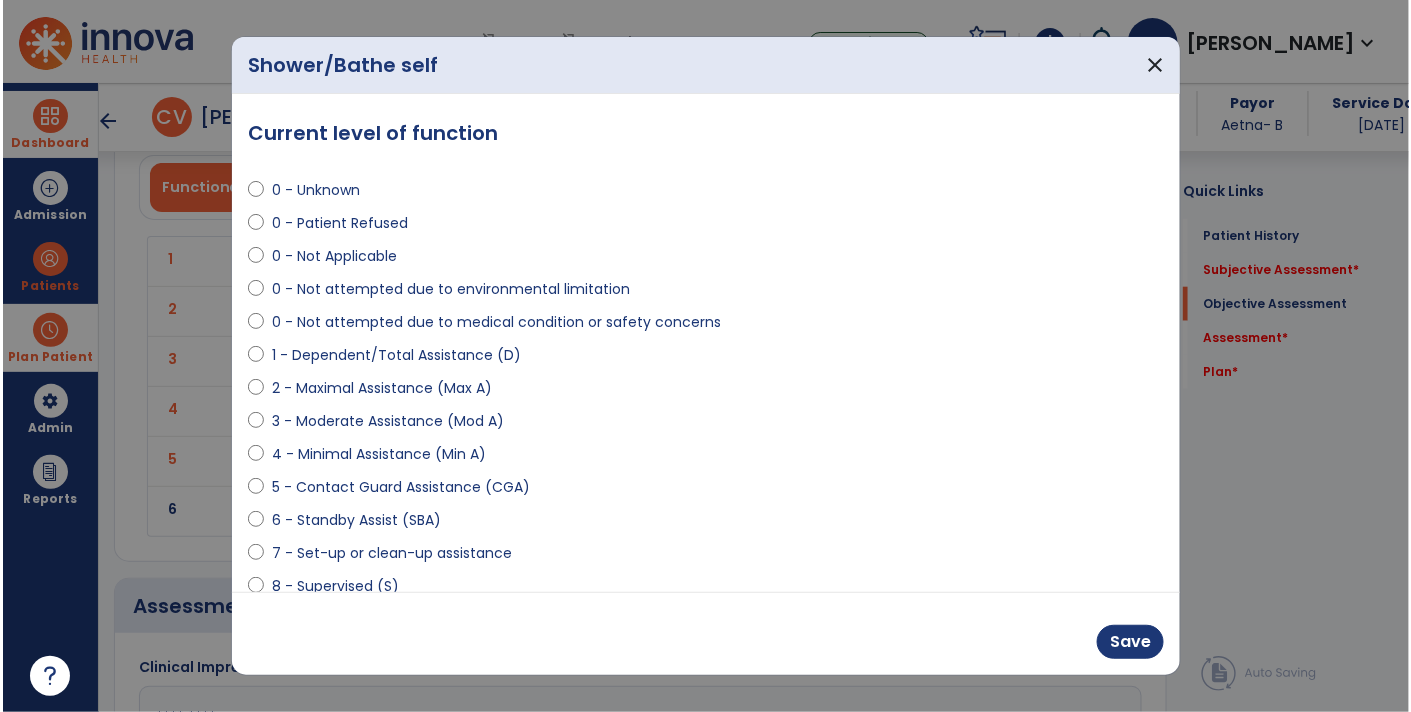 scroll, scrollTop: 2927, scrollLeft: 0, axis: vertical 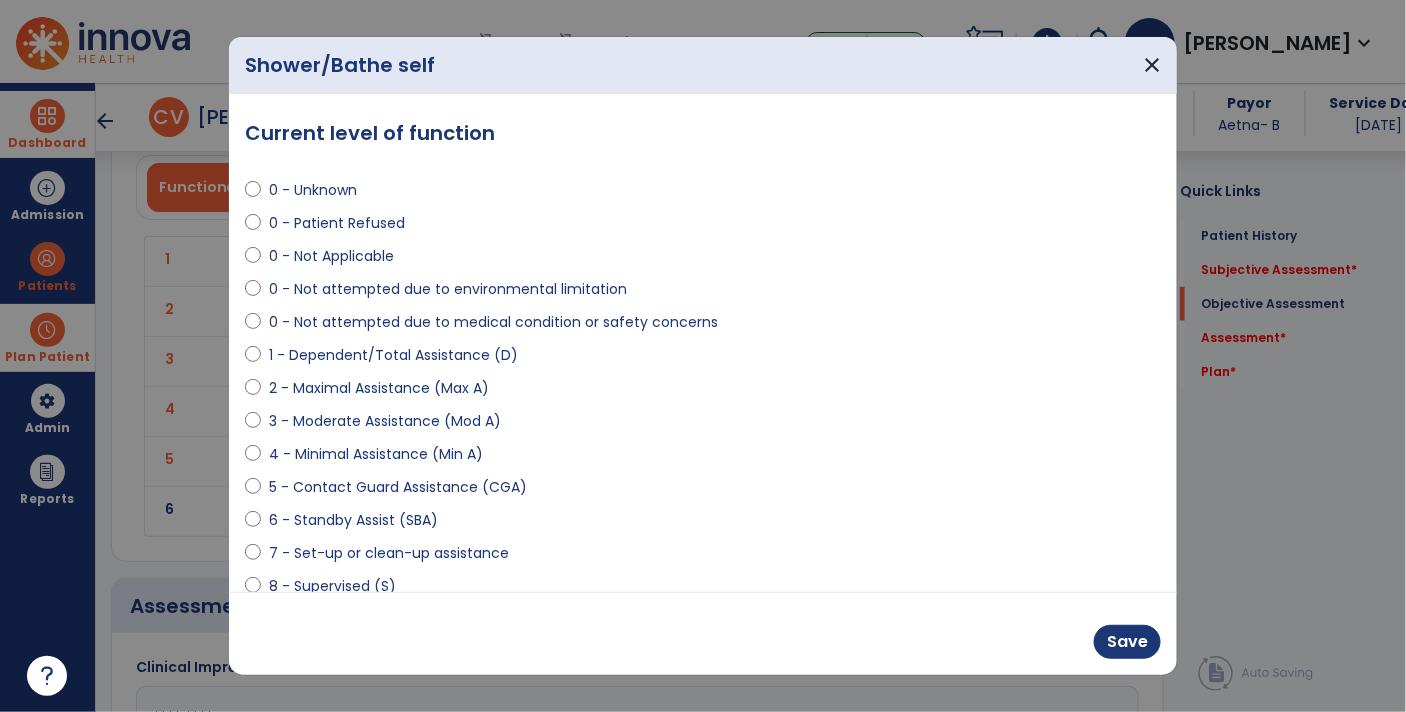 select on "**********" 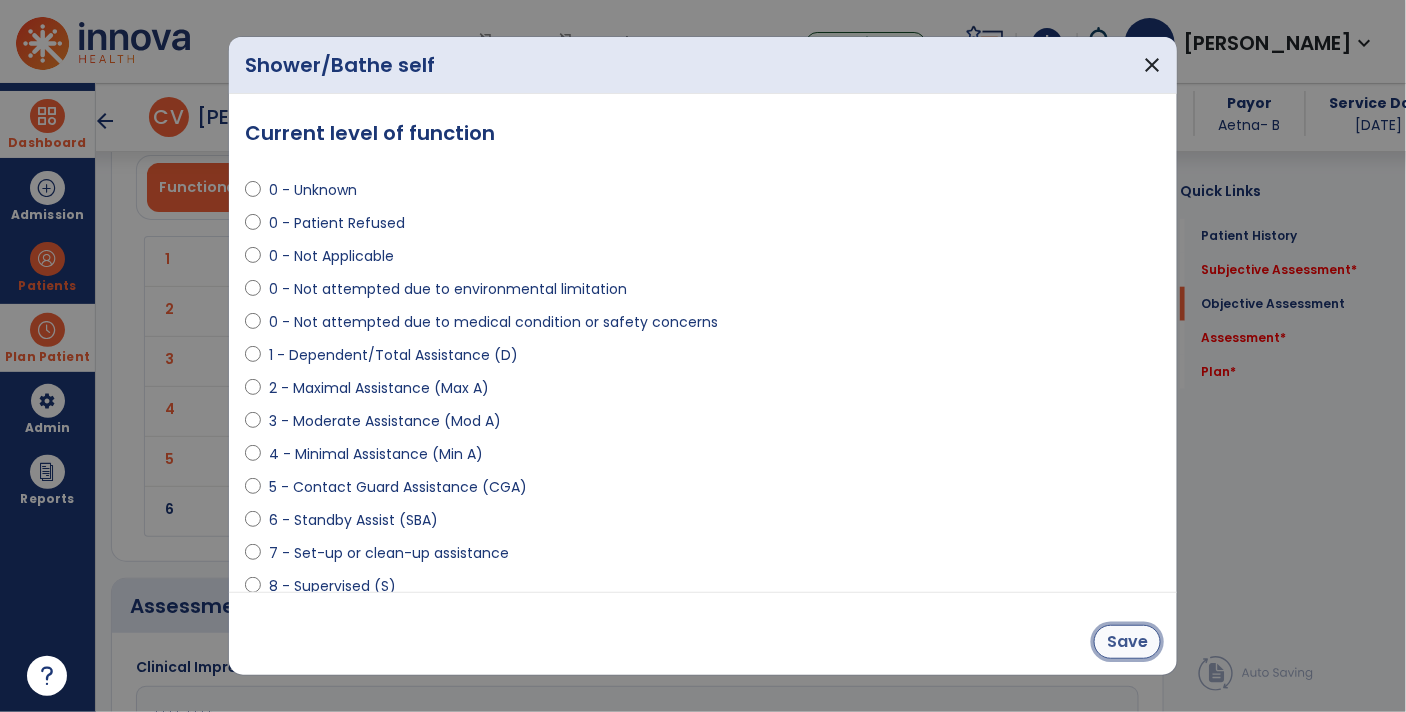 click on "Save" at bounding box center [1127, 642] 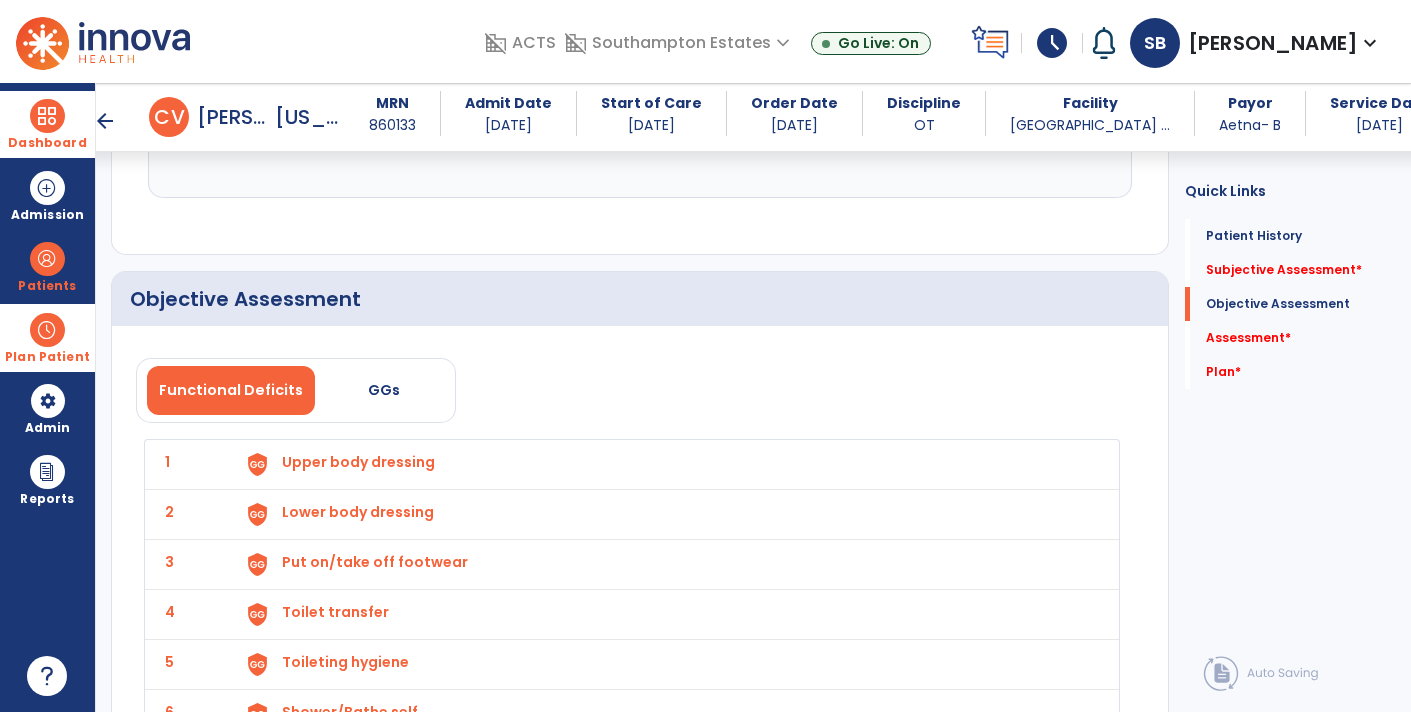 scroll, scrollTop: 2722, scrollLeft: 0, axis: vertical 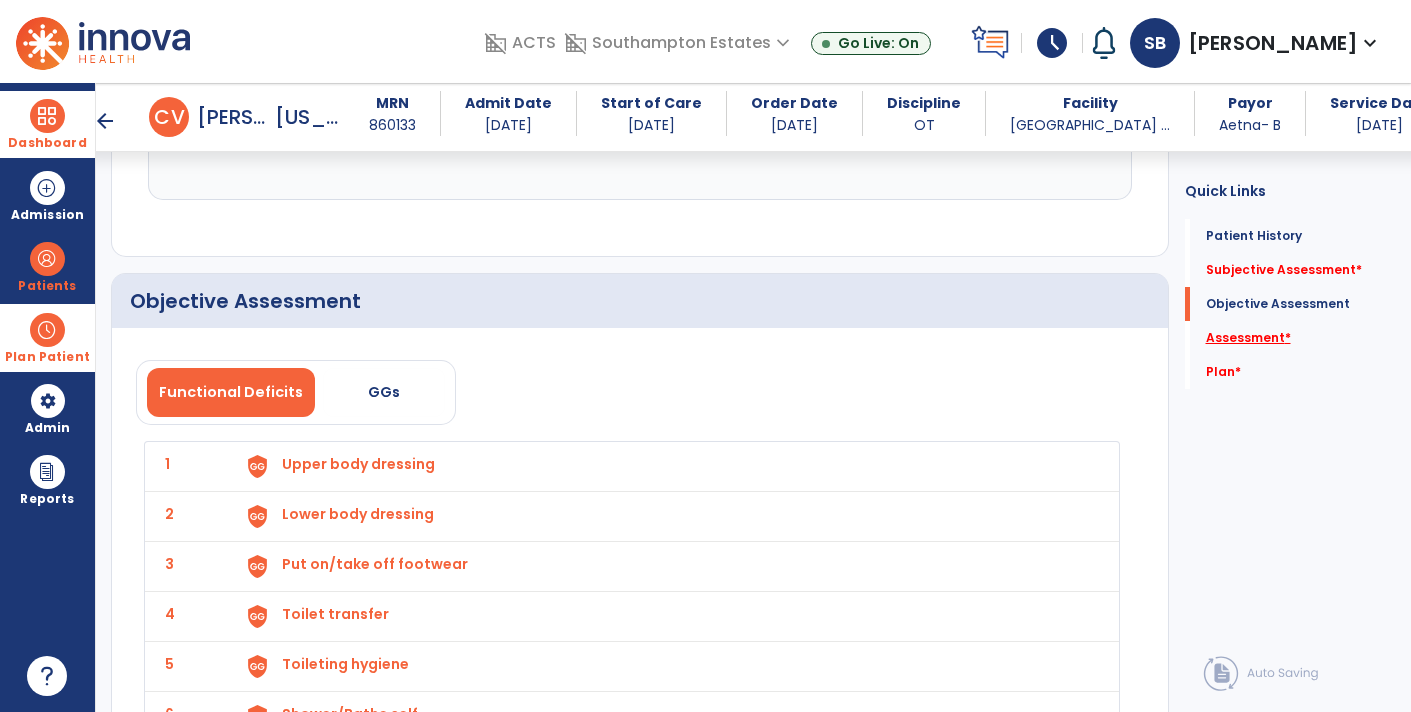 click on "Assessment   *" 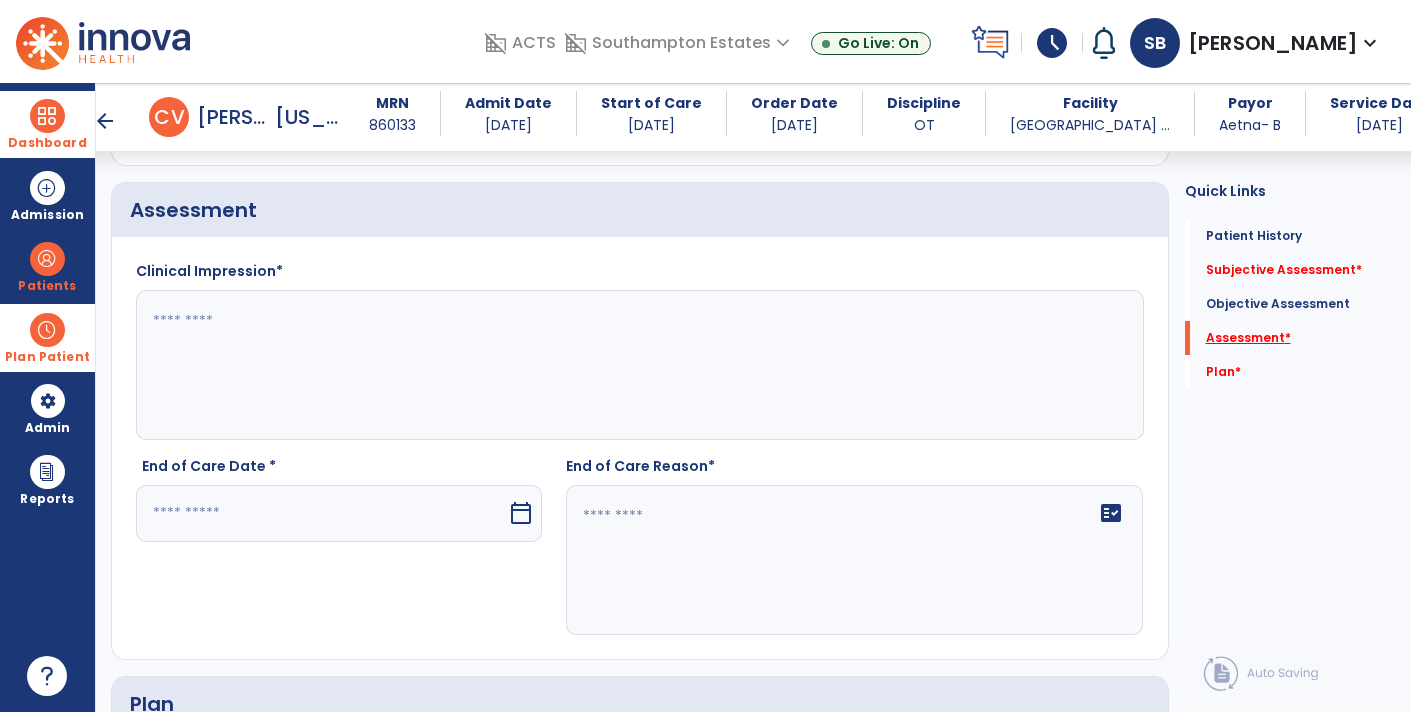 scroll, scrollTop: 3335, scrollLeft: 0, axis: vertical 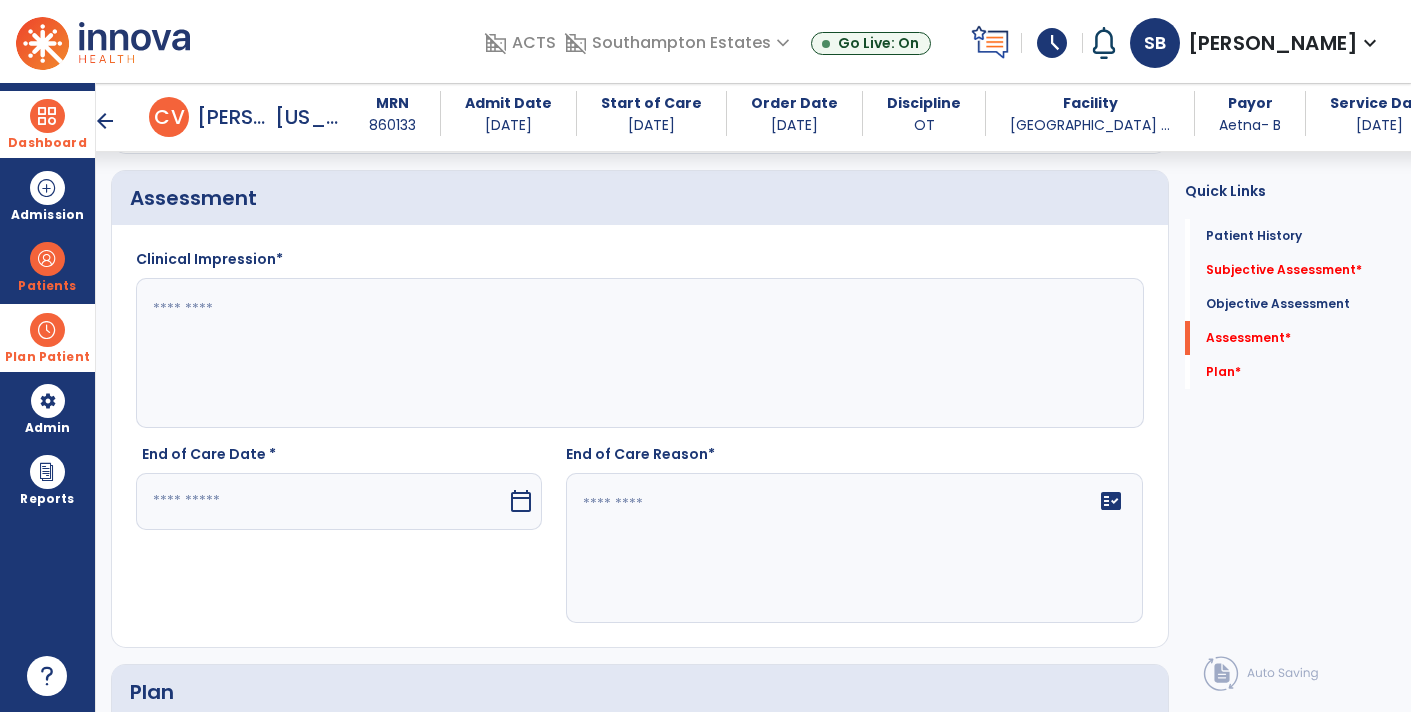 click on "fact_check" 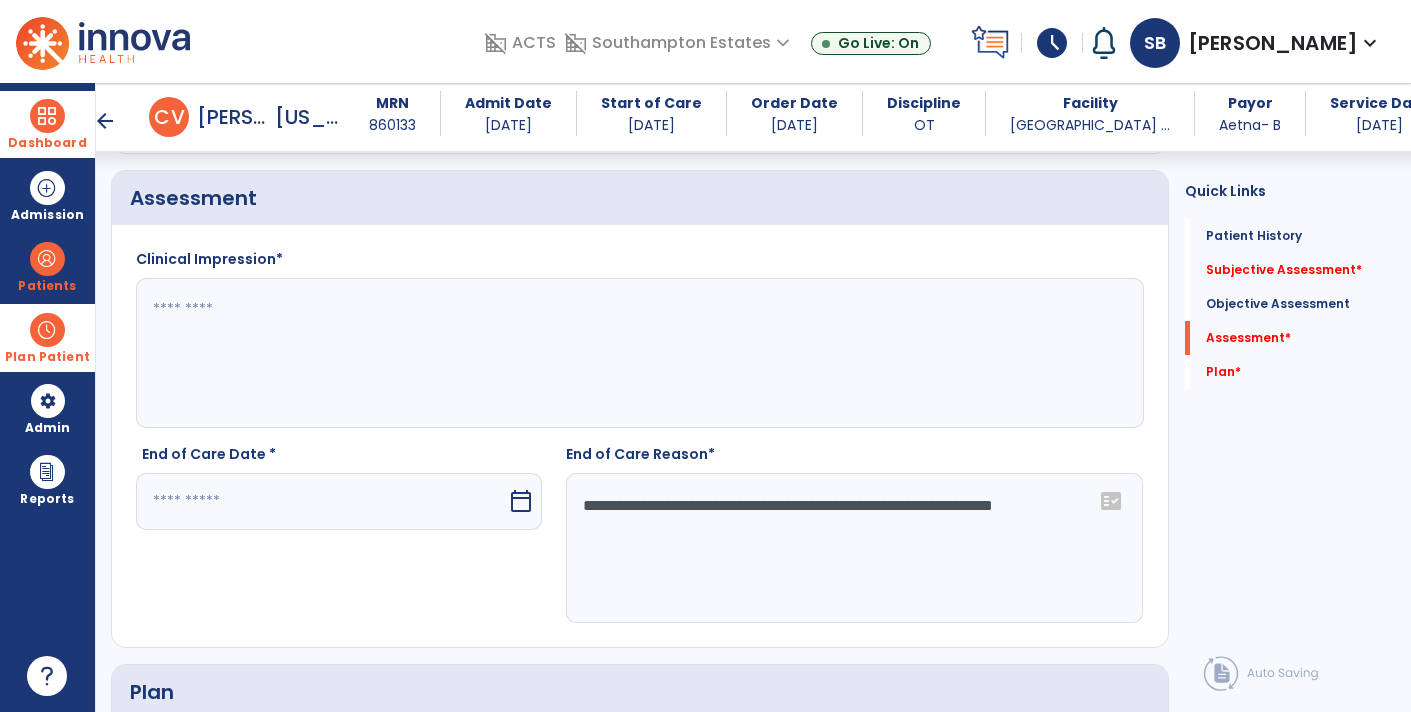 click on "**********" 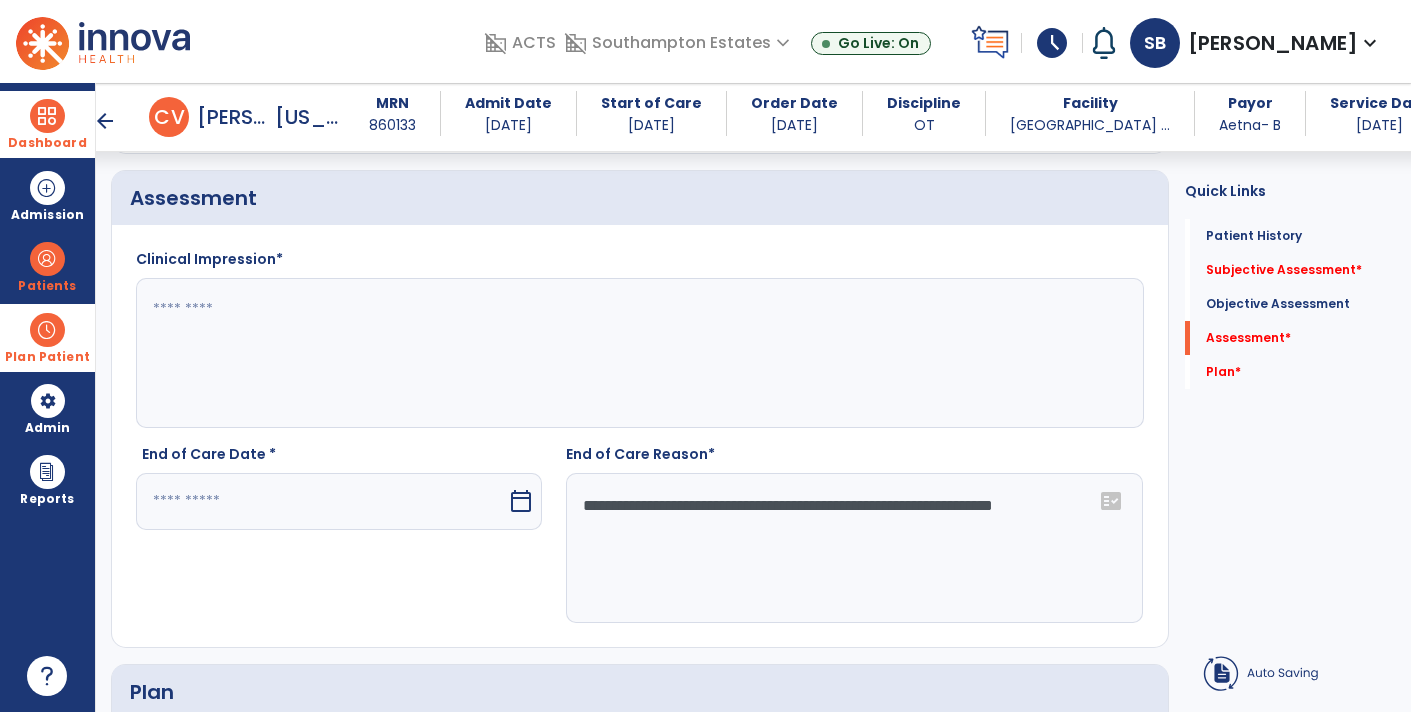 click on "**********" 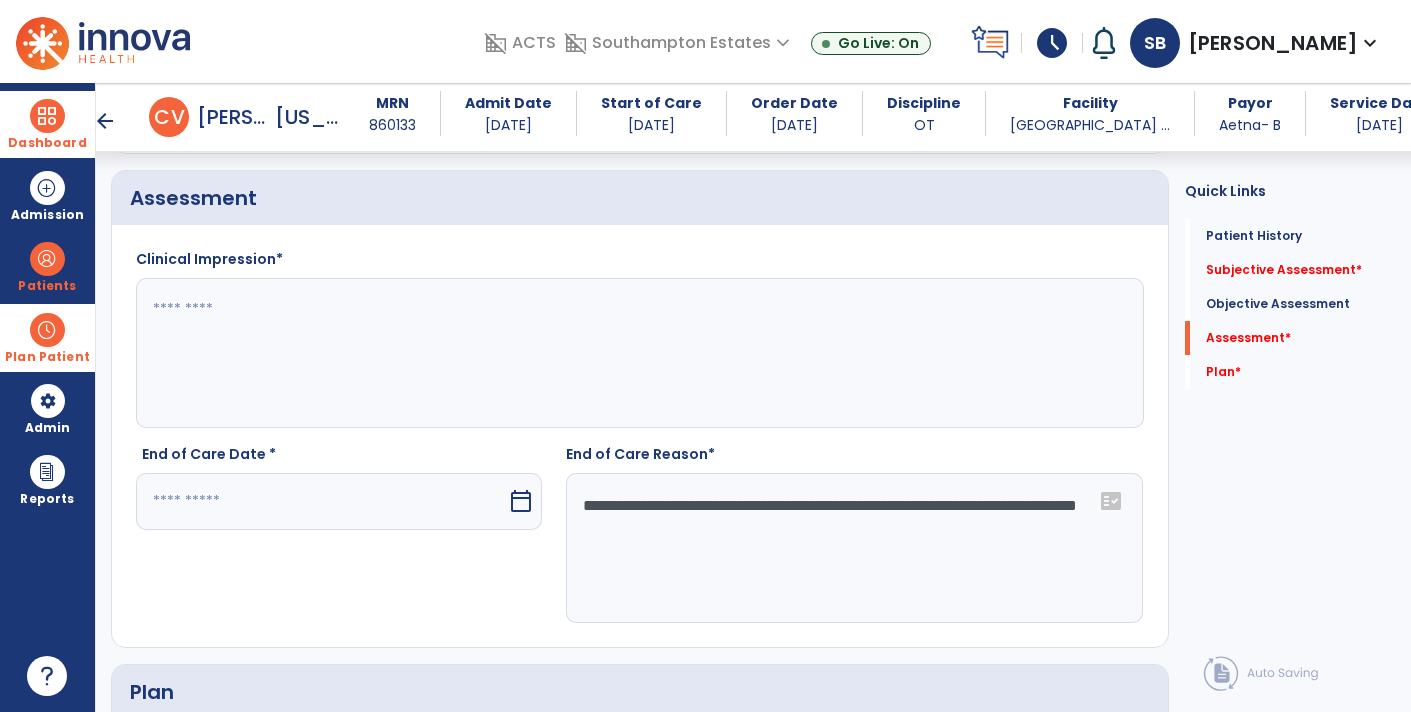 click on "**********" 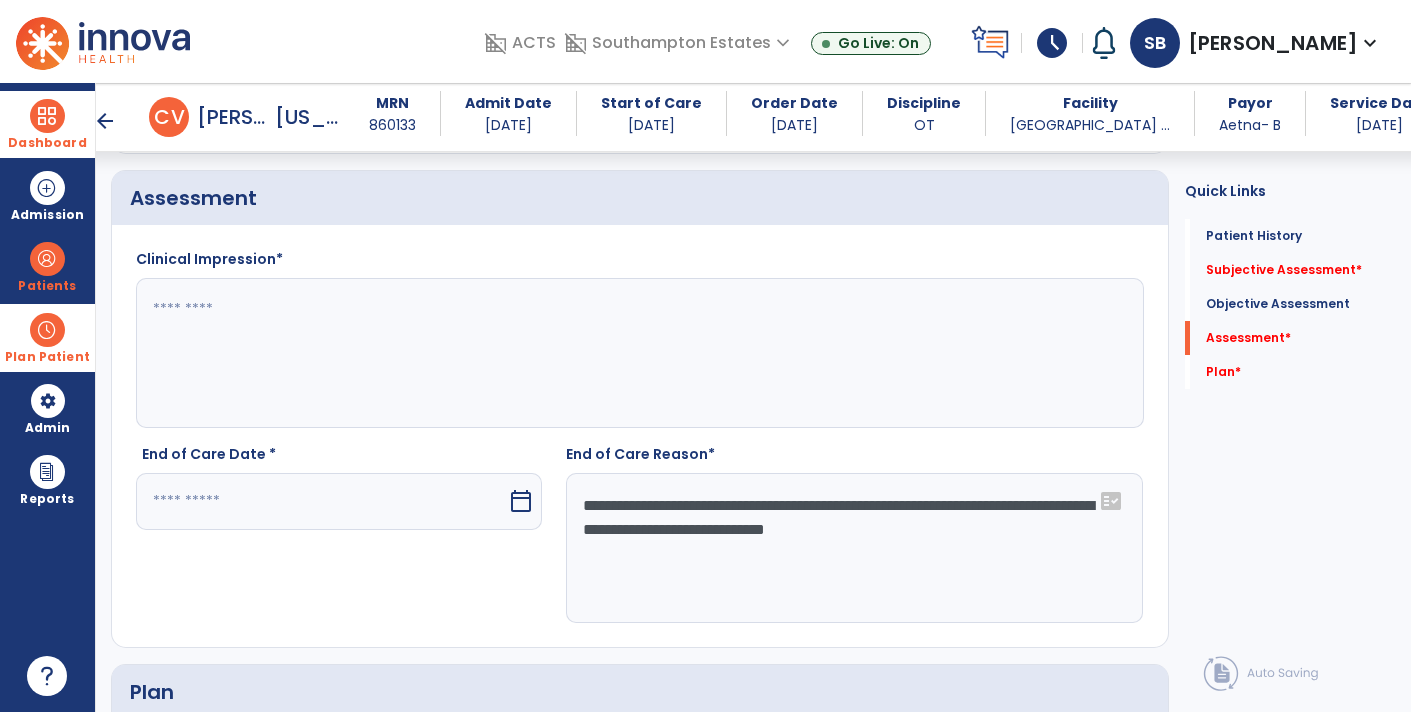 type on "**********" 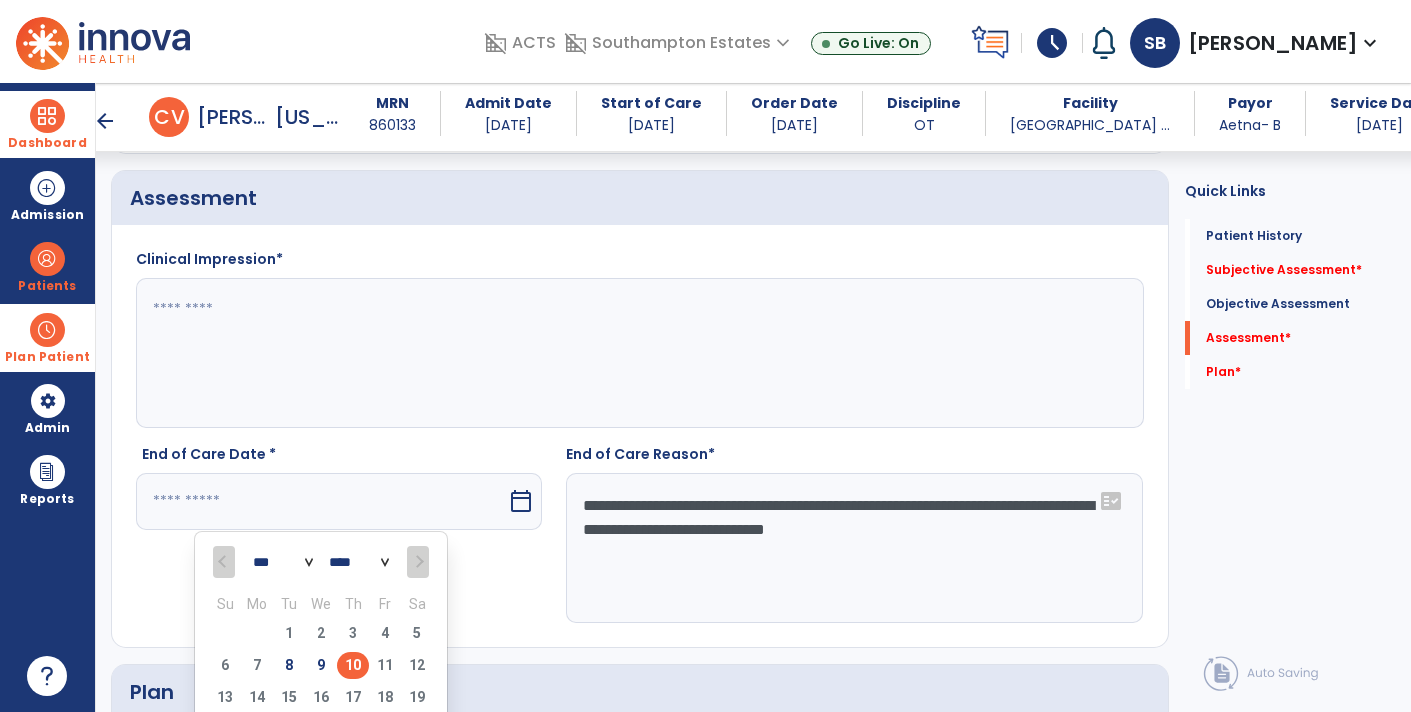 click on "10" at bounding box center [353, 665] 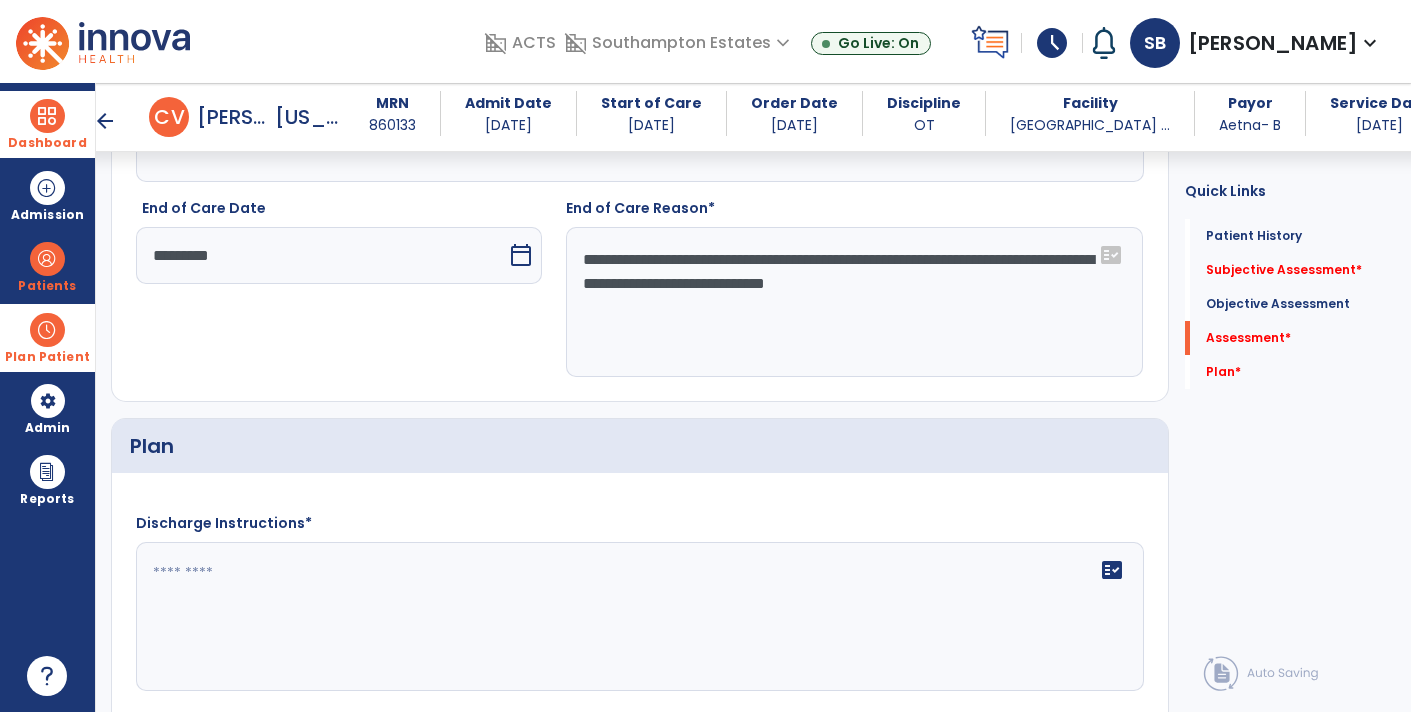 scroll, scrollTop: 3586, scrollLeft: 0, axis: vertical 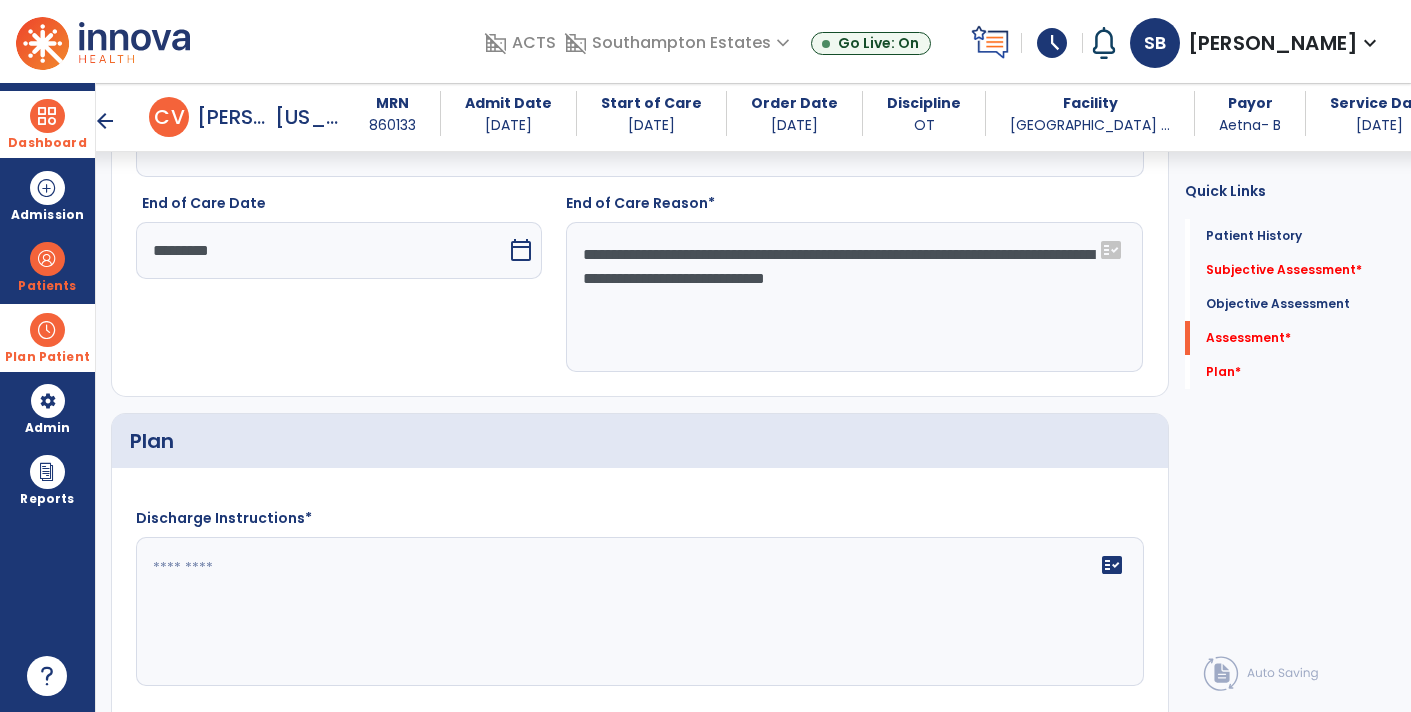 click on "**********" 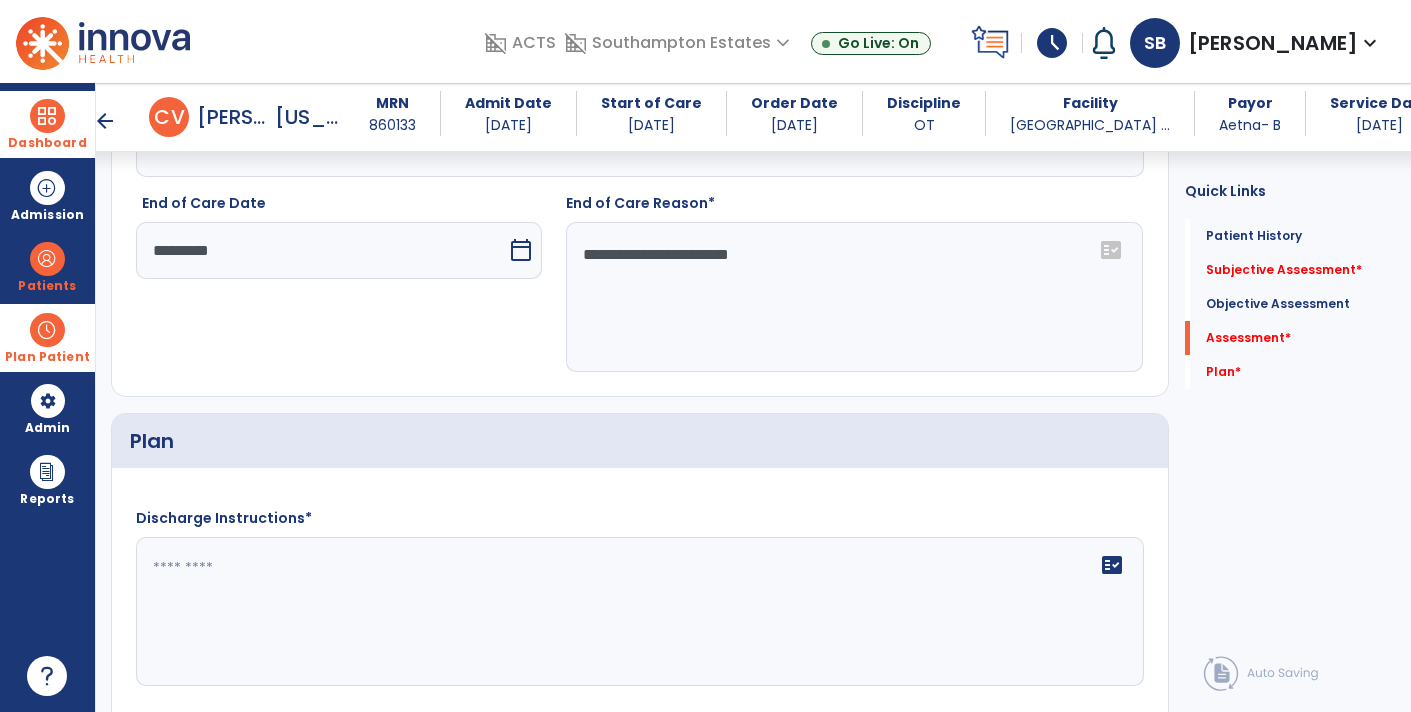 type on "**********" 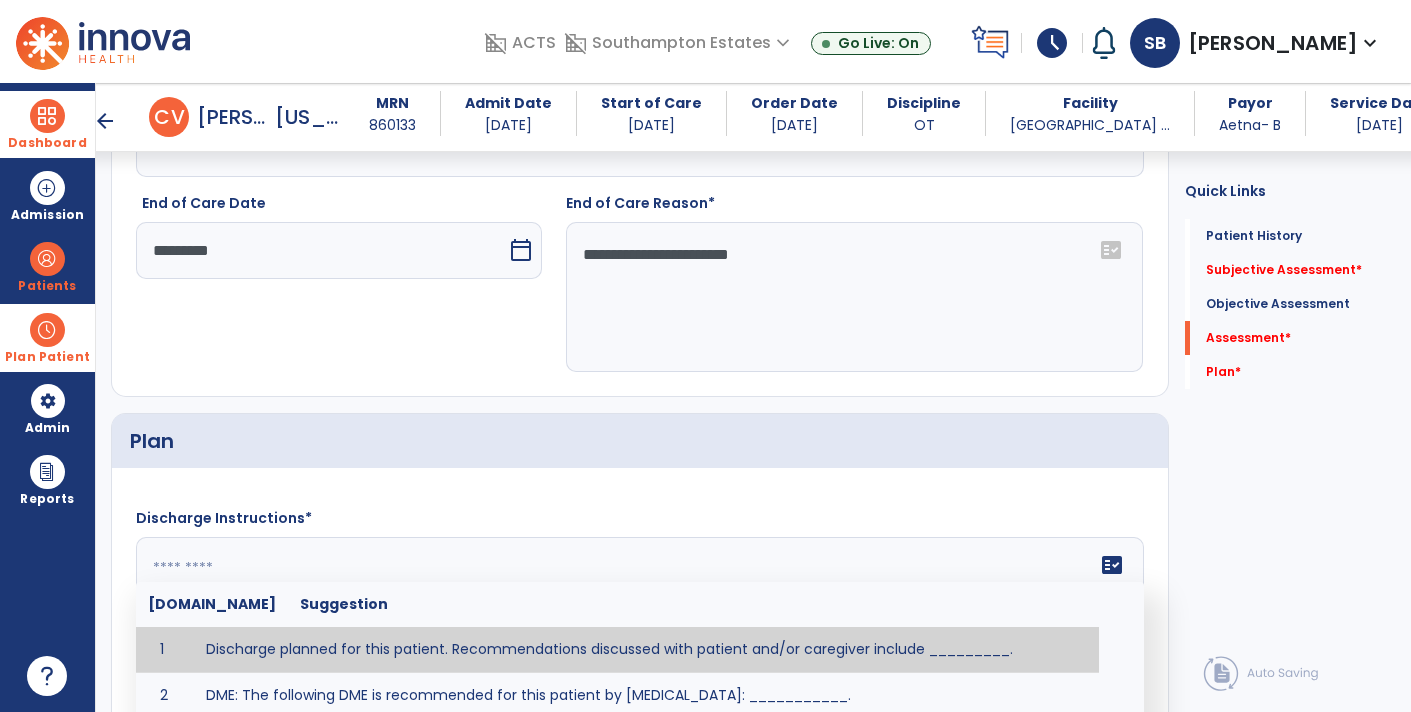paste on "**********" 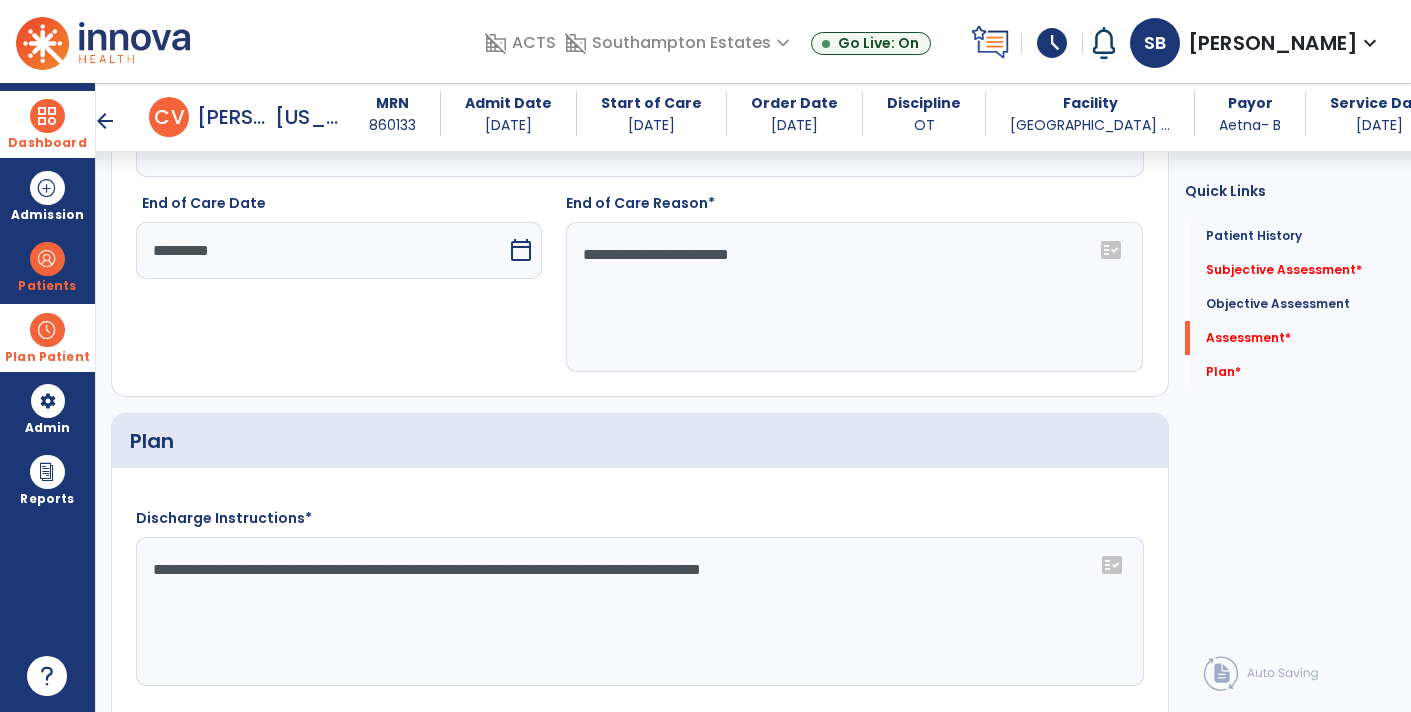 type on "**********" 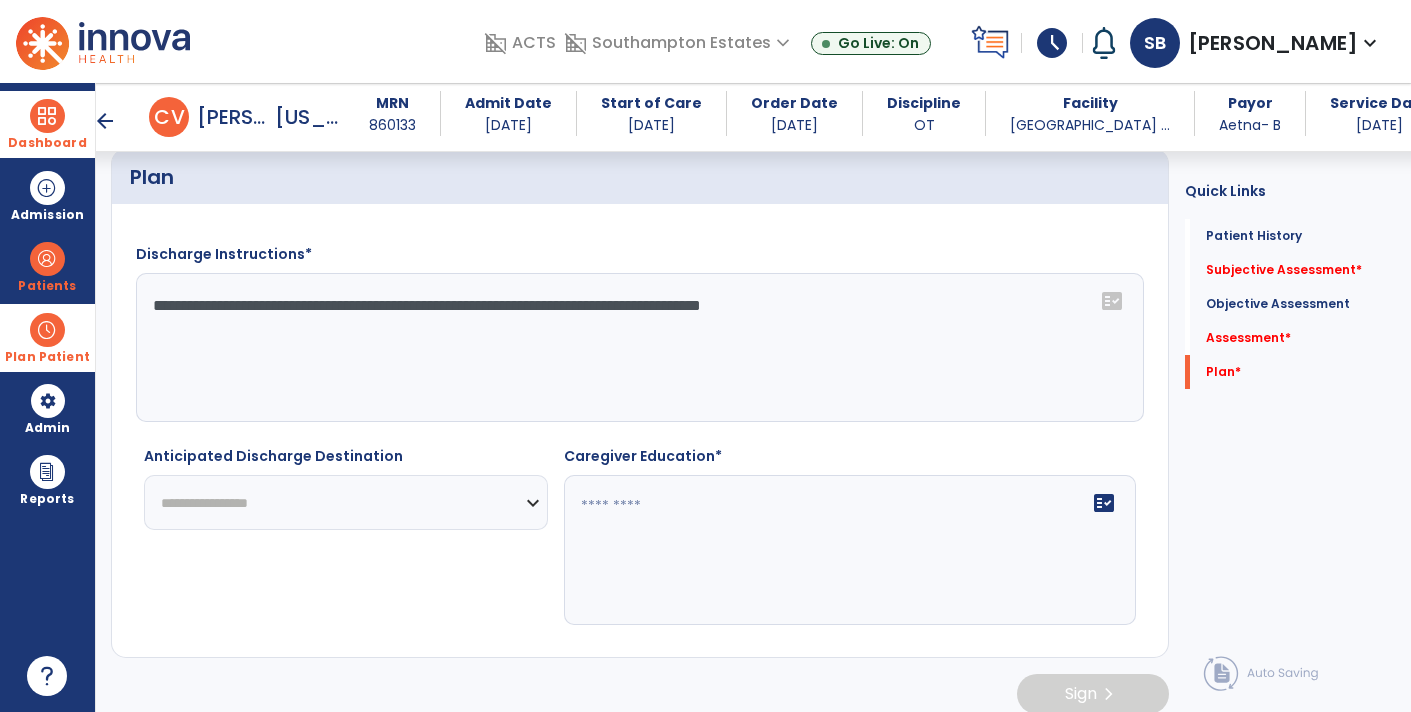 scroll, scrollTop: 3855, scrollLeft: 0, axis: vertical 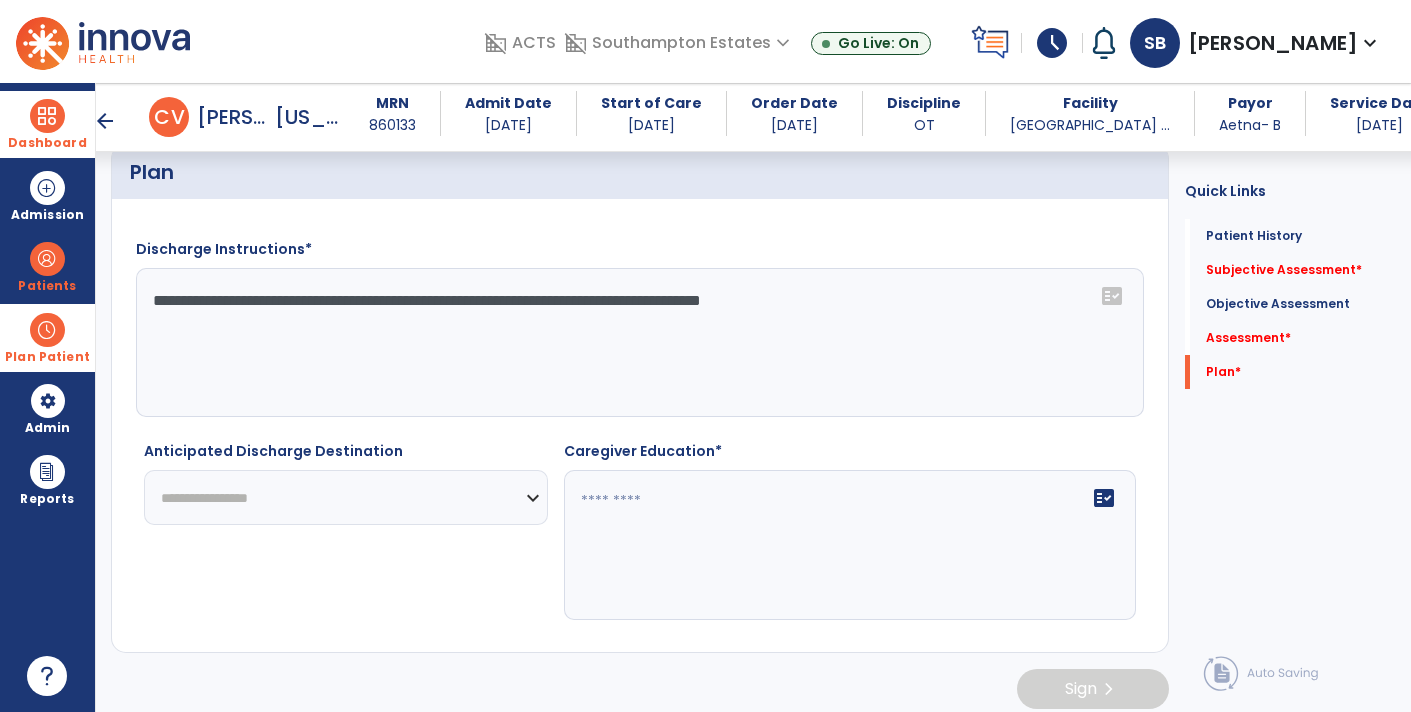 type on "**********" 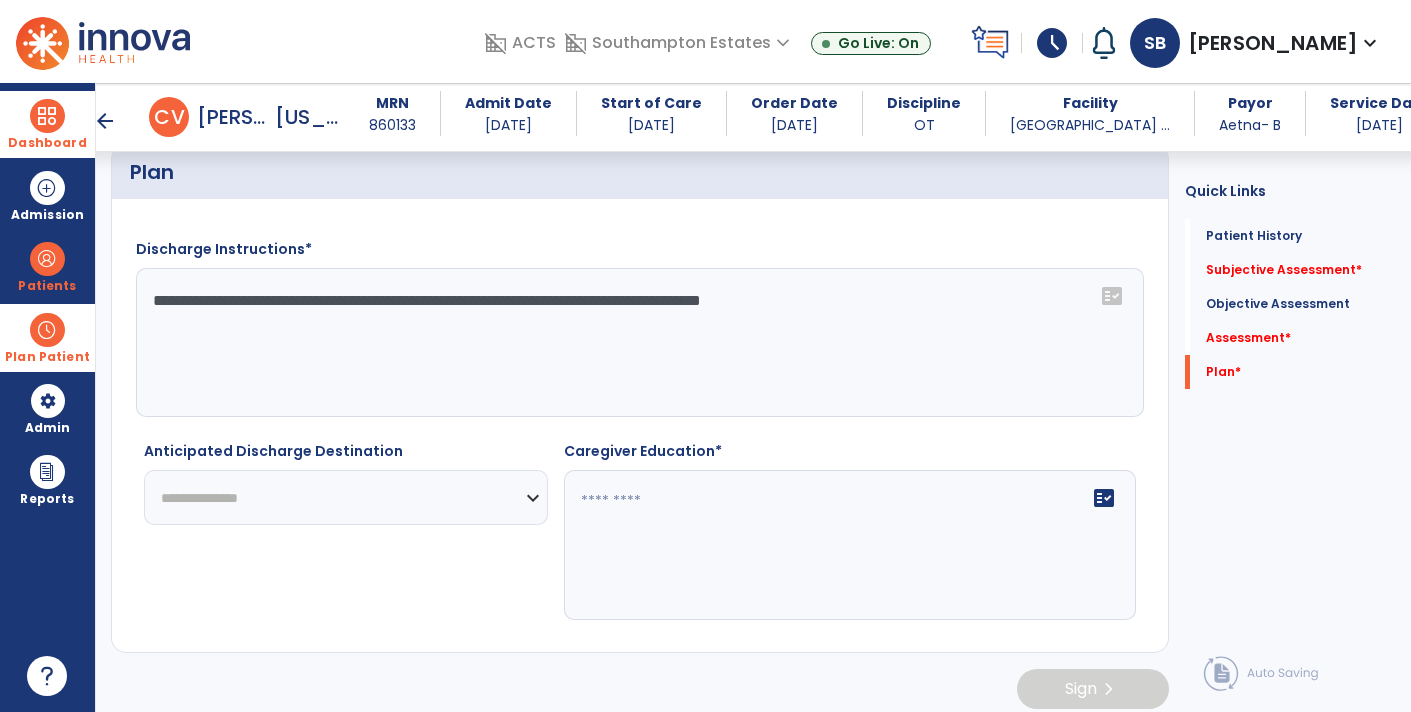 click on "**********" 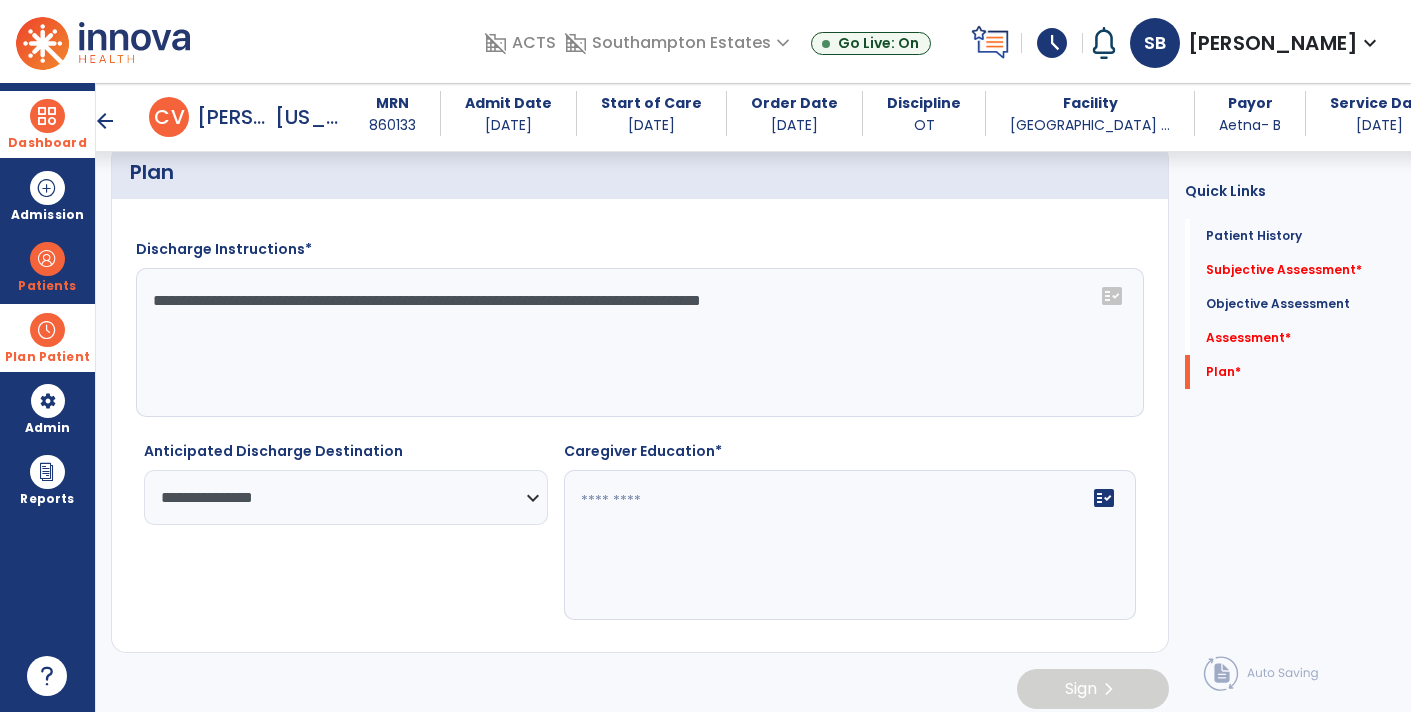 click on "fact_check" 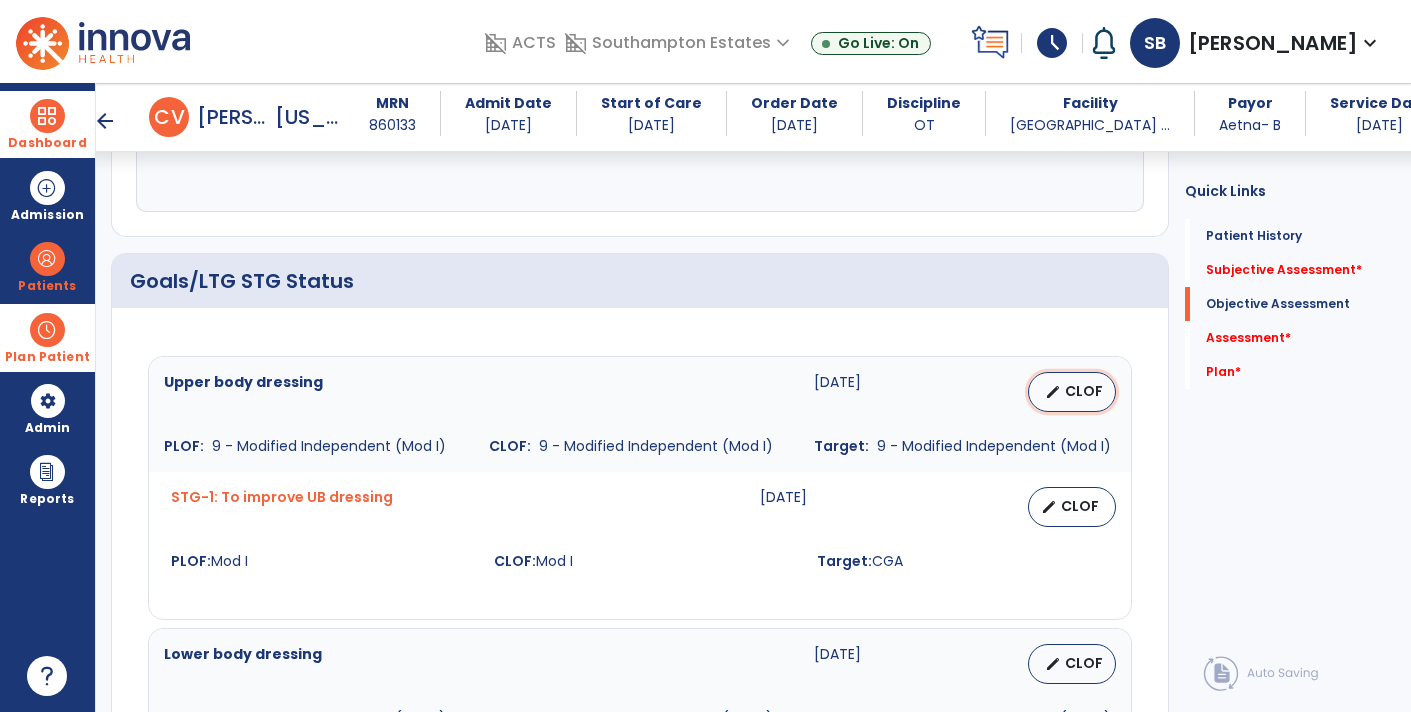 click on "edit   CLOF" at bounding box center (1072, 392) 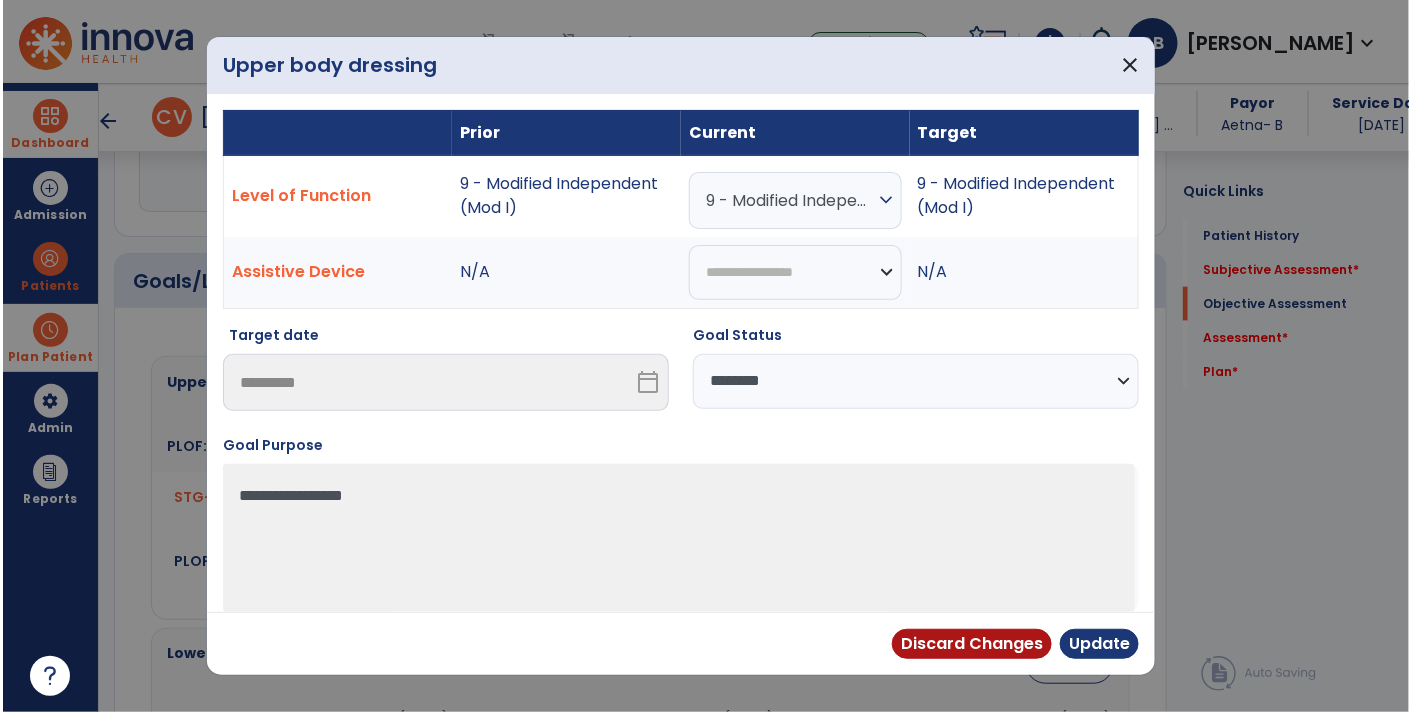 scroll, scrollTop: 668, scrollLeft: 0, axis: vertical 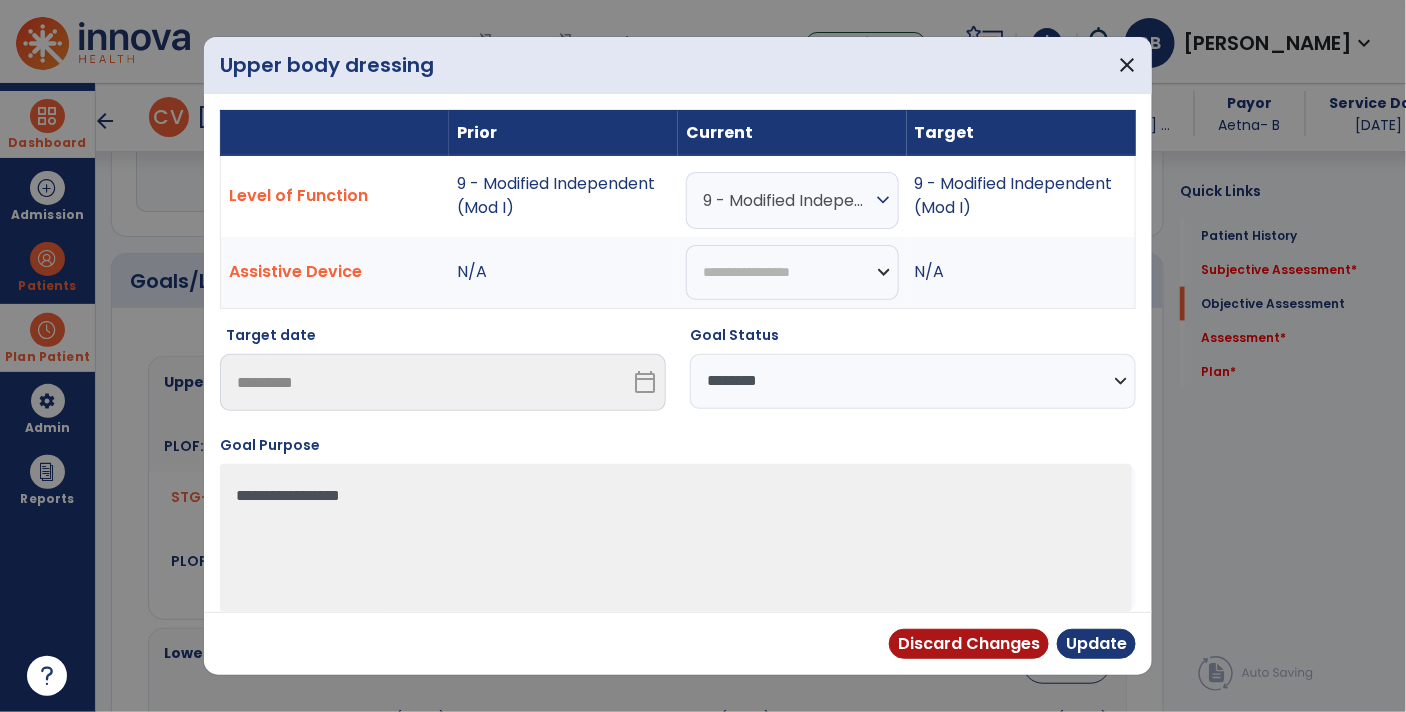 click on "**********" at bounding box center (913, 381) 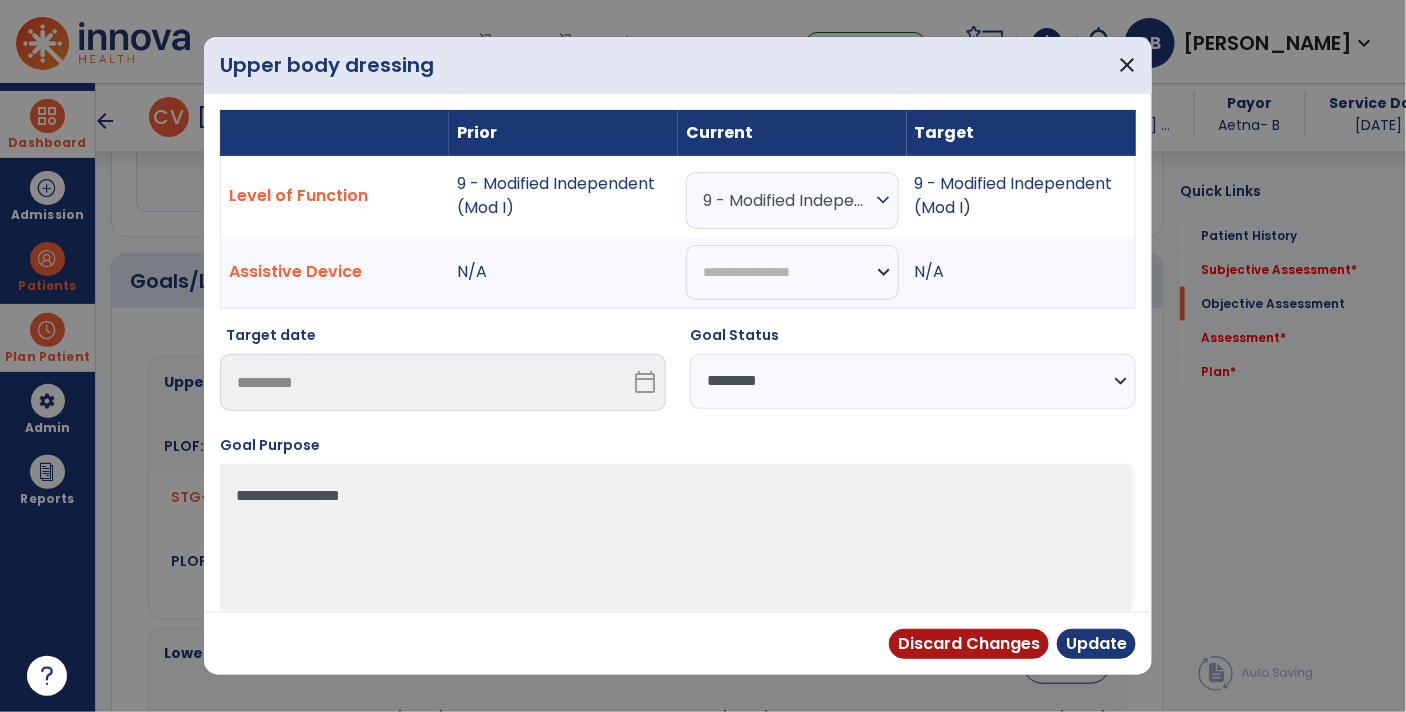 select on "********" 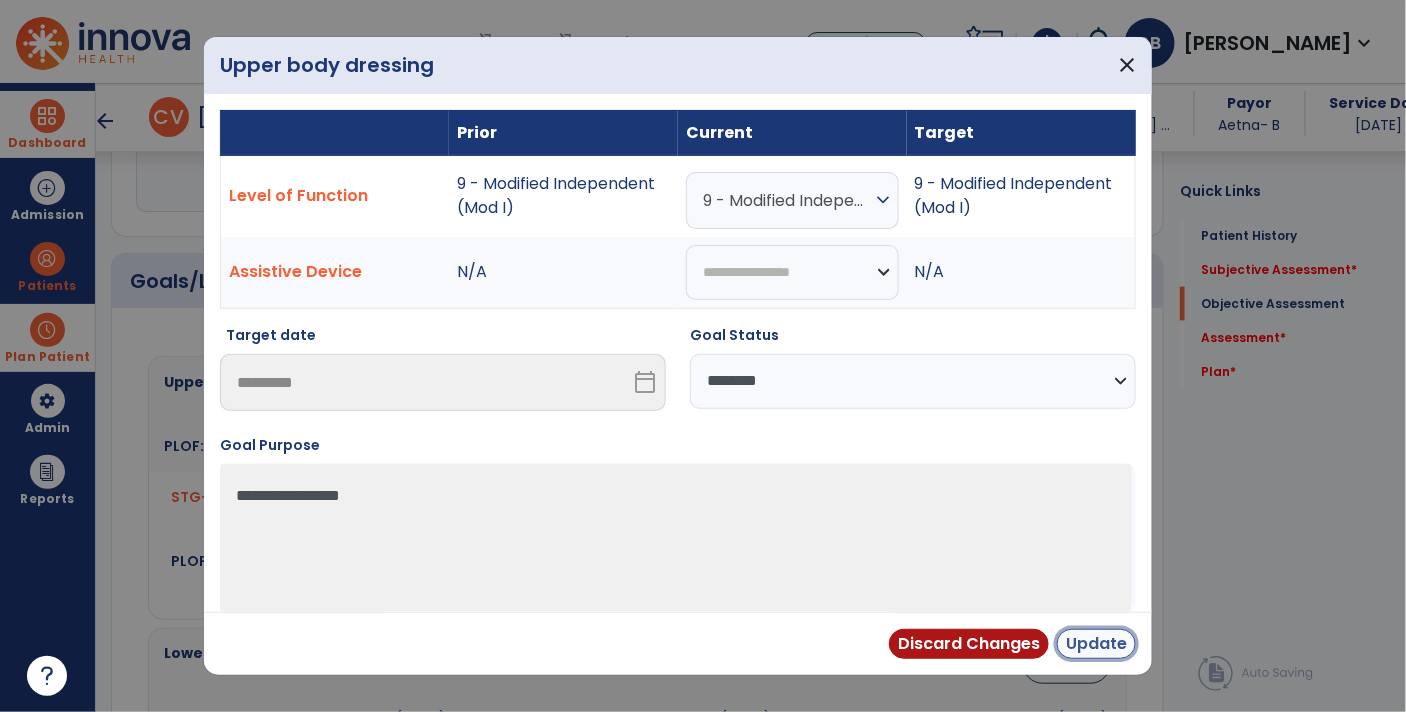 click on "Update" at bounding box center [1096, 644] 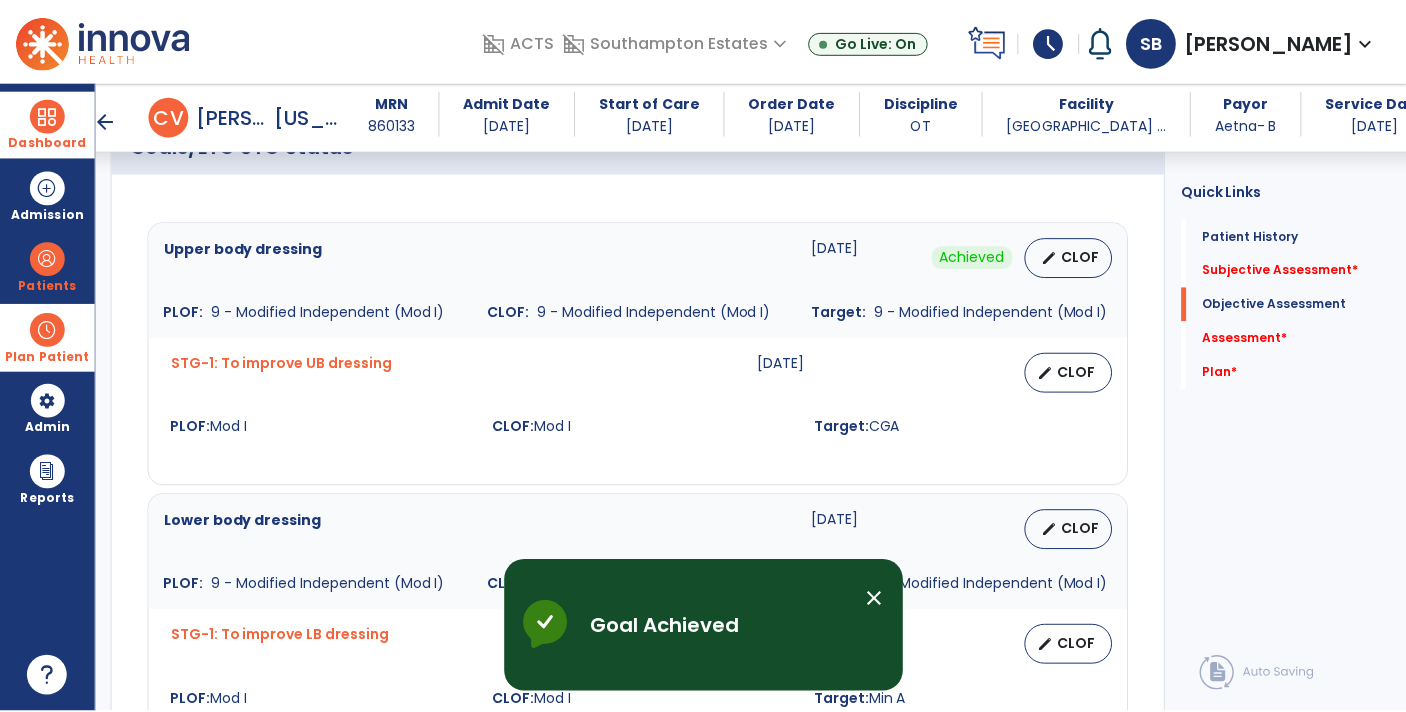 scroll, scrollTop: 809, scrollLeft: 0, axis: vertical 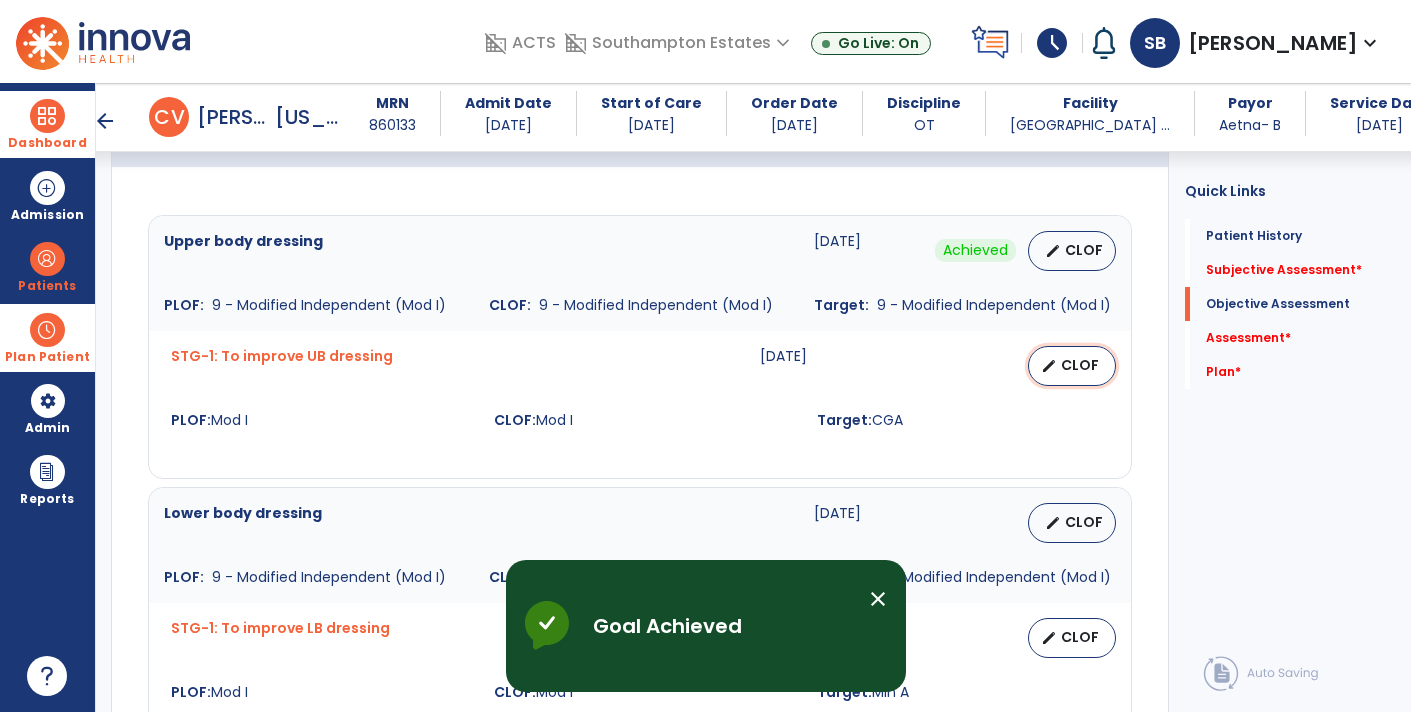 click on "edit   CLOF" at bounding box center [1072, 366] 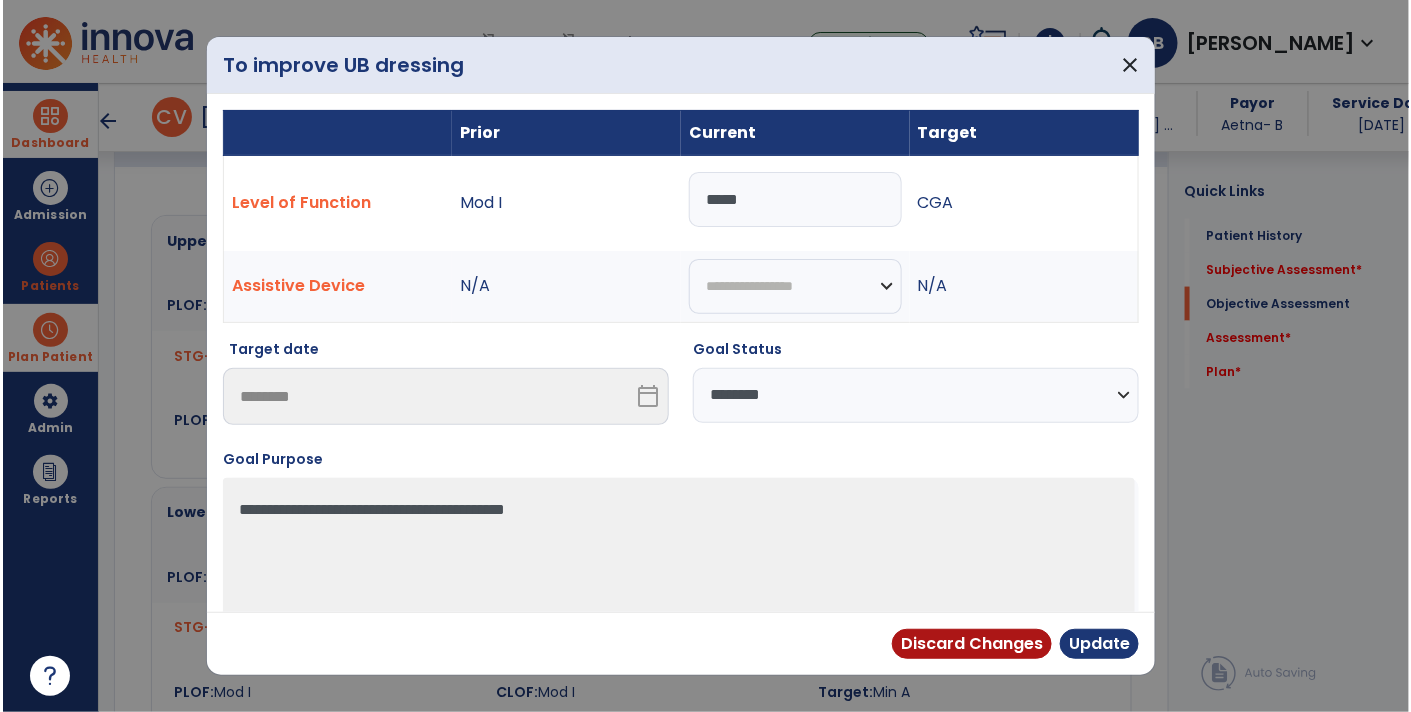 scroll, scrollTop: 809, scrollLeft: 0, axis: vertical 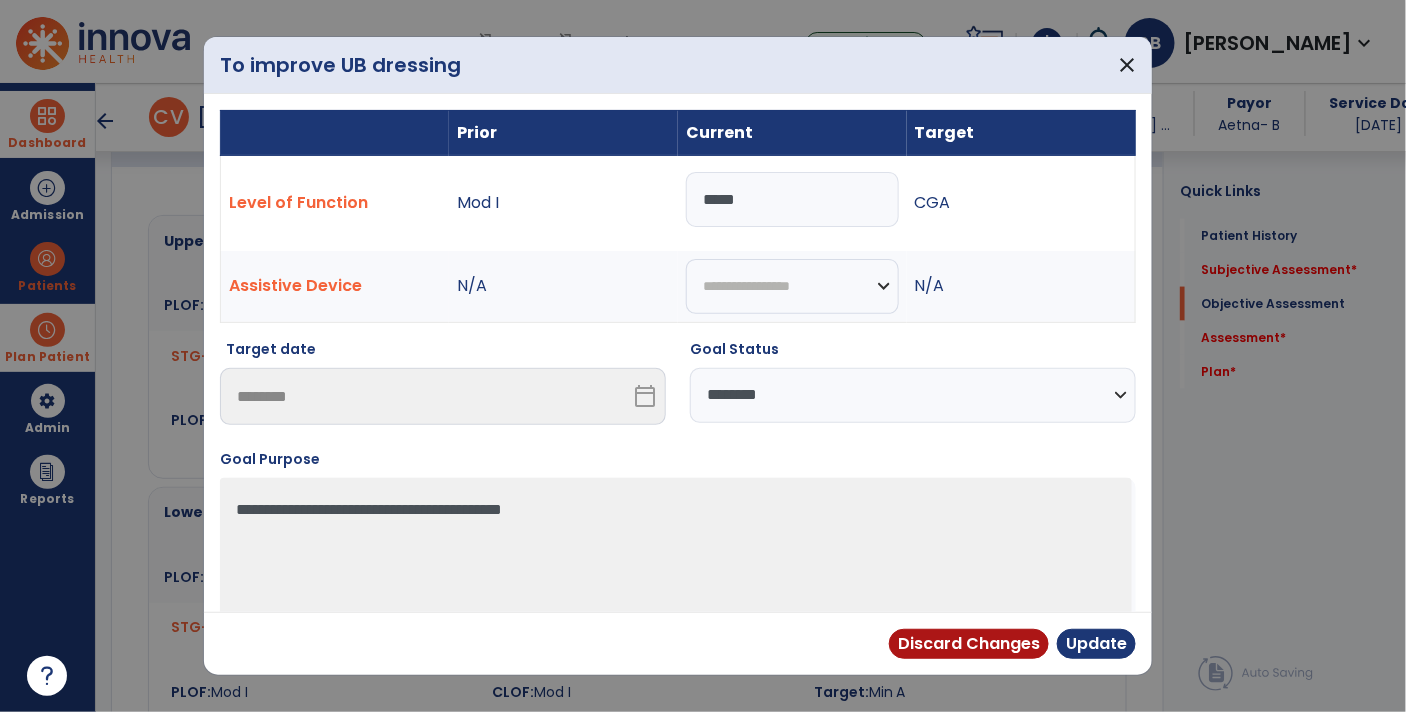 click on "**********" at bounding box center (913, 395) 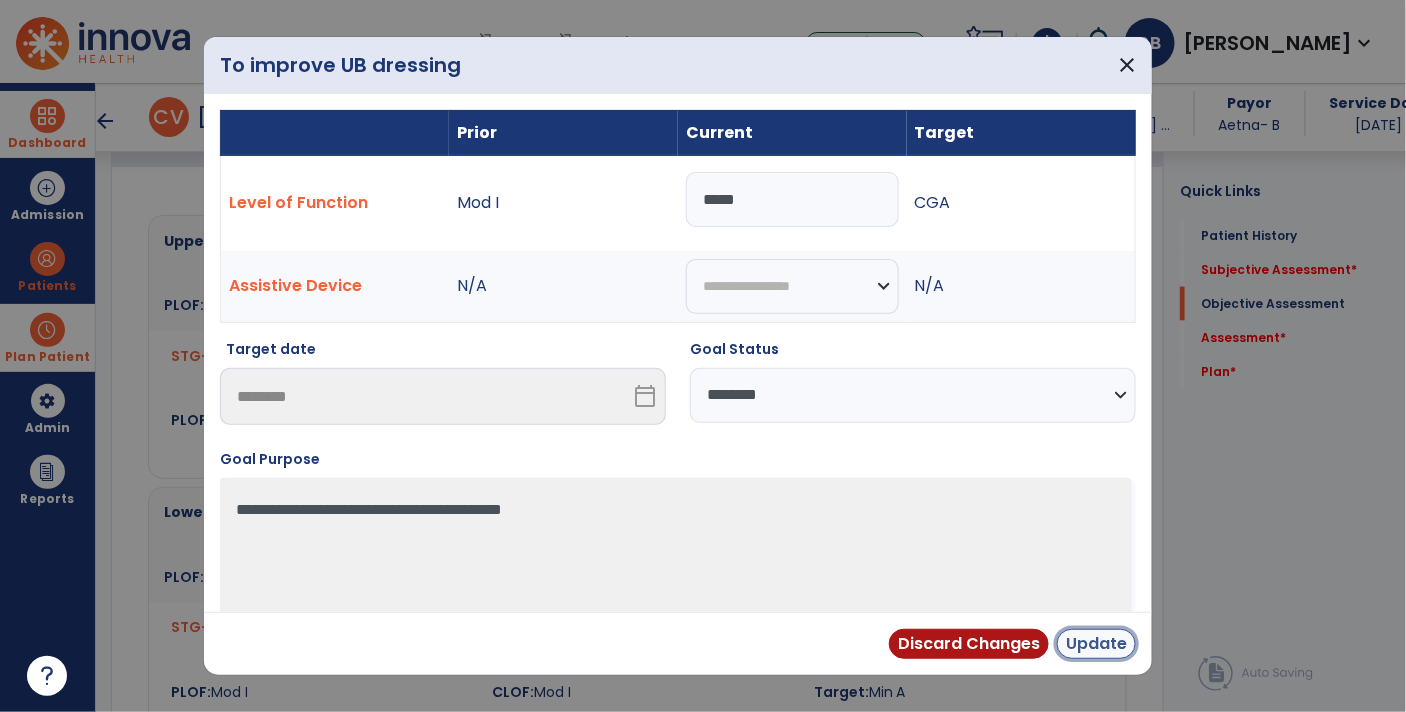 click on "Update" at bounding box center [1096, 644] 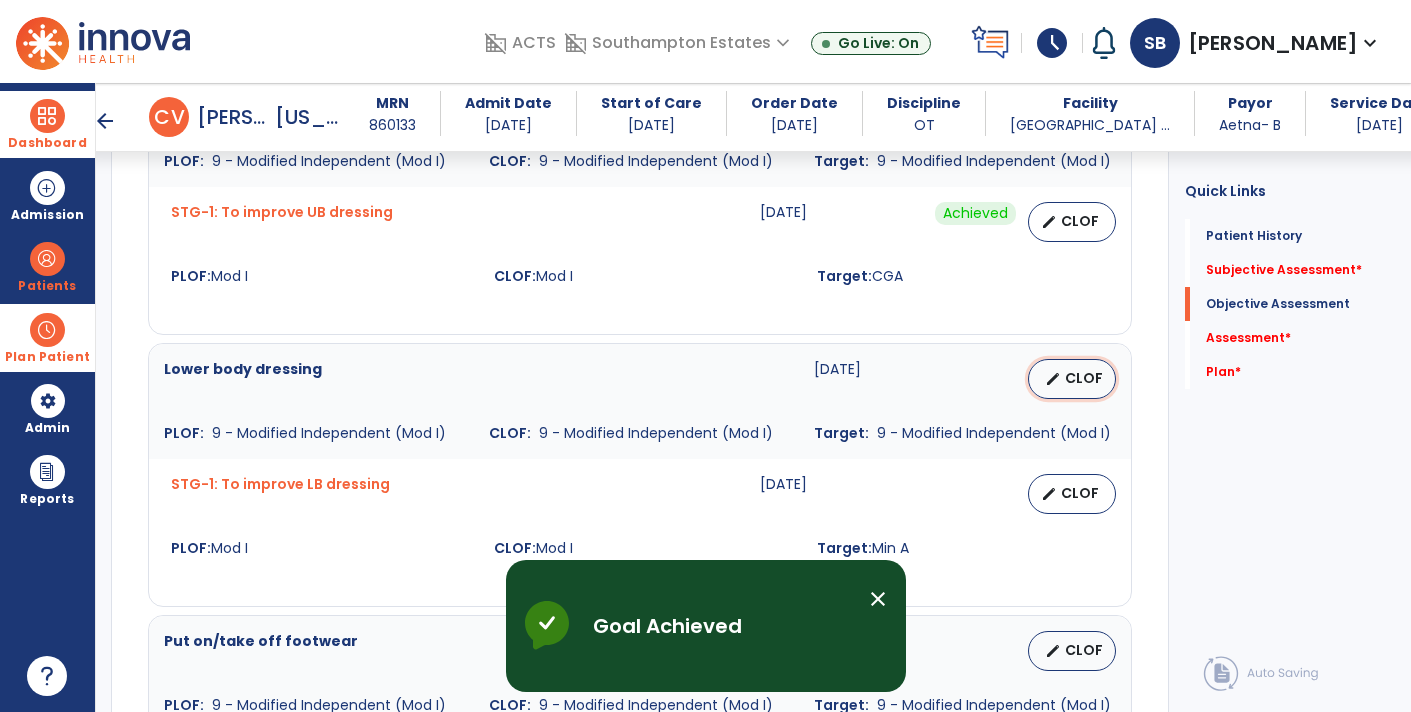 click on "edit   CLOF" at bounding box center (1072, 379) 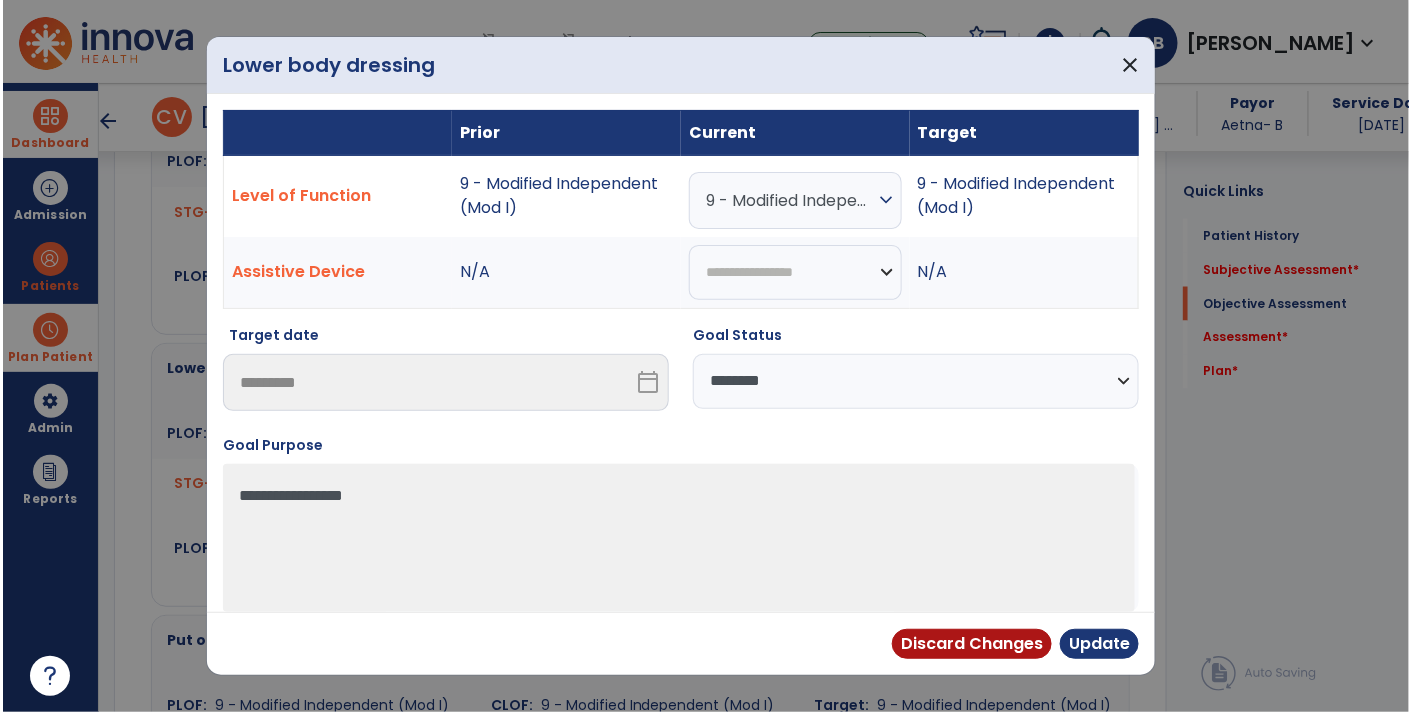 scroll, scrollTop: 953, scrollLeft: 0, axis: vertical 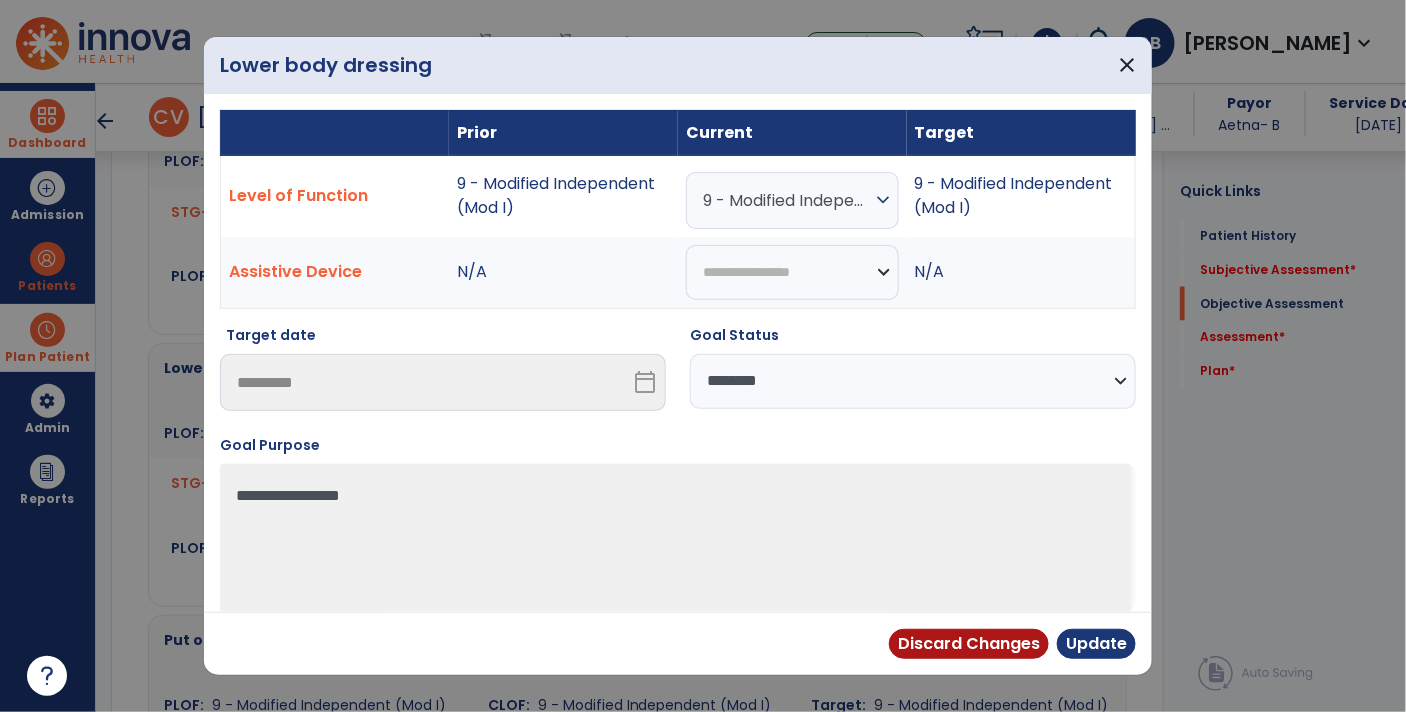click on "**********" at bounding box center (913, 381) 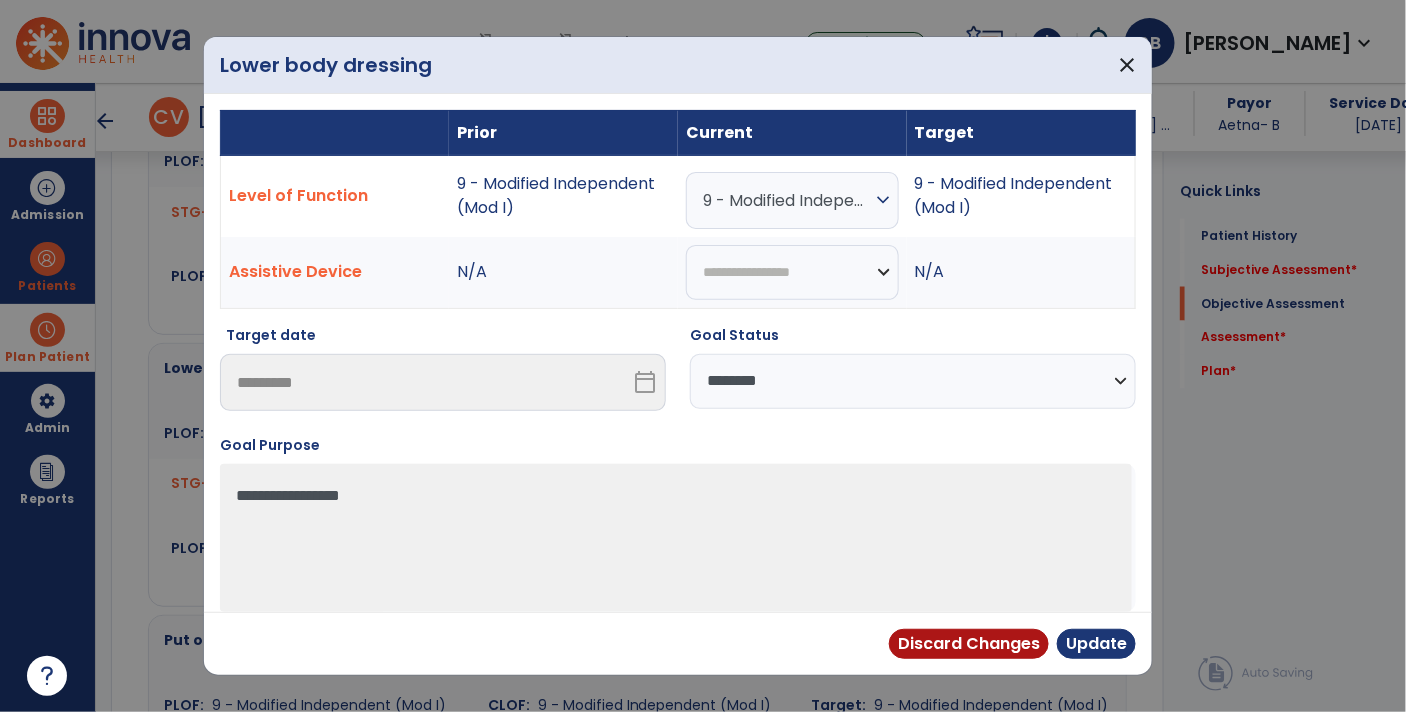 select on "********" 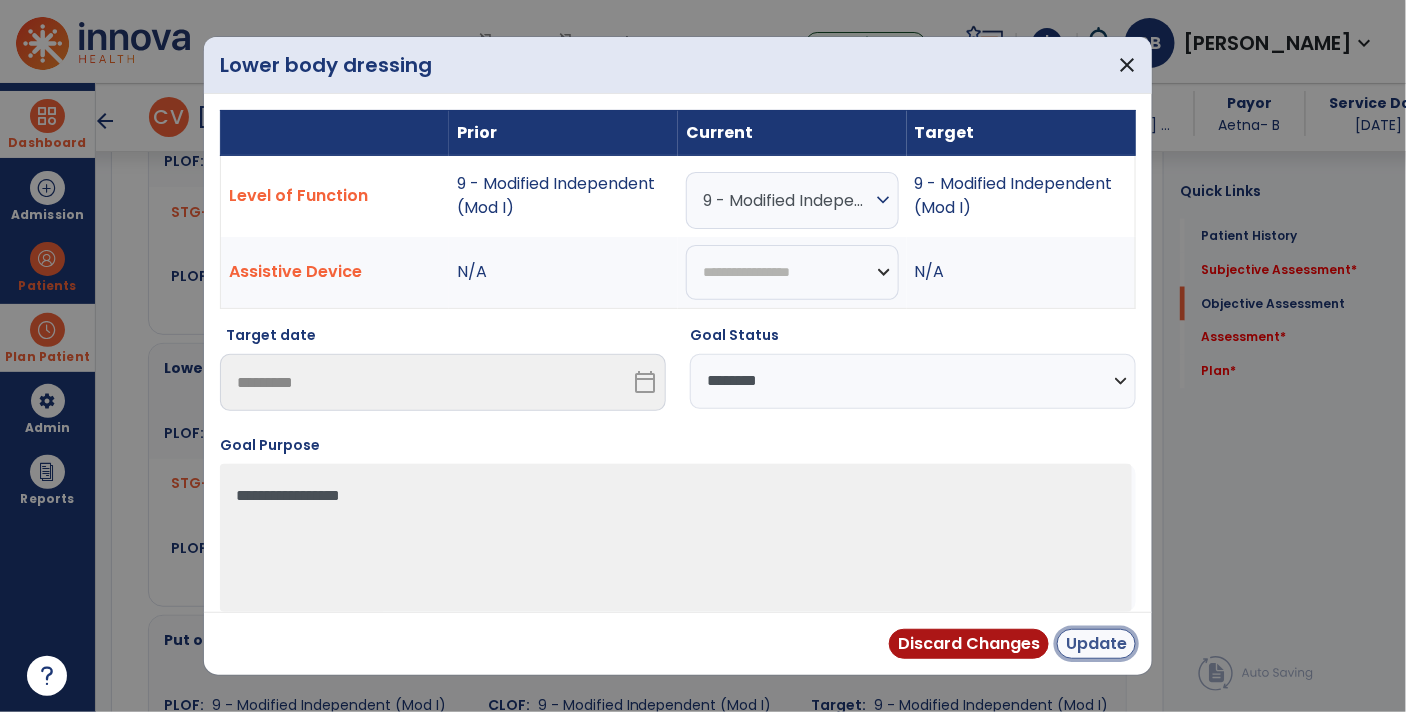 click on "Update" at bounding box center [1096, 644] 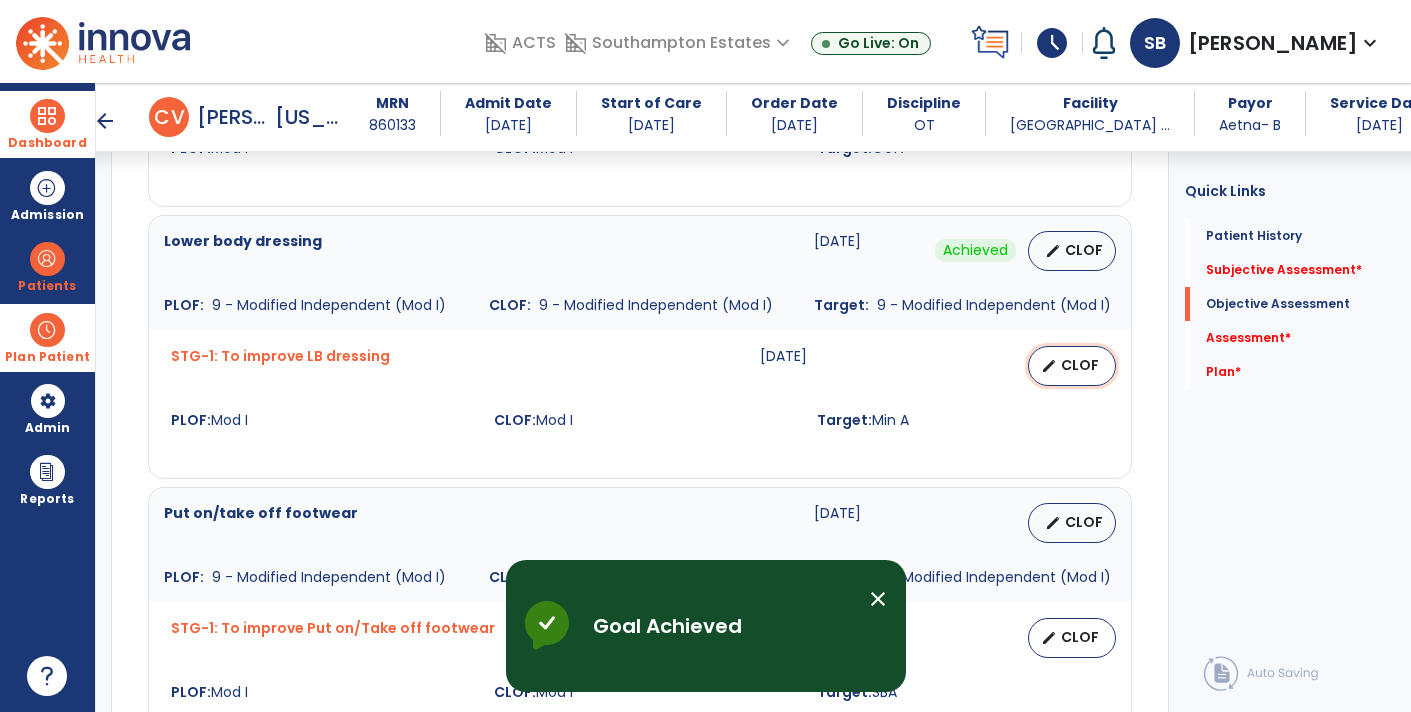click on "CLOF" at bounding box center [1080, 365] 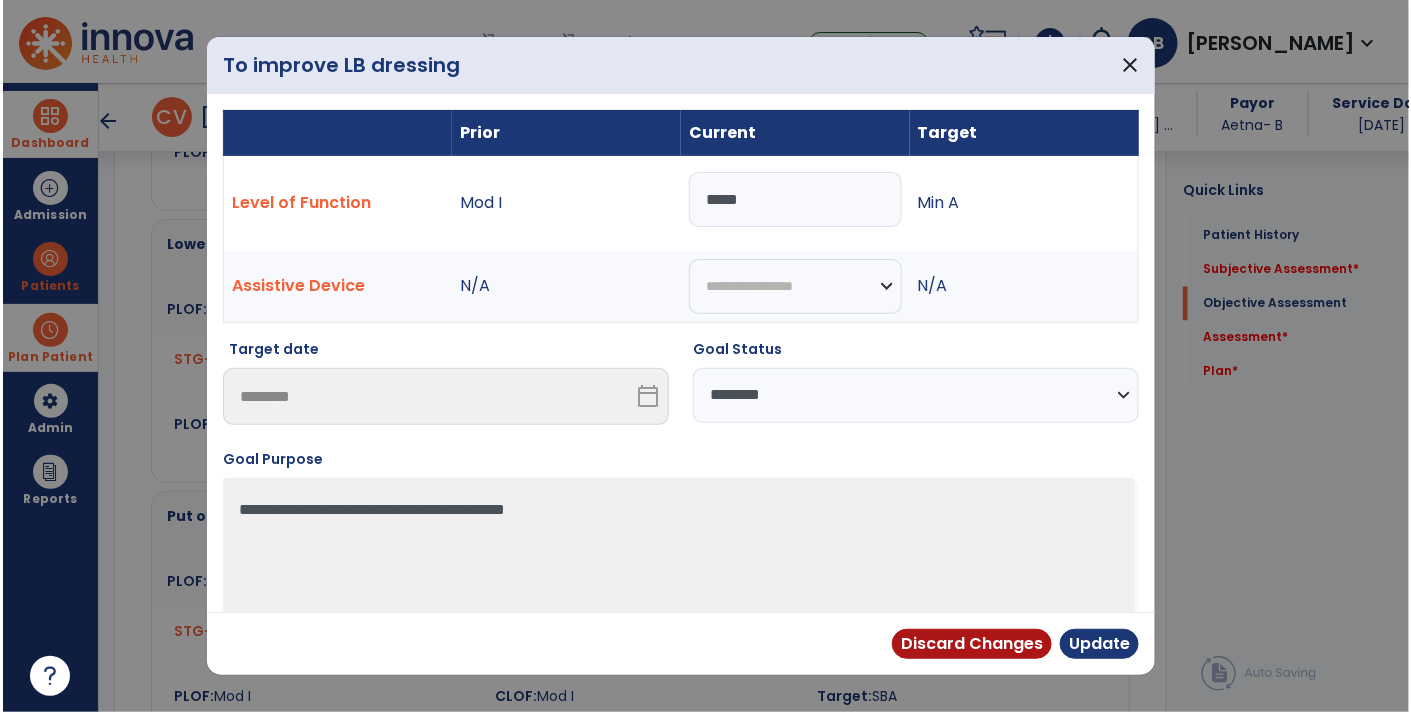 scroll, scrollTop: 1081, scrollLeft: 0, axis: vertical 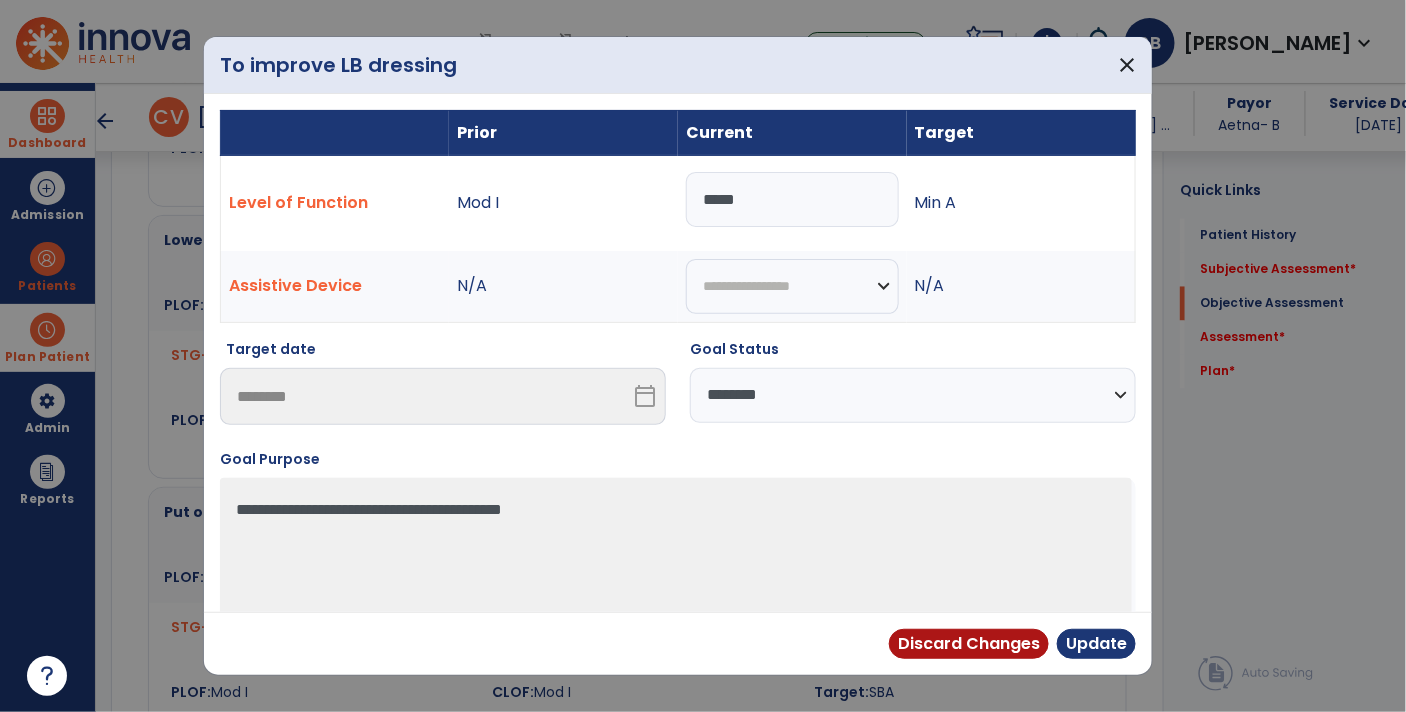 click on "**********" at bounding box center [913, 395] 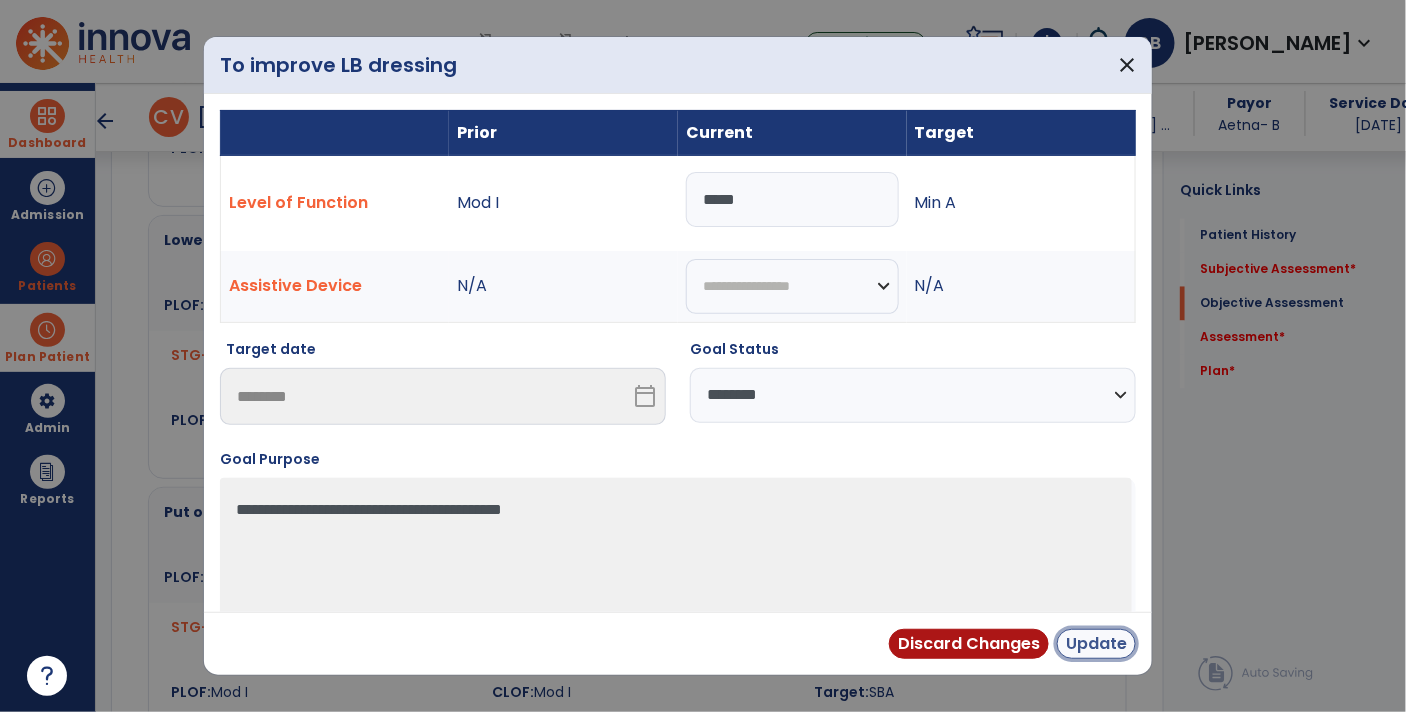 click on "Update" at bounding box center (1096, 644) 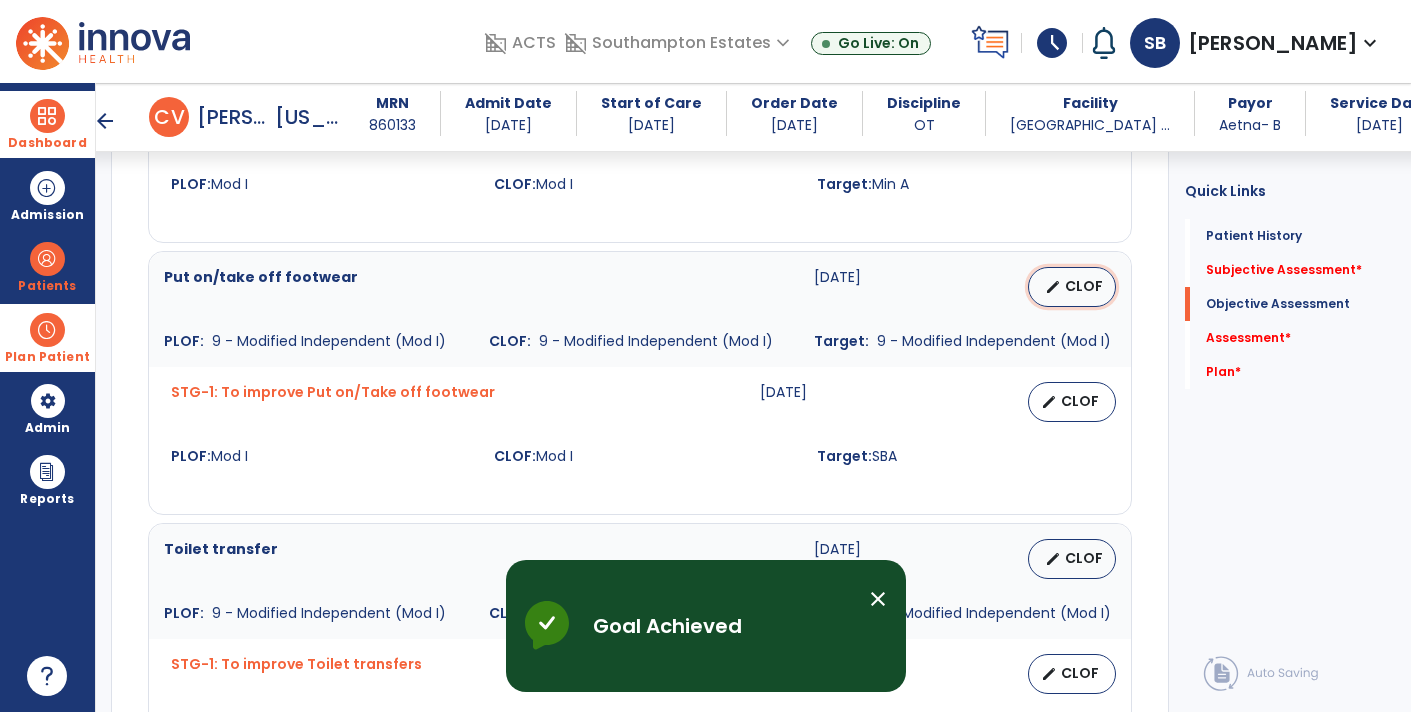 click on "CLOF" at bounding box center [1084, 286] 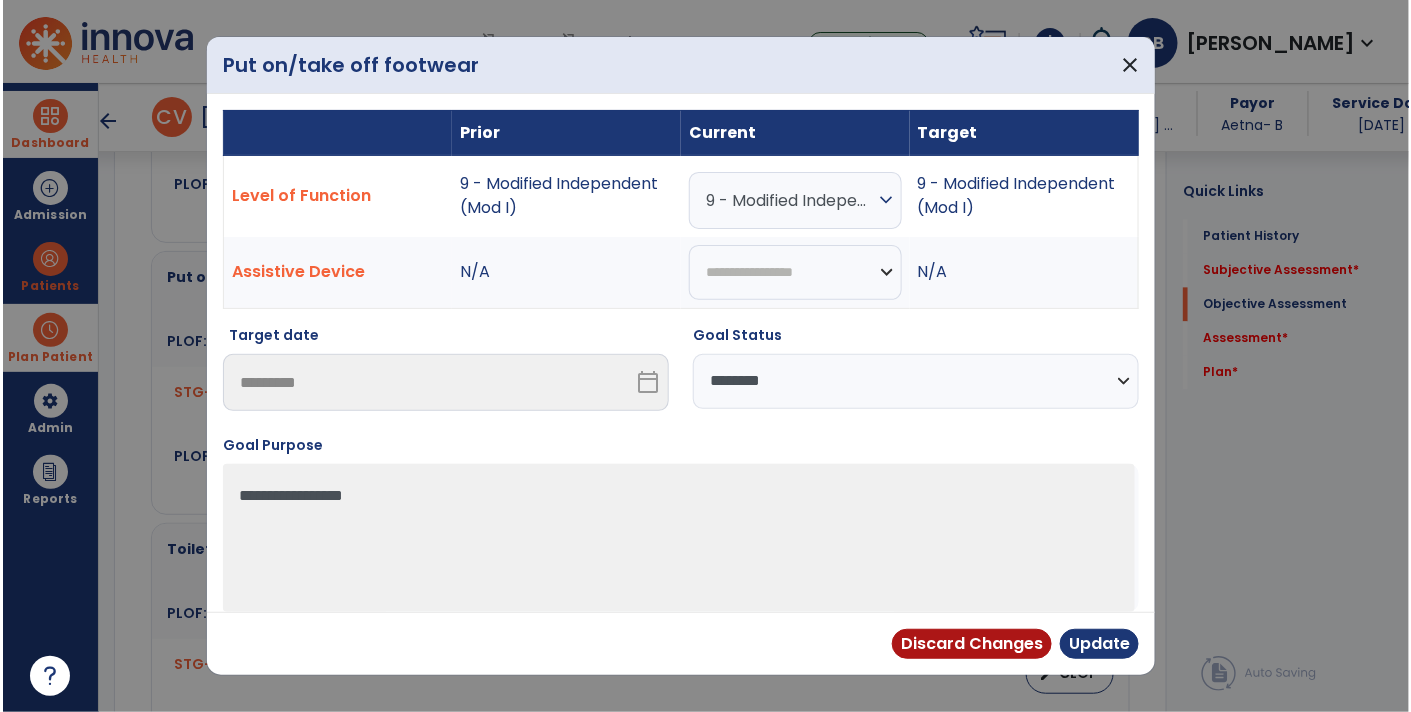 scroll, scrollTop: 1317, scrollLeft: 0, axis: vertical 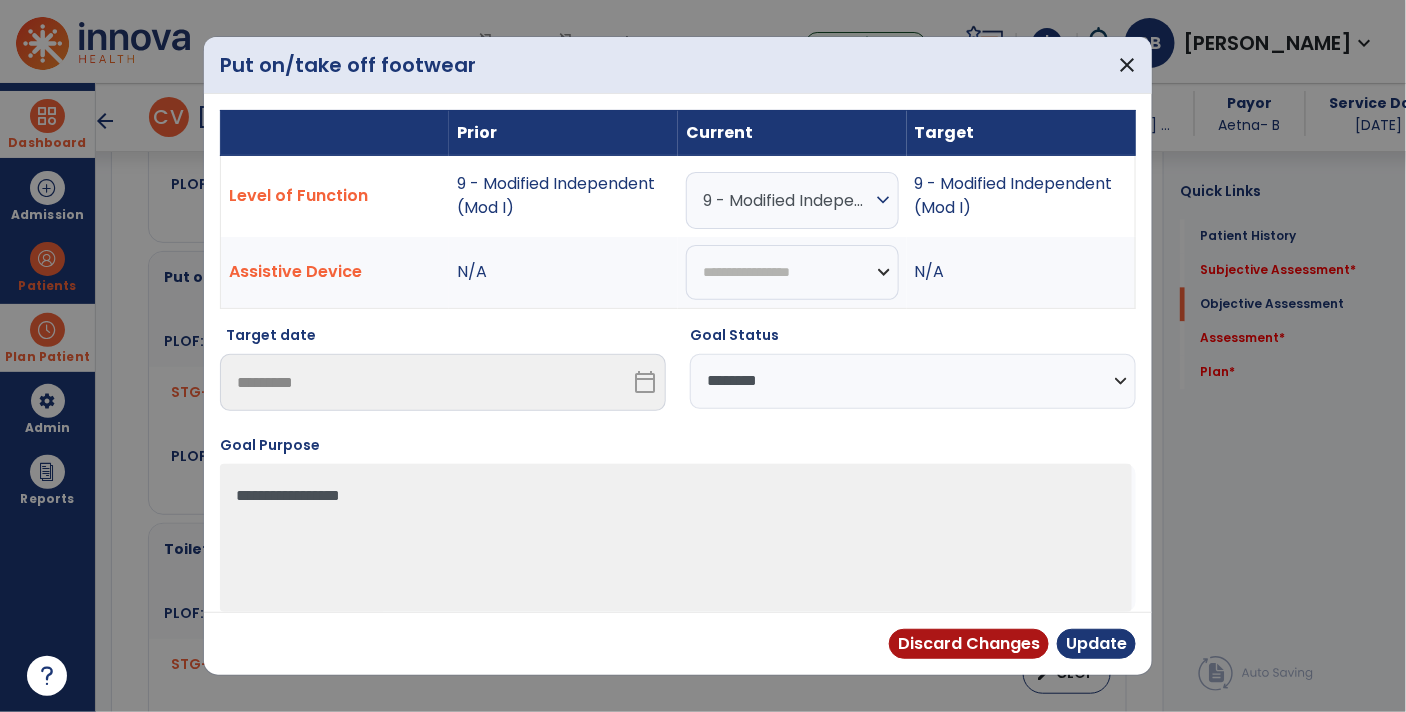 click on "**********" at bounding box center [913, 381] 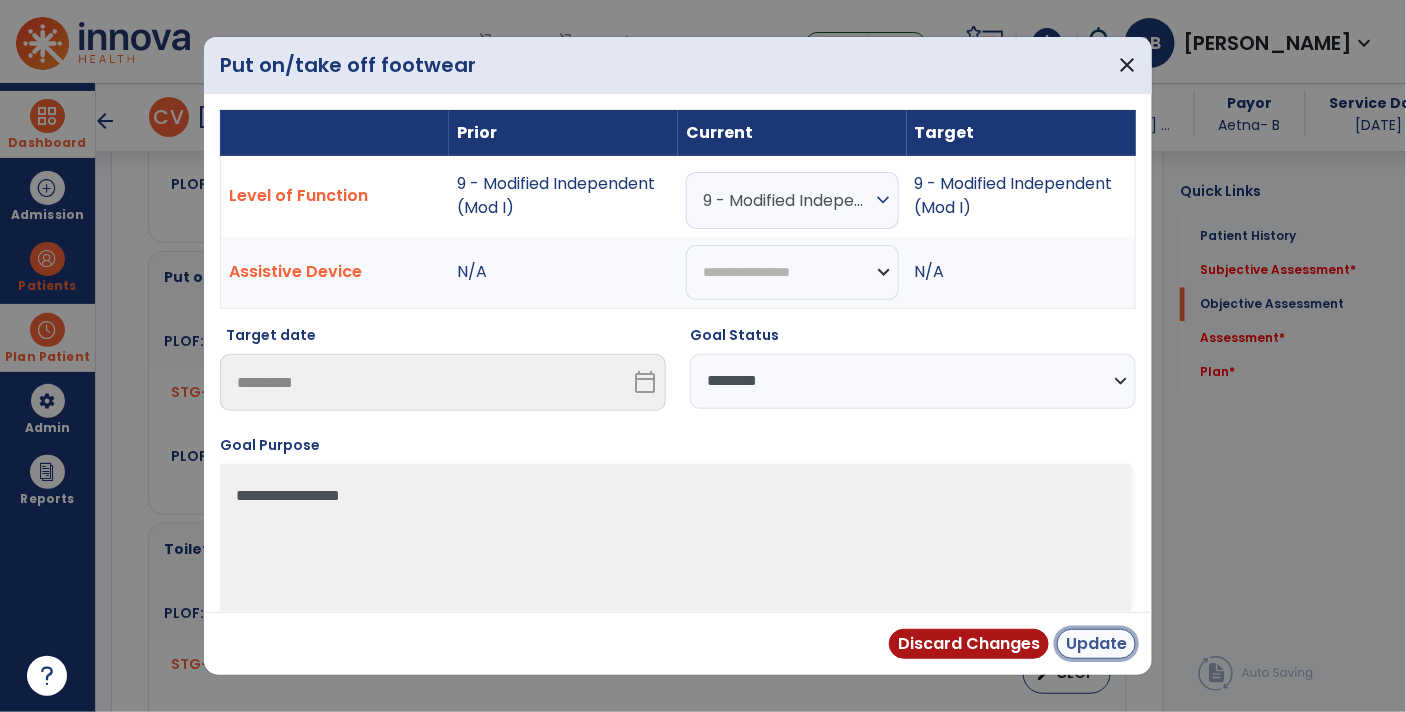 click on "Update" at bounding box center [1096, 644] 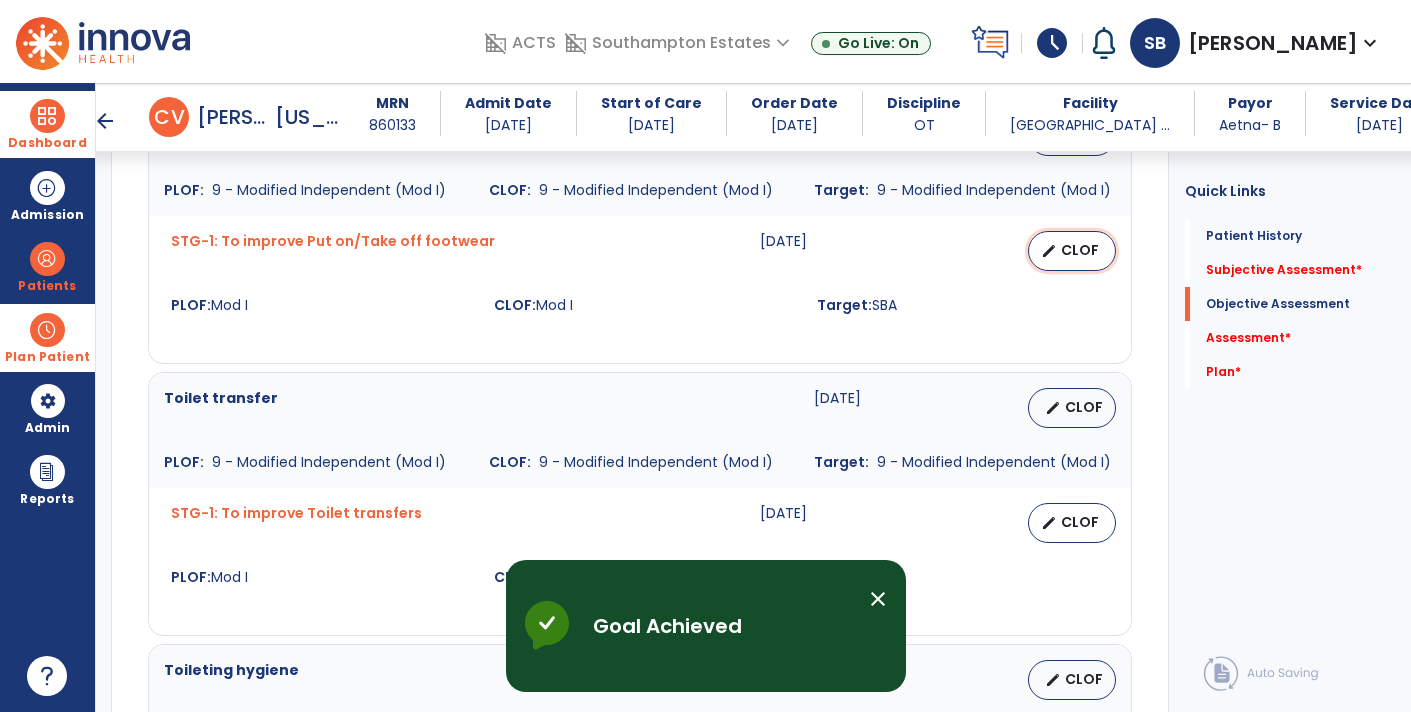 click on "edit   CLOF" at bounding box center [1072, 251] 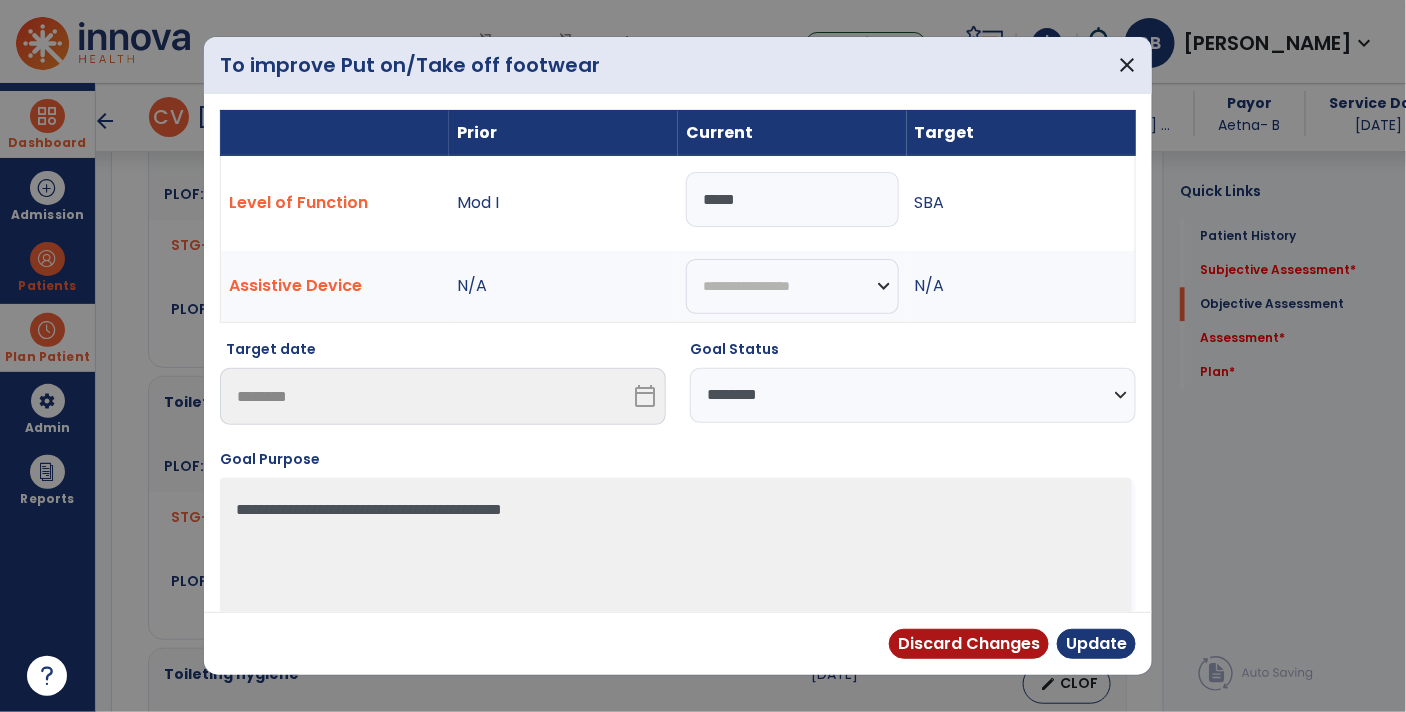 click on "N/A" at bounding box center [1021, 287] 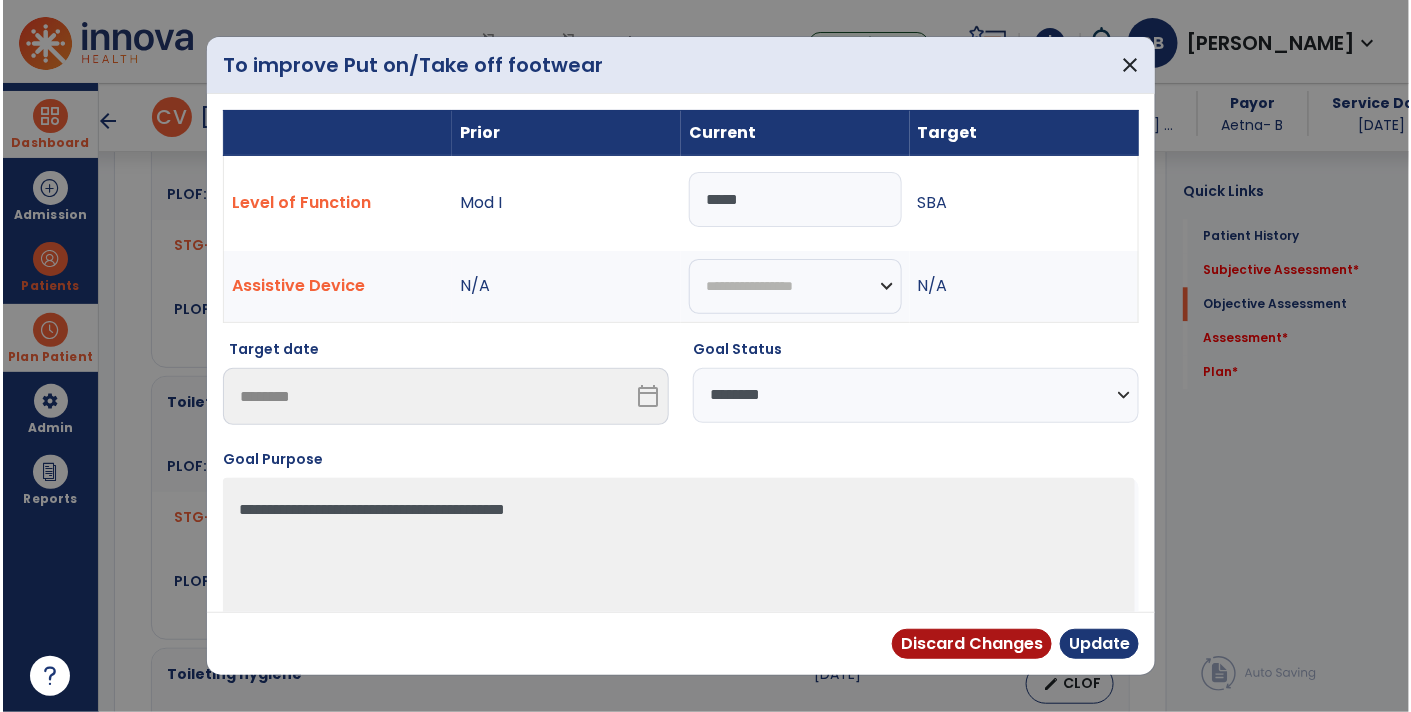scroll, scrollTop: 1468, scrollLeft: 0, axis: vertical 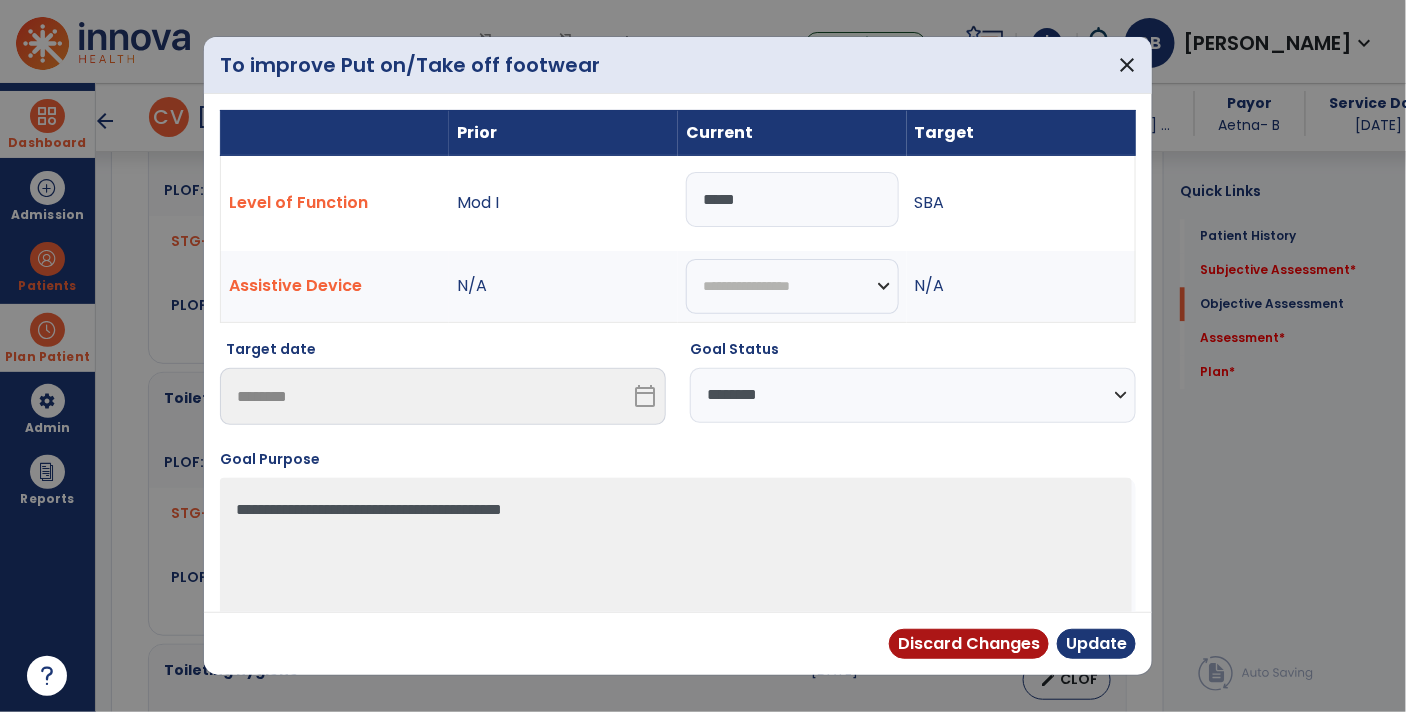 click on "**********" at bounding box center (913, 395) 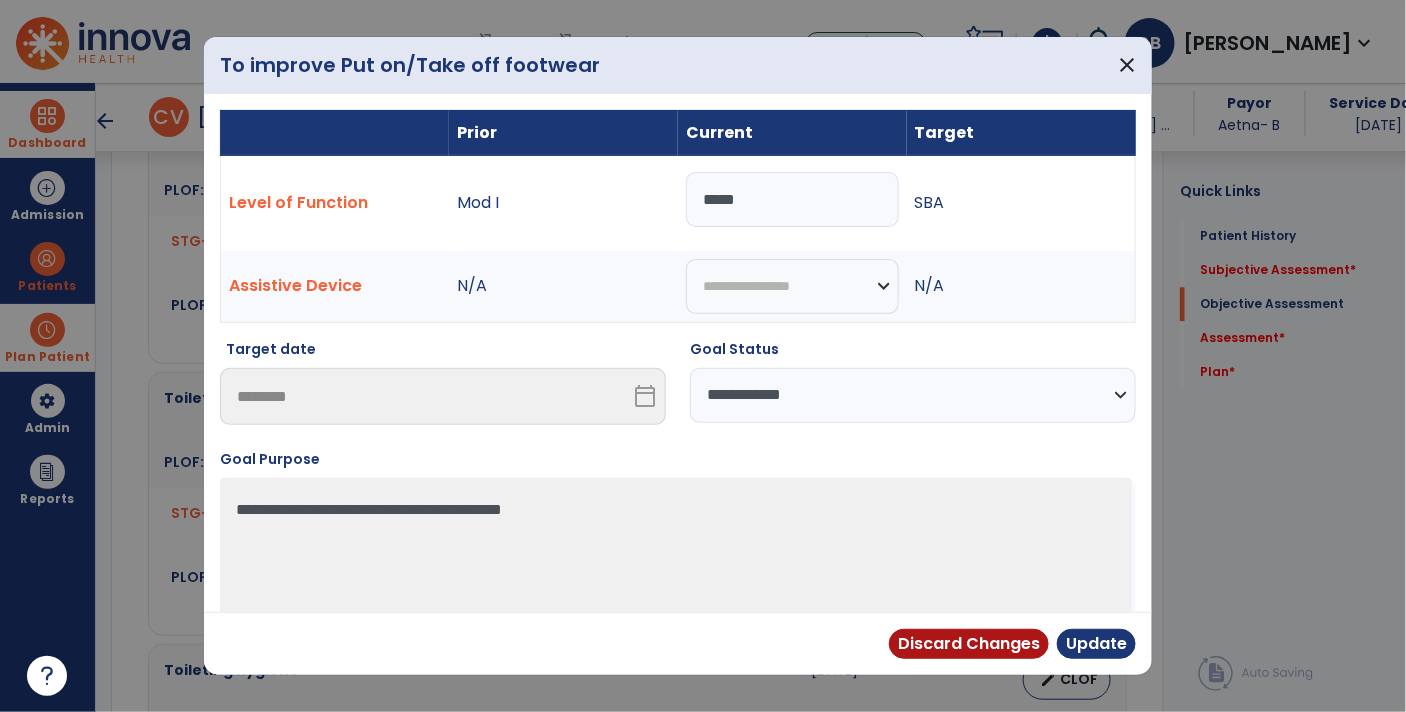click on "**********" at bounding box center (913, 395) 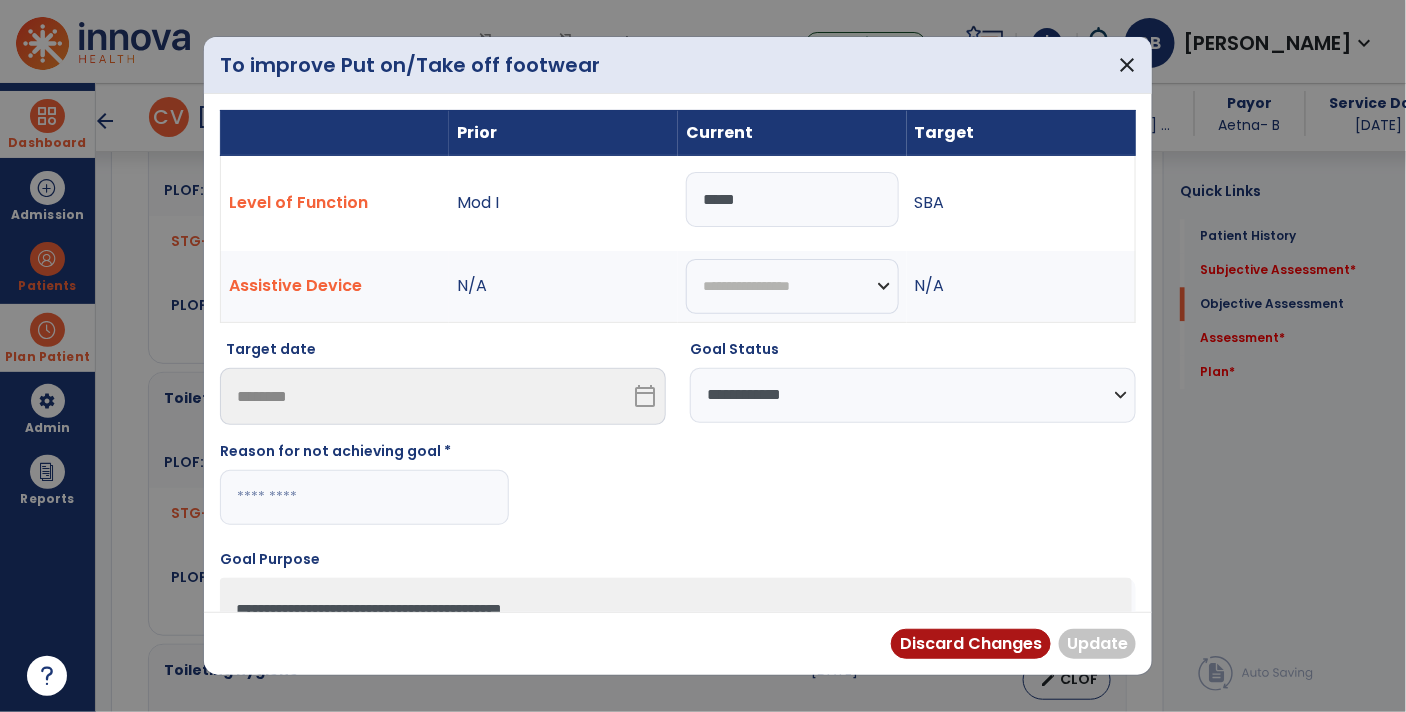 click on "**********" at bounding box center (913, 395) 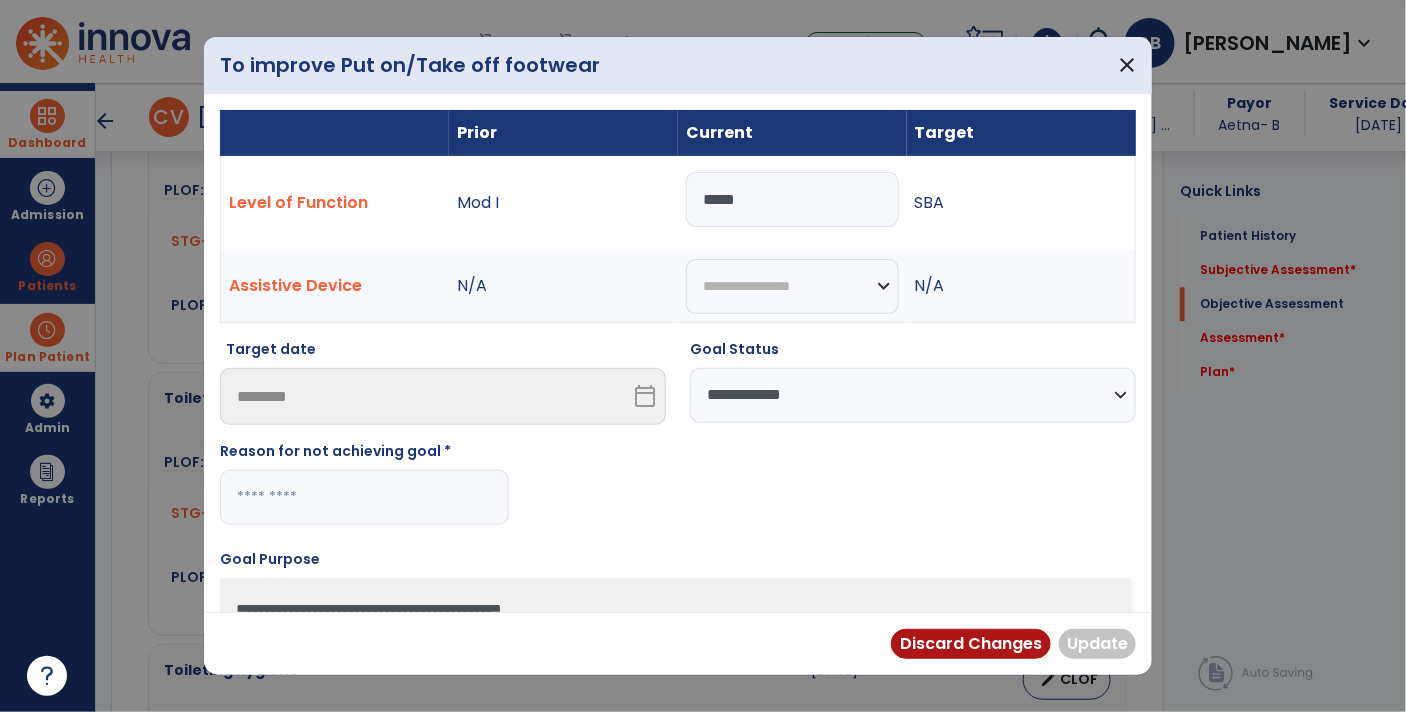 select on "********" 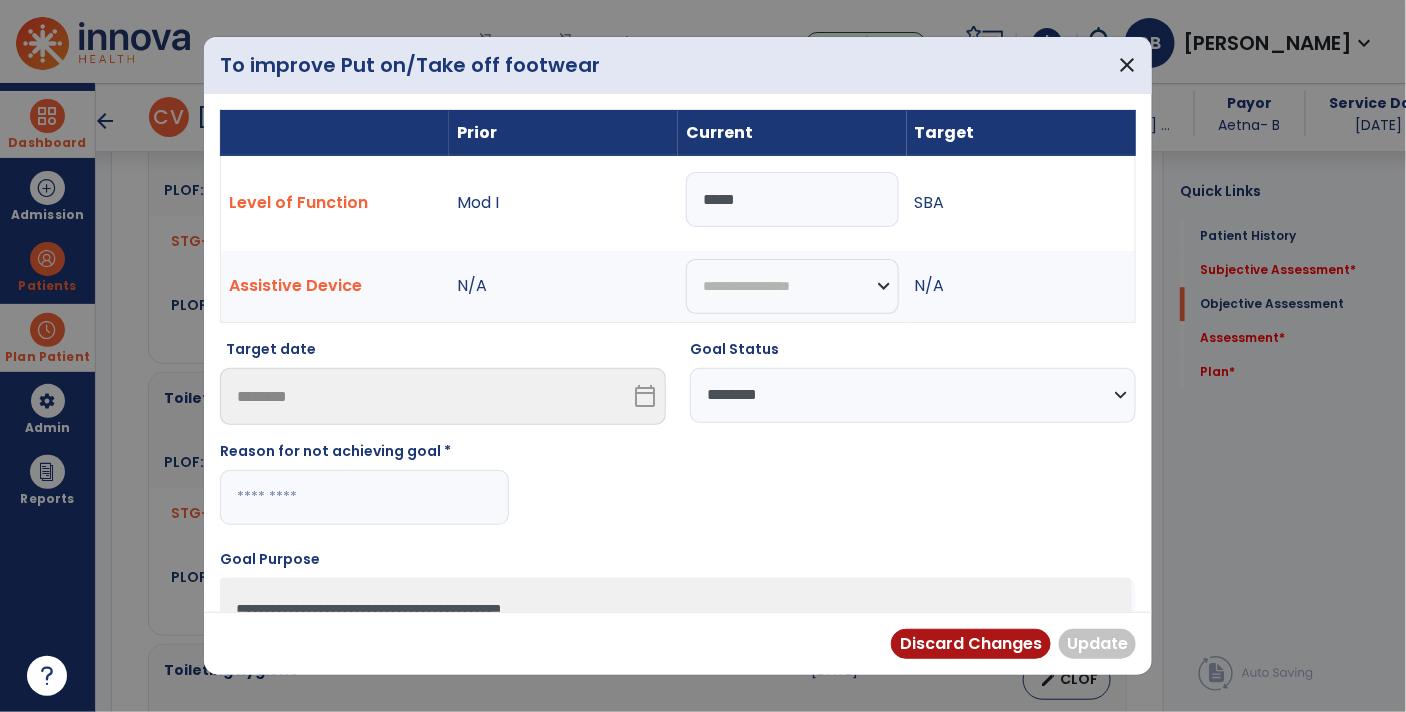 click on "**********" at bounding box center (913, 395) 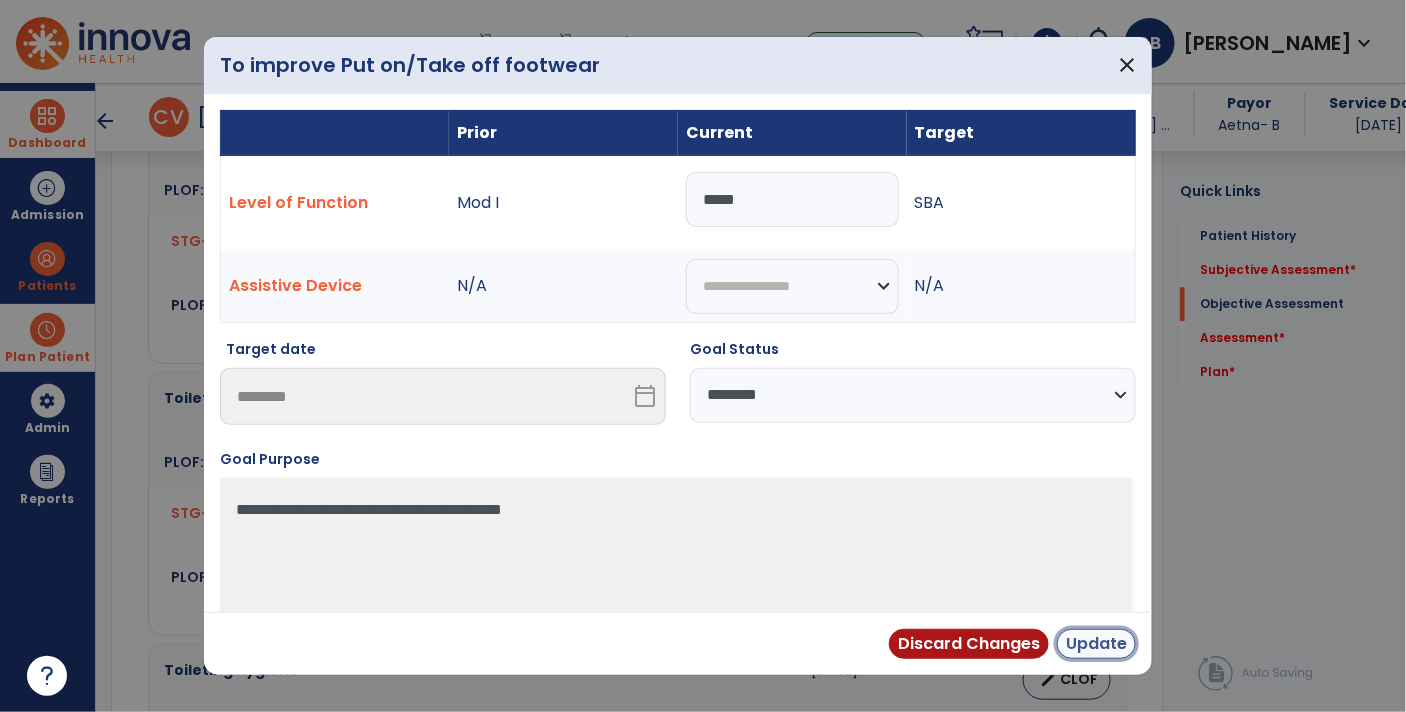click on "Update" at bounding box center (1096, 644) 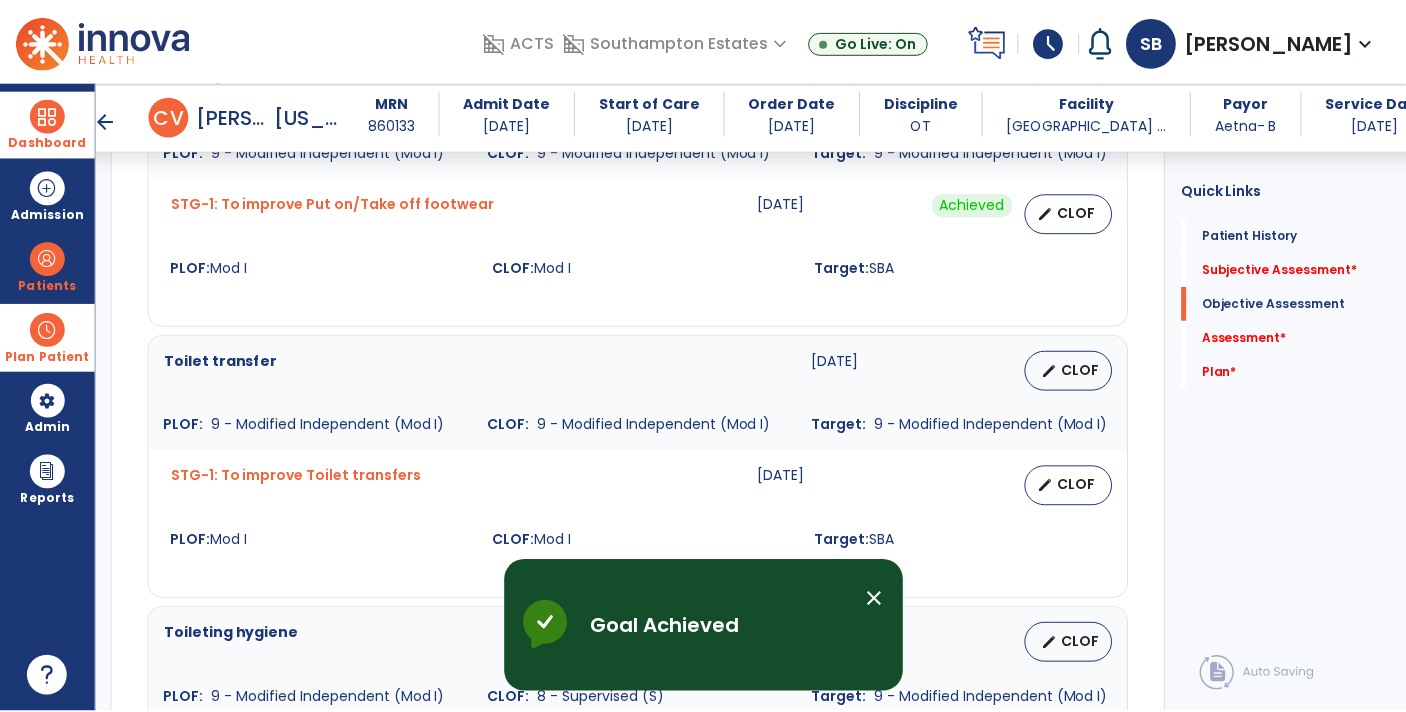 scroll, scrollTop: 1510, scrollLeft: 0, axis: vertical 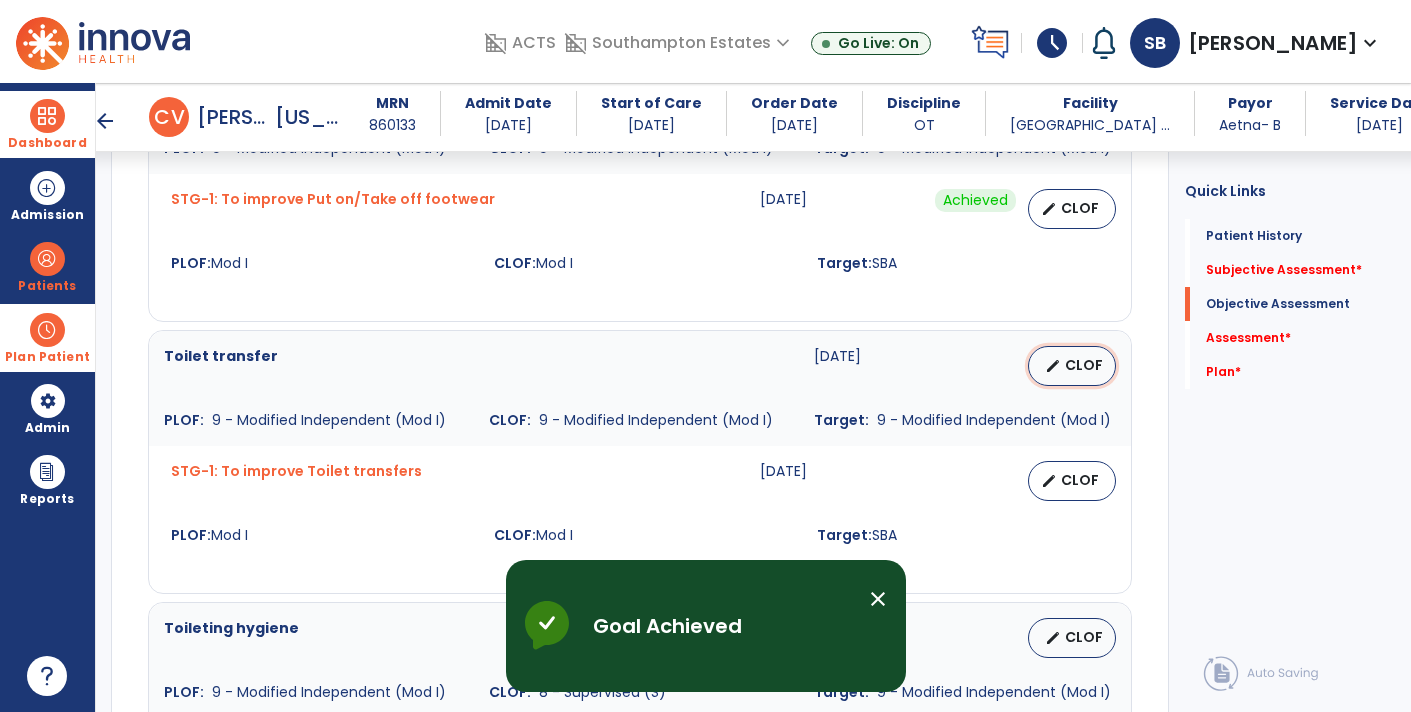 click on "edit   CLOF" at bounding box center [1072, 366] 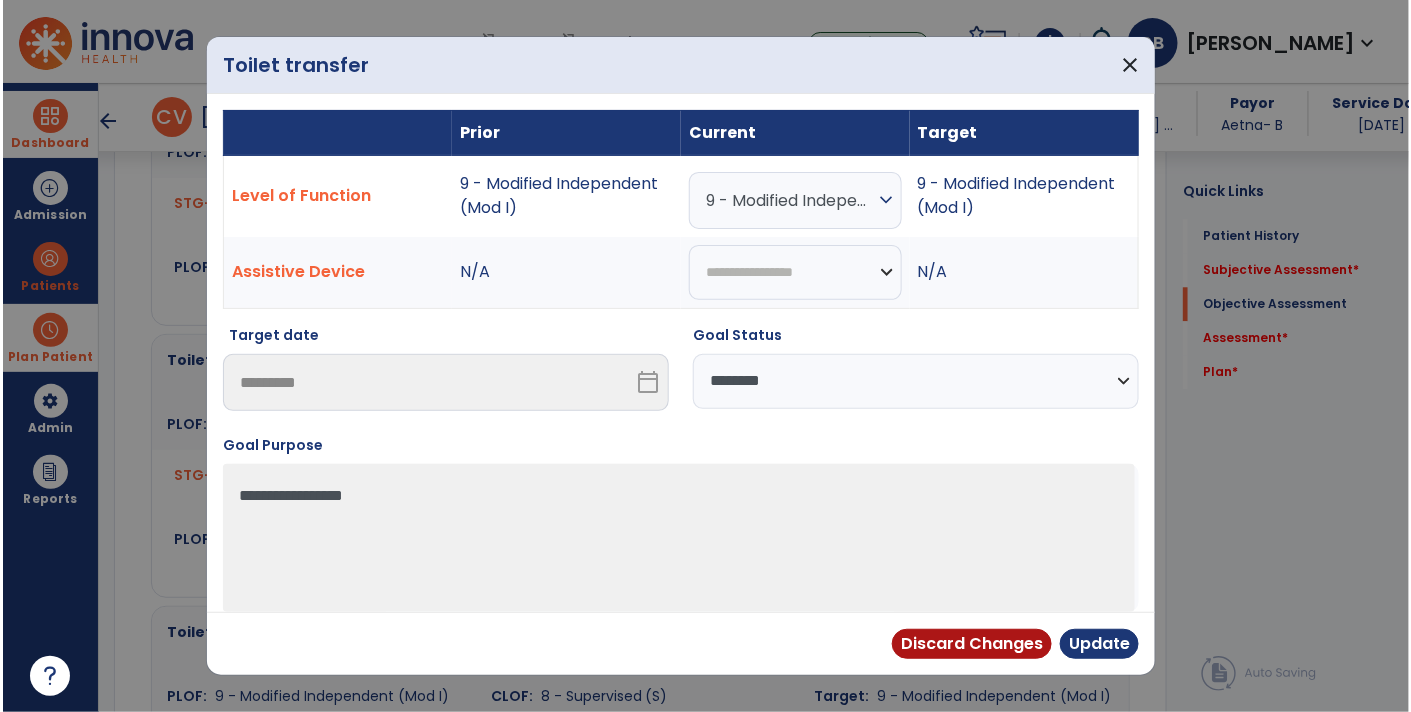scroll, scrollTop: 1510, scrollLeft: 0, axis: vertical 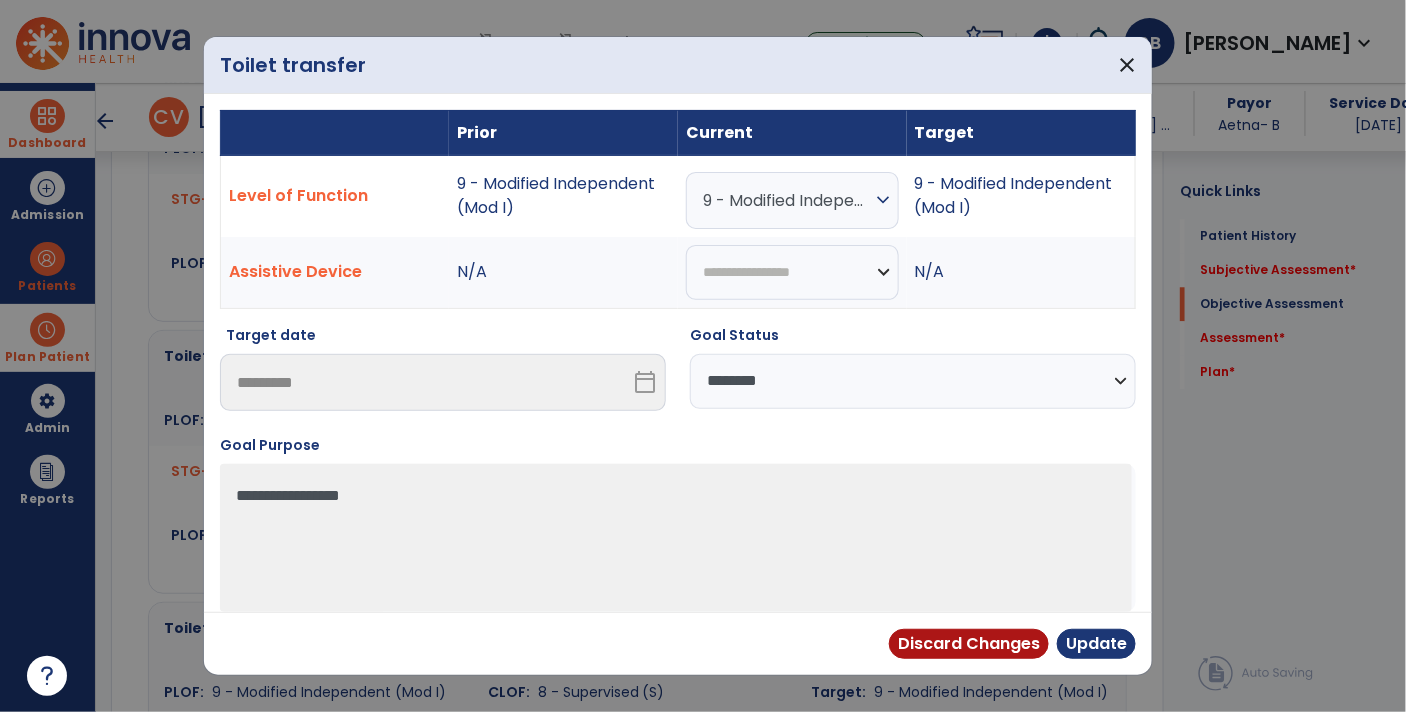 click on "**********" at bounding box center [913, 381] 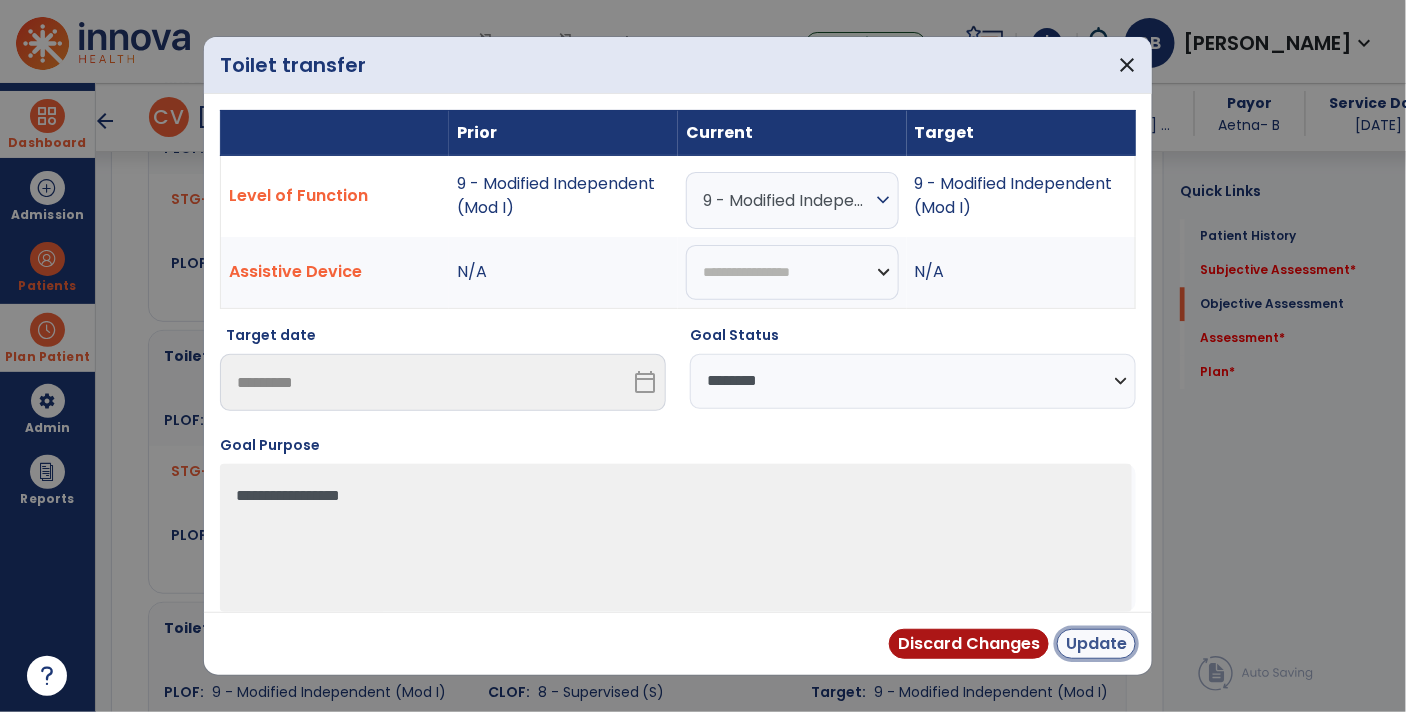click on "Update" at bounding box center (1096, 644) 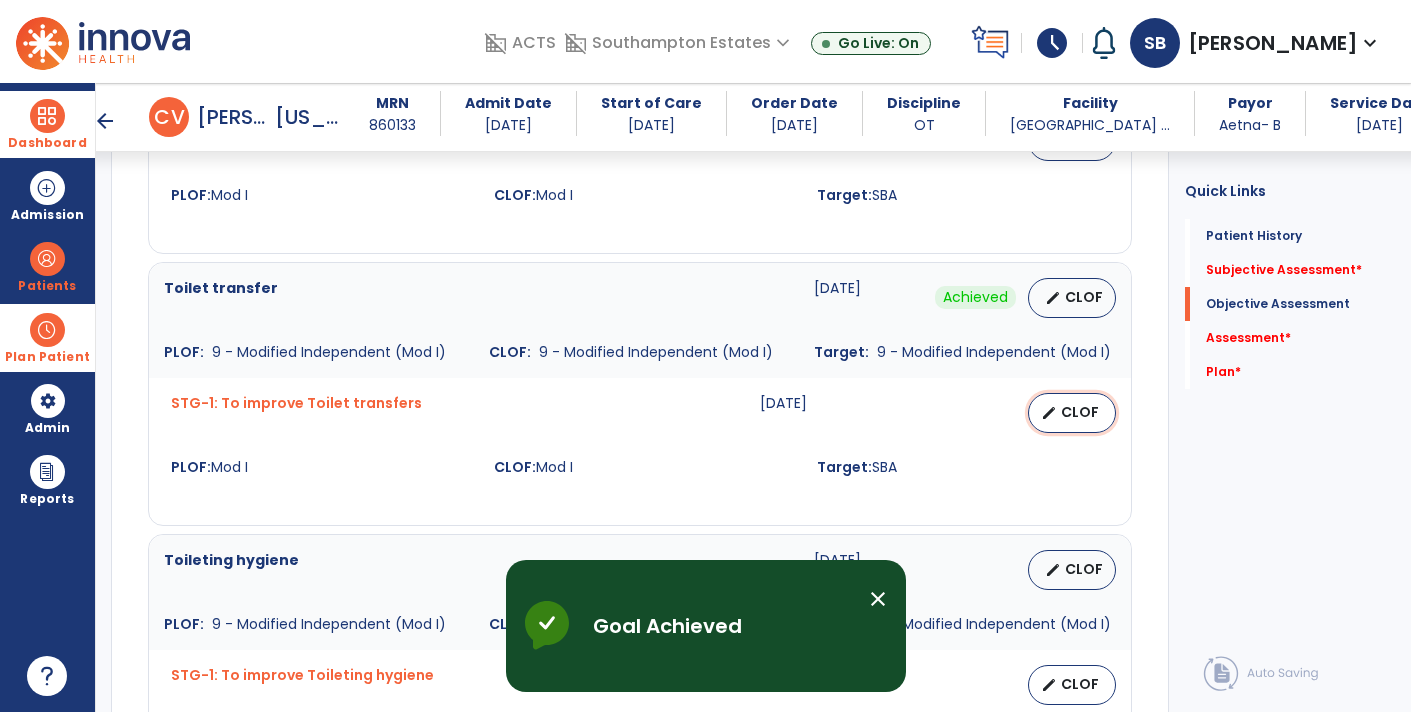 click on "edit   CLOF" at bounding box center [1072, 413] 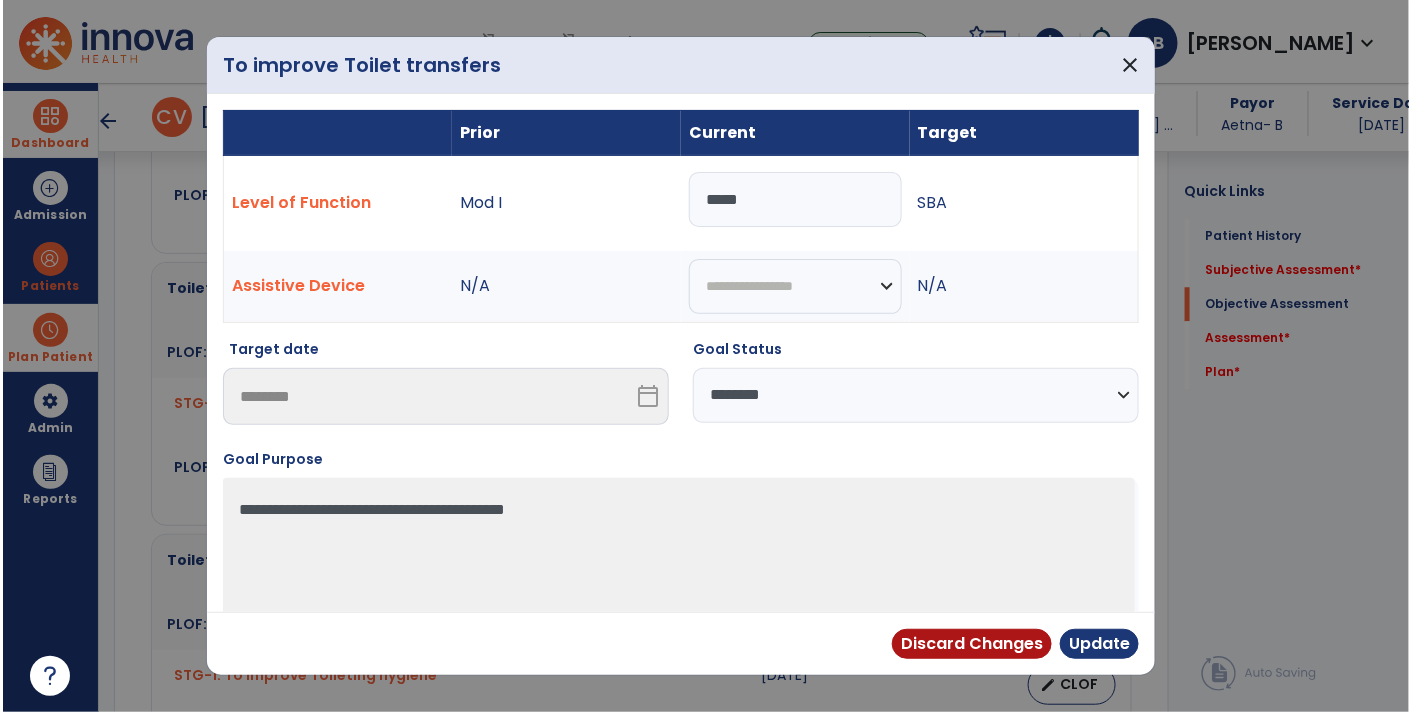 scroll, scrollTop: 1578, scrollLeft: 0, axis: vertical 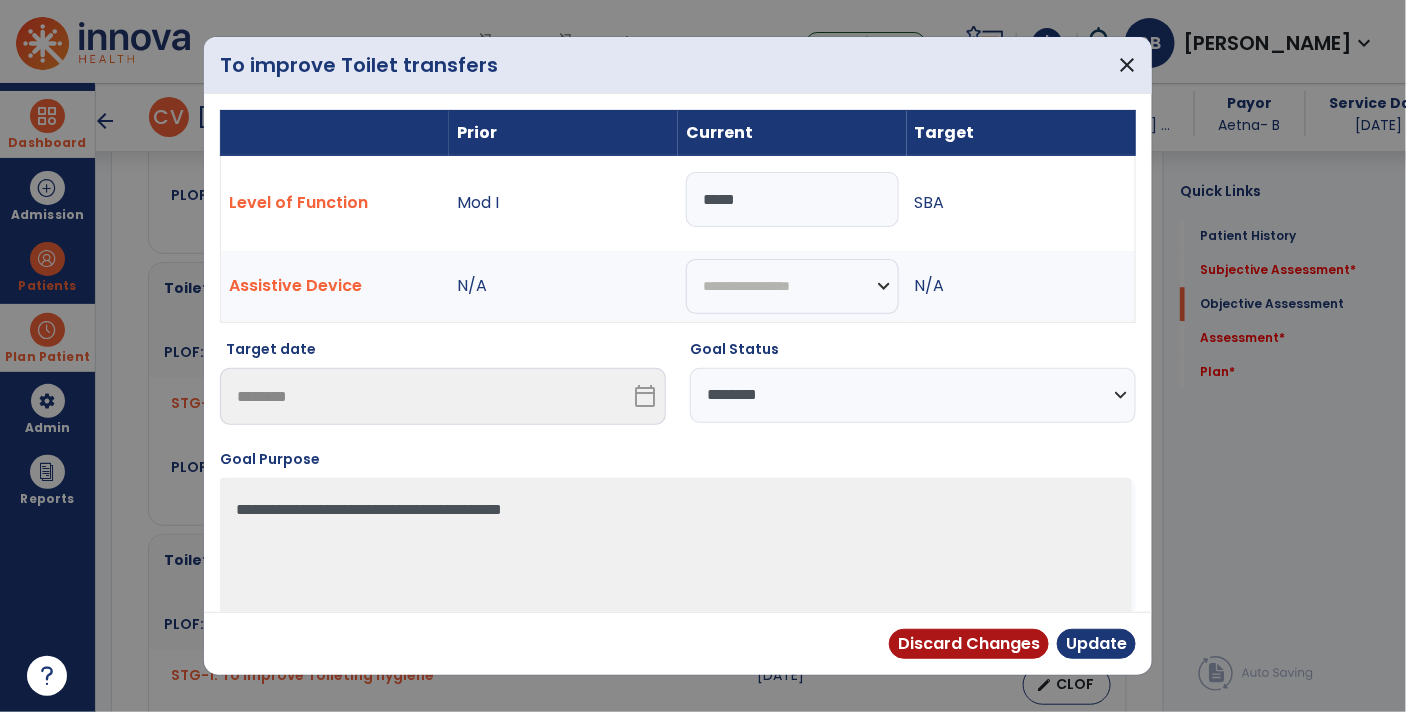 click on "**********" at bounding box center (913, 395) 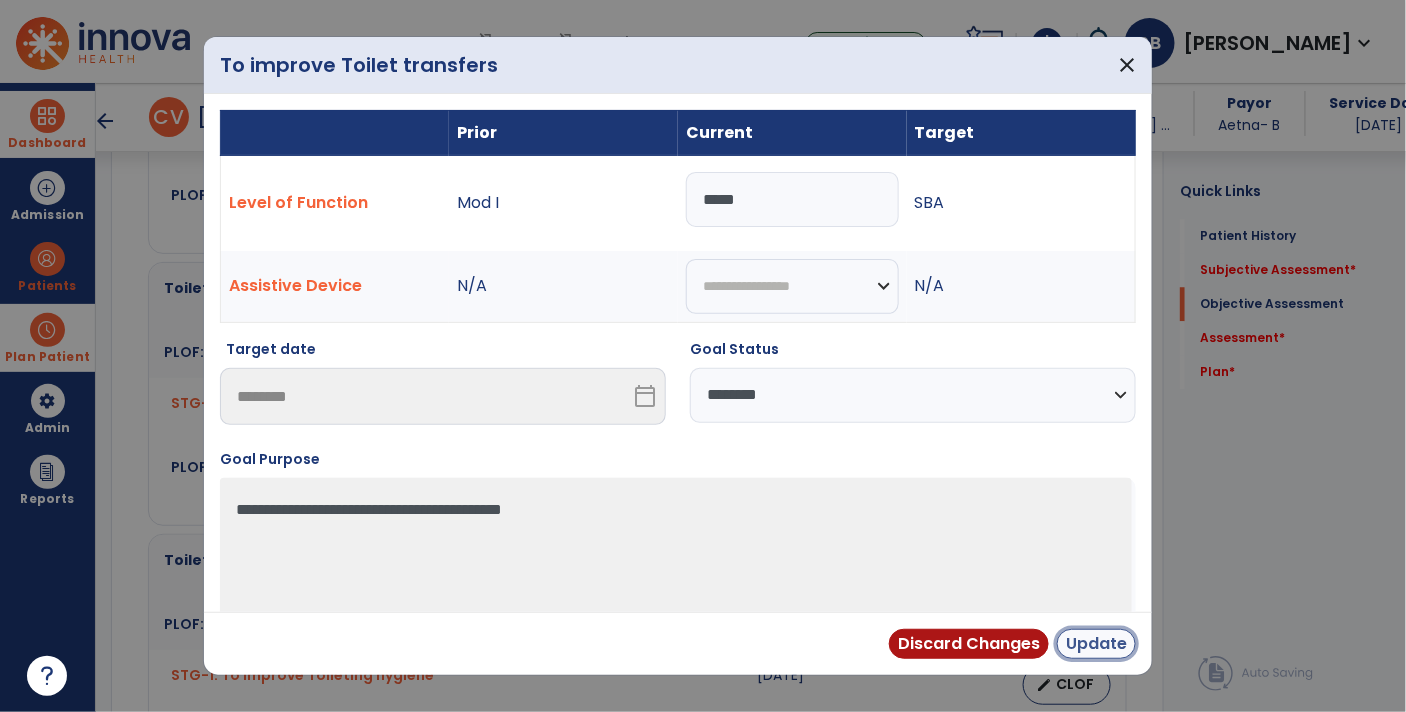 click on "Update" at bounding box center (1096, 644) 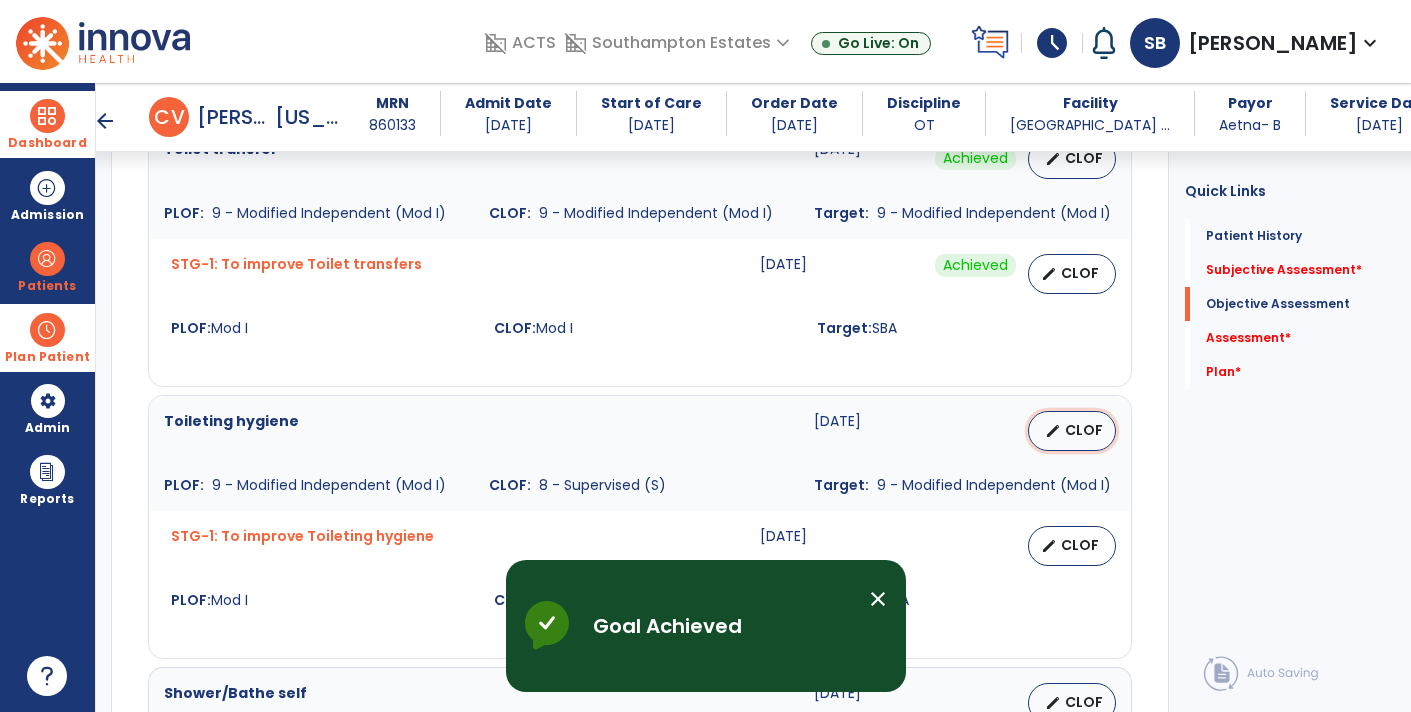 click on "CLOF" at bounding box center [1084, 430] 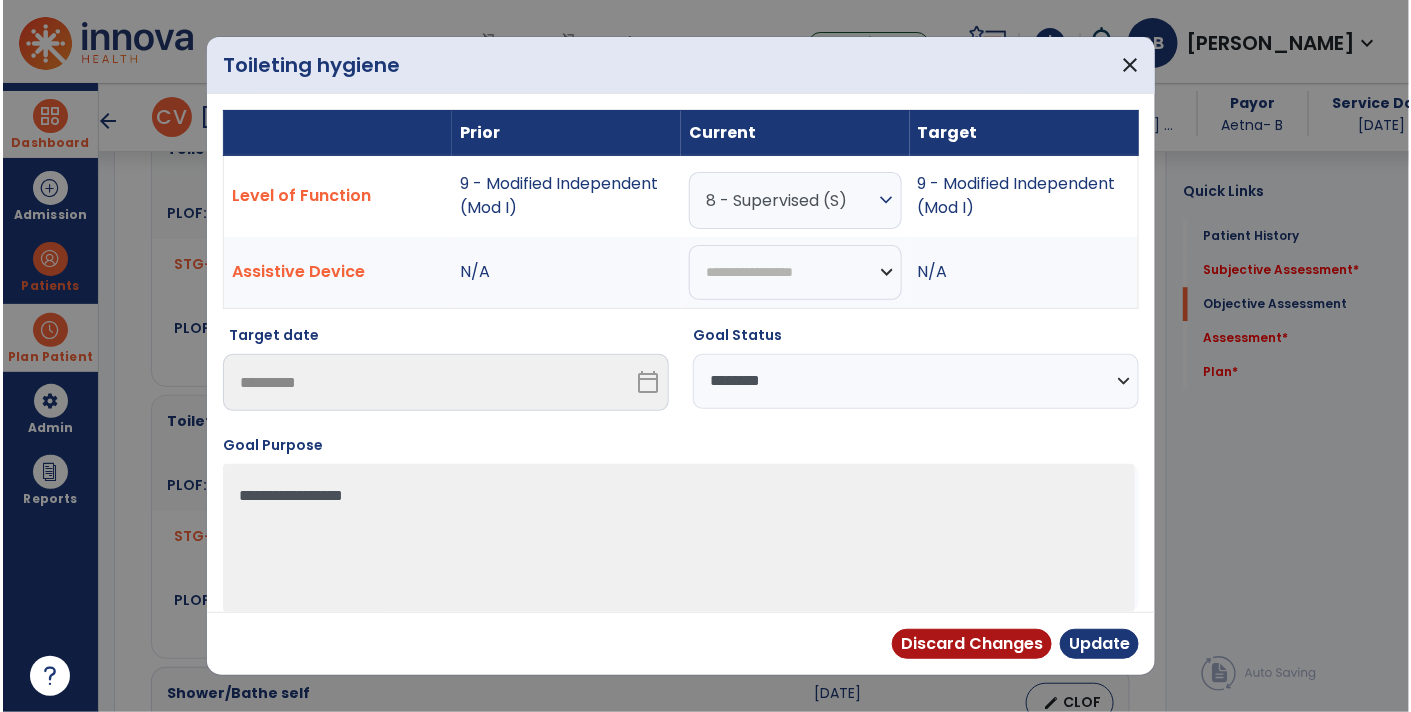 scroll, scrollTop: 1717, scrollLeft: 0, axis: vertical 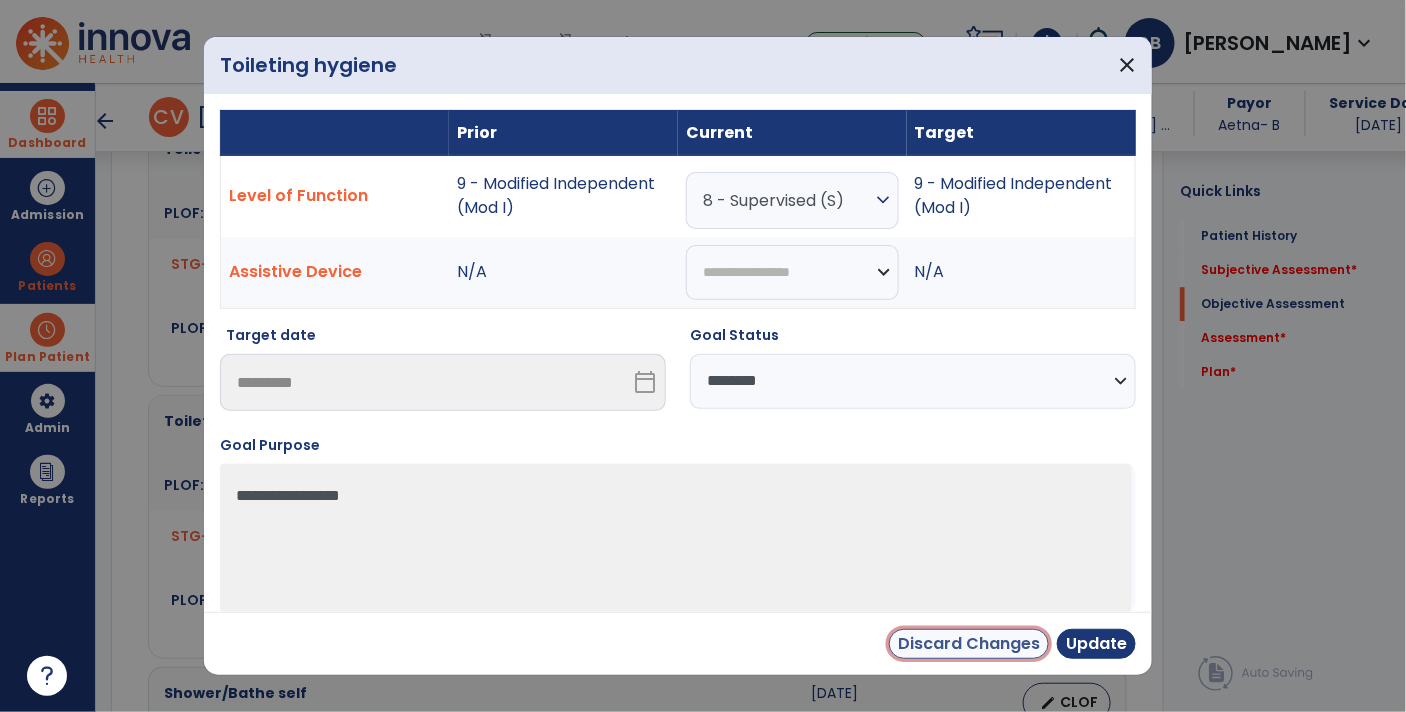 click on "Discard Changes" at bounding box center (969, 644) 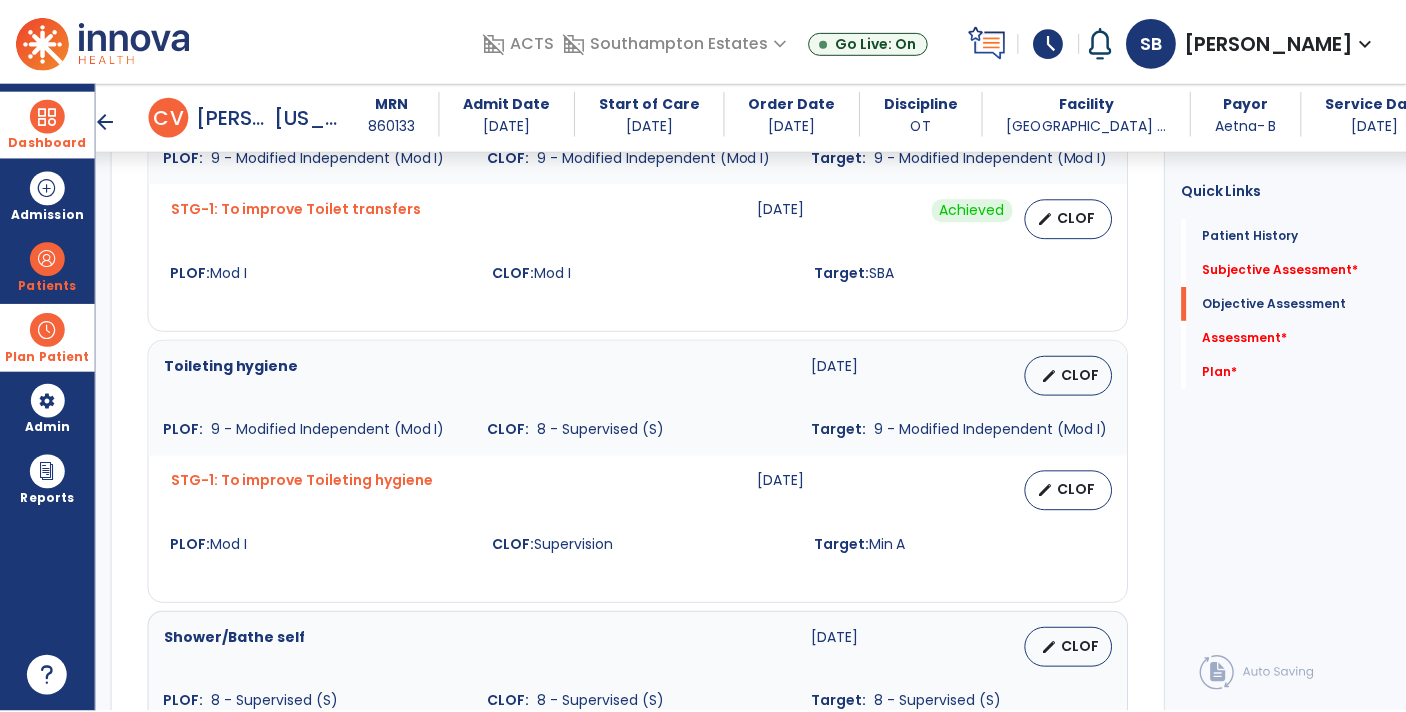 scroll, scrollTop: 1784, scrollLeft: 0, axis: vertical 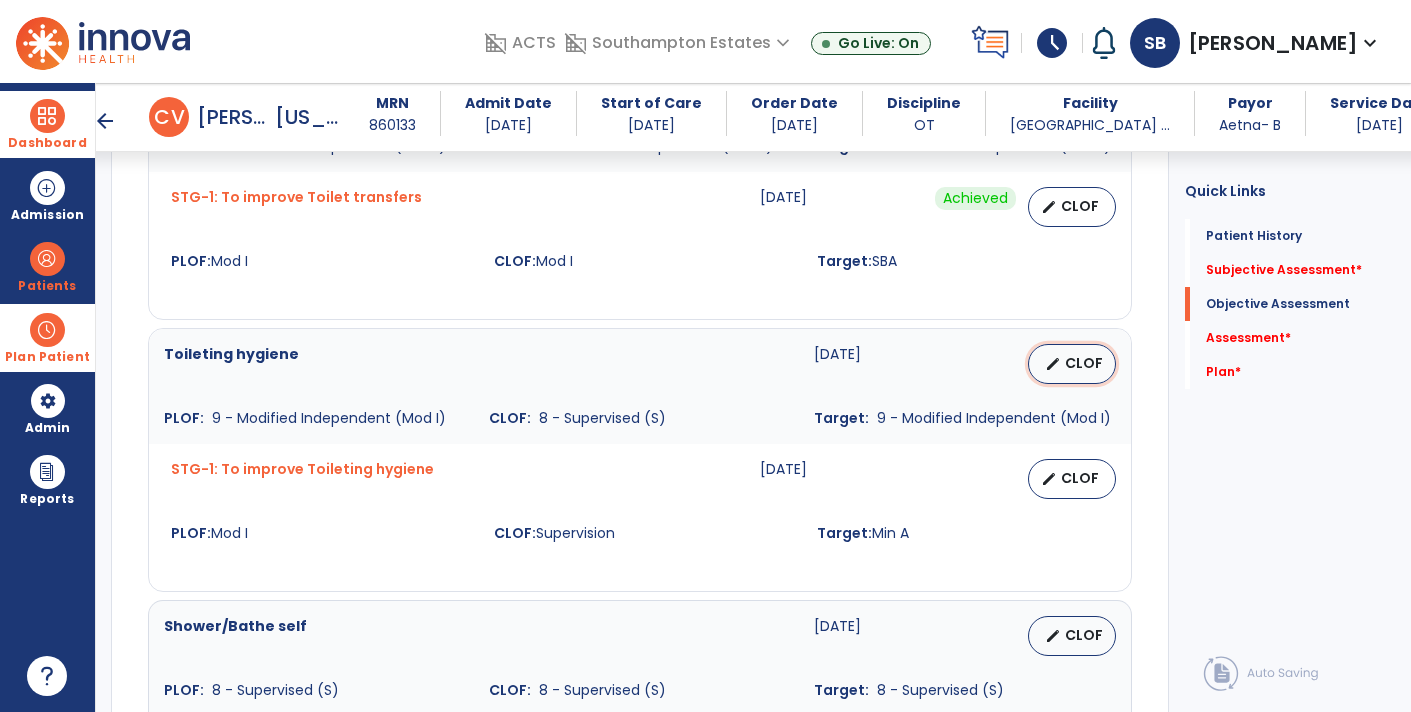 click on "edit   CLOF" at bounding box center [1072, 364] 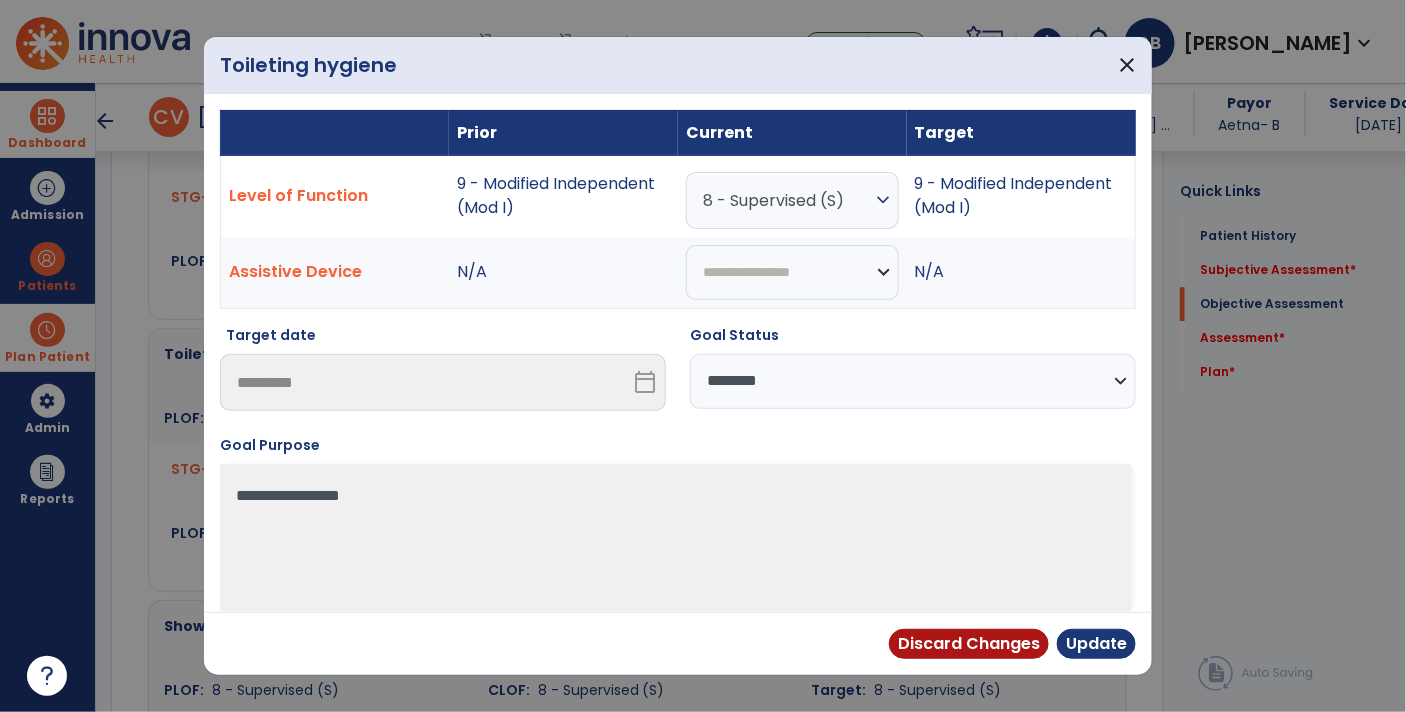 scroll, scrollTop: 1784, scrollLeft: 0, axis: vertical 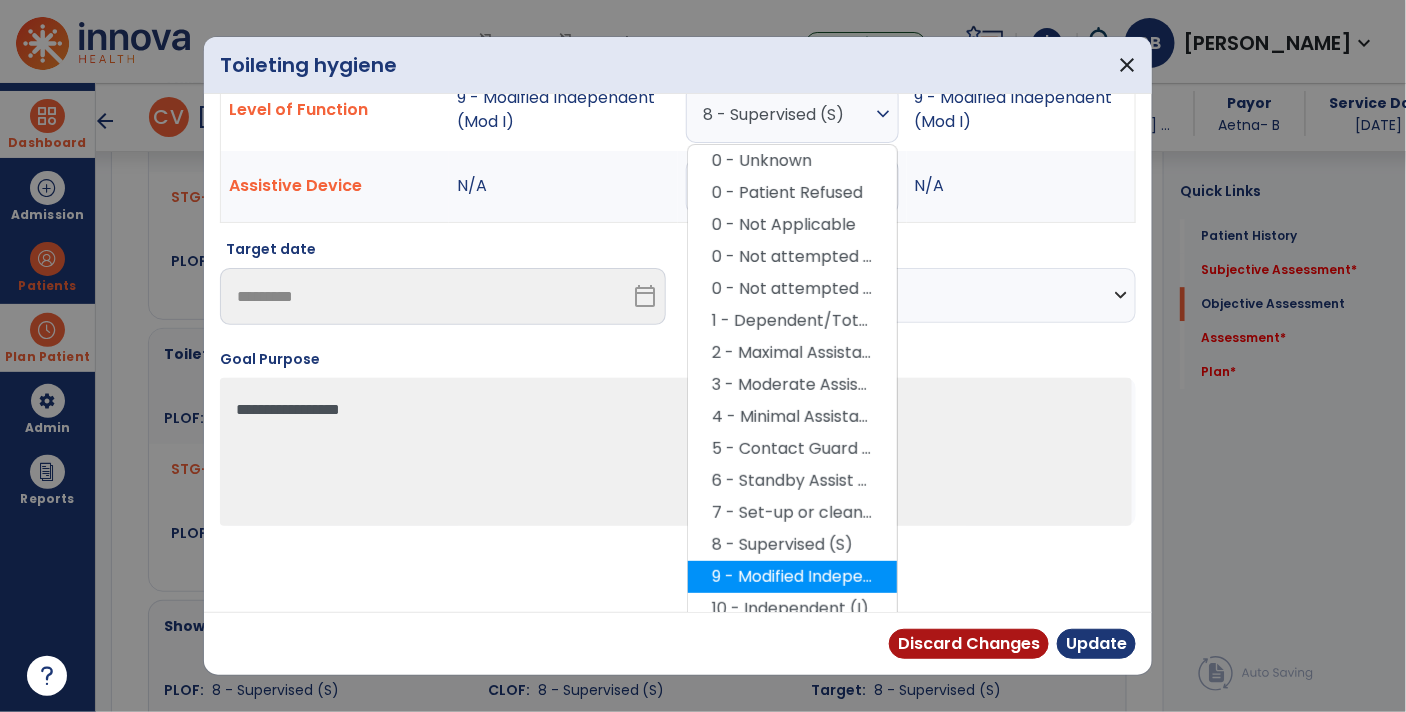 click on "9 - Modified Independent (Mod I)" at bounding box center [792, 577] 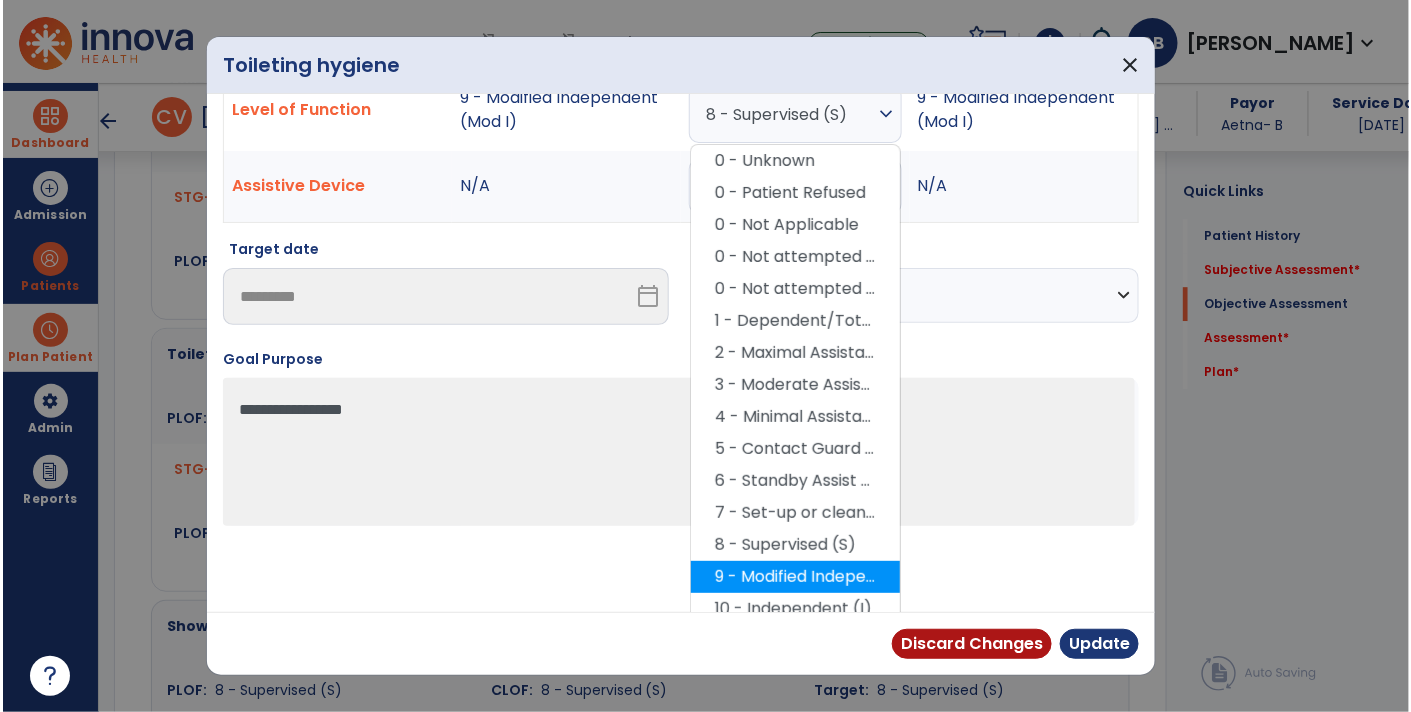 scroll, scrollTop: 11, scrollLeft: 0, axis: vertical 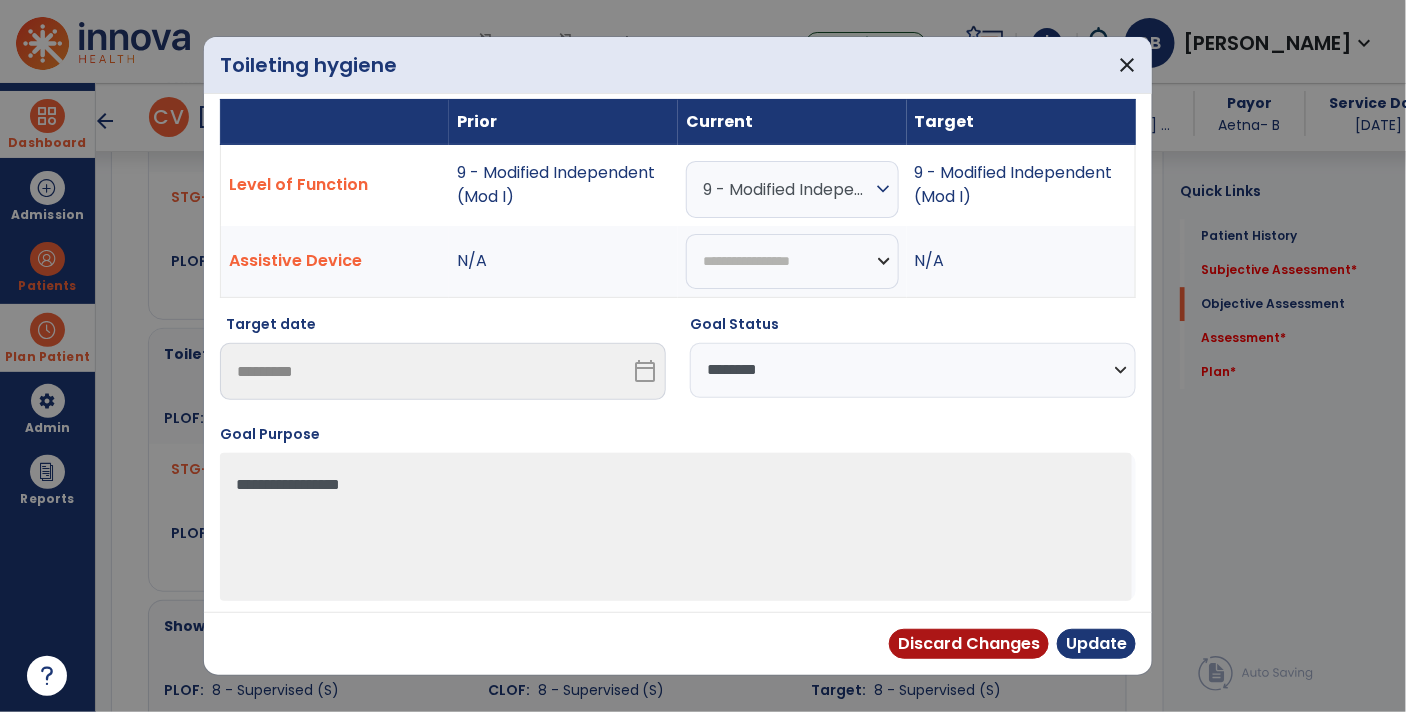 click on "**********" at bounding box center (913, 370) 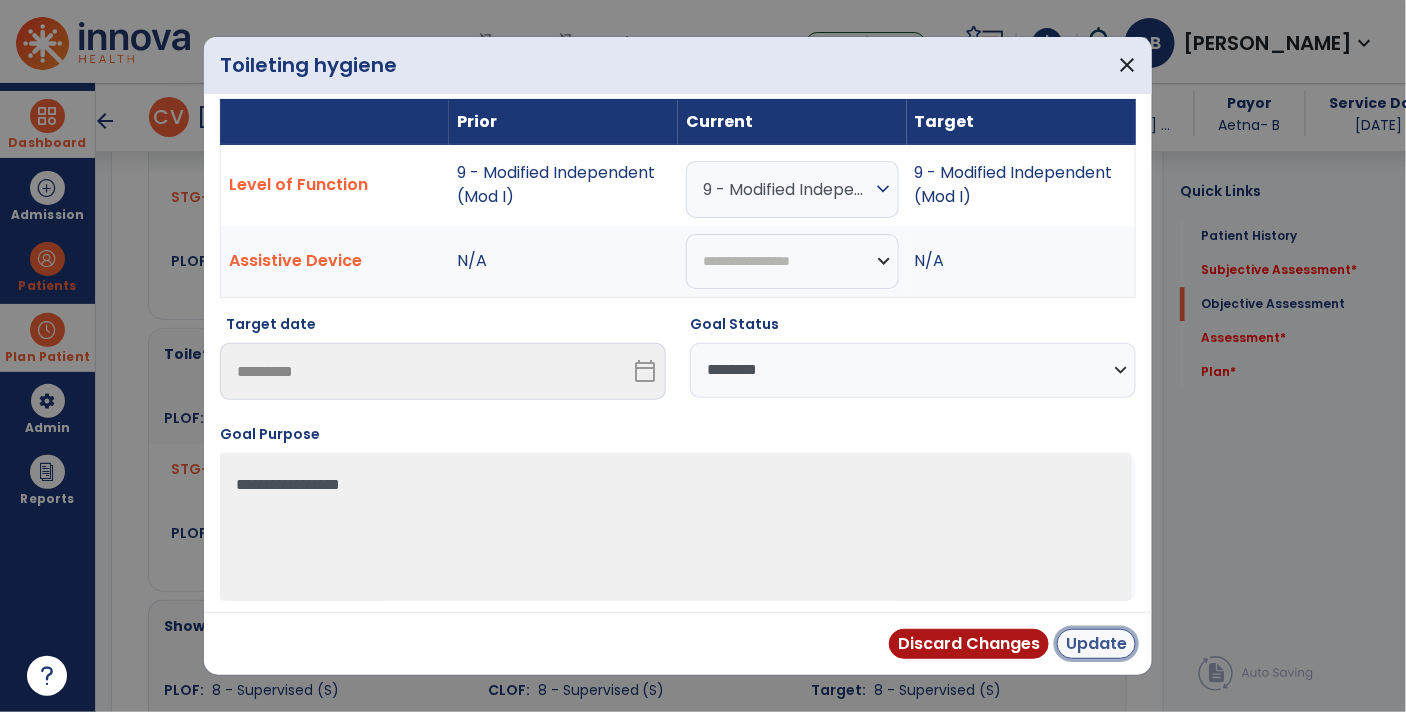click on "Update" at bounding box center [1096, 644] 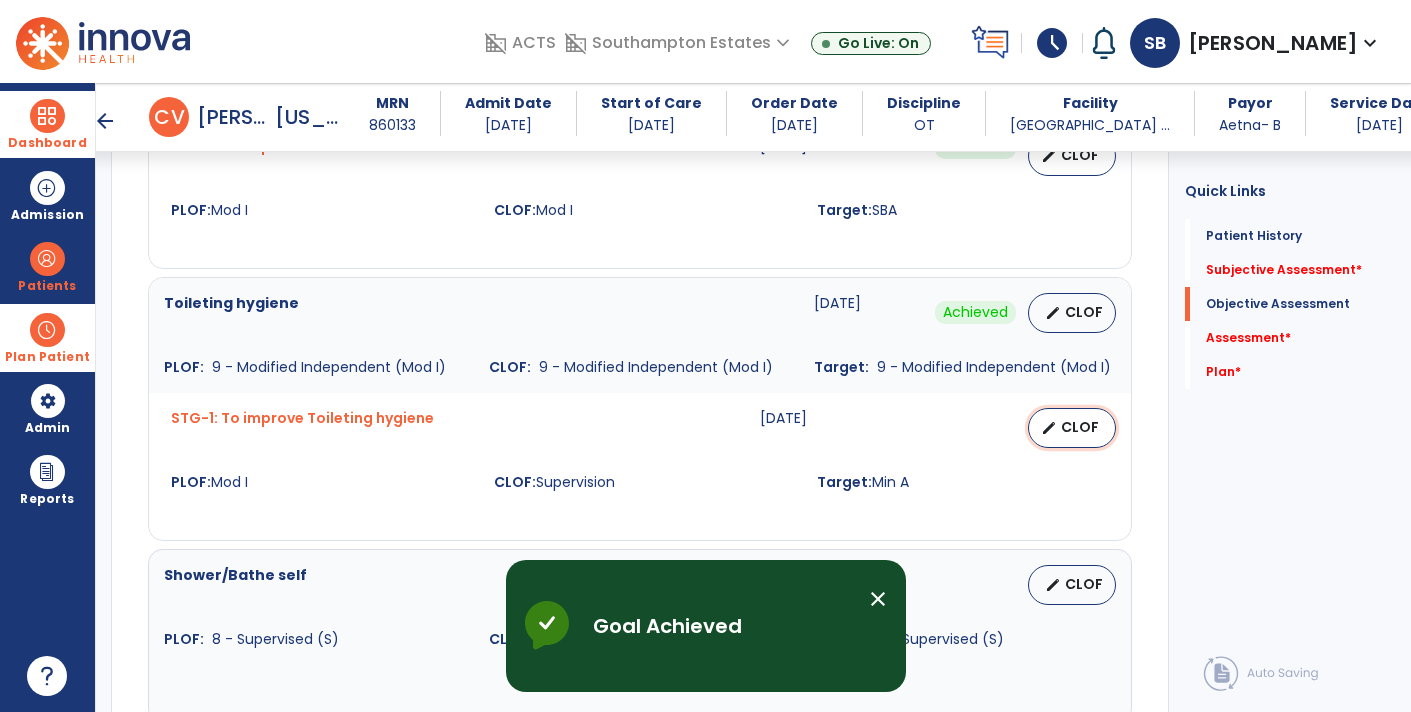 click on "CLOF" at bounding box center [1080, 427] 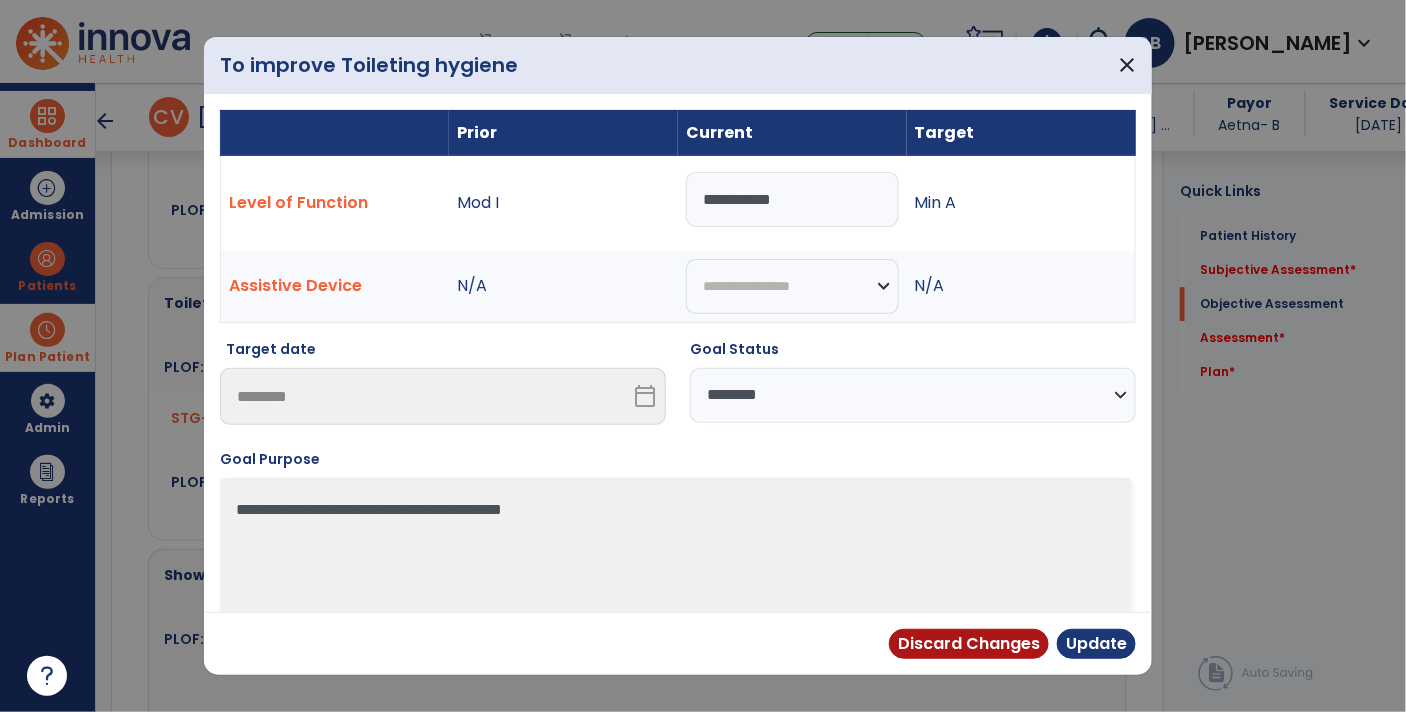 scroll, scrollTop: 1835, scrollLeft: 0, axis: vertical 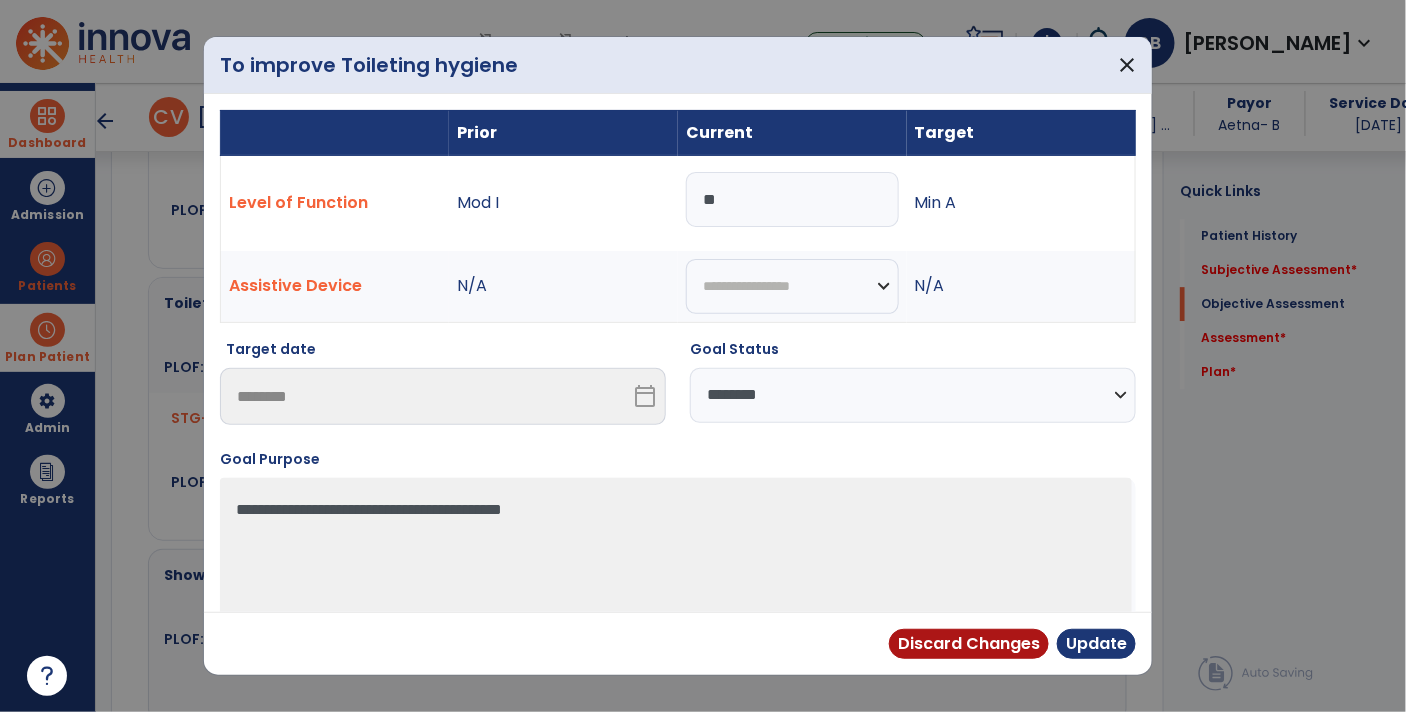 type on "*" 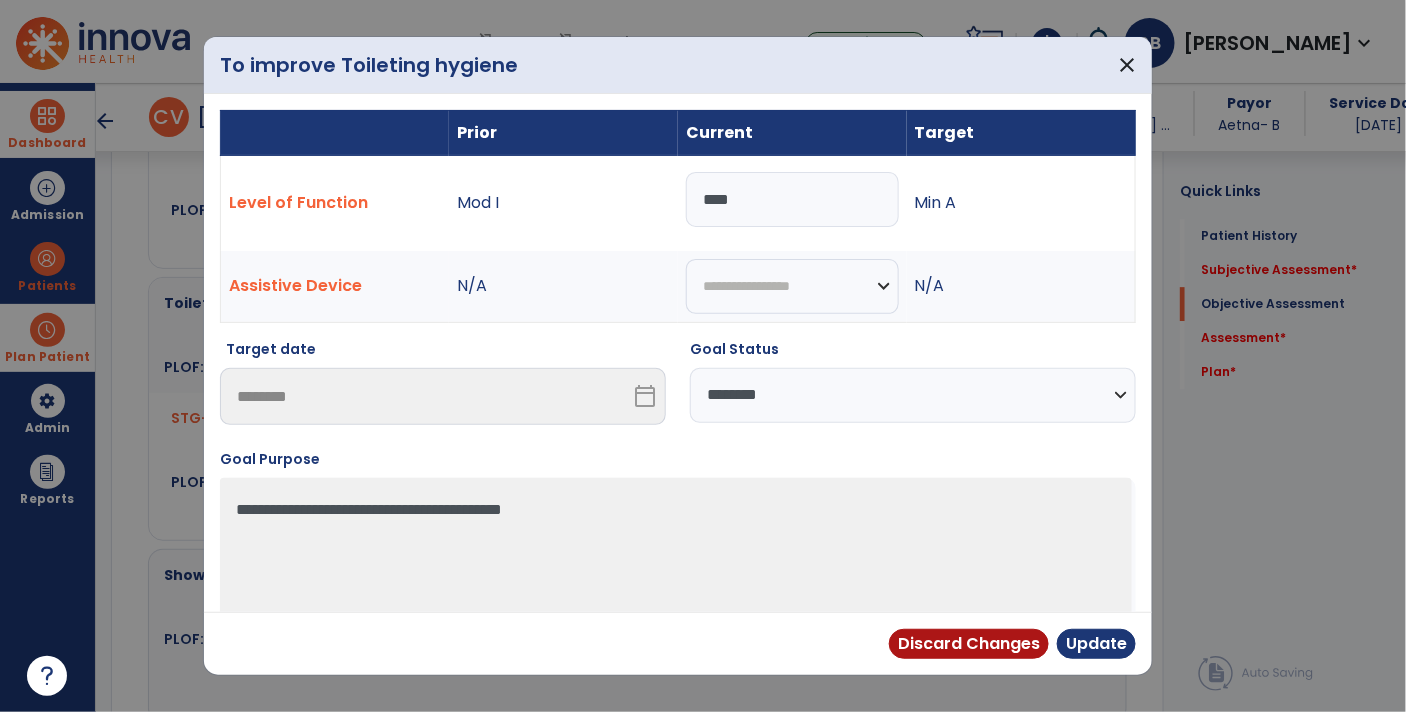 type on "*****" 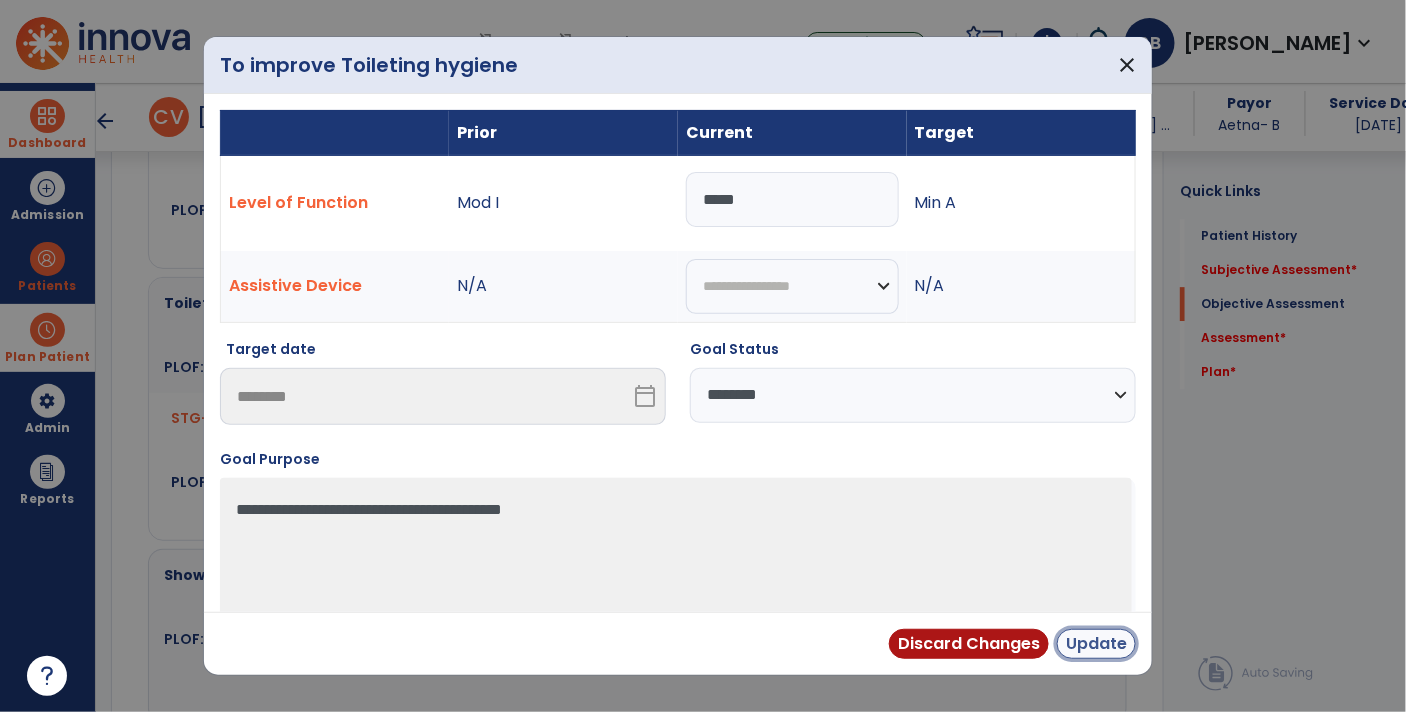click on "Update" at bounding box center [1096, 644] 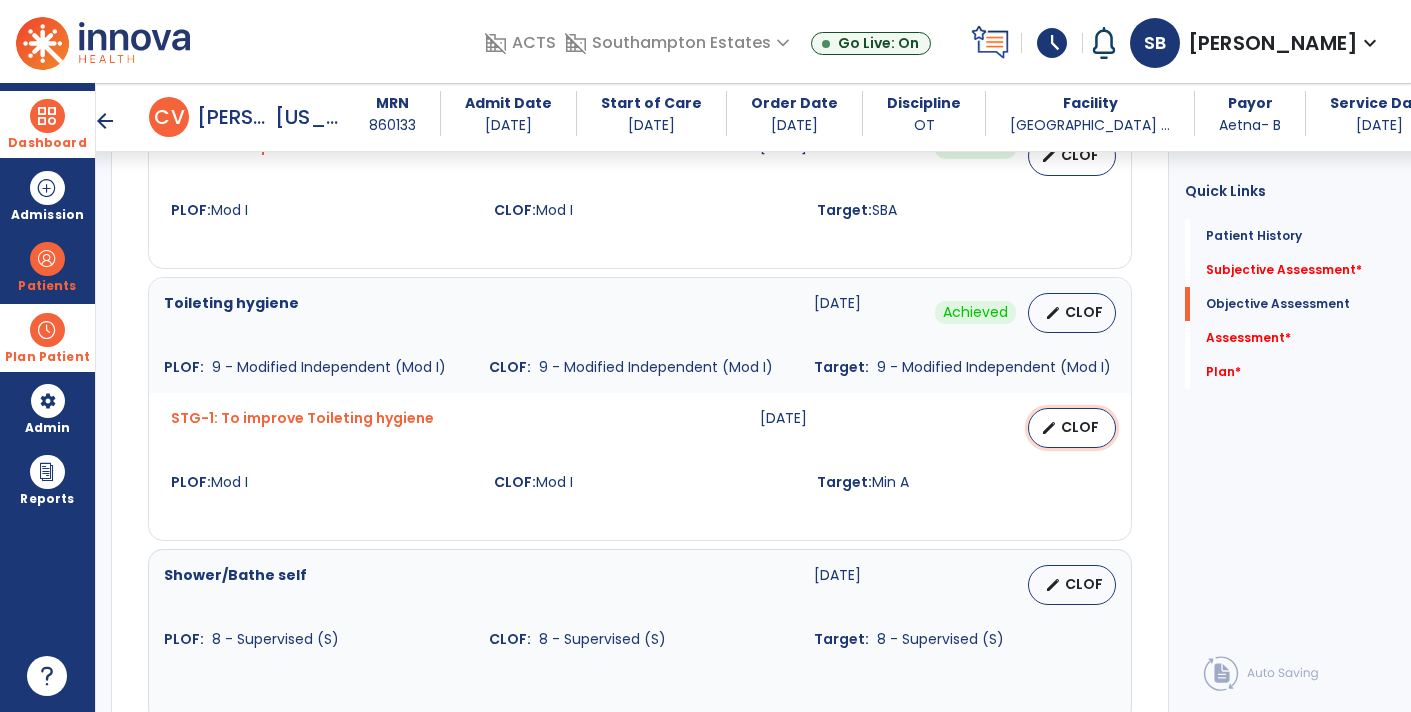 click on "CLOF" at bounding box center (1080, 427) 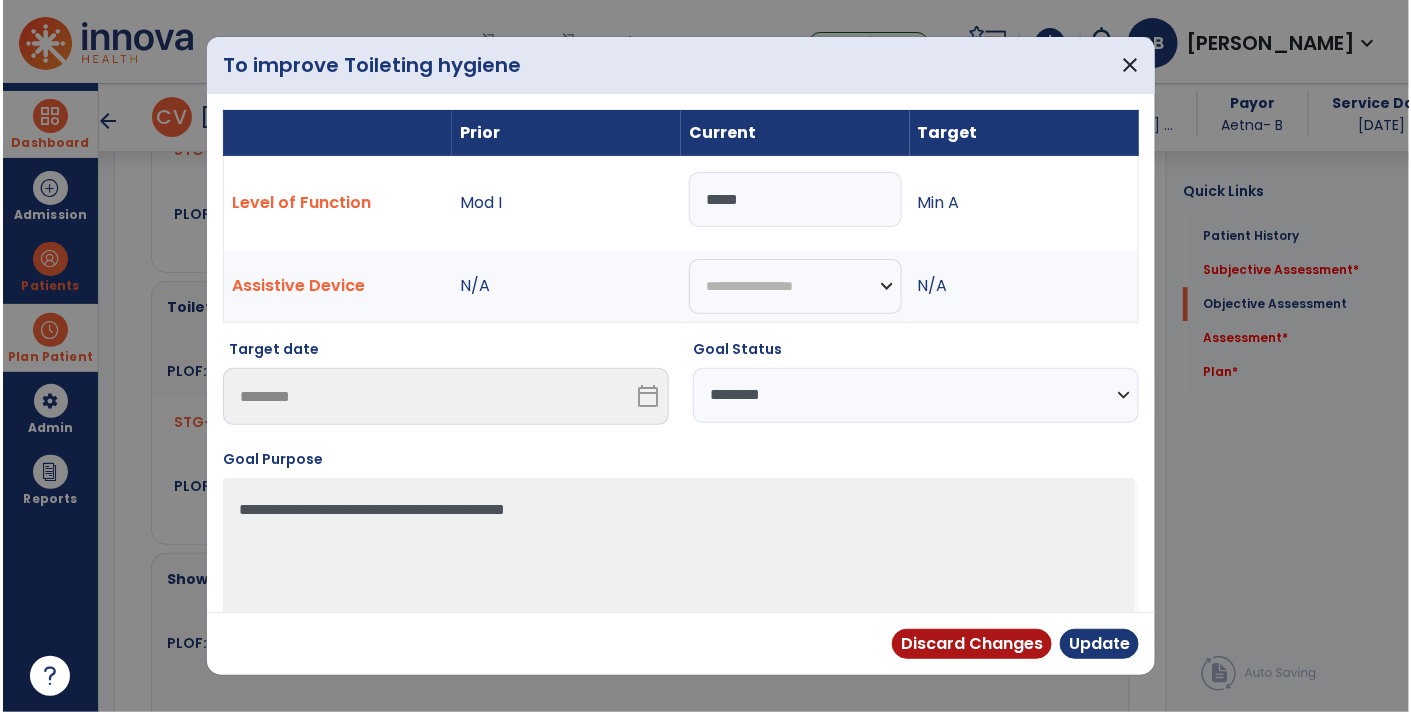 scroll, scrollTop: 1835, scrollLeft: 0, axis: vertical 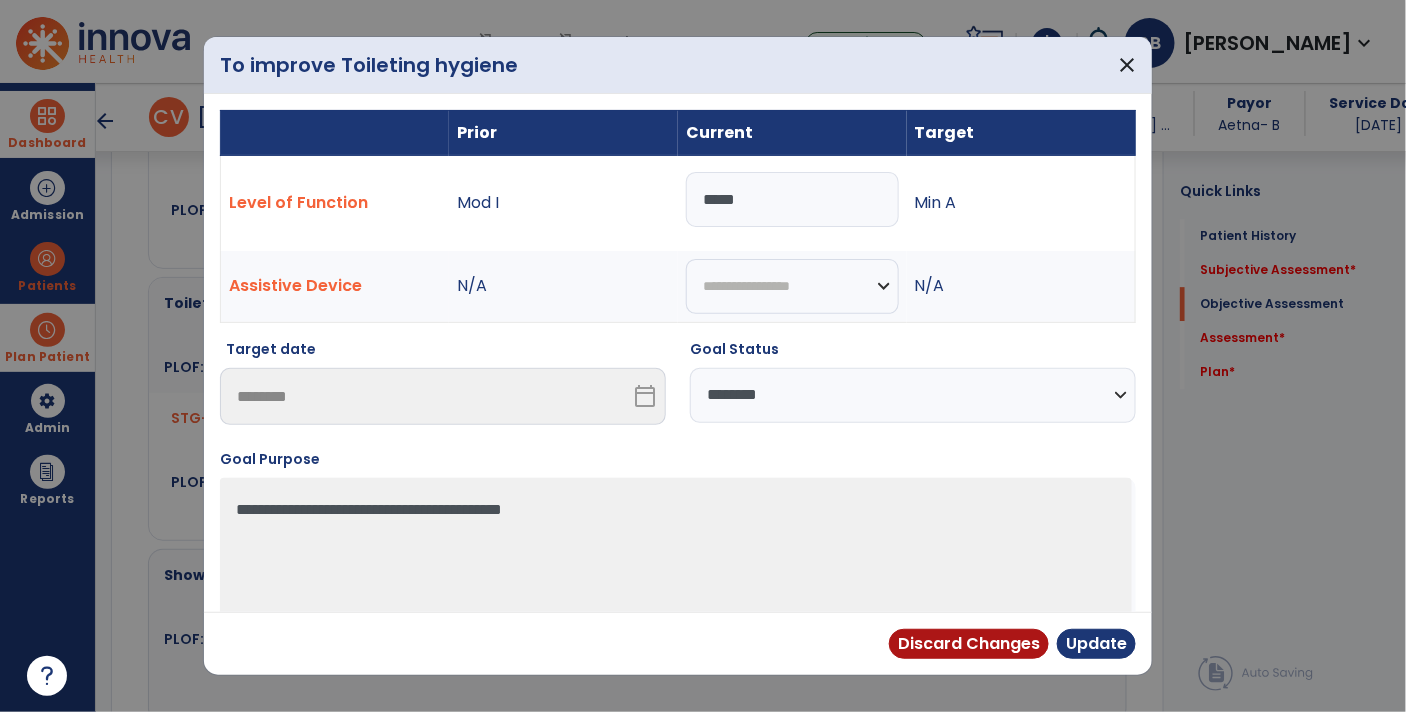 click on "**********" at bounding box center (913, 395) 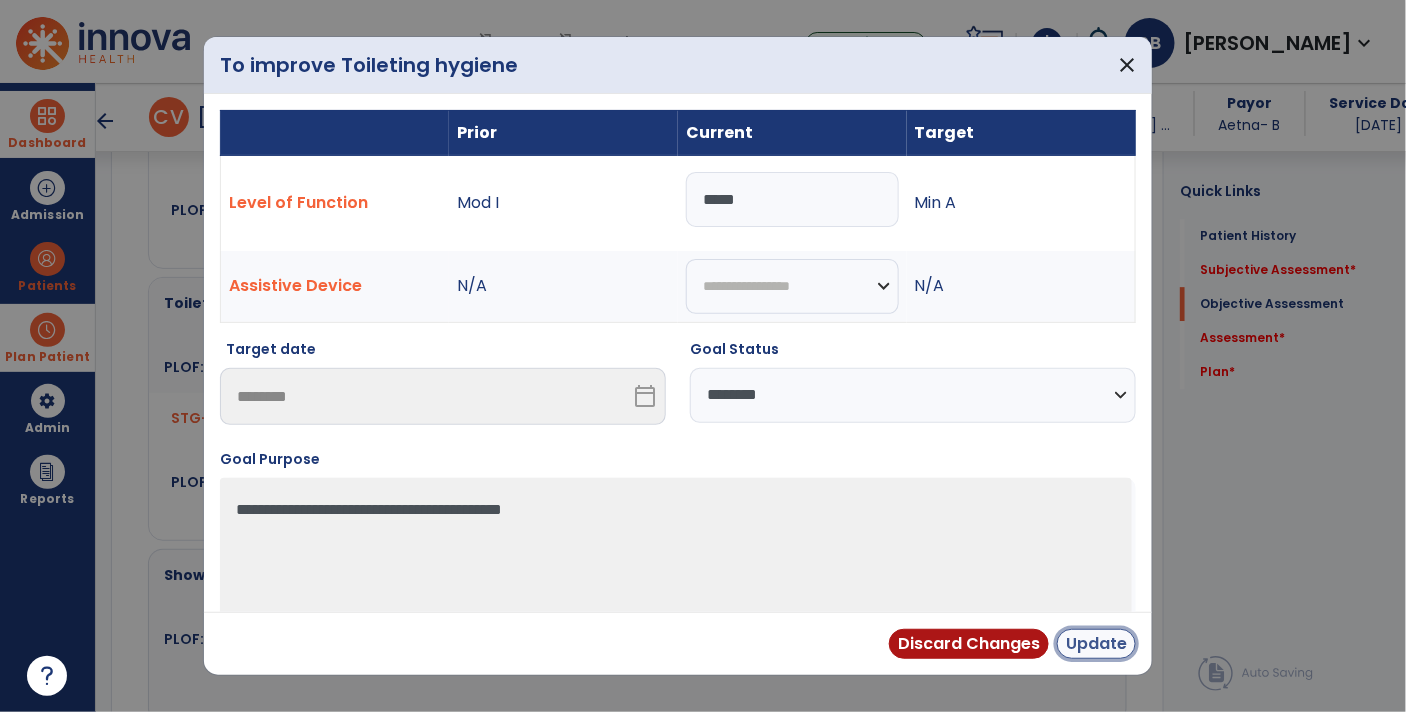 click on "Update" at bounding box center [1096, 644] 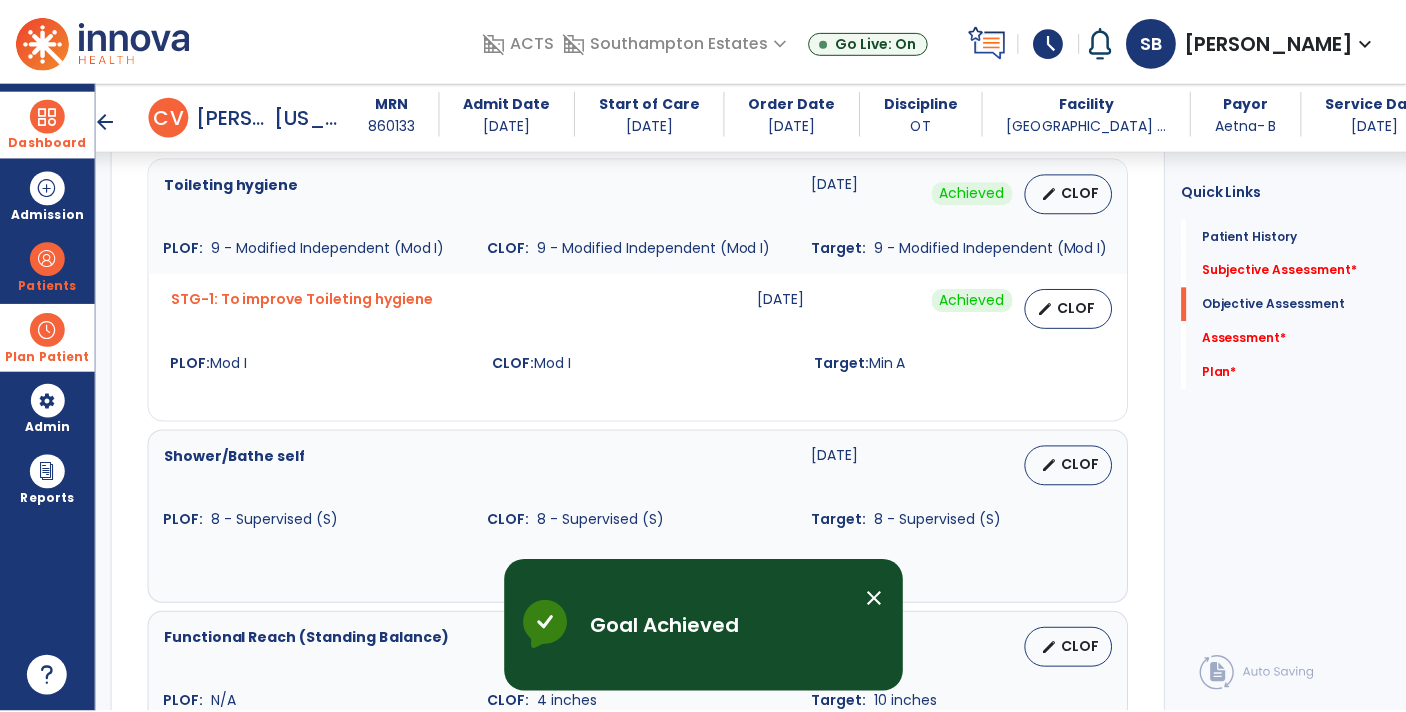 scroll, scrollTop: 1950, scrollLeft: 0, axis: vertical 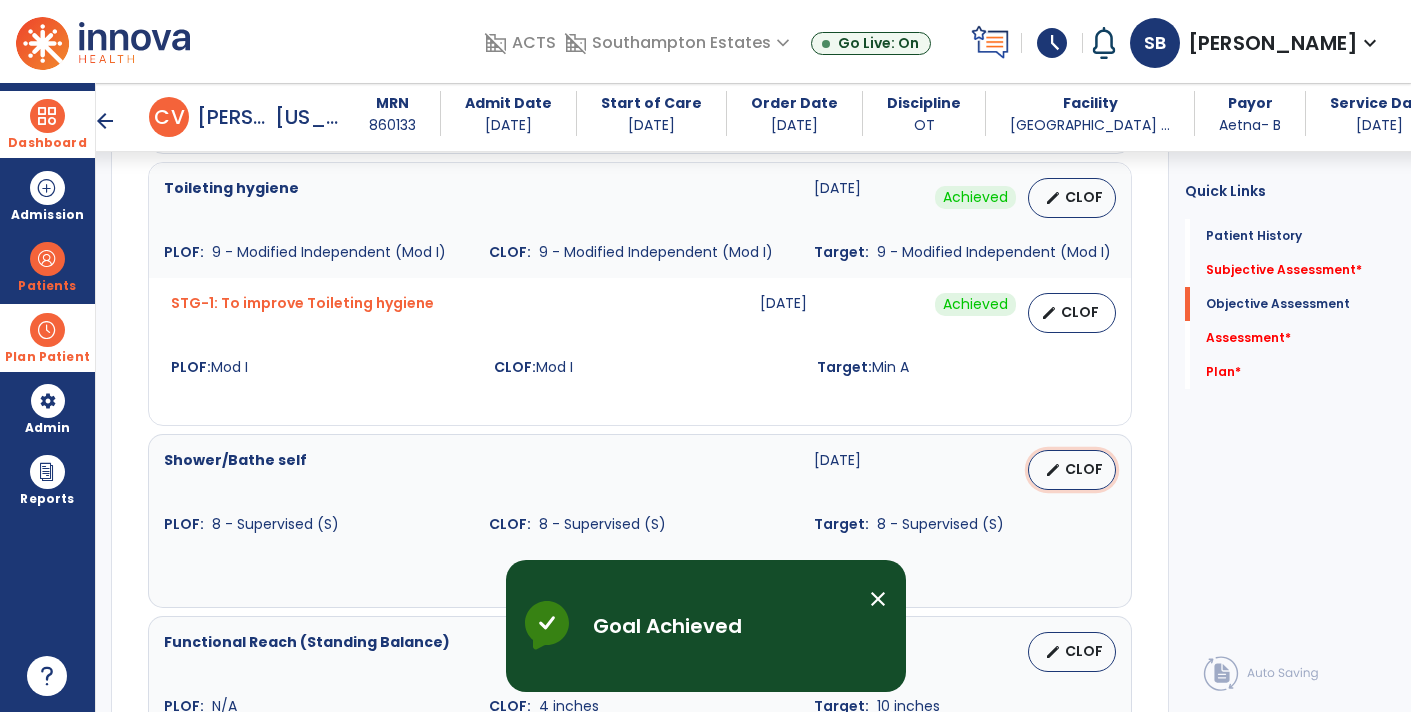 click on "CLOF" at bounding box center (1084, 469) 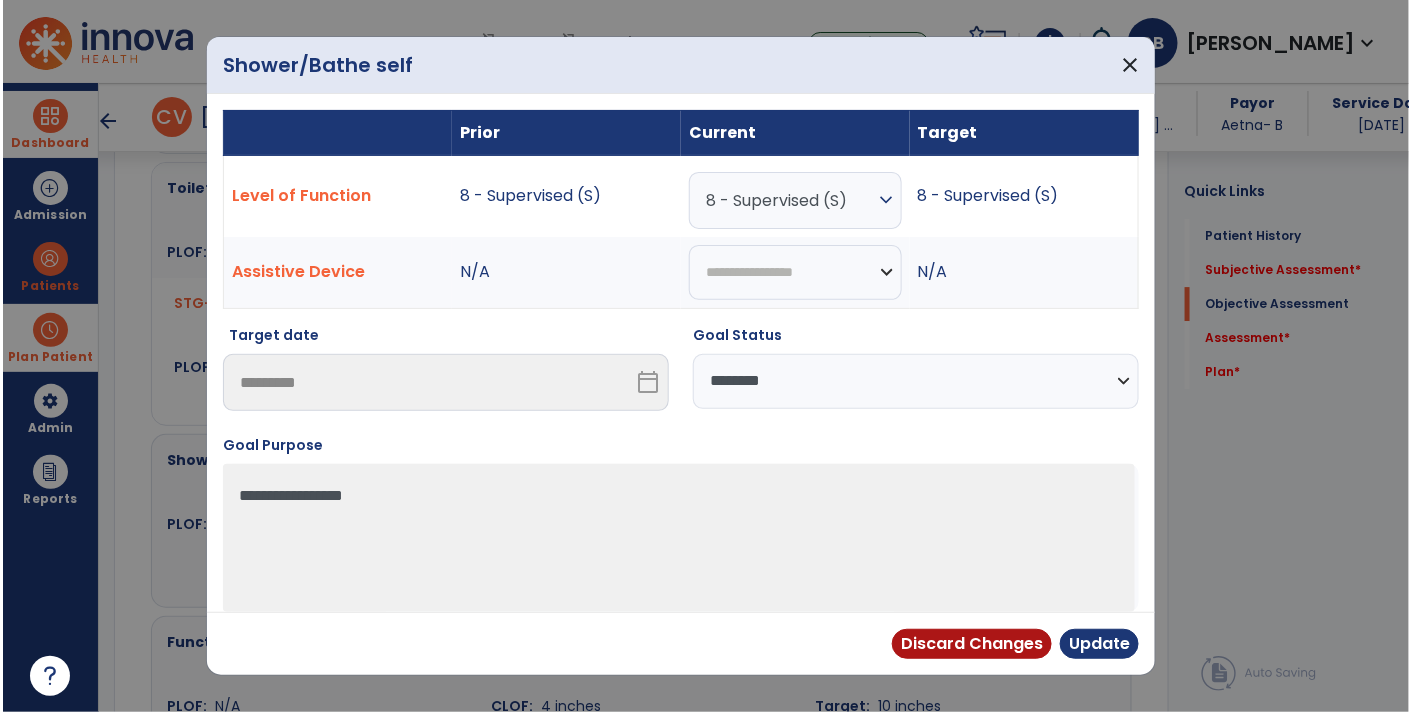 scroll, scrollTop: 1950, scrollLeft: 0, axis: vertical 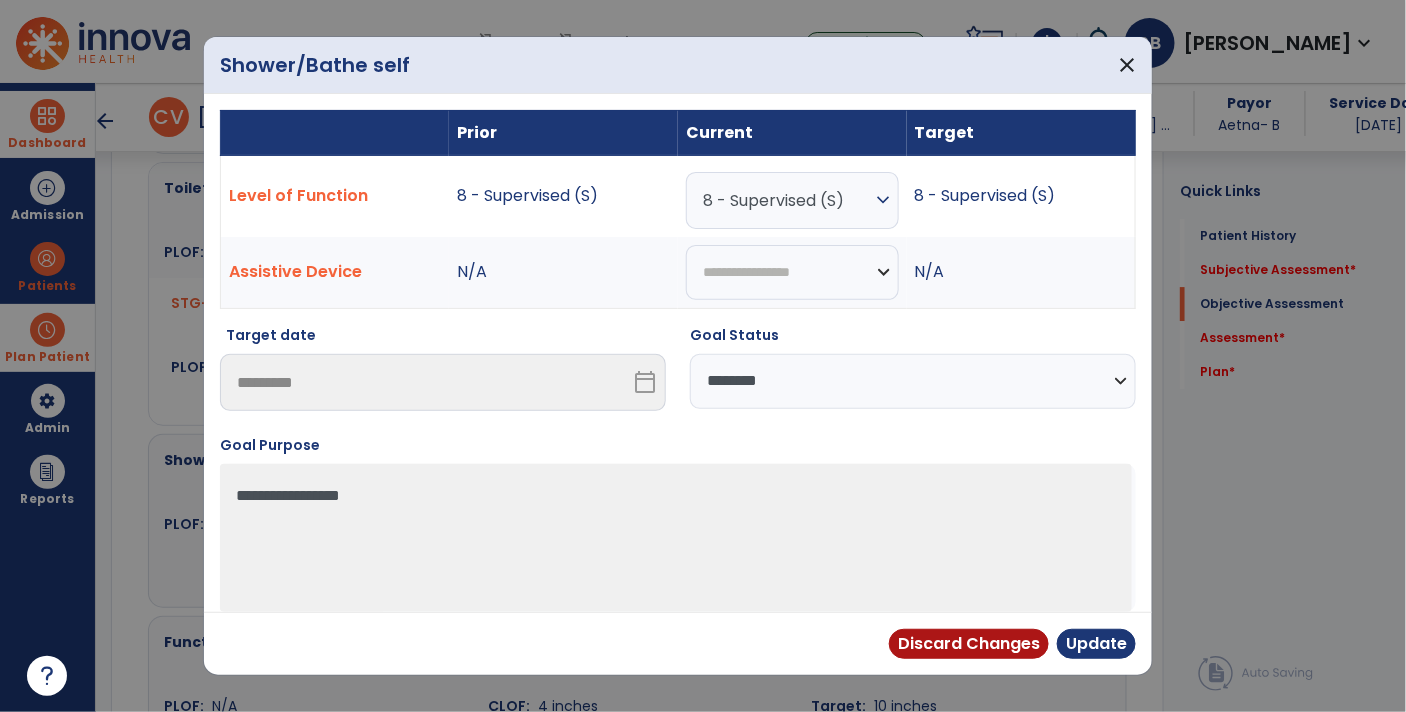 click on "**********" at bounding box center (913, 381) 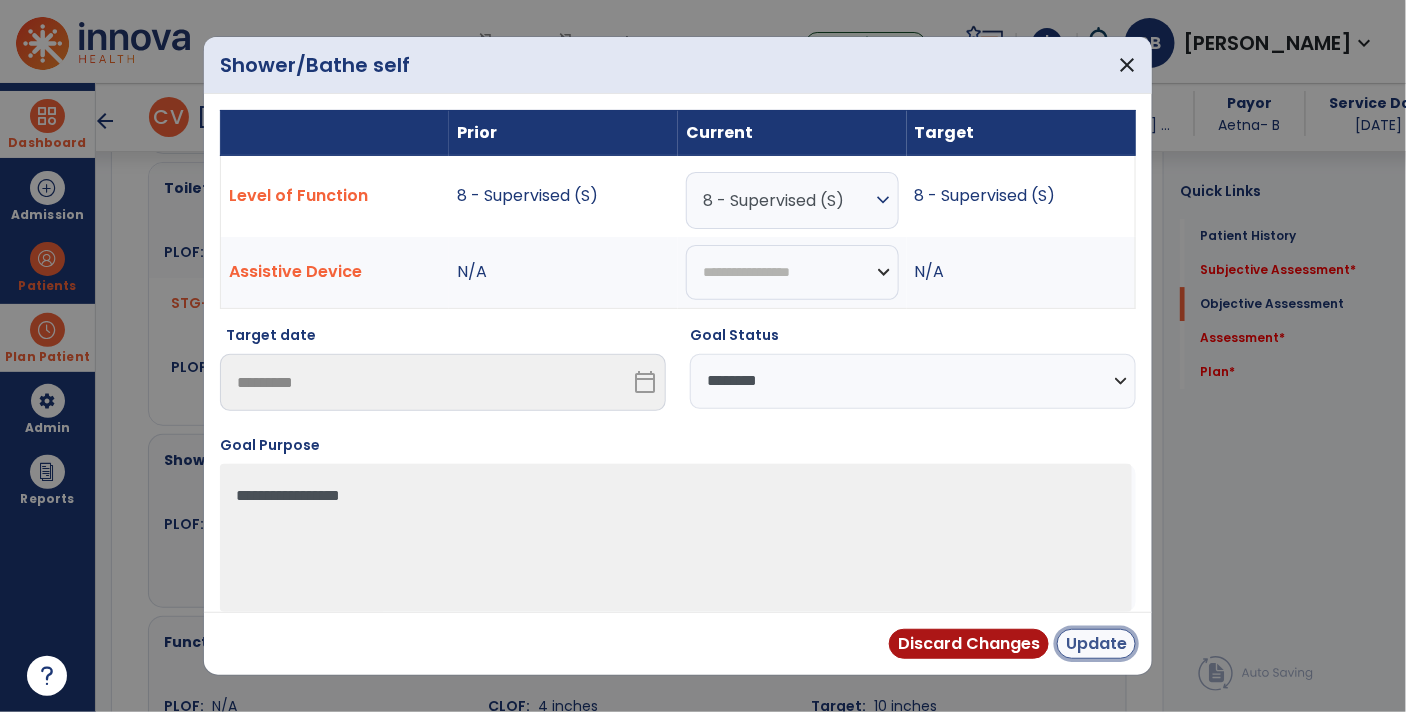 click on "Update" at bounding box center (1096, 644) 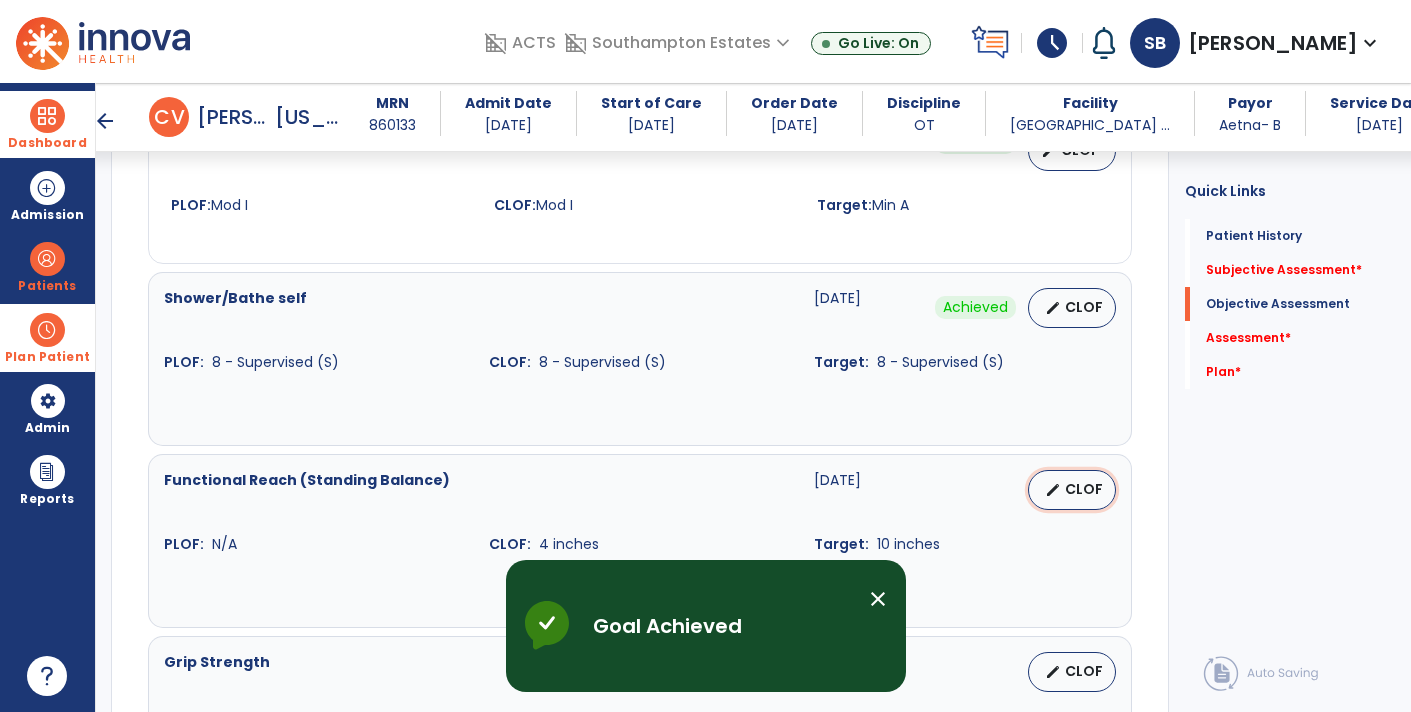click on "CLOF" at bounding box center (1084, 489) 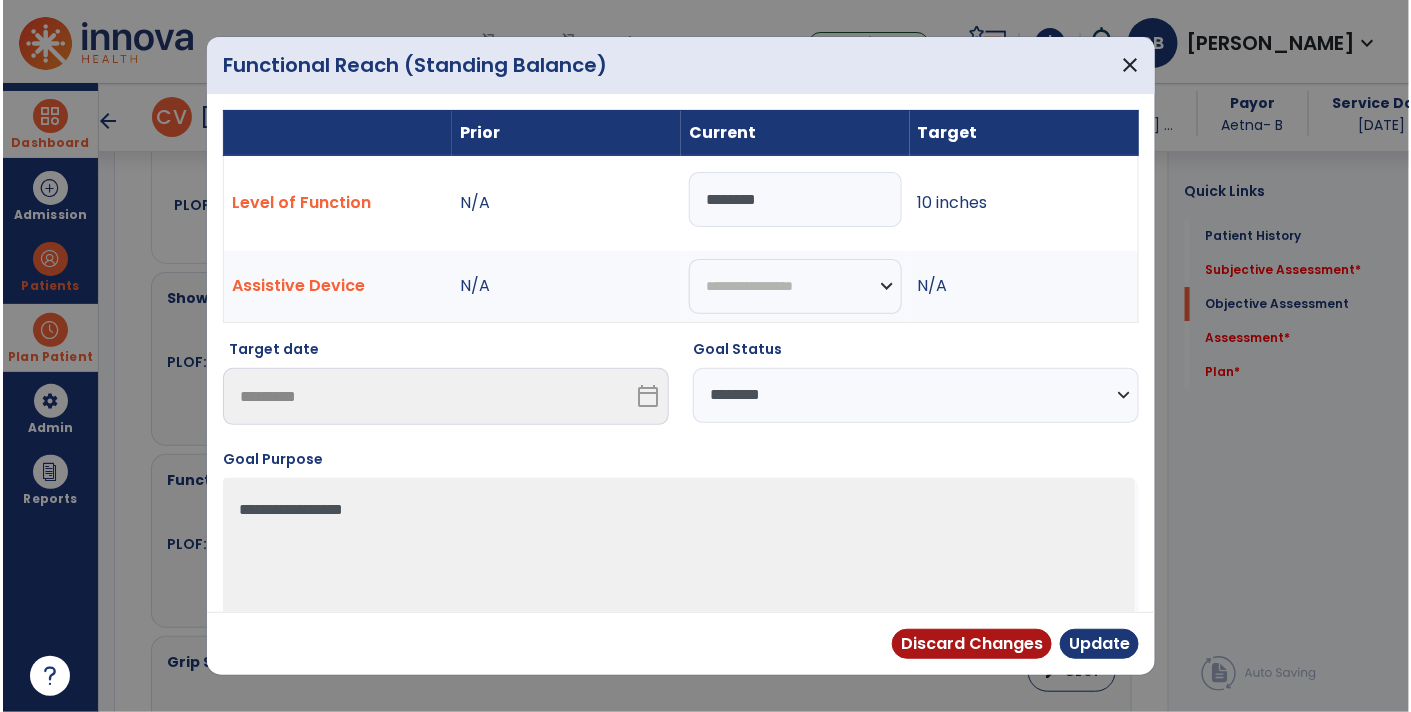 scroll, scrollTop: 2112, scrollLeft: 0, axis: vertical 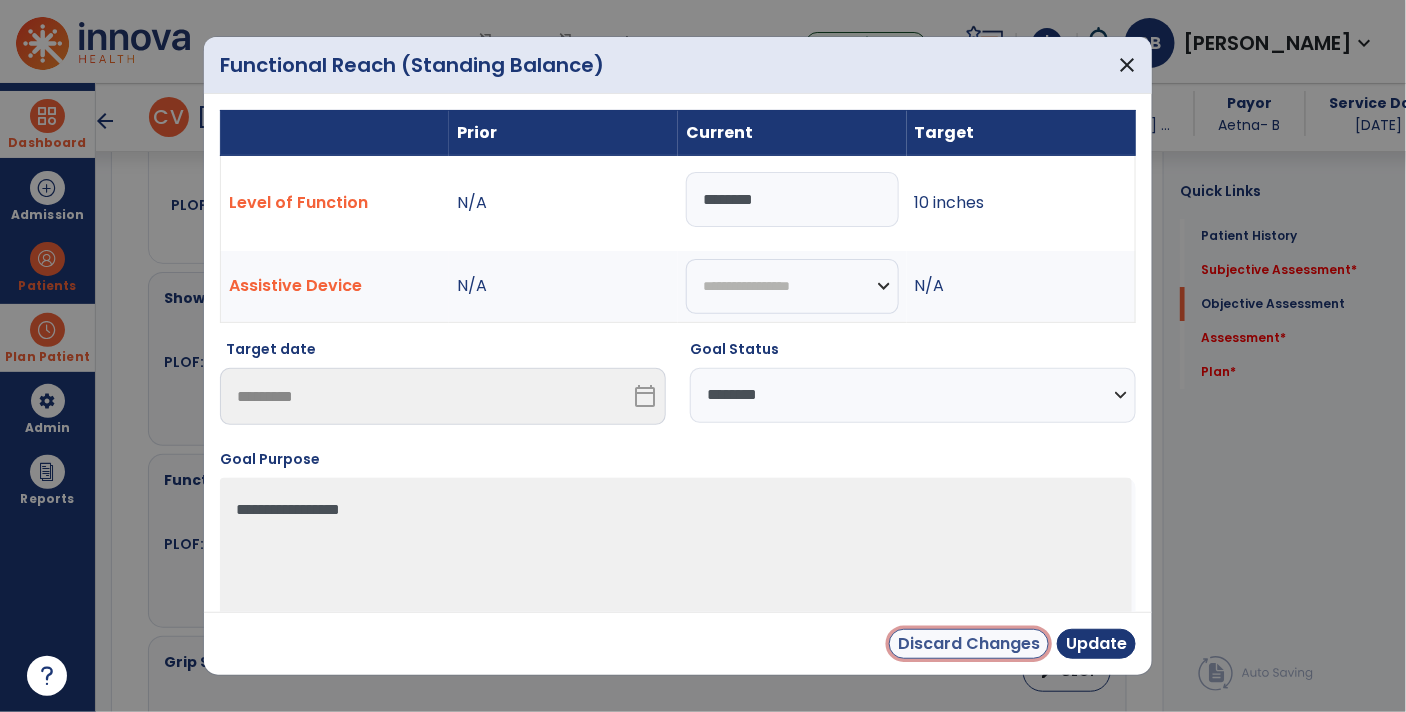 click on "Discard Changes" at bounding box center (969, 644) 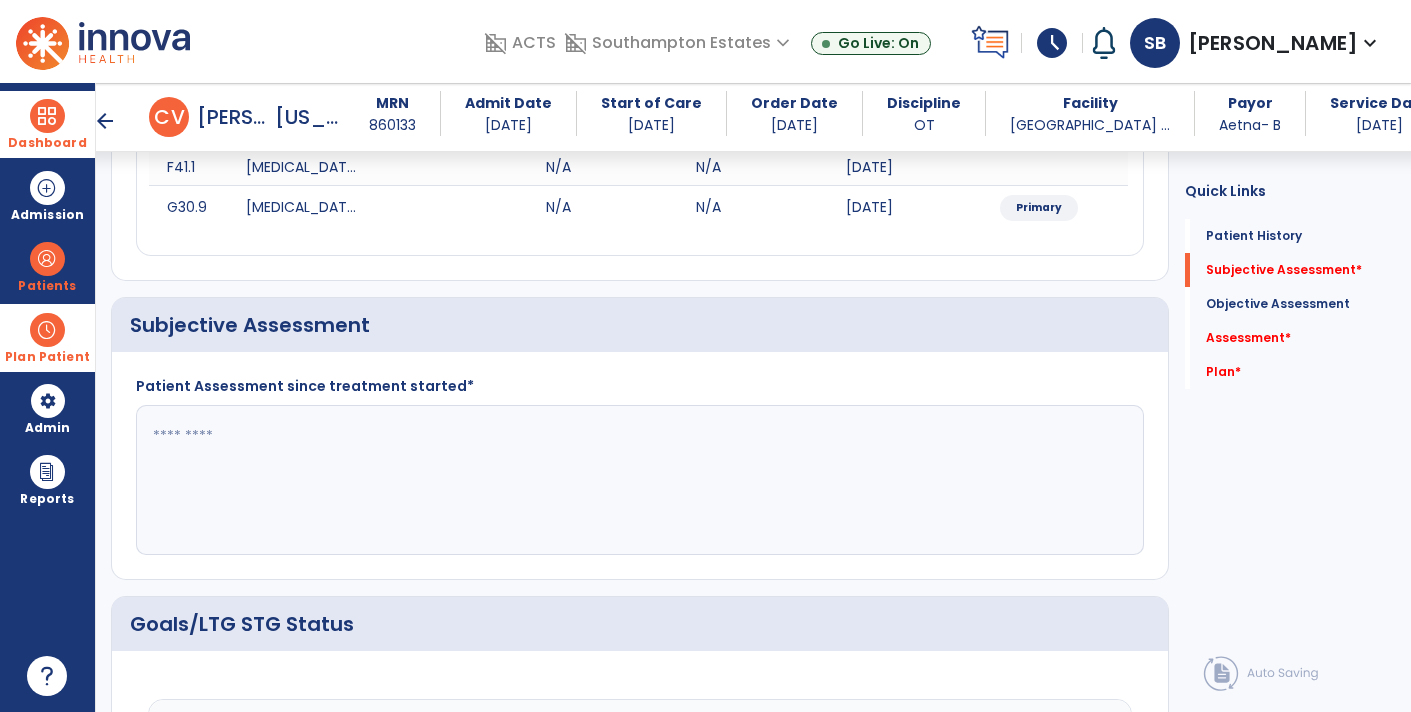 scroll, scrollTop: 0, scrollLeft: 0, axis: both 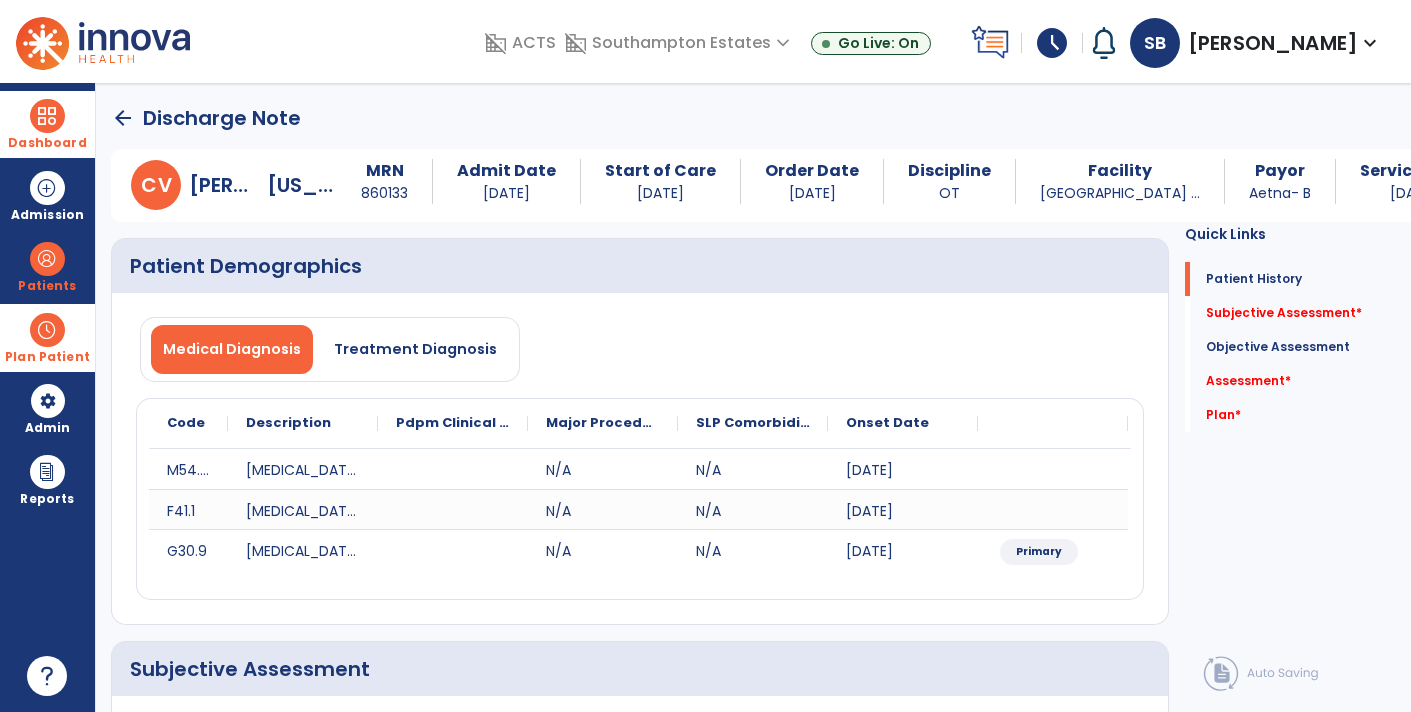 click on "arrow_back" 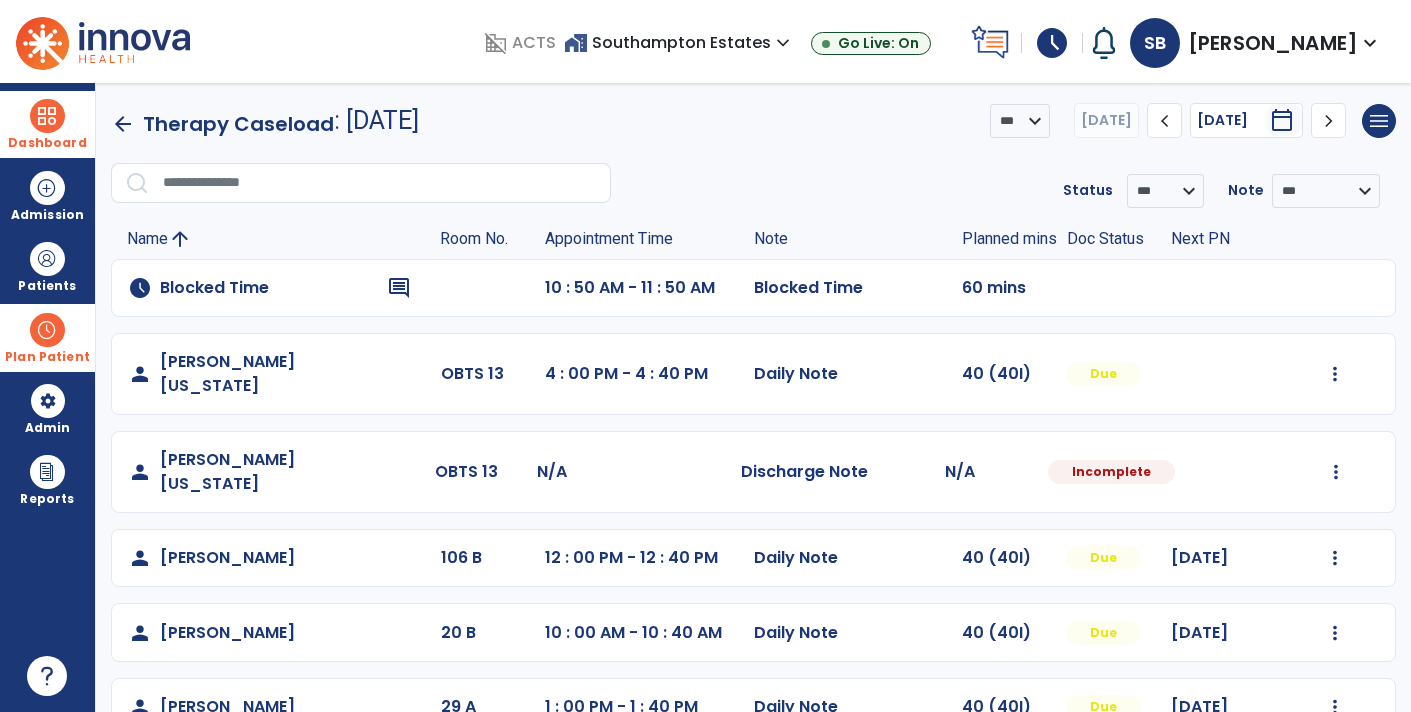 click on "arrow_back" 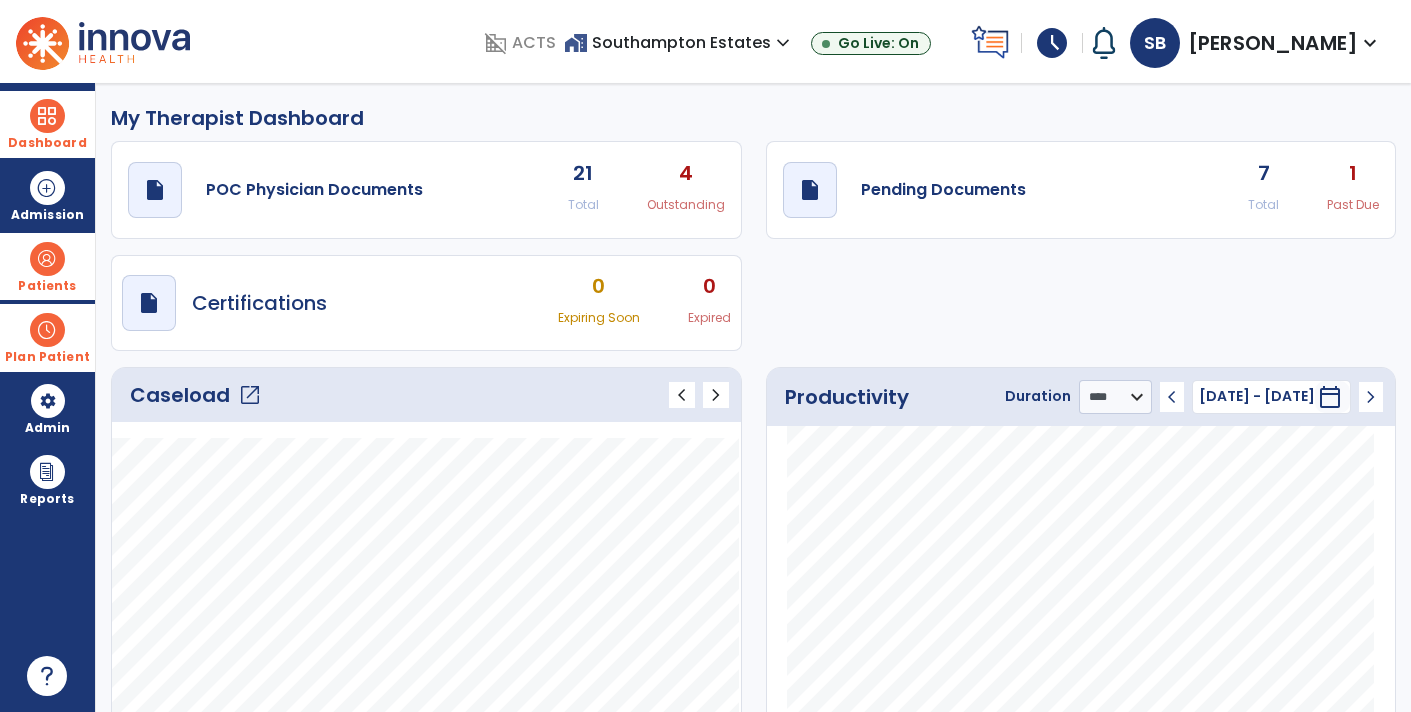 click on "Patients" at bounding box center (47, 286) 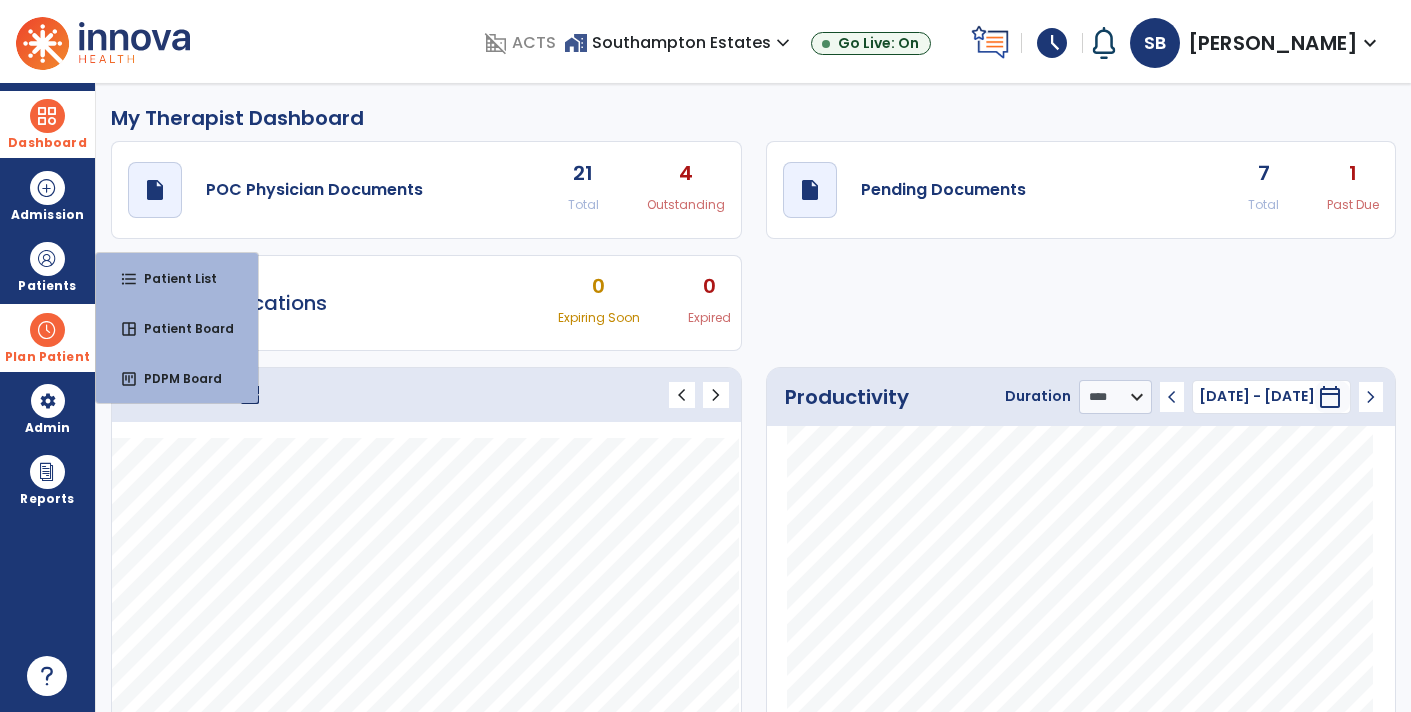 click on "Plan Patient" at bounding box center (47, 286) 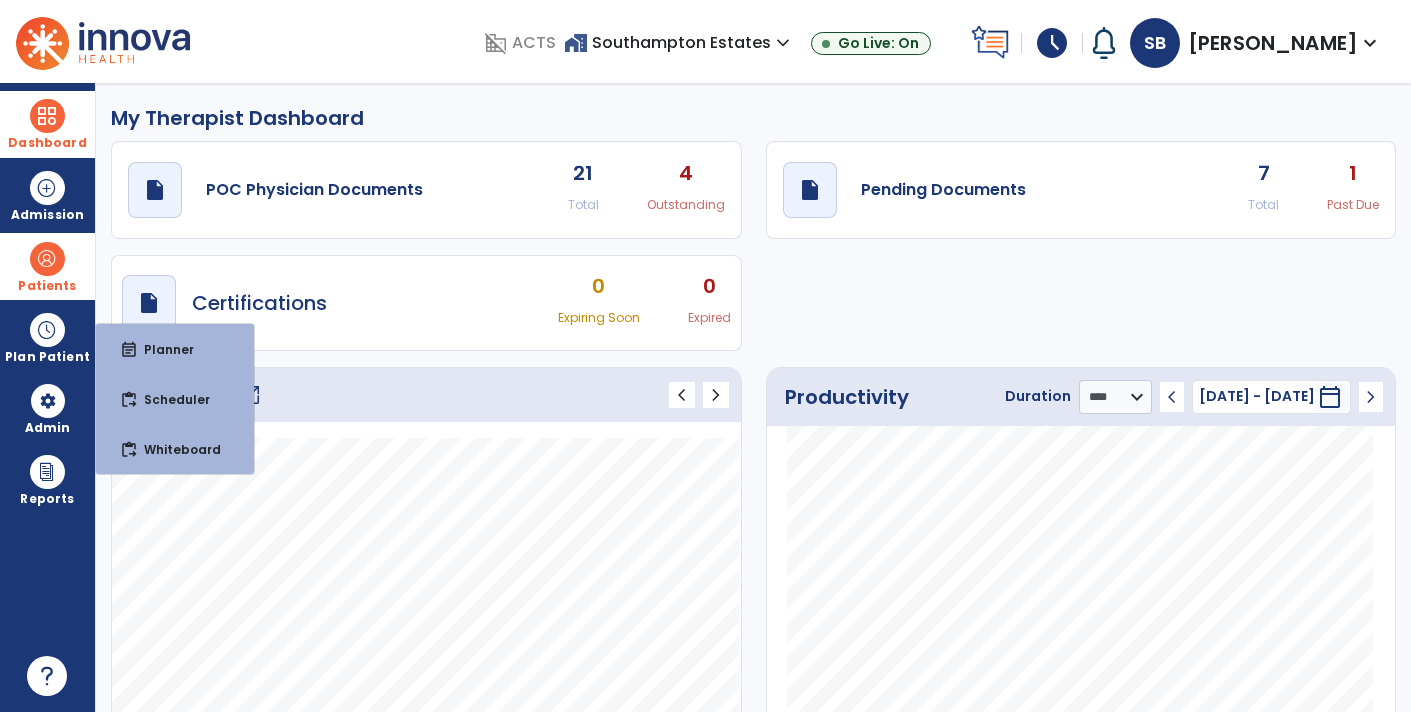 click on "Patients" at bounding box center (47, 286) 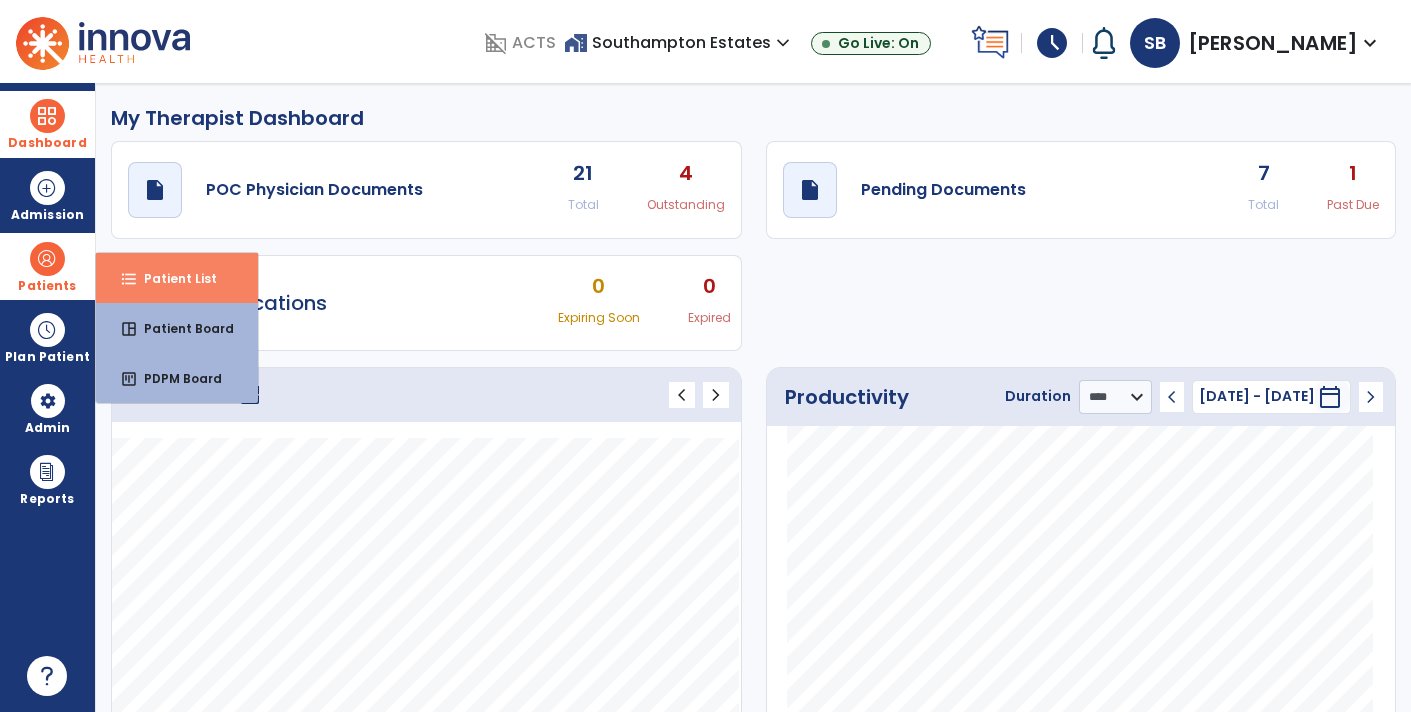 click on "Patient List" at bounding box center [172, 278] 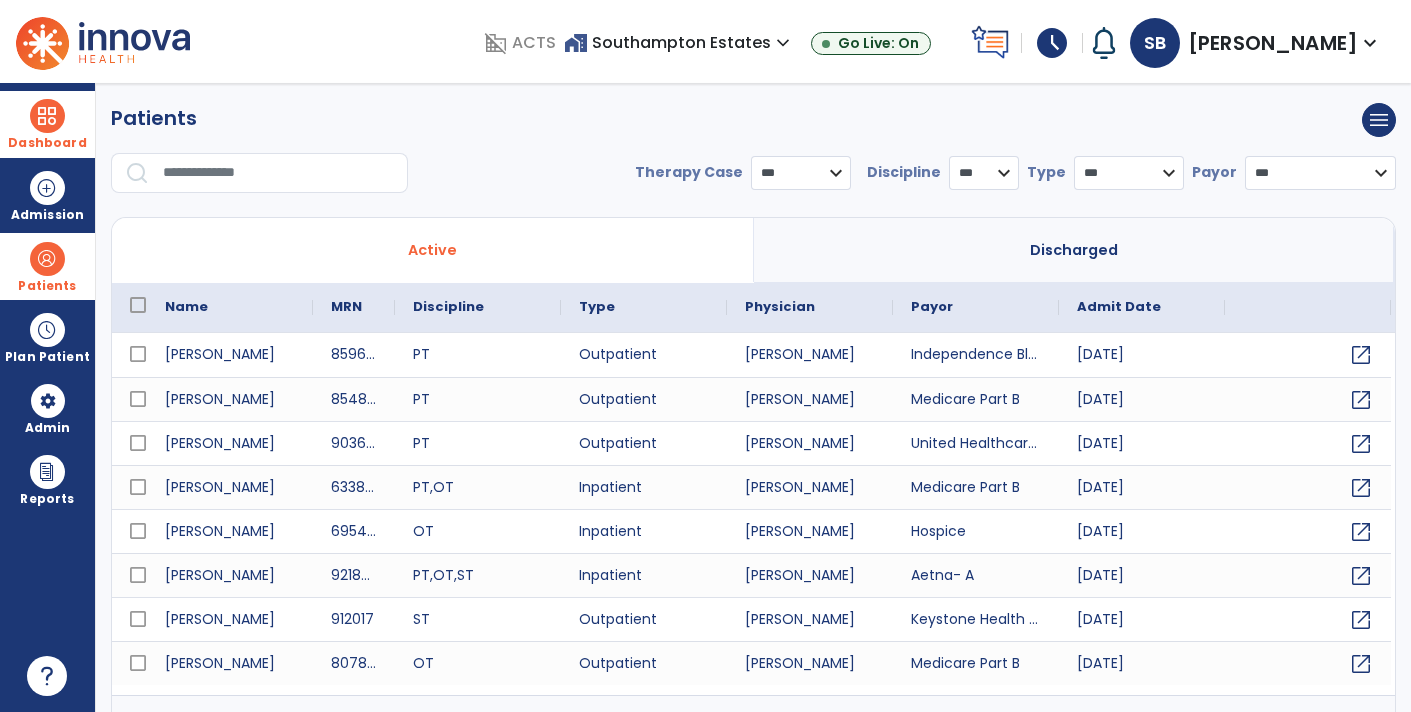 click at bounding box center [278, 173] 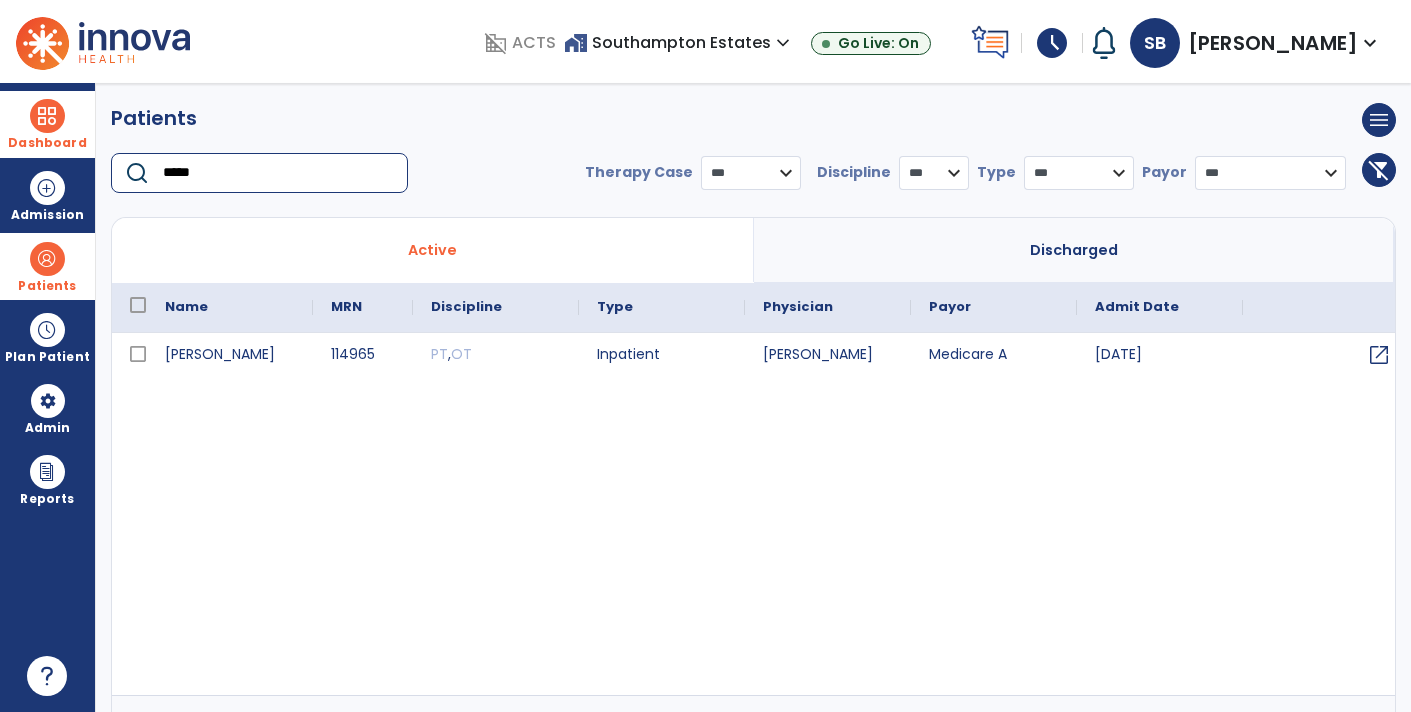 type on "*****" 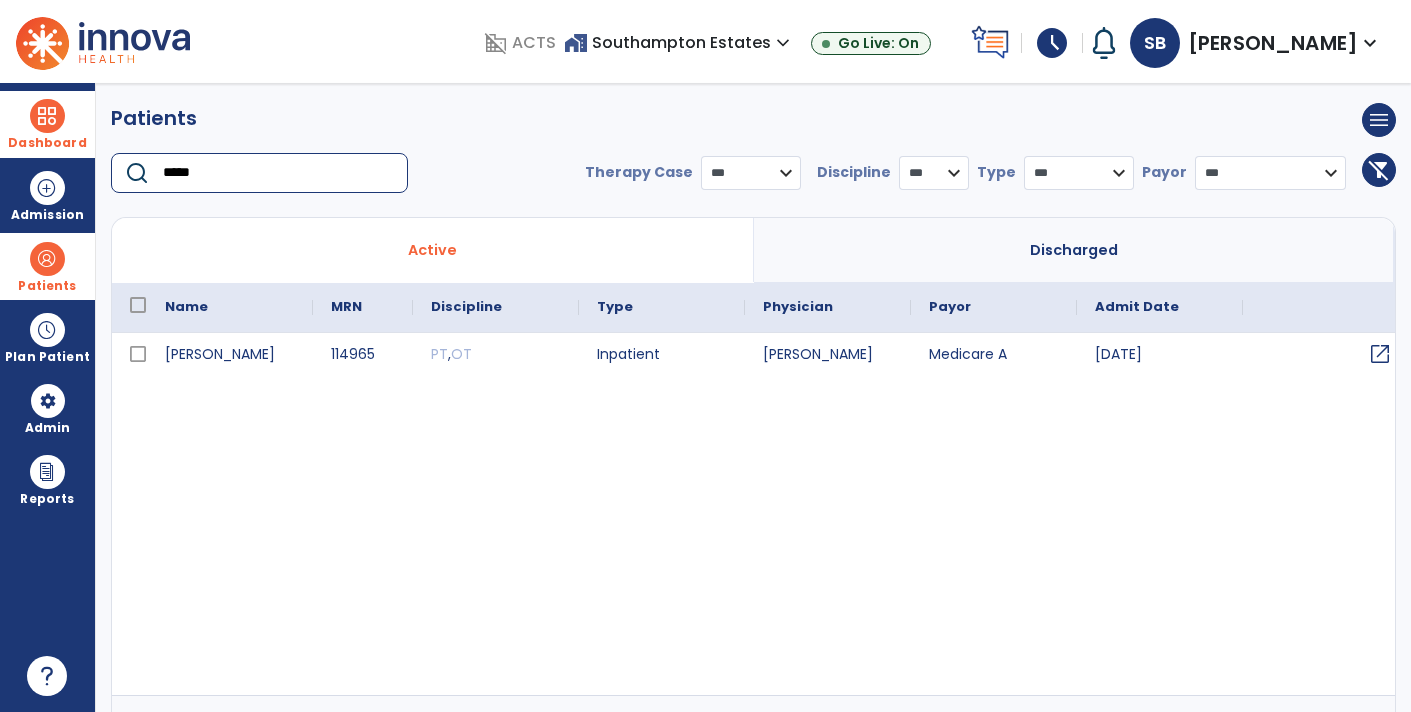 click on "open_in_new" at bounding box center [1380, 354] 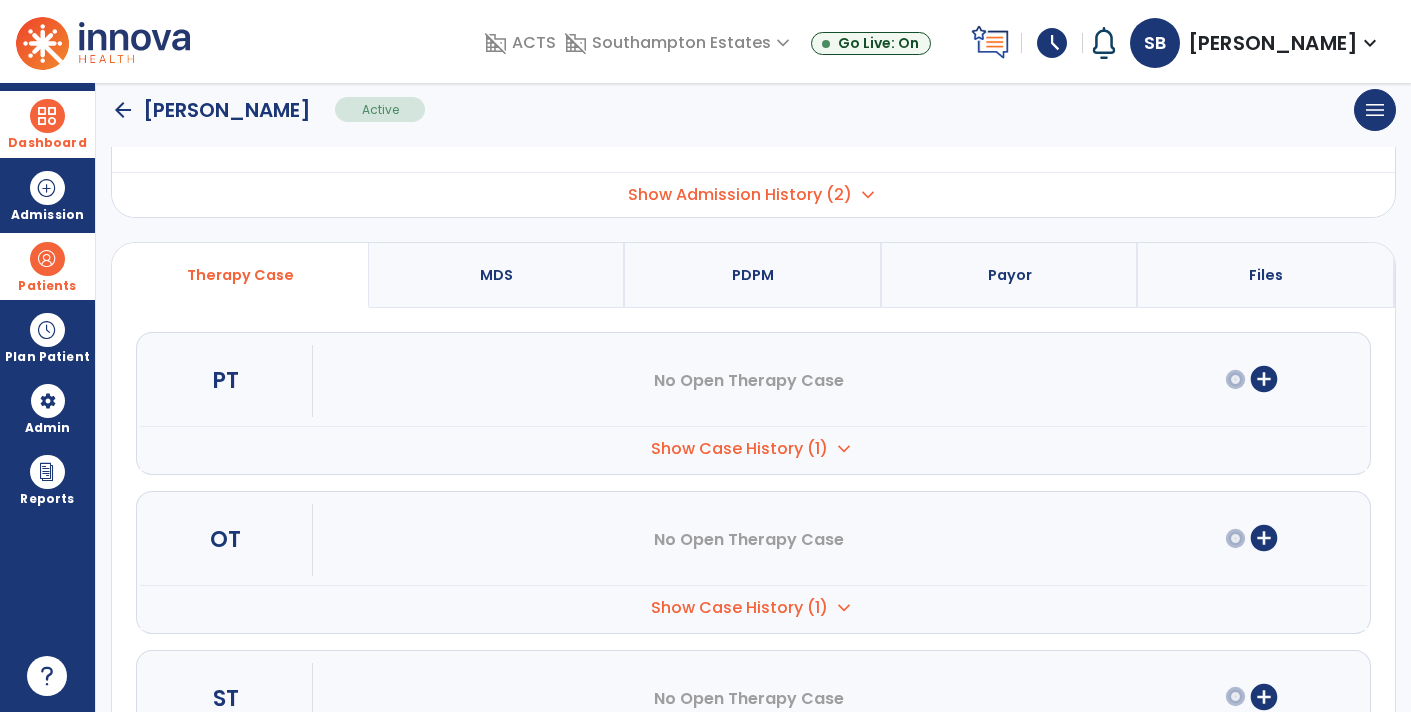 scroll, scrollTop: 99, scrollLeft: 0, axis: vertical 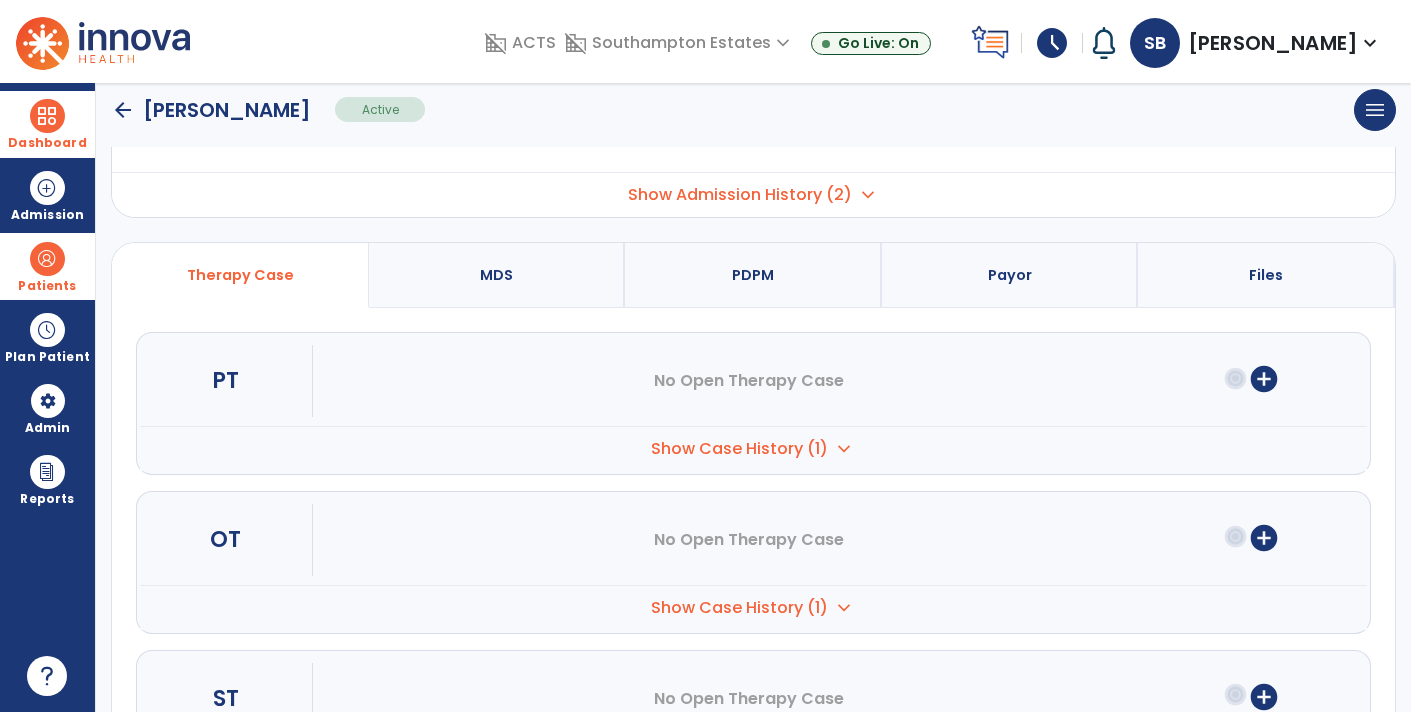 click on "Show Case History (1)" at bounding box center [739, 449] 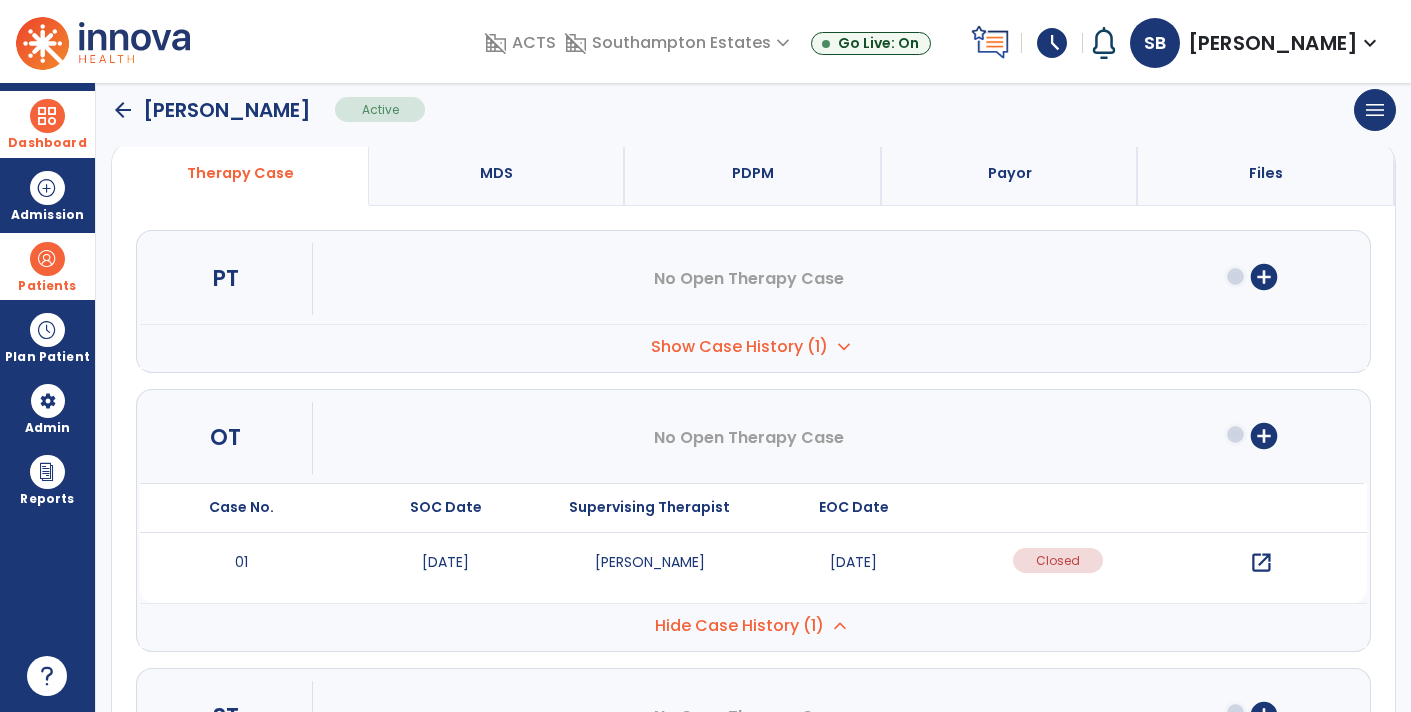 scroll, scrollTop: 203, scrollLeft: 0, axis: vertical 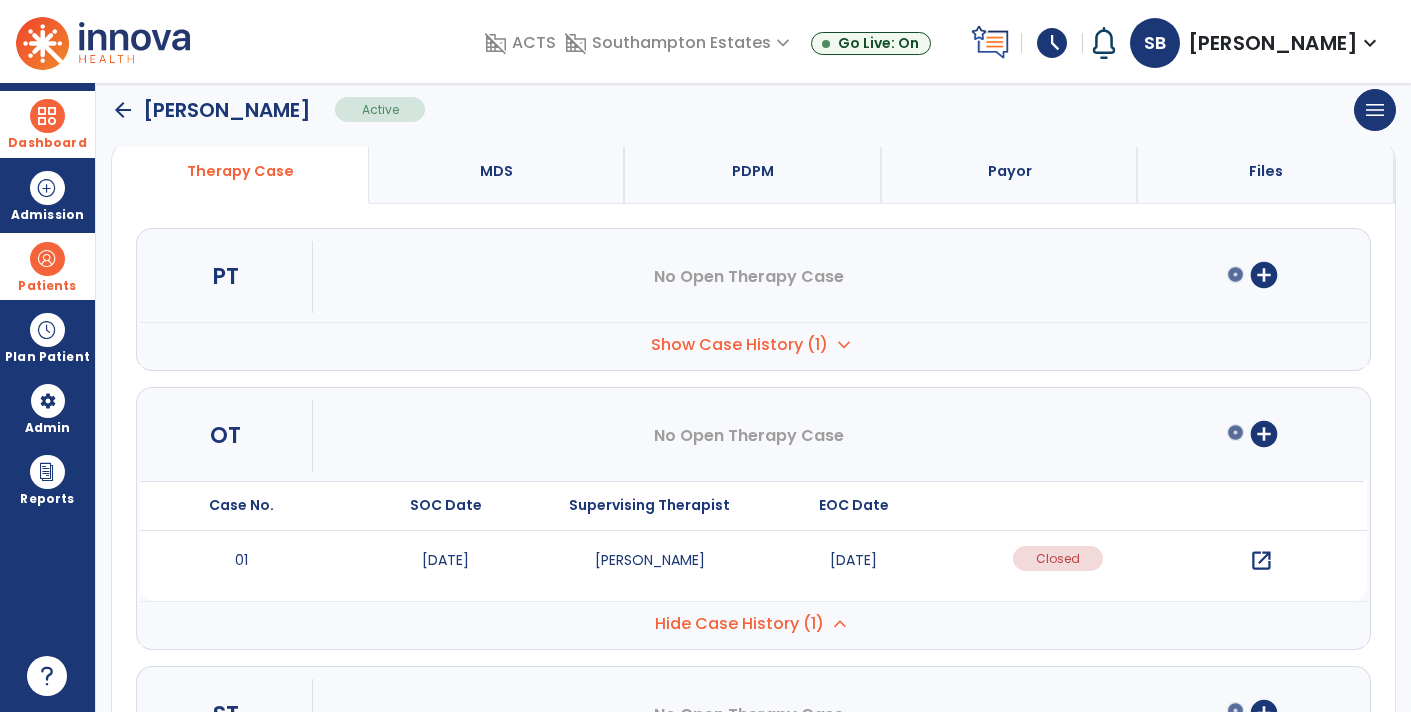 click on "open_in_new" at bounding box center [1258, 402] 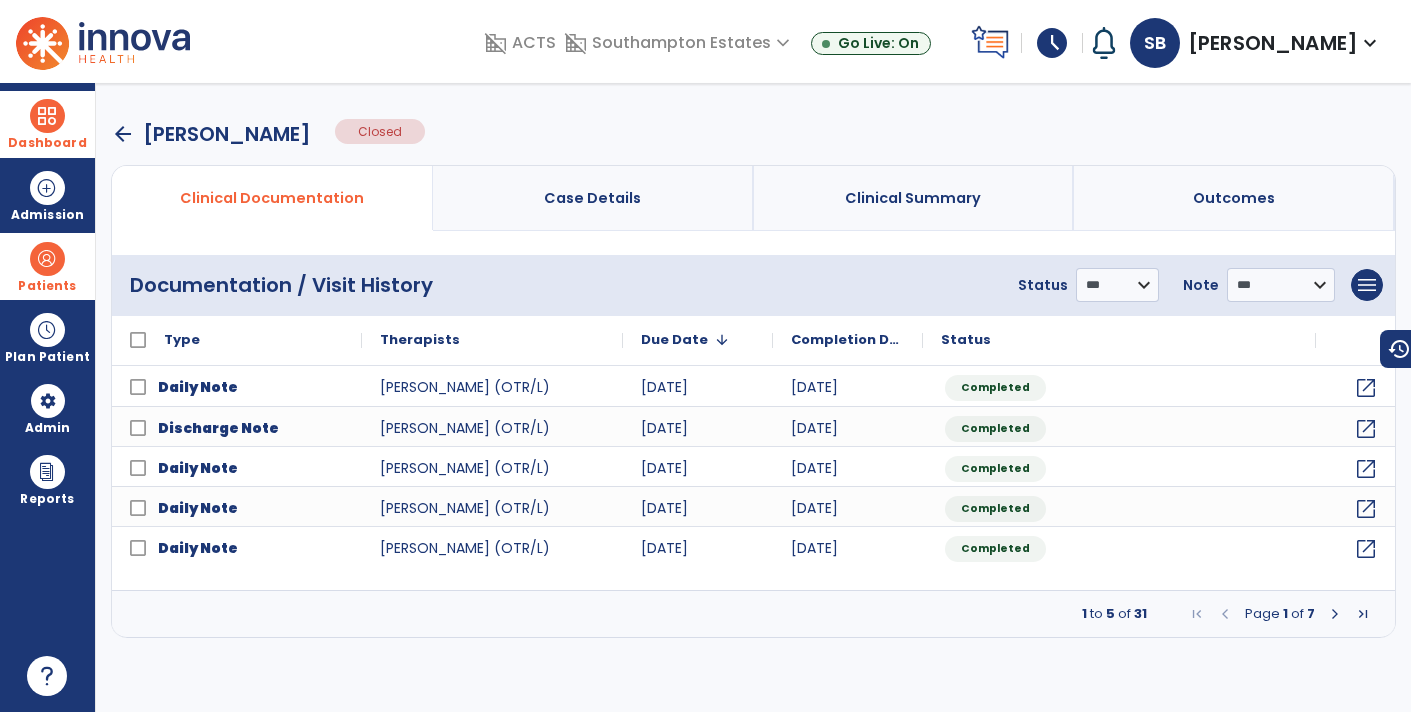 scroll, scrollTop: 0, scrollLeft: 0, axis: both 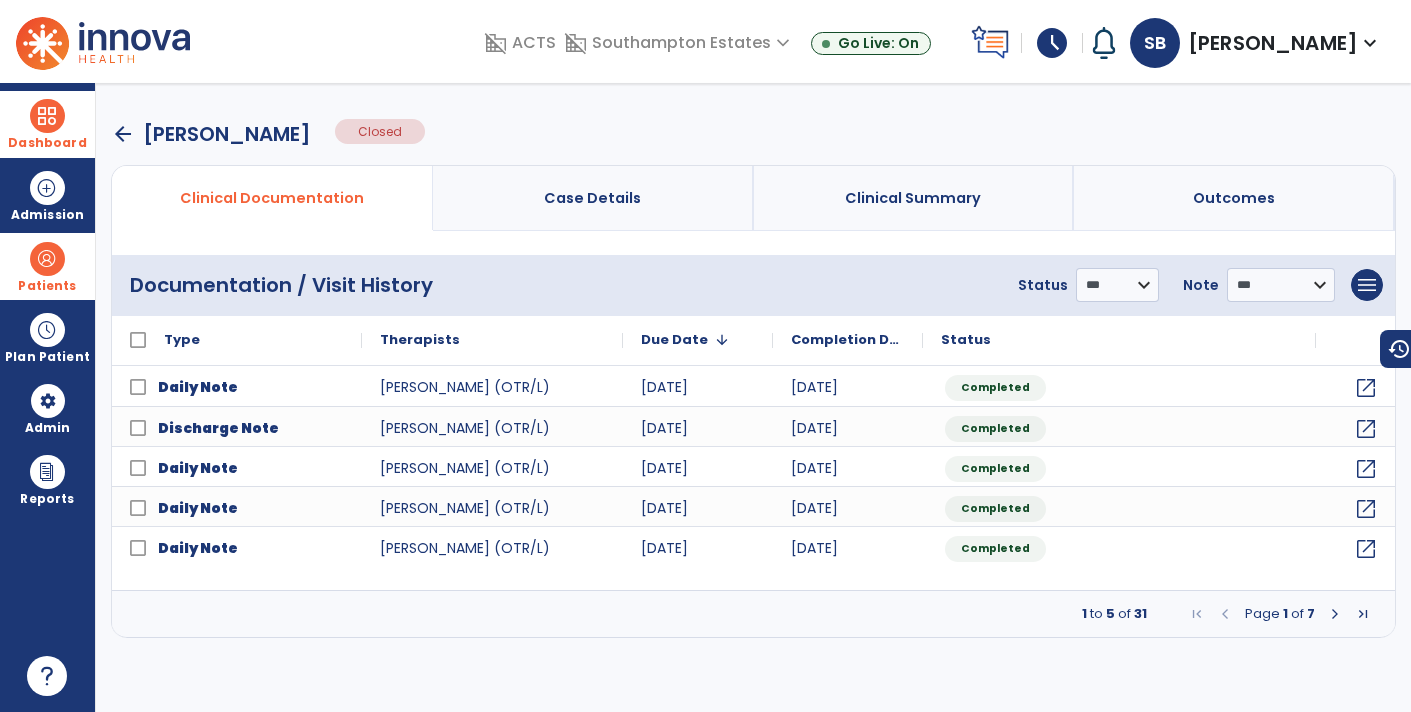 click at bounding box center (1335, 614) 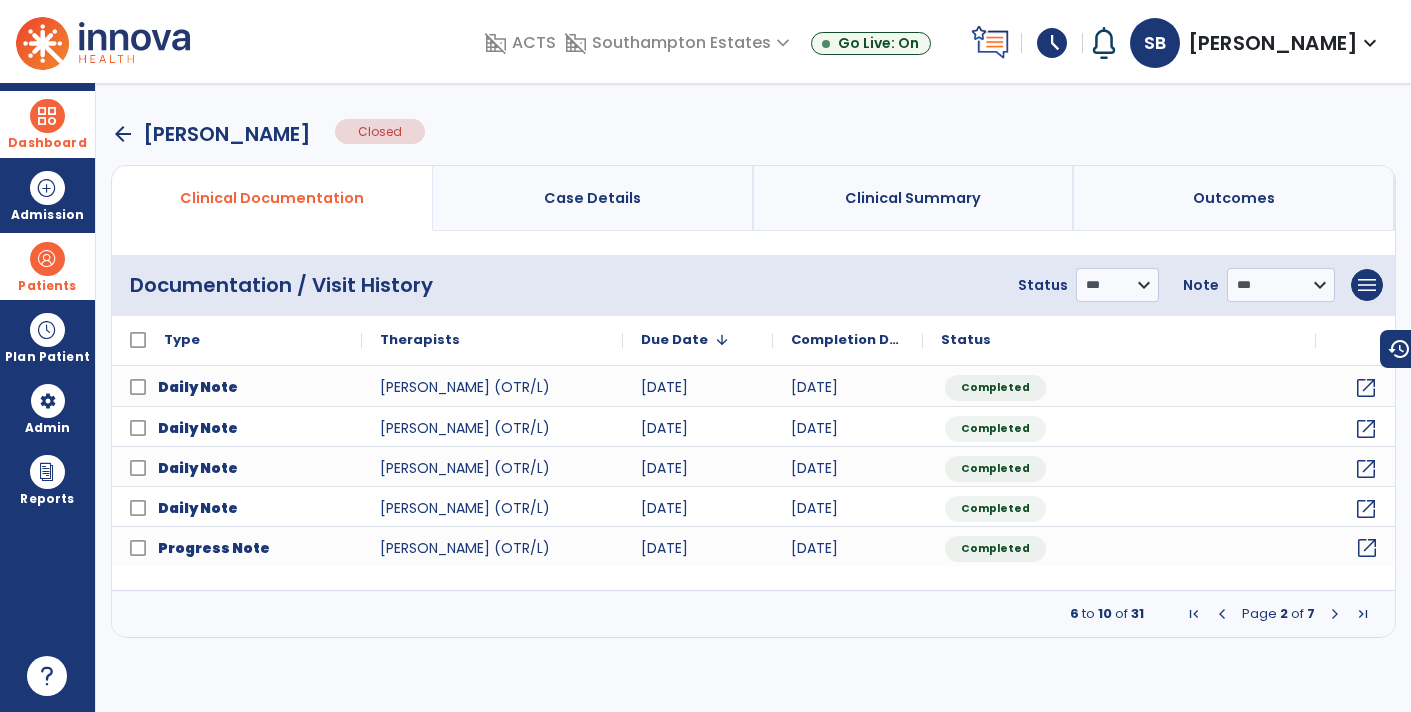 click on "open_in_new" 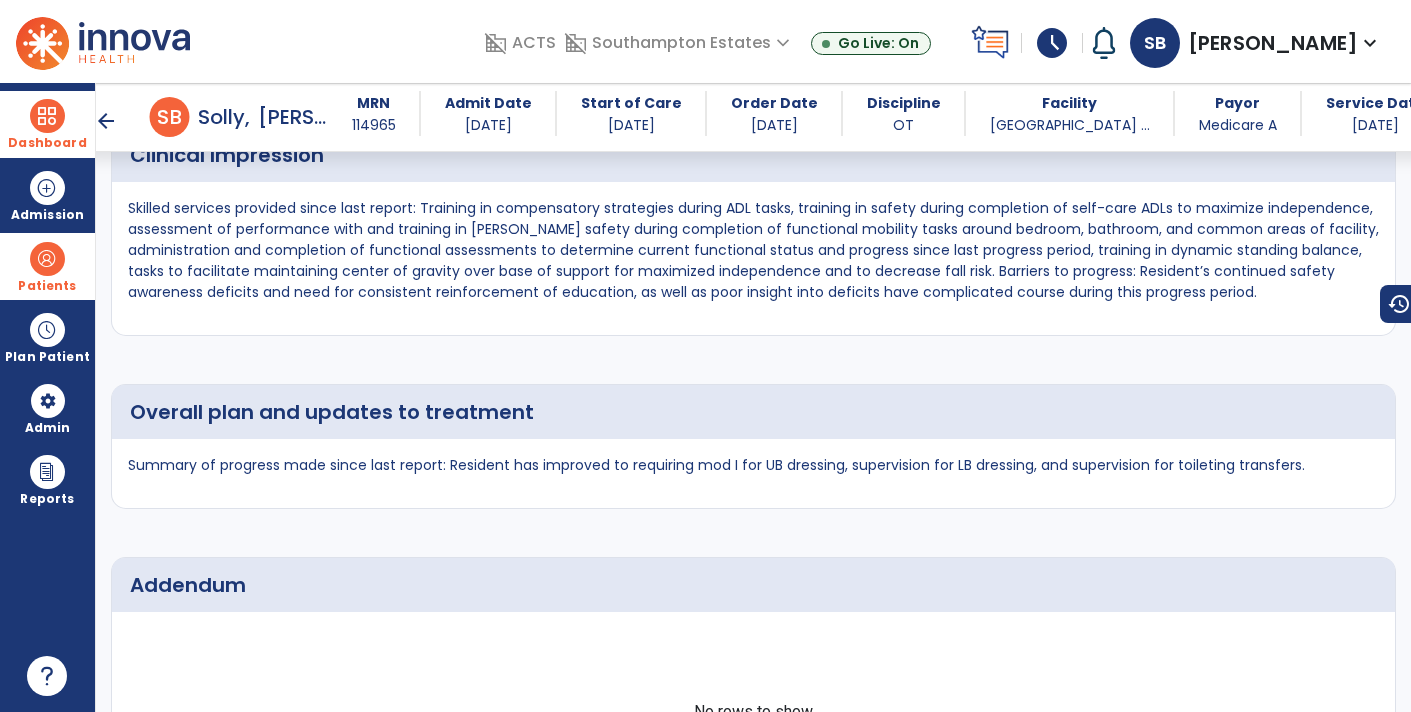 scroll, scrollTop: 3559, scrollLeft: 0, axis: vertical 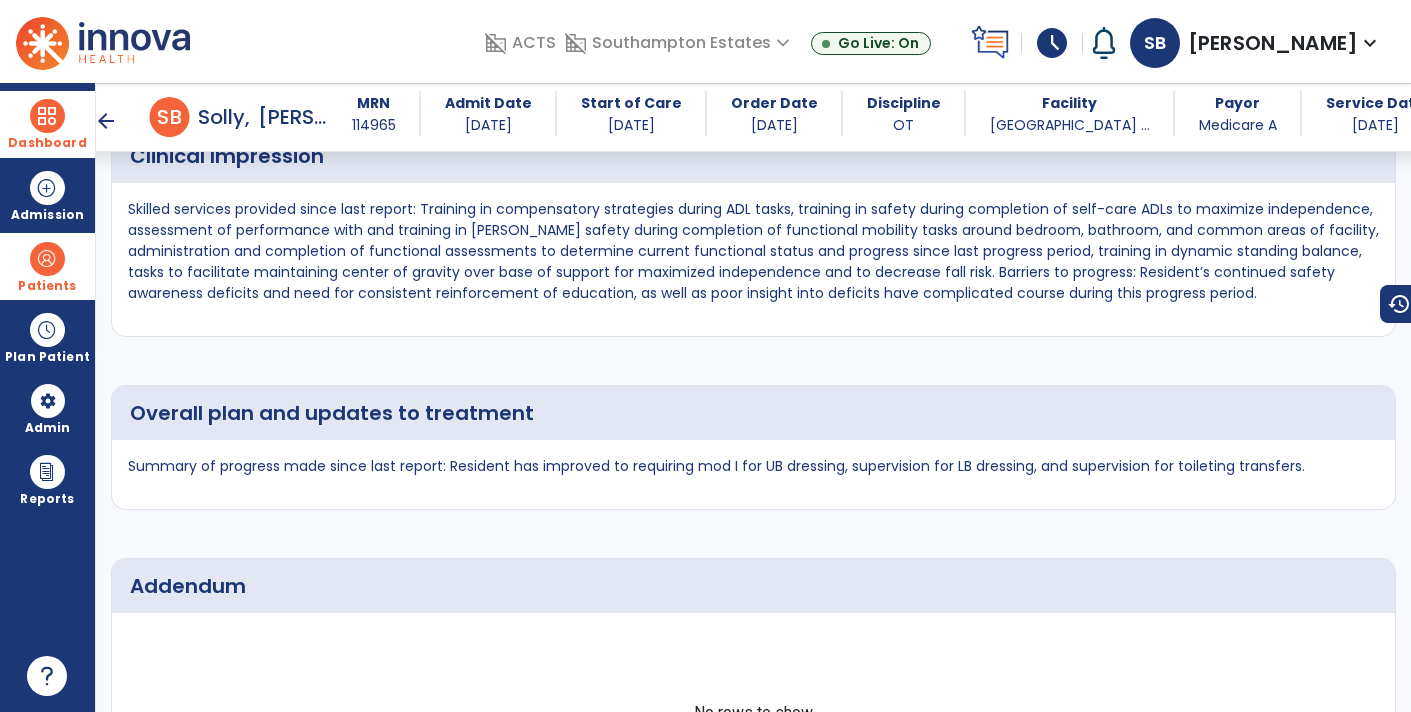 click on "Overall plan and updates to treatment" at bounding box center (753, 413) 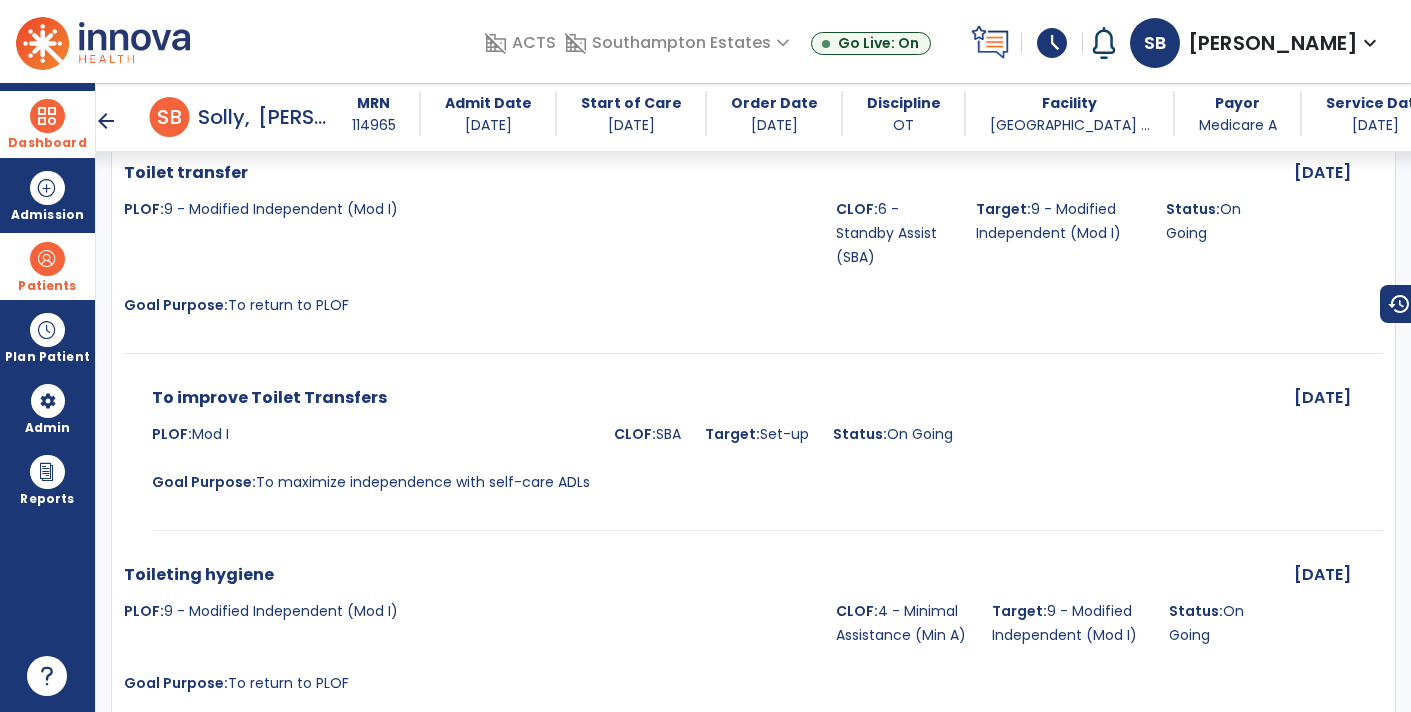scroll, scrollTop: 1717, scrollLeft: 0, axis: vertical 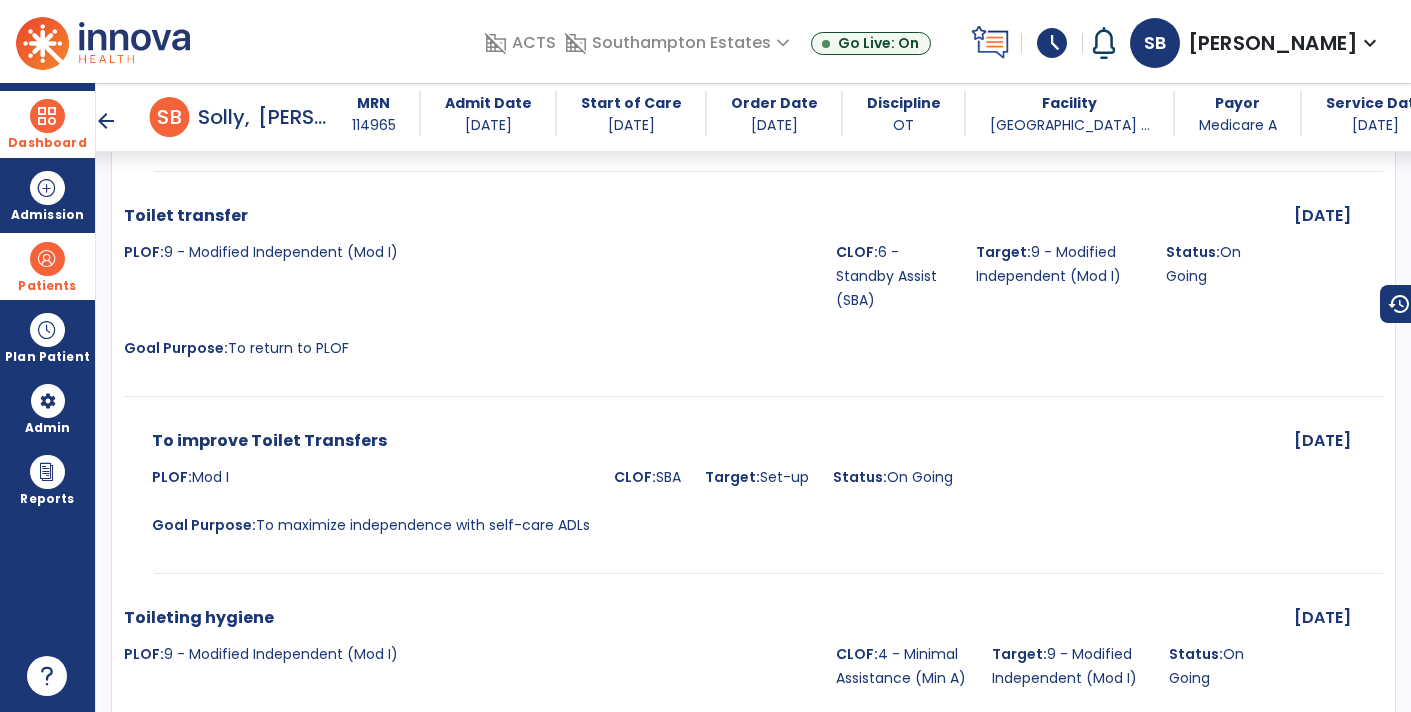 click on "arrow_back" at bounding box center (106, 121) 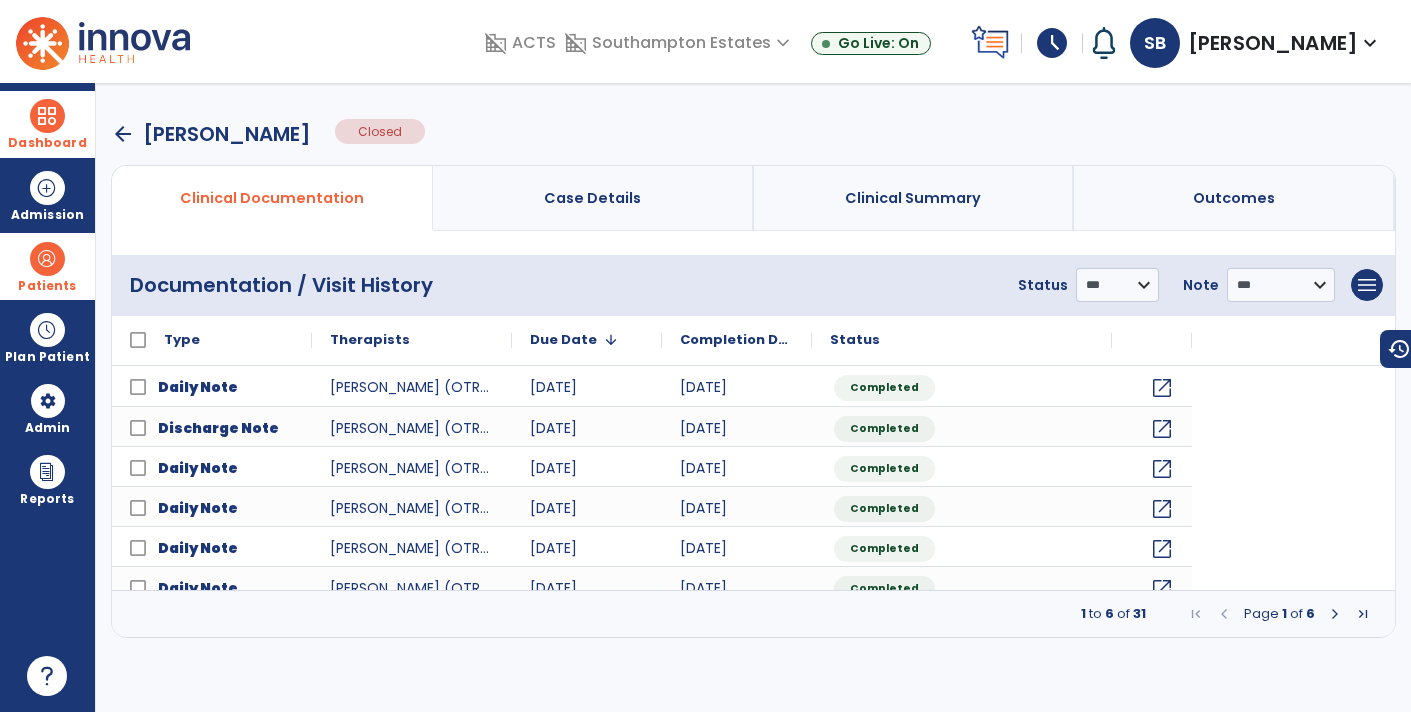 scroll, scrollTop: 0, scrollLeft: 0, axis: both 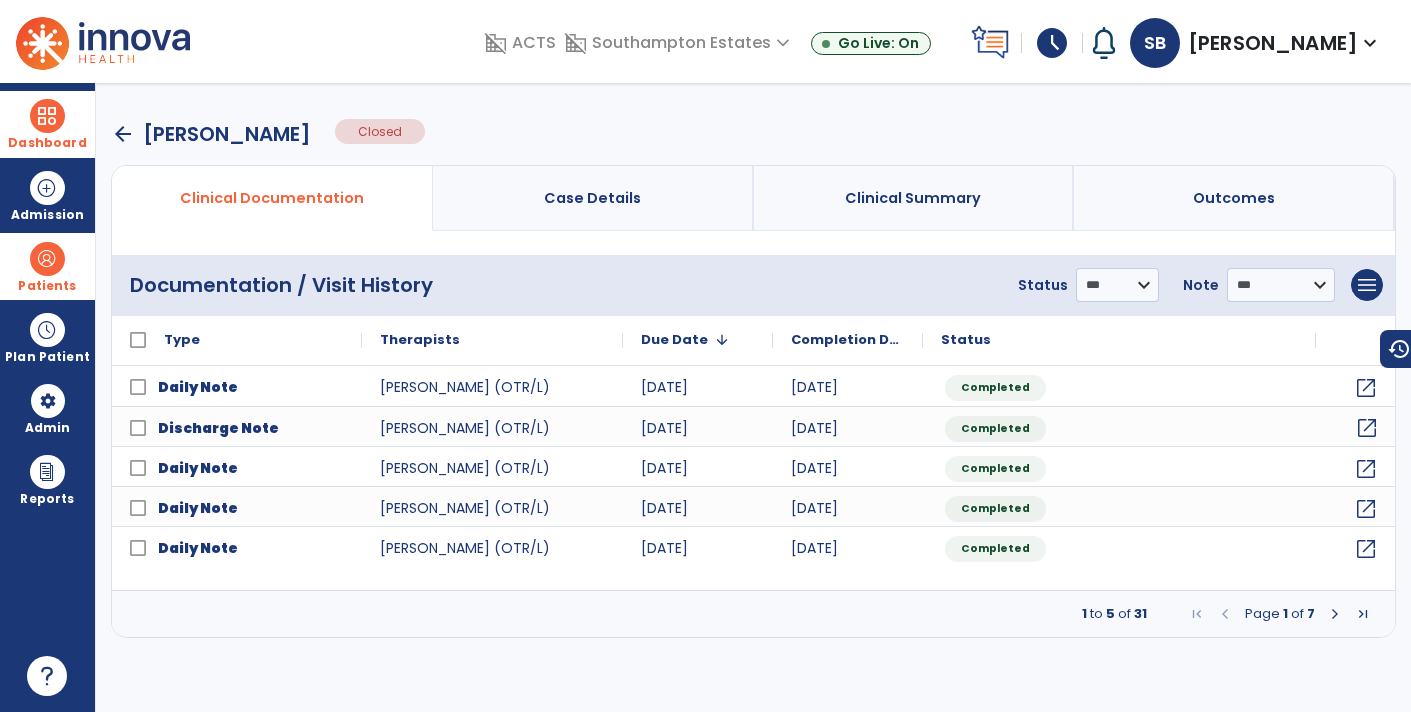 click on "open_in_new" 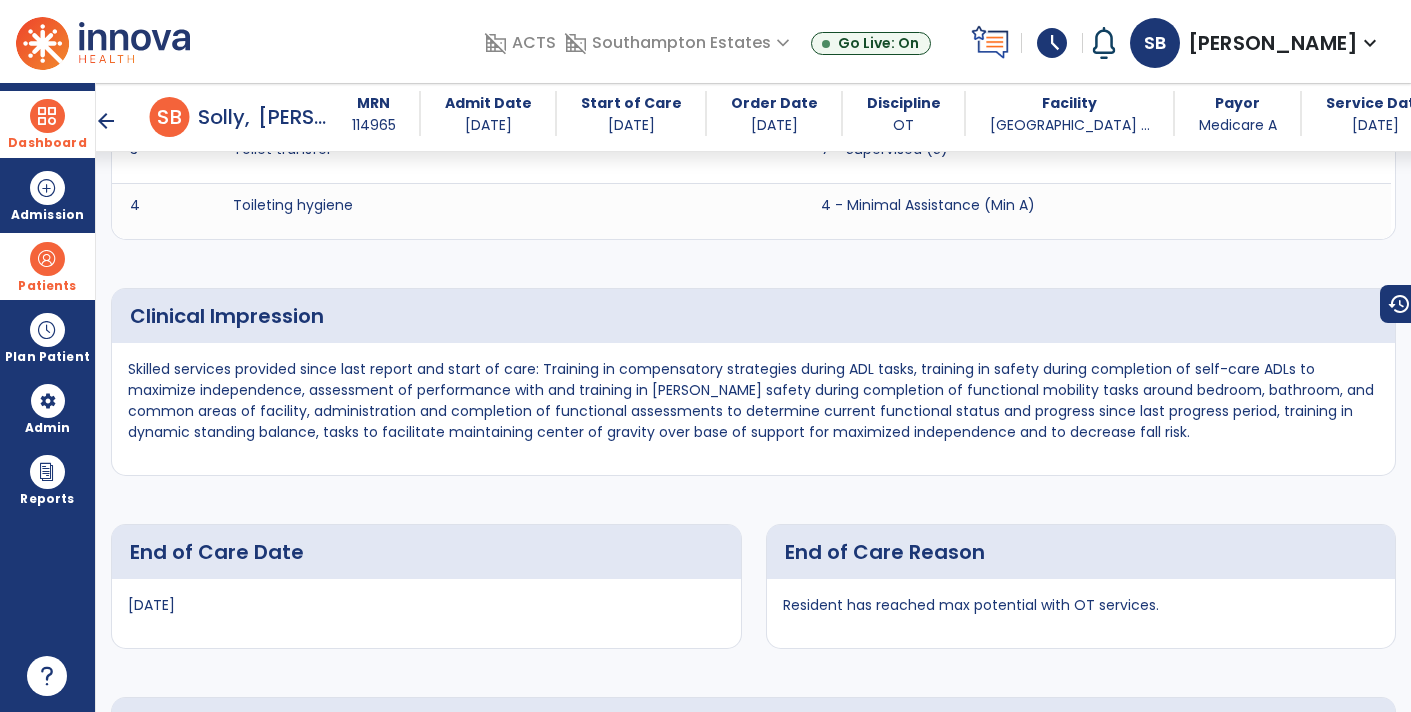 scroll, scrollTop: 4007, scrollLeft: 0, axis: vertical 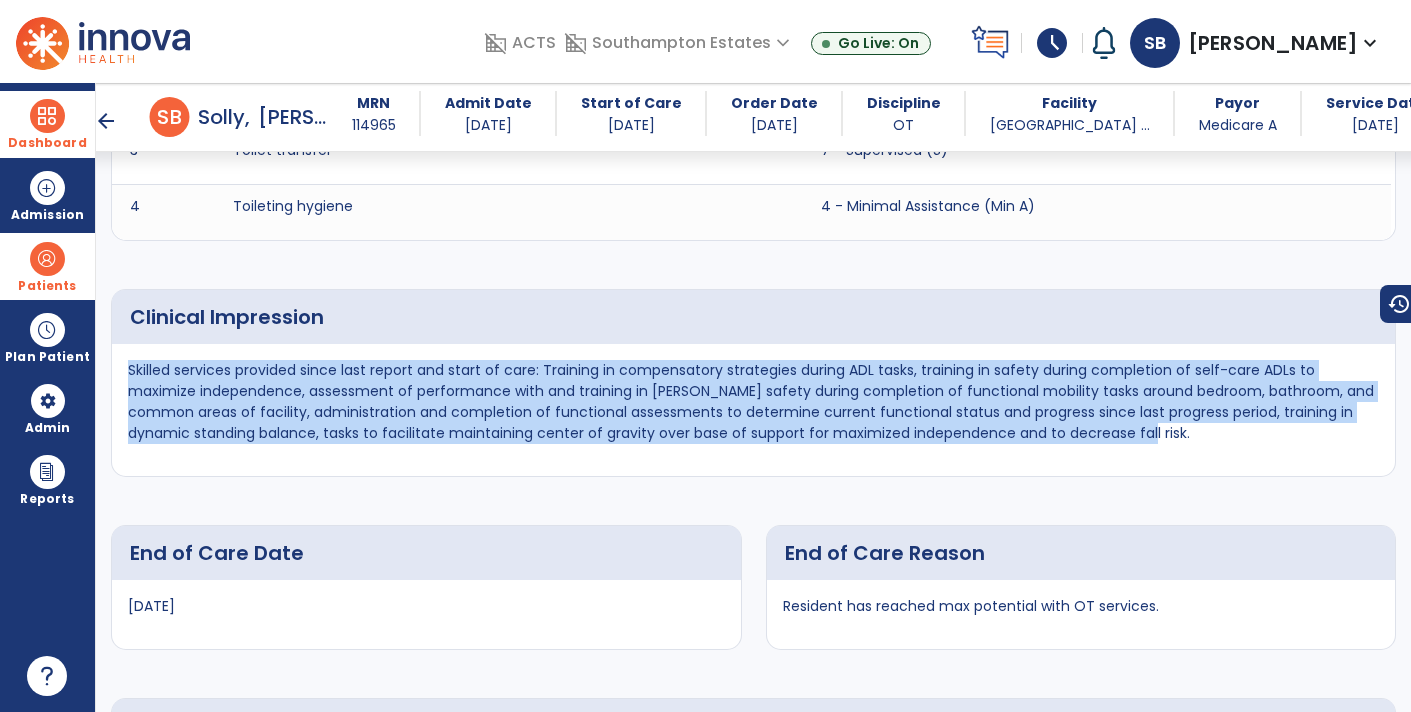 click on "Dashboard" at bounding box center (47, 124) 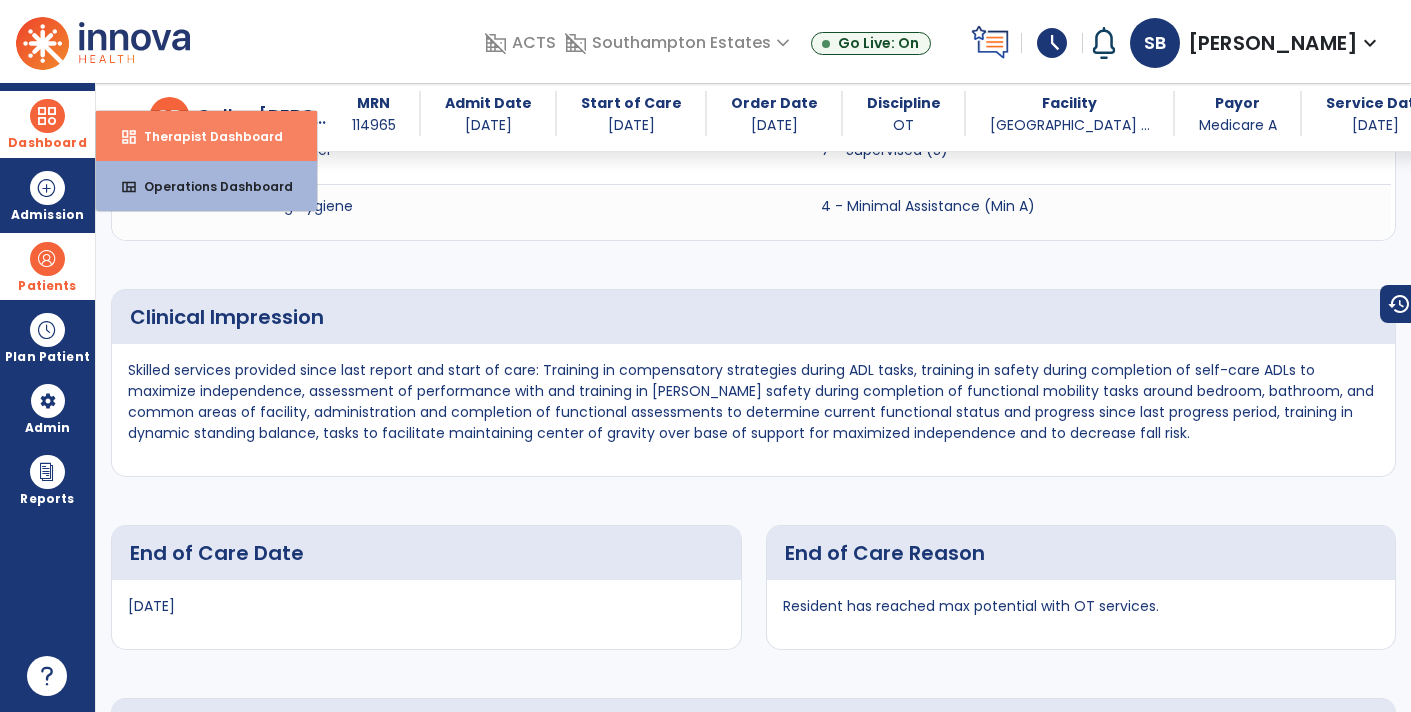 click on "Therapist Dashboard" at bounding box center [205, 136] 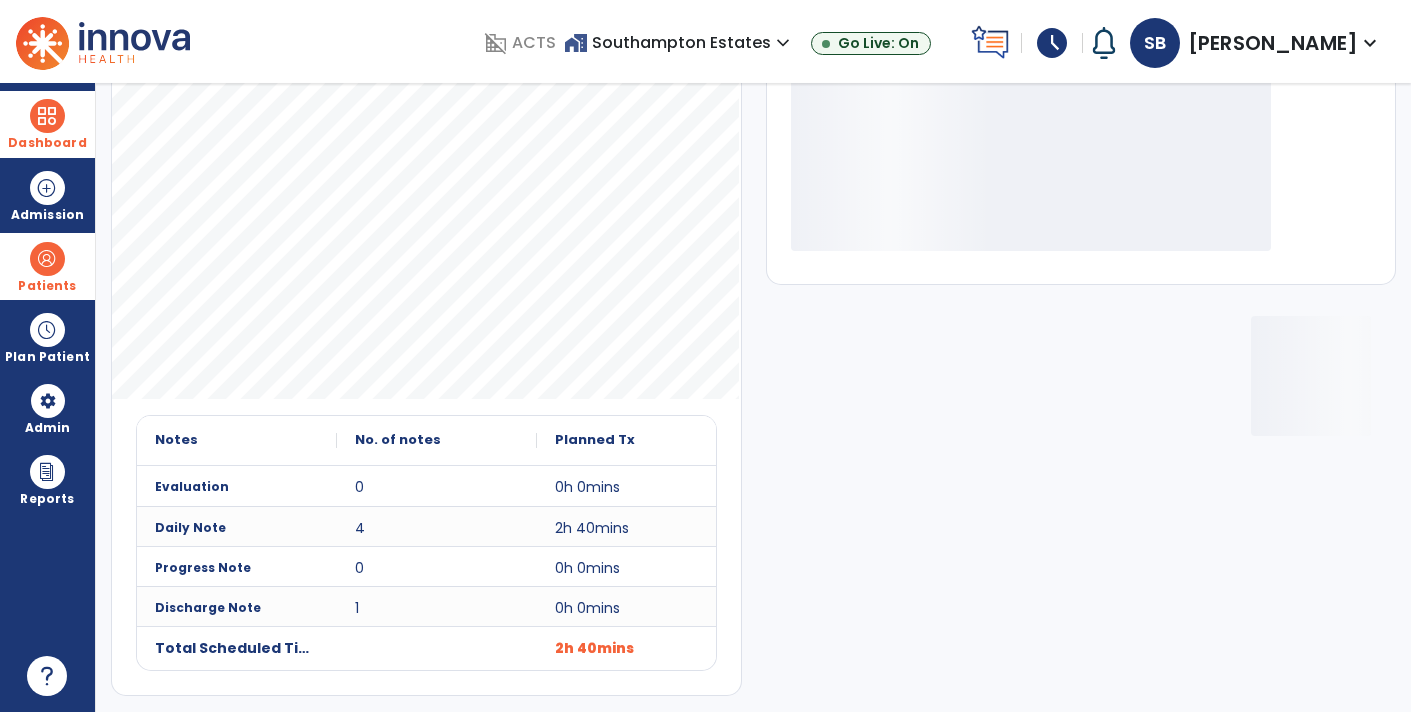 scroll, scrollTop: 162, scrollLeft: 0, axis: vertical 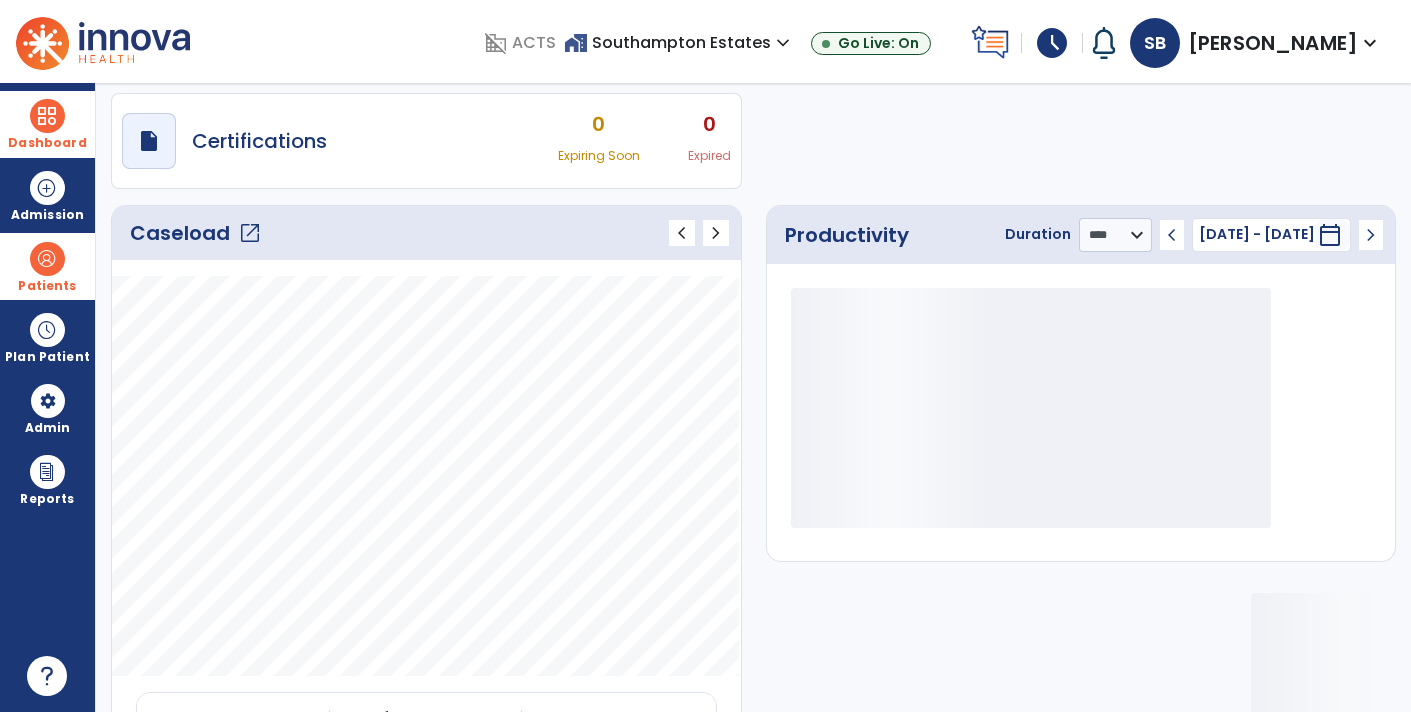 click on "open_in_new" 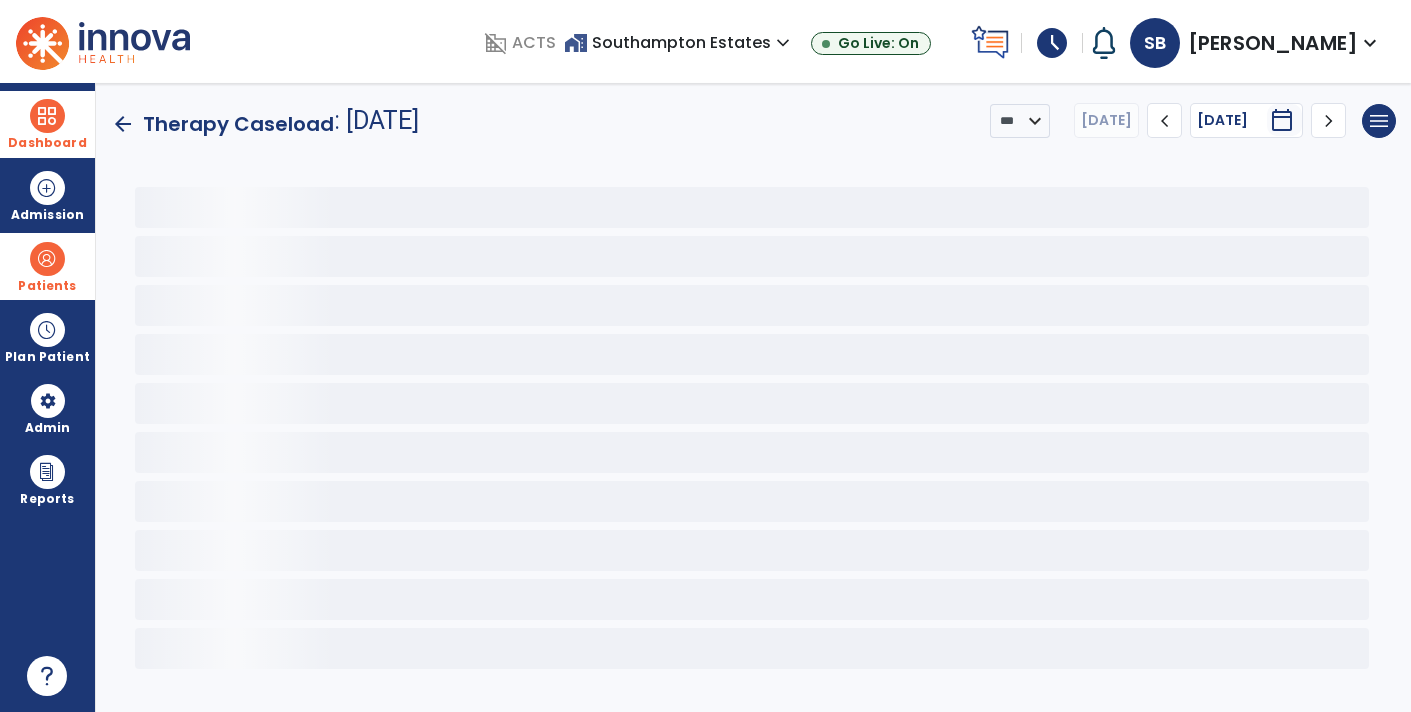 scroll, scrollTop: 0, scrollLeft: 0, axis: both 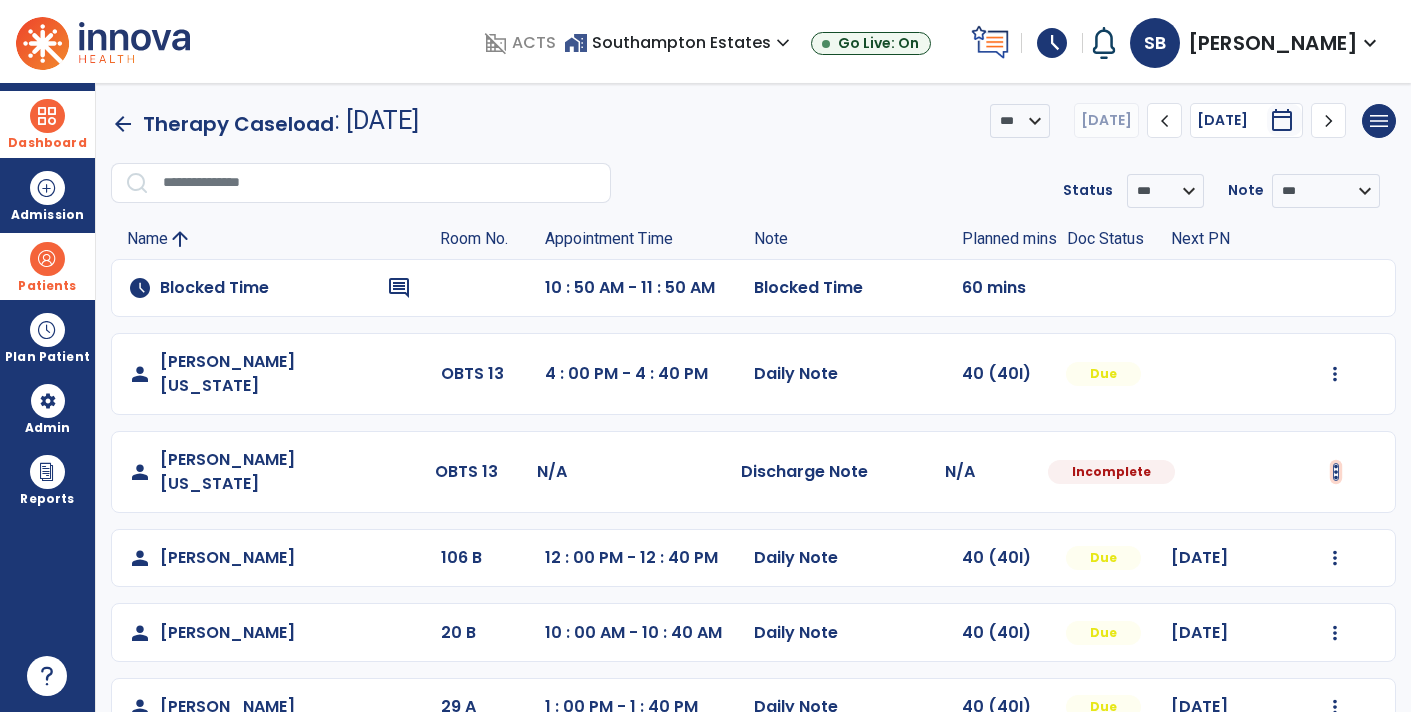 click at bounding box center [1335, 374] 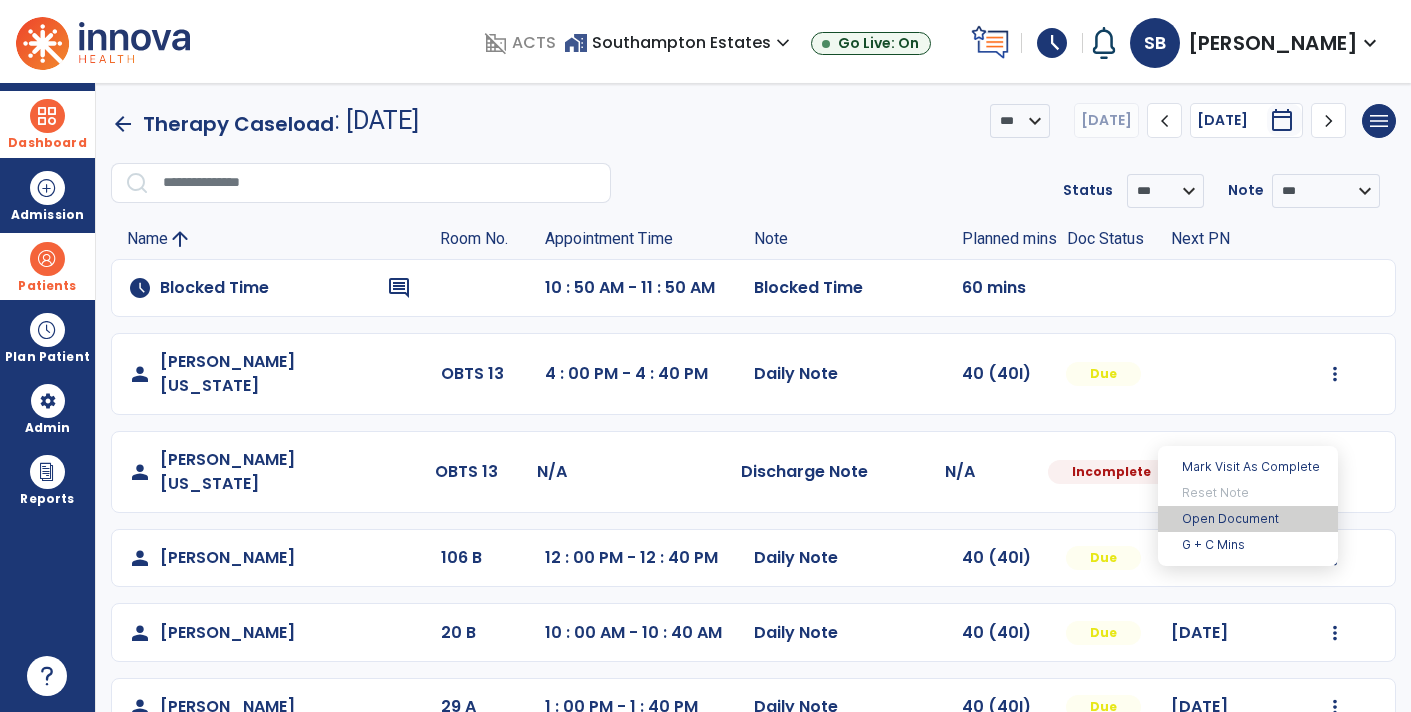 click on "Open Document" at bounding box center [1248, 519] 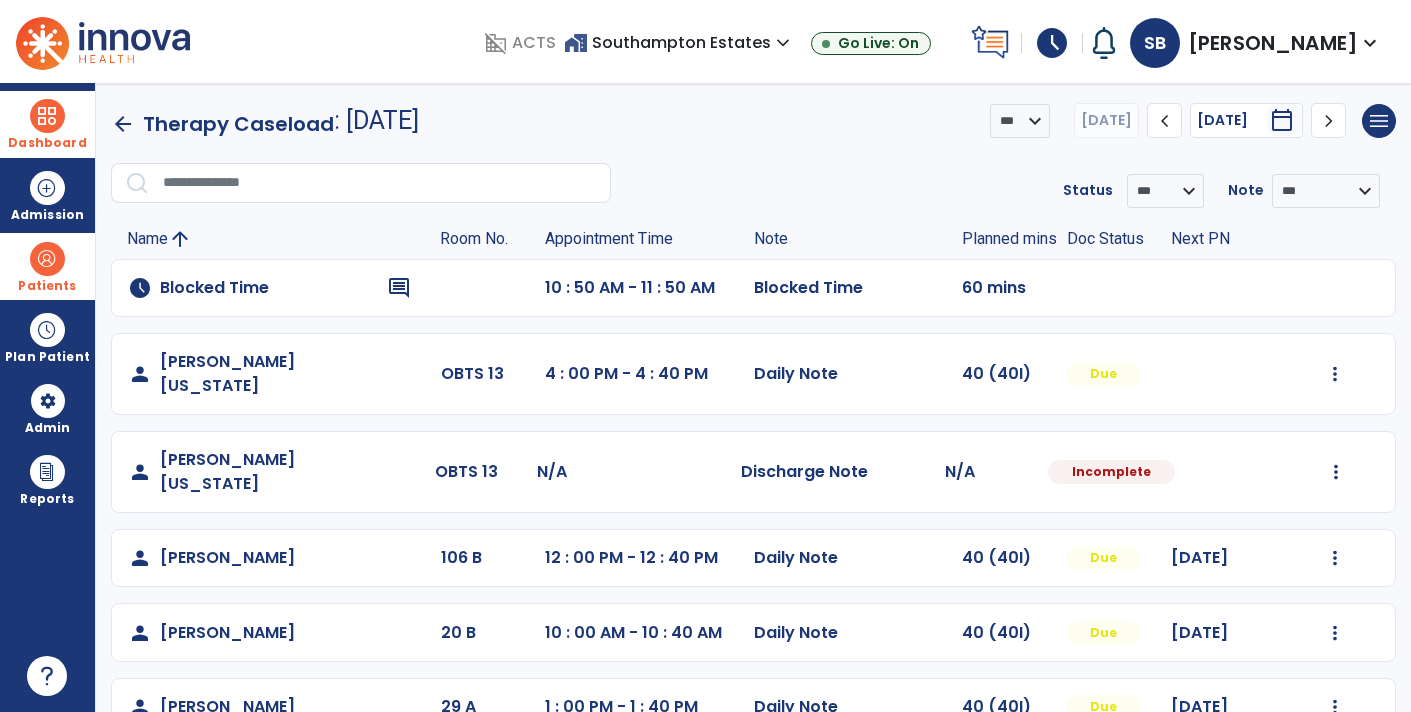 select on "**********" 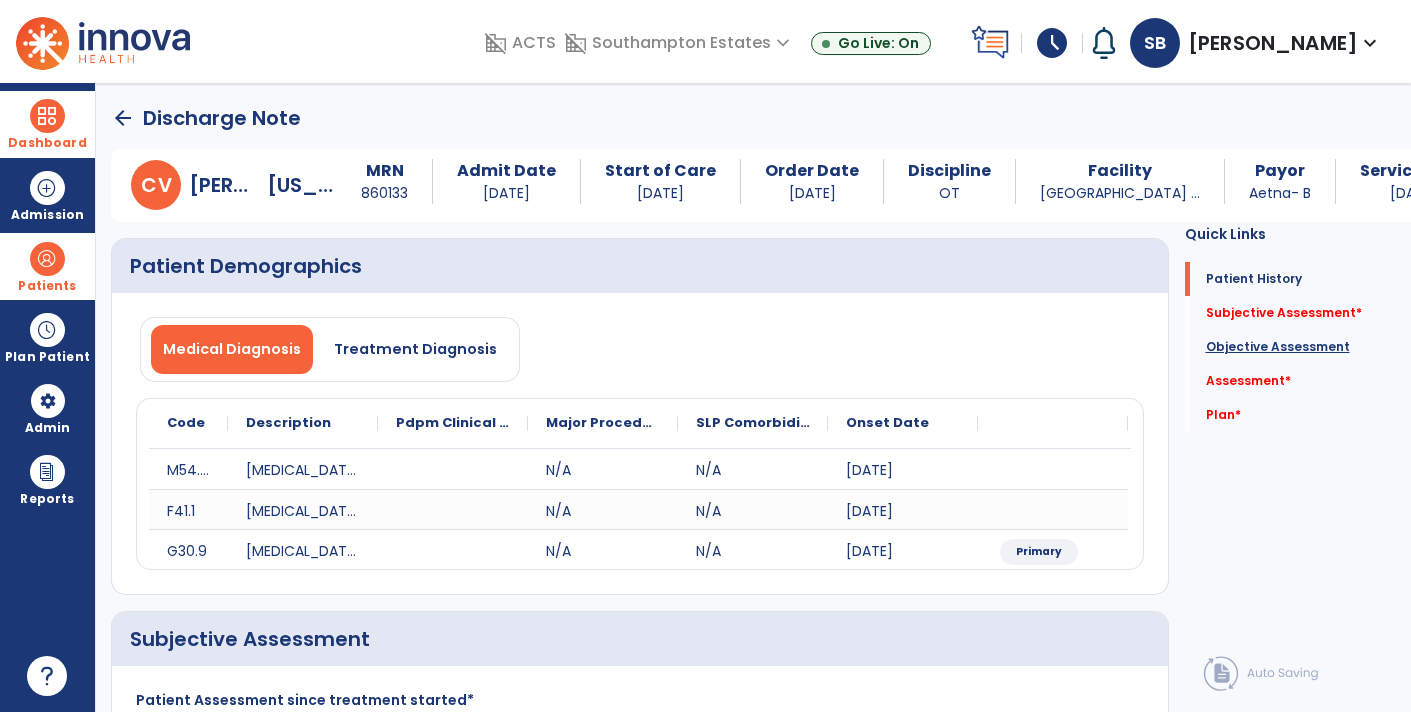 click on "Objective Assessment" 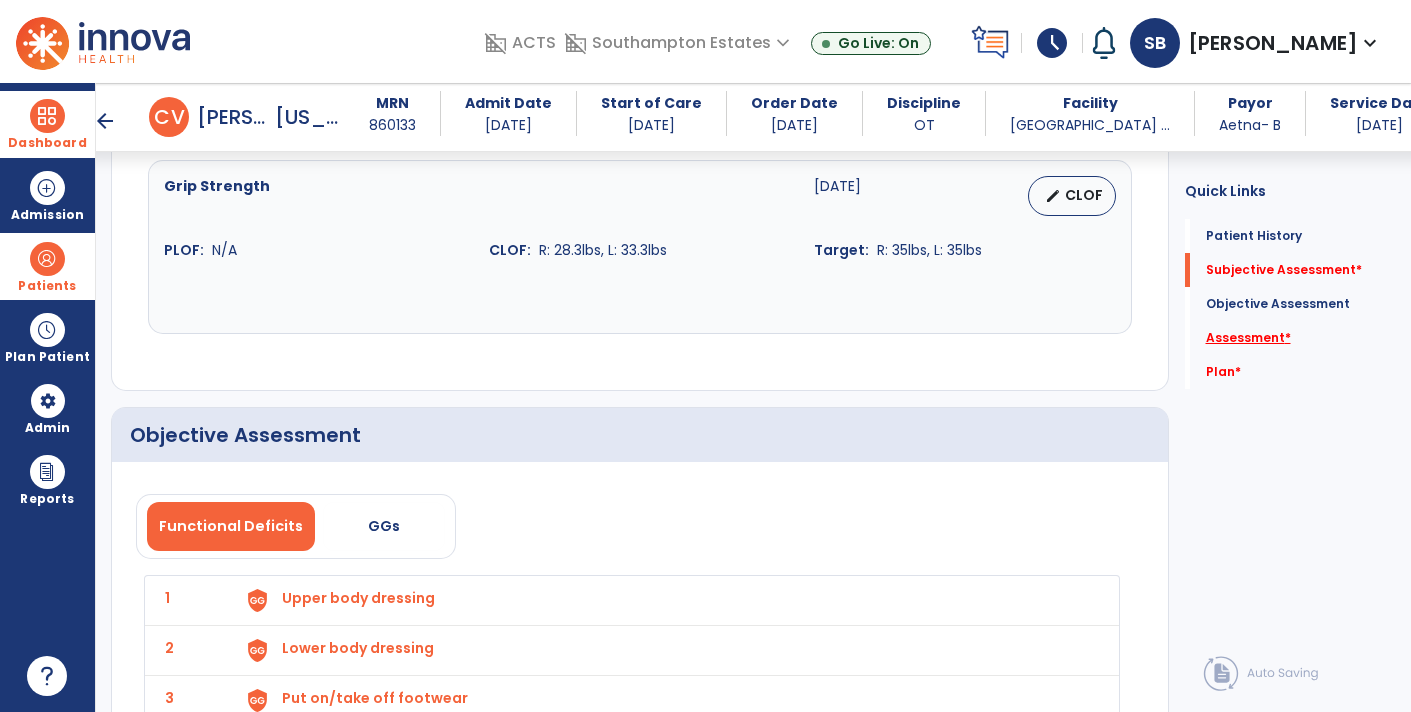 click on "Assessment   *" 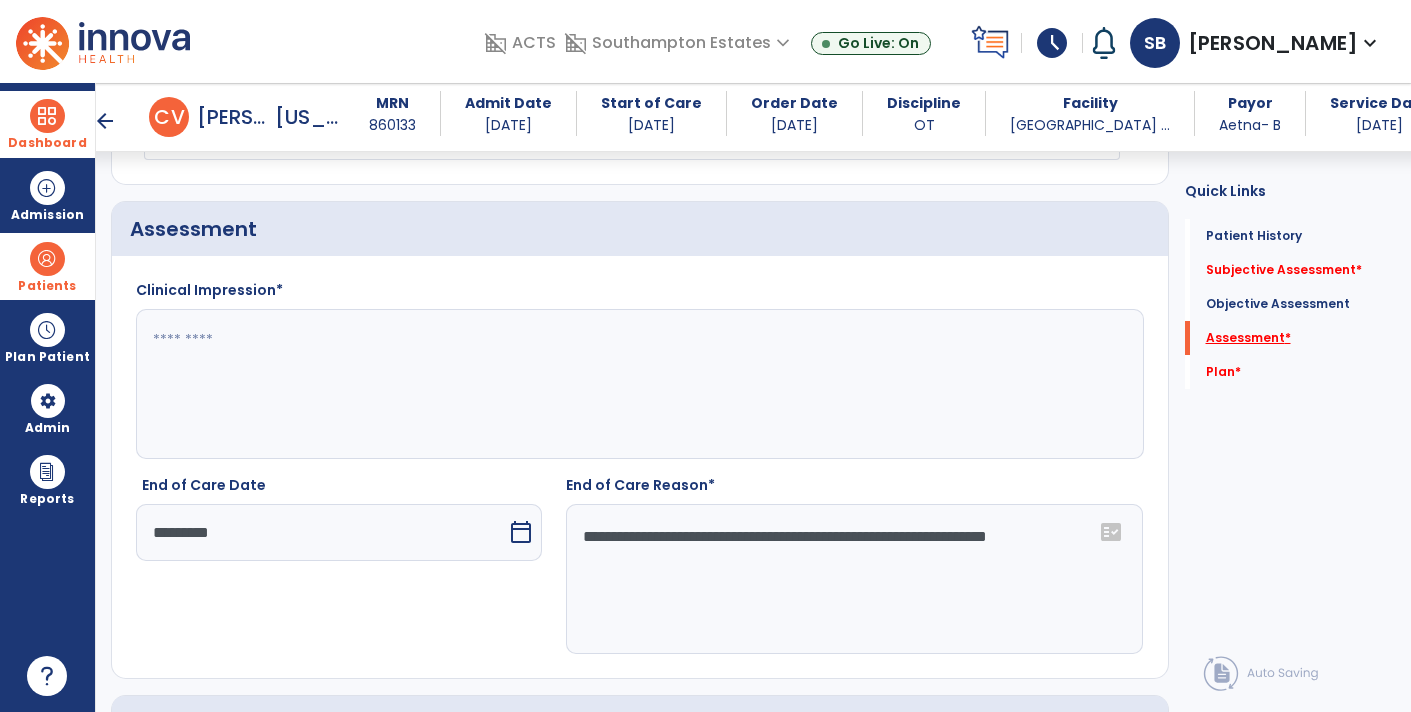 scroll, scrollTop: 3305, scrollLeft: 0, axis: vertical 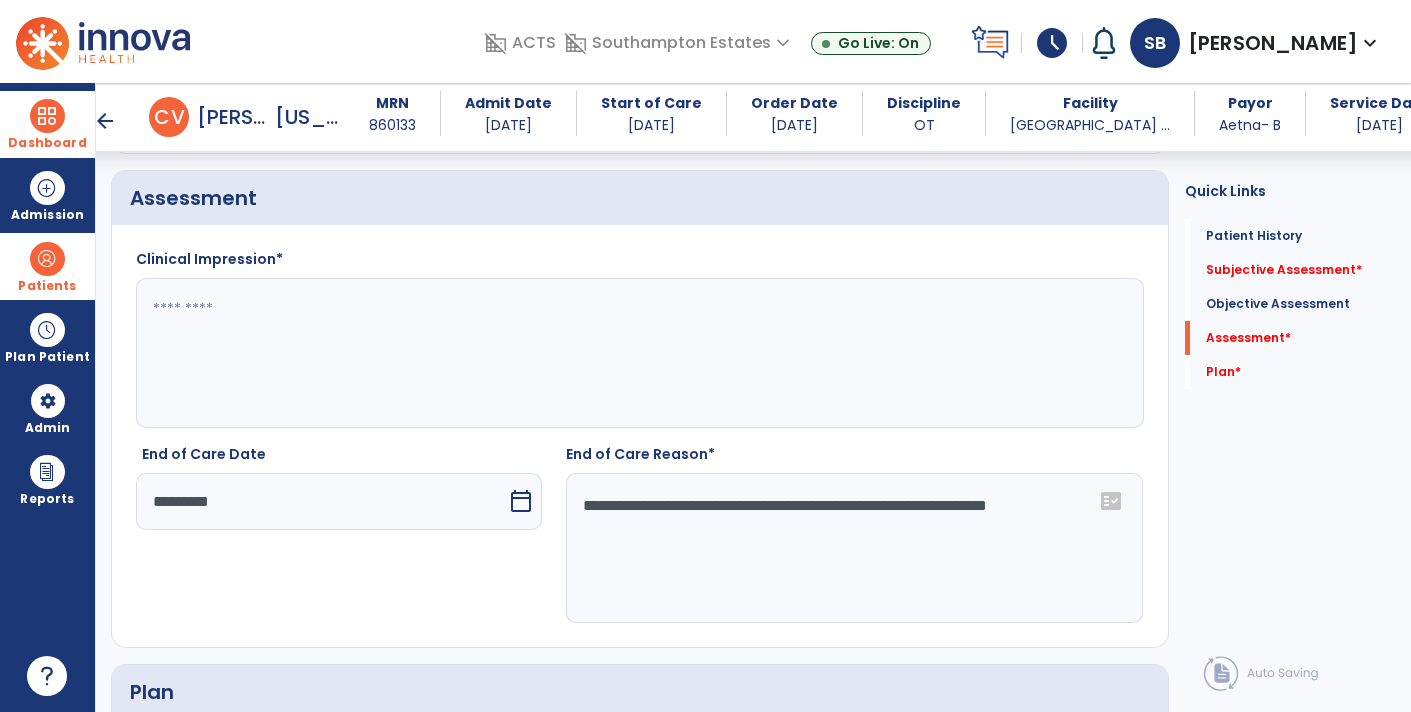click 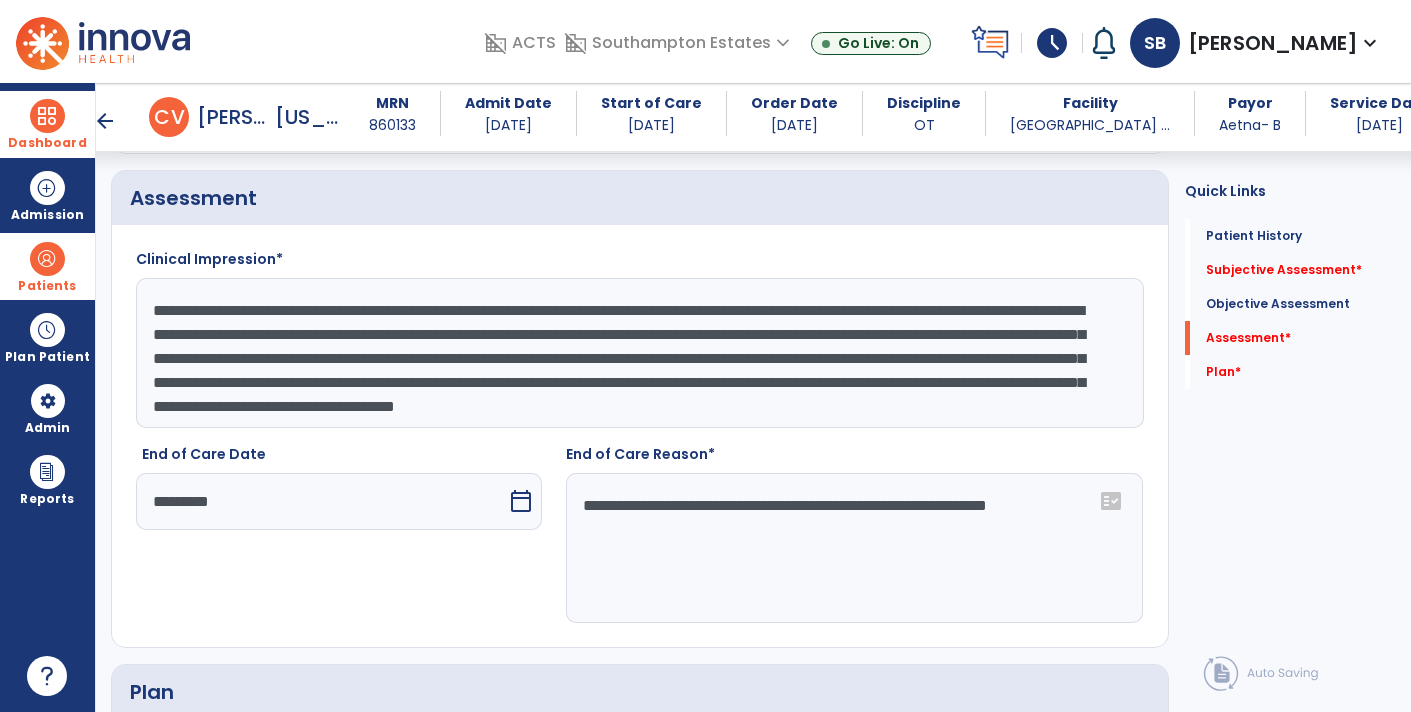 scroll, scrollTop: 15, scrollLeft: 0, axis: vertical 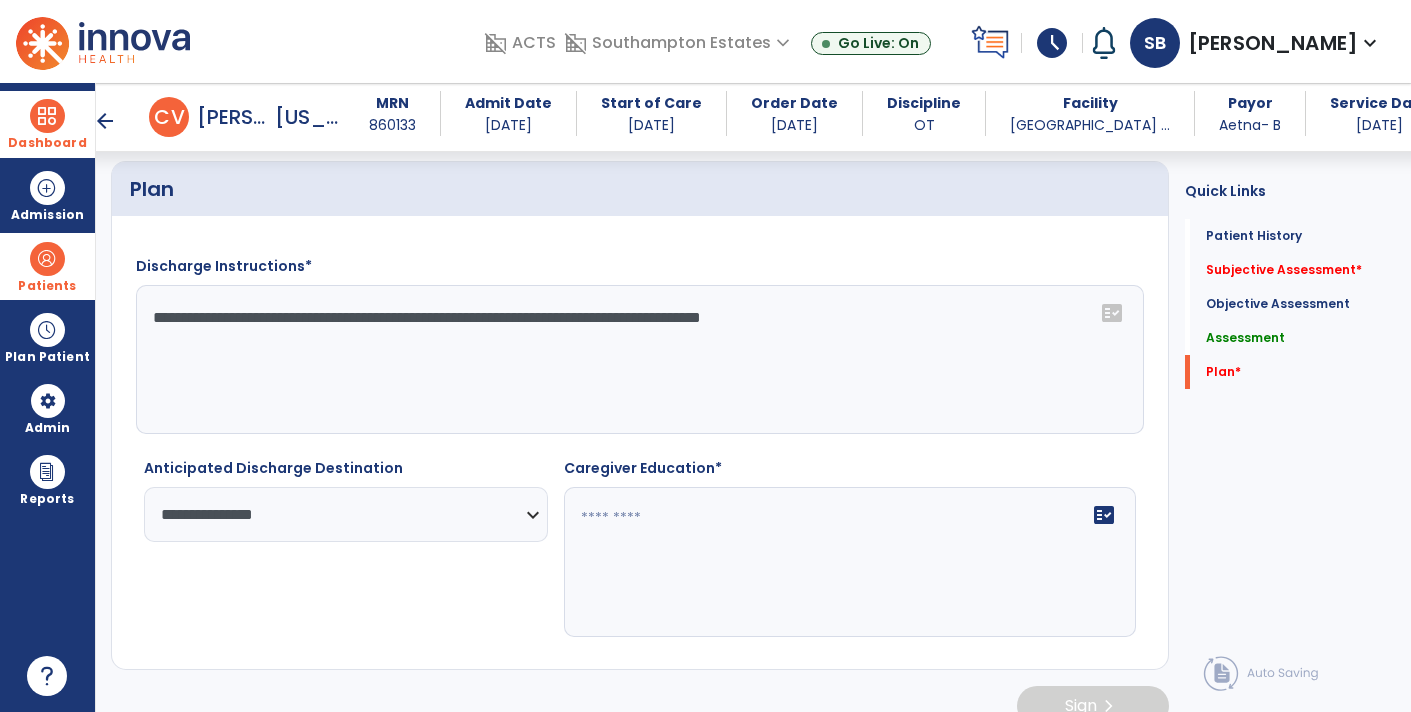 type on "**********" 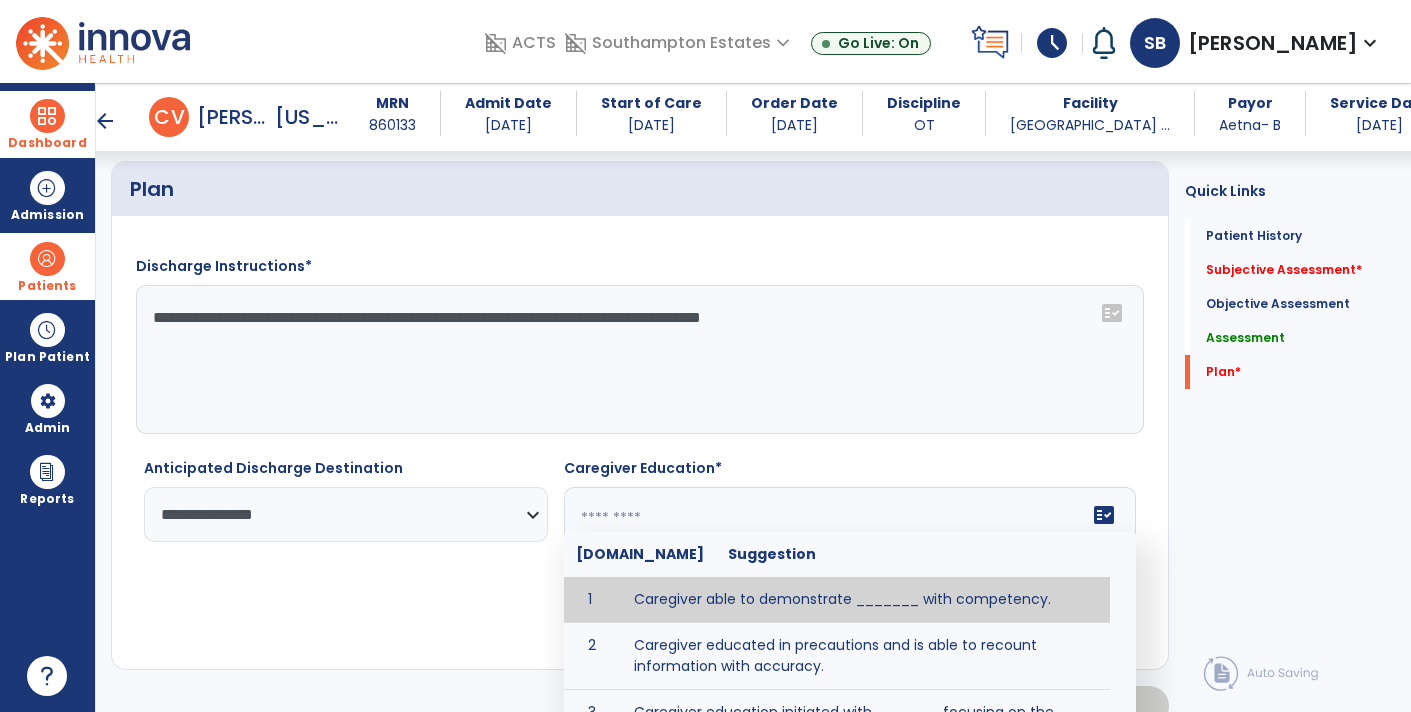 click on "arrow_back" at bounding box center [105, 121] 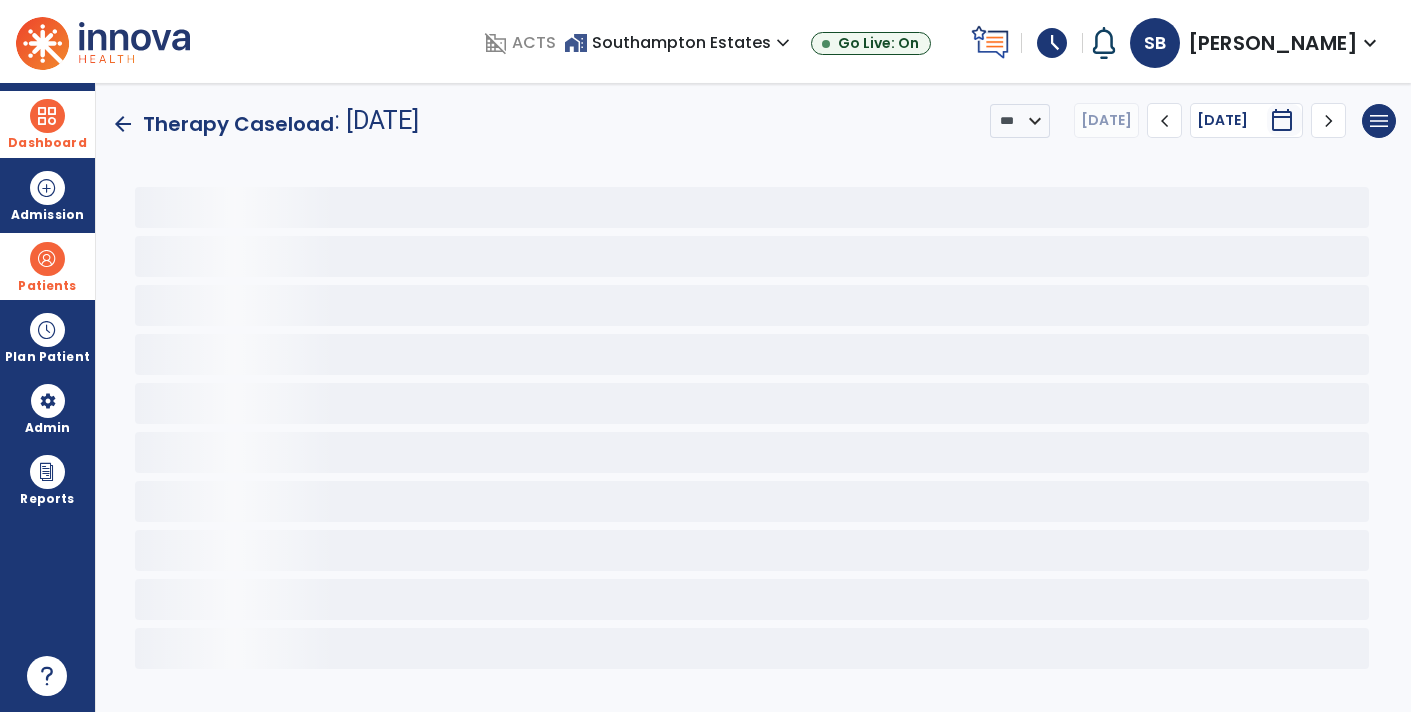 scroll, scrollTop: 0, scrollLeft: 0, axis: both 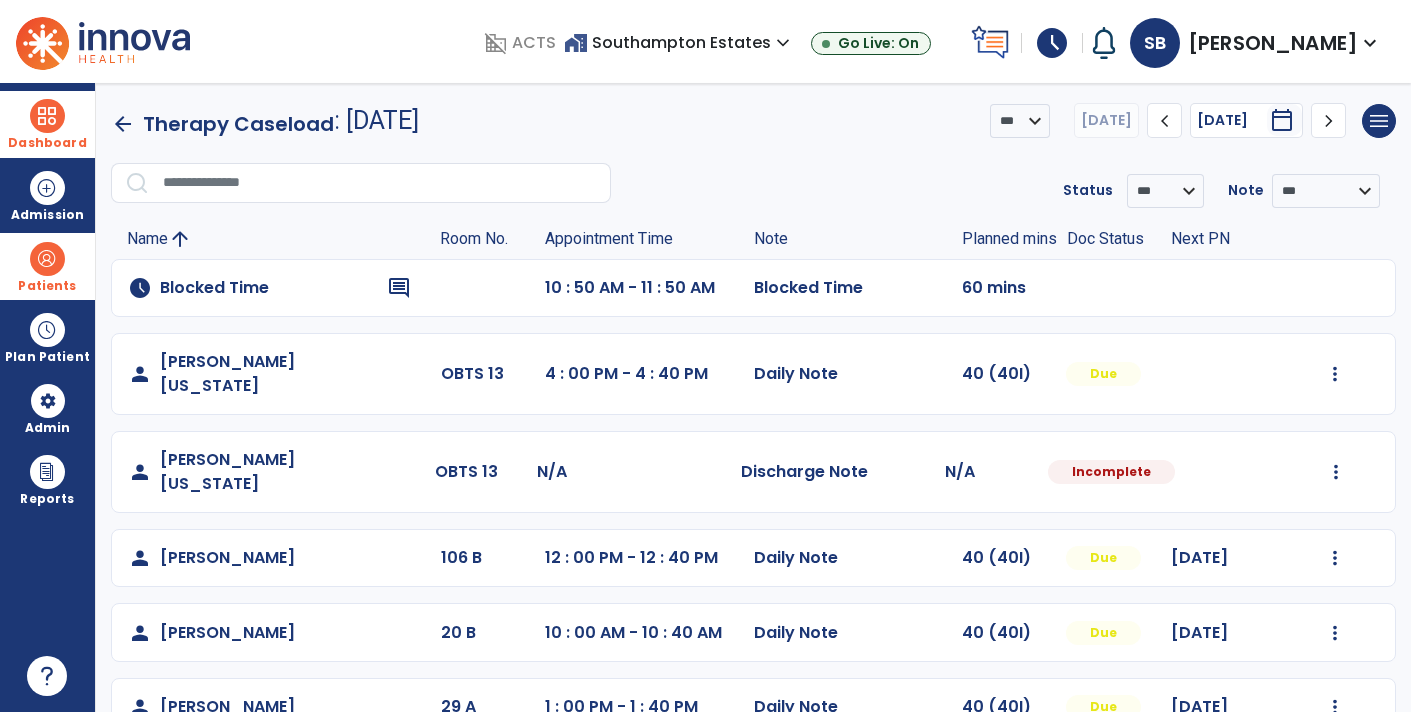 click on "Patients" at bounding box center [47, 286] 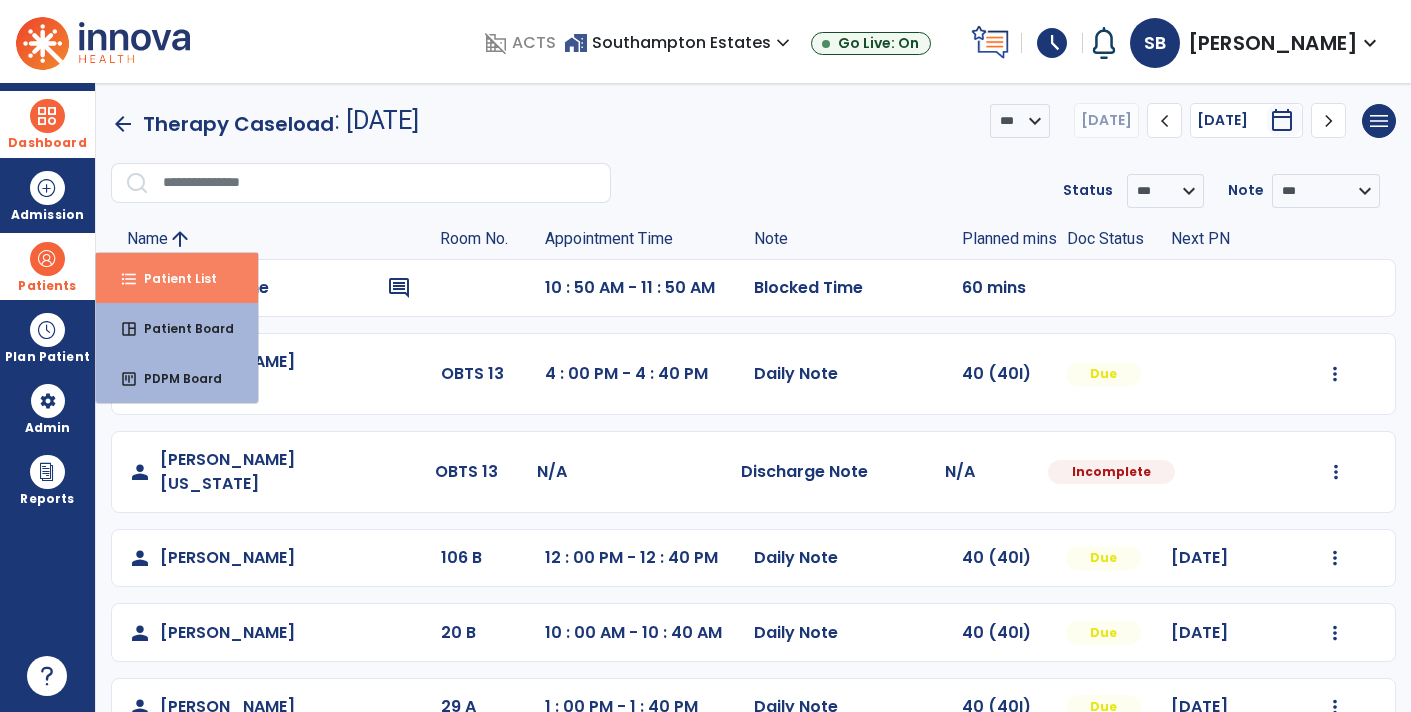 click on "Patient List" at bounding box center [172, 278] 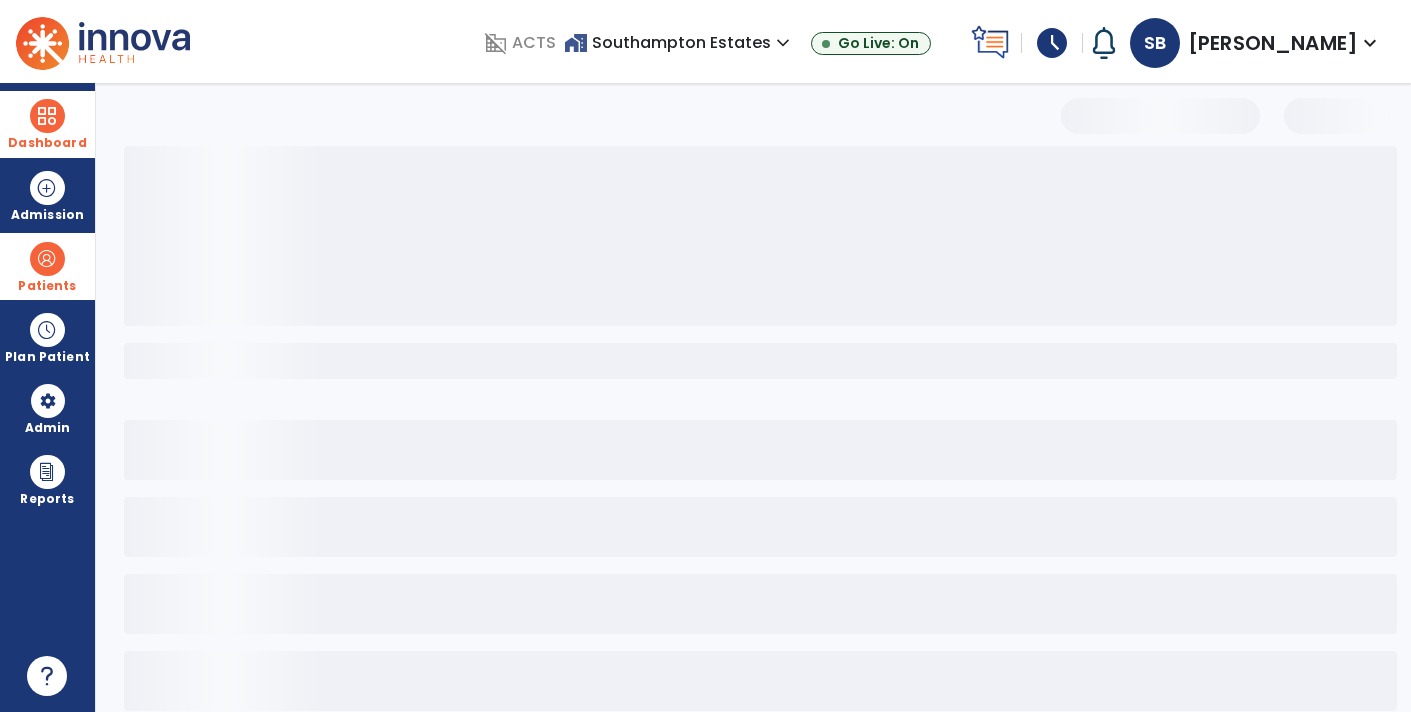 select on "***" 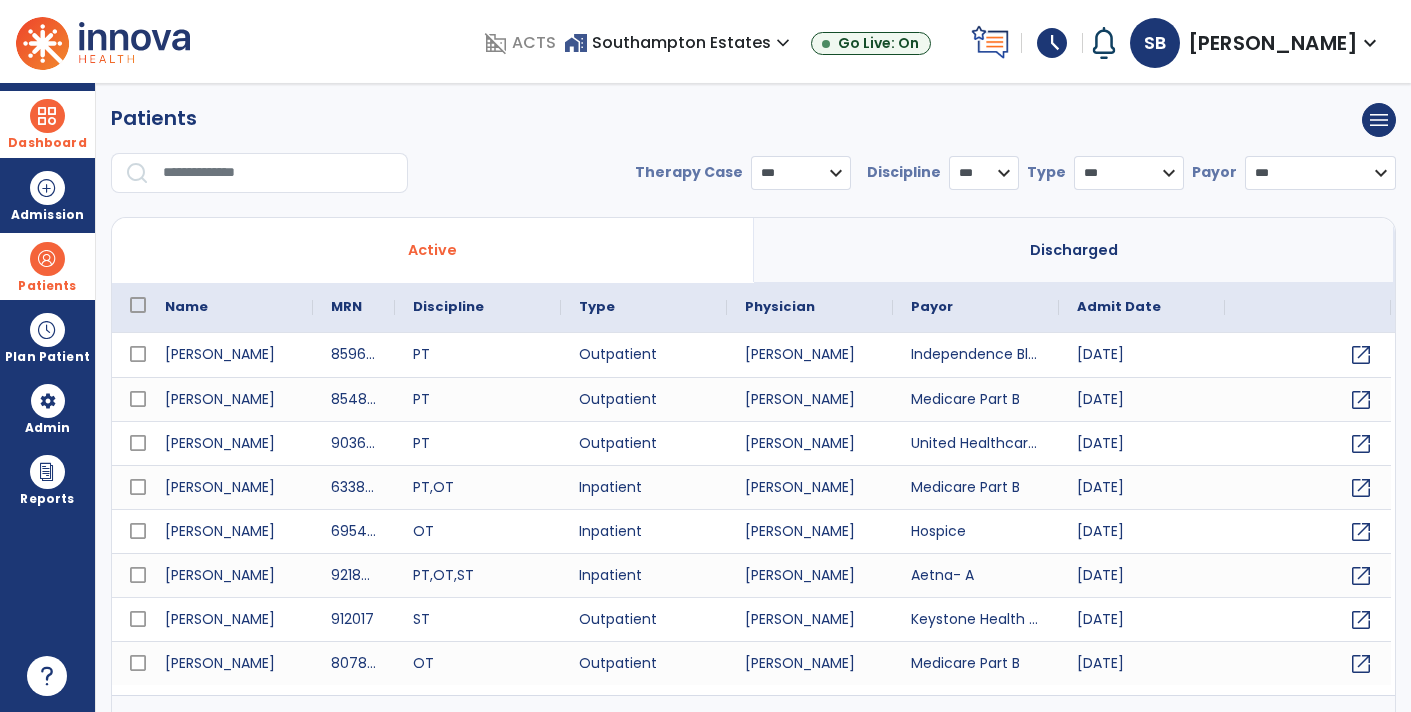 click at bounding box center [278, 173] 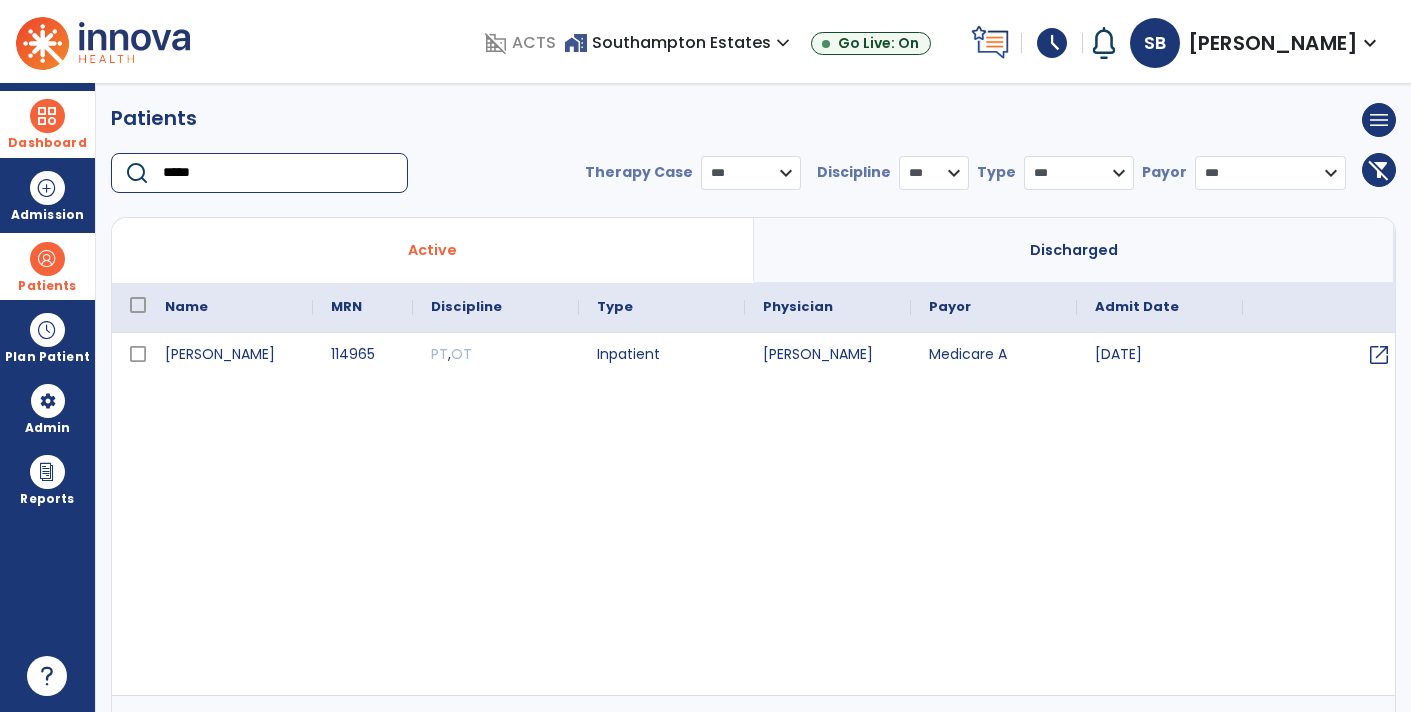 type on "*****" 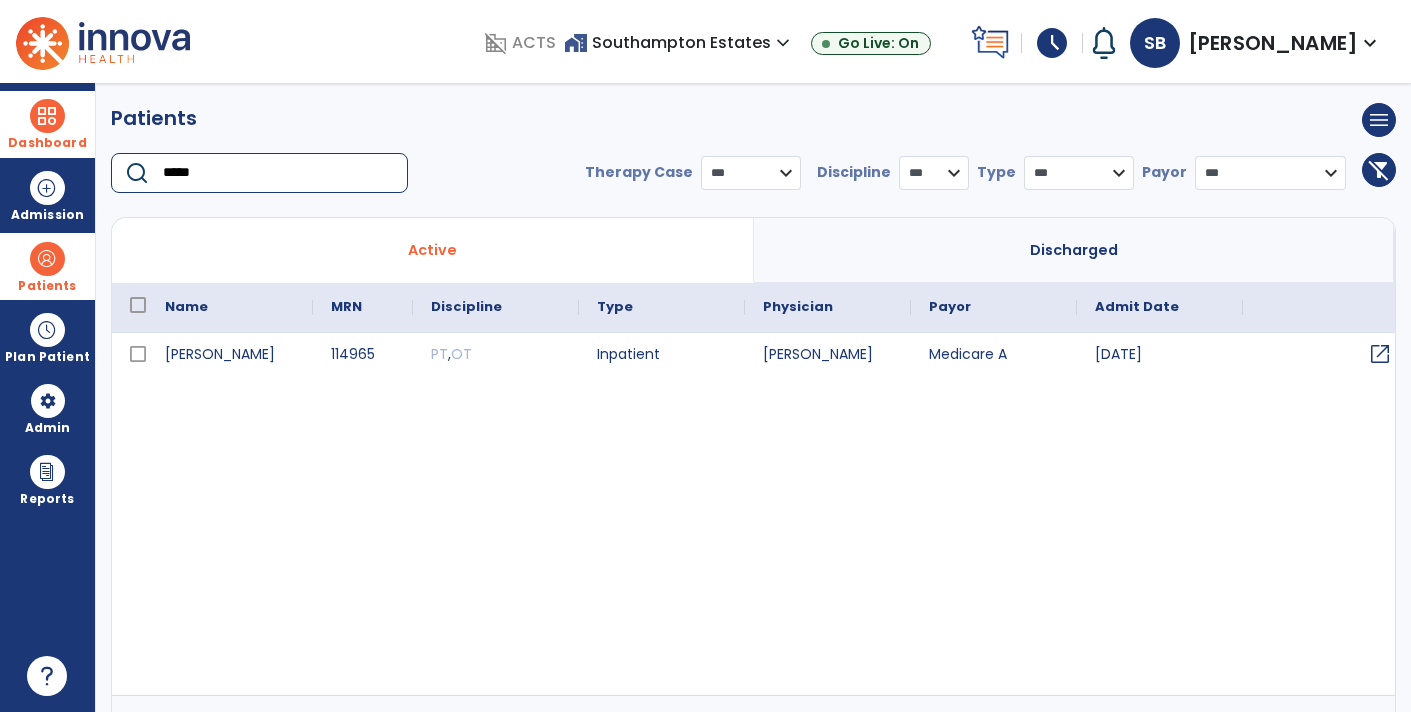 click on "open_in_new" at bounding box center (1380, 354) 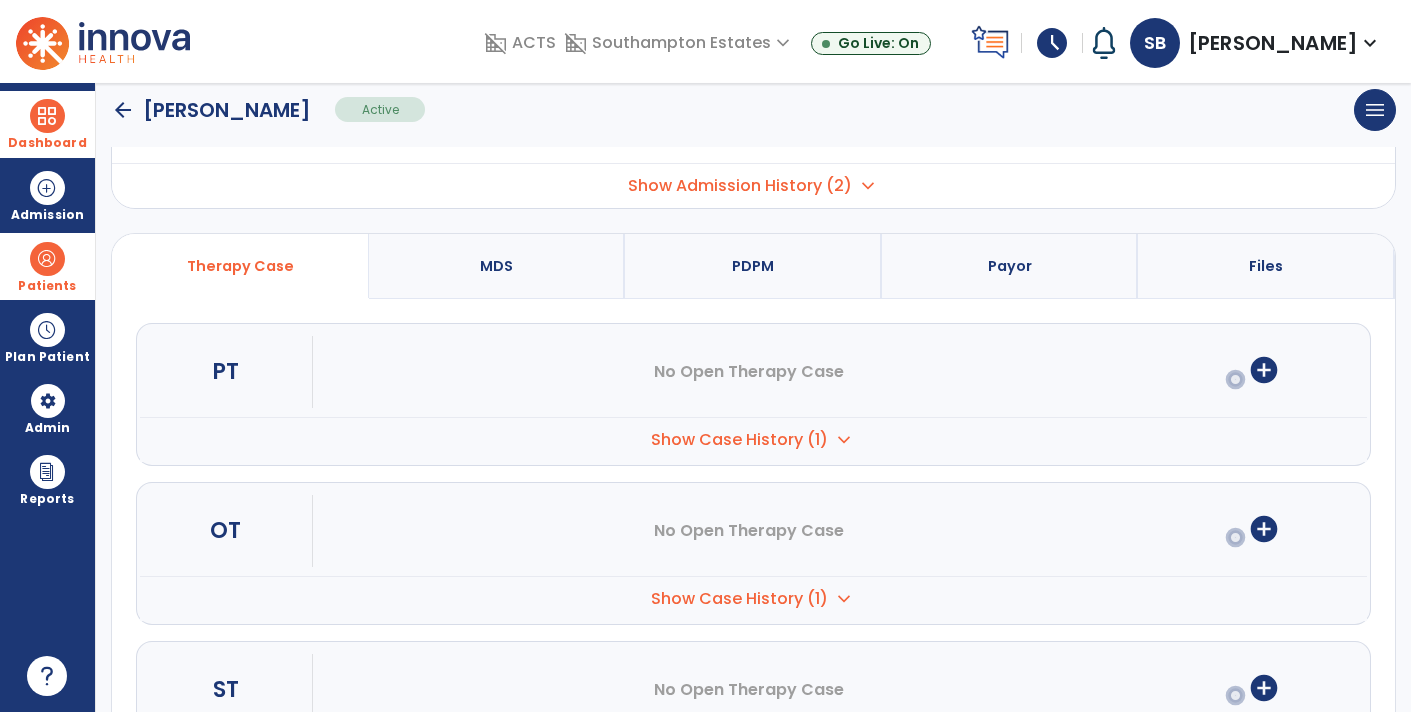 scroll, scrollTop: 110, scrollLeft: 0, axis: vertical 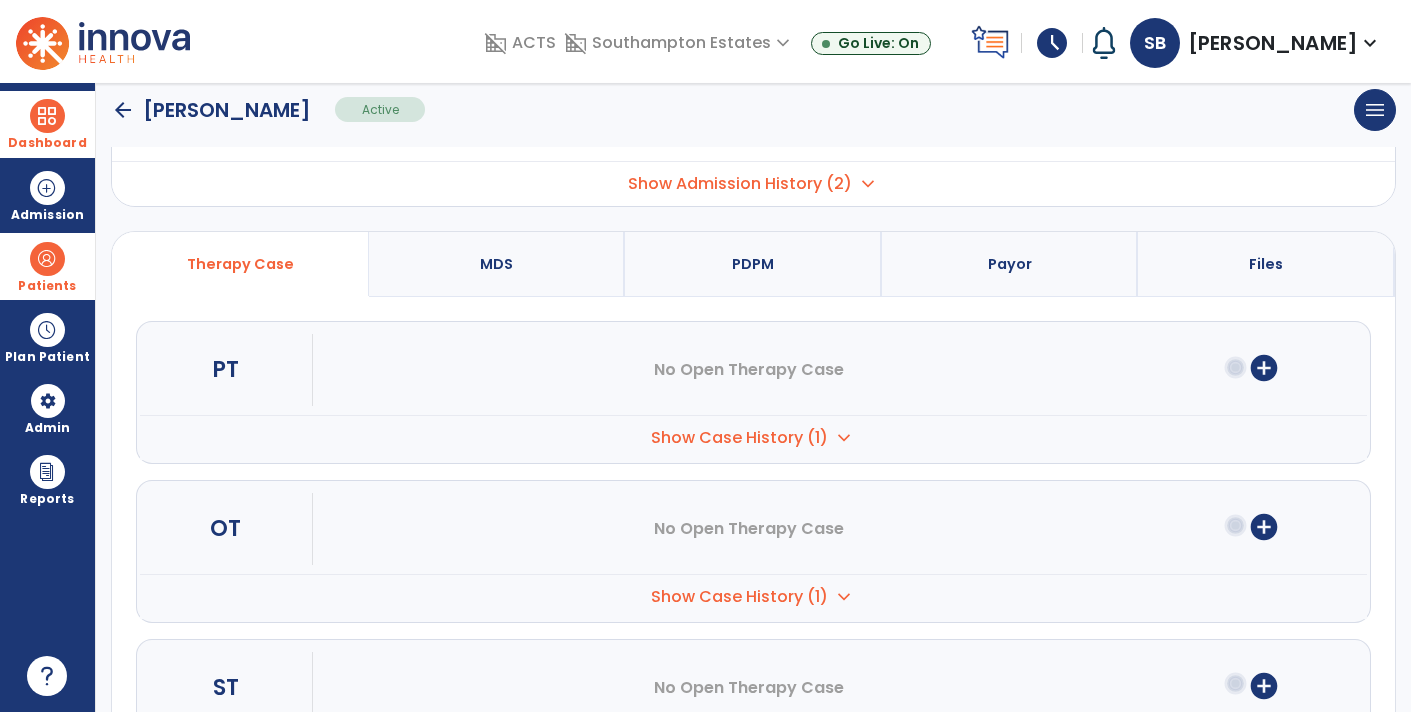 click on "Show Case History (1)     expand_more" at bounding box center (753, 437) 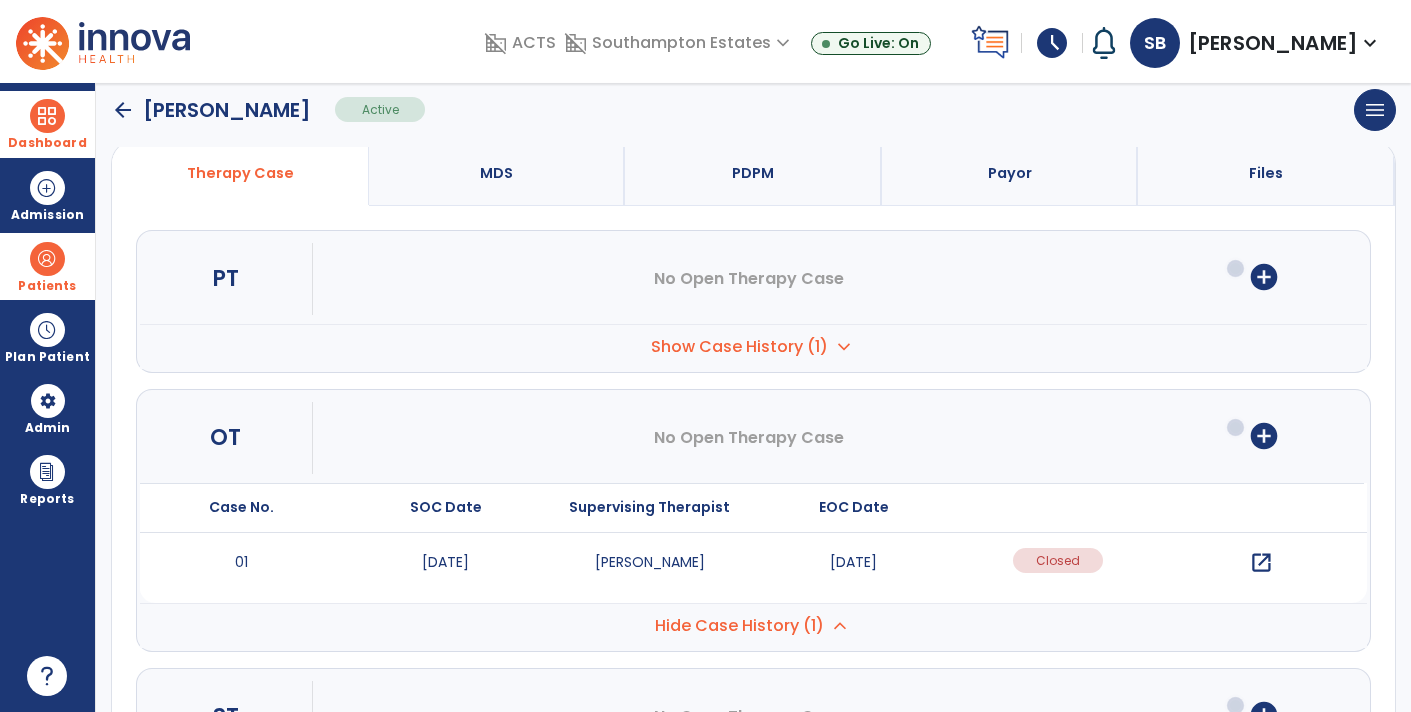 scroll, scrollTop: 208, scrollLeft: 0, axis: vertical 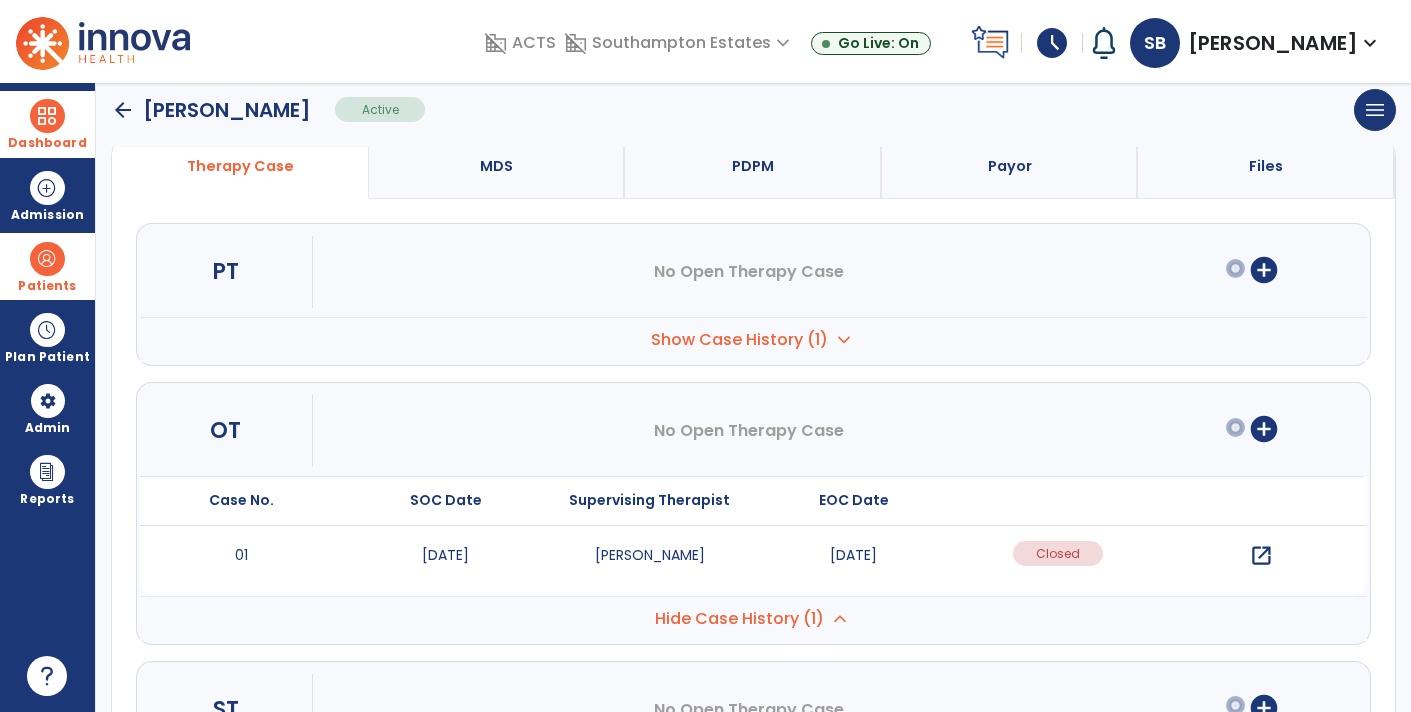 click on "open_in_new" at bounding box center (1258, 397) 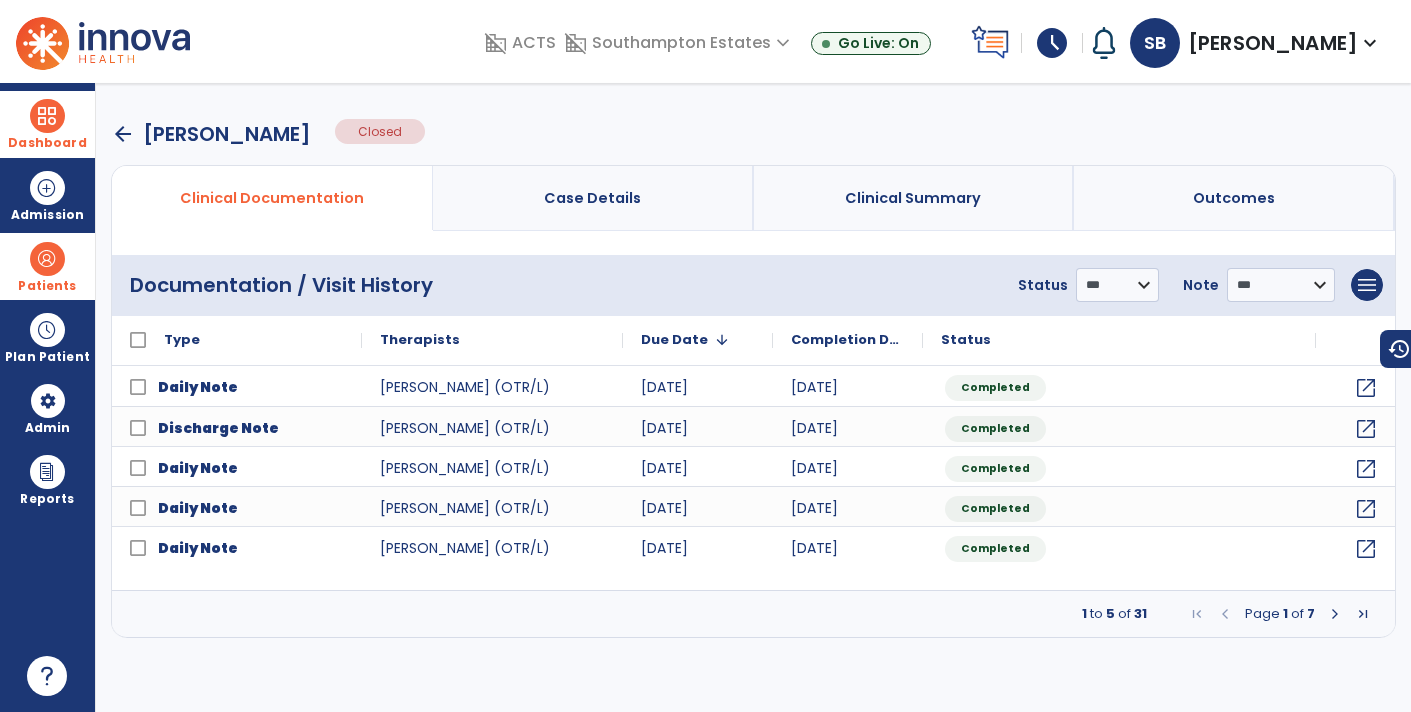 scroll, scrollTop: 0, scrollLeft: 0, axis: both 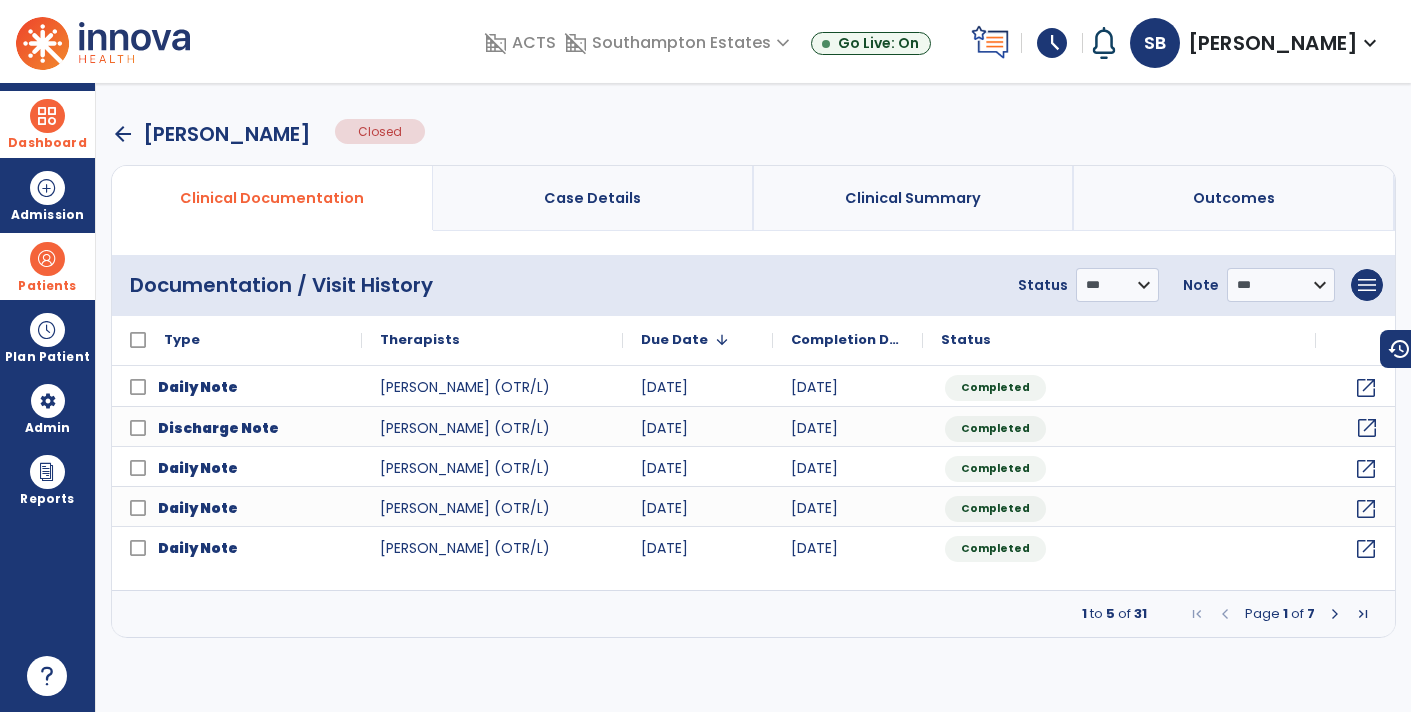 click on "open_in_new" 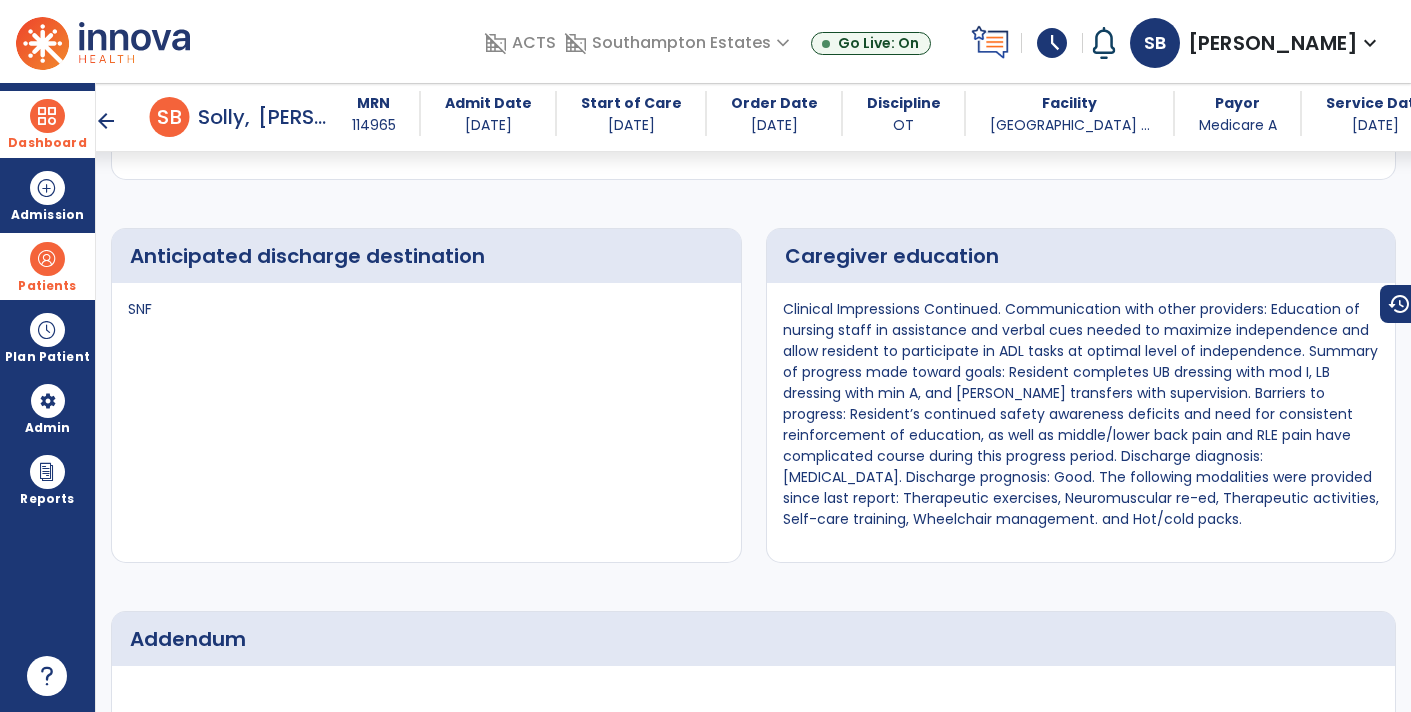 scroll, scrollTop: 4652, scrollLeft: 0, axis: vertical 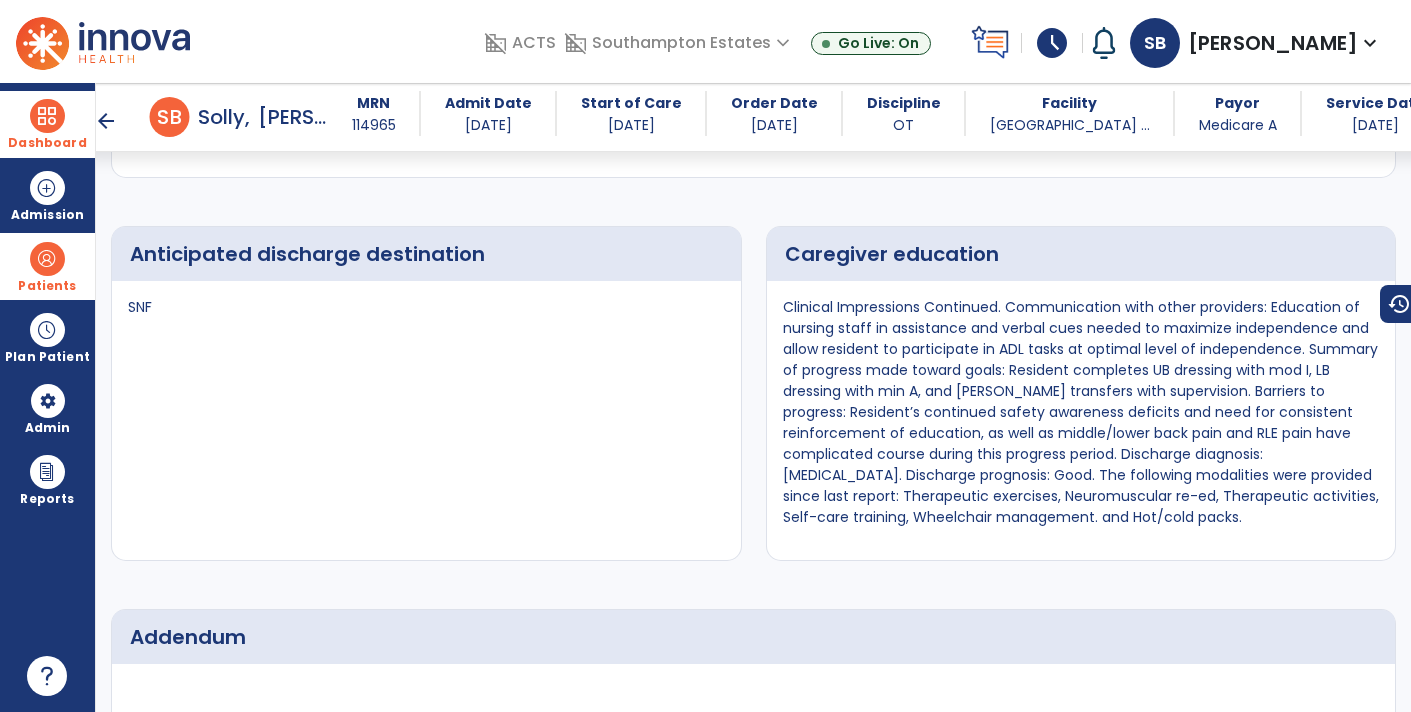 click on "Clinical Impressions Continued. Communication with other providers: Education of nursing staff in assistance and verbal cues needed to maximize independence and allow resident to participate in ADL tasks at optimal level of independence. Summary of progress made toward goals: Resident completes UB dressing with mod I, LB dressing with min A, and [PERSON_NAME] transfers with supervision. Barriers to progress: Resident’s continued safety awareness deficits and need for consistent reinforcement of education, as well as middle/lower back pain and RLE pain have complicated course during this progress period. Discharge diagnosis: [MEDICAL_DATA]. Discharge prognosis: Good. The following modalities were provided since last report: Therapeutic exercises, Neuromuscular re-ed, Therapeutic activities, Self-care training, Wheelchair management. and Hot/cold packs." at bounding box center (1081, 412) 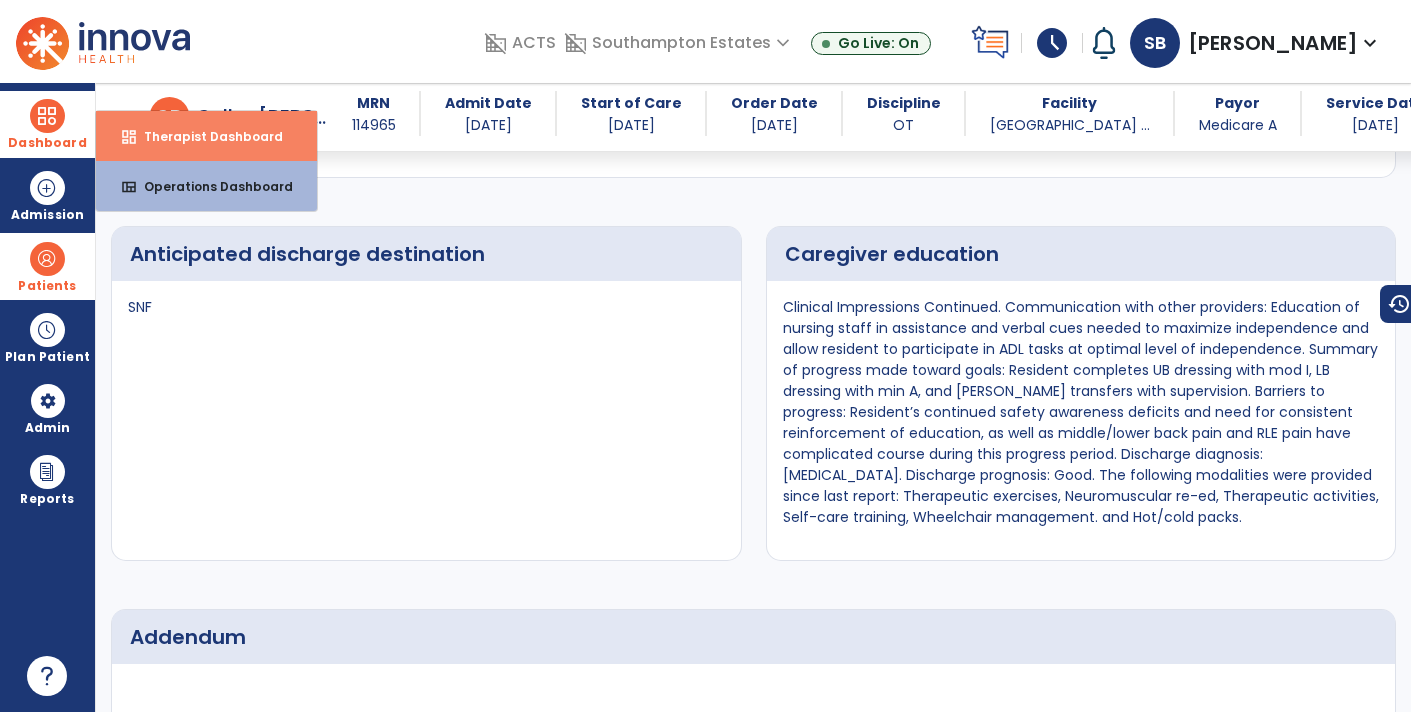 click on "Therapist Dashboard" at bounding box center (205, 136) 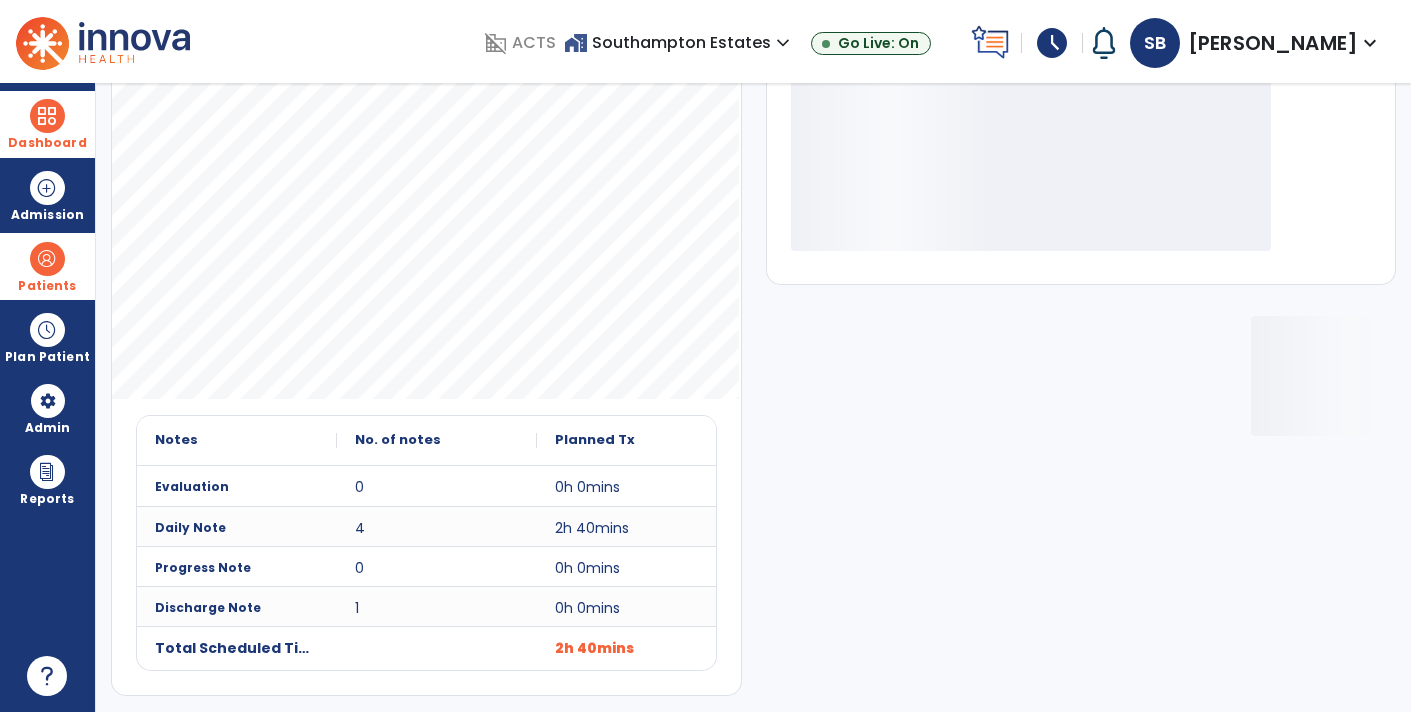 scroll, scrollTop: 162, scrollLeft: 0, axis: vertical 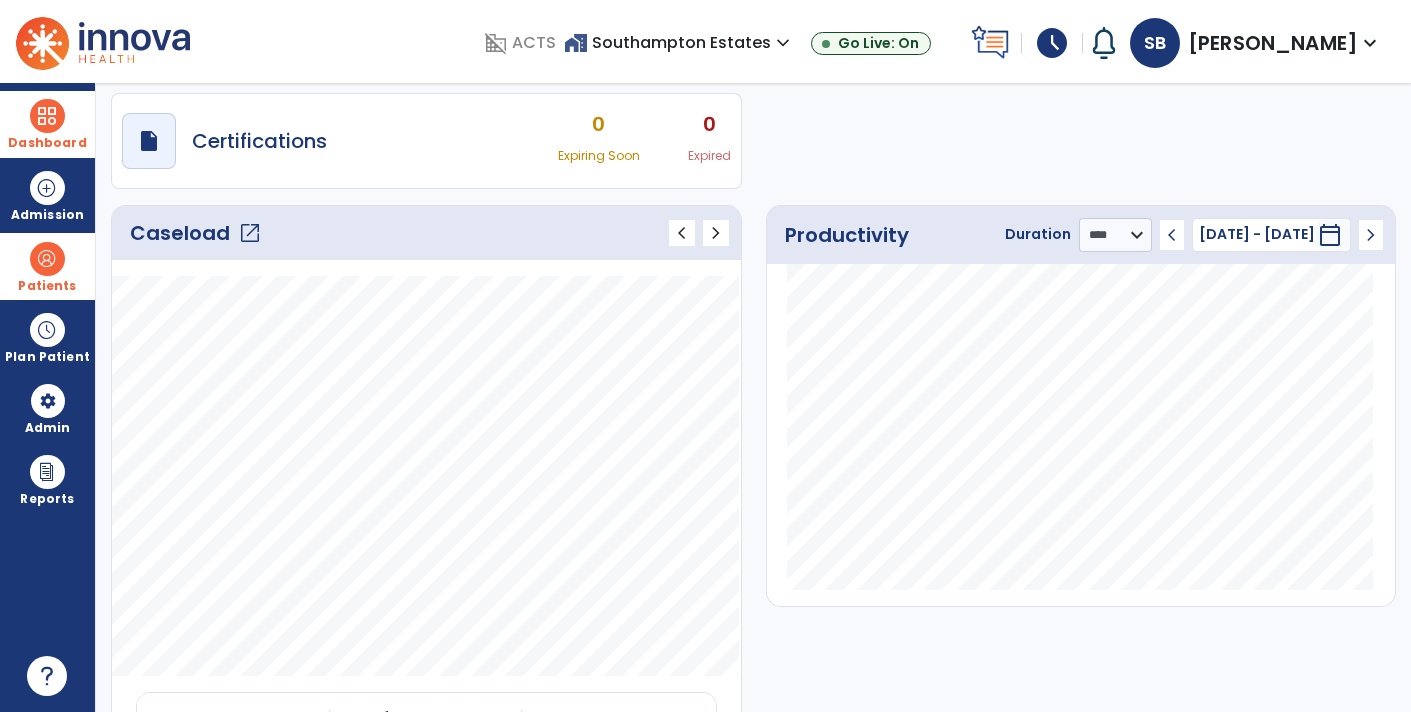 click on "open_in_new" 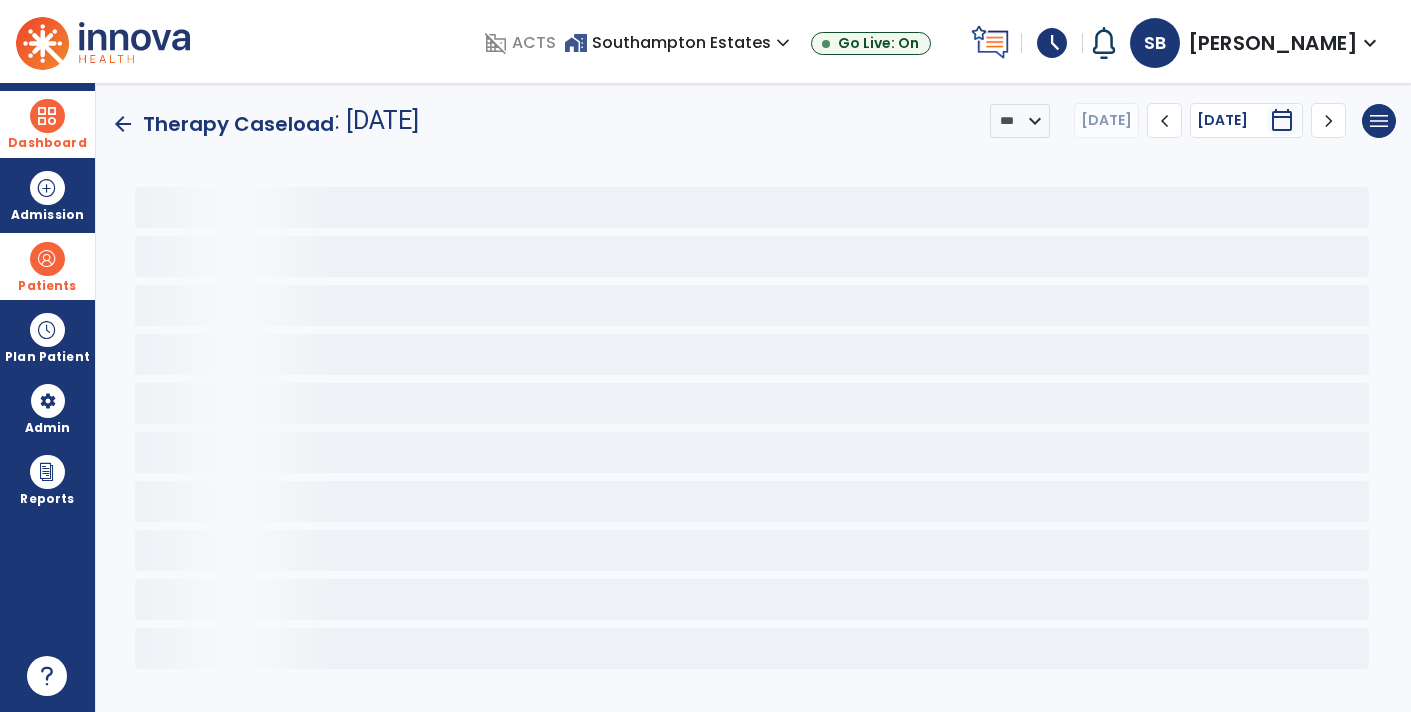scroll, scrollTop: 0, scrollLeft: 0, axis: both 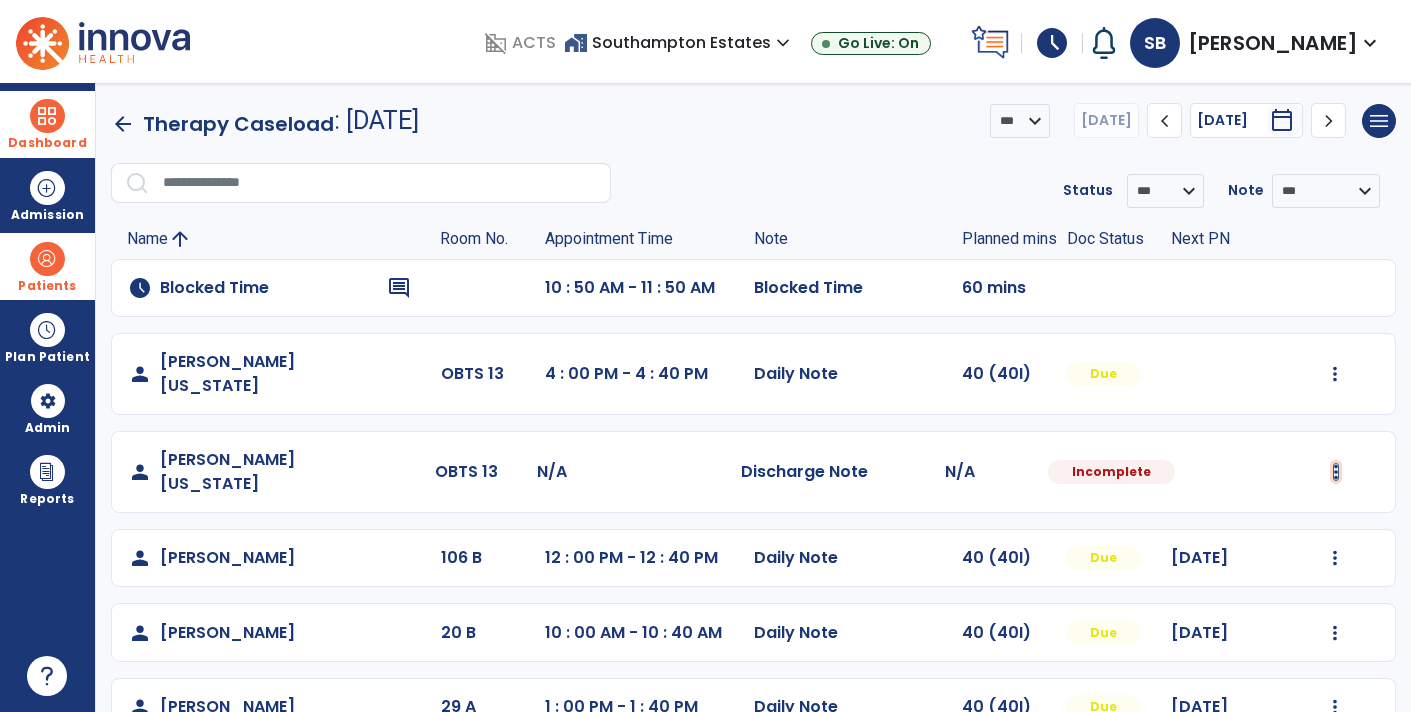 click at bounding box center [1335, 374] 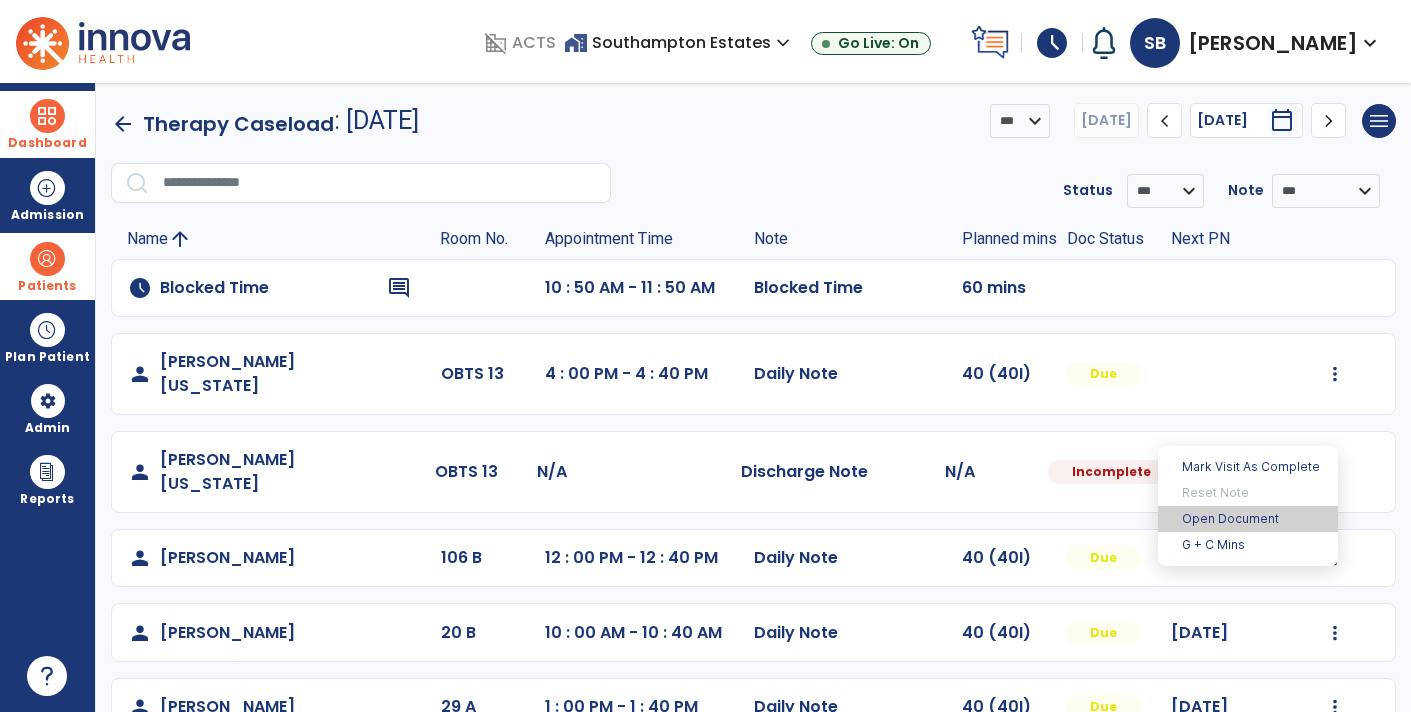 click on "Open Document" at bounding box center [1248, 519] 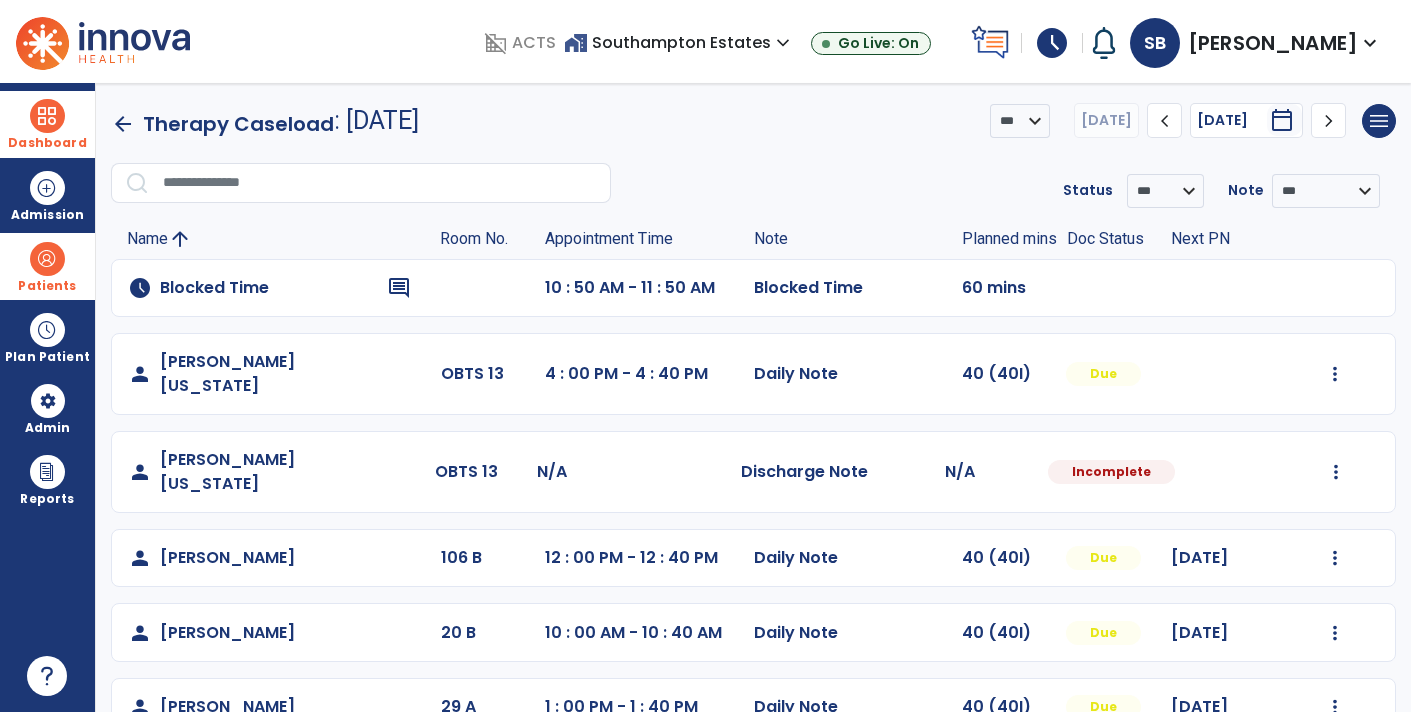 select on "**********" 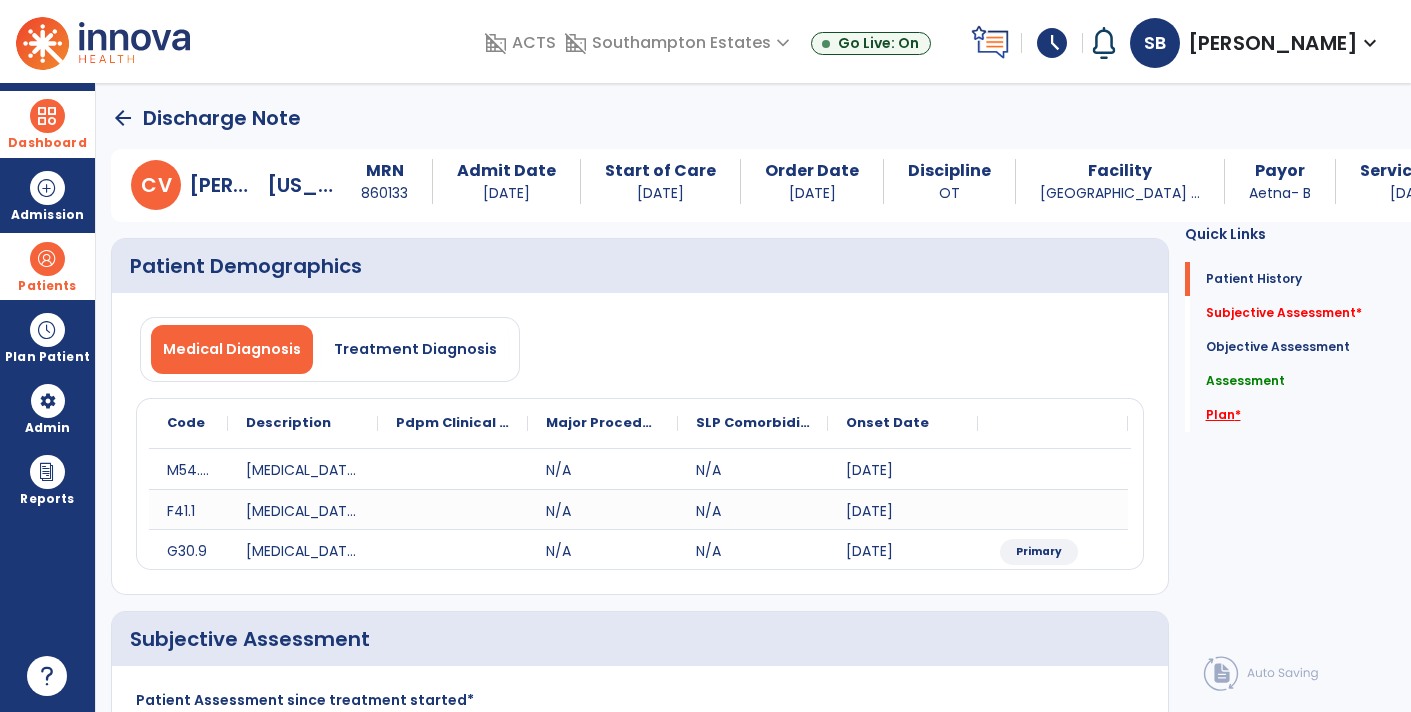 click on "*" 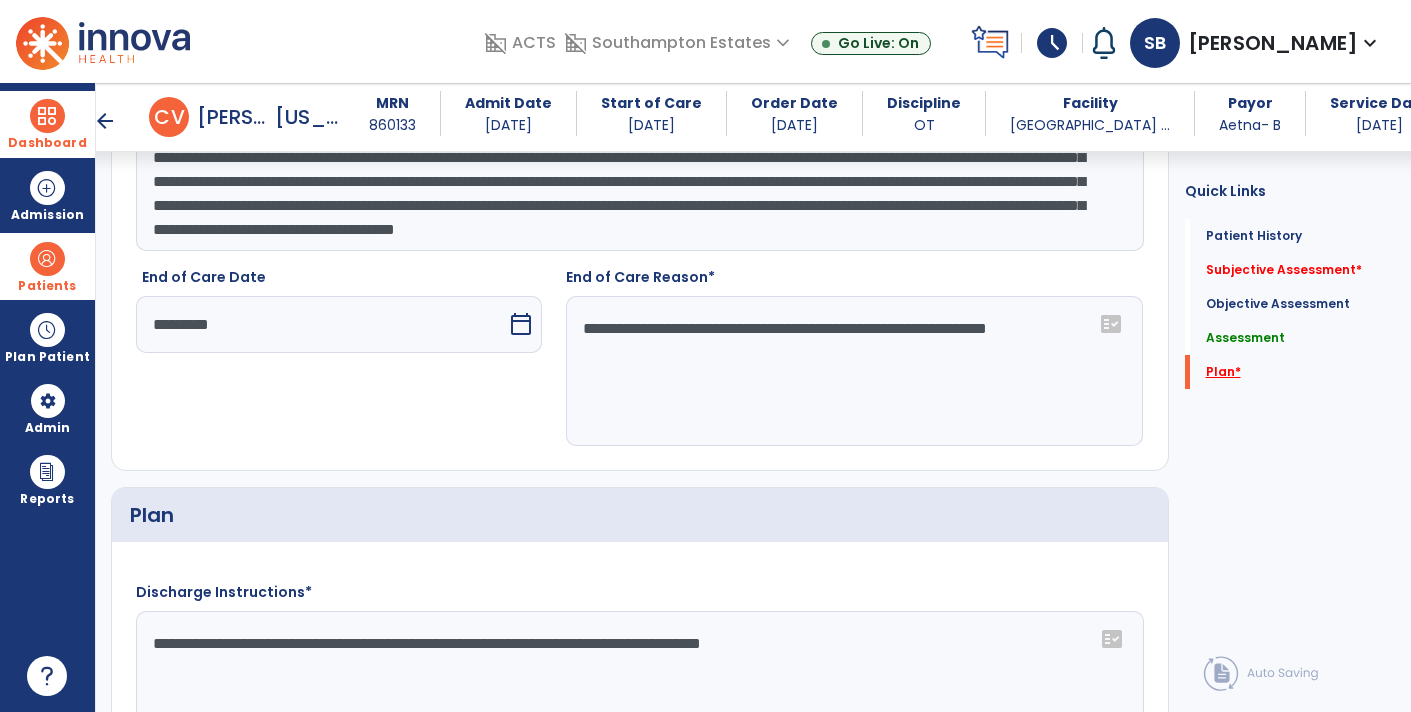 scroll, scrollTop: 3825, scrollLeft: 0, axis: vertical 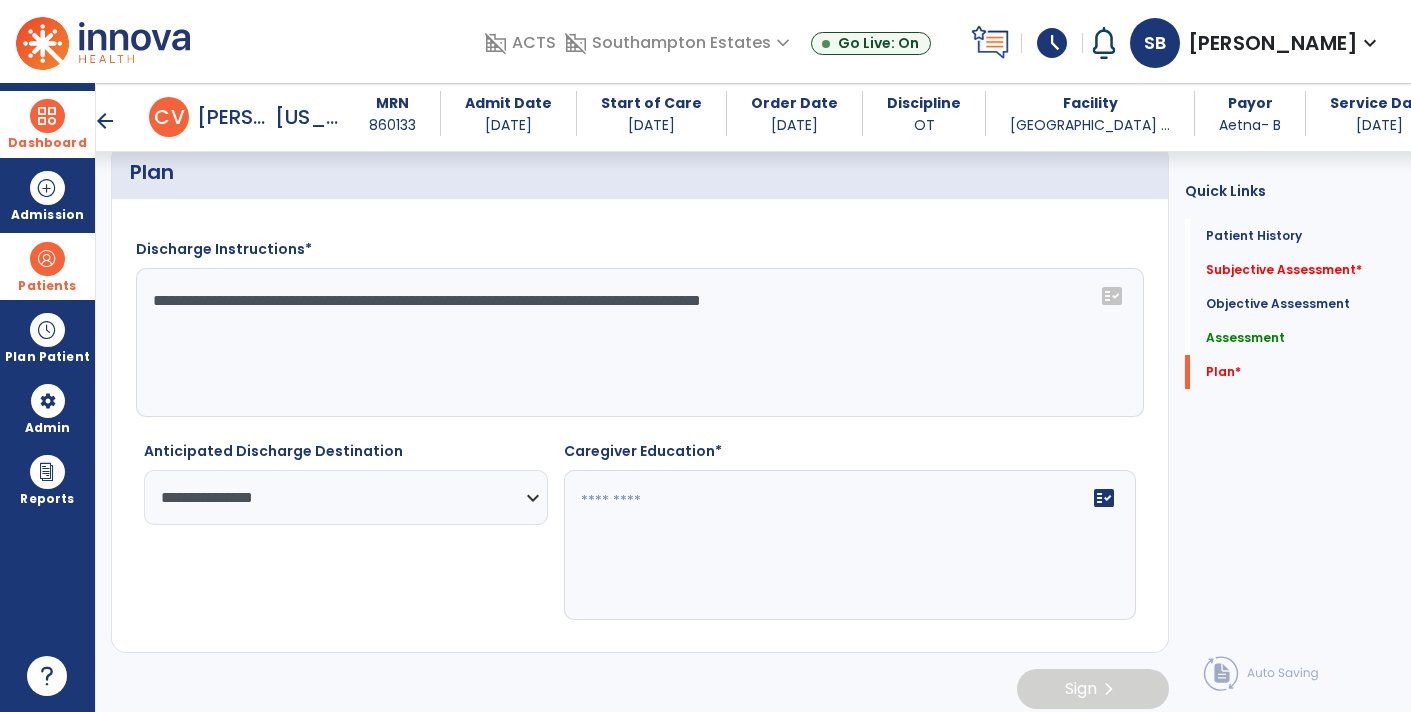 click on "fact_check" 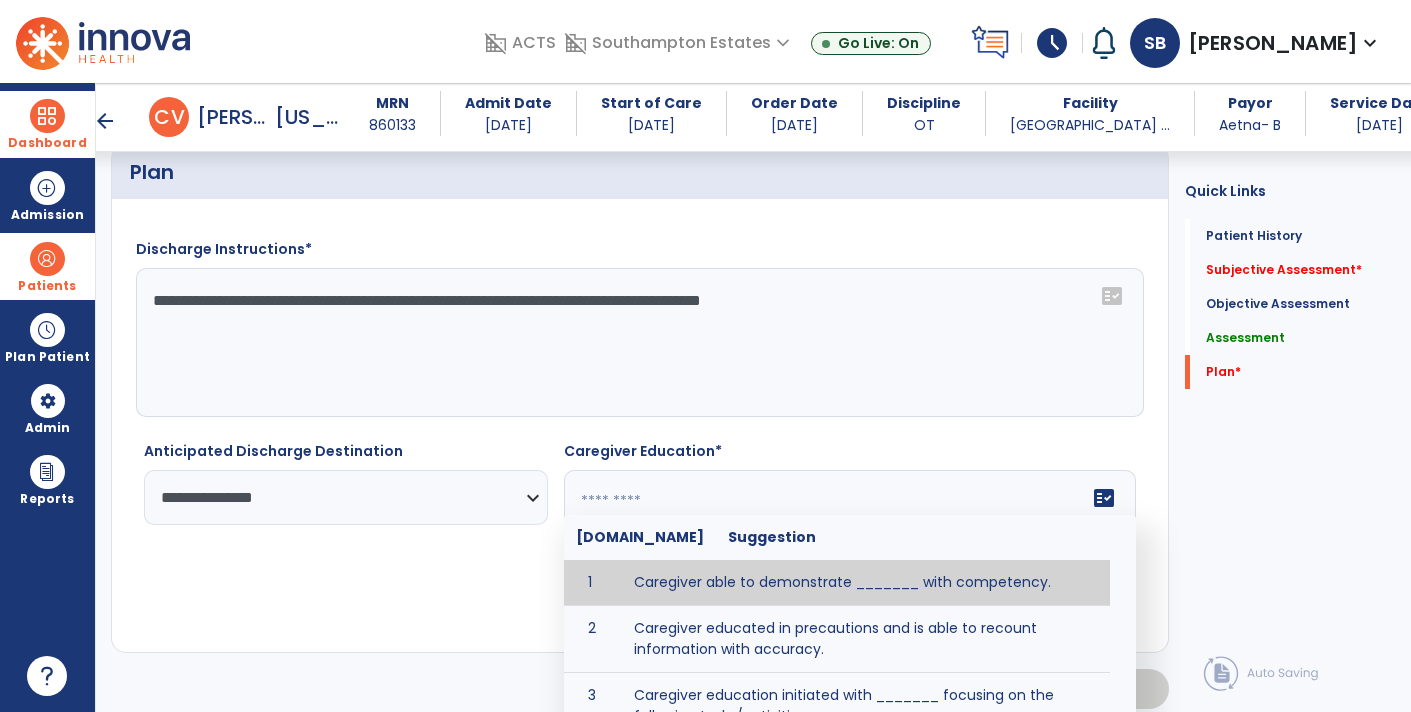 paste on "**********" 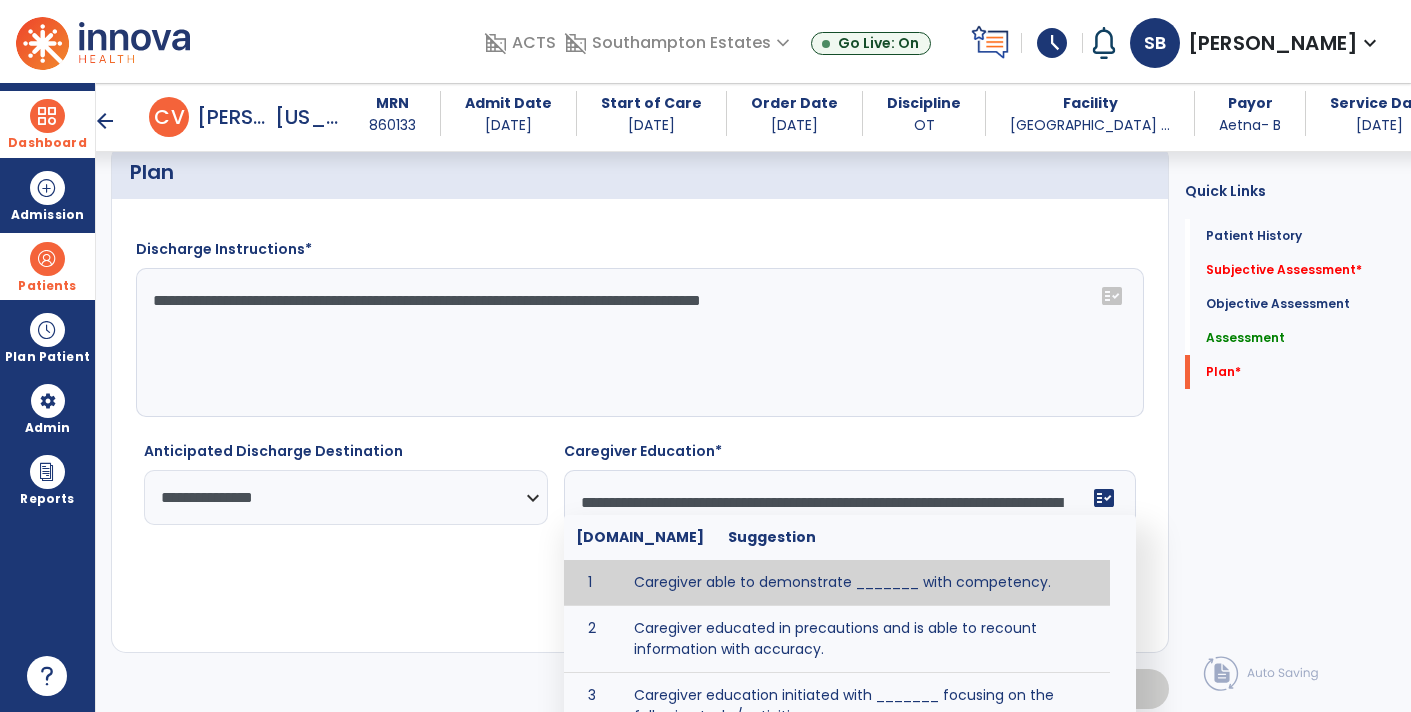 scroll, scrollTop: 255, scrollLeft: 0, axis: vertical 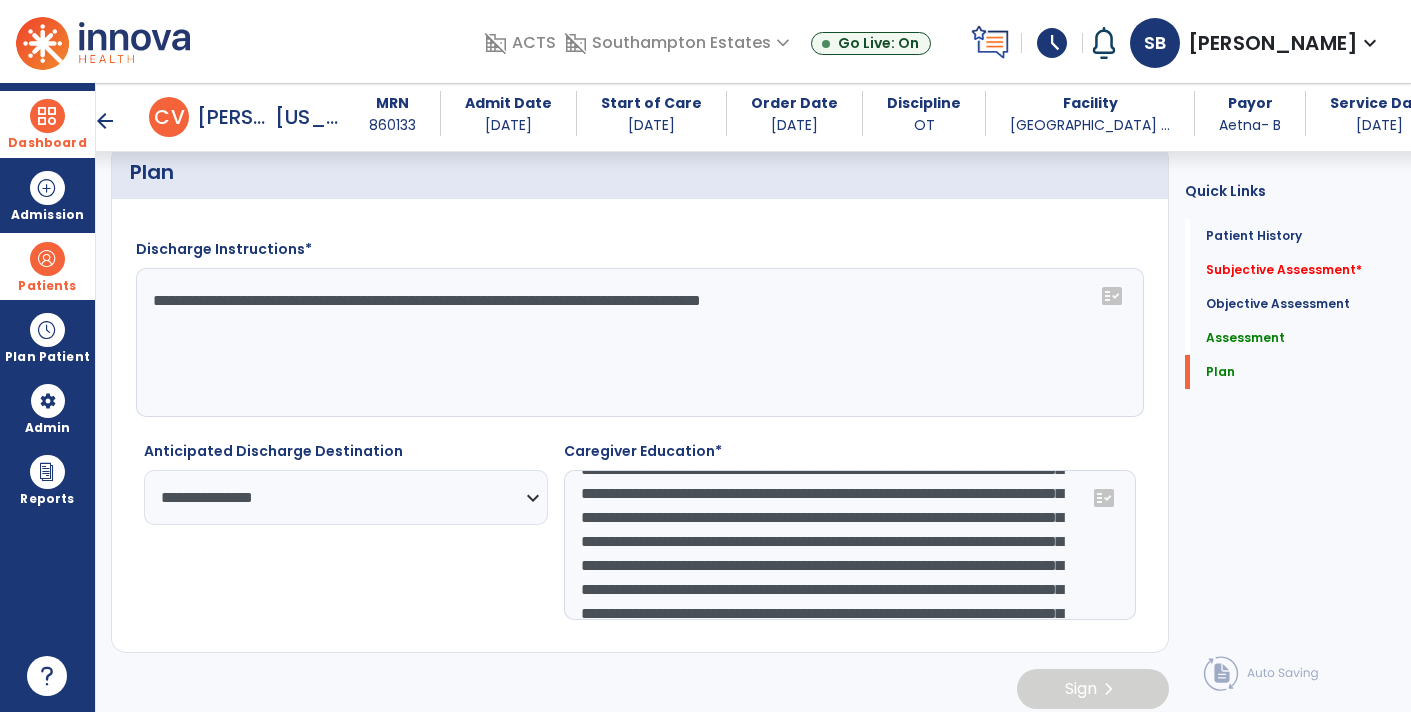 click on "**********" 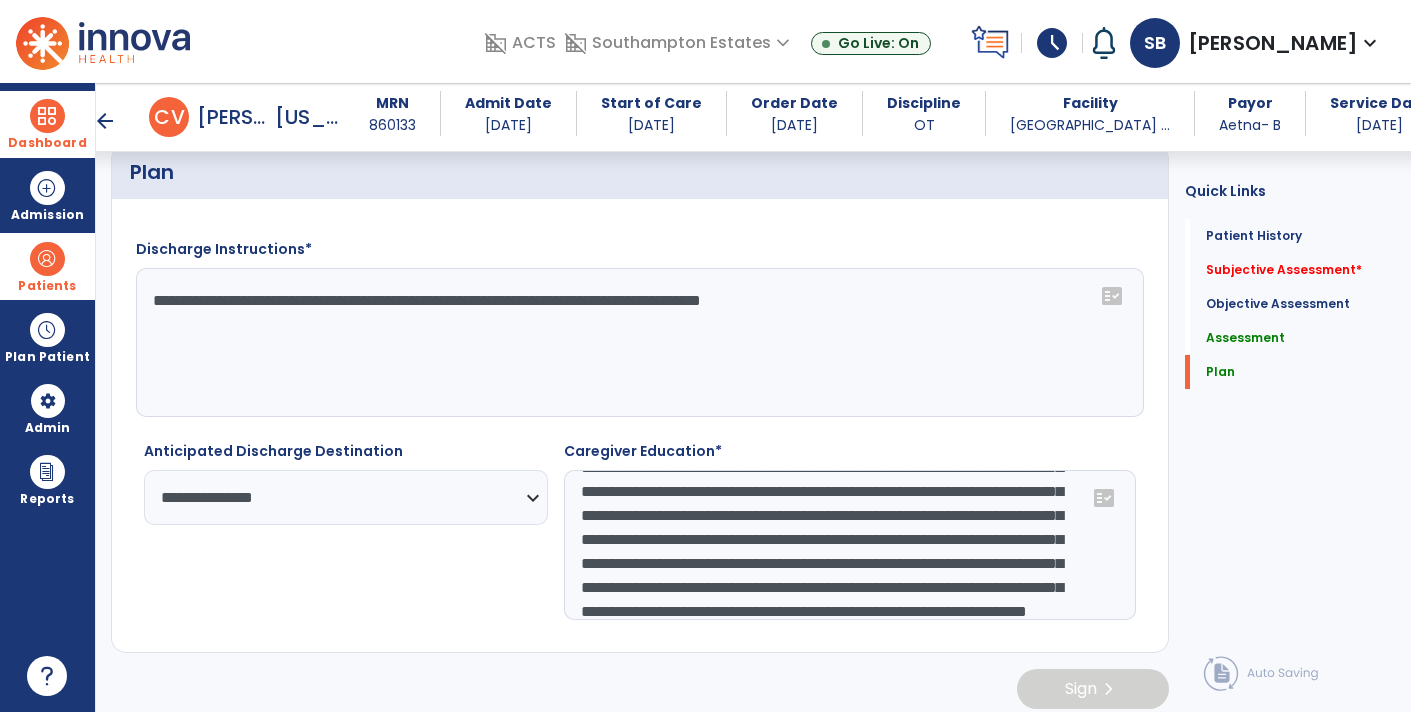 scroll, scrollTop: 133, scrollLeft: 0, axis: vertical 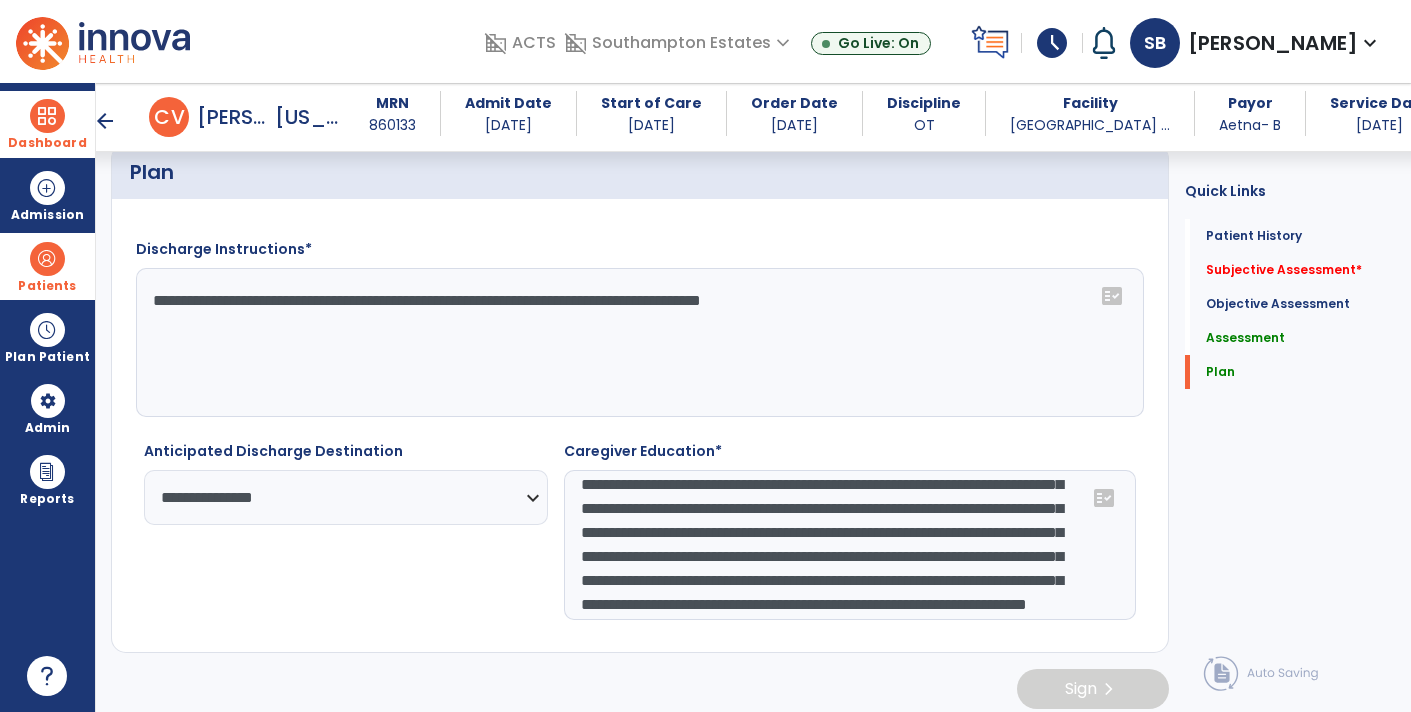 click on "**********" 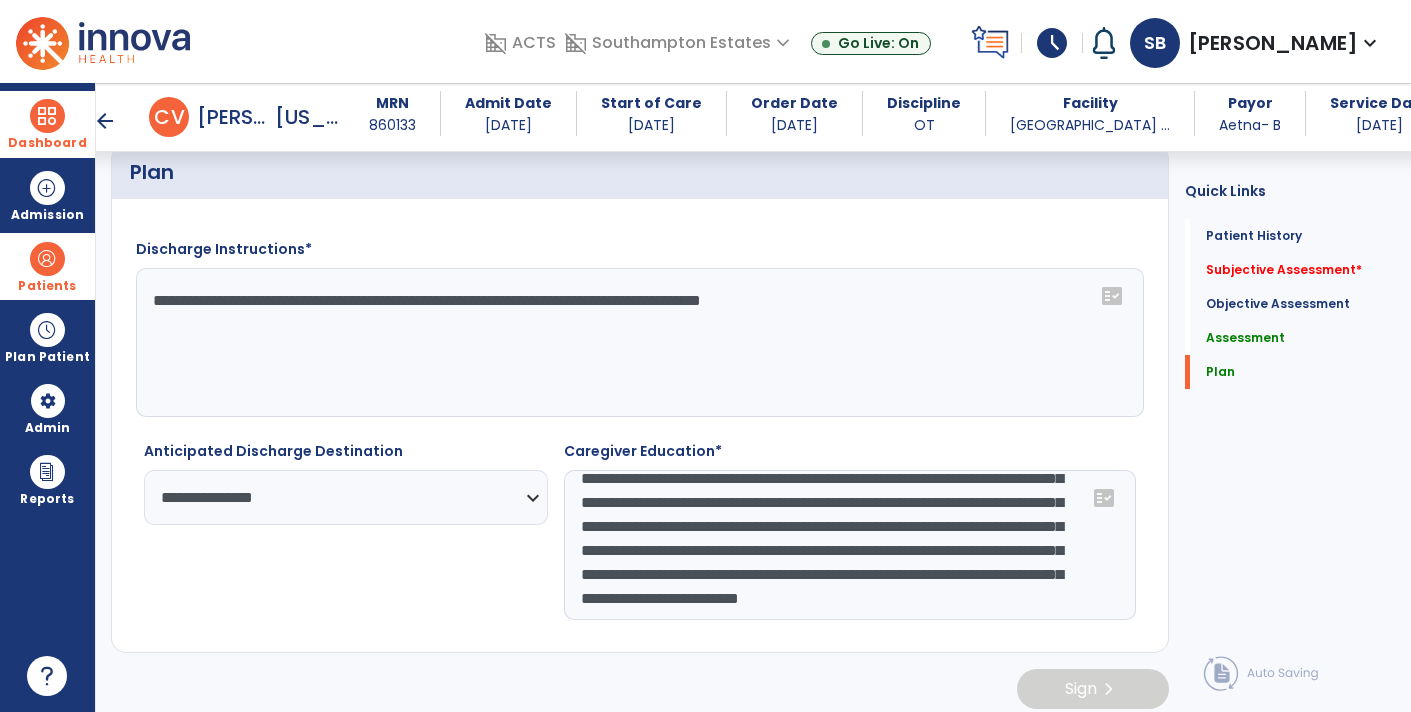 click on "**********" 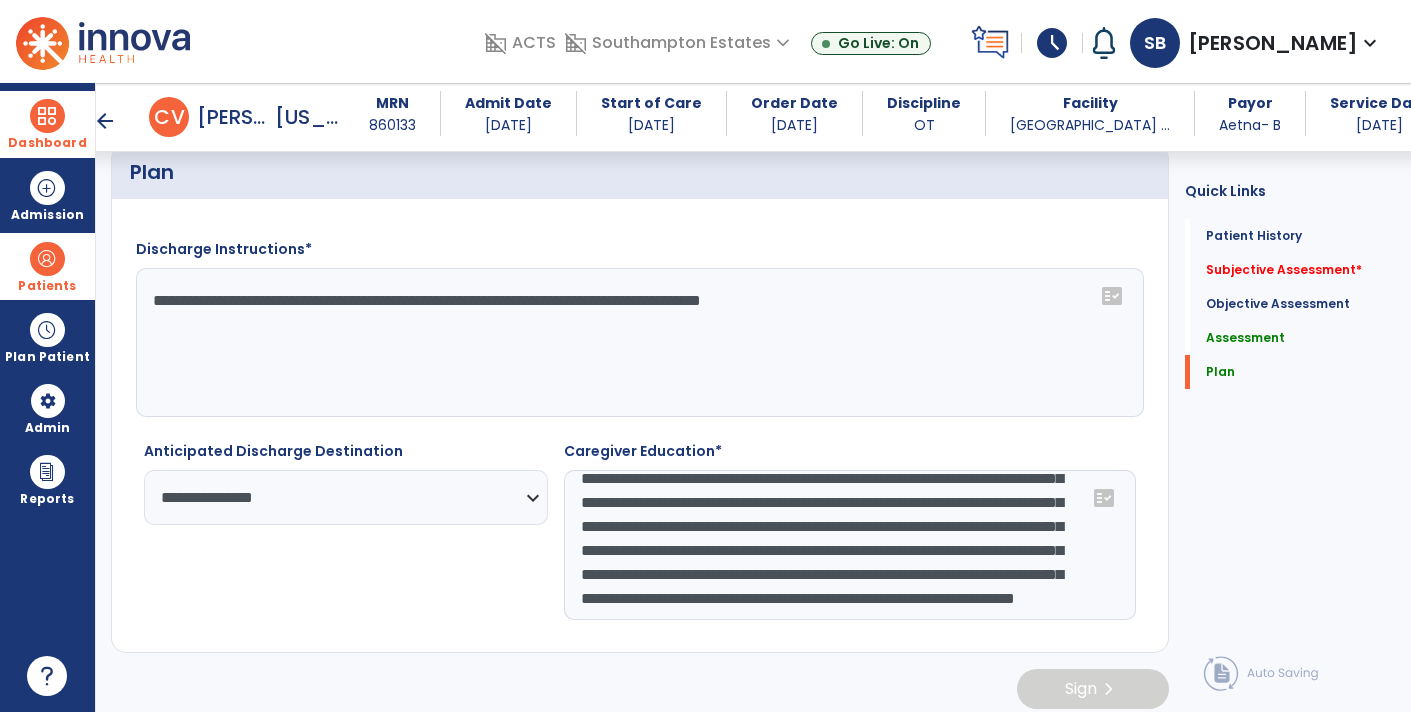 scroll, scrollTop: 214, scrollLeft: 0, axis: vertical 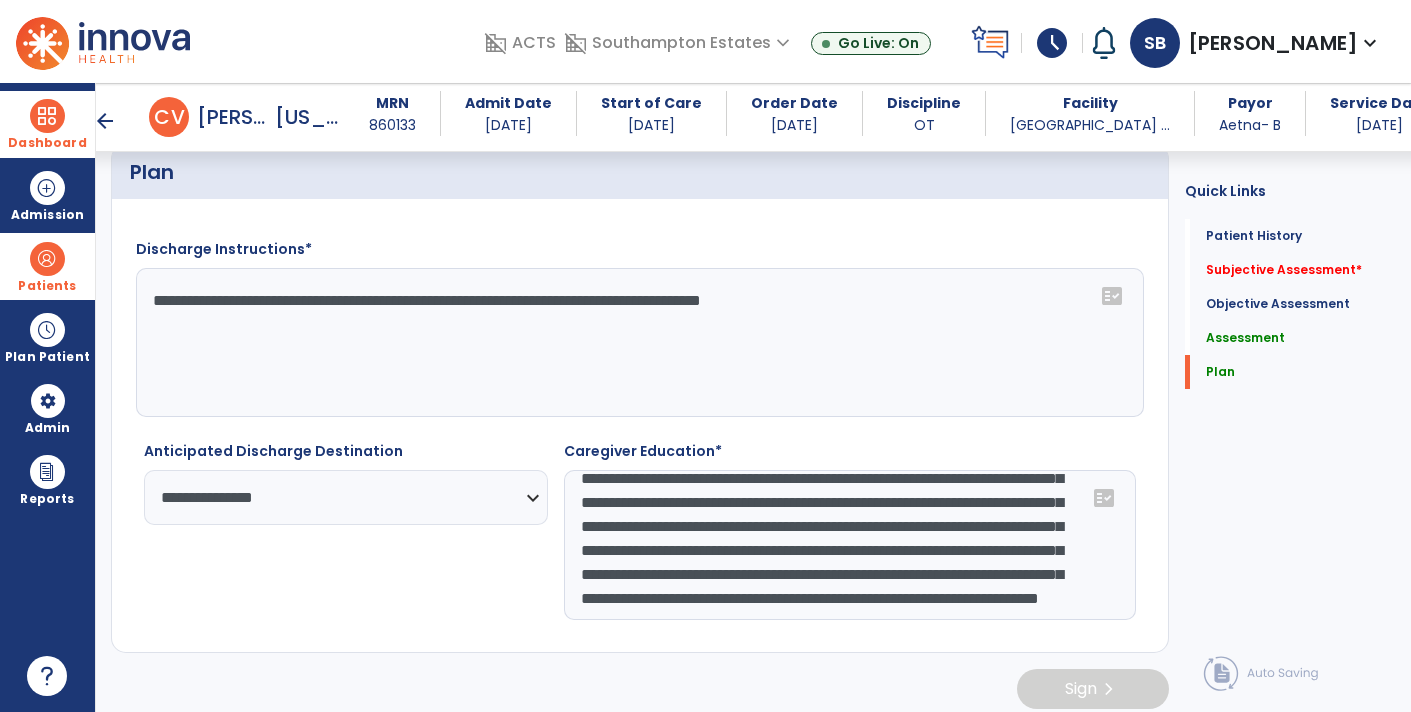 click on "**********" 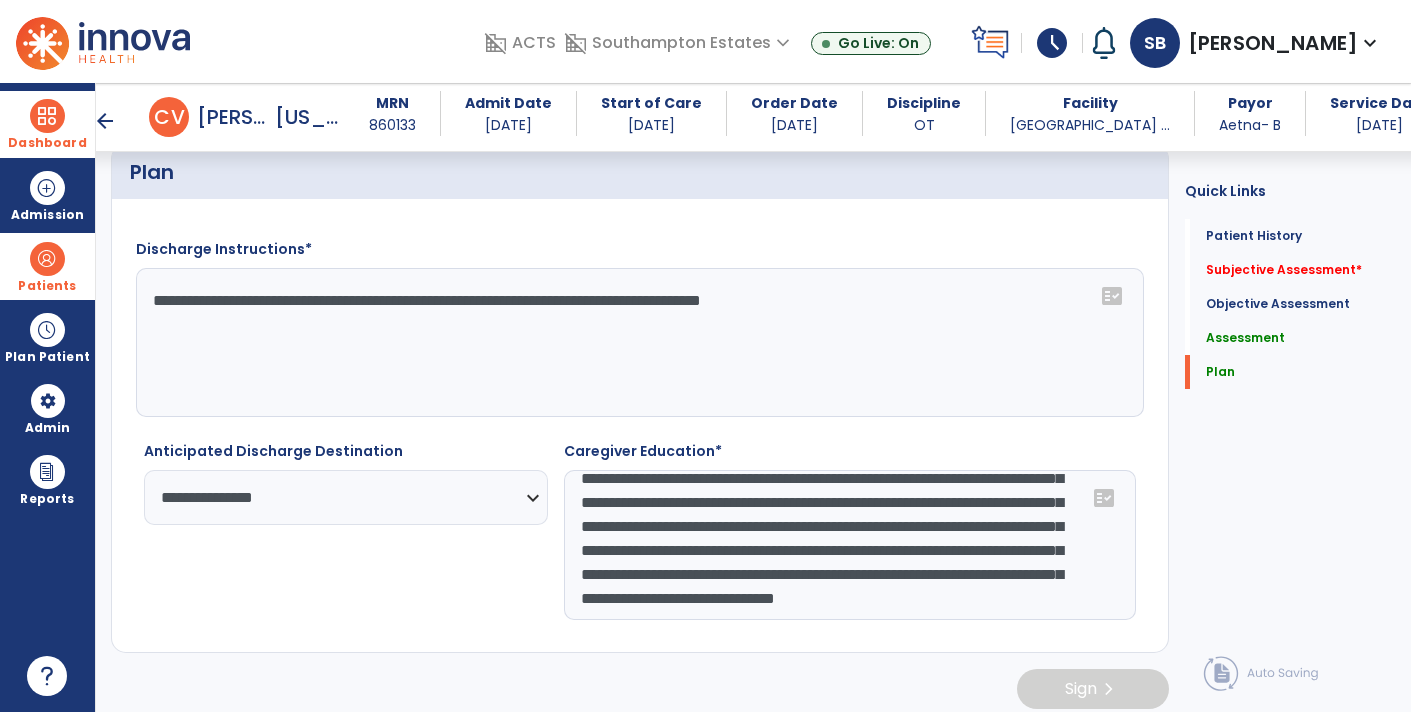 type on "**********" 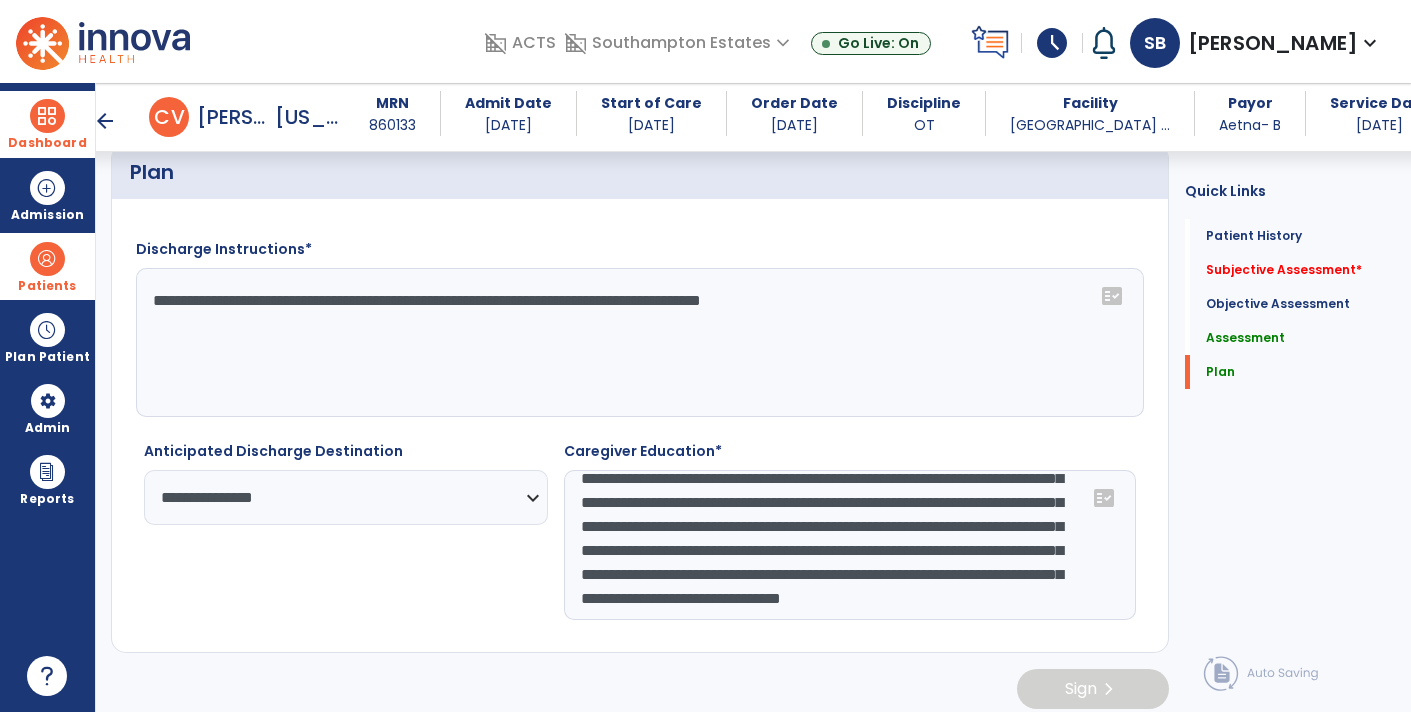scroll, scrollTop: 0, scrollLeft: 0, axis: both 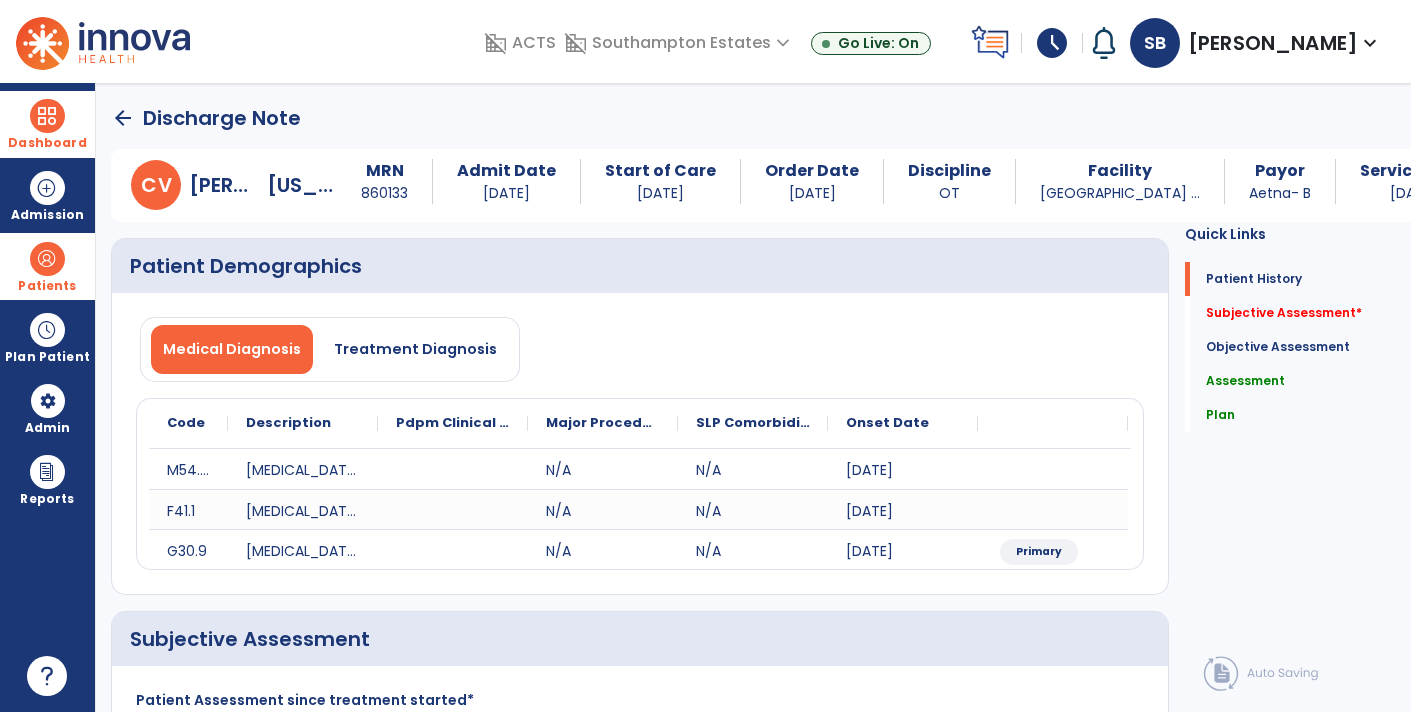 click on "arrow_back" 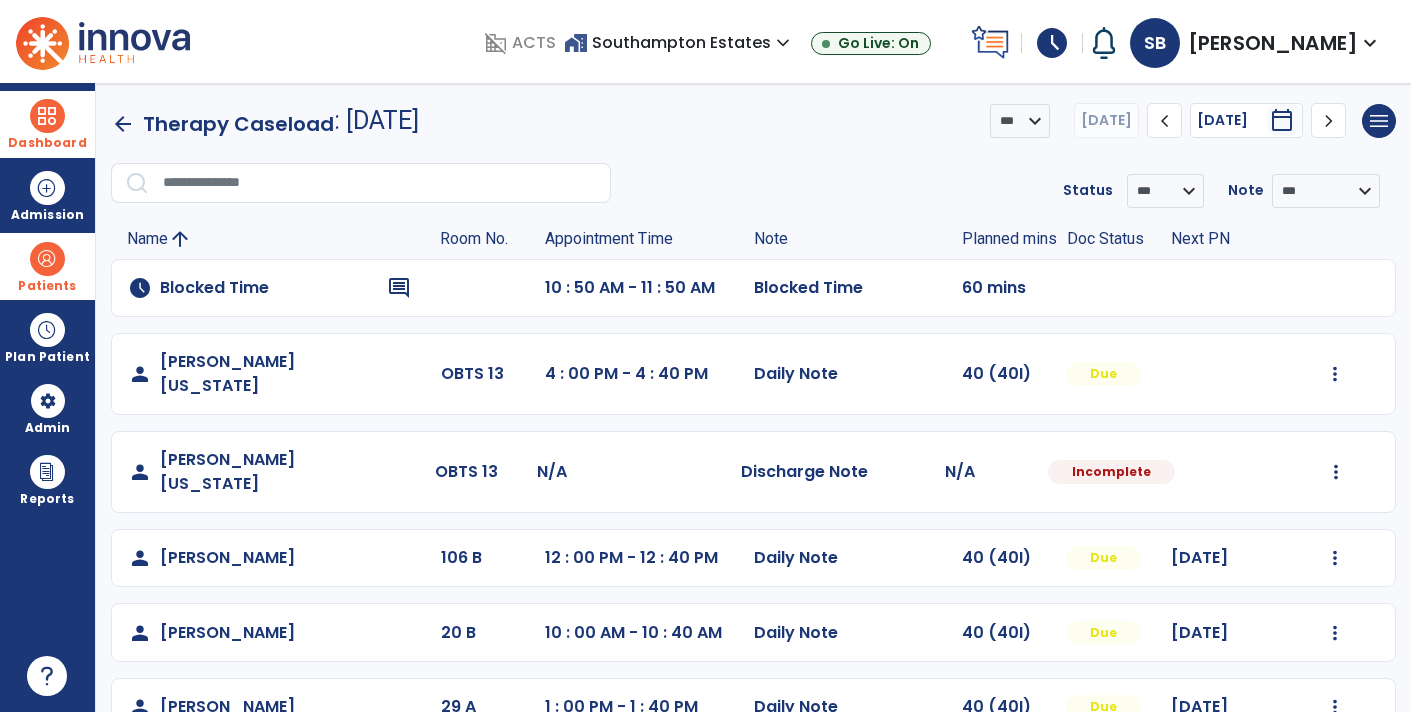 click on "**********" 